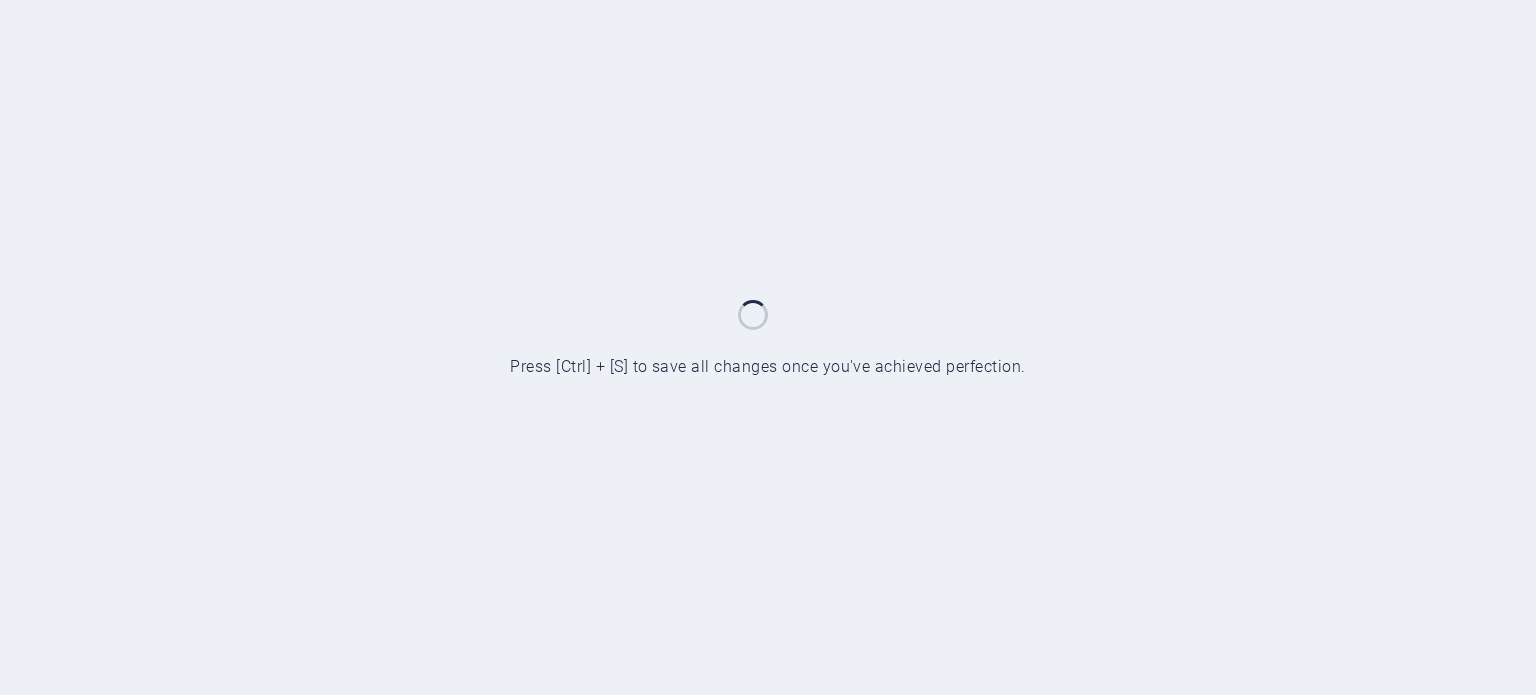 scroll, scrollTop: 0, scrollLeft: 0, axis: both 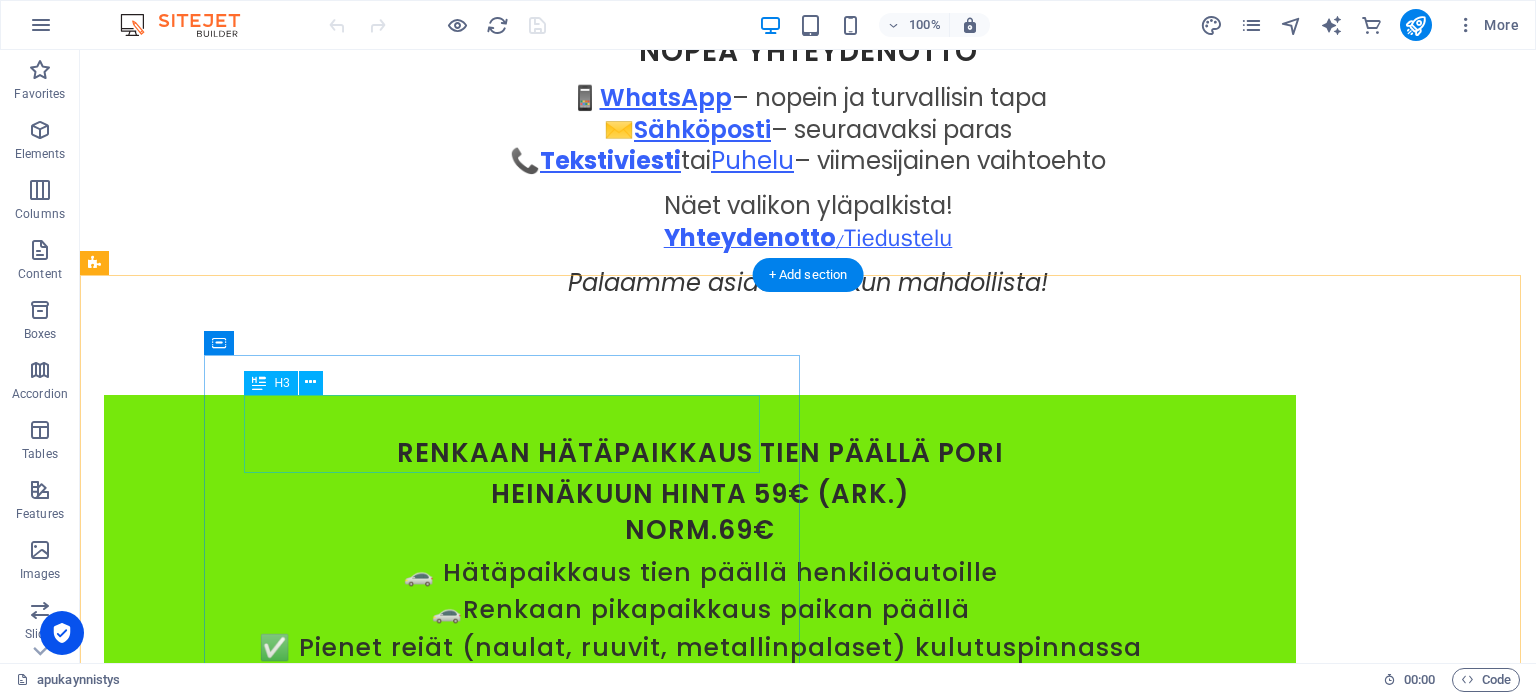 click on "renkaan hätäpaikkaus tien päällä Pori" at bounding box center [700, 453] 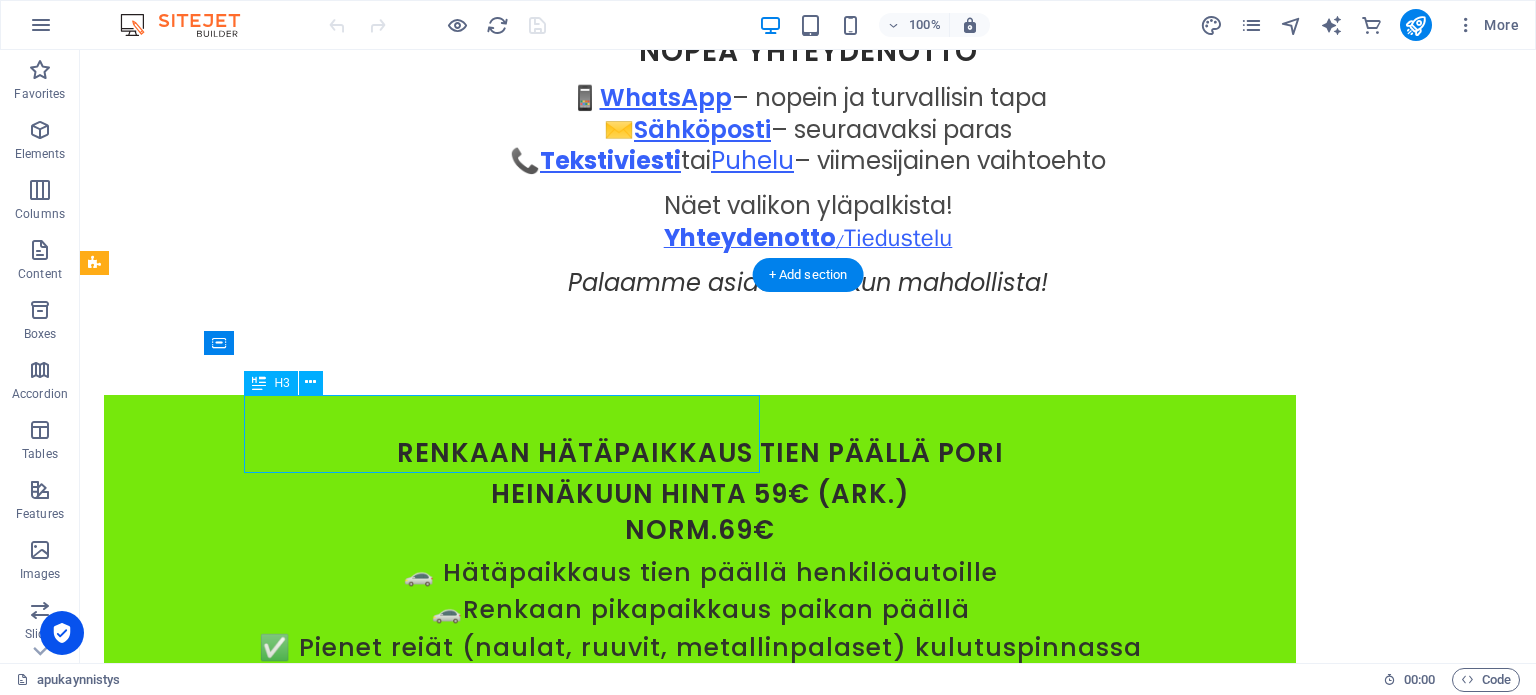 click on "renkaan hätäpaikkaus tien päällä Pori" at bounding box center [700, 453] 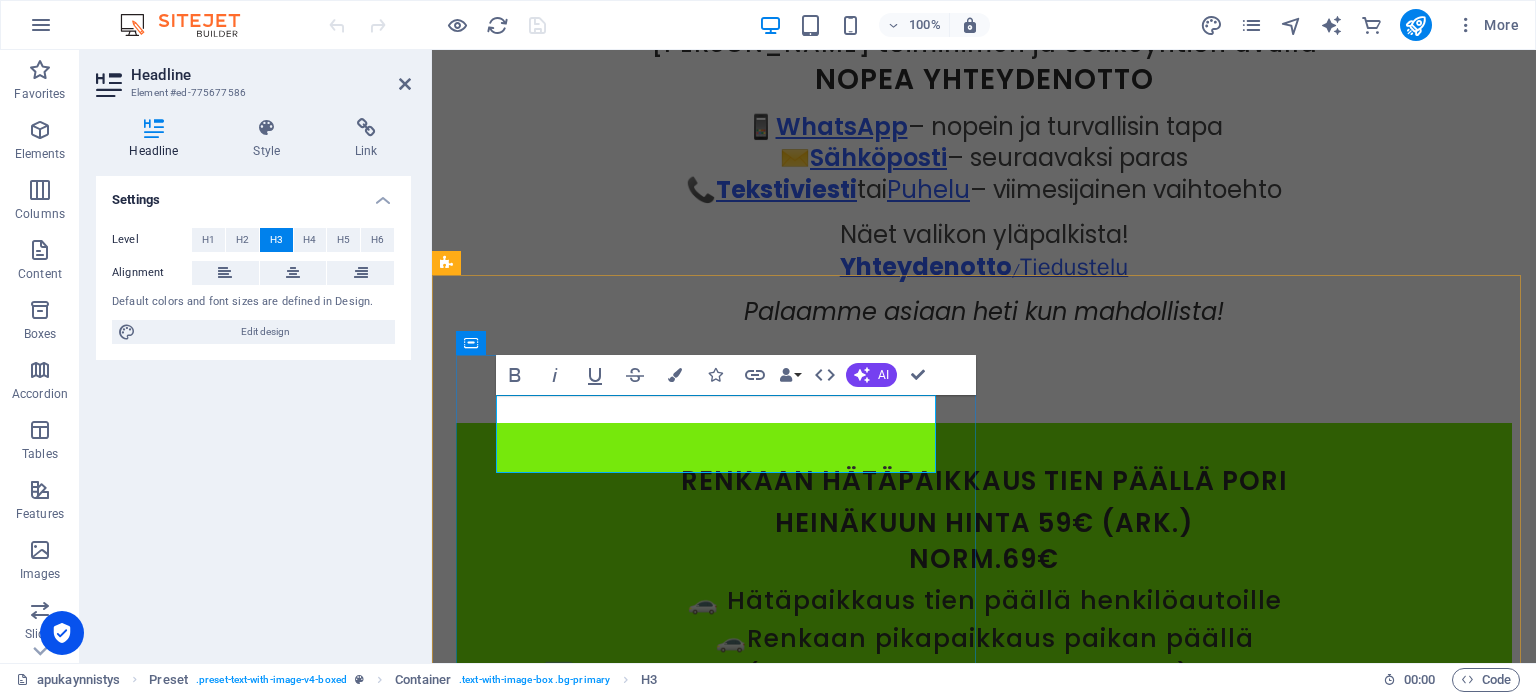 scroll, scrollTop: 728, scrollLeft: 0, axis: vertical 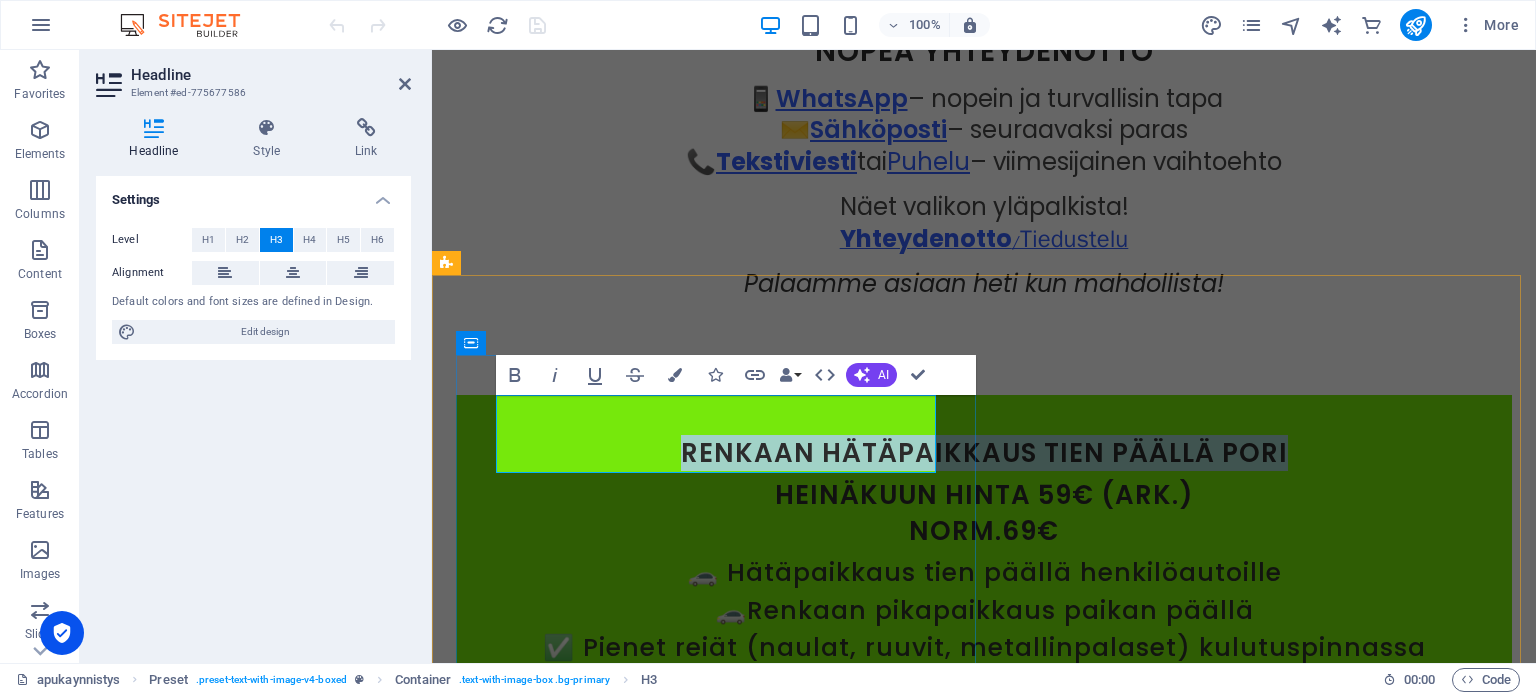 click on "renkaan hätäpaikkaus tien päällä Pori" at bounding box center [984, 453] 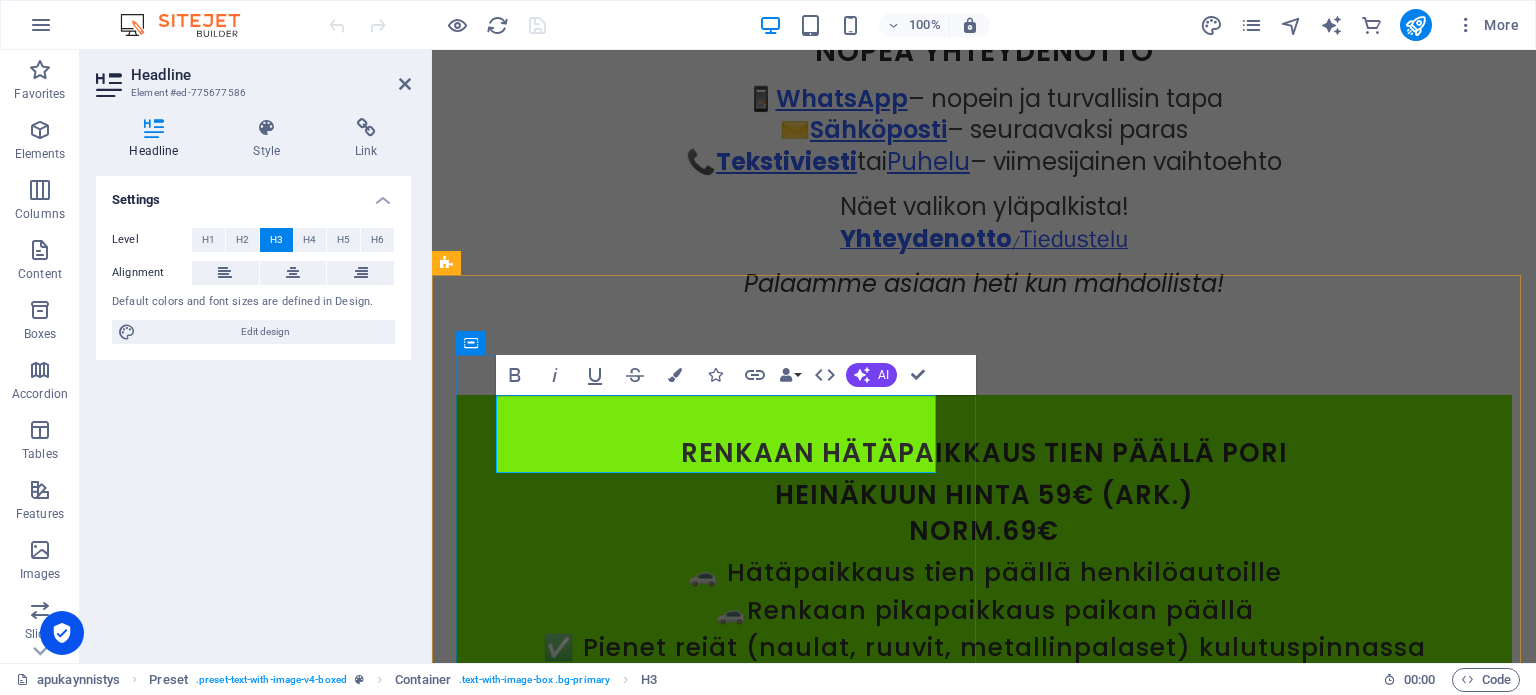 click on "renkaan hätäpaikkaus tien päällä Pori" at bounding box center [984, 453] 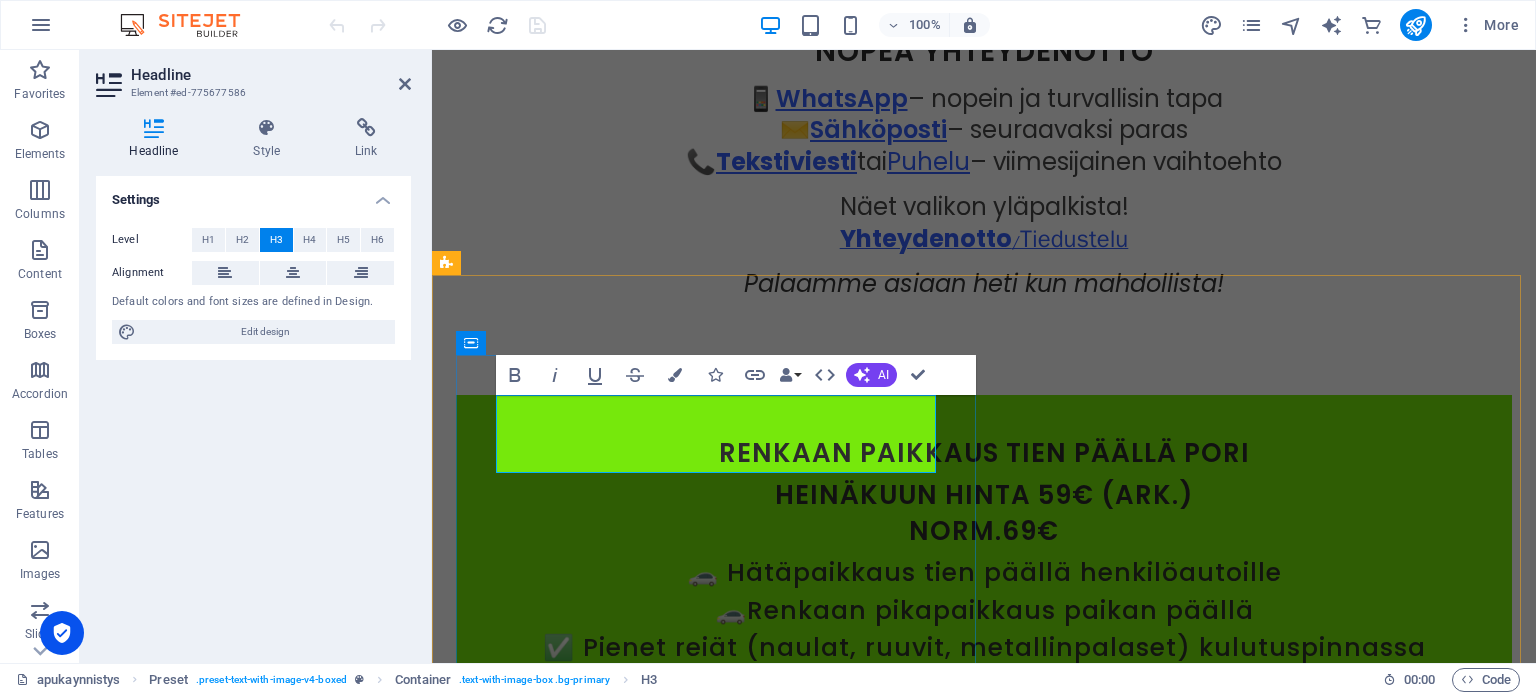 click on "renkaan paikkaus tien päällä Pori" at bounding box center (984, 453) 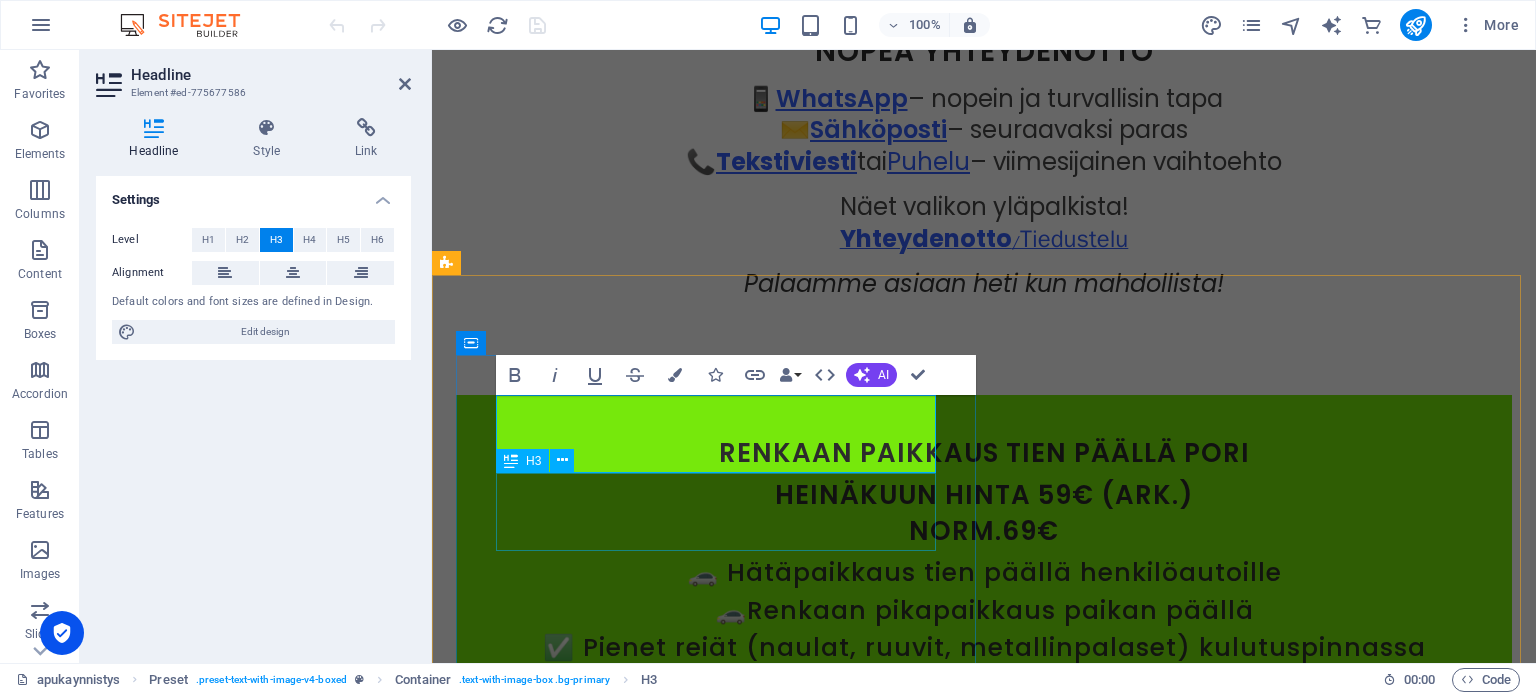 type 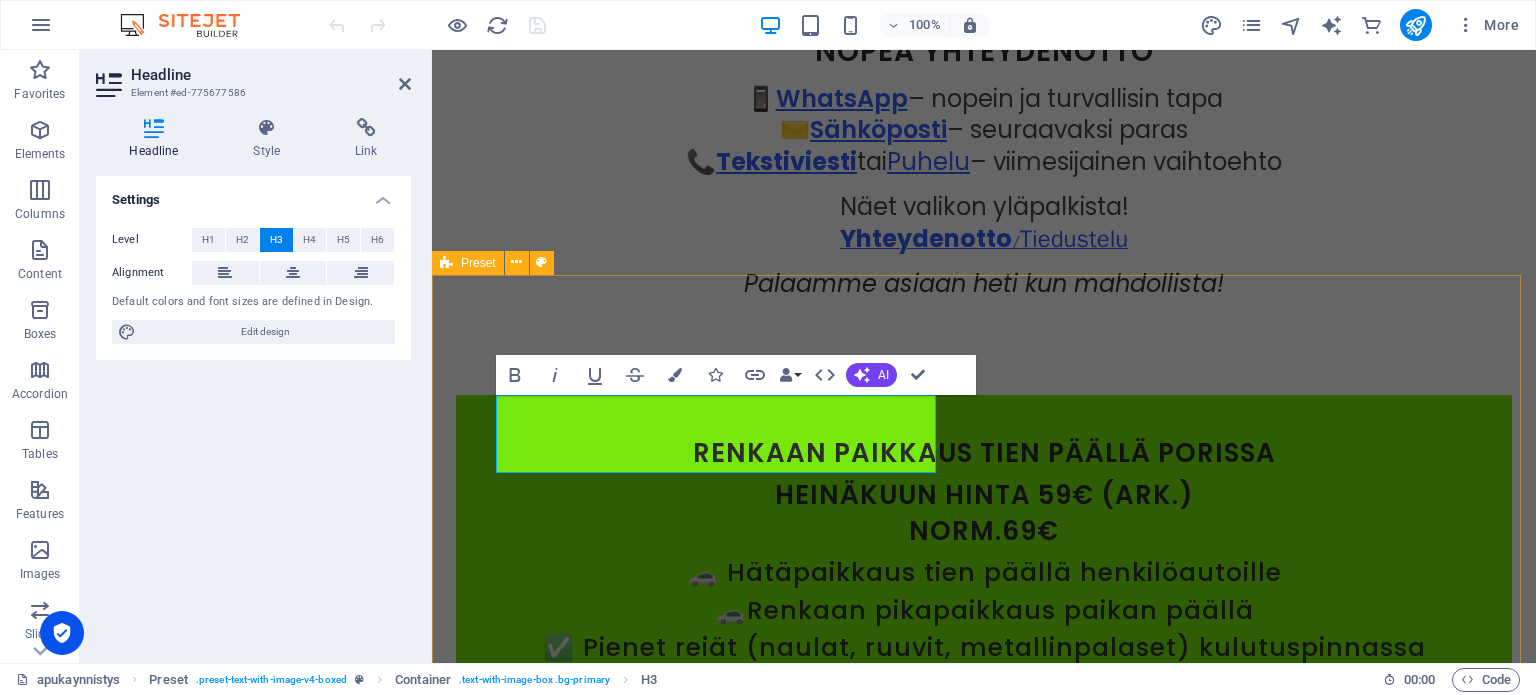click on "renkaan paikkaus tien päällä Porissa Heinäkuun hinta 59€ (ark.) norm.69€ 🚗 Hätäpaikkaus tien päällä henkilöautoille 🚗Renkaan pikapaikkaus paikan päällä ✅ Pienet reiät (naulat, ruuvit, metallinpalaset) kulutuspinnassa ✅ Reikä alle 6 mm ja sijaitsee keskiosassa, kulutuspinnassa ✅ Rengasta ei ole ajettu tyhjänä 🚗 Porin alueella ja lähikunnissa Yli 10 km | +15 € / 10 km (meno-[GEOGRAPHIC_DATA]) Lähtöpaikka 28760, [GEOGRAPHIC_DATA]. ✅ Nopea ja edullinen toimenpide, joka palauttaa autosi ajokuntoon [GEOGRAPHIC_DATA] ei sovellu sähköautoille. Lue lisää RengasSOS-palvelusta Muut Premium-huollot Drop content here or  Add elements  Paste clipboard" at bounding box center [984, 1302] 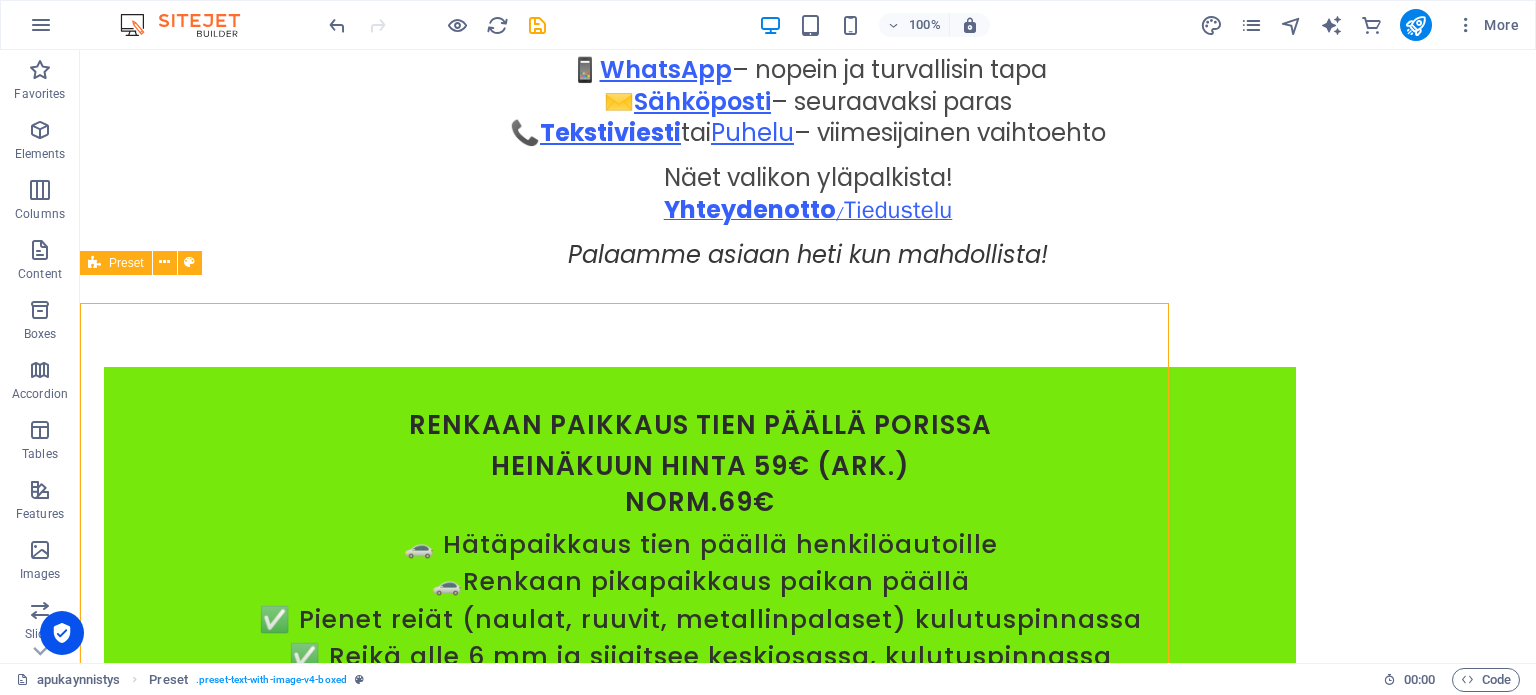 scroll, scrollTop: 700, scrollLeft: 0, axis: vertical 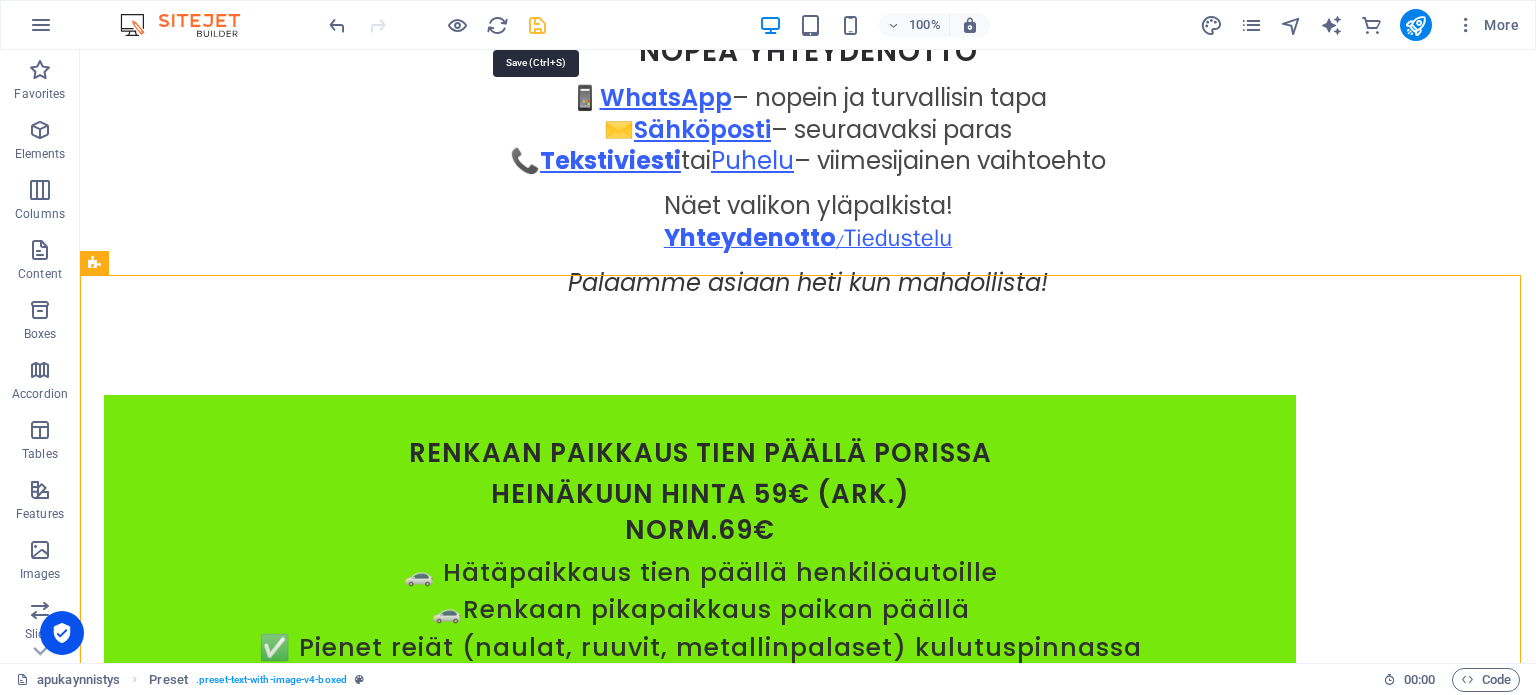 click at bounding box center (537, 25) 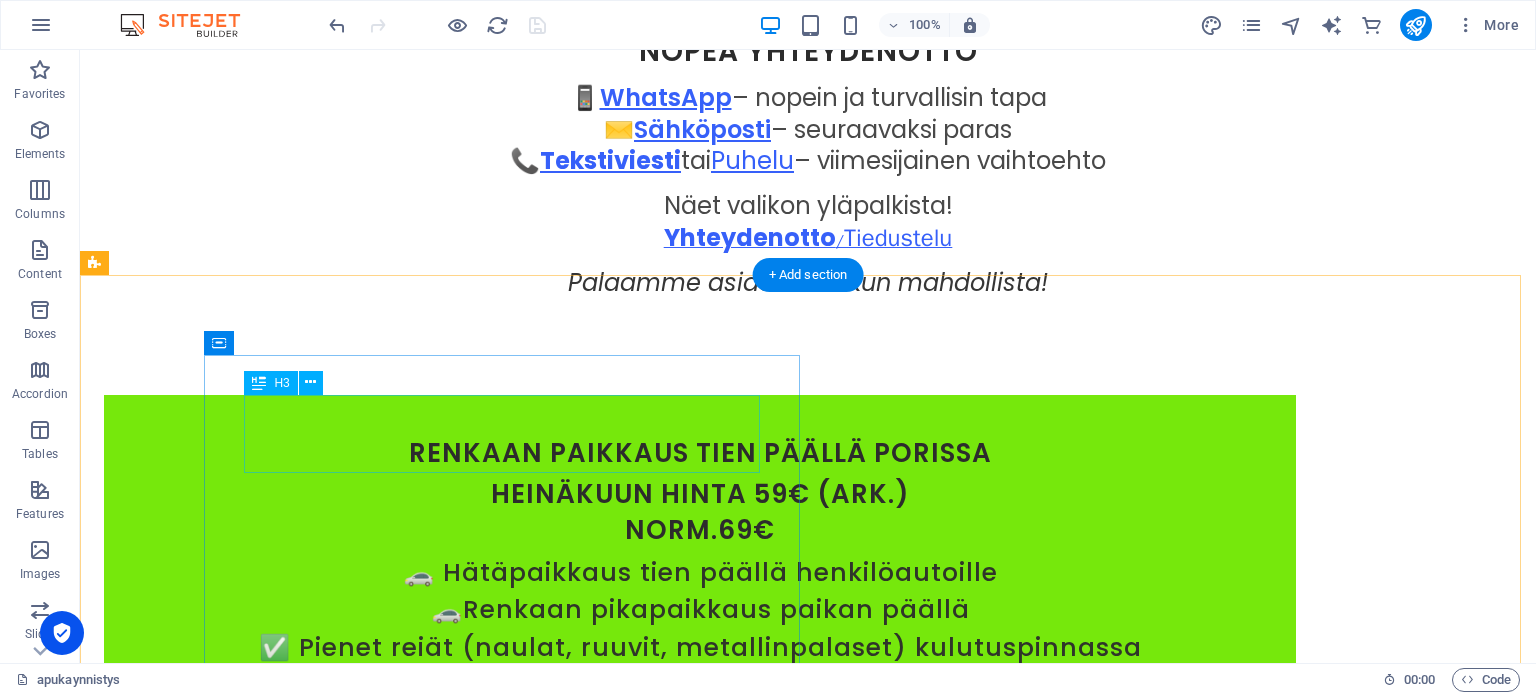click on "renkaan paikkaus tien päällä Porissa" at bounding box center [700, 453] 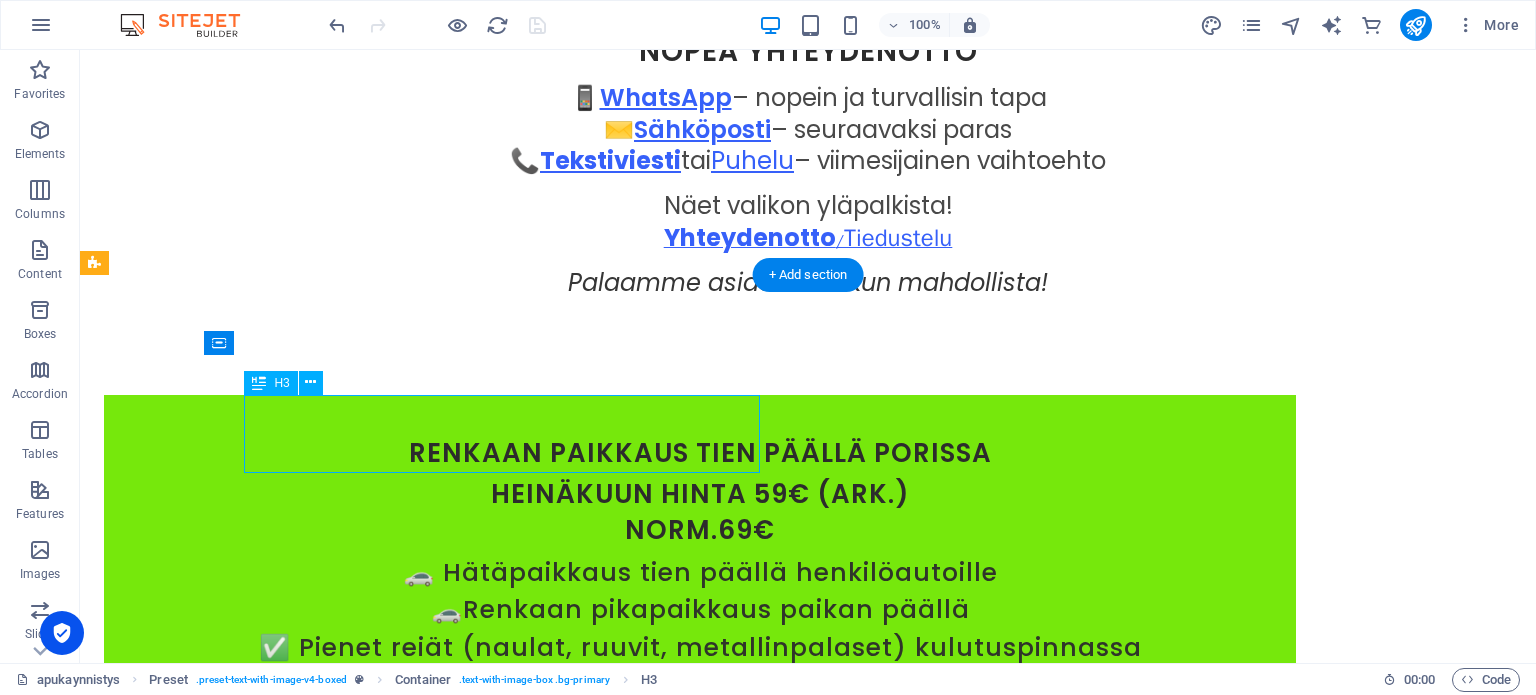 click on "renkaan paikkaus tien päällä Porissa" at bounding box center (700, 453) 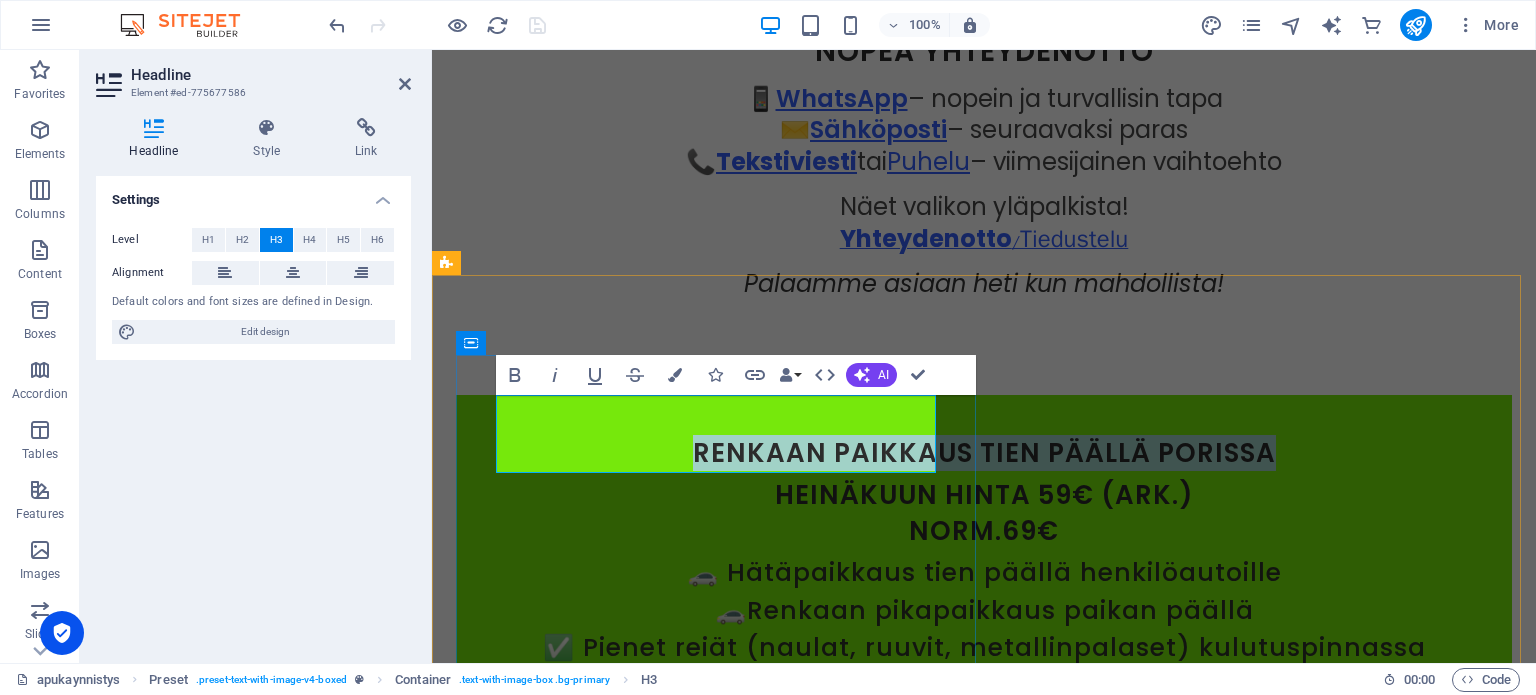 click on "renkaan paikkaus tien päällä Porissa" at bounding box center (984, 453) 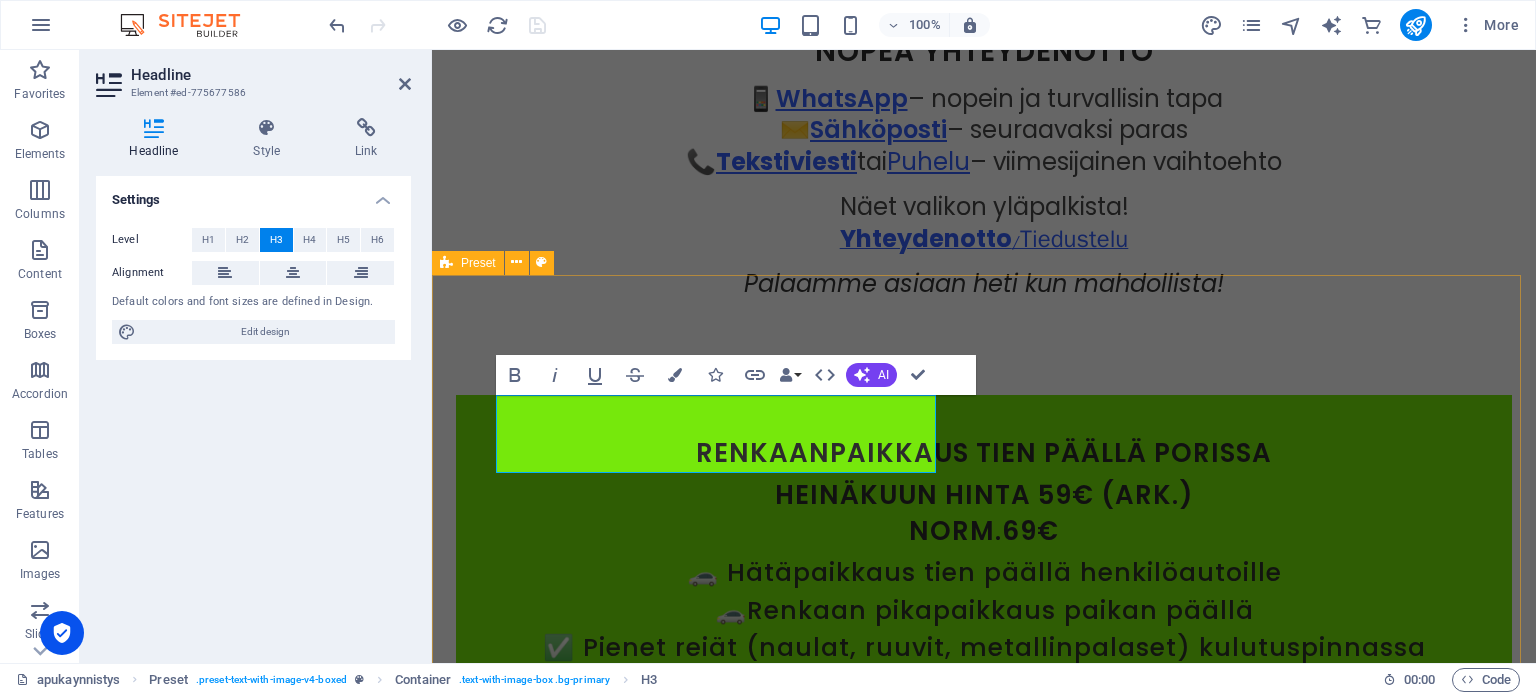 click on "renkaanpaikkaus tien päällä Porissa Heinäkuun hinta 59€ (ark.) norm.69€ 🚗 Hätäpaikkaus tien päällä henkilöautoille 🚗Renkaan pikapaikkaus paikan päällä ✅ Pienet reiät (naulat, ruuvit, metallinpalaset) kulutuspinnassa ✅ Reikä alle 6 mm ja sijaitsee keskiosassa, kulutuspinnassa ✅ Rengasta ei ole ajettu tyhjänä 🚗 [GEOGRAPHIC_DATA] alueella ja lähikunnissa Yli 10 km | +15 € / 10 km (meno-[GEOGRAPHIC_DATA]) Lähtöpaikka 28760, [GEOGRAPHIC_DATA]. ✅ Nopea ja edullinen toimenpide, joka palauttaa autosi ajokuntoon [GEOGRAPHIC_DATA] ei sovellu sähköautoille. Lue lisää RengasSOS-palvelusta Muut Premium-huollot Drop content here or  Add elements  Paste clipboard" at bounding box center (984, 1302) 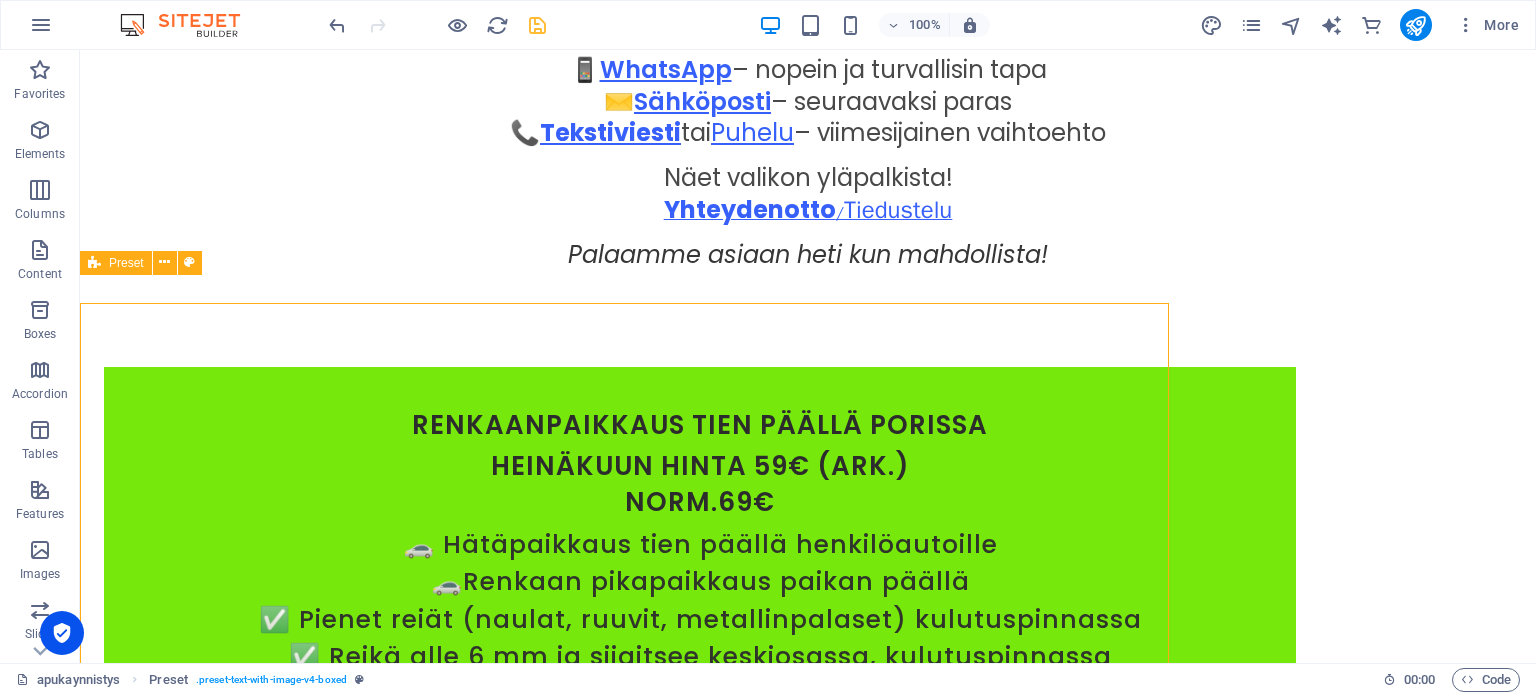 scroll, scrollTop: 700, scrollLeft: 0, axis: vertical 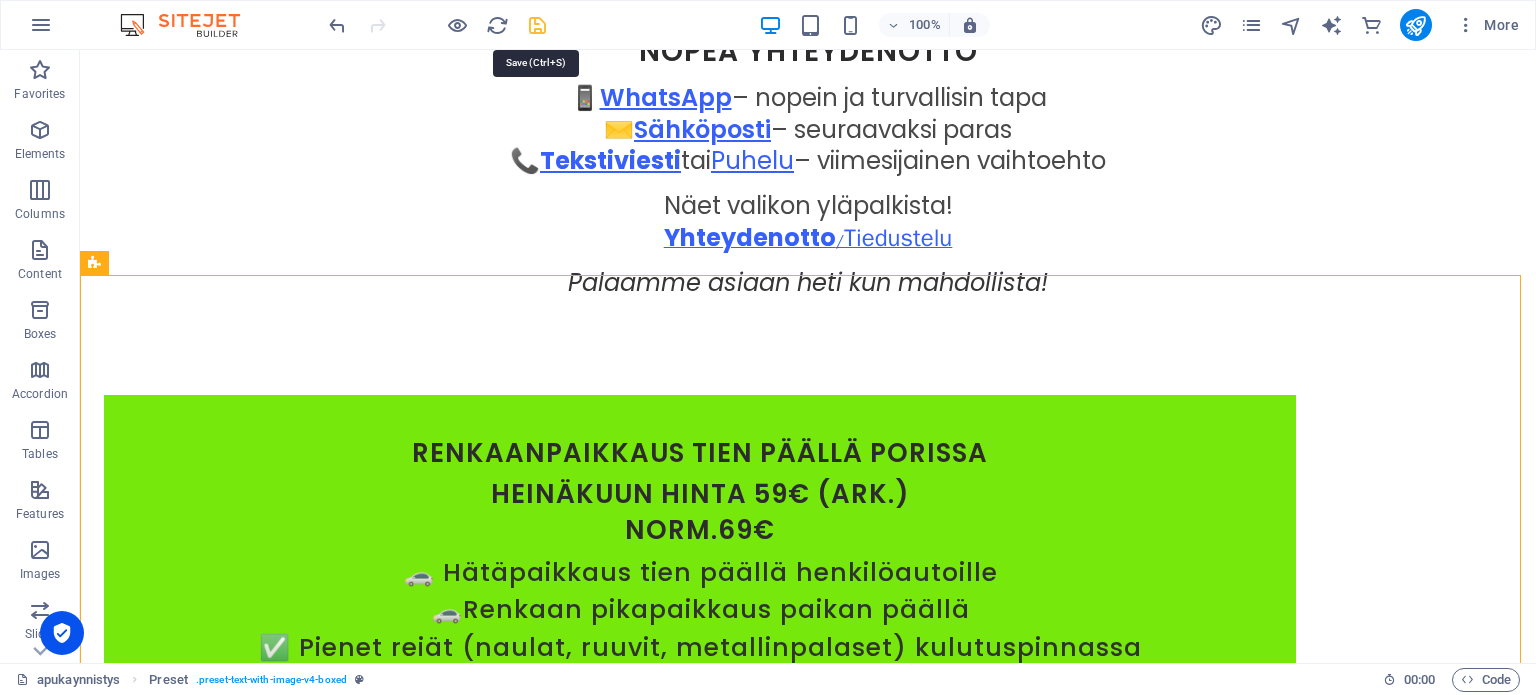 click at bounding box center (537, 25) 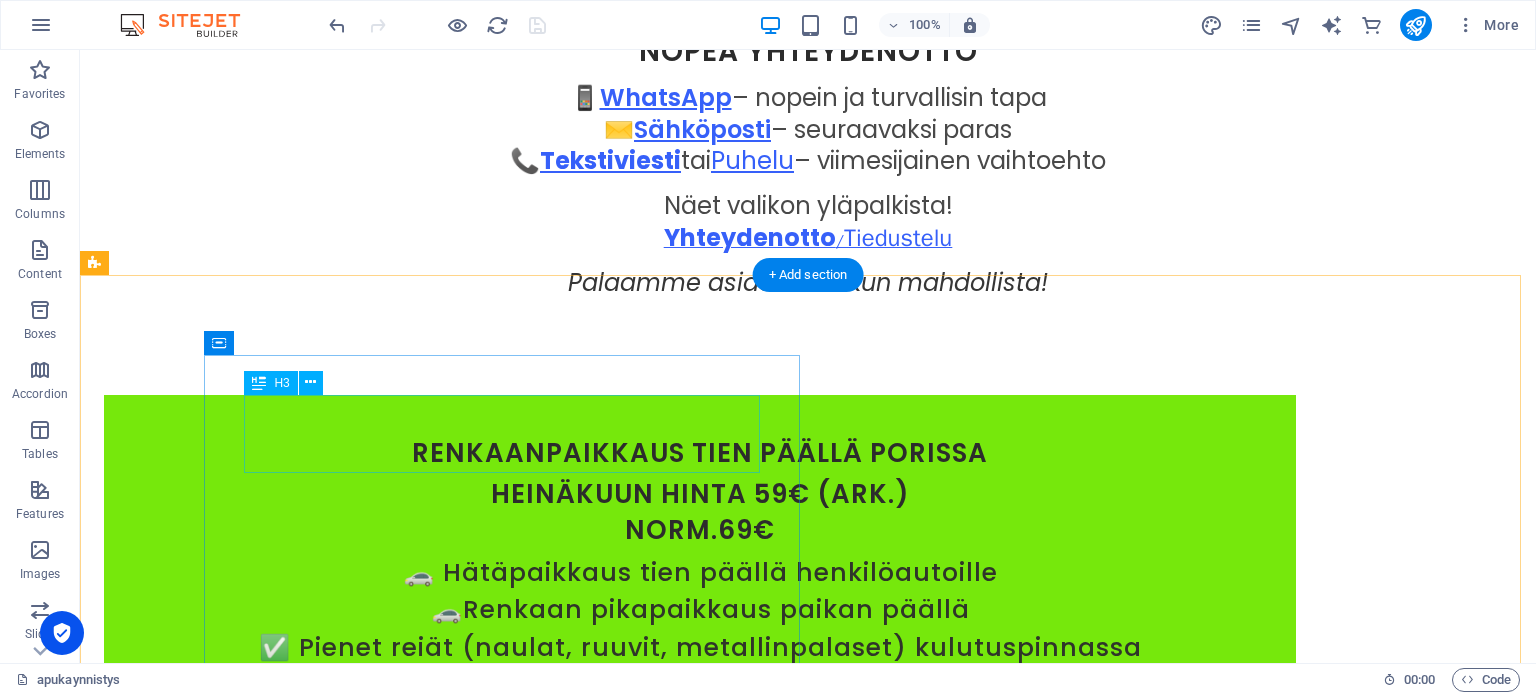 click on "renkaanpaikkaus tien päällä Porissa" at bounding box center [700, 453] 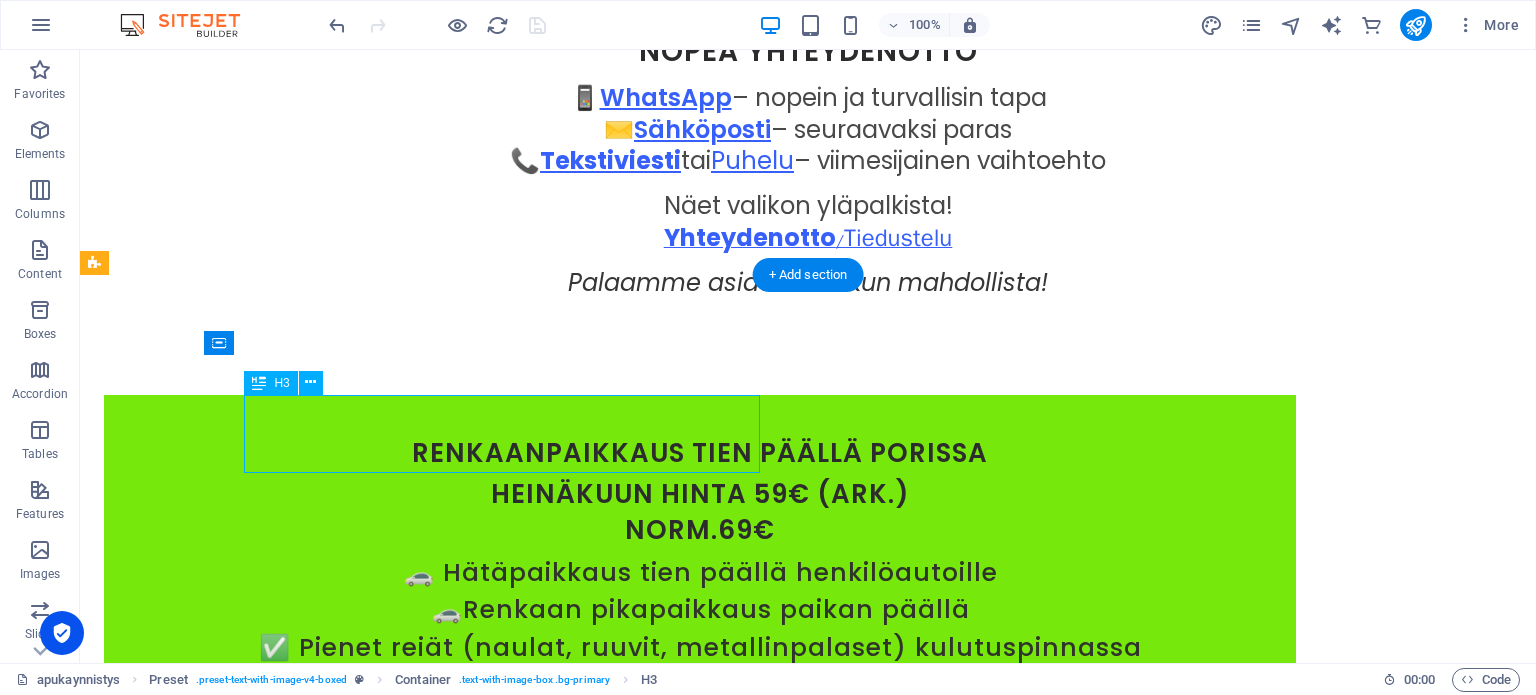 click on "renkaanpaikkaus tien päällä Porissa" at bounding box center [700, 453] 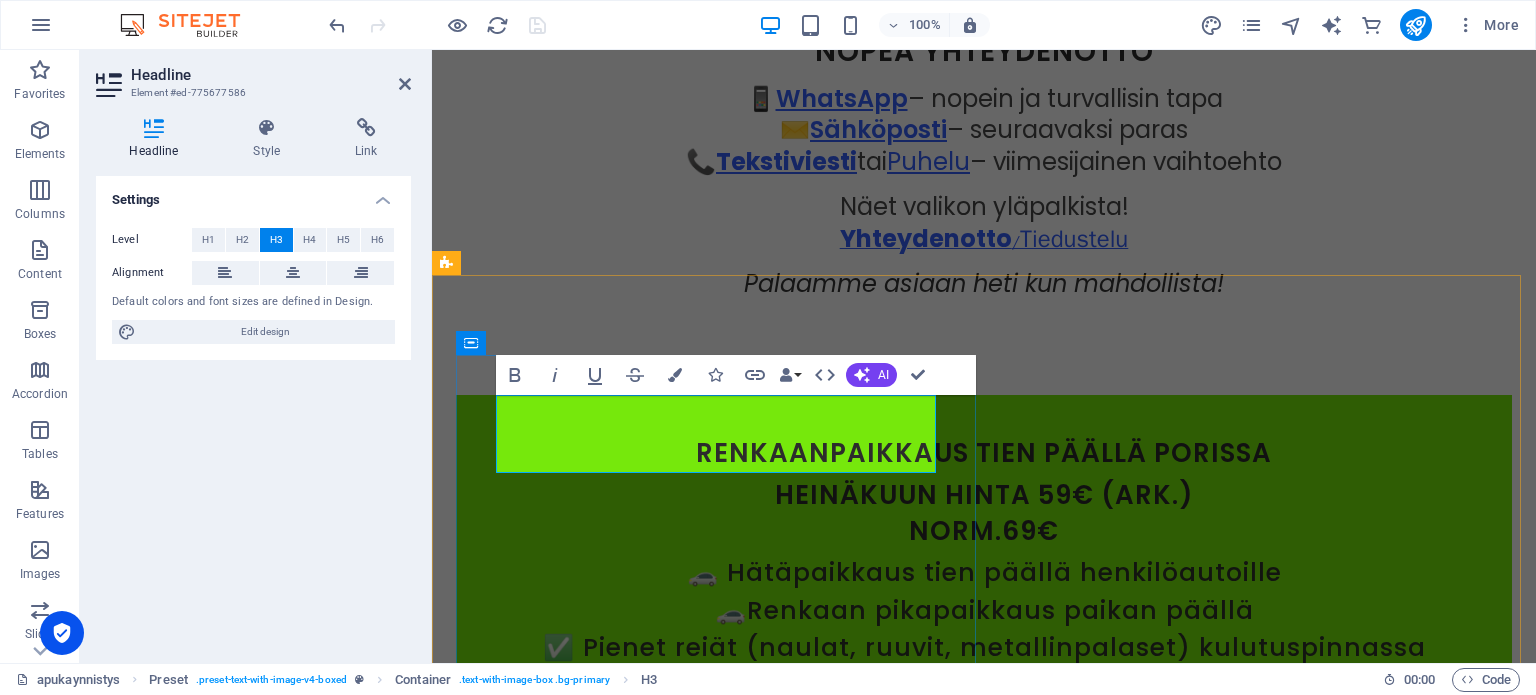 click on "renkaanpaikkaus tien päällä Porissa" at bounding box center [984, 453] 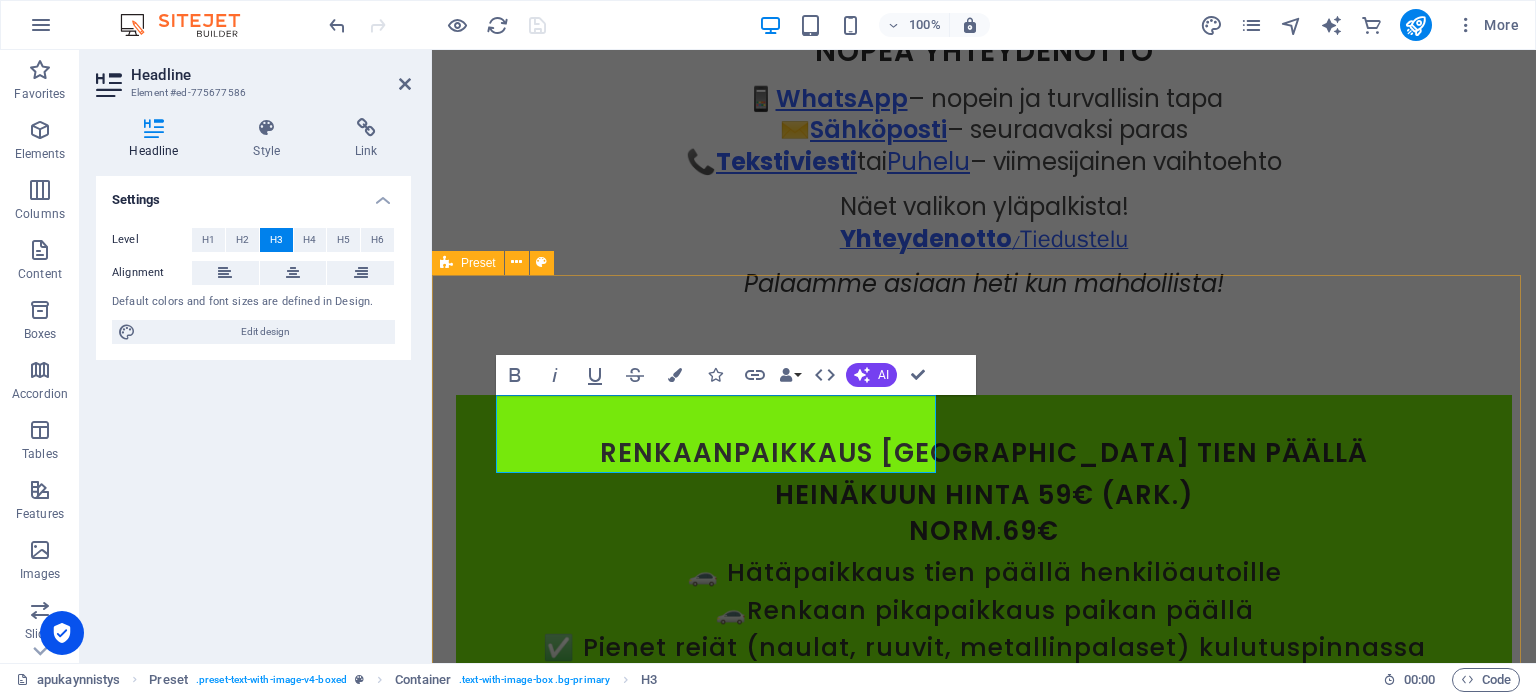 click on "renkaanpaikkaus [GEOGRAPHIC_DATA] tien päällä Heinäkuun hinta 59€ (ark.) norm.69€ 🚗 Hätäpaikkaus tien päällä henkilöautoille 🚗Renkaan pikapaikkaus paikan päällä ✅ Pienet reiät (naulat, ruuvit, metallinpalaset) kulutuspinnassa ✅ Reikä alle 6 mm ja sijaitsee keskiosassa, kulutuspinnassa ✅ Rengasta ei ole ajettu tyhjänä 🚗 [GEOGRAPHIC_DATA] alueella ja lähikunnissa Yli 10 km | +15 € / 10 km (meno-[GEOGRAPHIC_DATA]) Lähtöpaikka 28760, [GEOGRAPHIC_DATA]. ✅ Nopea ja edullinen toimenpide, joka palauttaa autosi ajokuntoon [GEOGRAPHIC_DATA] ei sovellu sähköautoille. Lue lisää RengasSOS-palvelusta Muut Premium-huollot Drop content here or  Add elements  Paste clipboard" at bounding box center [984, 1302] 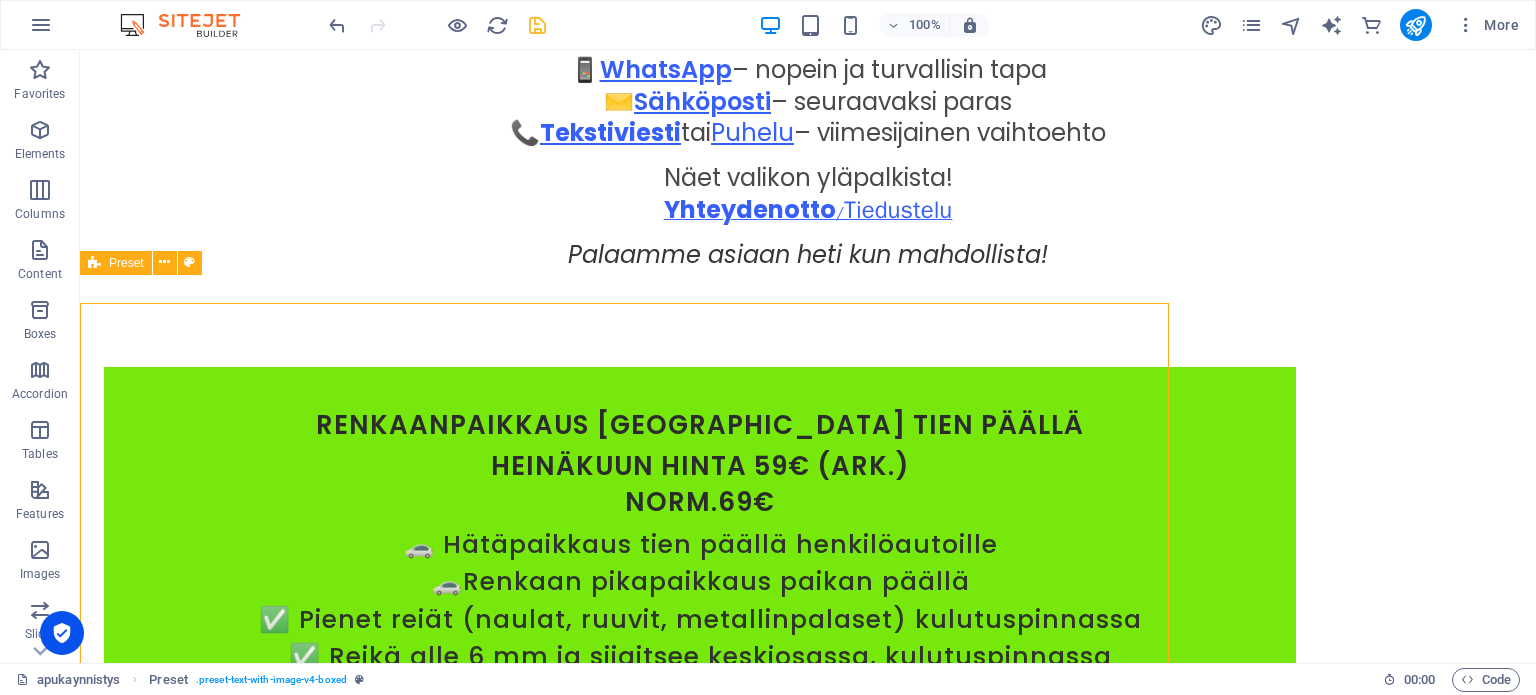 scroll, scrollTop: 700, scrollLeft: 0, axis: vertical 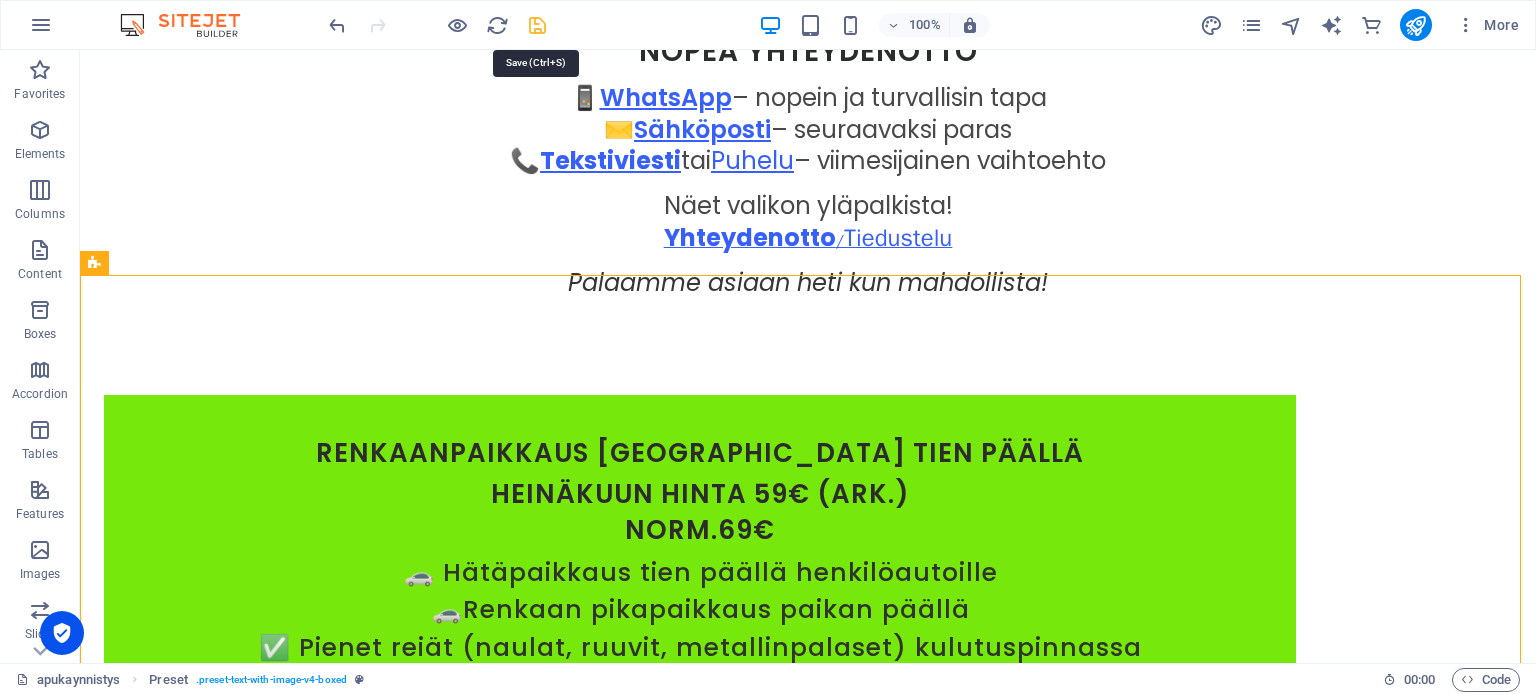 click at bounding box center (537, 25) 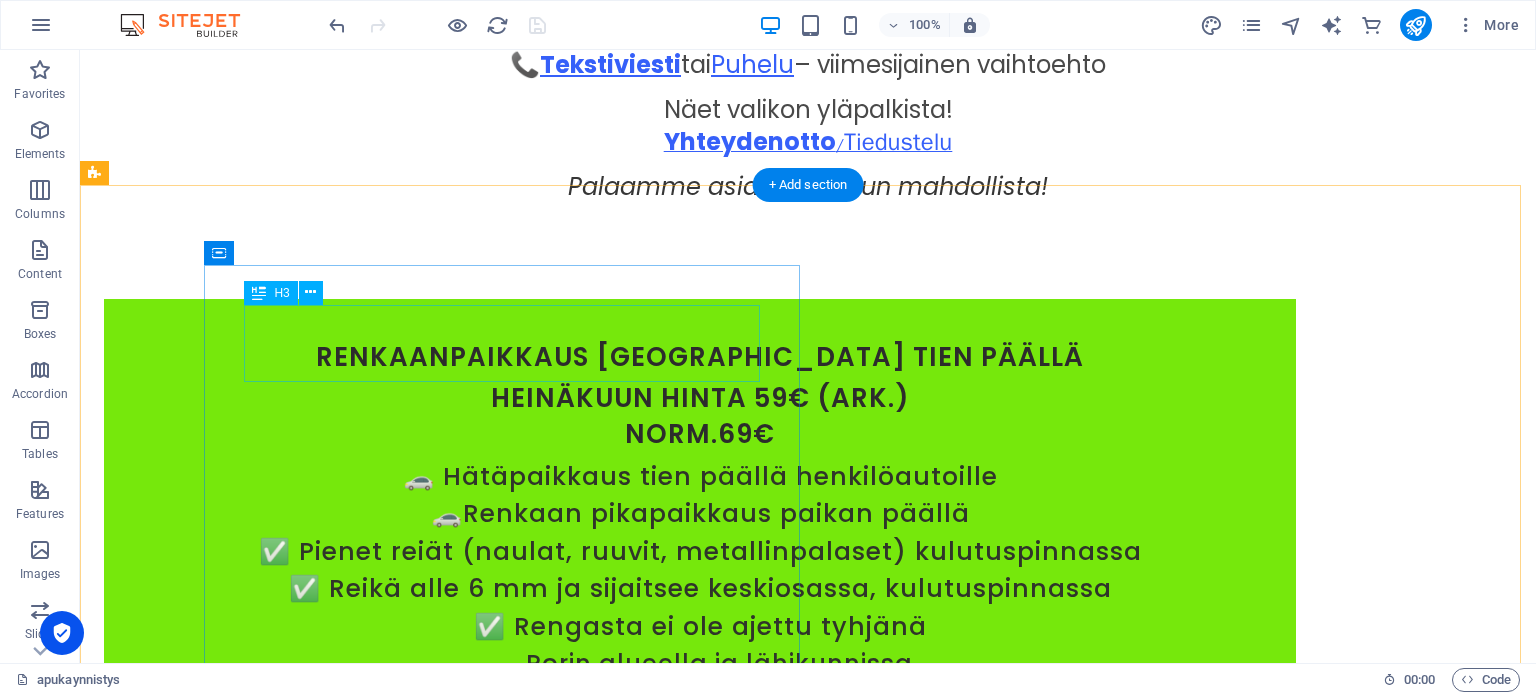 scroll, scrollTop: 800, scrollLeft: 0, axis: vertical 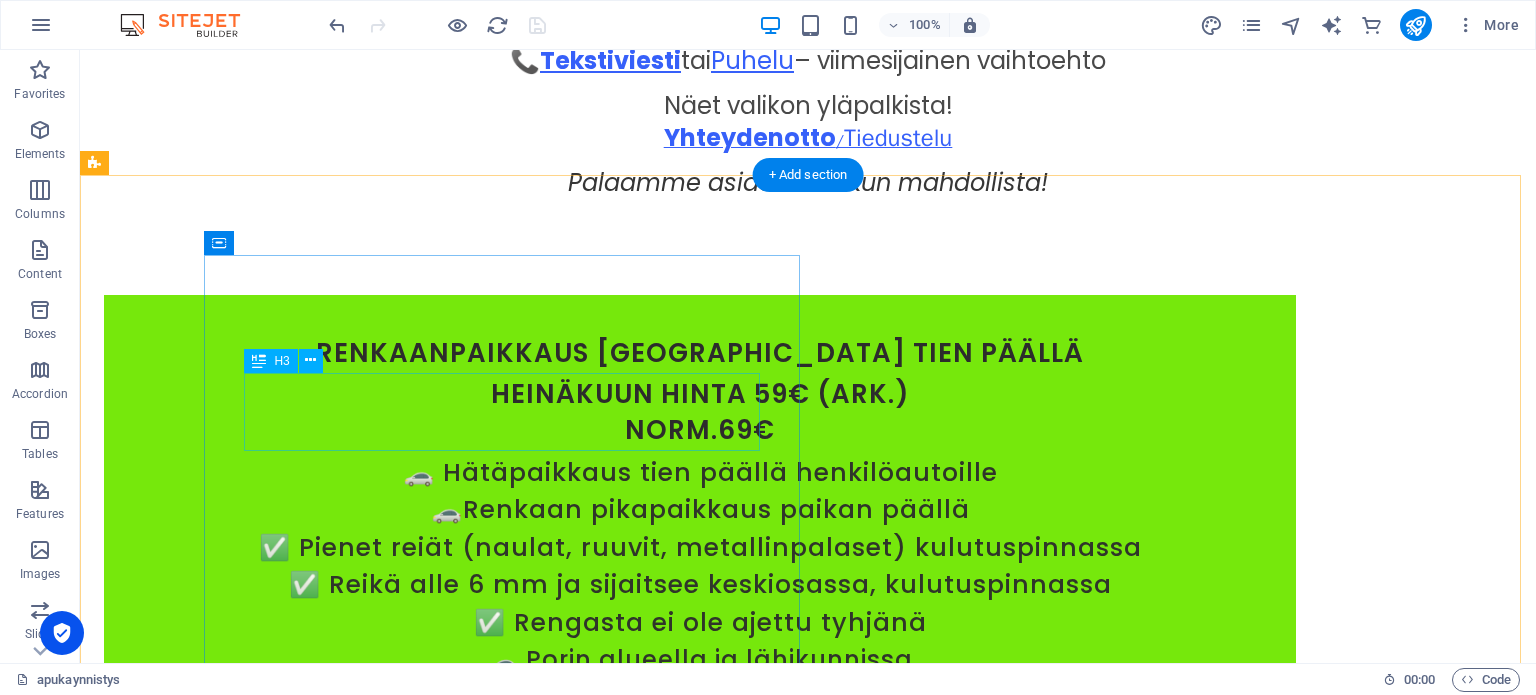 click on "Heinäkuun hinta 59€ (ark.) norm.69€" at bounding box center [700, 412] 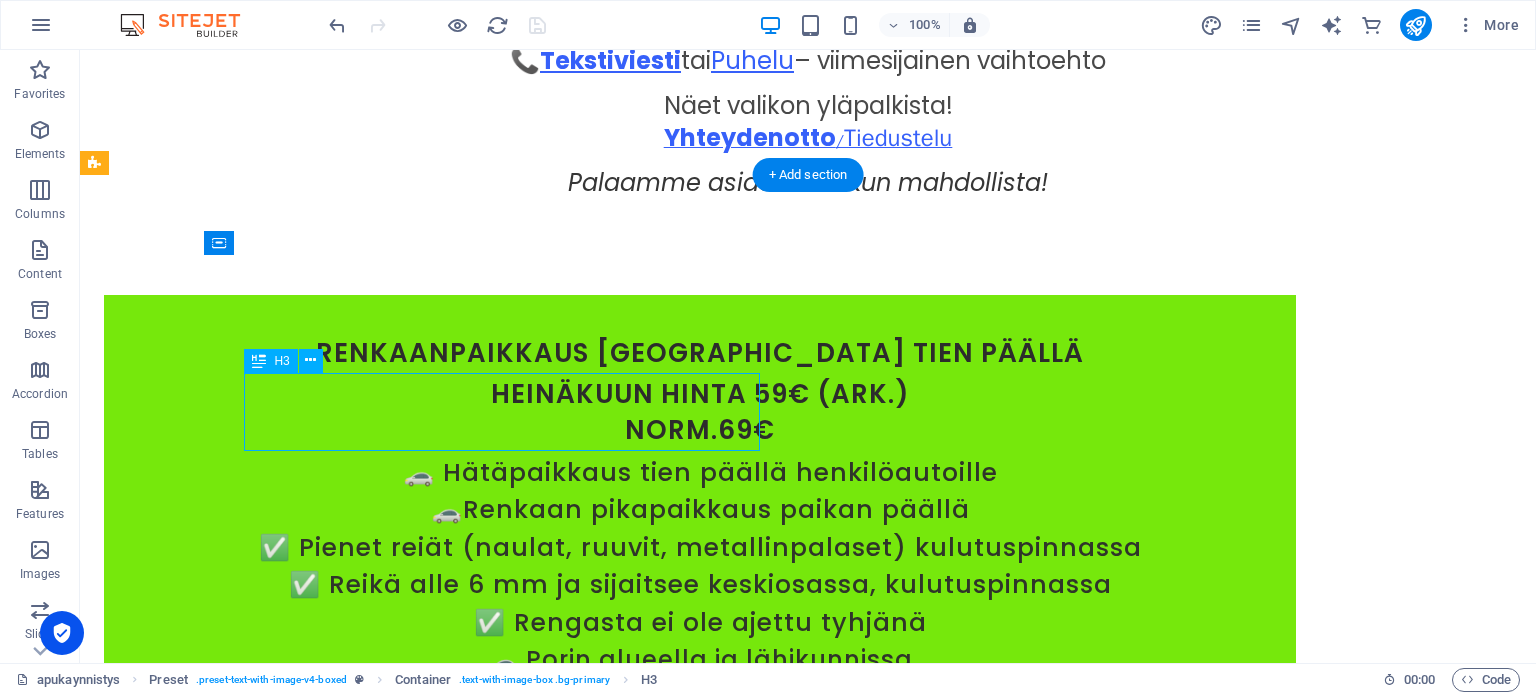 click on "Heinäkuun hinta 59€ (ark.) norm.69€" at bounding box center [700, 412] 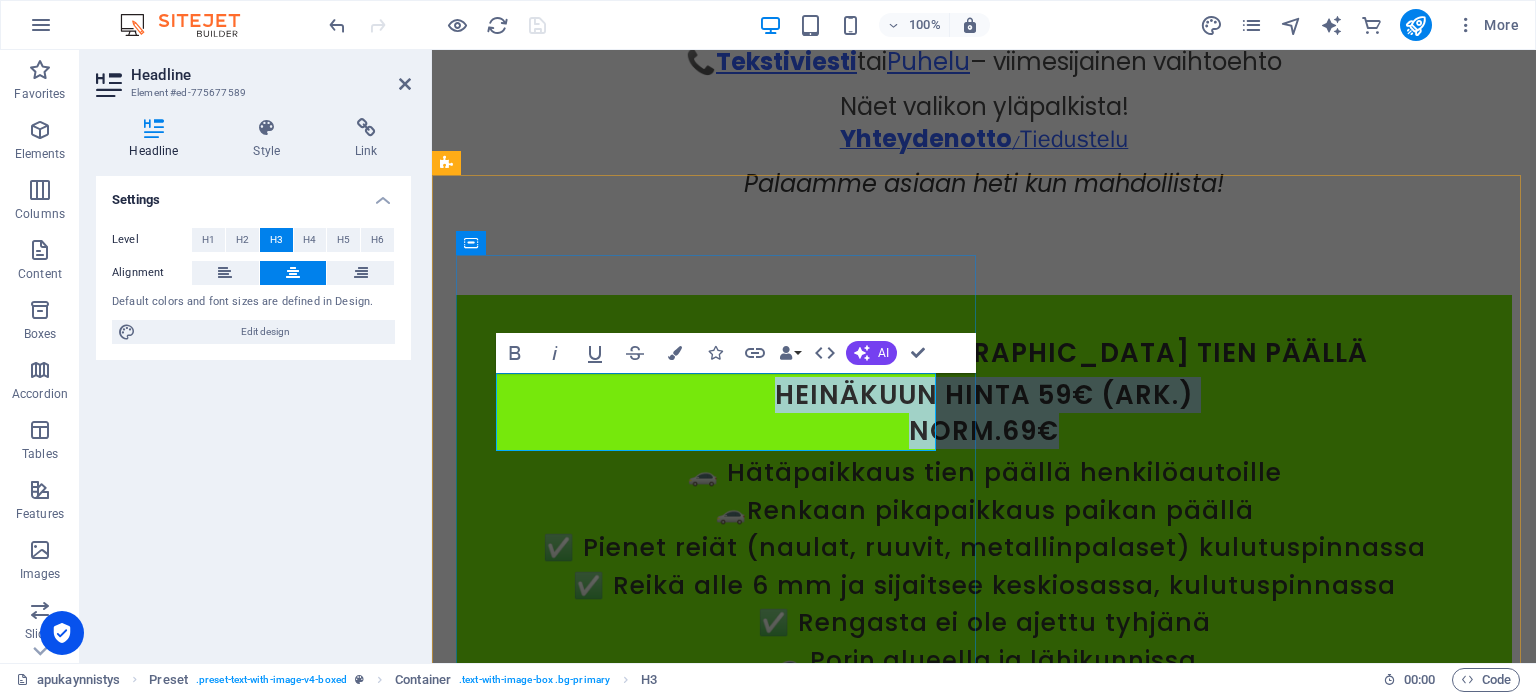click on "Heinäkuun hinta 59€ (ark.) norm.69€" at bounding box center (984, 413) 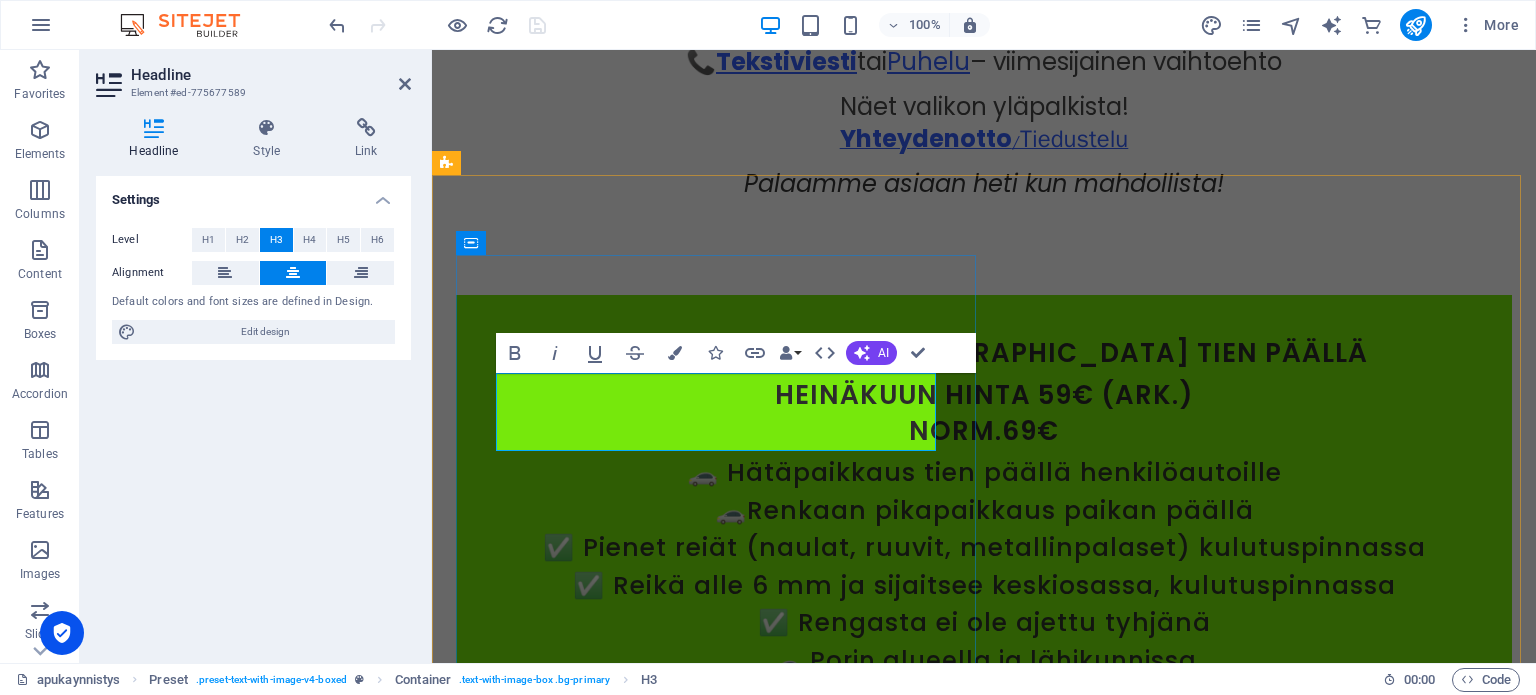 click on "Heinäkuun hinta 59€ (ark.) norm.69€" at bounding box center (984, 413) 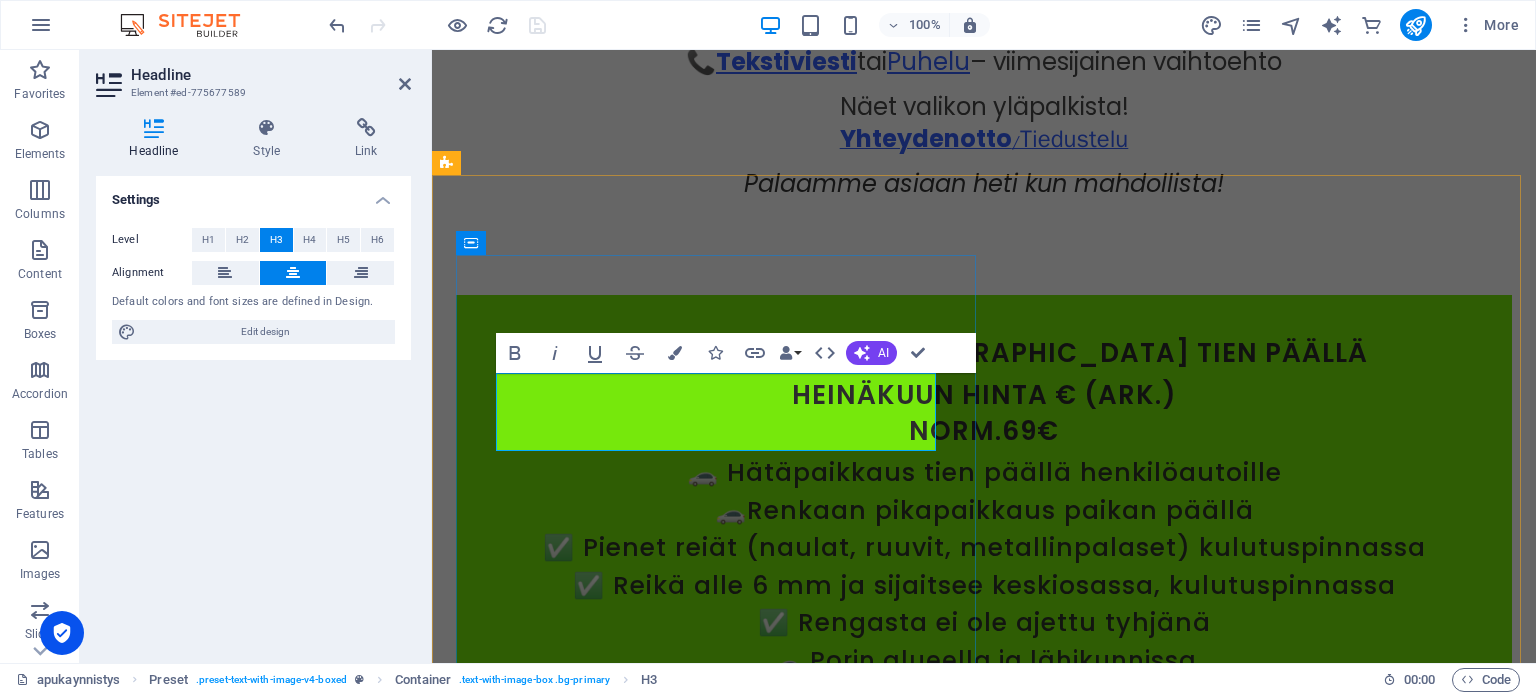 type 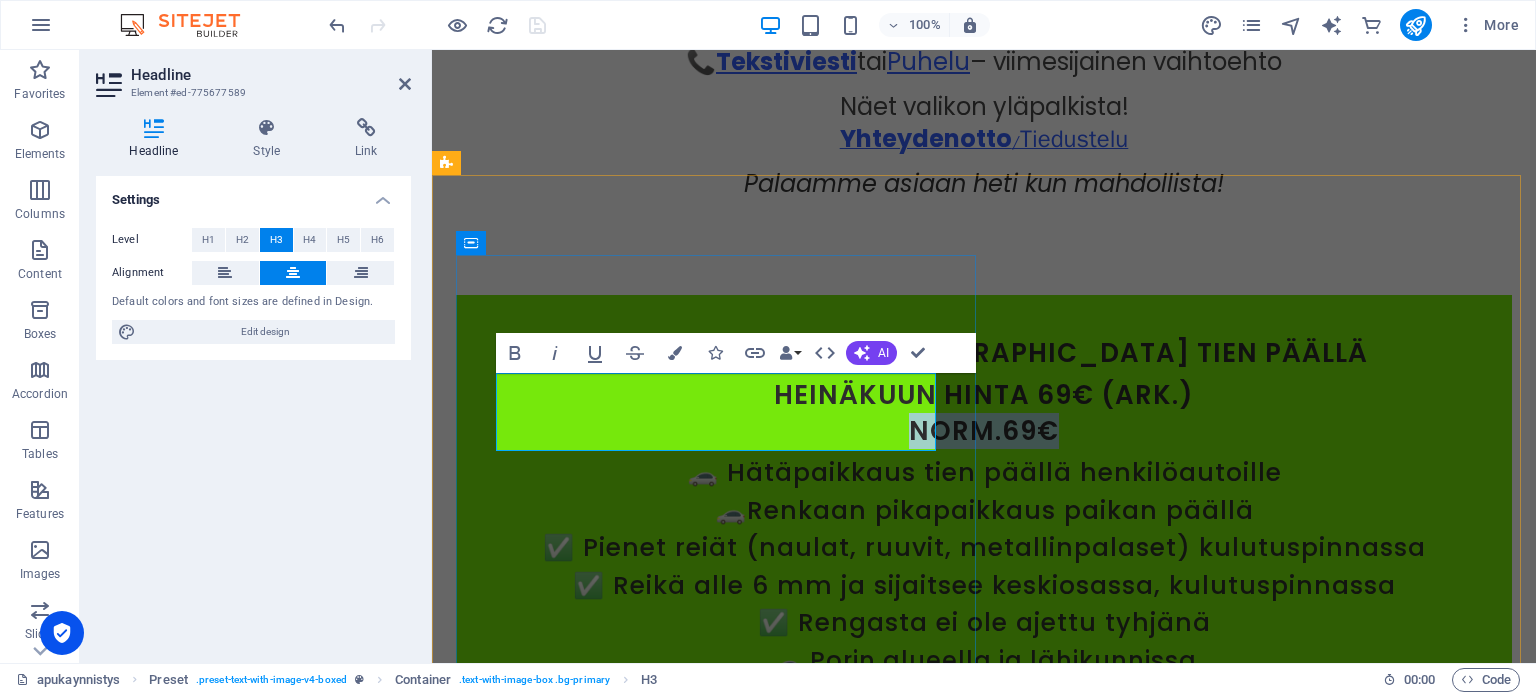 drag, startPoint x: 793, startPoint y: 431, endPoint x: 618, endPoint y: 431, distance: 175 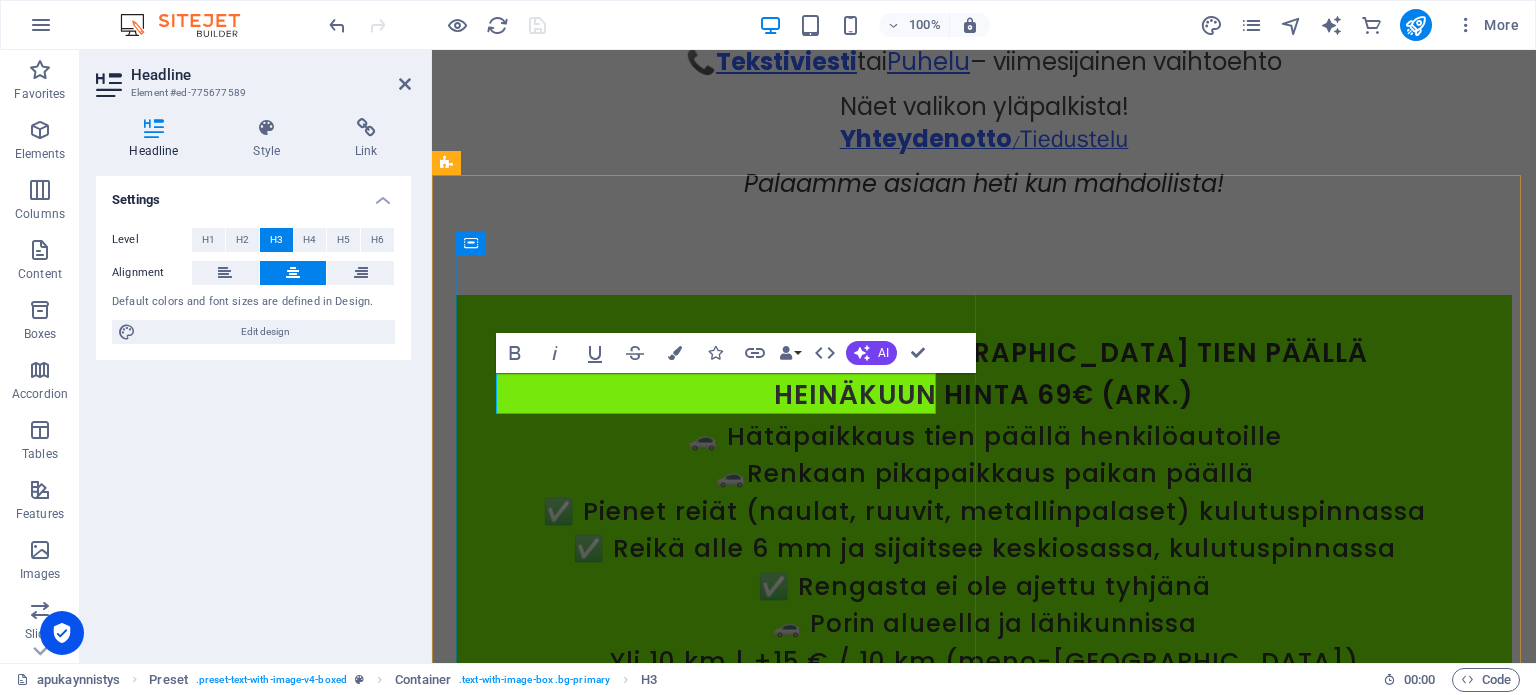 click on "Heinäkuun hinta 69€ (ark.)" at bounding box center [984, 395] 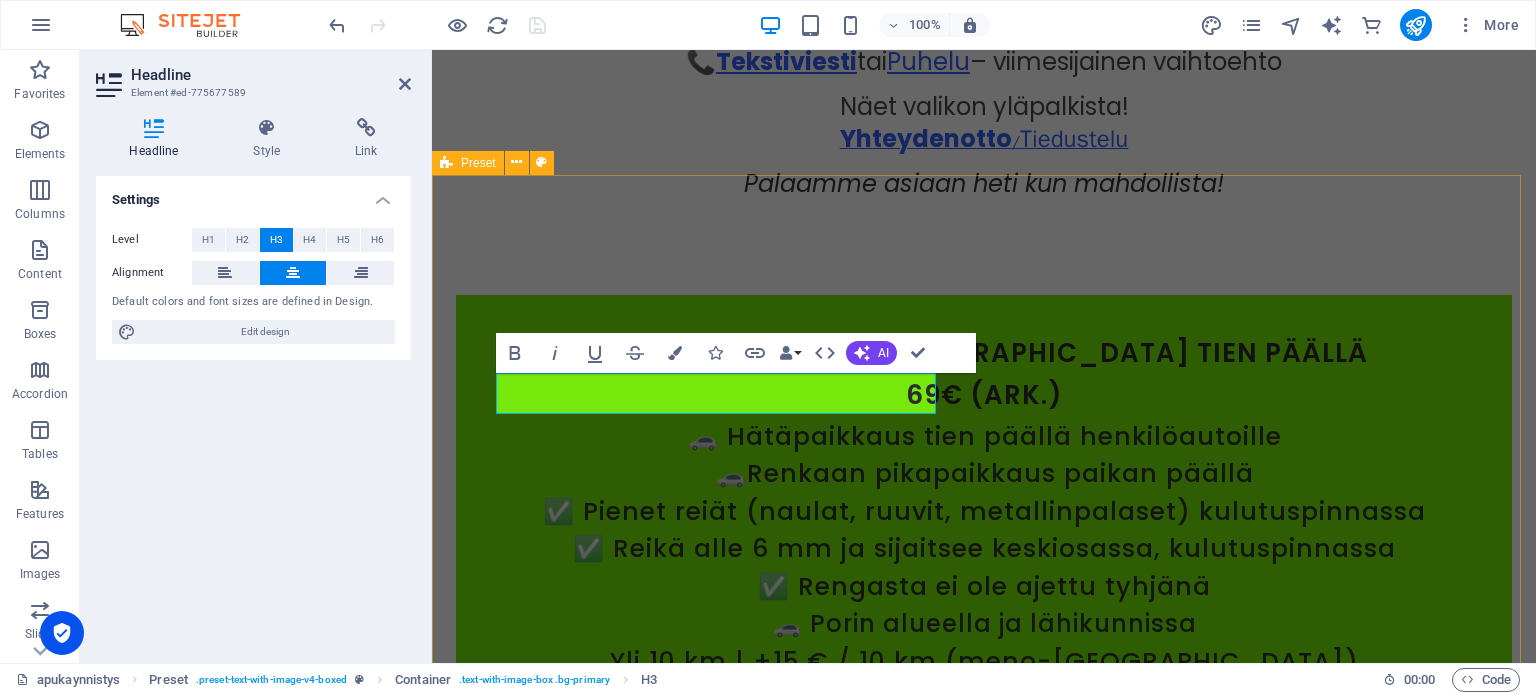 click on "renkaanpaikkaus [GEOGRAPHIC_DATA] tien päällä 69€ (ark.) 🚗 Hätäpaikkaus tien päällä henkilöautoille 🚗Renkaan pikapaikkaus paikan päällä ✅ Pienet reiät (naulat, ruuvit, metallinpalaset) kulutuspinnassa ✅ Reikä alle 6 mm ja sijaitsee keskiosassa, kulutuspinnassa ✅ Rengasta ei ole ajettu tyhjänä 🚗 Porin alueella ja lähikunnissa Yli 10 km | +15 € / 10 km (meno-[GEOGRAPHIC_DATA]) Lähtöpaikka 28760, [GEOGRAPHIC_DATA]. ✅ Nopea ja edullinen toimenpide, joka palauttaa autosi ajokuntoon [GEOGRAPHIC_DATA] ei sovellu sähköautoille. Lue lisää RengasSOS-palvelusta Muut Premium-huollot Drop content here or  Add elements  Paste clipboard" at bounding box center (984, 1166) 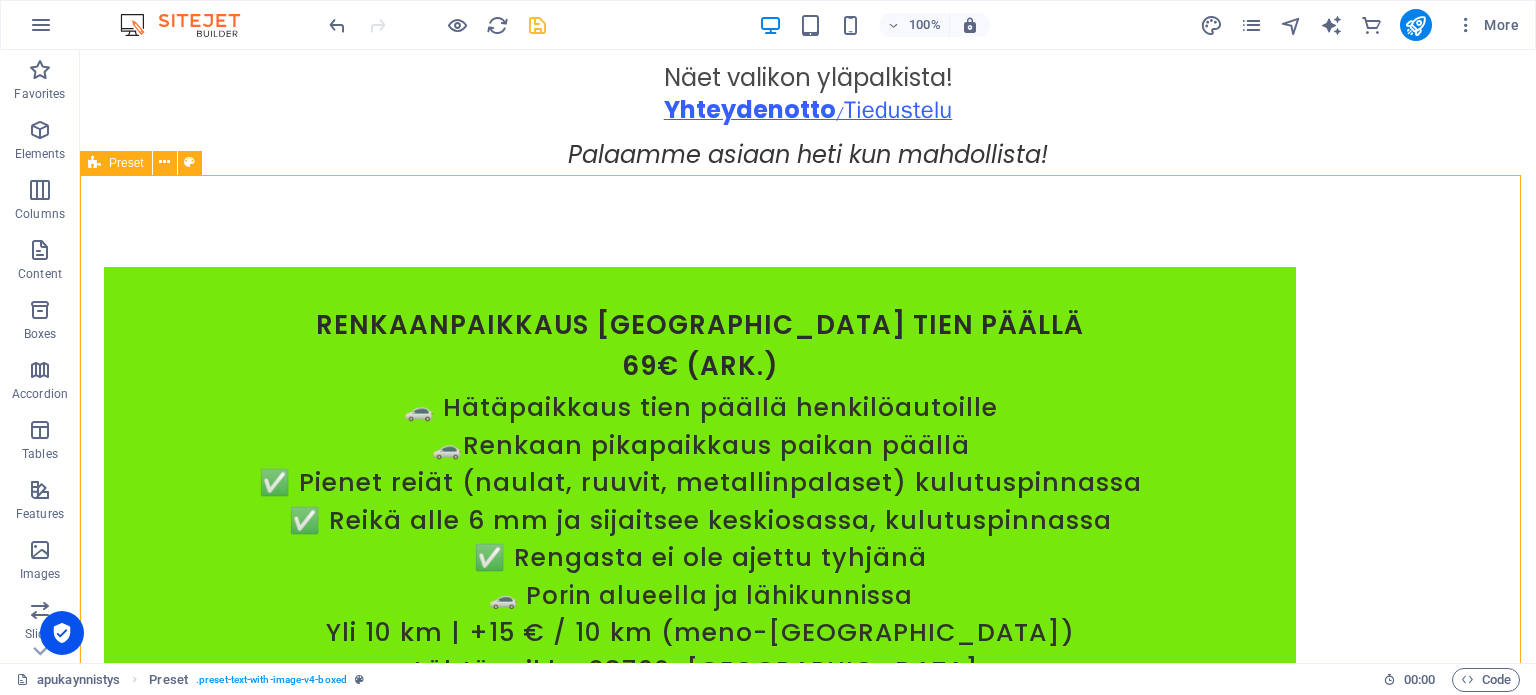 scroll, scrollTop: 800, scrollLeft: 0, axis: vertical 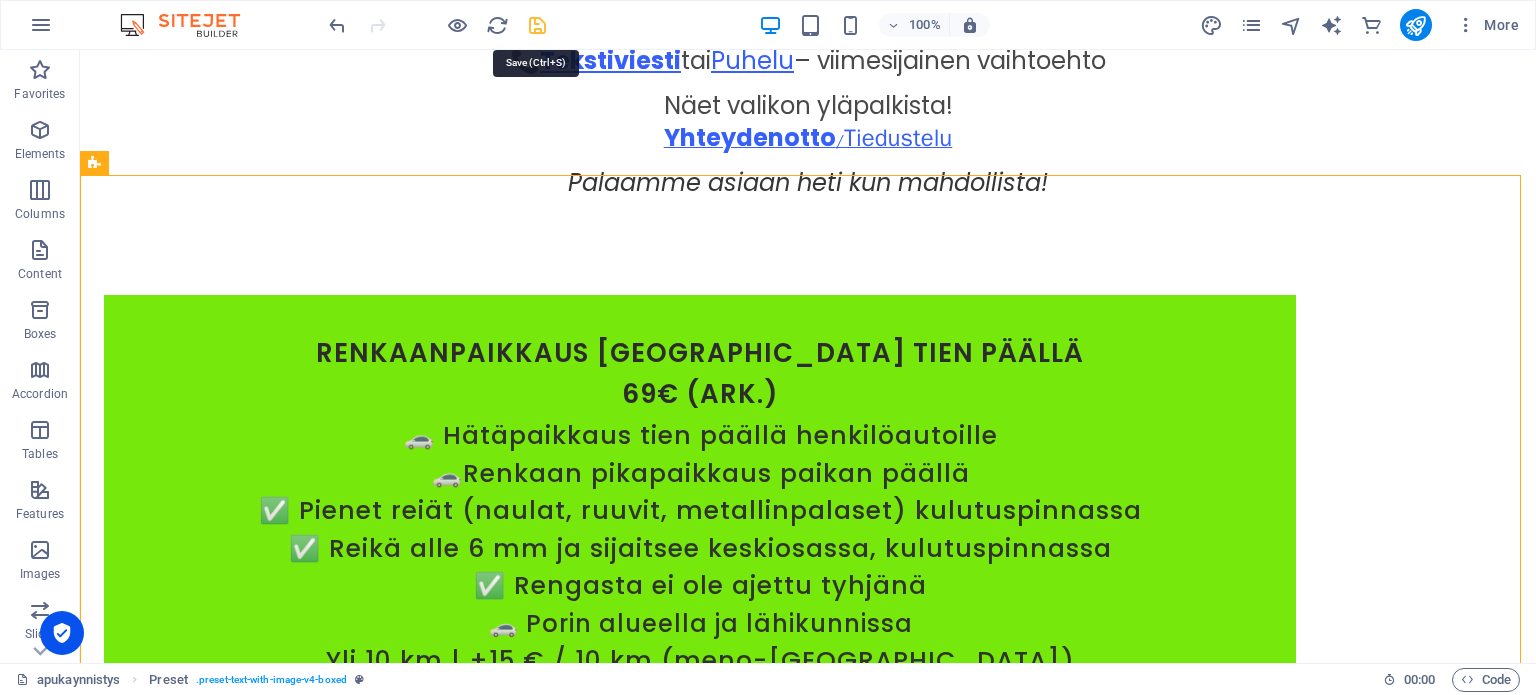 click at bounding box center [537, 25] 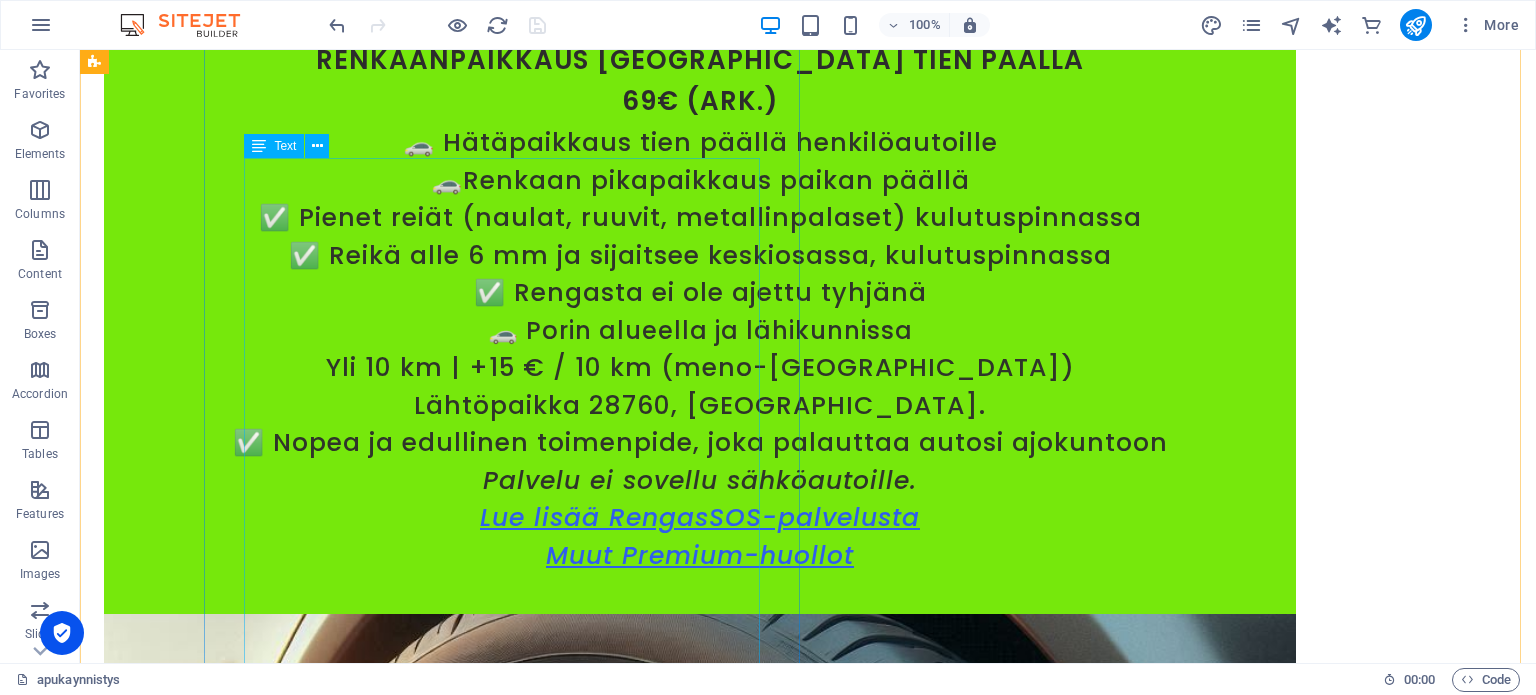 scroll, scrollTop: 1100, scrollLeft: 0, axis: vertical 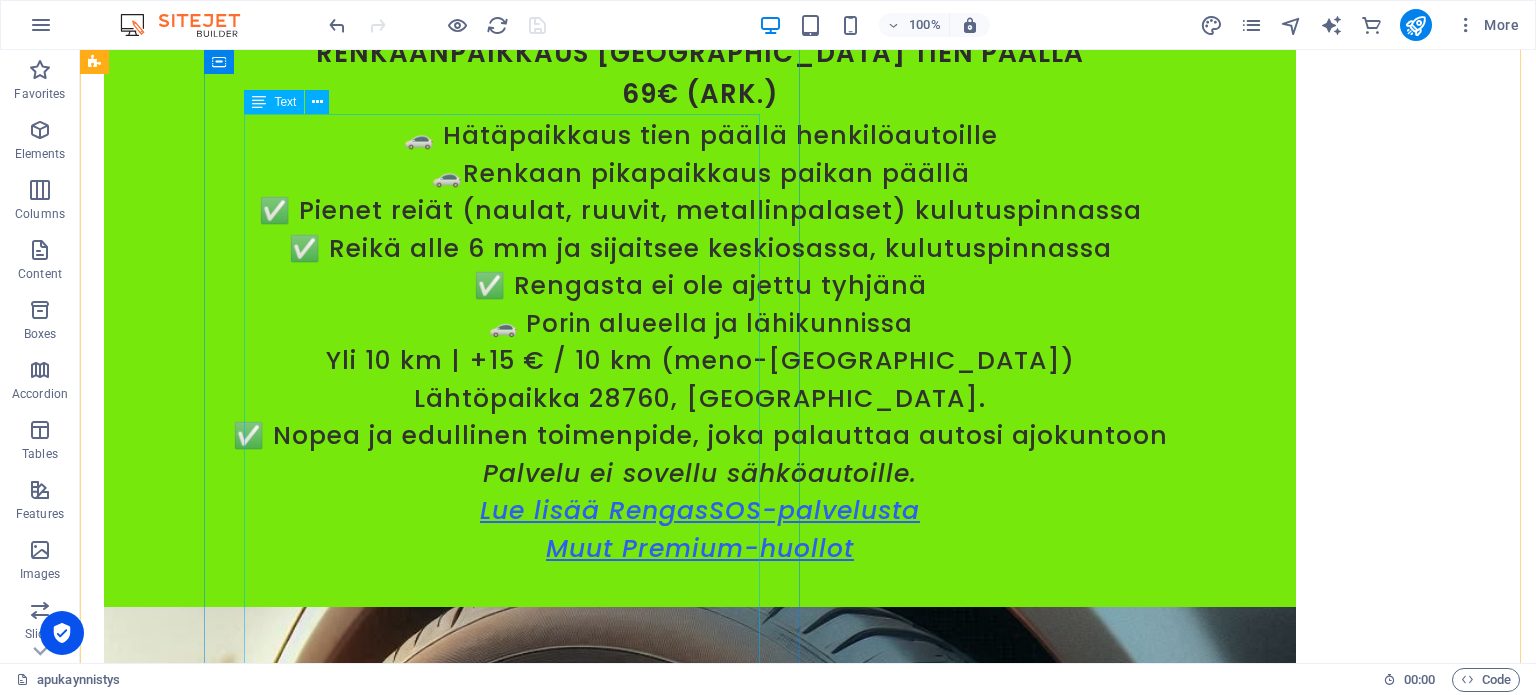 click on "🚗 Hätäpaikkaus tien päällä henkilöautoille 🚗Renkaan pikapaikkaus paikan päällä ✅ Pienet reiät (naulat, ruuvit, metallinpalaset) kulutuspinnassa ✅ Reikä alle 6 mm ja sijaitsee keskiosassa, kulutuspinnassa ✅ Rengasta ei ole ajettu tyhjänä 🚗 Porin alueella ja lähikunnissa Yli 10 km | +15 € / 10 km (meno-paluu) Lähtöpaikka 28760, [GEOGRAPHIC_DATA]. ✅ Nopea ja edullinen toimenpide, joka palauttaa autosi ajokuntoon [GEOGRAPHIC_DATA] ei sovellu sähköautoille. Lue lisää RengasSOS-palvelusta Muut Premium-huollot" at bounding box center (700, 342) 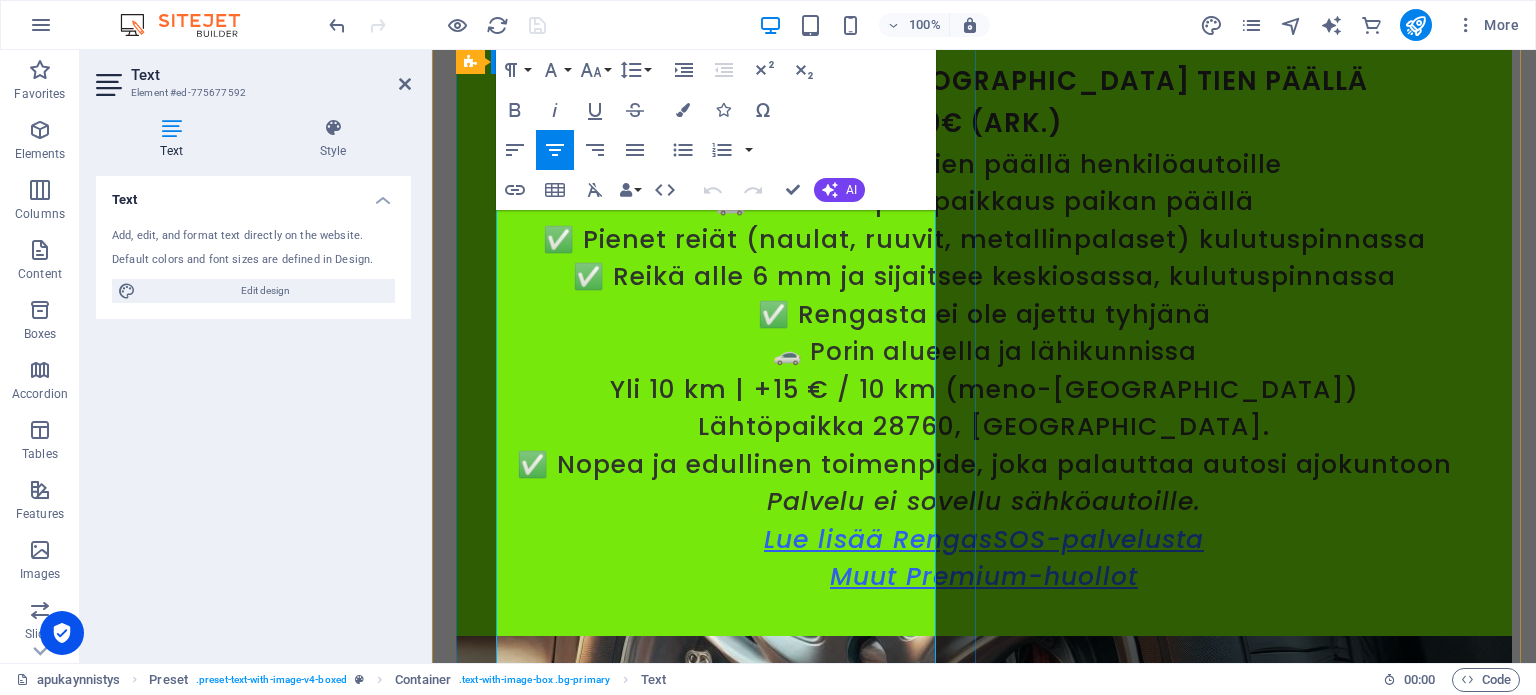 scroll, scrollTop: 1128, scrollLeft: 0, axis: vertical 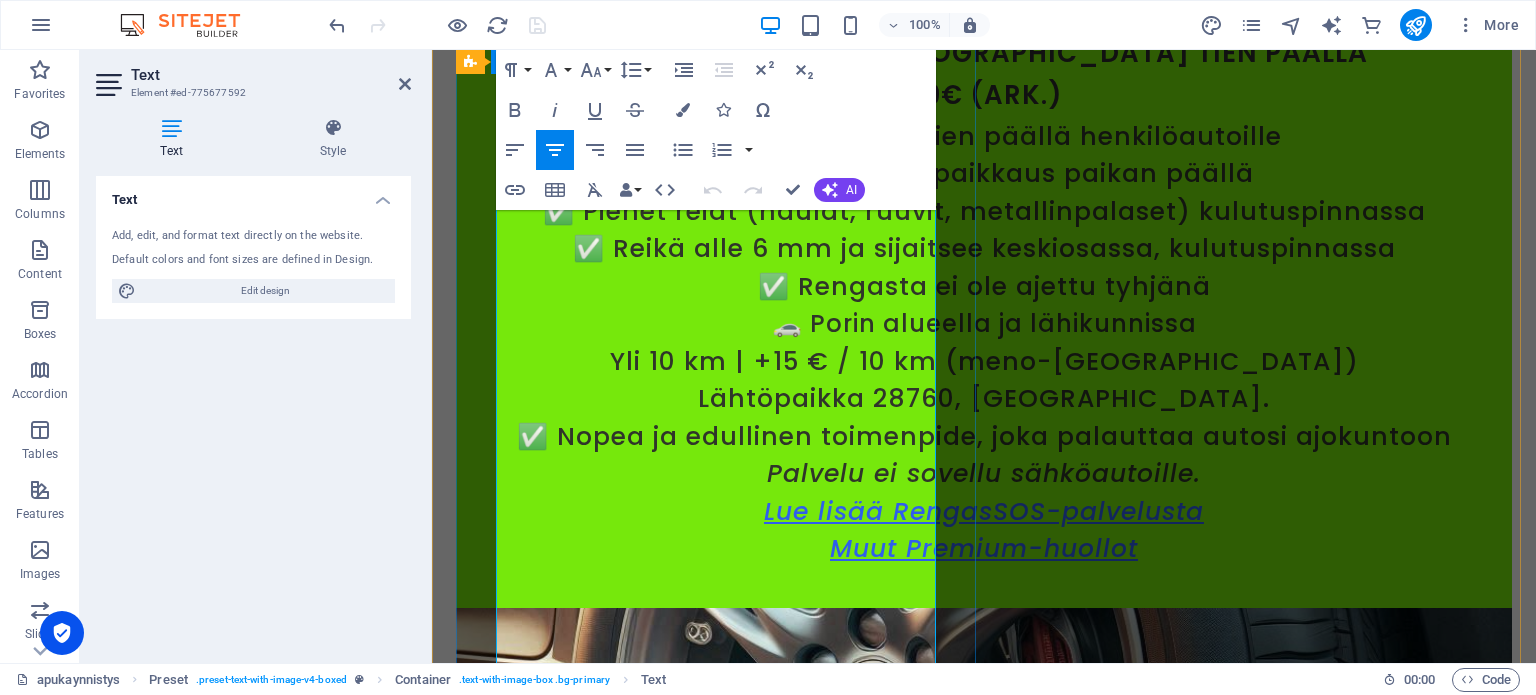 click on "🚗 Hätäpaikkaus tien päällä henkilöautoille 🚗Renkaan pikapaikkaus paikan päällä ✅ Pienet reiät (naulat, ruuvit, metallinpalaset) kulutuspinnassa ✅ Reikä alle 6 mm ja sijaitsee keskiosassa, kulutuspinnassa ✅ Rengasta ei ole ajettu tyhjänä 🚗 Porin alueella ja lähikunnissa Yli 10 km | +15 € / 10 km (meno-paluu)" at bounding box center (984, 249) 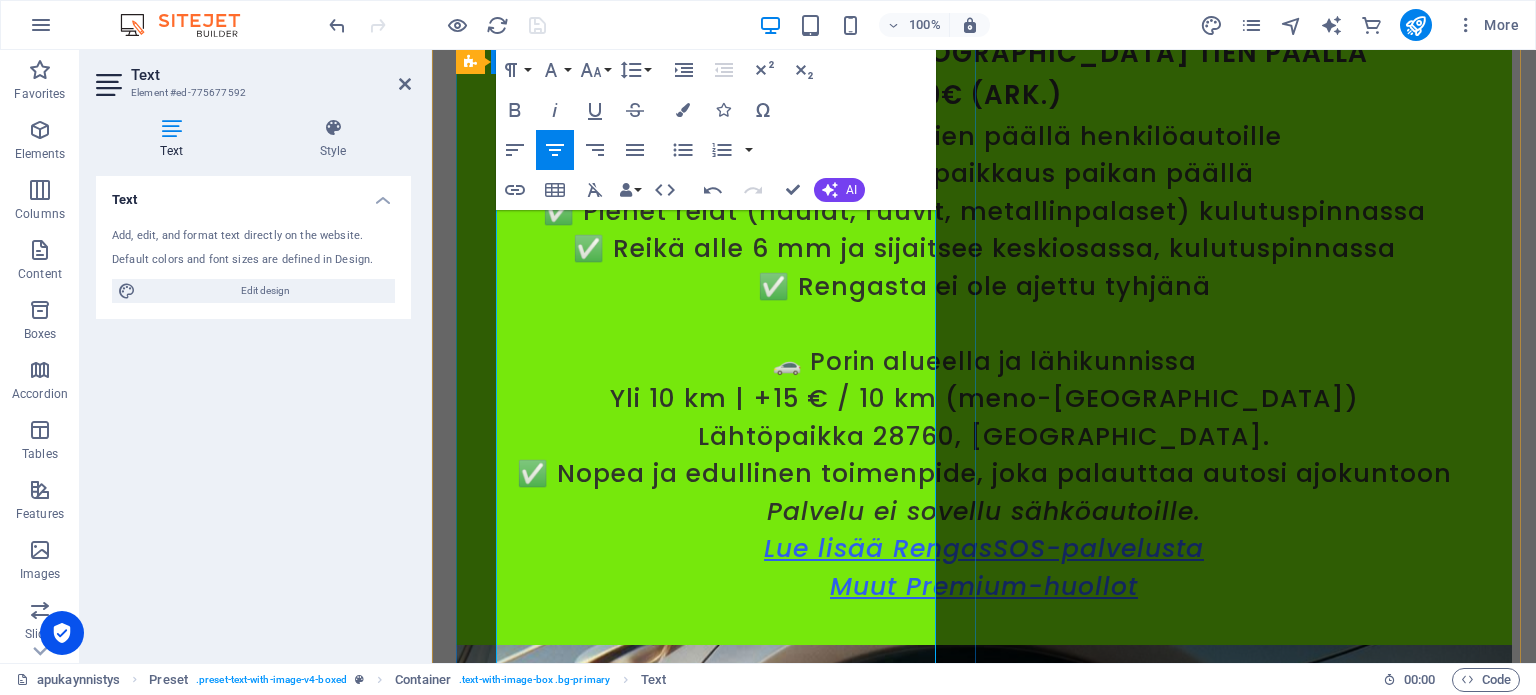 type 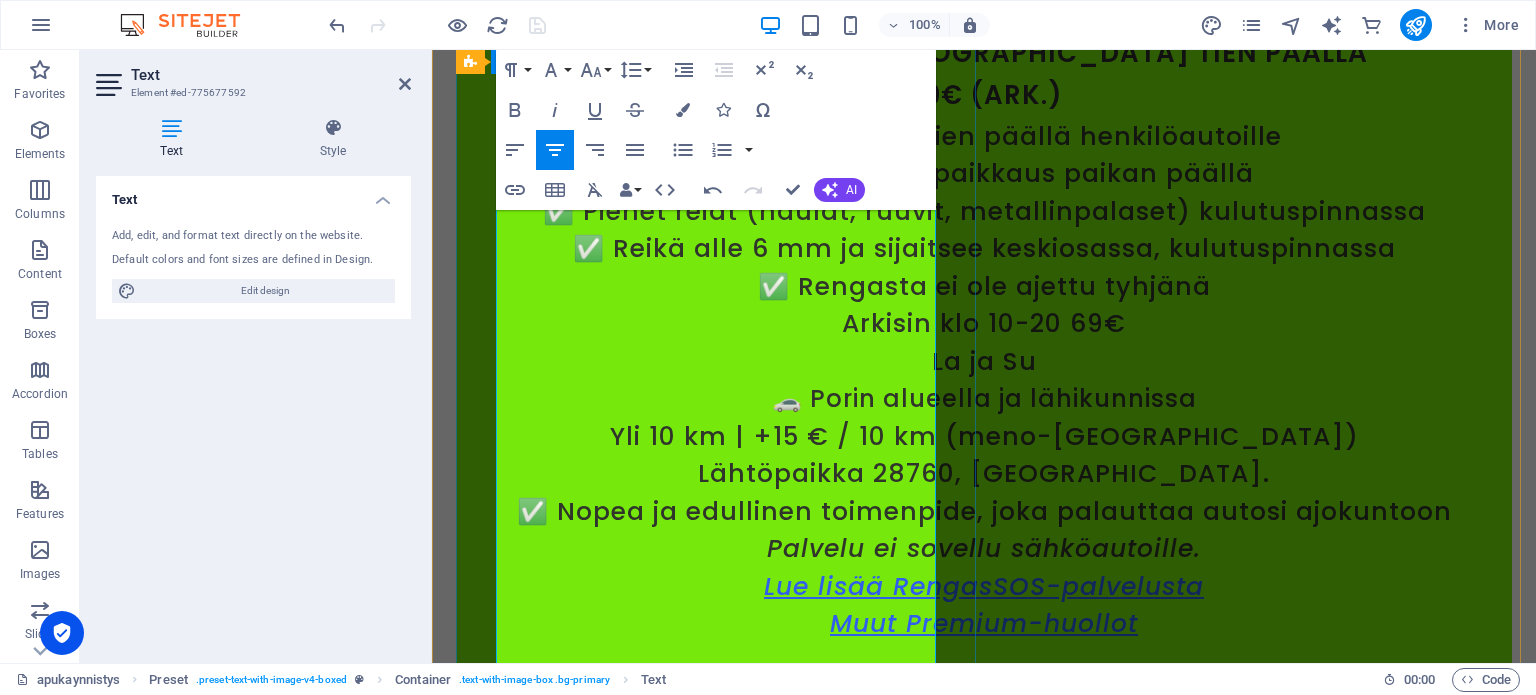 scroll, scrollTop: 1328, scrollLeft: 0, axis: vertical 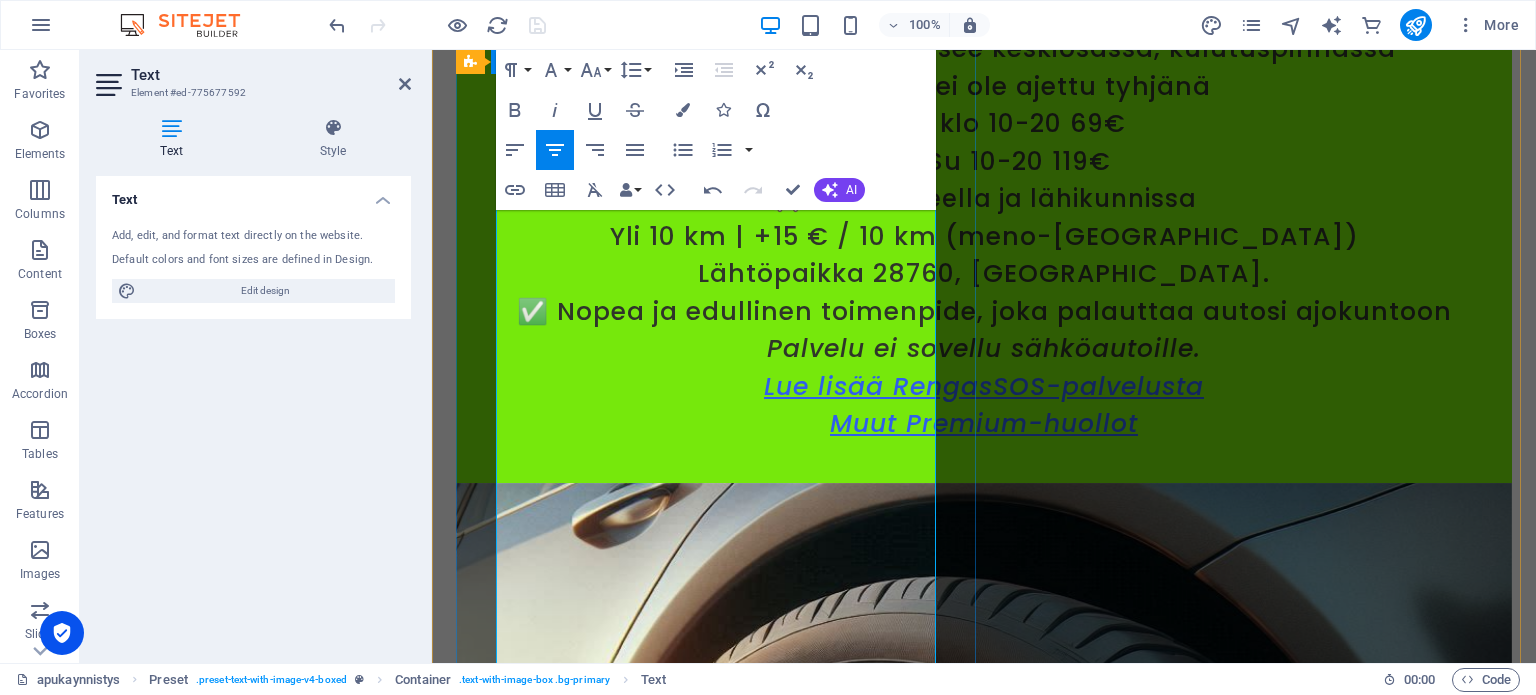 click on "renkaanpaikkaus [GEOGRAPHIC_DATA] tien päällä 69€ (ark.) 🚗 Hätäpaikkaus tien päällä henkilöautoille 🚗Renkaan pikapaikkaus paikan päällä ✅ Pienet reiät (naulat, ruuvit, metallinpalaset) kulutuspinnassa ✅ Reikä alle 6 mm ja sijaitsee keskiosassa, kulutuspinnassa ✅ Rengasta ei ole ajettu tyhjänä Arkisin klo 10-20 69€ La ja Su 10-20 119€ 🚗 Porin alueella ja lähikunnissa Yli 10 km | +15 € / 10 km (meno-paluu) Lähtöpaikka 28760, Pori. ✅ Nopea ja edullinen toimenpide, joka palauttaa autosi ajokuntoon [GEOGRAPHIC_DATA] ei sovellu sähköautoille. Lue lisää RengasSOS-palvelusta Muut Premium-huollot" at bounding box center (984, 139) 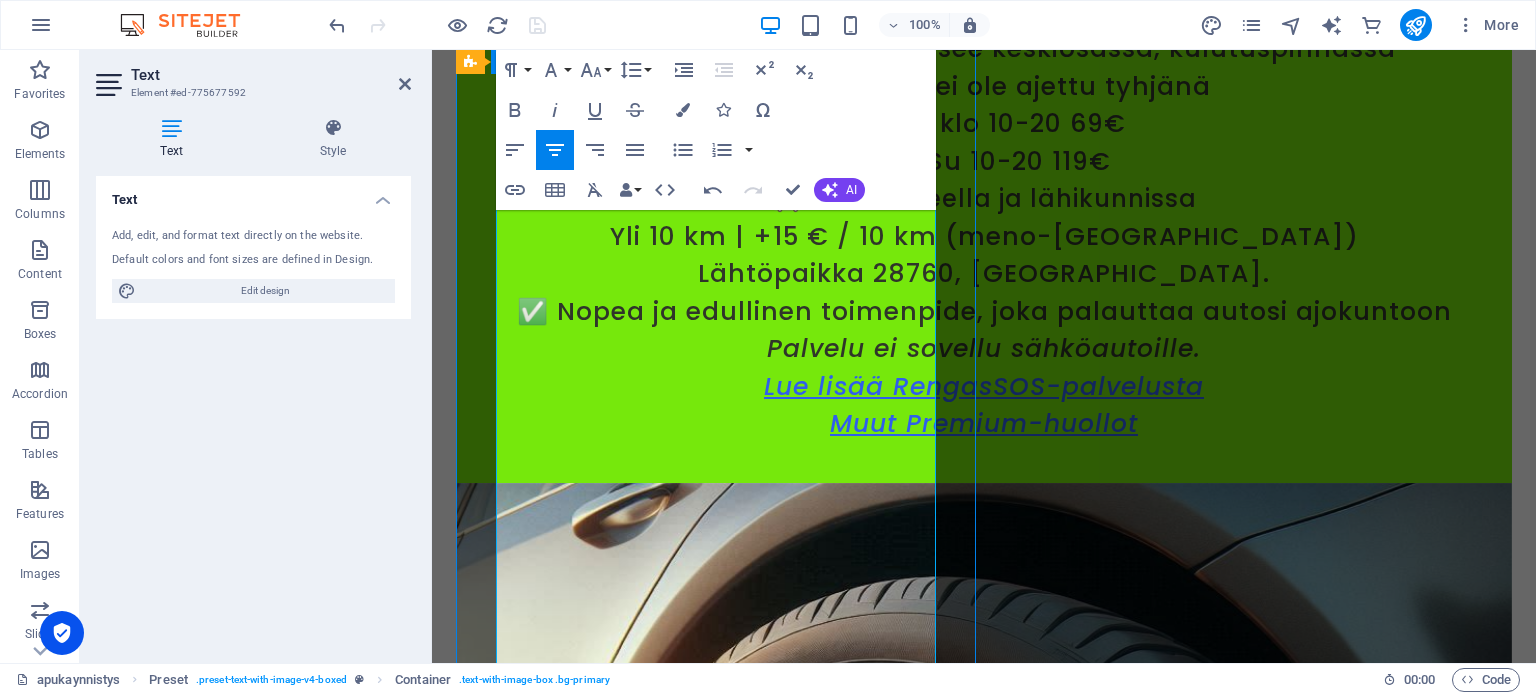 scroll, scrollTop: 1300, scrollLeft: 0, axis: vertical 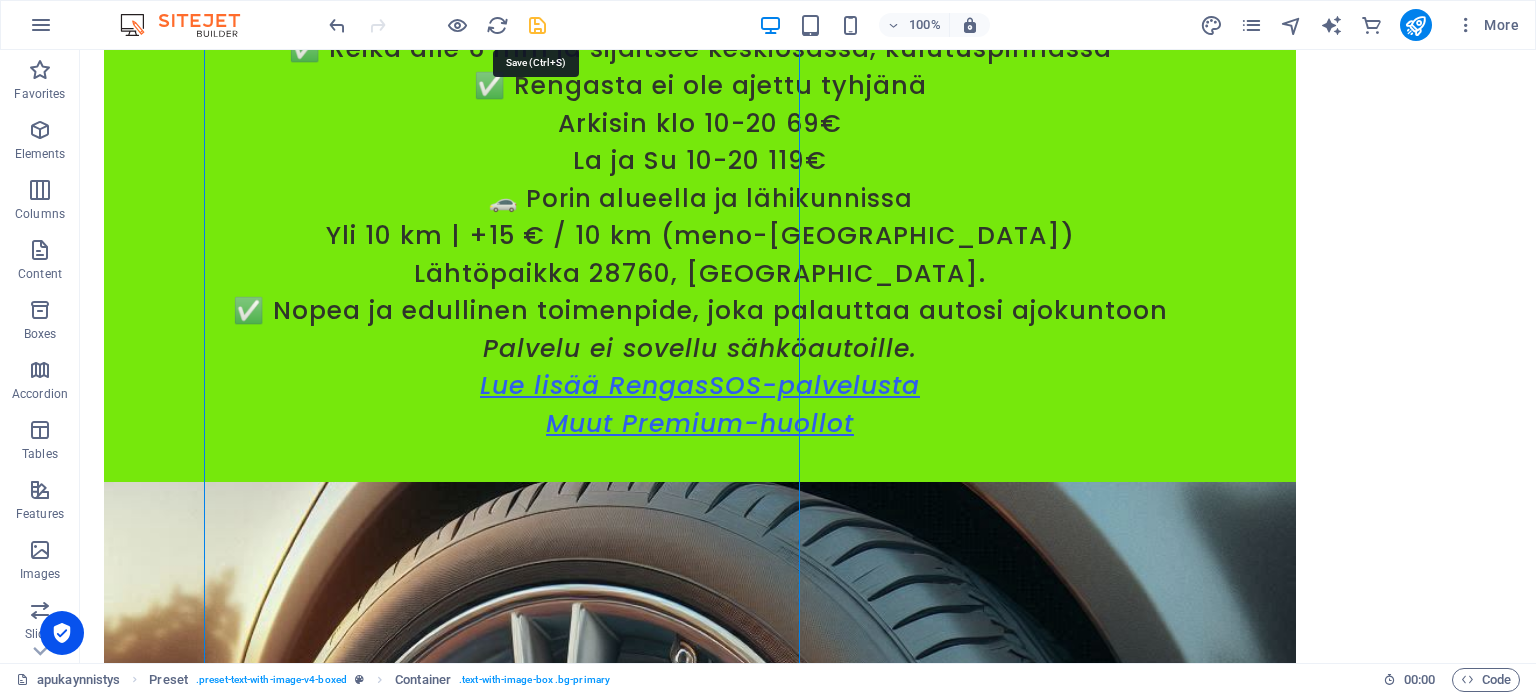 click at bounding box center (537, 25) 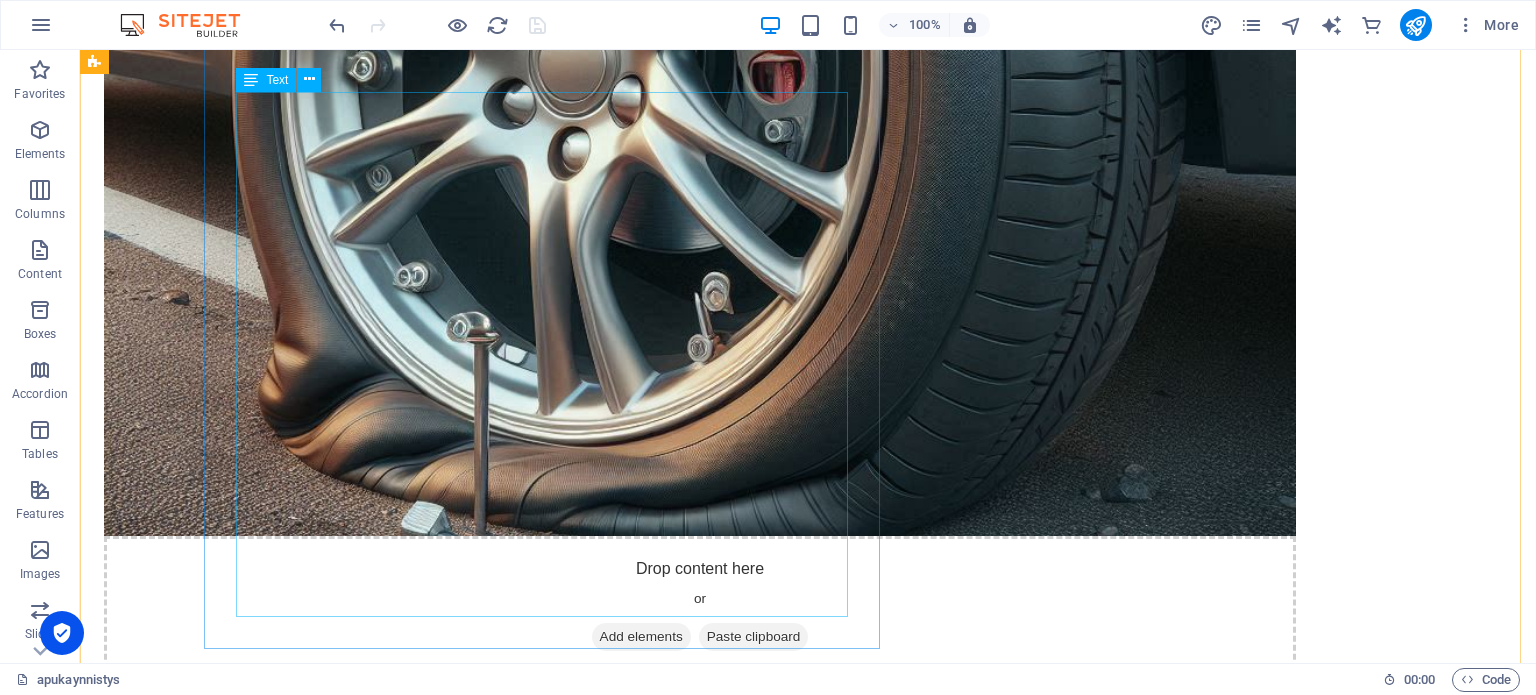 scroll, scrollTop: 2200, scrollLeft: 0, axis: vertical 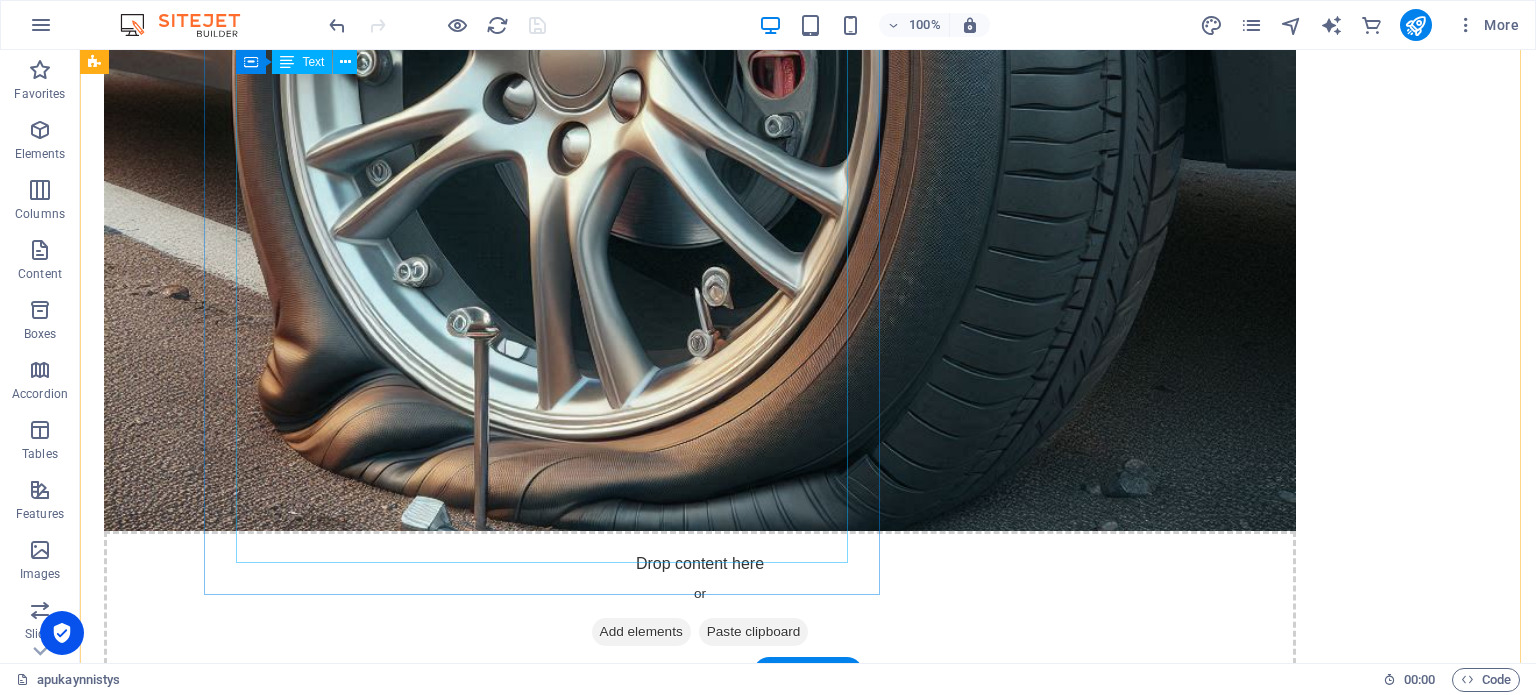 click on "Älä maksa liikaa käynnistysavusta – meillä se on edullisempaa! Kun ajoneuvosi akku pettää, älä huoli – olemme nopeasti ja edullisesti apunasi! Tarjoamme apukäynnistystä vain 50 € (sisältää 10 km matkan). Ei tarvetta kalliille palveluille – tuomme avun suoraan paikalle! Saat nopeaa ja luotettavaa käynnistysapua arkisin klo 10–22 Porissa. Lauantai & sunnuntai 14-22 | 80 € Yli 10 km? Vain 15 € / 10 km (meno & paluu). Ota yhteyttä nyt ja varmista, että pääset takaisin tien päälle!" at bounding box center (848, 1057) 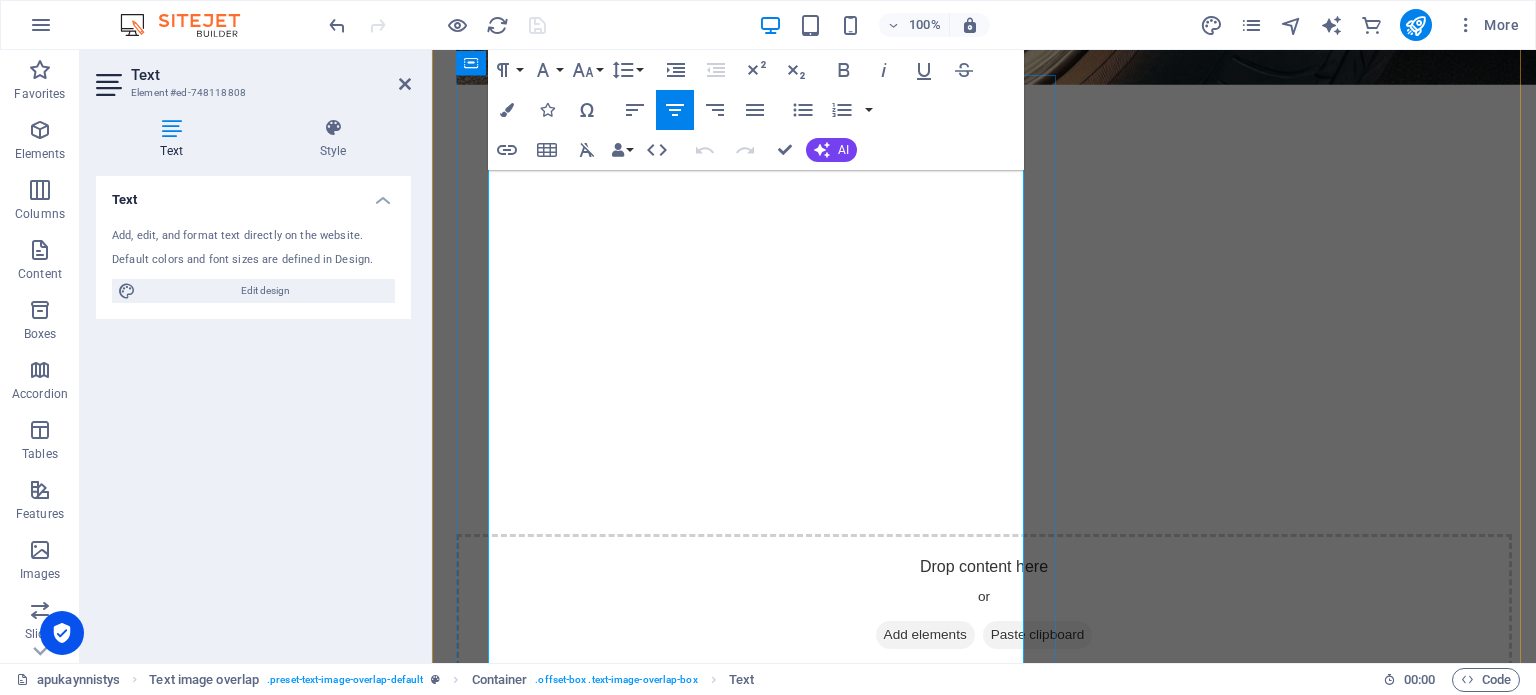 scroll, scrollTop: 2342, scrollLeft: 0, axis: vertical 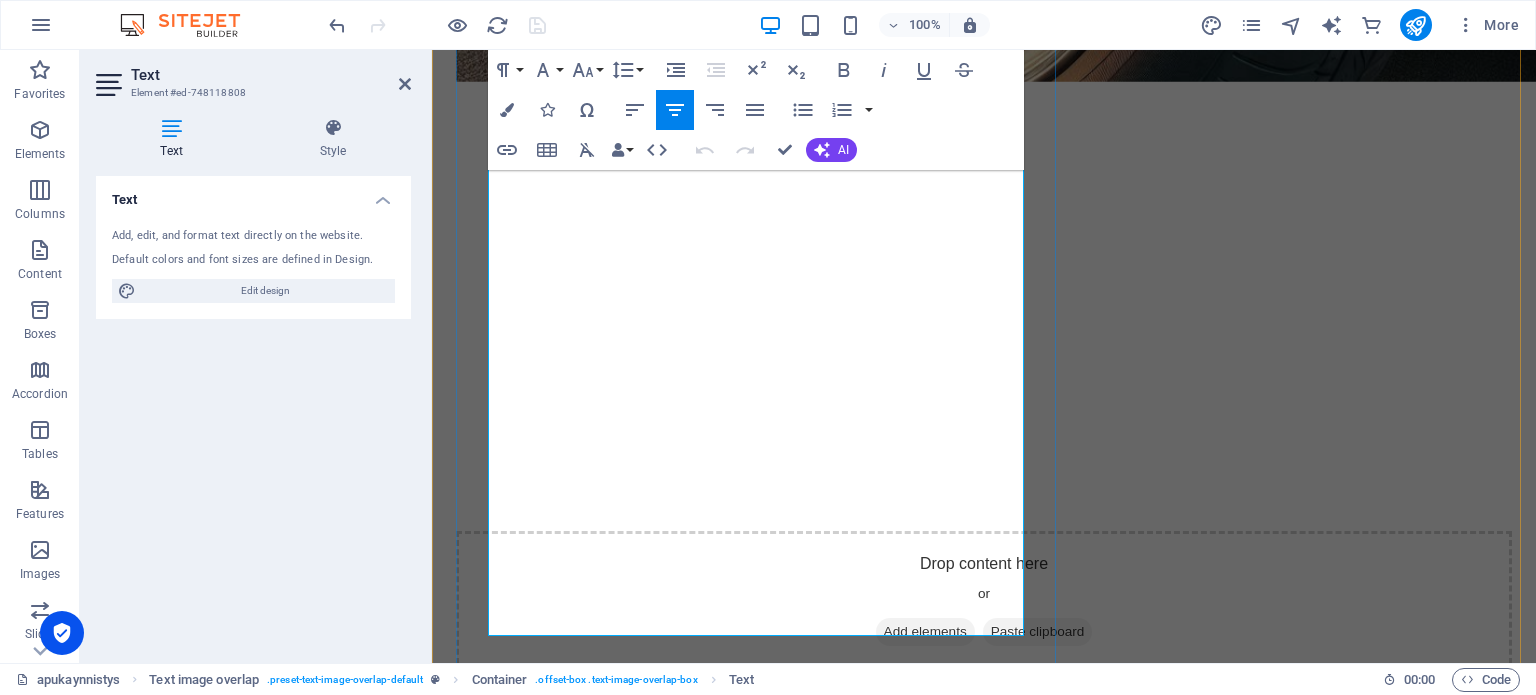 click on "Ei tarvetta kalliille palveluille – tuomme avun suoraan paikalle! Saat nopeaa ja luotettavaa käynnistysapua arkisin klo 10–22 Porissa. Lauantai & sunnuntai 14-22 | 80 €" at bounding box center [1024, 1075] 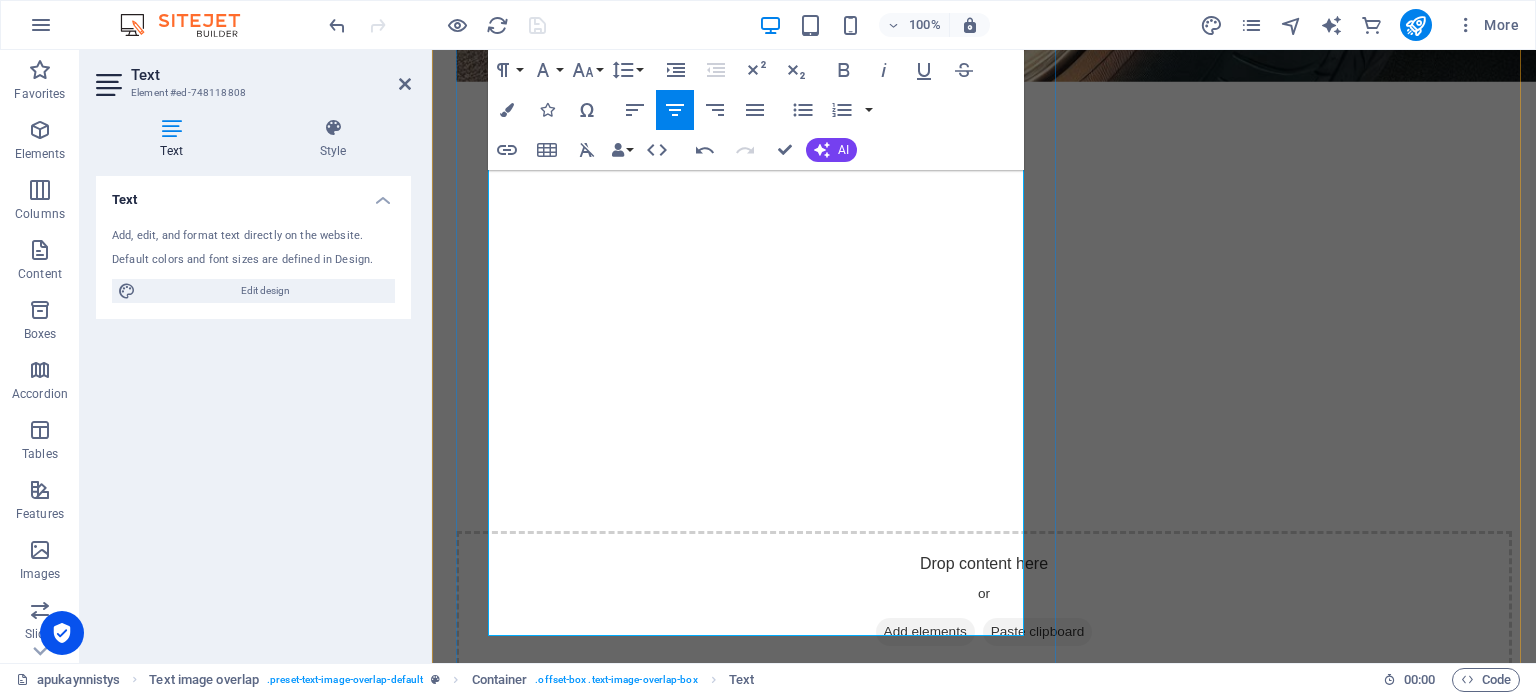 type 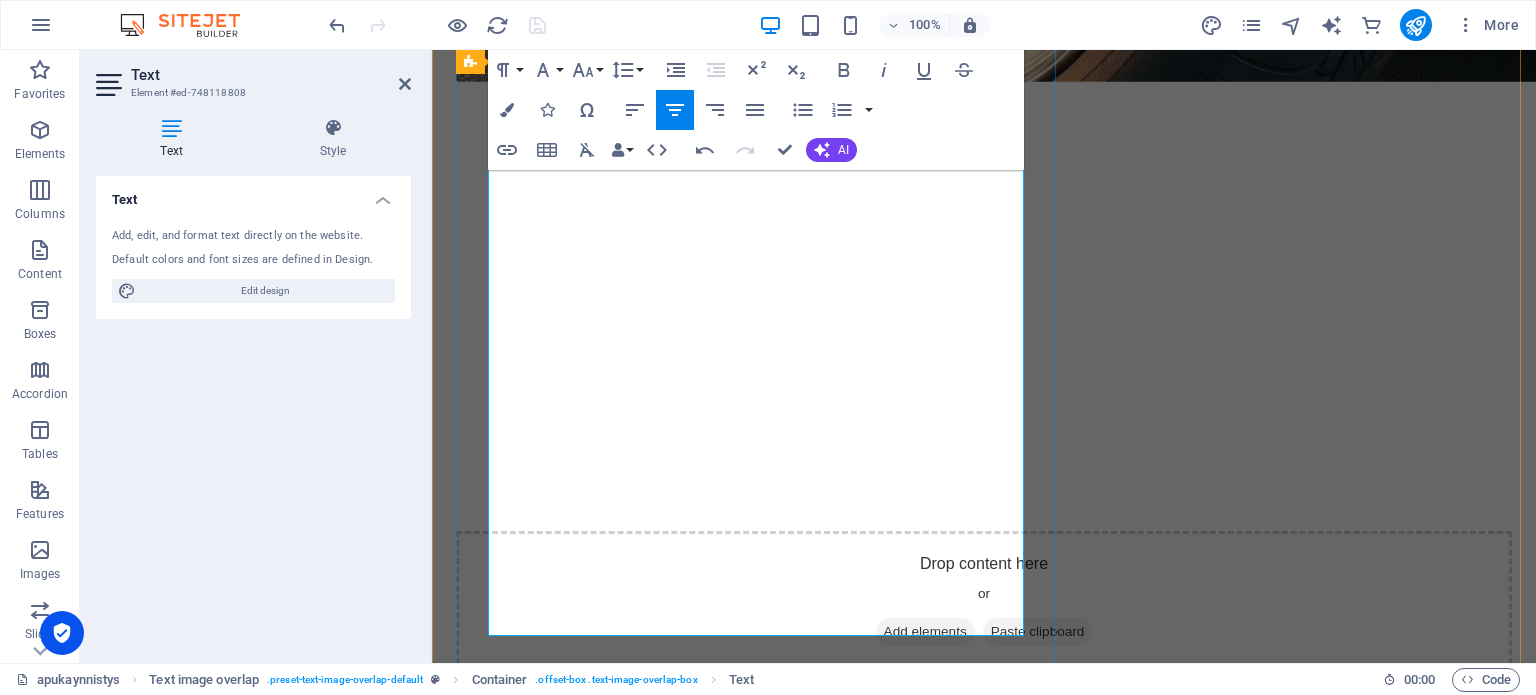 click on "Liikkuva akkupalvelu 50€ Pori Älä maksa liikaa käynnistysavusta – meillä se on edullisempaa! Kun ajoneuvosi akku pettää, älä huoli – olemme nopeasti ja edullisesti apunasi! Tarjoamme apukäynnistystä vain 50 € (sisältää 10 km matkan). Ei tarvetta kalliille palveluille – tuomme avun suoraan paikalle! Saat nopeaa ja luotettavaa käynnistysapua arkisin klo 10–20 Porissa. Lauantai & sunnuntai 14-22 | 80 € Yli 10 km? Vain 15 € / 10 km (meno & paluu). Ota yhteyttä nyt ja varmista, että pääset takaisin tien päälle!" at bounding box center [1024, 1035] 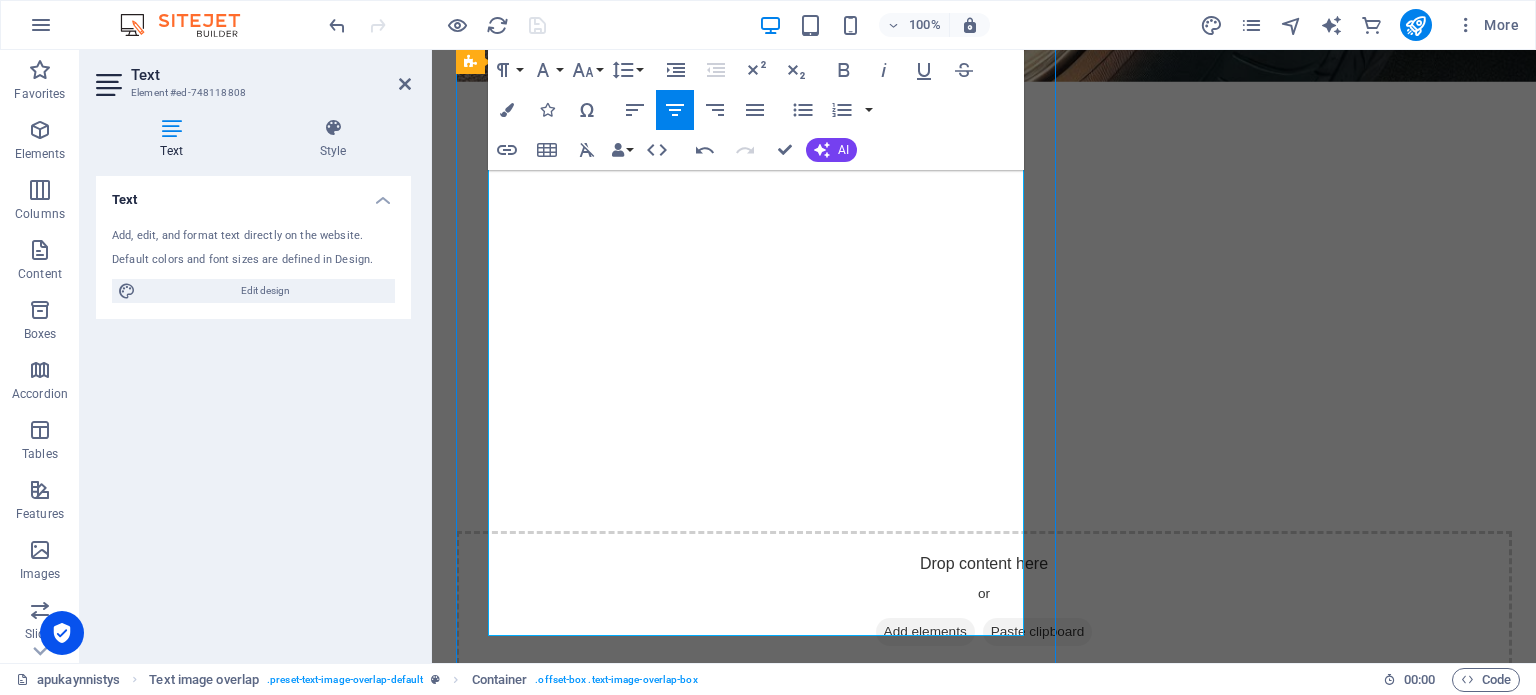scroll, scrollTop: 2201, scrollLeft: 0, axis: vertical 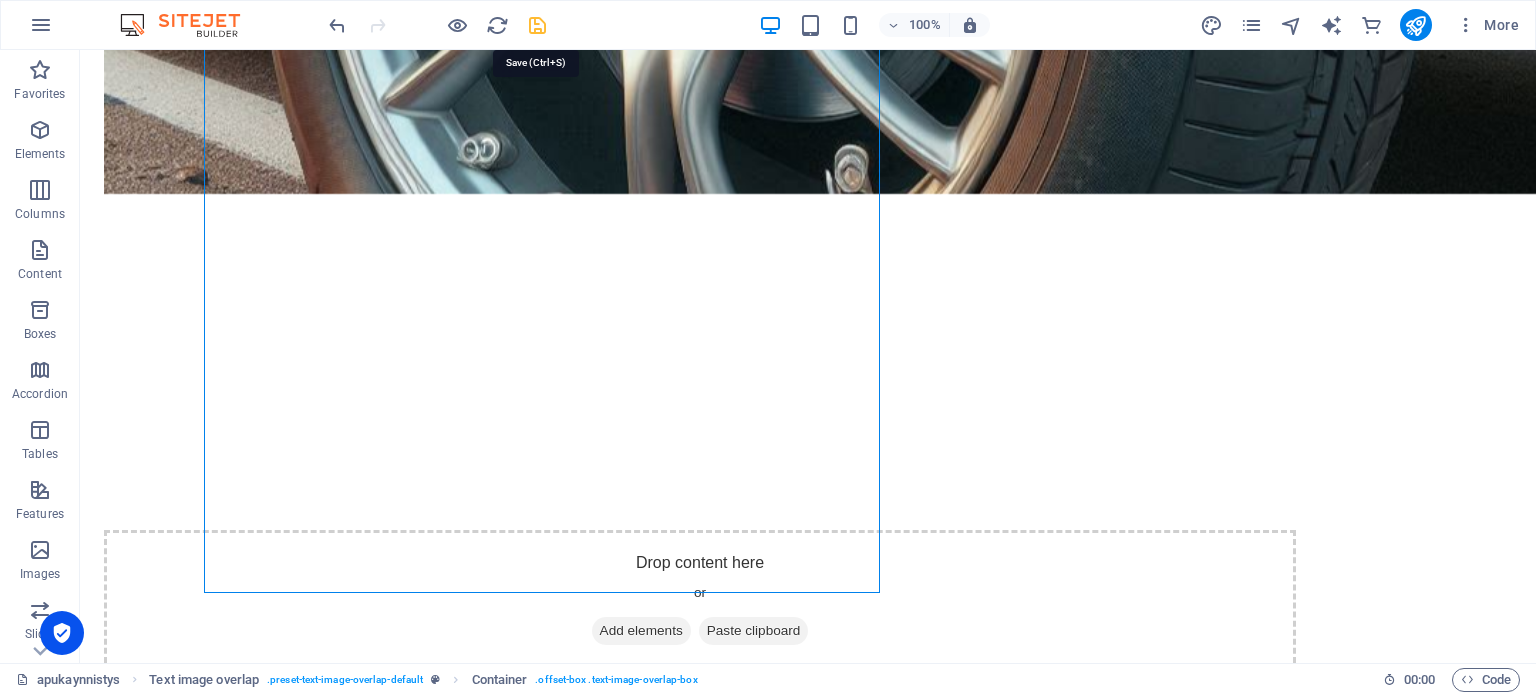 click at bounding box center (537, 25) 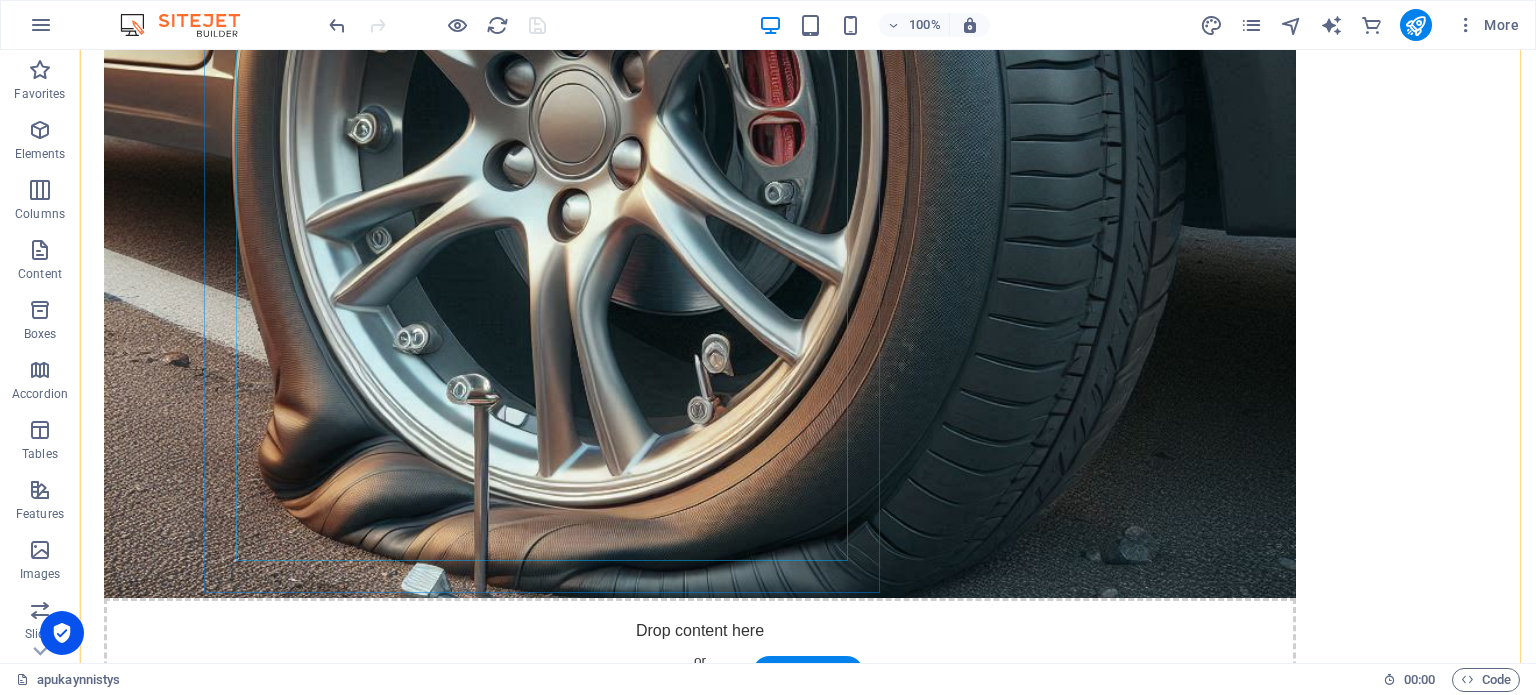 scroll, scrollTop: 2201, scrollLeft: 0, axis: vertical 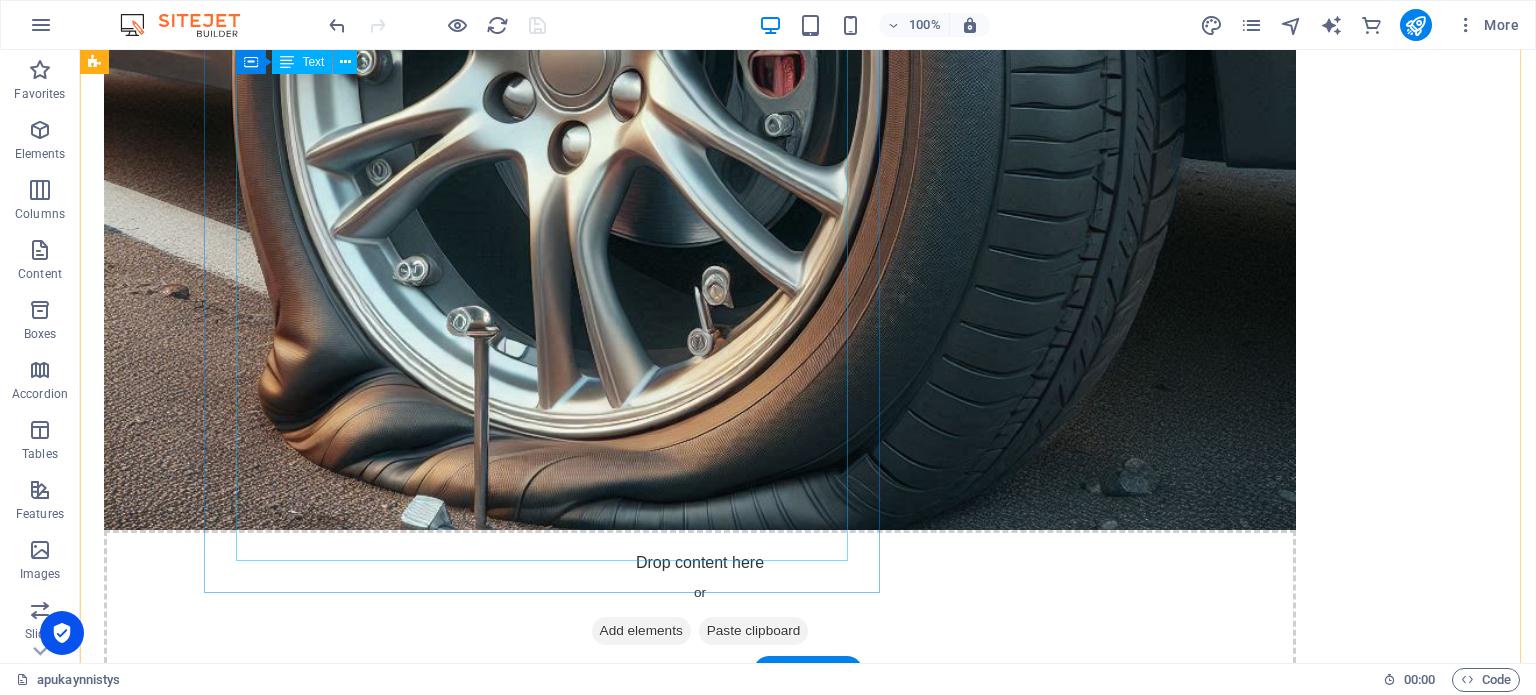 click on "Älä maksa liikaa käynnistysavusta – meillä se on edullisempaa! Kun ajoneuvosi akku pettää, älä huoli – olemme nopeasti ja edullisesti apunasi! Tarjoamme apukäynnistystä vain 50 € (sisältää 10 km matkan). Ei tarvetta kalliille palveluille – tuomme avun suoraan paikalle! Saat nopeaa ja luotettavaa käynnistysapua arkisin klo 10–20 Porissa. Lauantai & sunnuntai 14-22 | 80 € Yli 10 km? Vain 15 € / 10 km (meno & paluu). Ota yhteyttä nyt ja varmista, että pääset takaisin tien päälle!" at bounding box center [848, 1056] 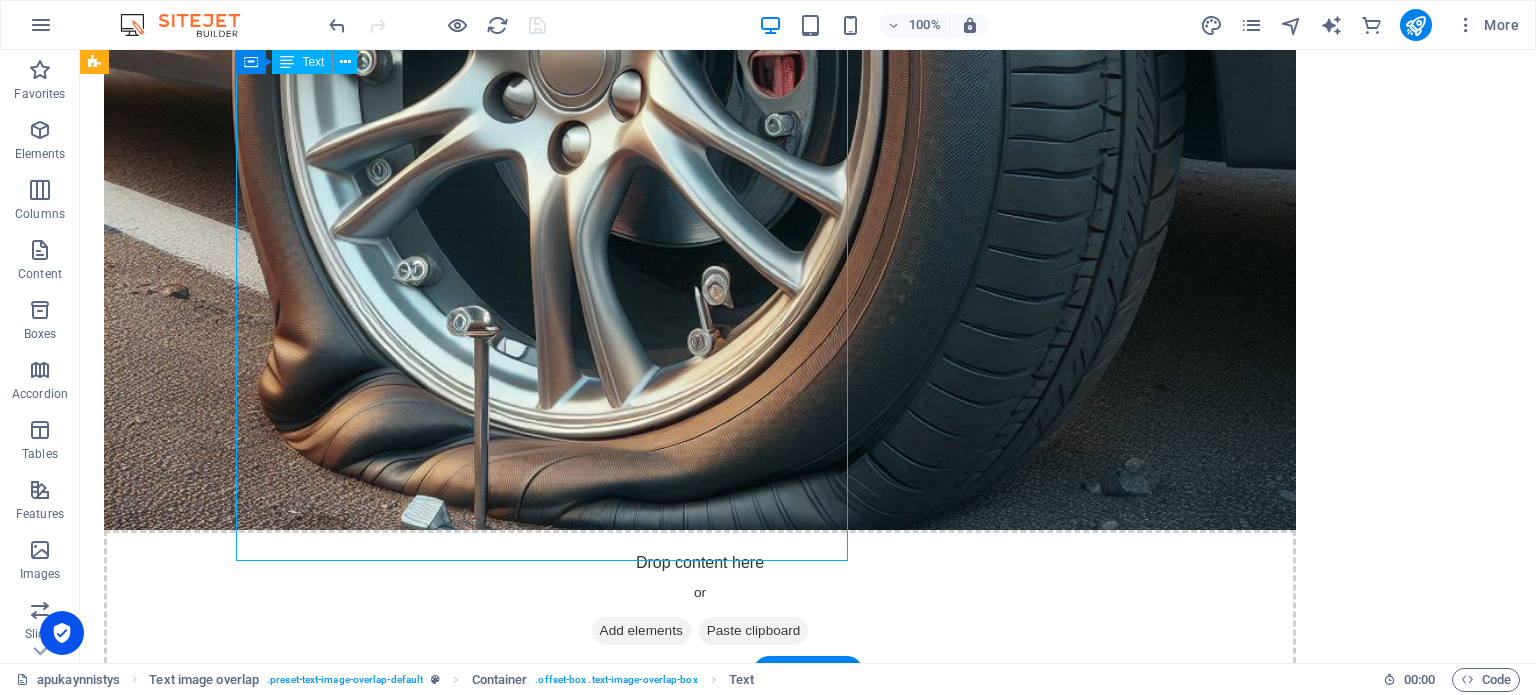 click on "Älä maksa liikaa käynnistysavusta – meillä se on edullisempaa! Kun ajoneuvosi akku pettää, älä huoli – olemme nopeasti ja edullisesti apunasi! Tarjoamme apukäynnistystä vain 50 € (sisältää 10 km matkan). Ei tarvetta kalliille palveluille – tuomme avun suoraan paikalle! Saat nopeaa ja luotettavaa käynnistysapua arkisin klo 10–20 Porissa. Lauantai & sunnuntai 14-22 | 80 € Yli 10 km? Vain 15 € / 10 km (meno & paluu). Ota yhteyttä nyt ja varmista, että pääset takaisin tien päälle!" at bounding box center (848, 1056) 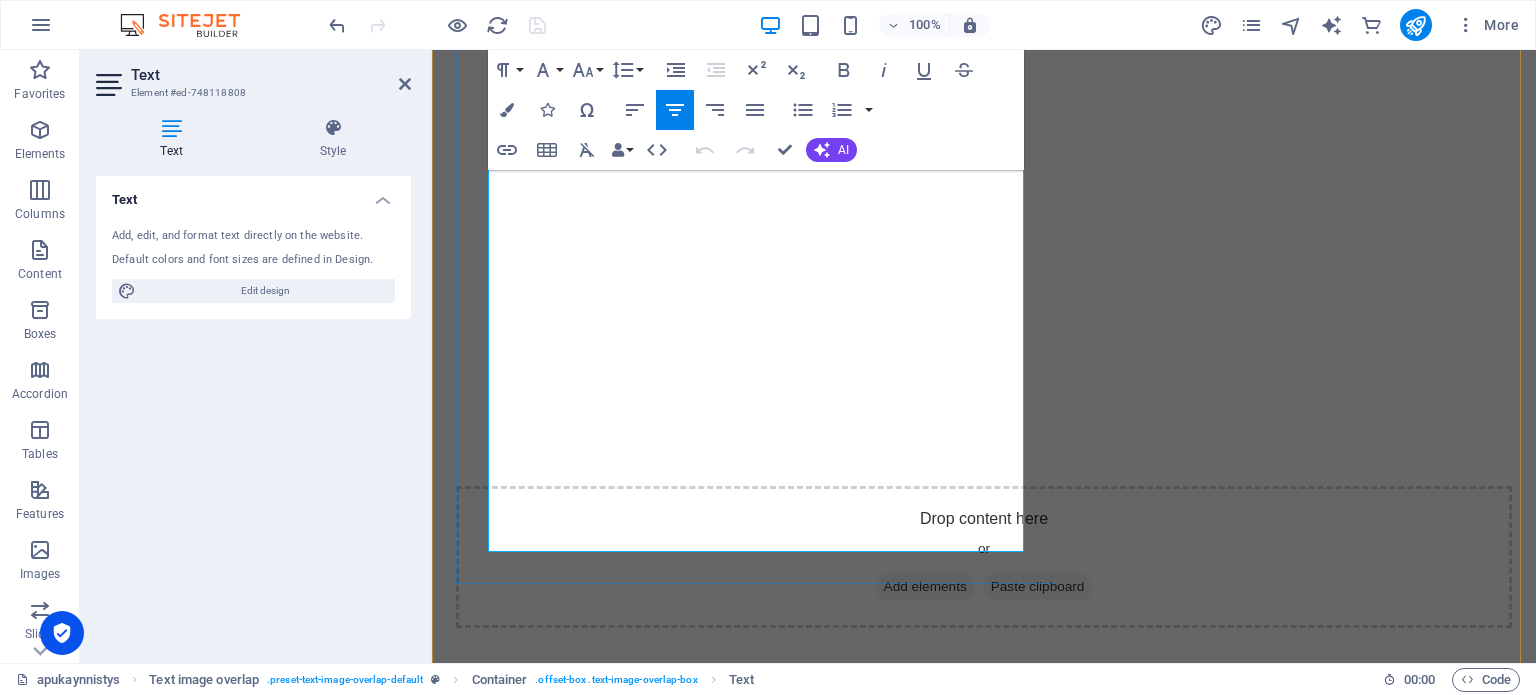 scroll, scrollTop: 2442, scrollLeft: 0, axis: vertical 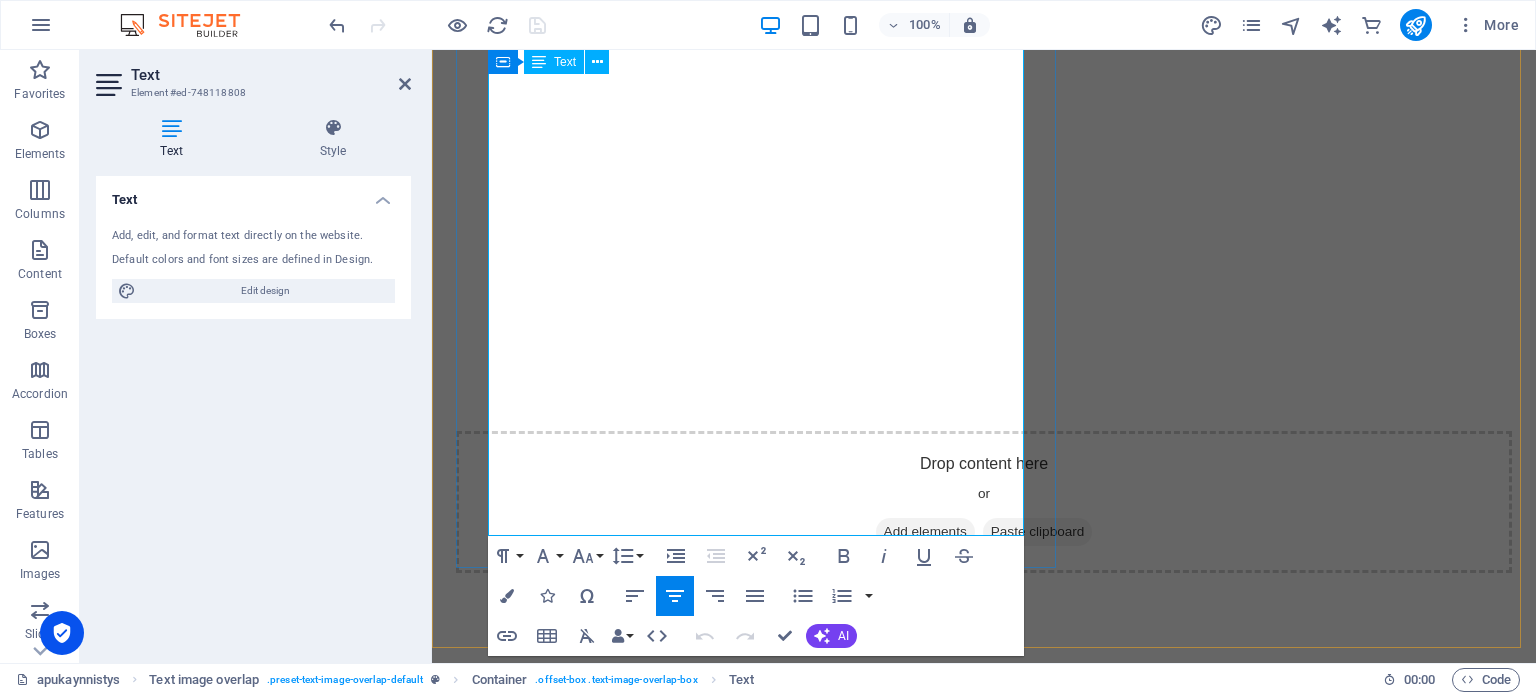 drag, startPoint x: 892, startPoint y: 359, endPoint x: 895, endPoint y: 375, distance: 16.27882 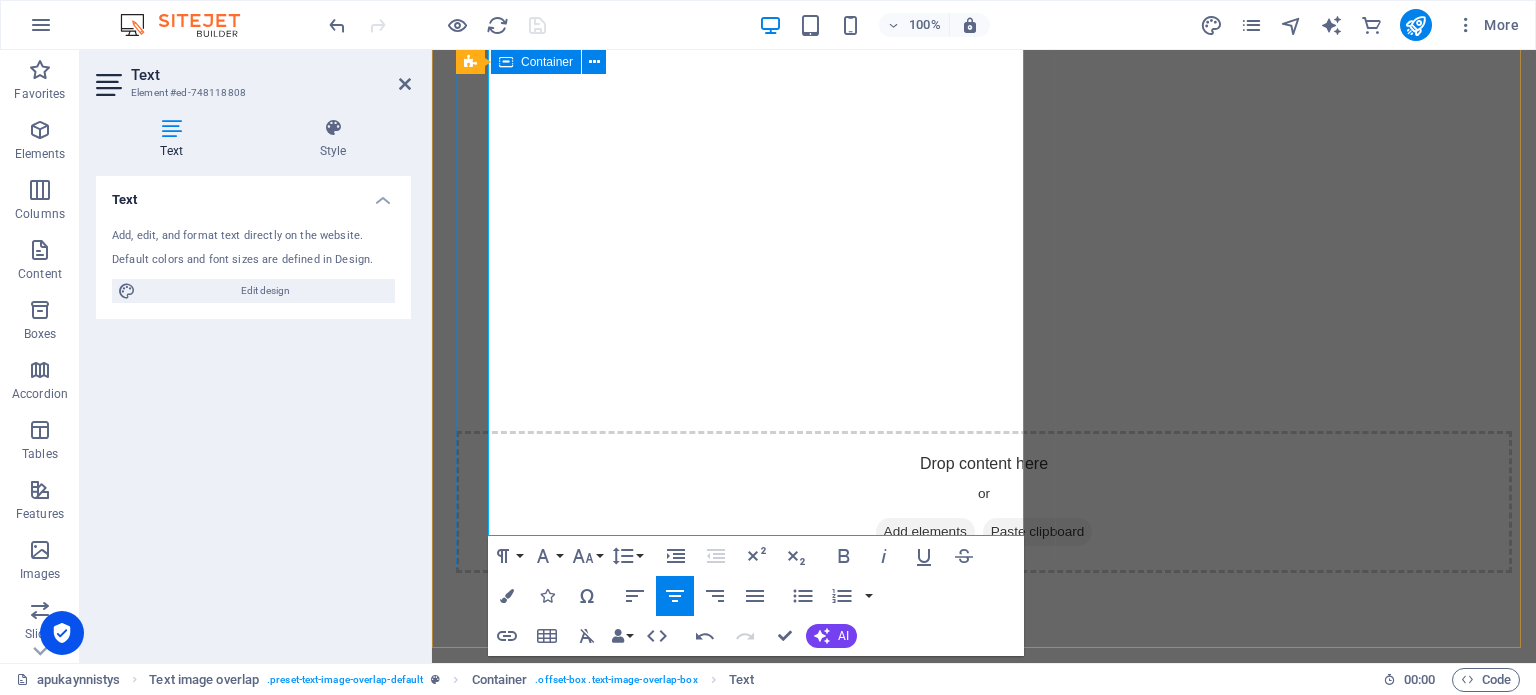 click on "Liikkuva akkupalvelu 50€ Pori Älä maksa liikaa käynnistysavusta – meillä se on edullisempaa! Kun ajoneuvosi akku pettää, älä huoli – olemme nopeasti ja edullisesti apunasi! Tarjoamme apukäynnistystä vain 50 € (sisältää 10 km matkan). Ei tarvetta kalliille palveluille – tuomme avun suoraan paikalle! Saat nopeaa ja luotettavaa käynnistysapua arkisin klo 10–20 Porissa. Lauantai & sunnuntai 14-20 | 80 € Yli 10 km? Vain 15 € / 10 km (meno & paluu). Ota yhteyttä nyt ja varmista, että pääset takaisin tien päälle!" at bounding box center [1024, 935] 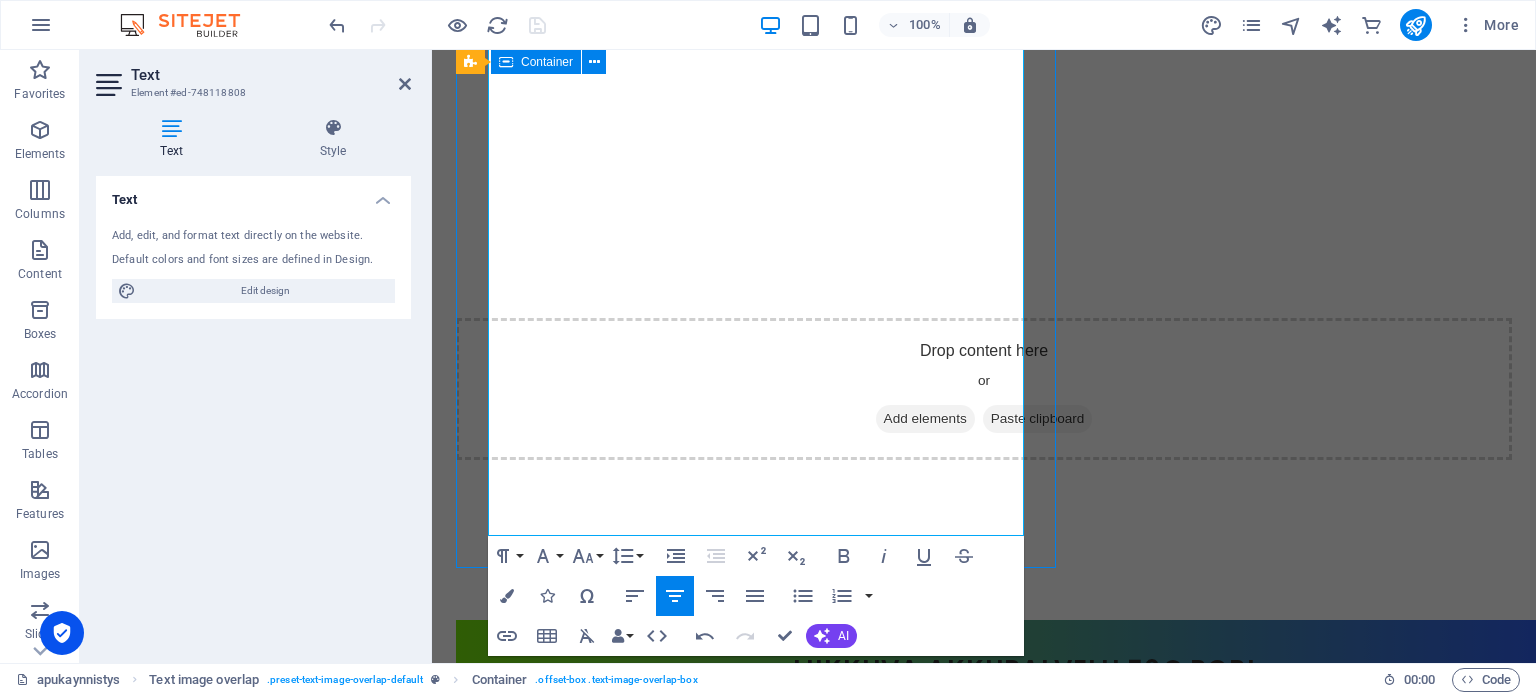 scroll, scrollTop: 2301, scrollLeft: 0, axis: vertical 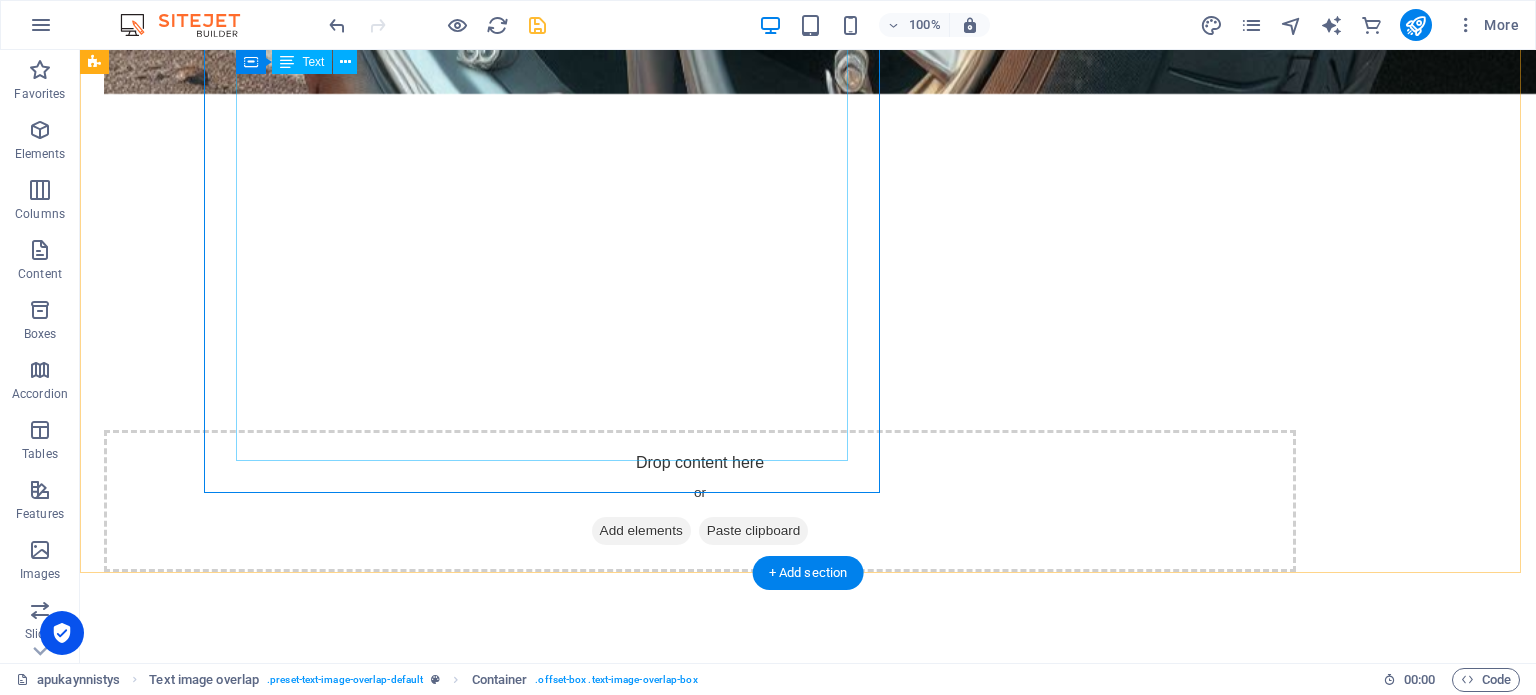 click on "Älä maksa liikaa käynnistysavusta – meillä se on edullisempaa! Kun ajoneuvosi akku pettää, älä huoli – olemme nopeasti ja edullisesti apunasi! Tarjoamme apukäynnistystä vain 50 € (sisältää 10 km matkan). Ei tarvetta kalliille palveluille – tuomme avun suoraan paikalle! Saat nopeaa ja luotettavaa käynnistysapua arkisin klo 10–20 Porissa. Lauantai & sunnuntai 14-20 | 80 € Yli 10 km? Vain 15 € / 10 km (meno & paluu). Ota yhteyttä nyt ja varmista, että pääset takaisin tien päälle!" at bounding box center (848, 956) 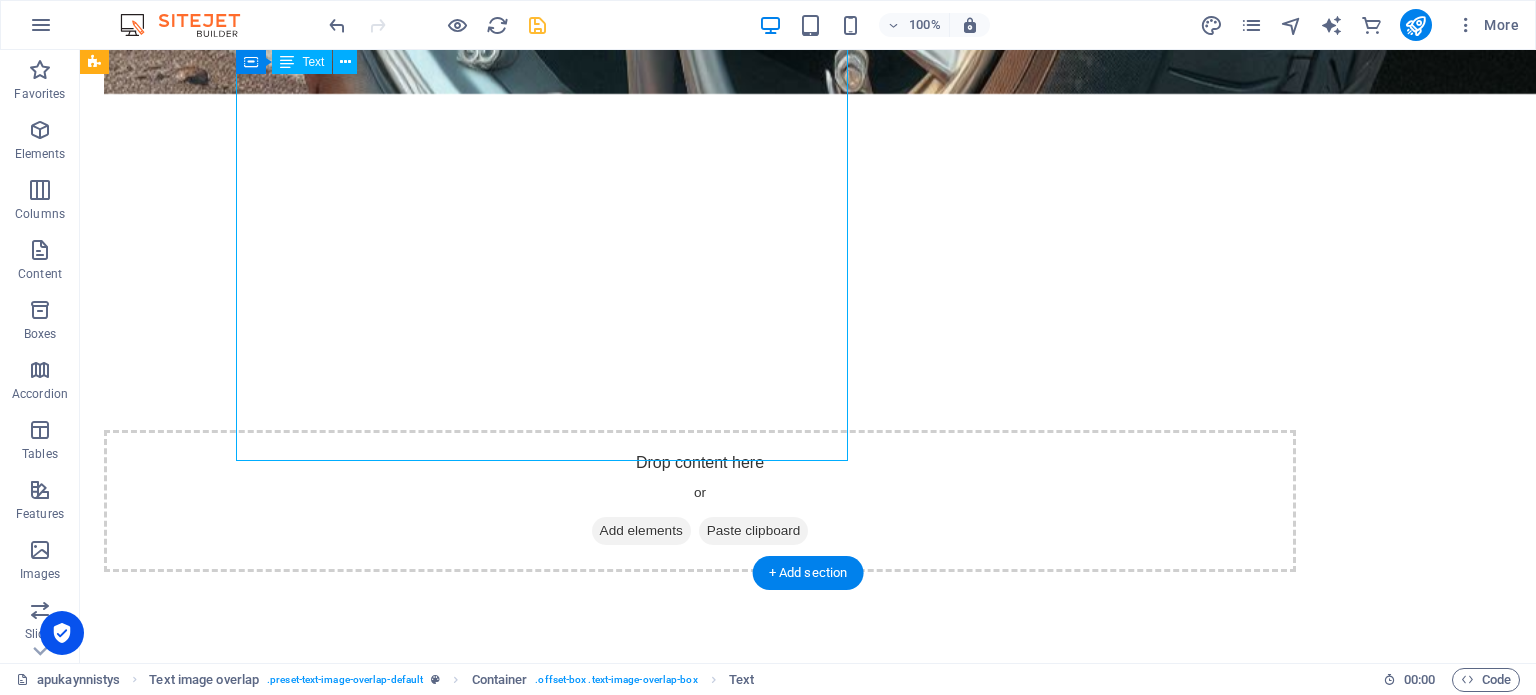 click on "Älä maksa liikaa käynnistysavusta – meillä se on edullisempaa! Kun ajoneuvosi akku pettää, älä huoli – olemme nopeasti ja edullisesti apunasi! Tarjoamme apukäynnistystä vain 50 € (sisältää 10 km matkan). Ei tarvetta kalliille palveluille – tuomme avun suoraan paikalle! Saat nopeaa ja luotettavaa käynnistysapua arkisin klo 10–20 Porissa. Lauantai & sunnuntai 14-20 | 80 € Yli 10 km? Vain 15 € / 10 km (meno & paluu). Ota yhteyttä nyt ja varmista, että pääset takaisin tien päälle!" at bounding box center [848, 956] 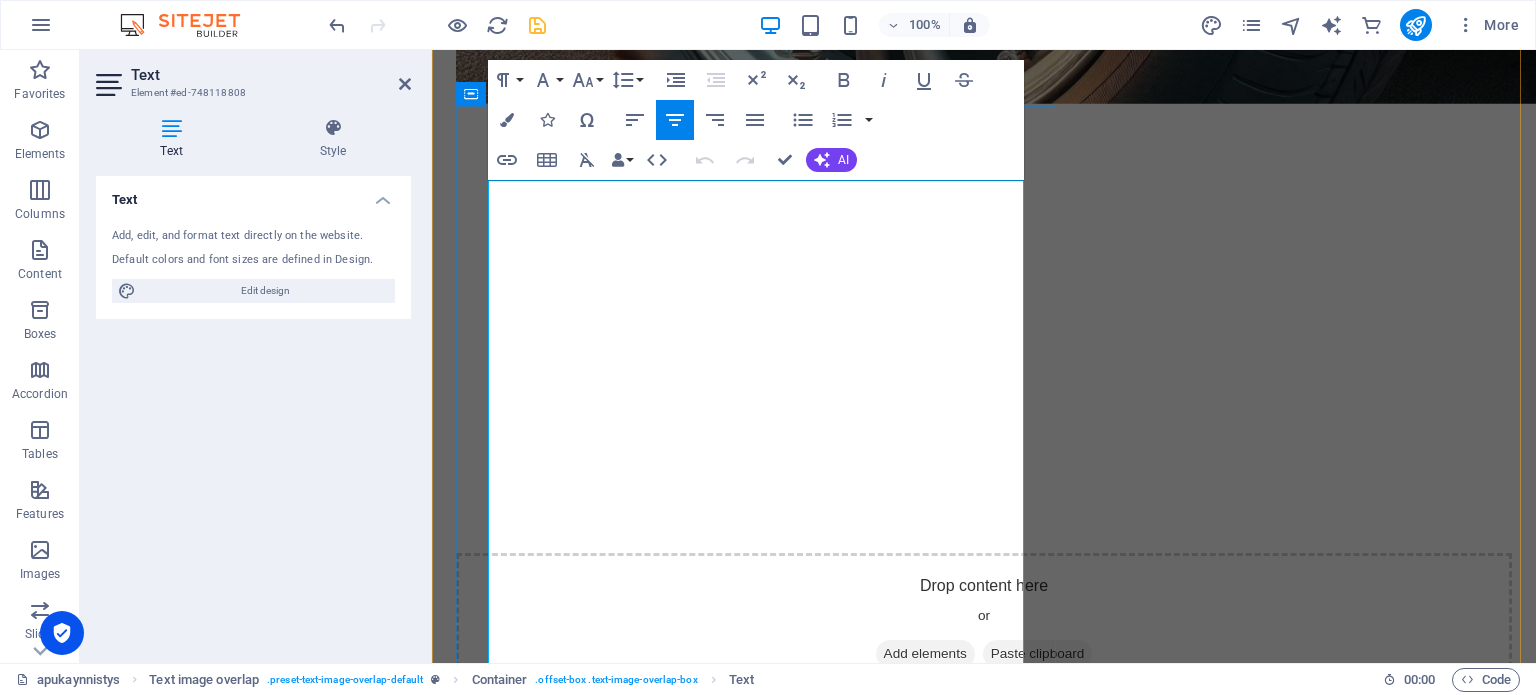 scroll, scrollTop: 2342, scrollLeft: 0, axis: vertical 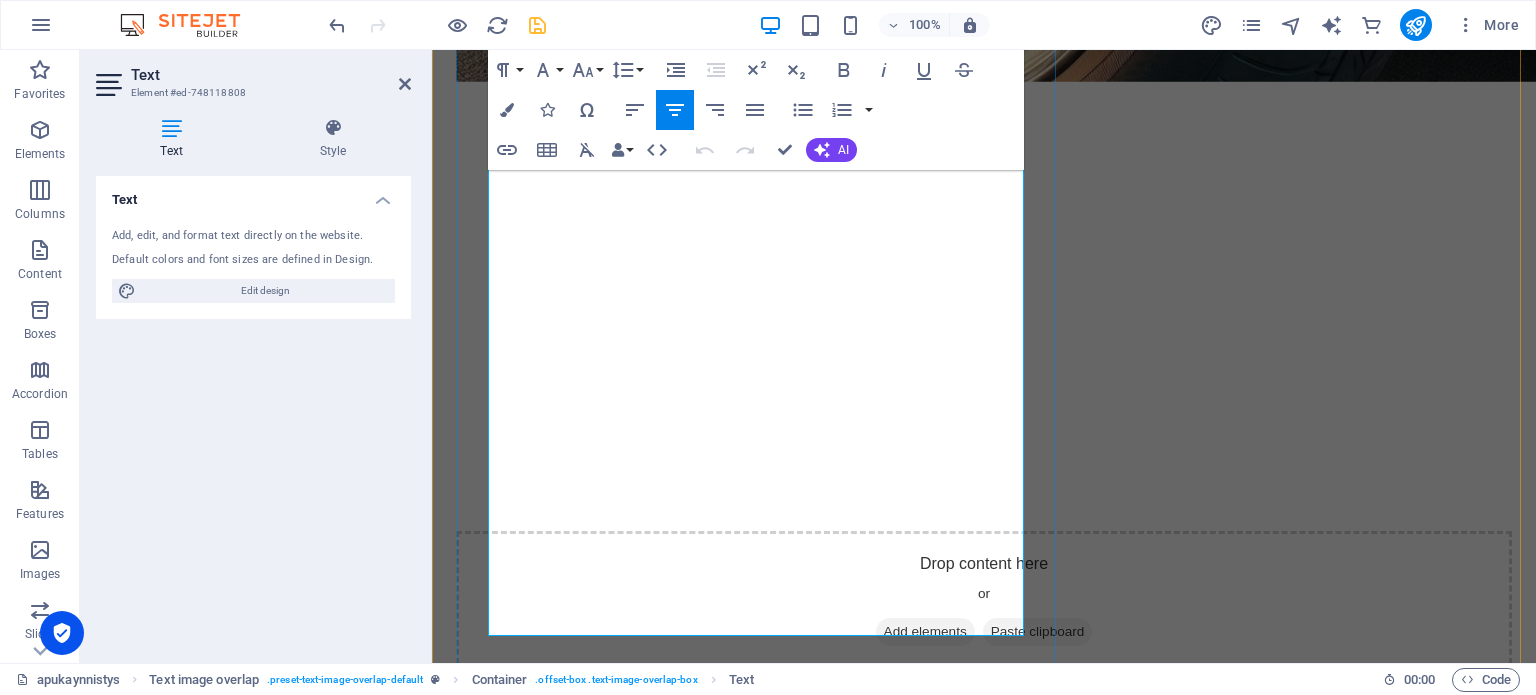 click on "Ei tarvetta kalliille palveluille – tuomme avun suoraan paikalle! Saat nopeaa ja luotettavaa käynnistysapua arkisin klo 10–20 Porissa. Lauantai & sunnuntai 14-20 | 80 €" at bounding box center [1024, 1075] 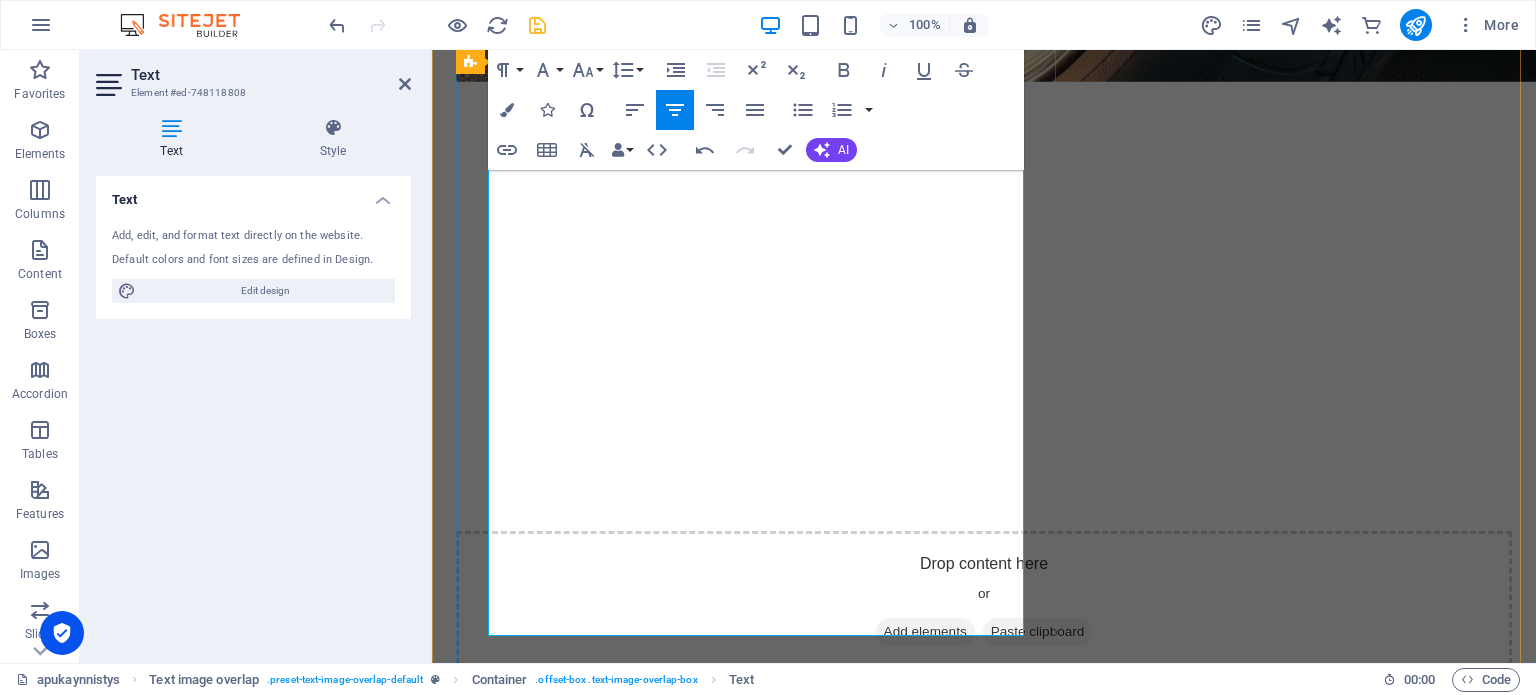 click on "Liikkuva akkupalvelu 50€ Pori Älä maksa liikaa käynnistysavusta – meillä se on edullisempaa! Kun ajoneuvosi akku pettää, älä huoli – olemme nopeasti ja edullisesti apunasi! Tarjoamme apukäynnistystä vain 50 € (sisältää 10 km matkan). Ei tarvetta kalliille palveluille – tuomme avun suoraan paikalle! Saat nopeaa ja luotettavaa käynnistysapua arkisin klo 10–20 Porissa. Lauantai & sunnuntai 10-20 | 80 € Yli 10 km? Vain 15 € / 10 km (meno & paluu). Ota yhteyttä nyt ja varmista, että pääset takaisin tien päälle!" at bounding box center (1024, 1035) 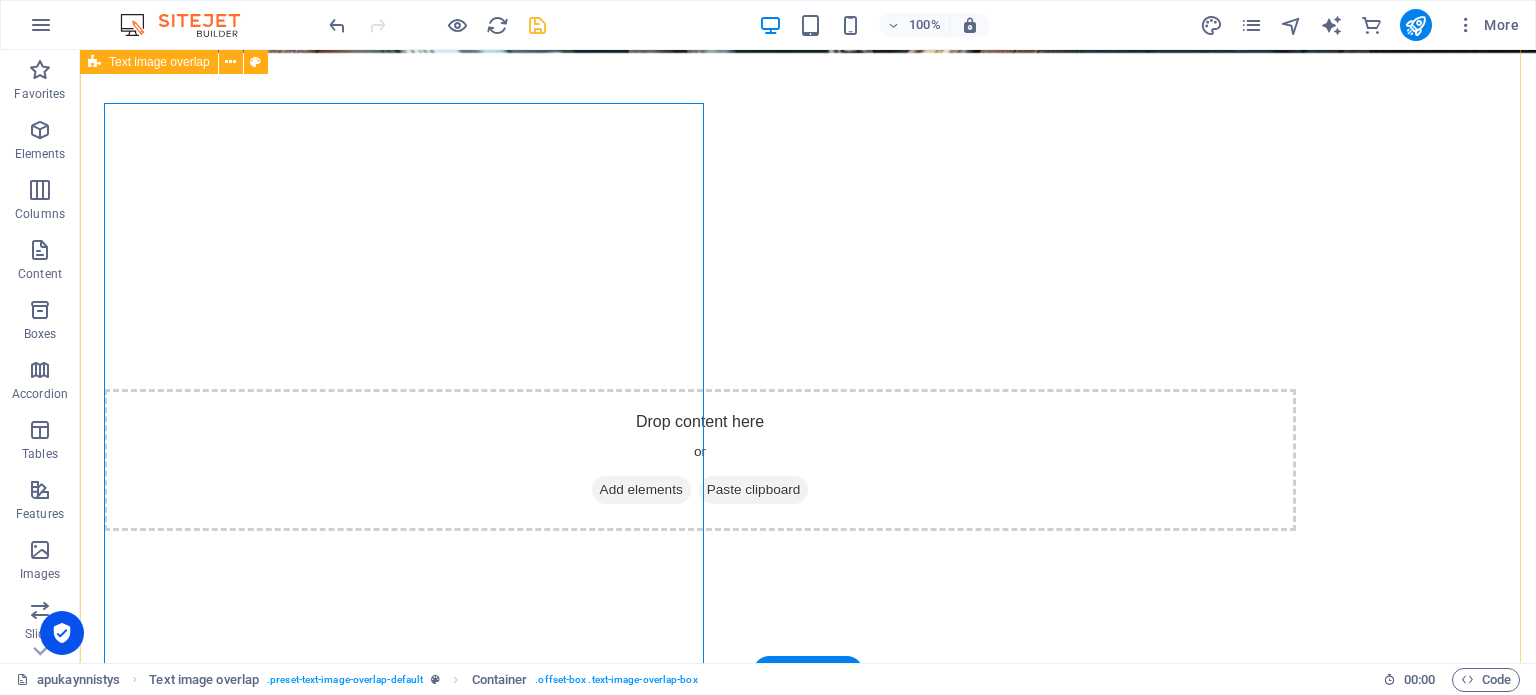 scroll, scrollTop: 2201, scrollLeft: 0, axis: vertical 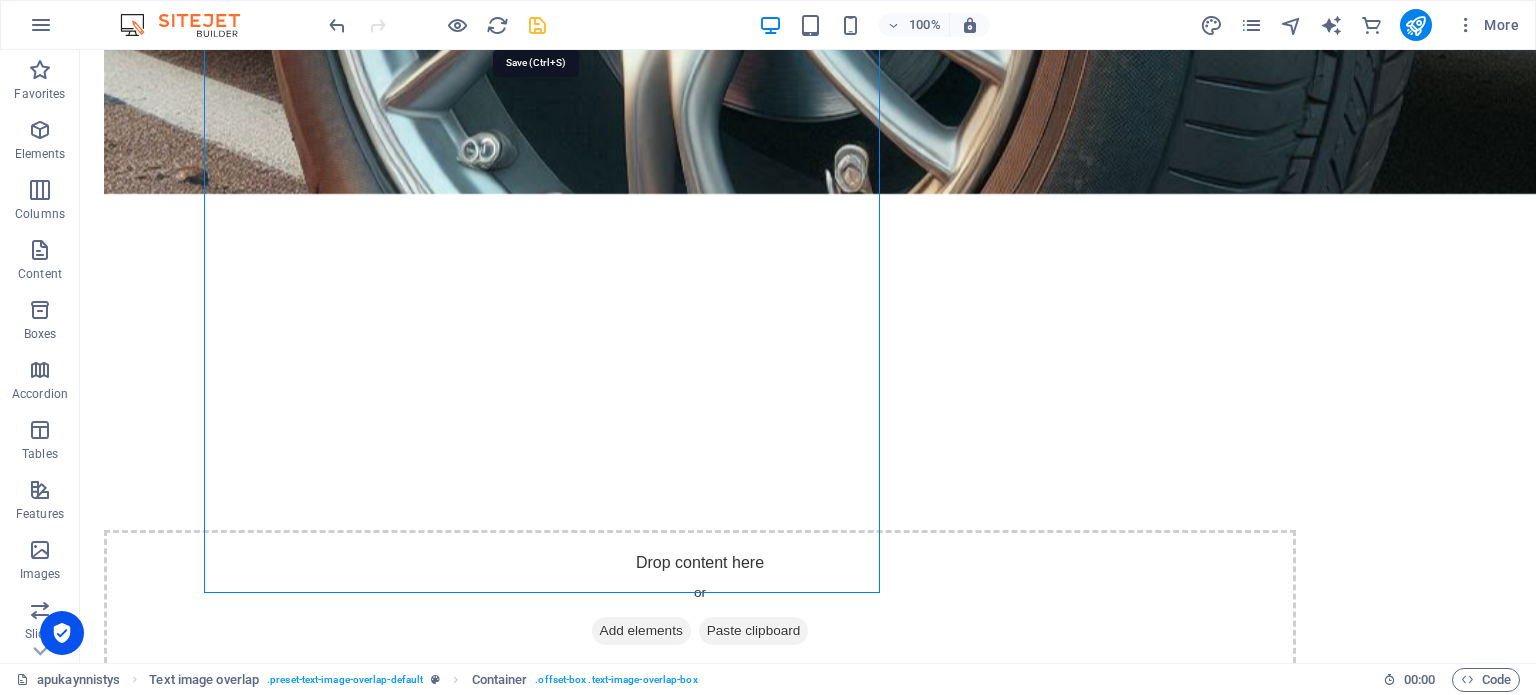 click at bounding box center (537, 25) 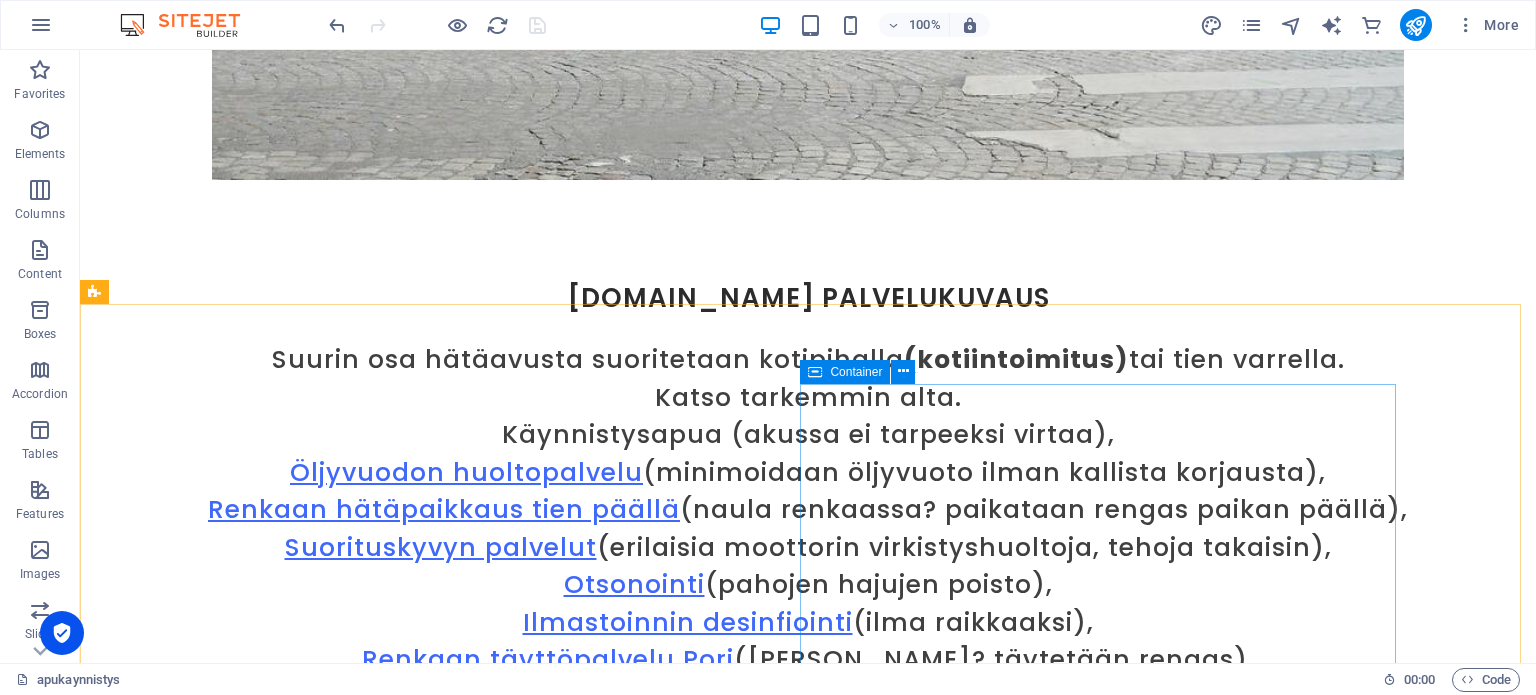 scroll, scrollTop: 4301, scrollLeft: 0, axis: vertical 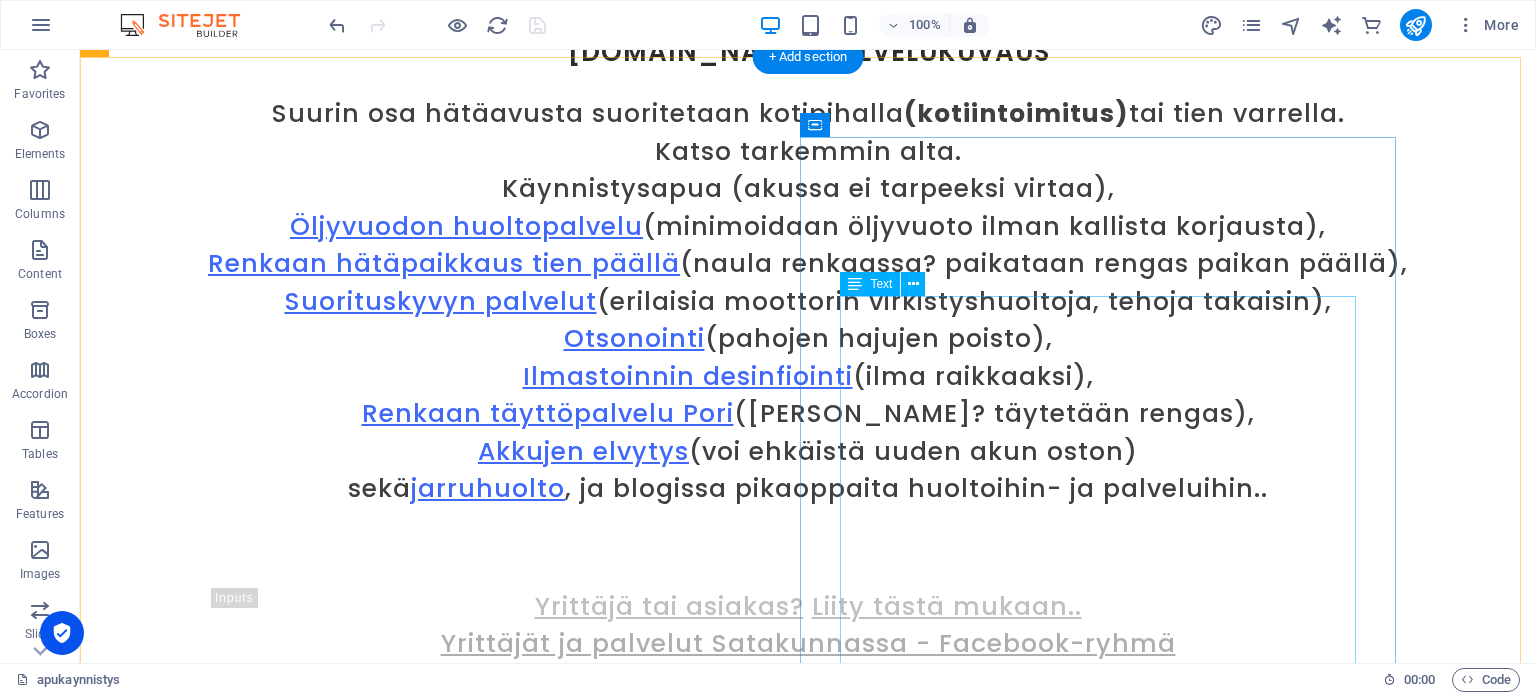 click on "Akku loppu? Me käynnistämme autosi – missä vaan Porissa! Käynnistysapu Porissa ja lähiympäristössä: ✅ Arkisin 10-22 | 50 € ✅ Lauantai & sunnuntai 14-22 | 80 € ✅ Pyhälisä +50 € (juhlapyhät) Matkustamme myös kauemmaksi: Yli 10 km | +15 € / 10 km (meno-paluu) 💳 Maksu kätevästi maksupäätteellä tai käteisellä" at bounding box center (700, 3550) 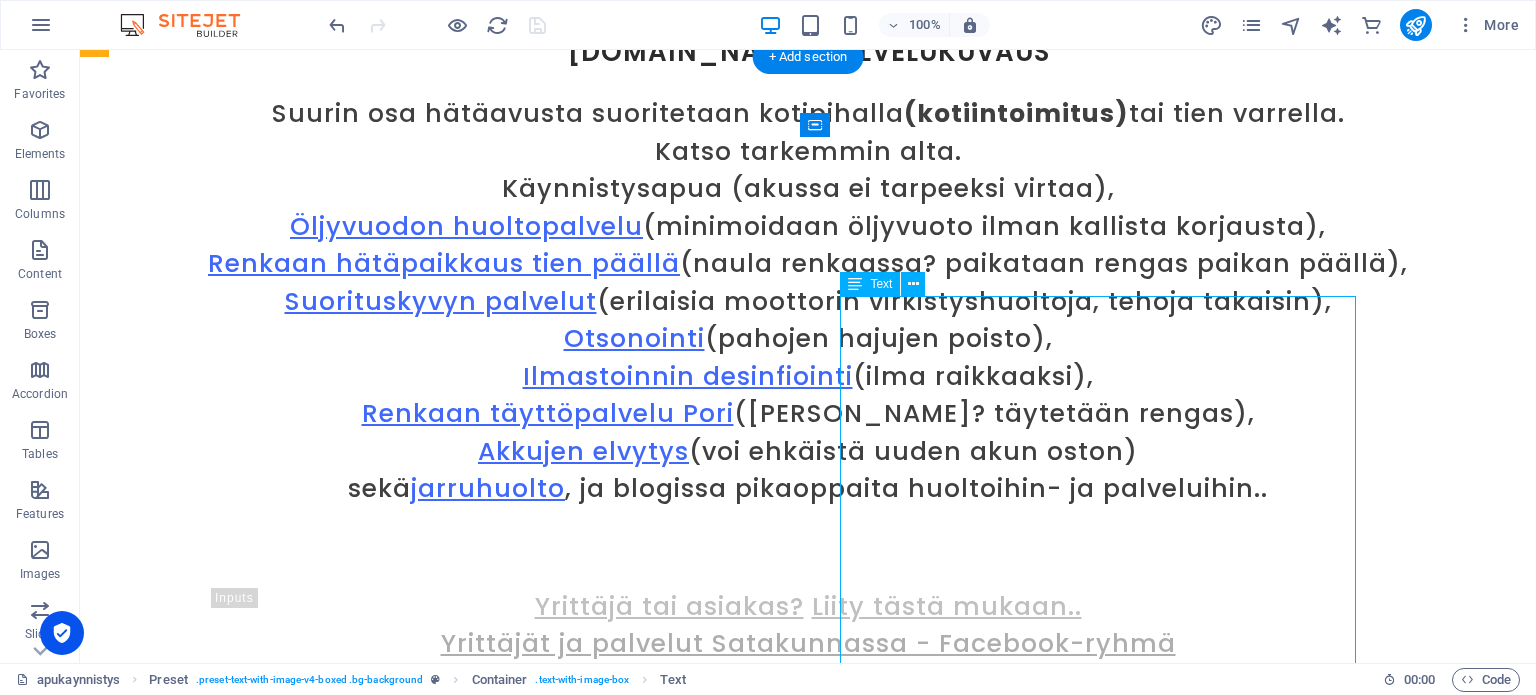 click on "Akku loppu? Me käynnistämme autosi – missä vaan Porissa! Käynnistysapu Porissa ja lähiympäristössä: ✅ Arkisin 10-22 | 50 € ✅ Lauantai & sunnuntai 14-22 | 80 € ✅ Pyhälisä +50 € (juhlapyhät) Matkustamme myös kauemmaksi: Yli 10 km | +15 € / 10 km (meno-paluu) 💳 Maksu kätevästi maksupäätteellä tai käteisellä" at bounding box center [700, 3550] 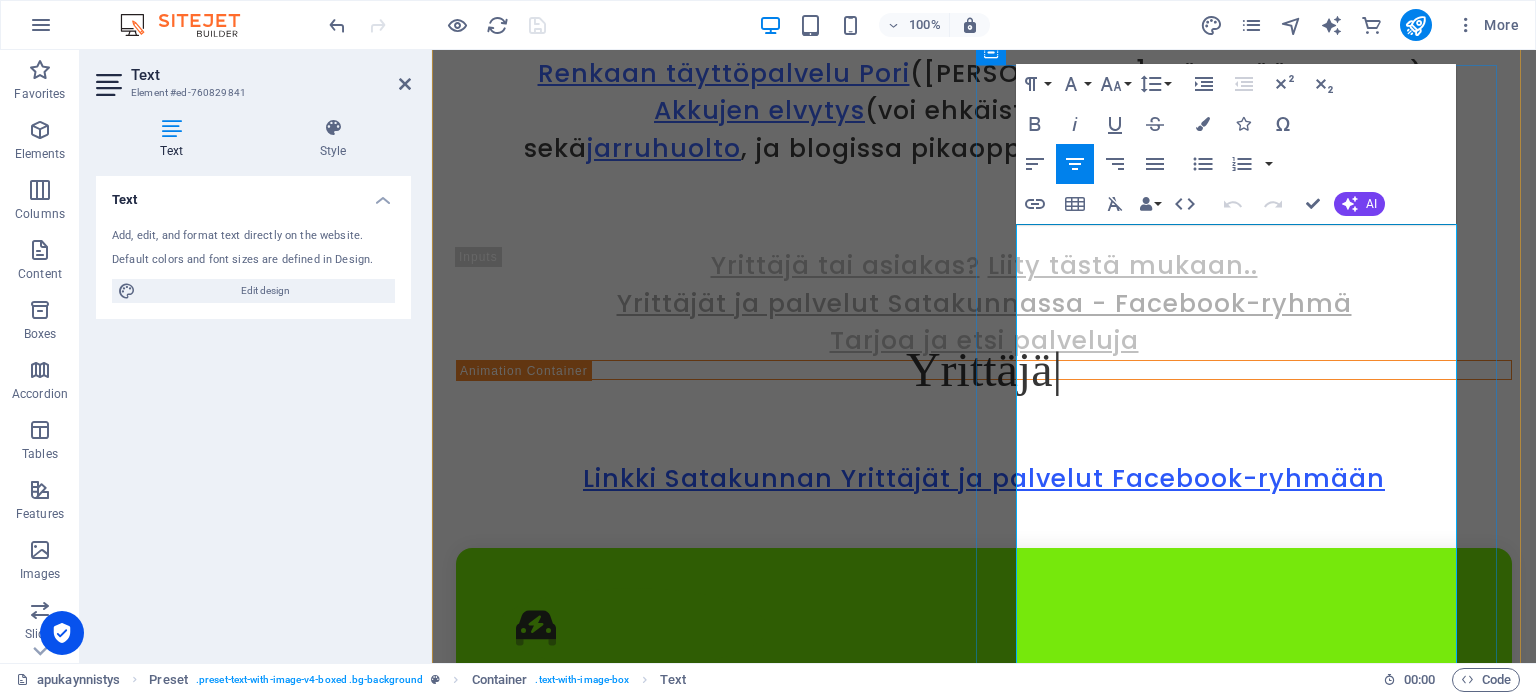 scroll, scrollTop: 4754, scrollLeft: 0, axis: vertical 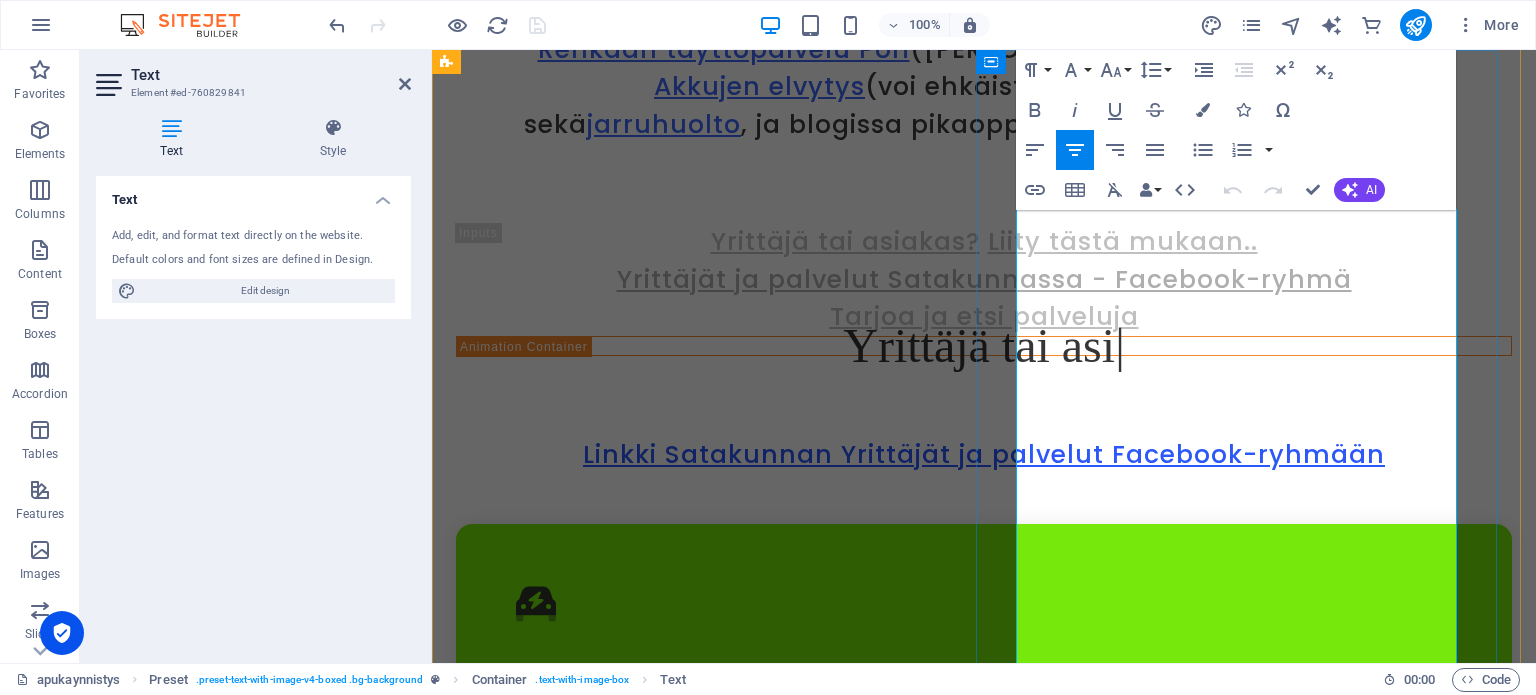 click on "✅ Arkisin 10-22 | 50 € ✅ Lauantai & sunnuntai 14-22 | 80 € ✅ Pyhälisä +50 € (juhlapyhät)" at bounding box center (984, 2866) 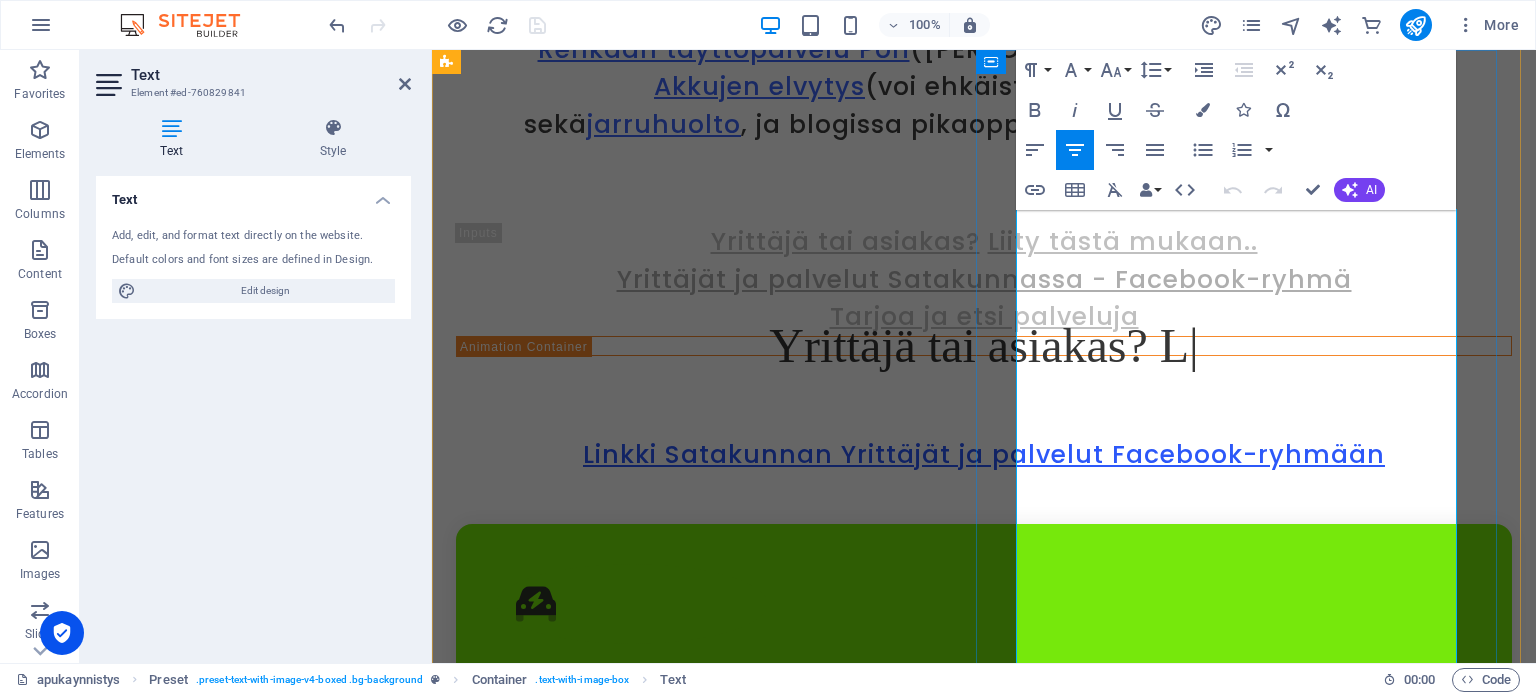 type 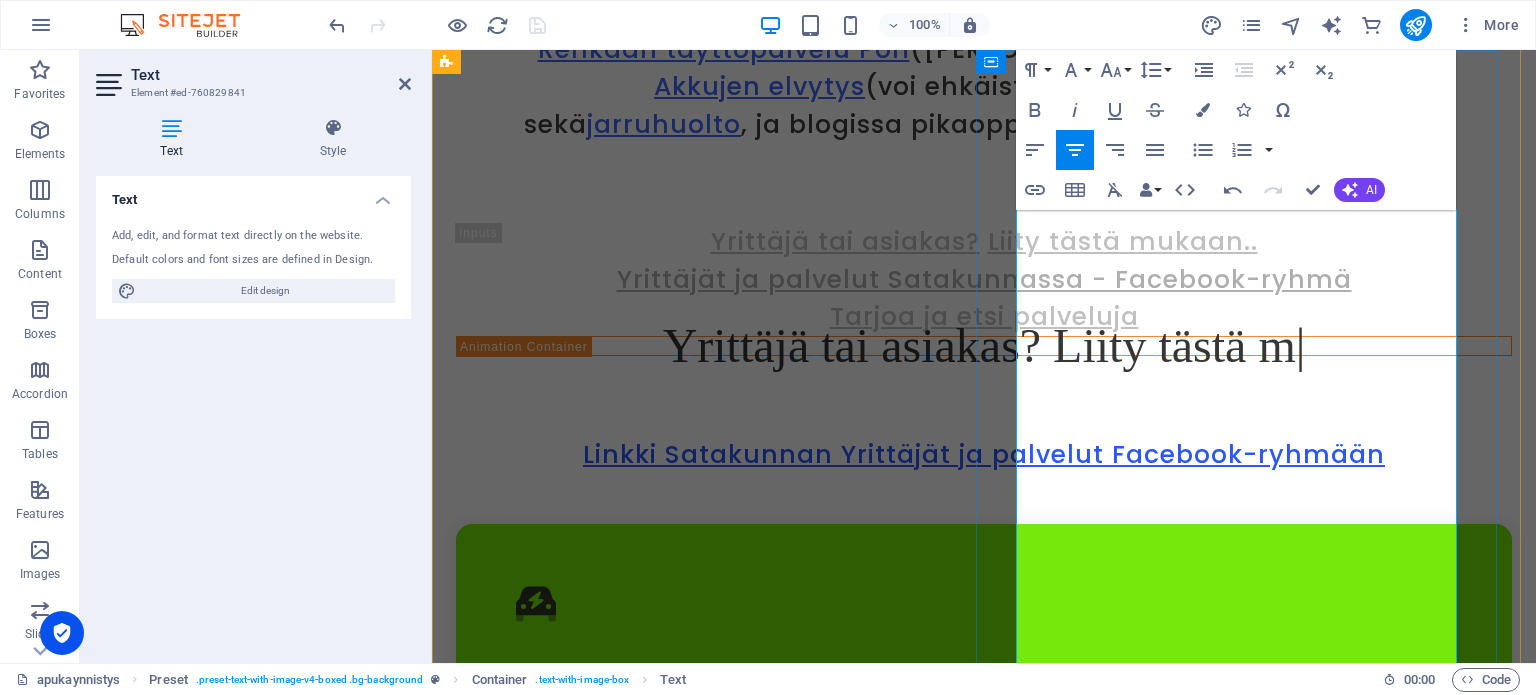click on "✅ Arkisin 10-22 | 50 € ✅ Lauantai & sunnuntai 10-22 | 80 € ✅ Pyhälisä +50 € (juhlapyhät)" at bounding box center [984, 3391] 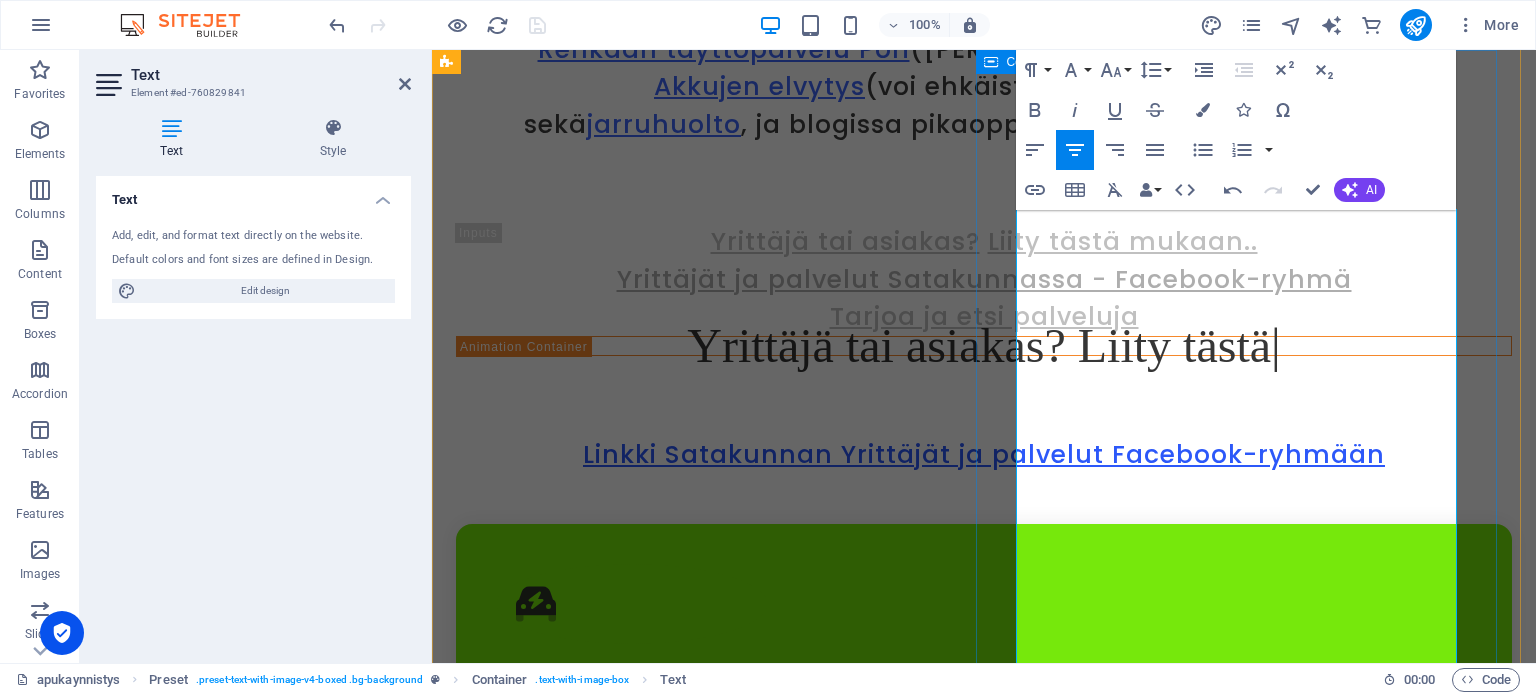 click on "käynnistysapu - autot ja veneet Pori 50€ Akku loppu? Me käynnistämme autosi – missä vaan Porissa! Käynnistysapu Porissa ja lähiympäristössä: ✅ Arkisin 10-22 | 50 € ✅ Lauantai & sunnuntai 10-20 | 80 € ✅ Pyhälisä +50 € (juhlapyhät) Matkustamme myös kauemmaksi: Yli 10 km | +15 € / 10 km (meno-paluu) 💳 Maksu kätevästi maksupäätteellä tai käteisellä Lisätiedot käynnistysavusta" at bounding box center [984, 3387] 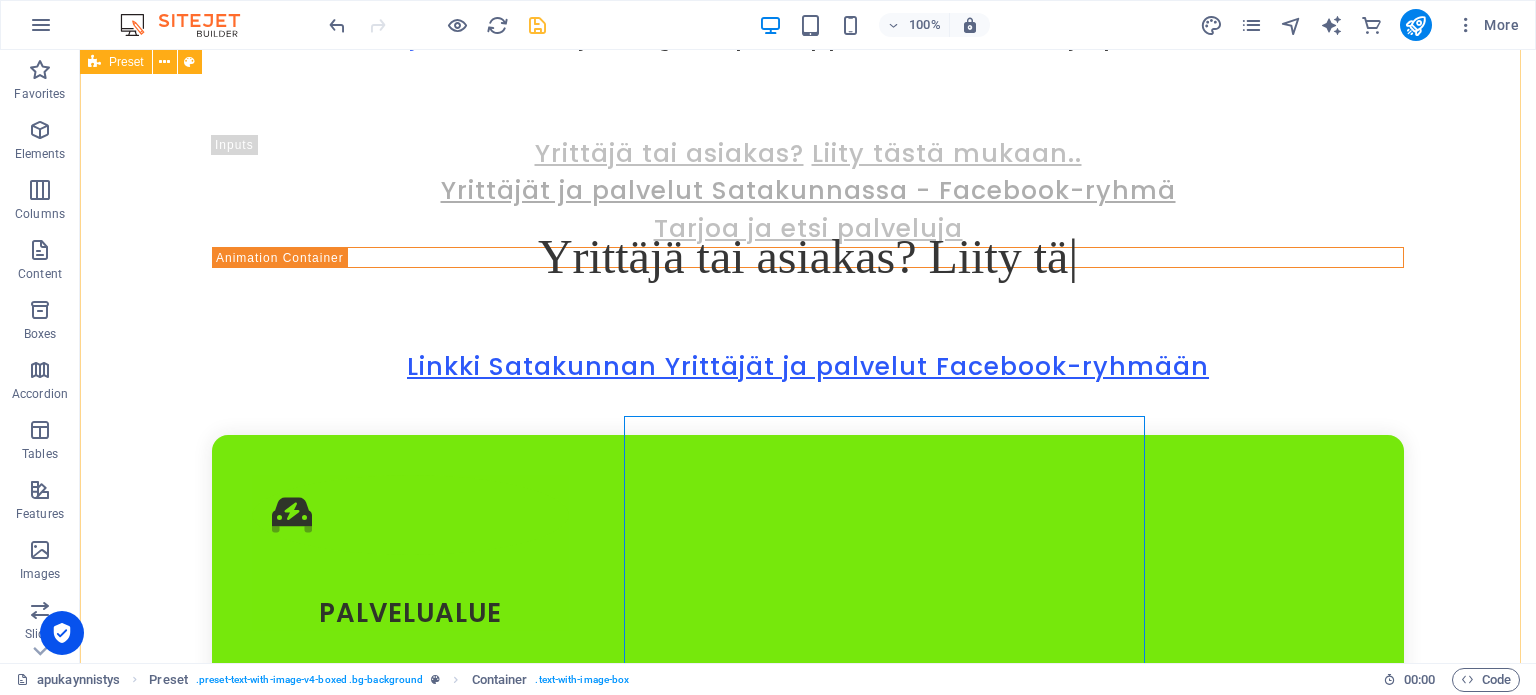 scroll, scrollTop: 4388, scrollLeft: 0, axis: vertical 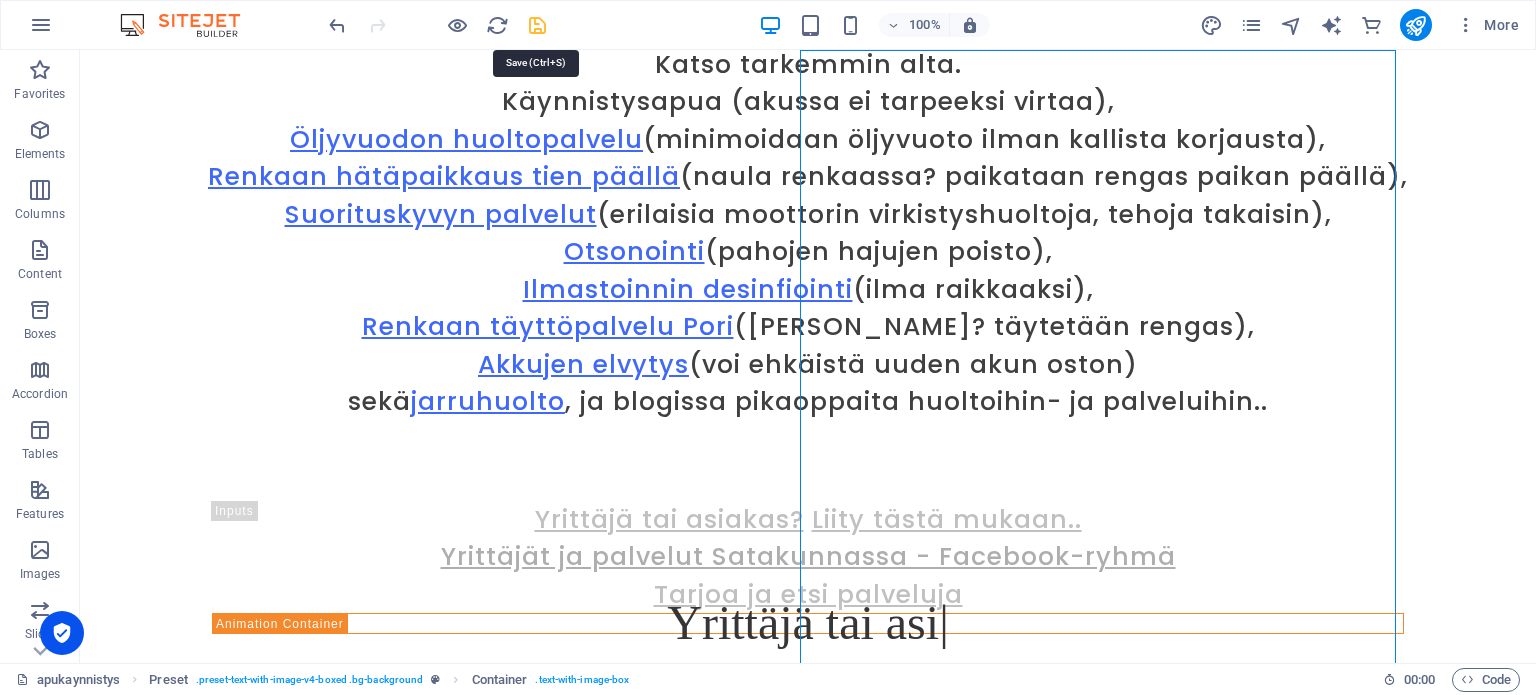 click at bounding box center (537, 25) 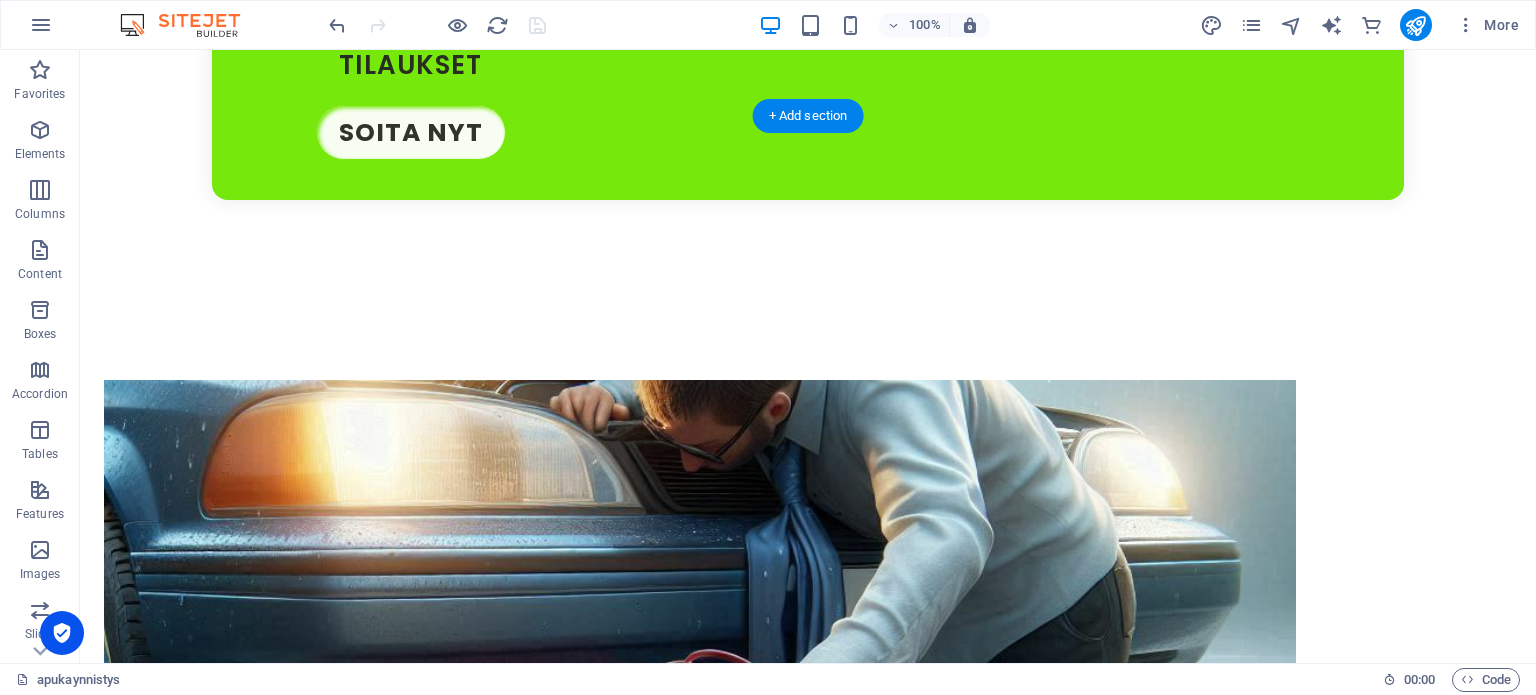 scroll, scrollTop: 6388, scrollLeft: 0, axis: vertical 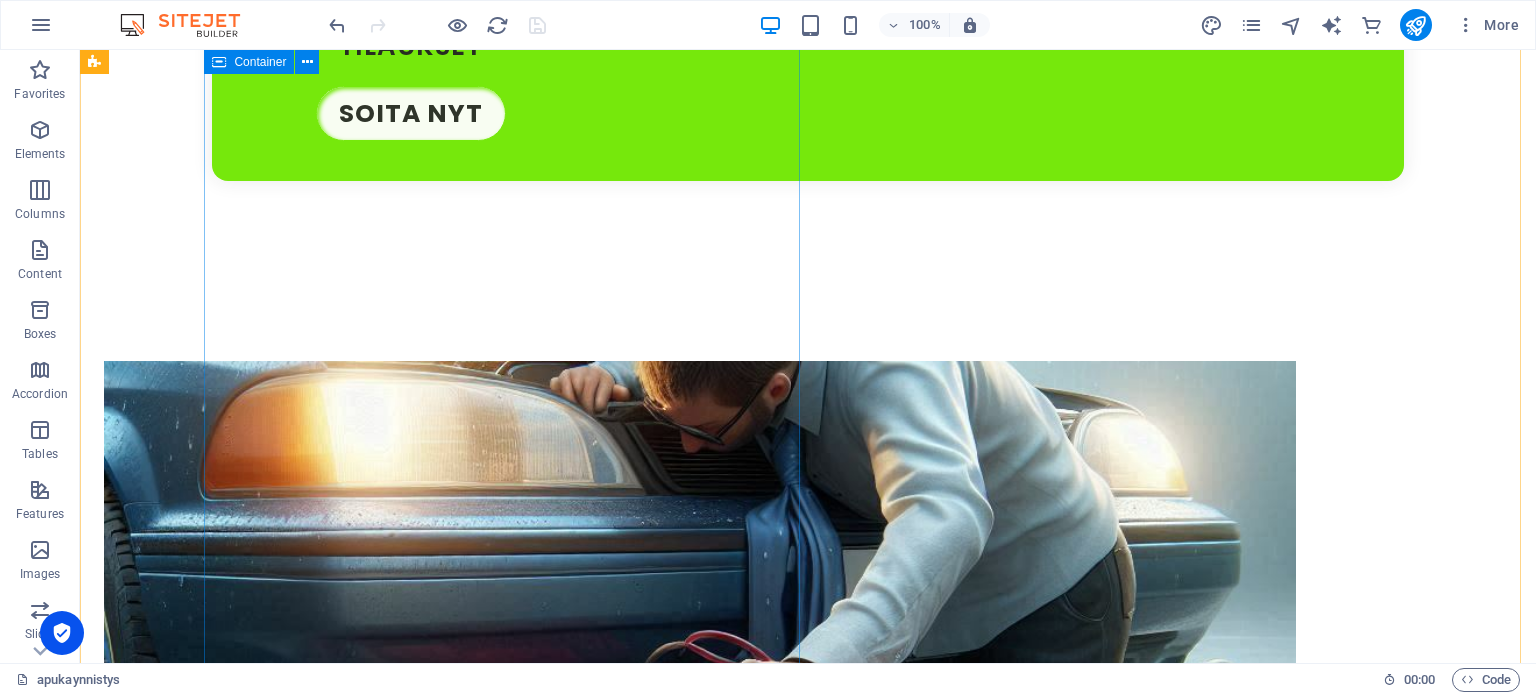 click on "öljyvuodon pikahuolto - vältä kallis remontti Pori 89€ Öljyvuotojen huoltopalvelu, joka tarjoaa älykkään ratkaisun auton öljyvuotoihin ilman välitöntä mekaanista korjausta. Palvelu säästää sinut mahdollisesti kalliilta moottoriremontilta. ✅Arkisin 89€ klo 10-20 ✅La ja Su 109€ klo 10-20 ✅Palvelu kotipihalle 139€ 🚗 Sopii auton moottoreille joissa max.5 litraa öljyä 🚗 Porin alueella ja lähikunnissa Yli 10 km | +15 € / 10 km (meno-paluu) Lähtöpaikka 28760, [GEOGRAPHIC_DATA]. ✅ Nopea ja edullinen toimenpide, joka auttaa autosi öljyvuodoissa ajan myötä Palvelu ei sovellu sähköautoille. Lue lisää palvelusta" at bounding box center (700, 4076) 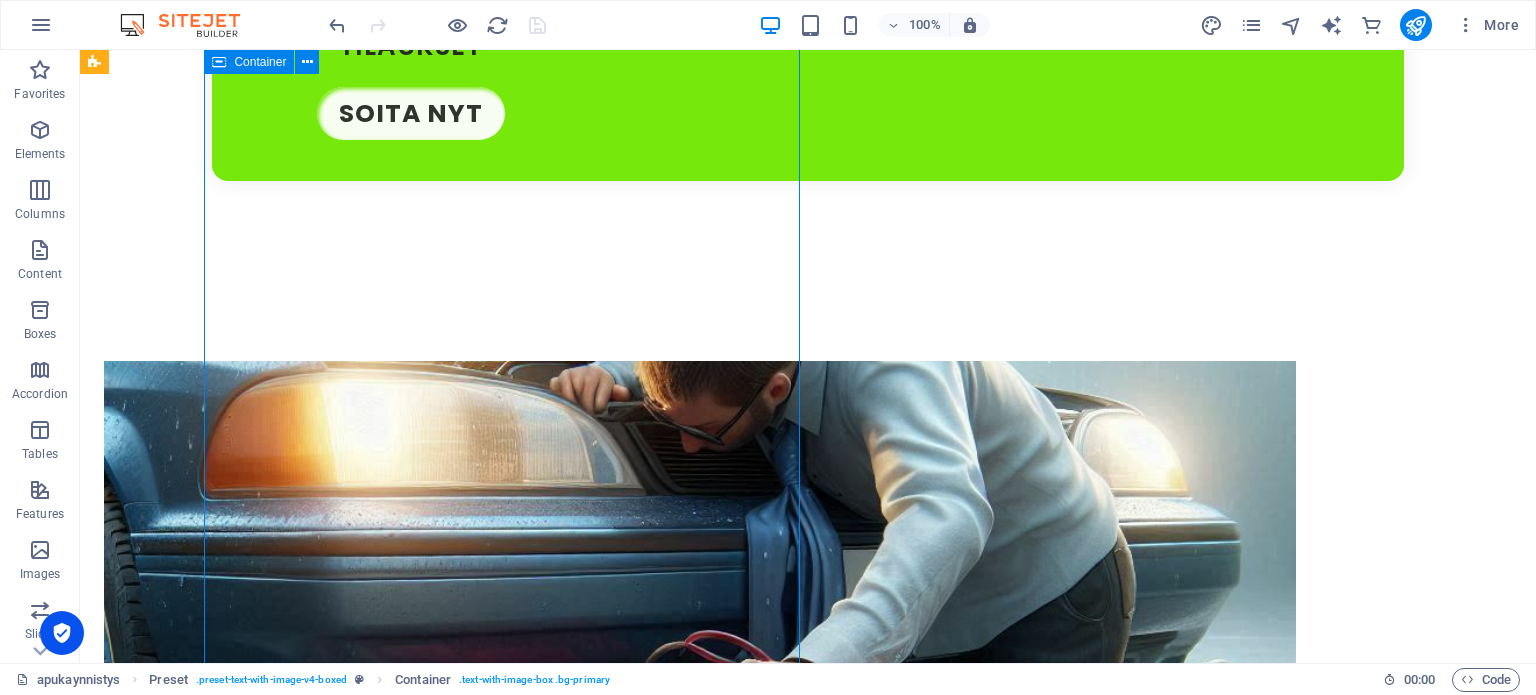 click on "öljyvuodon pikahuolto - vältä kallis remontti Pori 89€ Öljyvuotojen huoltopalvelu, joka tarjoaa älykkään ratkaisun auton öljyvuotoihin ilman välitöntä mekaanista korjausta. Palvelu säästää sinut mahdollisesti kalliilta moottoriremontilta. ✅Arkisin 89€ klo 10-20 ✅La ja Su 109€ klo 10-20 ✅Palvelu kotipihalle 139€ 🚗 Sopii auton moottoreille joissa max.5 litraa öljyä 🚗 Porin alueella ja lähikunnissa Yli 10 km | +15 € / 10 km (meno-paluu) Lähtöpaikka 28760, [GEOGRAPHIC_DATA]. ✅ Nopea ja edullinen toimenpide, joka auttaa autosi öljyvuodoissa ajan myötä Palvelu ei sovellu sähköautoille. Lue lisää palvelusta" at bounding box center (700, 4076) 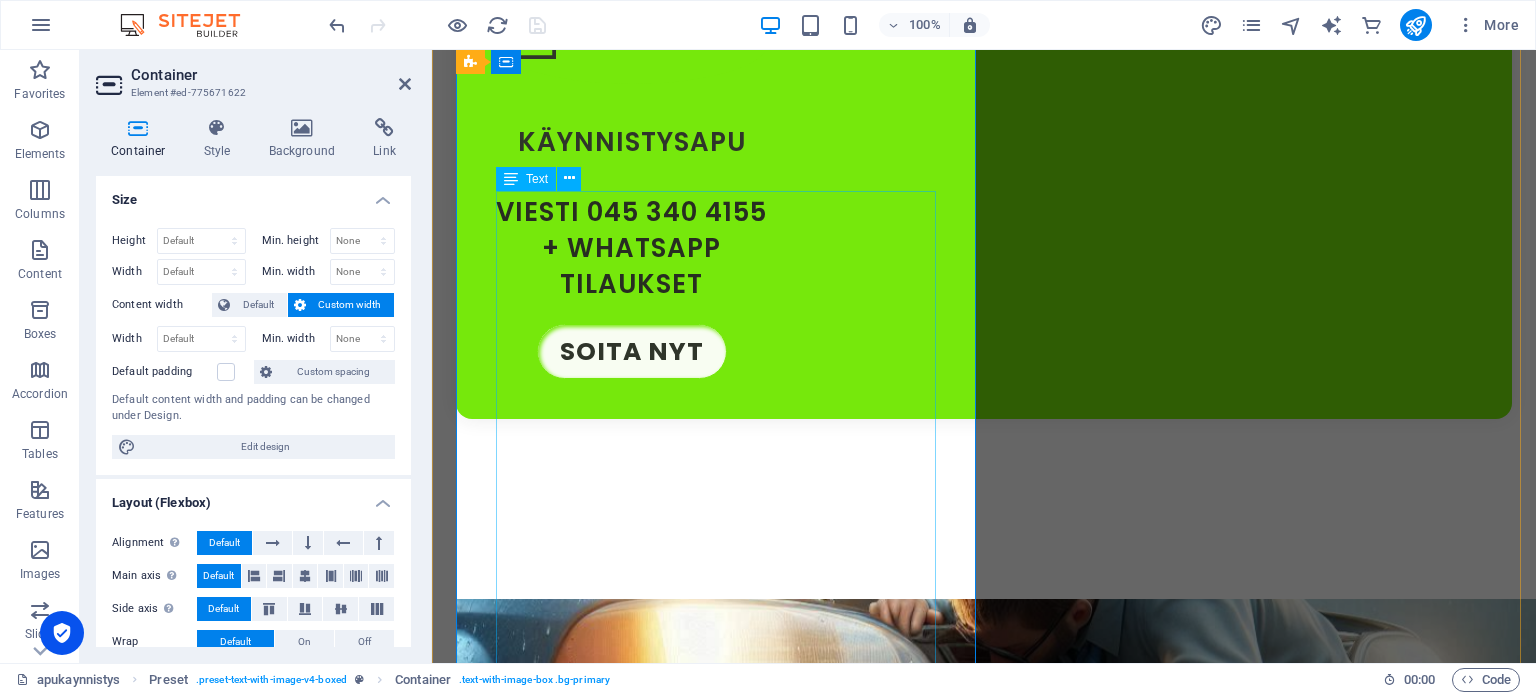 scroll, scrollTop: 6765, scrollLeft: 0, axis: vertical 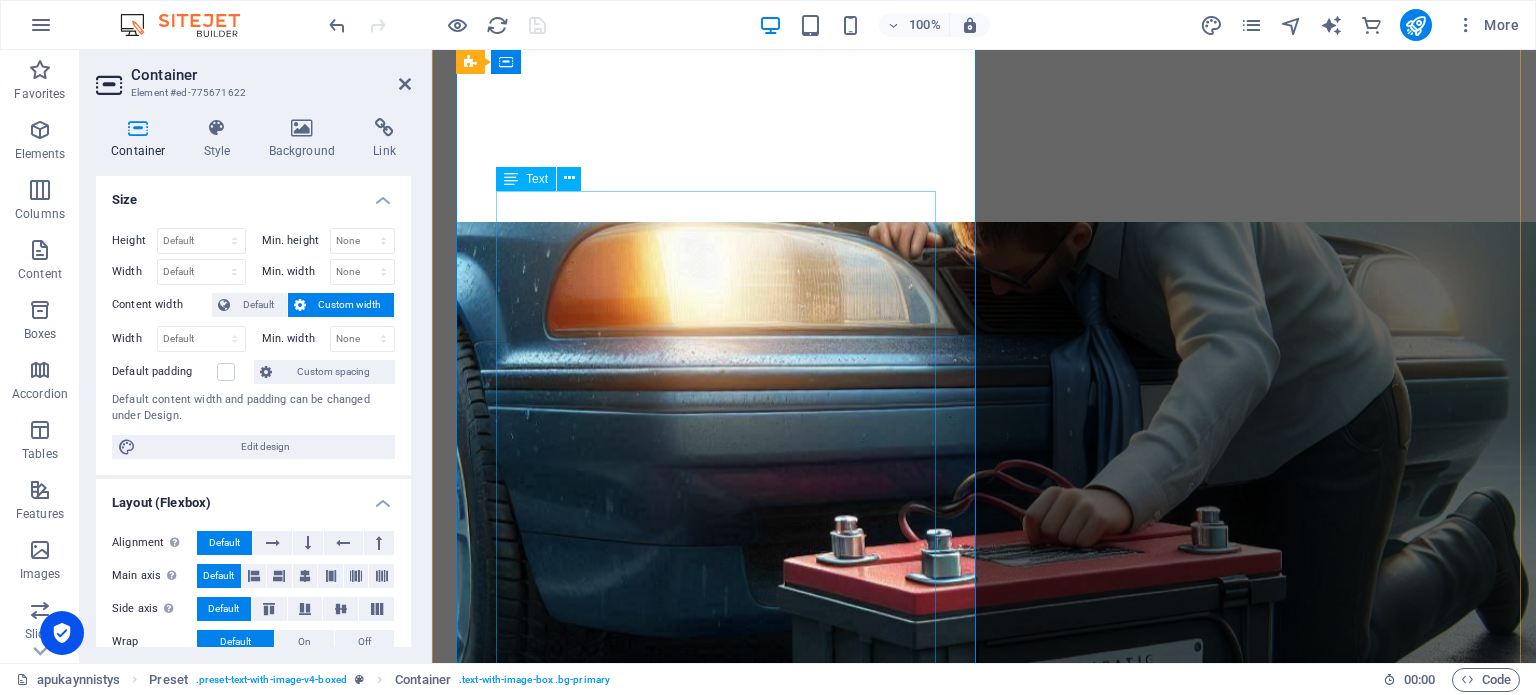 click on "Öljyvuotojen huoltopalvelu, joka tarjoaa älykkään ratkaisun auton öljyvuotoihin ilman välitöntä mekaanista korjausta. Palvelu säästää sinut mahdollisesti kalliilta moottoriremontilta. ✅Arkisin 89€ klo 10-20 ✅La ja Su 109€ klo 10-20 ✅Palvelu kotipihalle 139€ 🚗 Sopii auton moottoreille joissa max.5 litraa öljyä 🚗 Porin alueella ja lähikunnissa Yli 10 km | +15 € / 10 km (meno-paluu) Lähtöpaikka 28760, [GEOGRAPHIC_DATA]. ✅ Nopea ja edullinen toimenpide, joka auttaa autosi öljyvuodoissa ajan myötä Palvelu ei sovellu sähköautoille. Lue lisää palvelusta" at bounding box center [984, 3957] 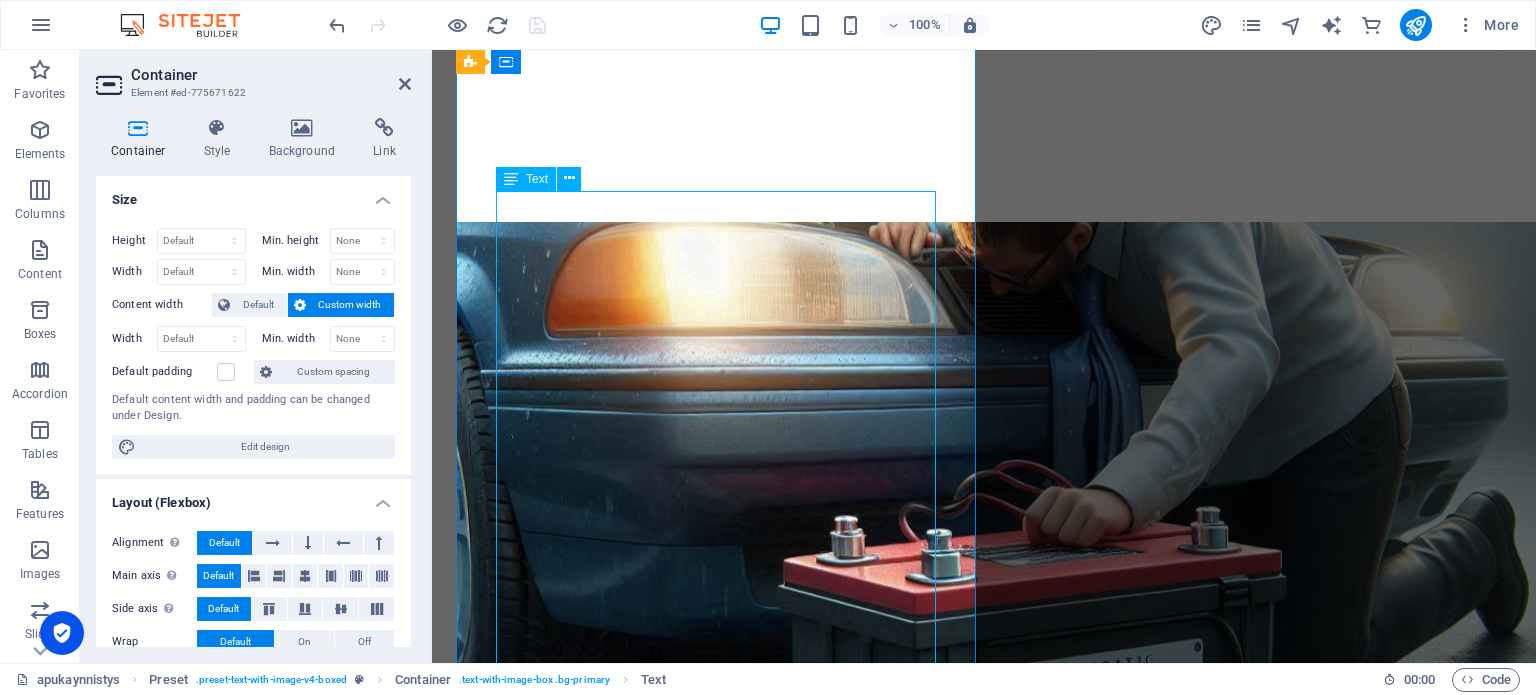 click on "Öljyvuotojen huoltopalvelu, joka tarjoaa älykkään ratkaisun auton öljyvuotoihin ilman välitöntä mekaanista korjausta. Palvelu säästää sinut mahdollisesti kalliilta moottoriremontilta. ✅Arkisin 89€ klo 10-20 ✅La ja Su 109€ klo 10-20 ✅Palvelu kotipihalle 139€ 🚗 Sopii auton moottoreille joissa max.5 litraa öljyä 🚗 Porin alueella ja lähikunnissa Yli 10 km | +15 € / 10 km (meno-paluu) Lähtöpaikka 28760, [GEOGRAPHIC_DATA]. ✅ Nopea ja edullinen toimenpide, joka auttaa autosi öljyvuodoissa ajan myötä Palvelu ei sovellu sähköautoille. Lue lisää palvelusta" at bounding box center [984, 3957] 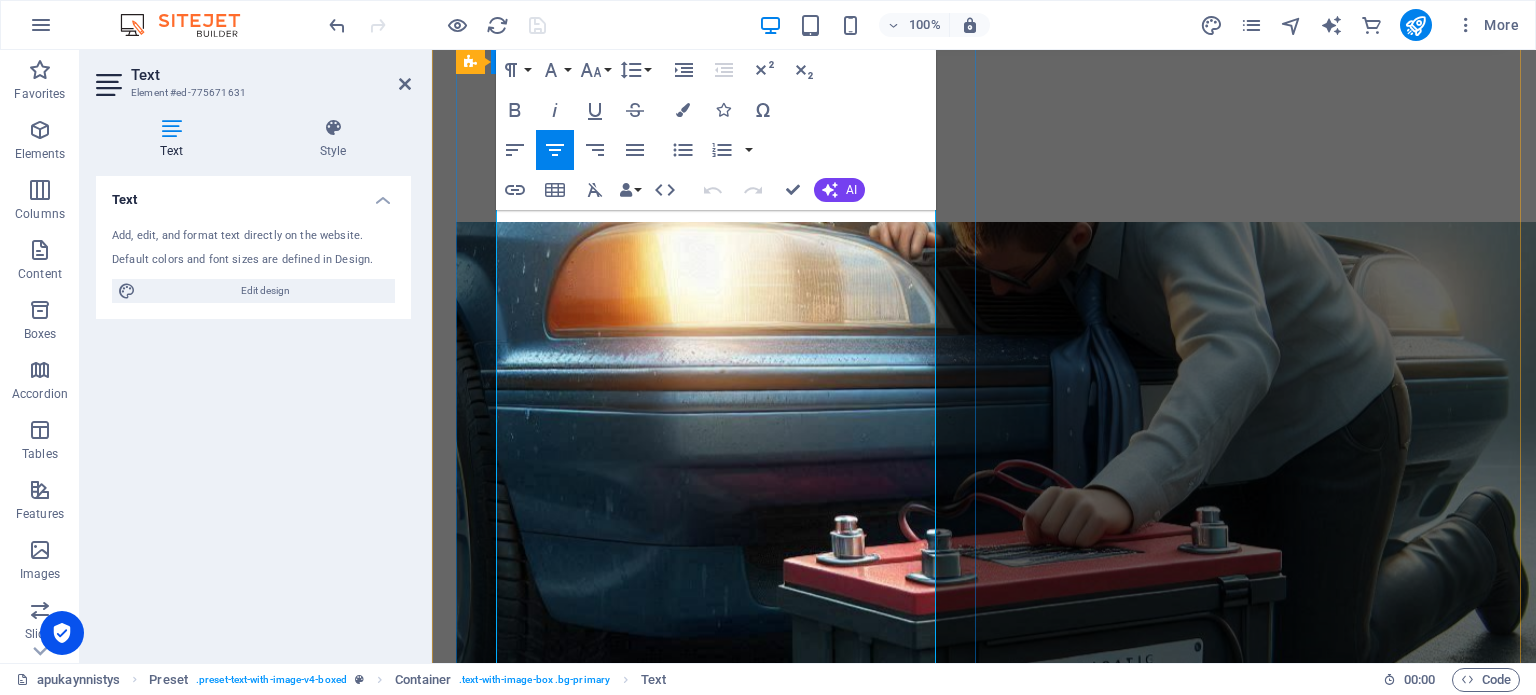 click on "öljyvuodon pikahuolto - vältä kallis remontti Pori 89€ Öljyvuotojen huoltopalvelu, joka tarjoaa älykkään ratkaisun auton öljyvuotoihin ilman välitöntä mekaanista korjausta. Palvelu säästää sinut mahdollisesti kalliilta moottoriremontilta. ✅Arkisin 89€ klo 10-20 ✅La ja Su 109€ klo 10-20 ✅Palvelu kotipihalle 139€ 🚗 Sopii auton moottoreille joissa max.5 litraa öljyä 🚗 Porin alueella ja lähikunnissa Yli 10 km | +15 € / 10 km (meno-paluu) Lähtöpaikka 28760, [GEOGRAPHIC_DATA]. ✅ Nopea ja edullinen toimenpide, joka auttaa autosi öljyvuodoissa ajan myötä Palvelu ei sovellu sähköautoille. Lue lisää palvelusta" at bounding box center (984, 3917) 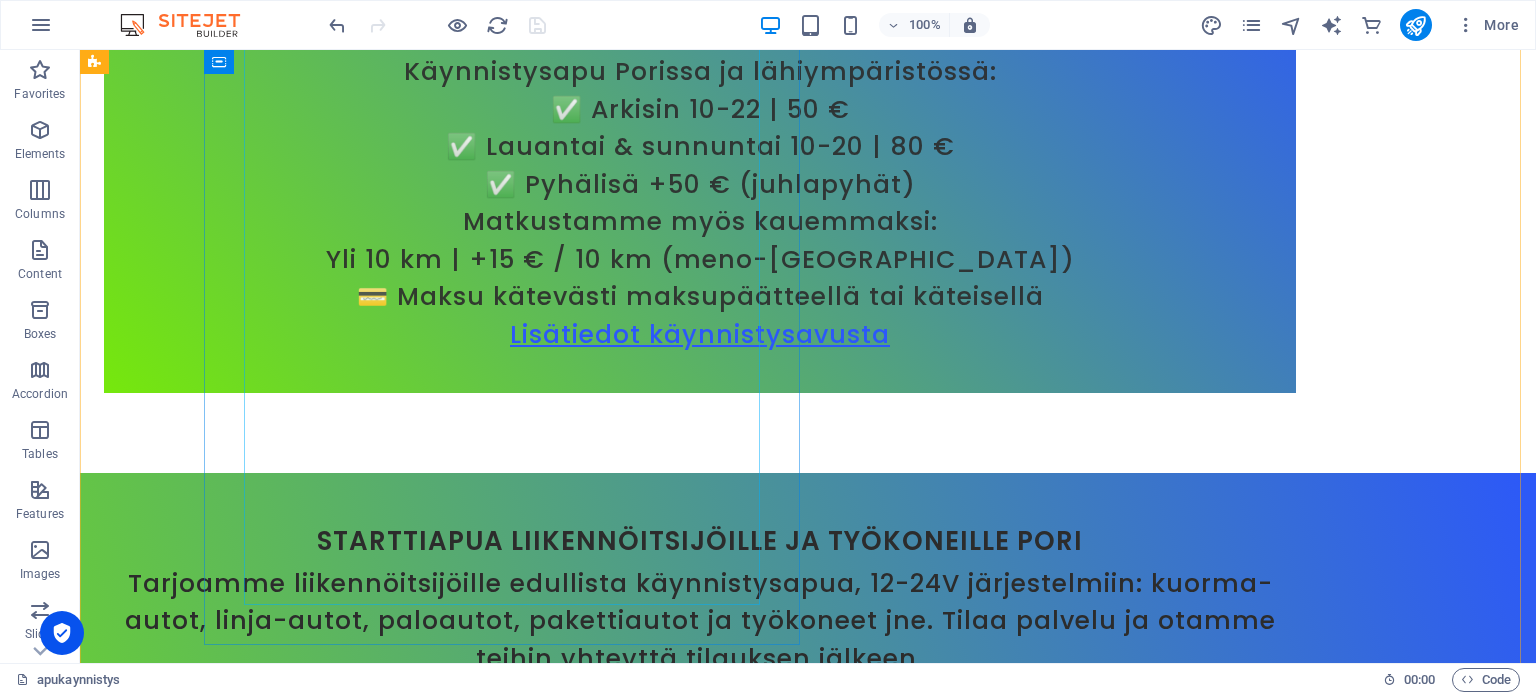 scroll, scrollTop: 7688, scrollLeft: 0, axis: vertical 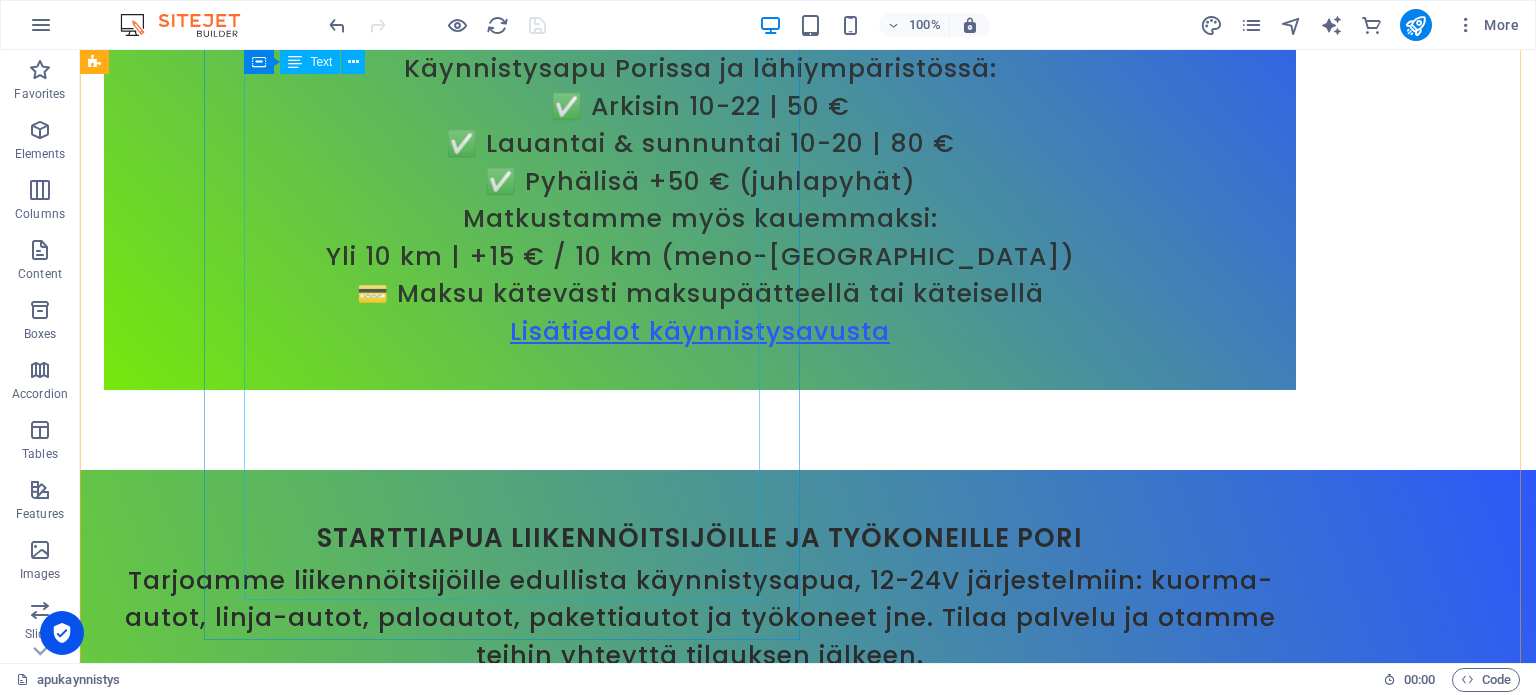 click on "✅Palauta autosi entiset tehot ja ajomiellyttävyys ammattitaidolla! ✅Tarjoamme räätälöityjä tehojen palautushuoltoja, joiden avulla voit valita, kuinka paljon haluat parantaa ajoneuvosi suorituskykyä. ✅Käytämme laadukkaita menetelmiä ja välineitä, jotta autosi saa takaisin sen sujuvuuden ja tehokkuuden, jonka valmistaja on suunnitellut. ✅Älä tyydy heikentyneeseen suorituskykyyn – ota yhteyttä ja koe ero! Lue lisää tehojen palautuksesta Muut Premium-huollot" at bounding box center [700, 4644] 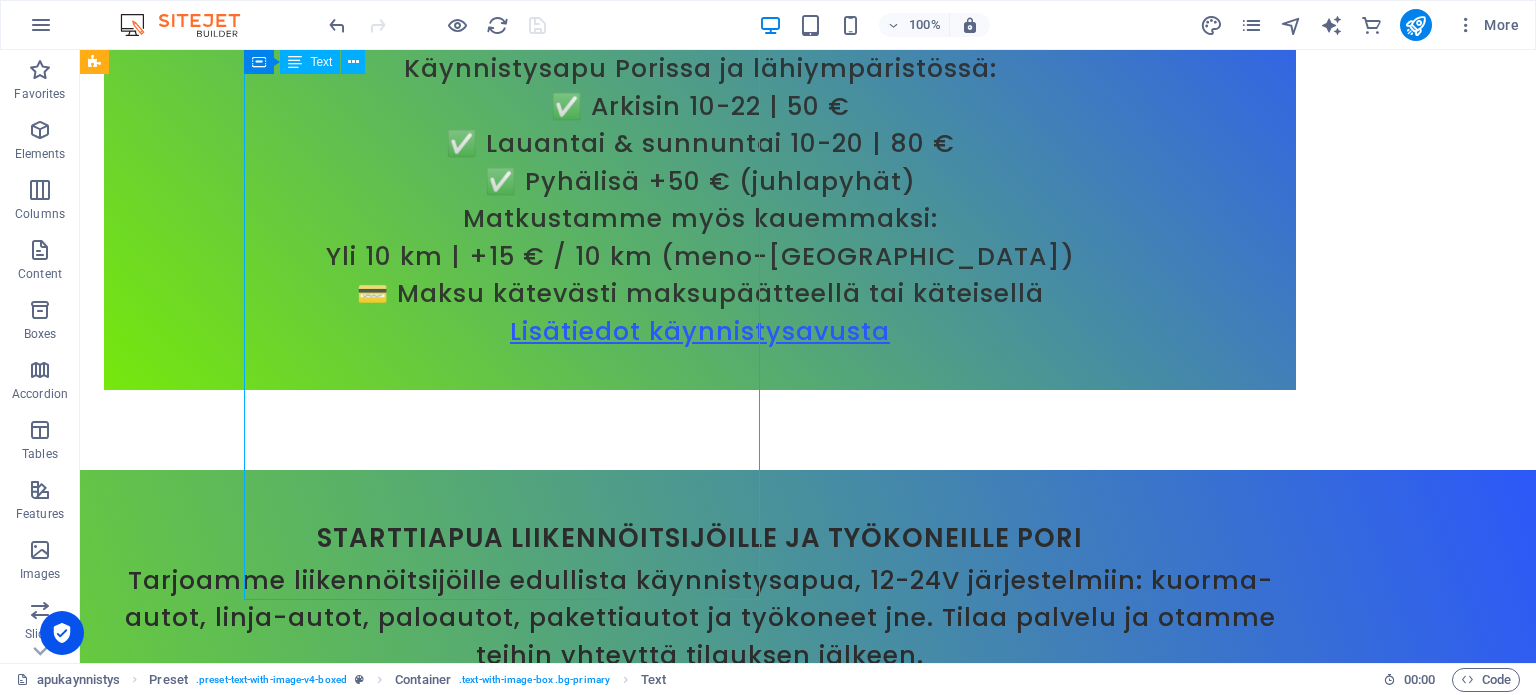 click on "✅Palauta autosi entiset tehot ja ajomiellyttävyys ammattitaidolla! ✅Tarjoamme räätälöityjä tehojen palautushuoltoja, joiden avulla voit valita, kuinka paljon haluat parantaa ajoneuvosi suorituskykyä. ✅Käytämme laadukkaita menetelmiä ja välineitä, jotta autosi saa takaisin sen sujuvuuden ja tehokkuuden, jonka valmistaja on suunnitellut. ✅Älä tyydy heikentyneeseen suorituskykyyn – ota yhteyttä ja koe ero! Lue lisää tehojen palautuksesta Muut Premium-huollot" at bounding box center [700, 4644] 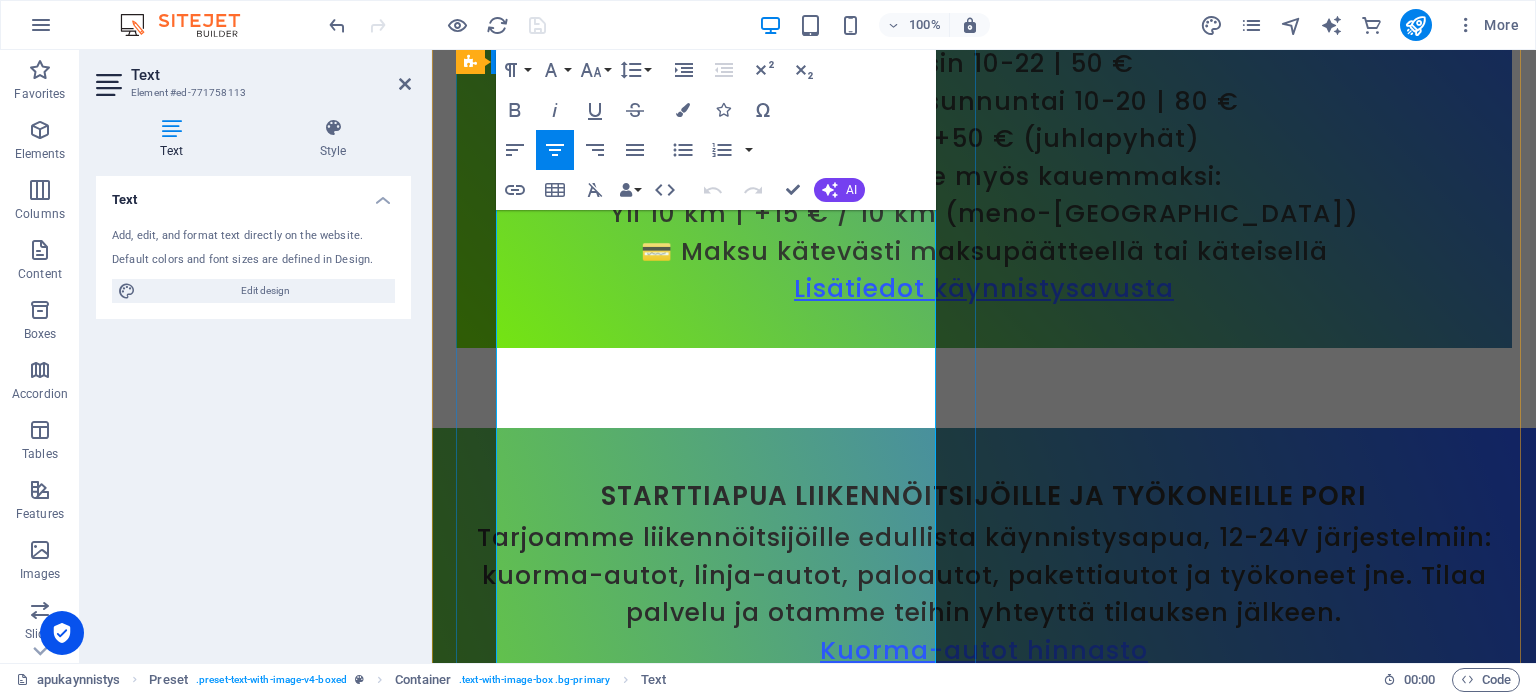 scroll, scrollTop: 8046, scrollLeft: 0, axis: vertical 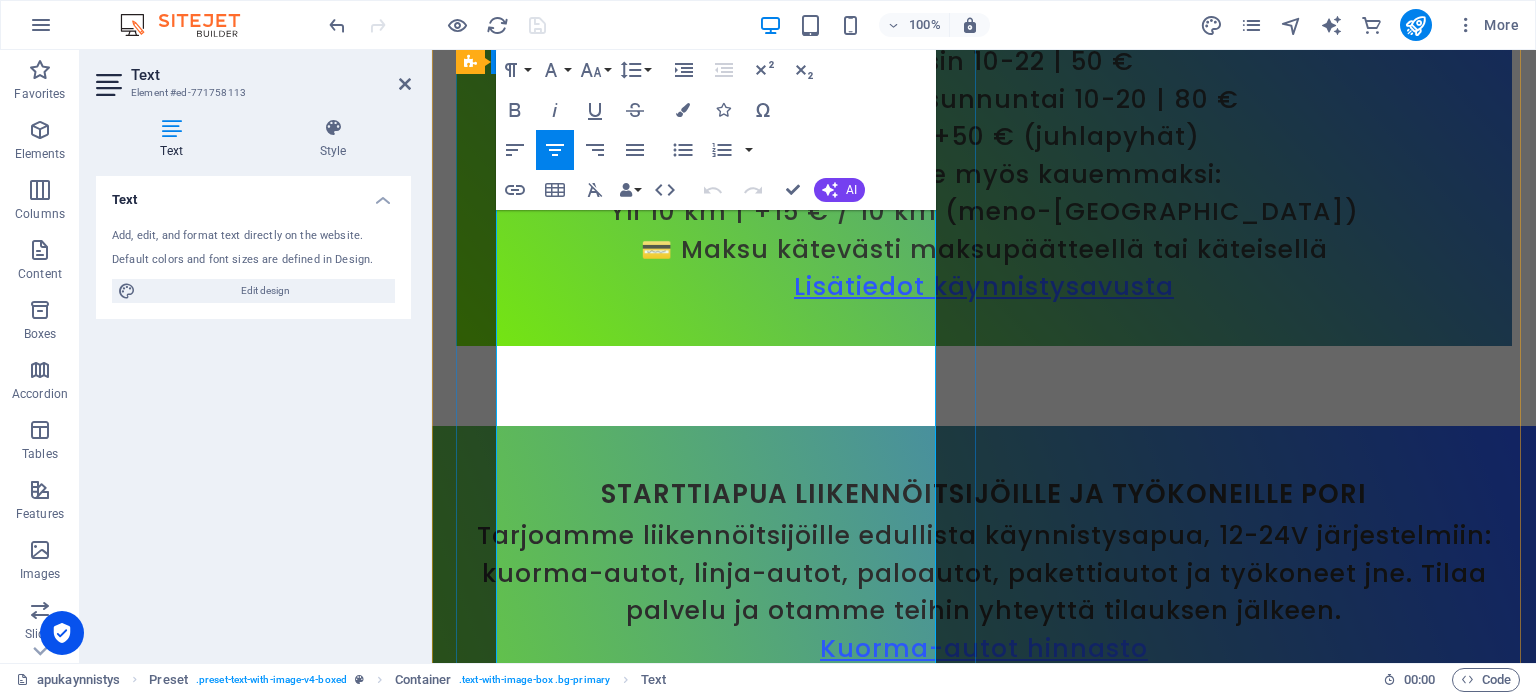 click on "✅Palauta autosi entiset tehot ja ajomiellyttävyys ammattitaidolla! ✅Tarjoamme räätälöityjä tehojen palautushuoltoja, joiden avulla voit valita, kuinka paljon haluat parantaa ajoneuvosi suorituskykyä. ✅Käytämme laadukkaita menetelmiä ja välineitä, jotta autosi saa takaisin sen sujuvuuden ja tehokkuuden, jonka valmistaja on suunnitellut. ✅Älä tyydy heikentyneeseen suorituskykyyn – ota yhteyttä ja koe ero! Lue lisää tehojen palautuksesta Muut Premium-huollot" at bounding box center (984, 4578) 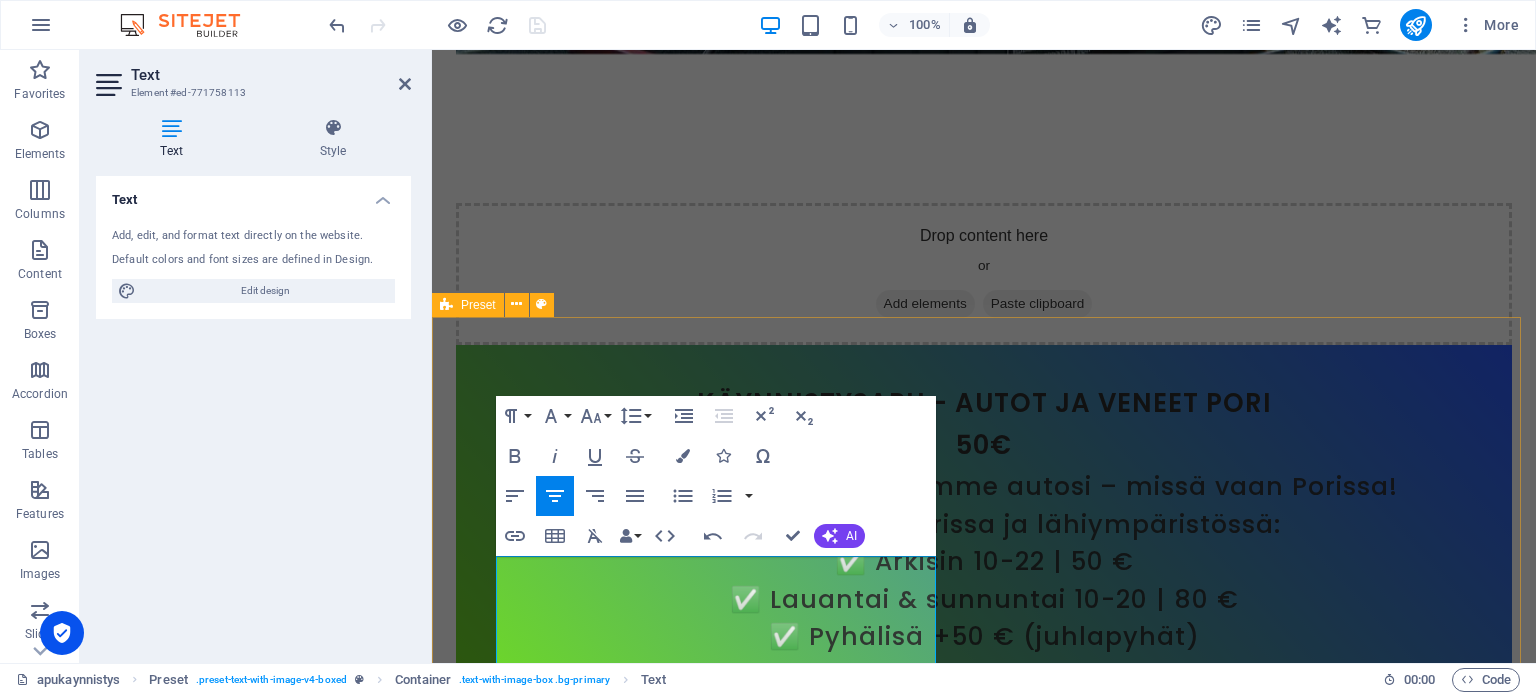 scroll, scrollTop: 7946, scrollLeft: 0, axis: vertical 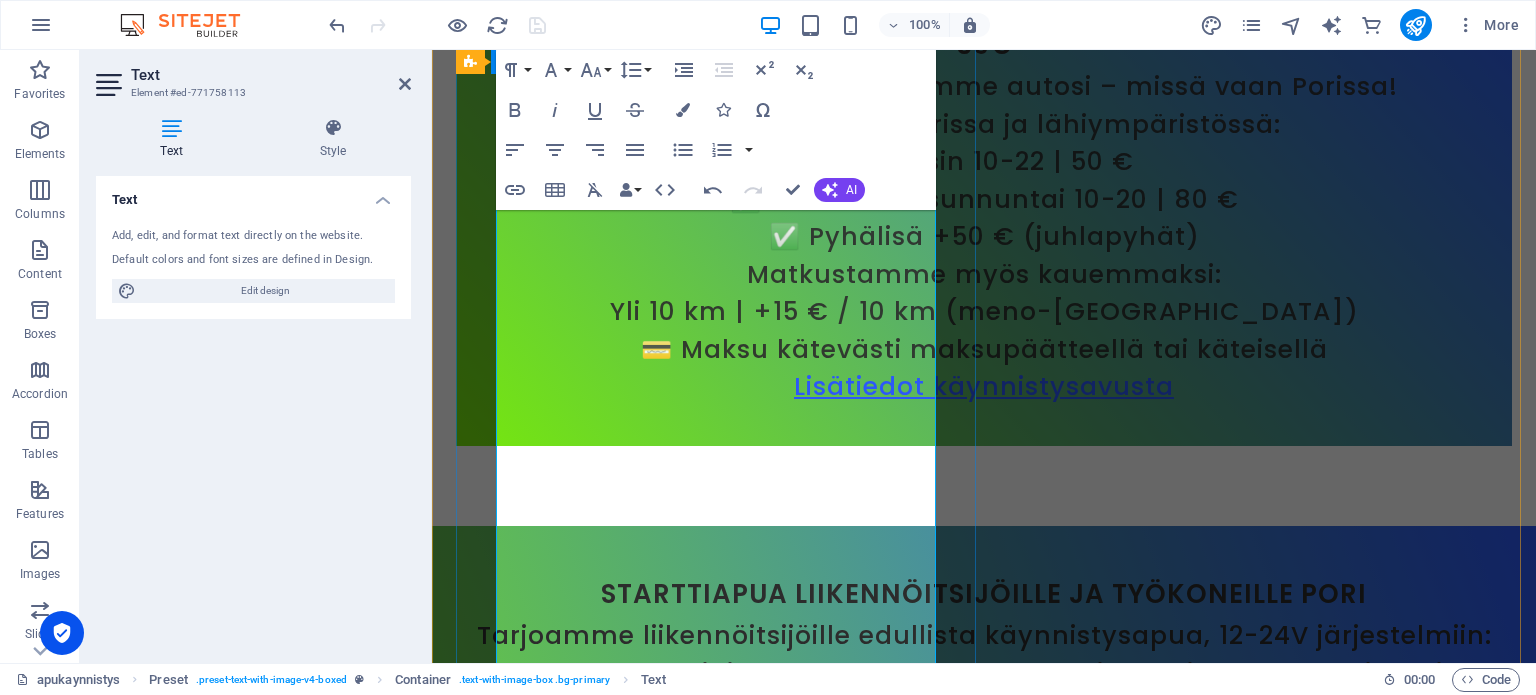 click on "auton moottorin virkistyshuollot pori alk. 65€ ✅Palauta autosi entiset tehot ja ajomiellyttävyys ammattitaidolla! ✅Tarjoamme räätälöityjä tehojen palautushuoltoja, joiden avulla voit valita, kuinka paljon haluat parantaa ajoneuvosi suorituskykyä. ✅Käytämme laadukkaita menetelmiä ja välineitä, jotta autosi saa takaisin sen sujuvuuden ja tehokkuuden, jonka valmistaja on suunnitellut. Arkisin klo 10-20 ✅Älä tyydy heikentyneeseen suorituskykyyn – ota yhteyttä ja koe ero! Lue lisää tehojen palautuksesta Muut Premium-huollot" at bounding box center (984, 4655) 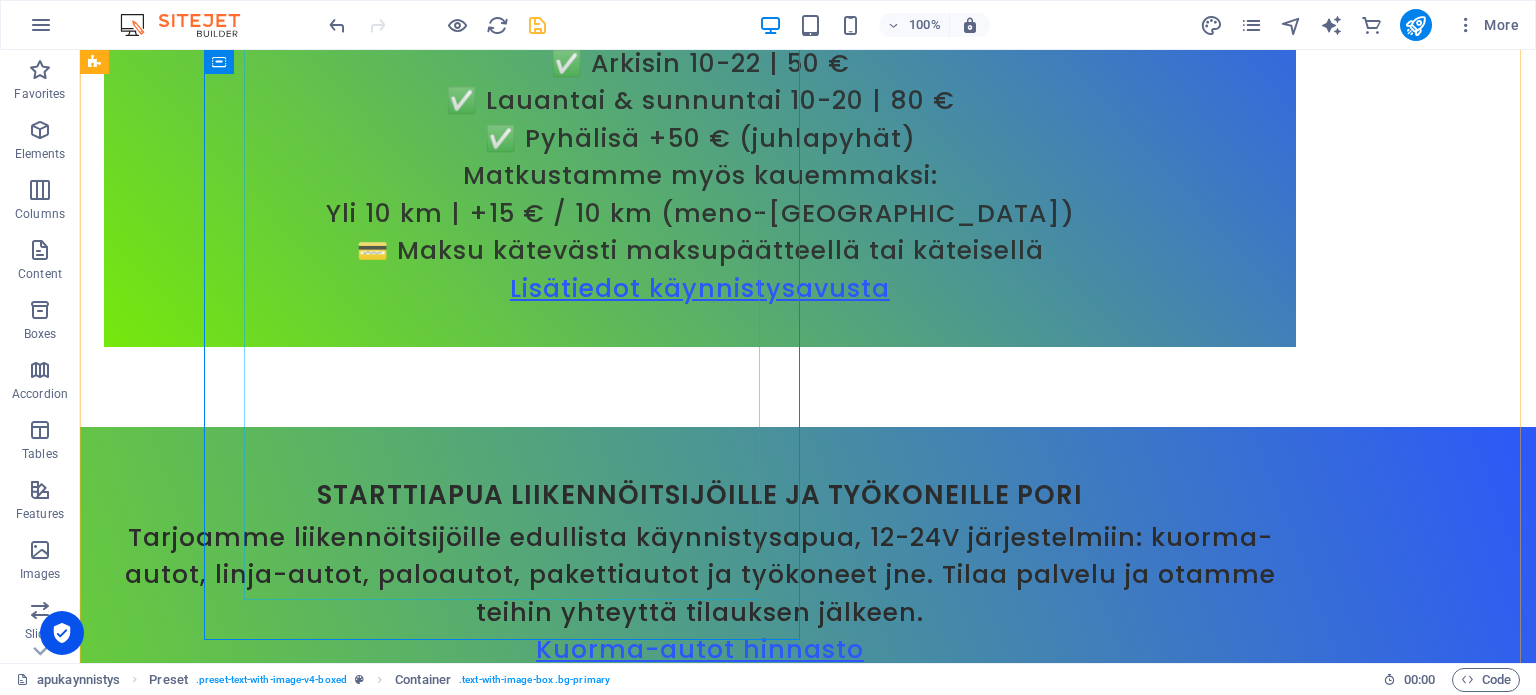 scroll, scrollTop: 7732, scrollLeft: 0, axis: vertical 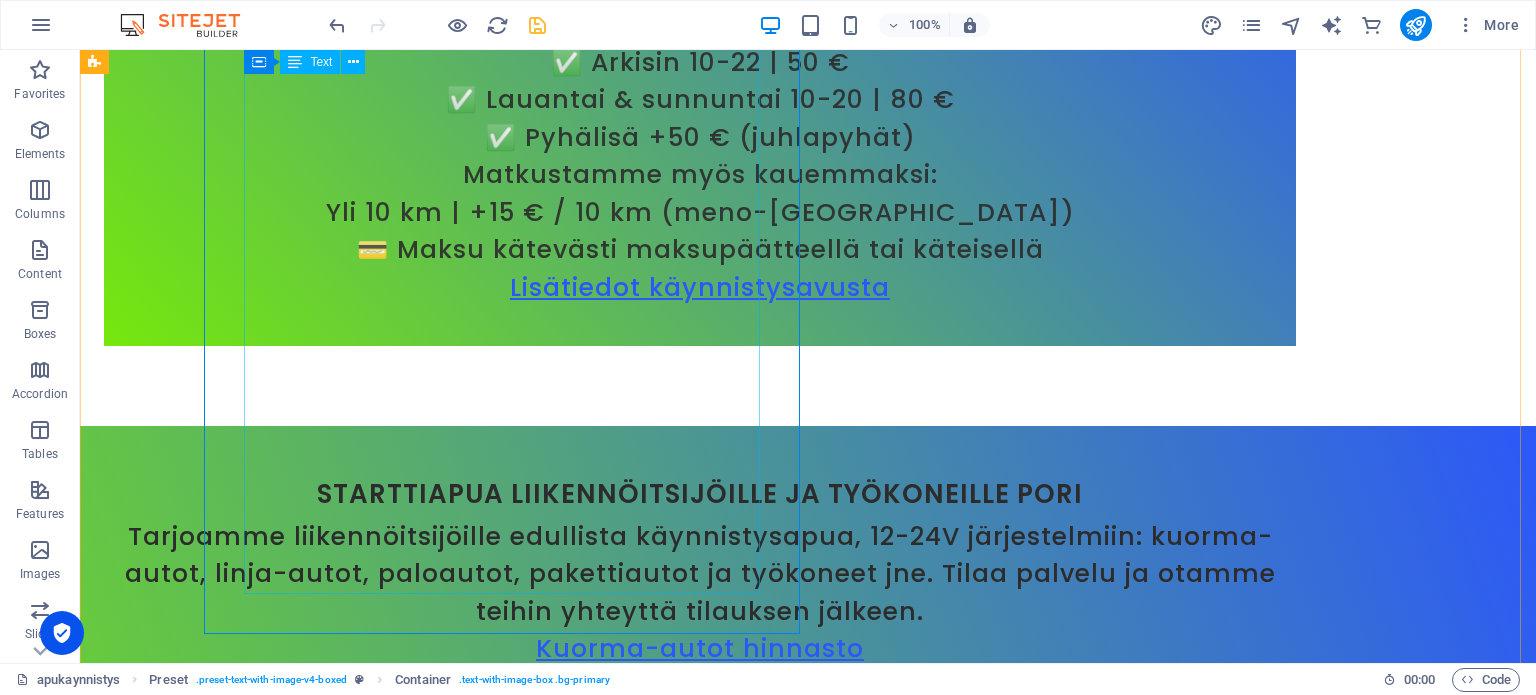 click on "✅Palauta autosi entiset tehot ja ajomiellyttävyys ammattitaidolla! ✅Tarjoamme räätälöityjä tehojen palautushuoltoja, joiden avulla voit valita, kuinka paljon haluat parantaa ajoneuvosi suorituskykyä. ✅Käytämme laadukkaita menetelmiä ja välineitä, jotta autosi saa takaisin sen sujuvuuden ja tehokkuuden, jonka valmistaja on suunnitellut. Arkisin klo 10-20 ✅Älä tyydy heikentyneeseen suorituskykyyn – ota yhteyttä ja koe ero! Lue lisää tehojen palautuksesta Muut Premium-huollot" at bounding box center [700, 4618] 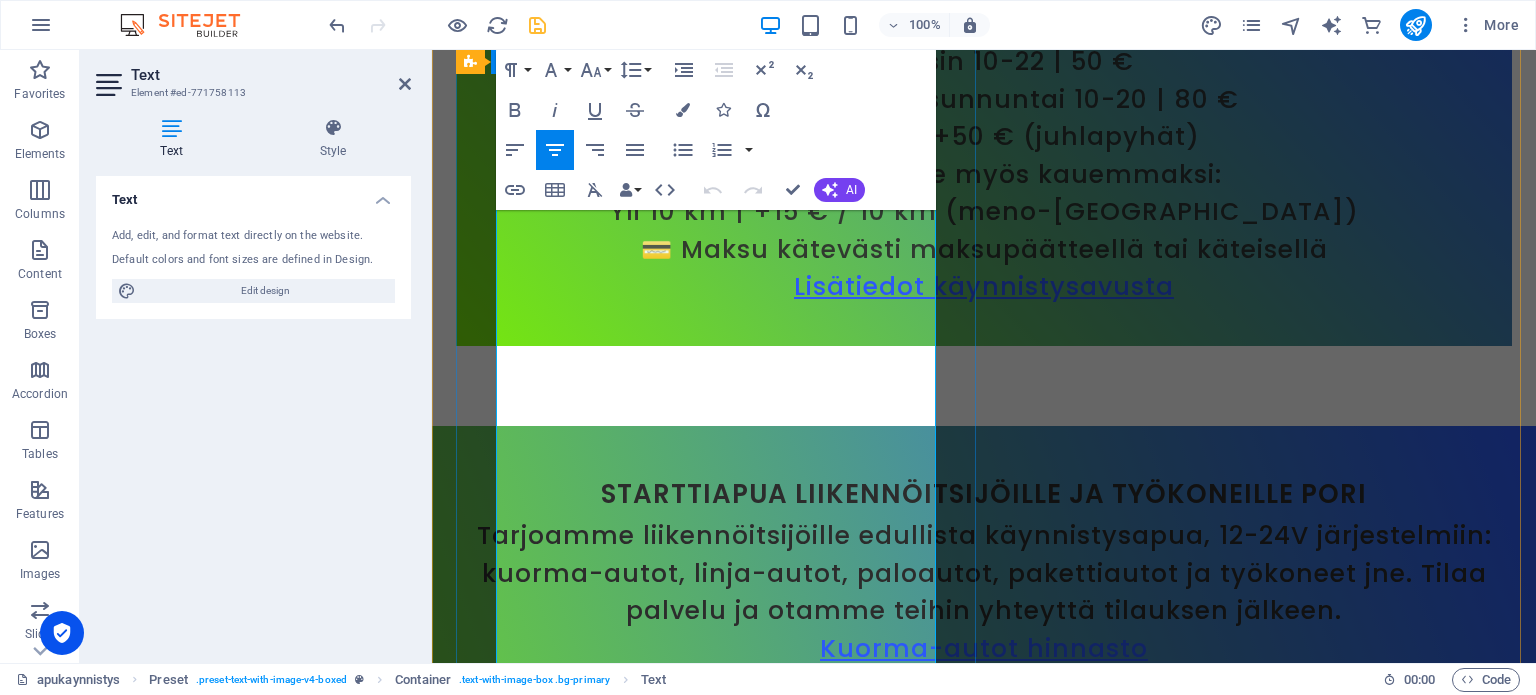 scroll, scrollTop: 8246, scrollLeft: 0, axis: vertical 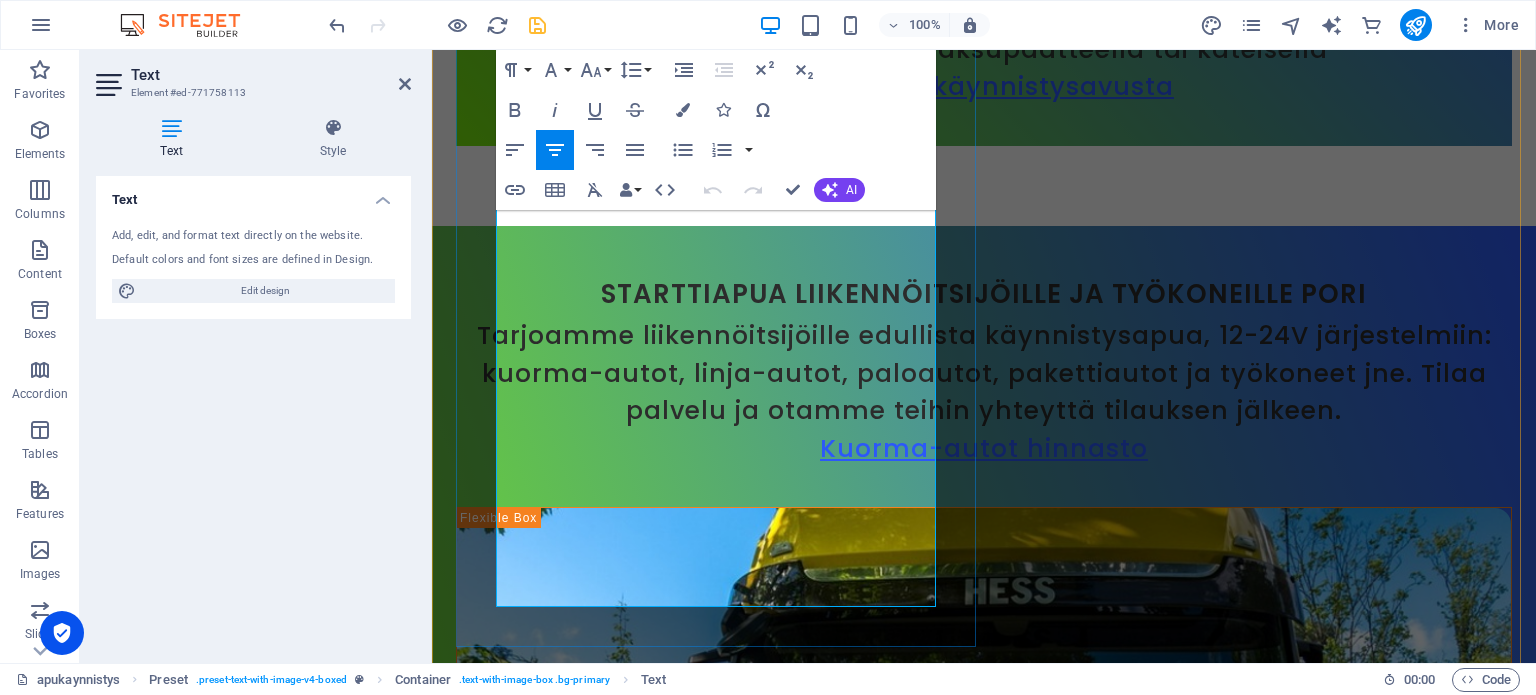click on "✅Palauta autosi entiset tehot ja ajomiellyttävyys ammattitaidolla! ✅Tarjoamme räätälöityjä tehojen palautushuoltoja, joiden avulla voit valita, kuinka paljon haluat parantaa ajoneuvosi suorituskykyä. ✅Käytämme laadukkaita menetelmiä ja välineitä, jotta autosi saa takaisin sen sujuvuuden ja tehokkuuden, jonka valmistaja on suunnitellut. Arkisin klo 10-20 ✅Älä tyydy heikentyneeseen suorituskykyyn – ota yhteyttä ja koe ero! Lue lisää tehojen palautuksesta Muut Premium-huollot" at bounding box center [984, 4397] 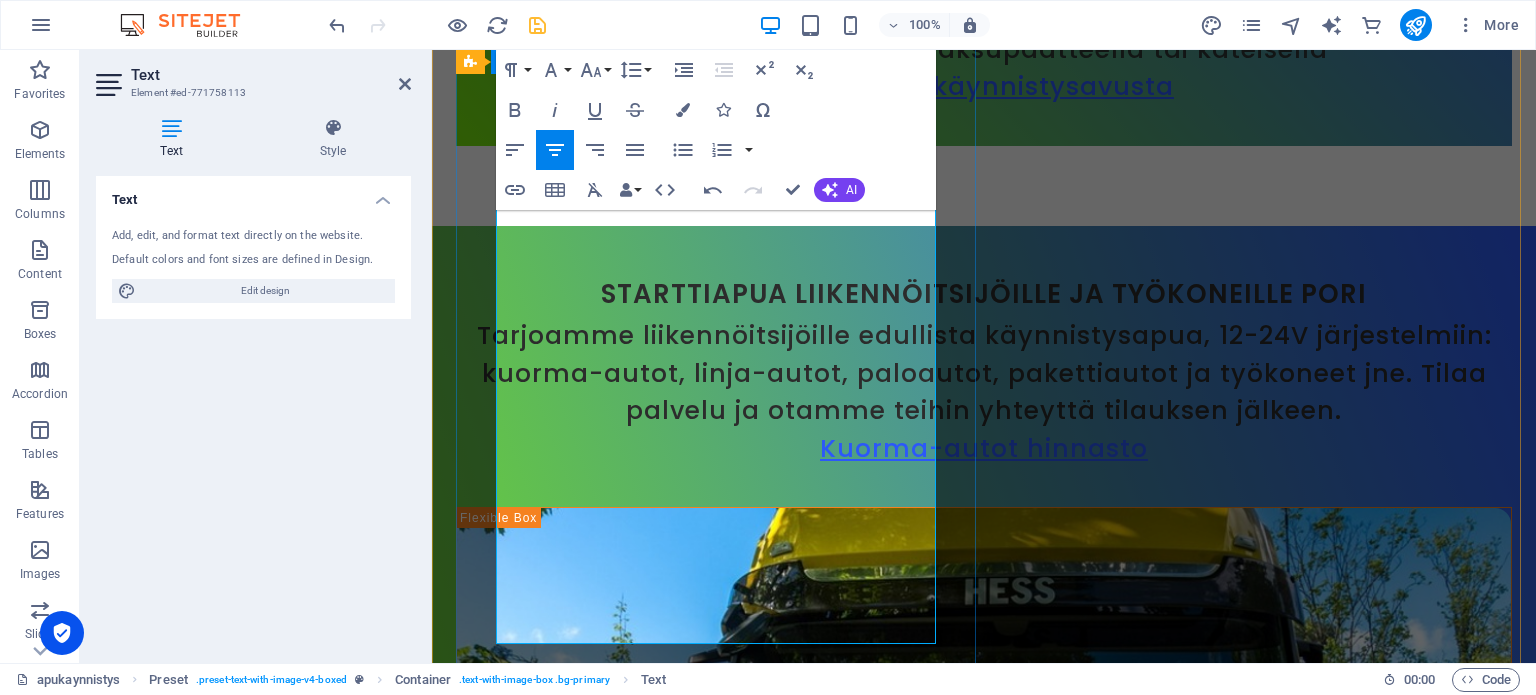 click on "auton moottorin virkistyshuollot pori alk. 65€ ✅Palauta autosi entiset tehot ja ajomiellyttävyys ammattitaidolla! ✅Tarjoamme räätälöityjä tehojen palautushuoltoja, joiden avulla voit valita, kuinka paljon haluat parantaa ajoneuvosi suorituskykyä. ✅Käytämme laadukkaita menetelmiä ja välineitä, jotta autosi saa takaisin sen sujuvuuden ja tehokkuuden, jonka valmistaja on suunnitellut. Arkisin klo 10-20 65€ La ja Su klo 10-20 65€ ✅Älä tyydy heikentyneeseen suorituskykyyn – ota yhteyttä ja koe ero! Lue lisää tehojen palautuksesta Muut Premium-huollot" at bounding box center [984, 4374] 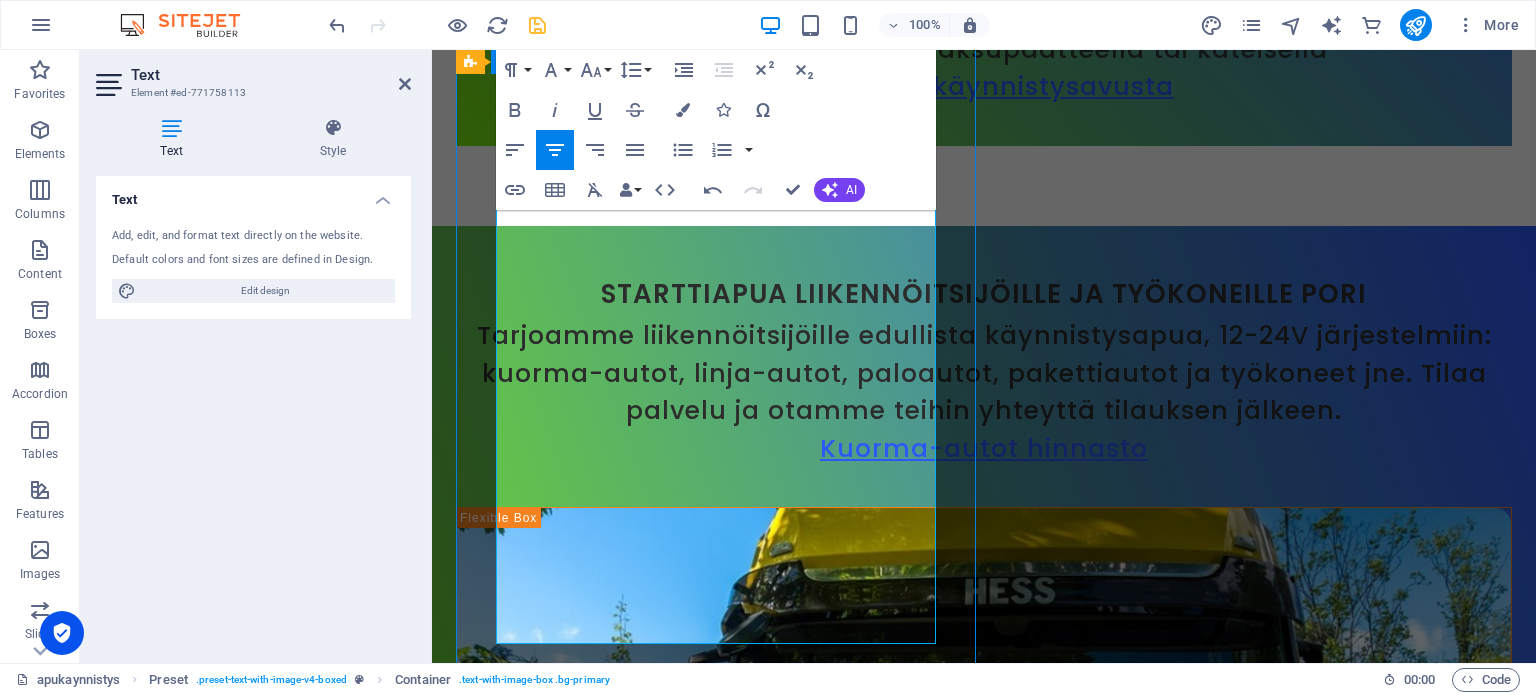 scroll, scrollTop: 7832, scrollLeft: 0, axis: vertical 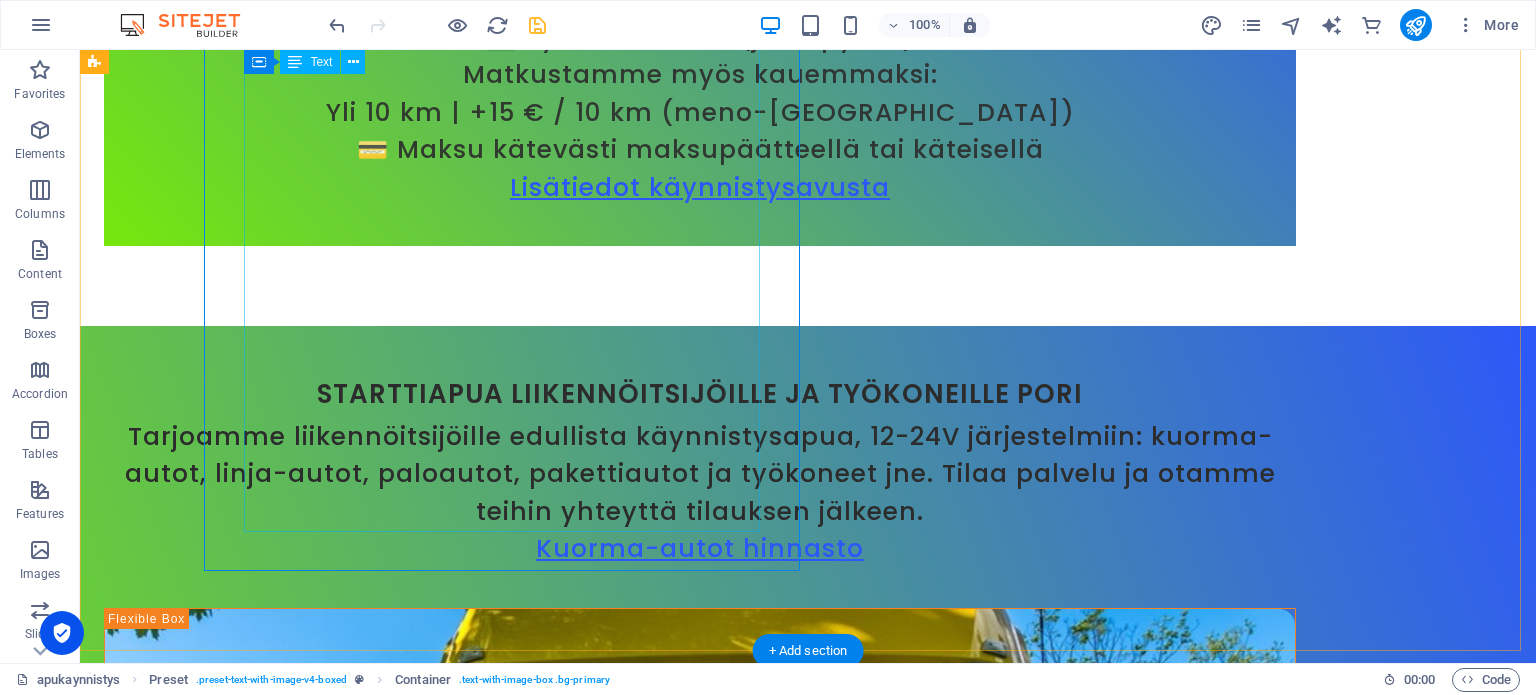 click on "✅Palauta autosi entiset tehot ja ajomiellyttävyys ammattitaidolla! ✅Tarjoamme räätälöityjä tehojen palautushuoltoja, joiden avulla voit valita, kuinka paljon haluat parantaa ajoneuvosi suorituskykyä. ✅Käytämme laadukkaita menetelmiä ja välineitä, jotta autosi saa takaisin sen sujuvuuden ja tehokkuuden, jonka valmistaja on suunnitellut. Arkisin klo 10-20 65€ La ja Su klo 10-20 65€ ✅Älä tyydy heikentyneeseen suorituskykyyn – ota yhteyttä ja koe ero! Lue lisää tehojen palautuksesta Muut Premium-huollot" at bounding box center [700, 4537] 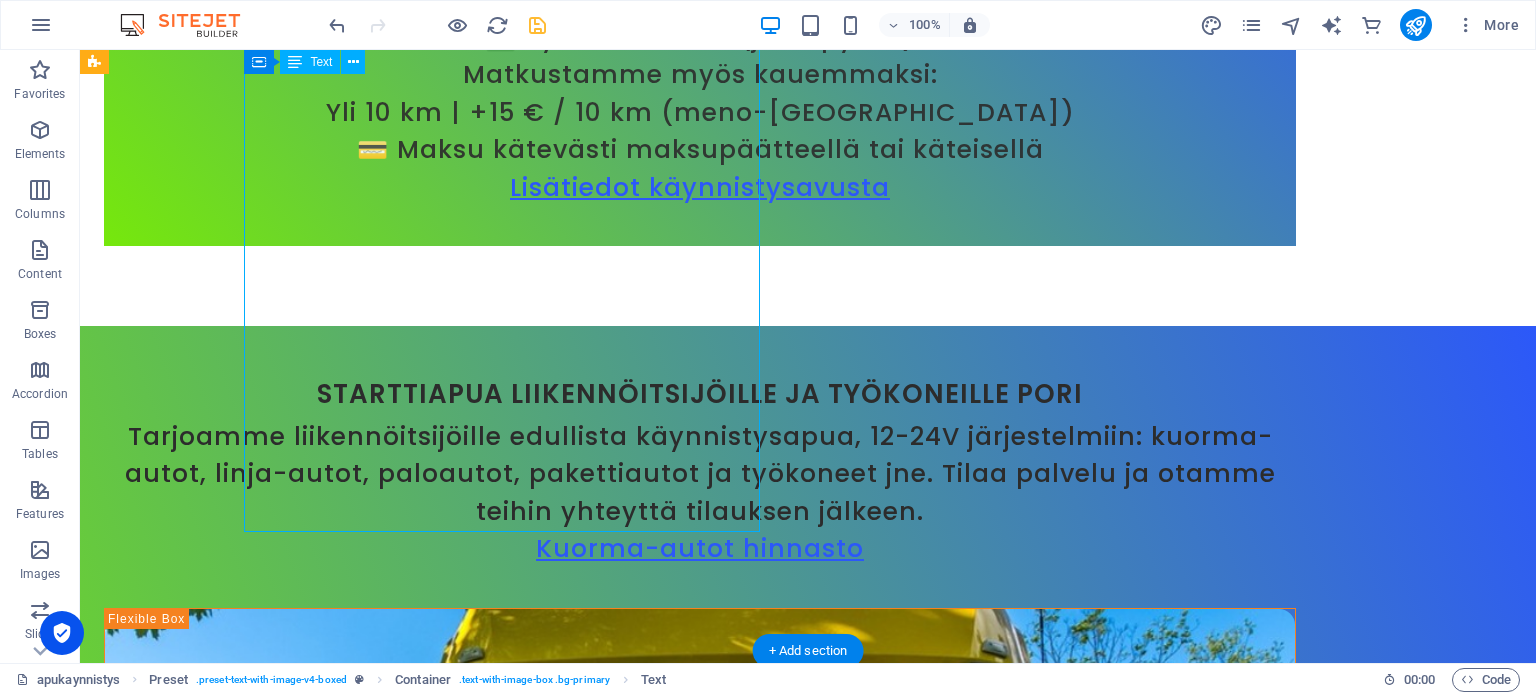 click on "✅Palauta autosi entiset tehot ja ajomiellyttävyys ammattitaidolla! ✅Tarjoamme räätälöityjä tehojen palautushuoltoja, joiden avulla voit valita, kuinka paljon haluat parantaa ajoneuvosi suorituskykyä. ✅Käytämme laadukkaita menetelmiä ja välineitä, jotta autosi saa takaisin sen sujuvuuden ja tehokkuuden, jonka valmistaja on suunnitellut. Arkisin klo 10-20 65€ La ja Su klo 10-20 65€ ✅Älä tyydy heikentyneeseen suorituskykyyn – ota yhteyttä ja koe ero! Lue lisää tehojen palautuksesta Muut Premium-huollot" at bounding box center (700, 4537) 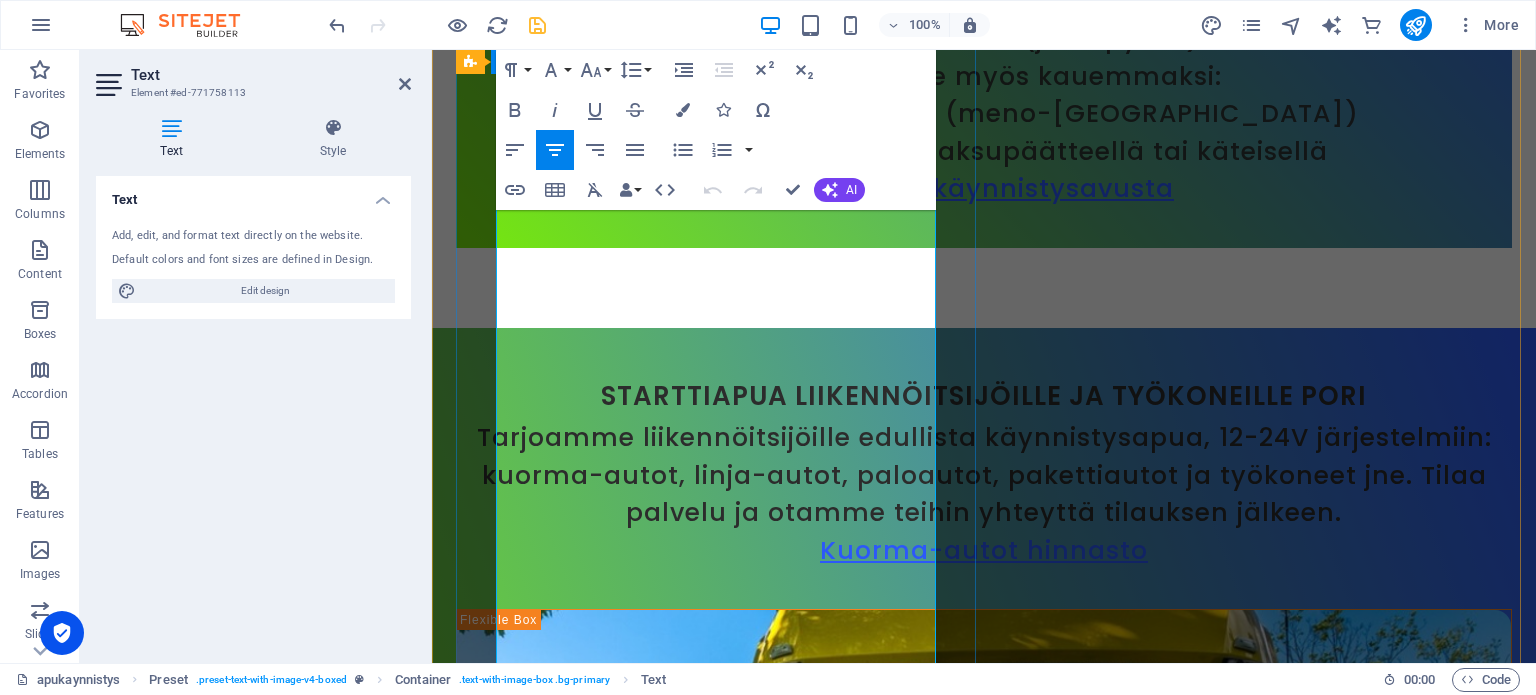 scroll, scrollTop: 8146, scrollLeft: 0, axis: vertical 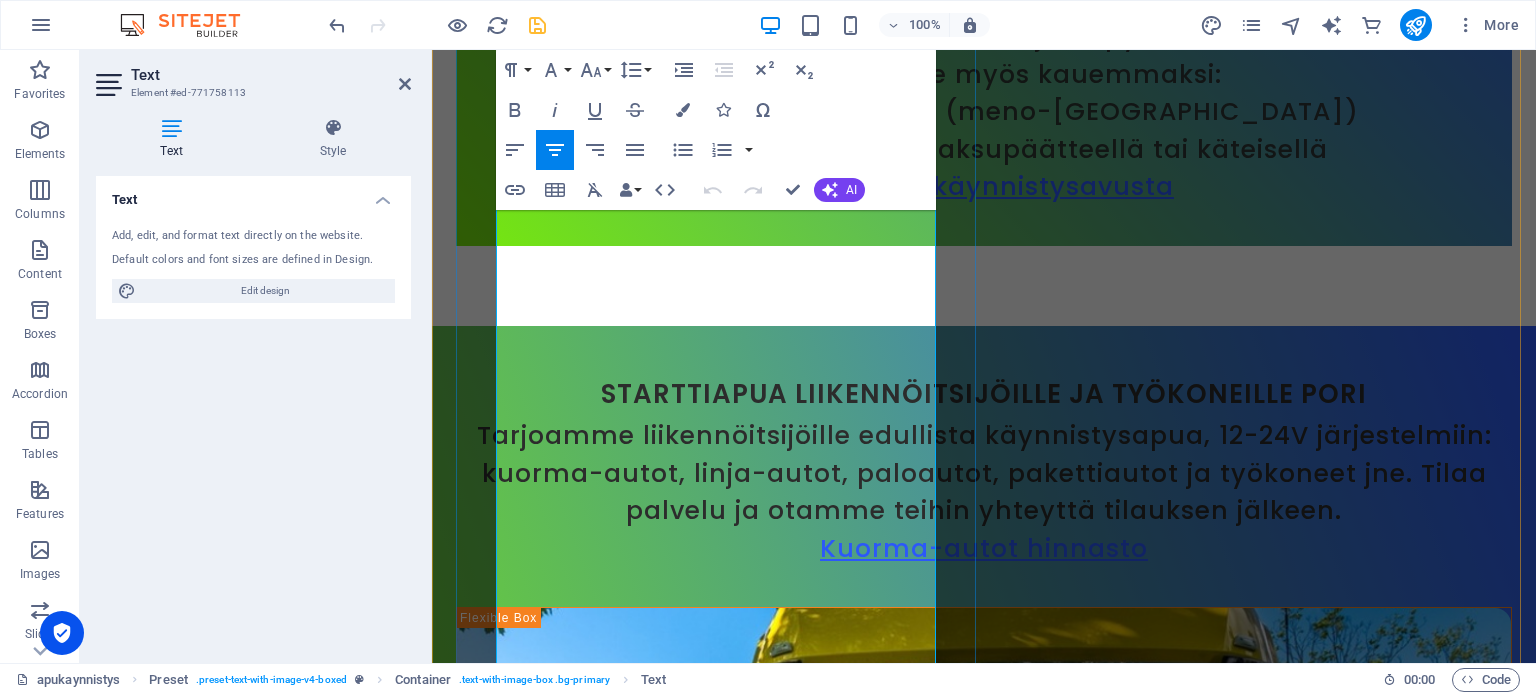 click on "✅Palauta autosi entiset tehot ja ajomiellyttävyys ammattitaidolla! ✅Tarjoamme räätälöityjä tehojen palautushuoltoja, joiden avulla voit valita, kuinka paljon haluat parantaa ajoneuvosi suorituskykyä. ✅Käytämme laadukkaita menetelmiä ja välineitä, jotta autosi saa takaisin sen sujuvuuden ja tehokkuuden, jonka valmistaja on suunnitellut. Arkisin klo 10-20 65€ La ja Su klo 10-20 65€ ✅Älä tyydy heikentyneeseen suorituskykyyn – ota yhteyttä ja koe ero! Lue lisää tehojen palautuksesta Muut Premium-huollot" at bounding box center [984, 4516] 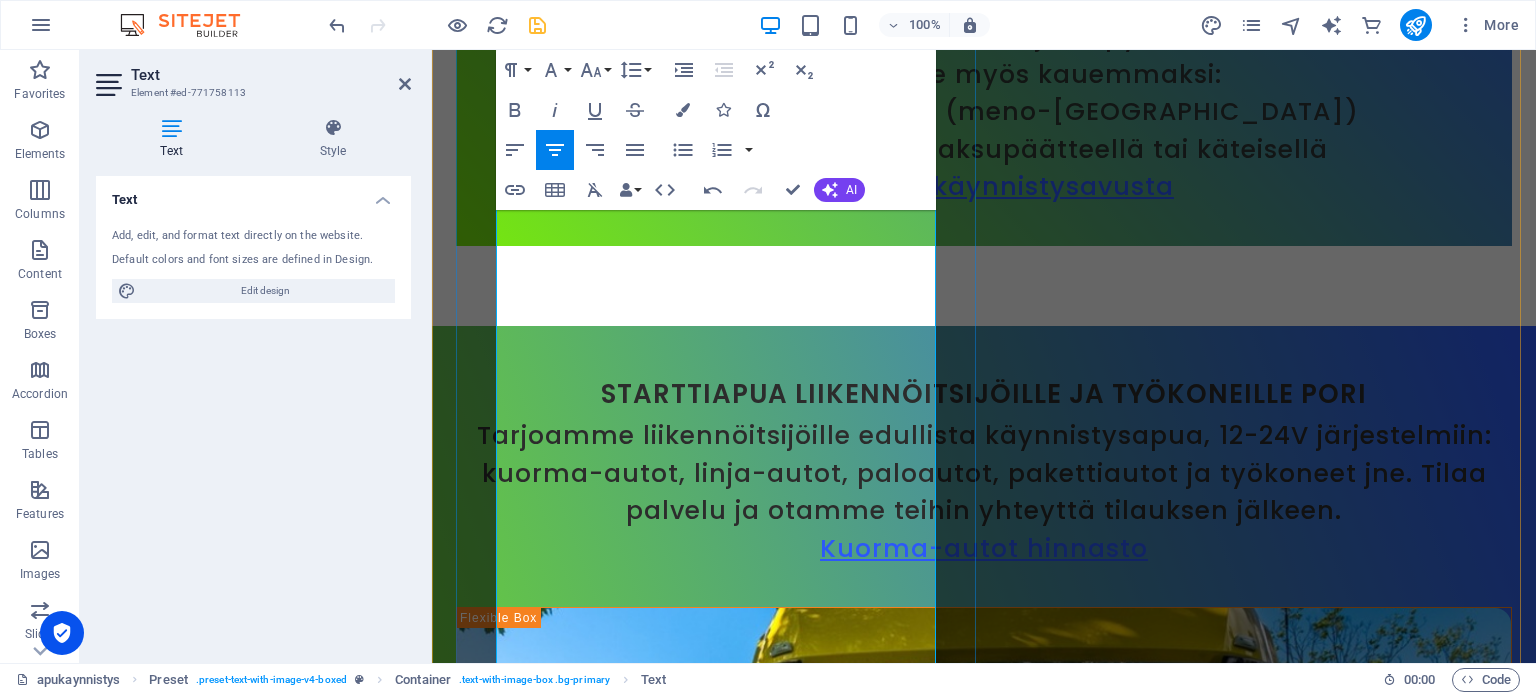 type 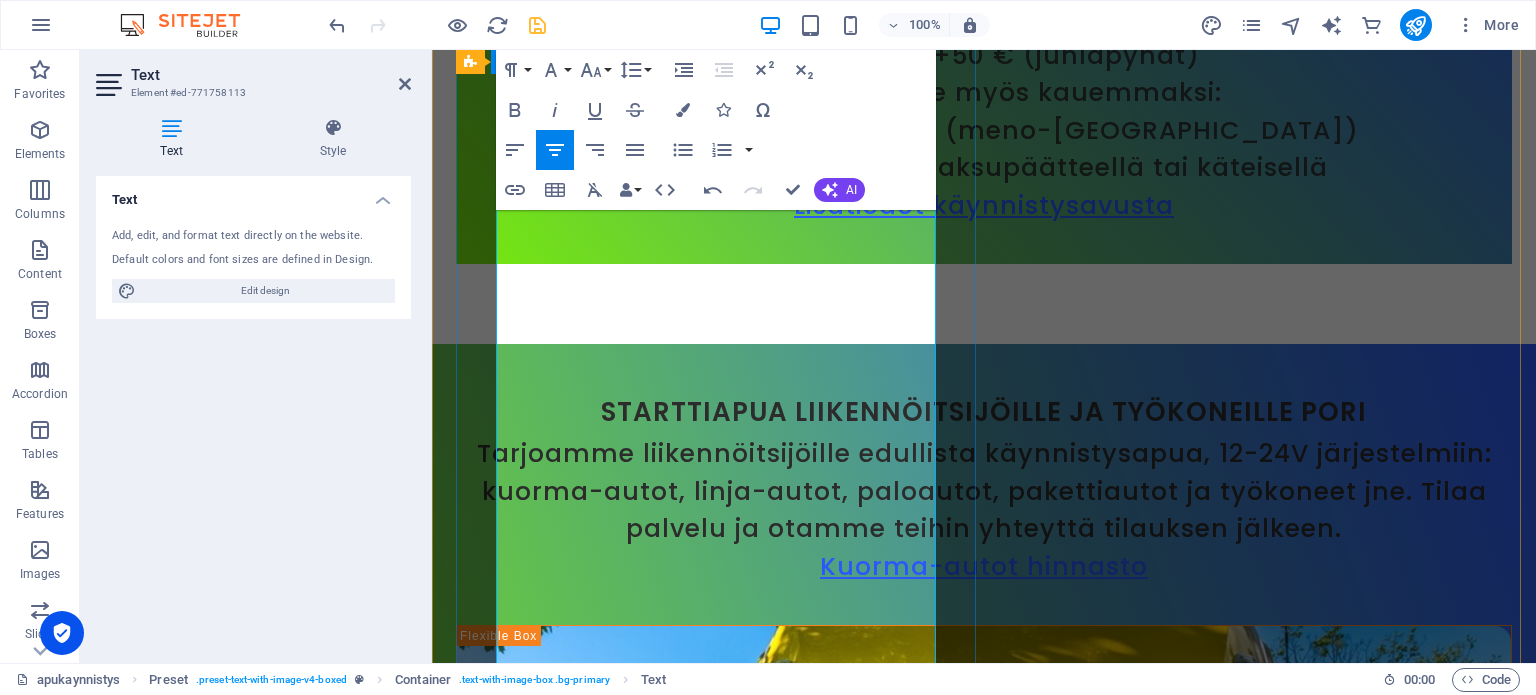 click on "auton moottorin virkistyshuollot pori alk. 65€ ✅Palauta autosi entiset tehot ja ajomiellyttävyys ammattitaidolla! ✅Tarjoamme räätälöityjä tehojen palautushuoltoja, joiden avulla voit valita, kuinka paljon haluat parantaa ajoneuvosi suorituskykyä. ✅Käytämme laadukkaita menetelmiä ja välineitä, jotta autosi saa takaisin sen sujuvuuden ja tehokkuuden, jonka valmistaja on suunnitellut. Arkisin klo 10-20 65€ La ja Su klo 10-20 65€ Palvelu kotipihalle 75€ ✅Älä tyydy heikentyneeseen suorituskykyyn – ota yhteyttä ja koe ero! Lue lisää tehojen palautuksesta Muut Premium-huollot" at bounding box center [984, 4512] 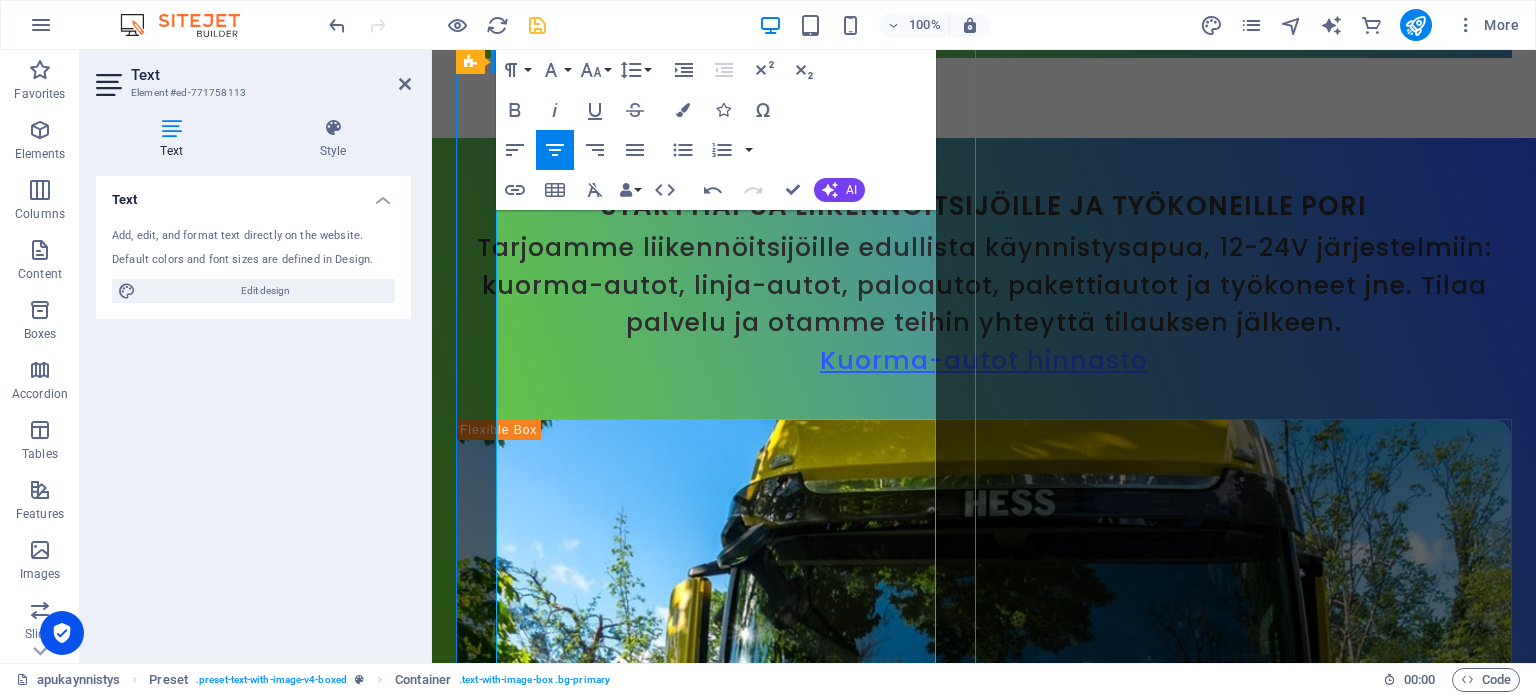 scroll, scrollTop: 7732, scrollLeft: 0, axis: vertical 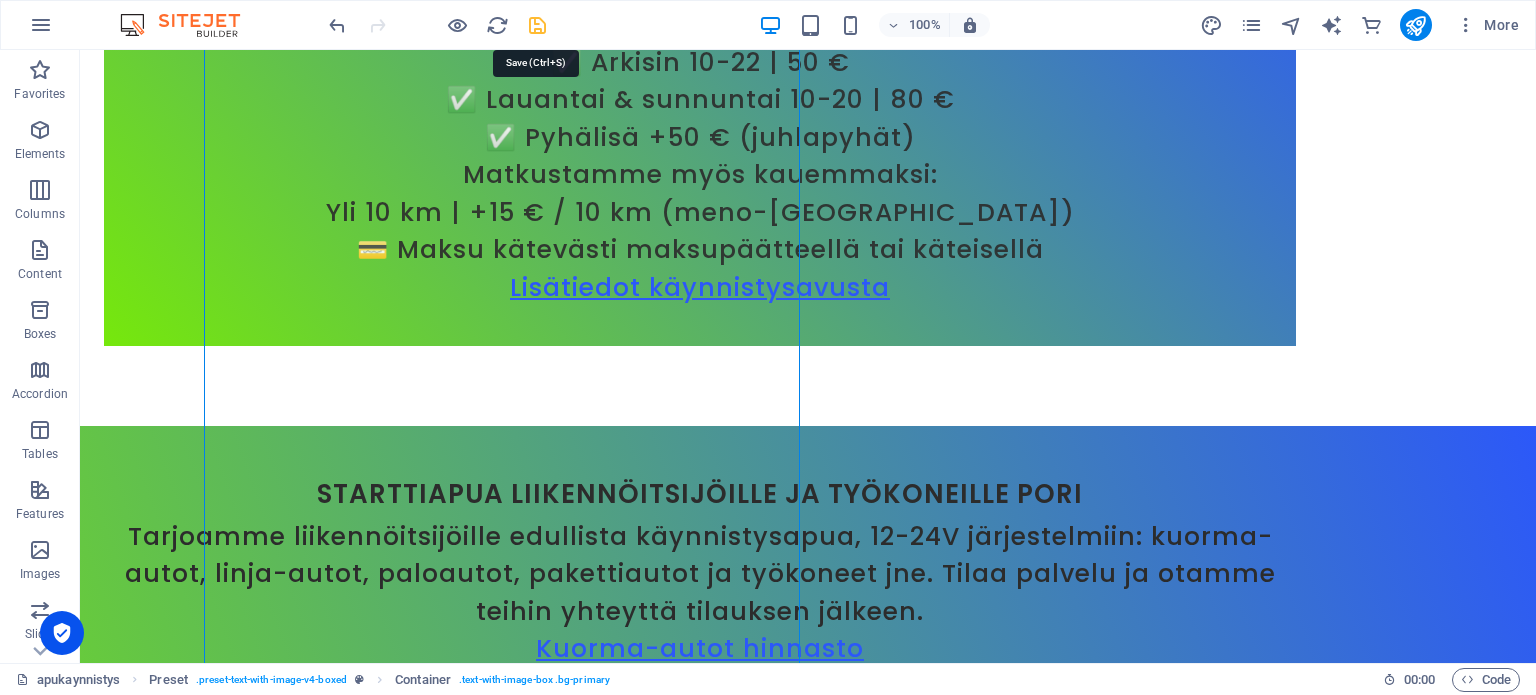 click at bounding box center [537, 25] 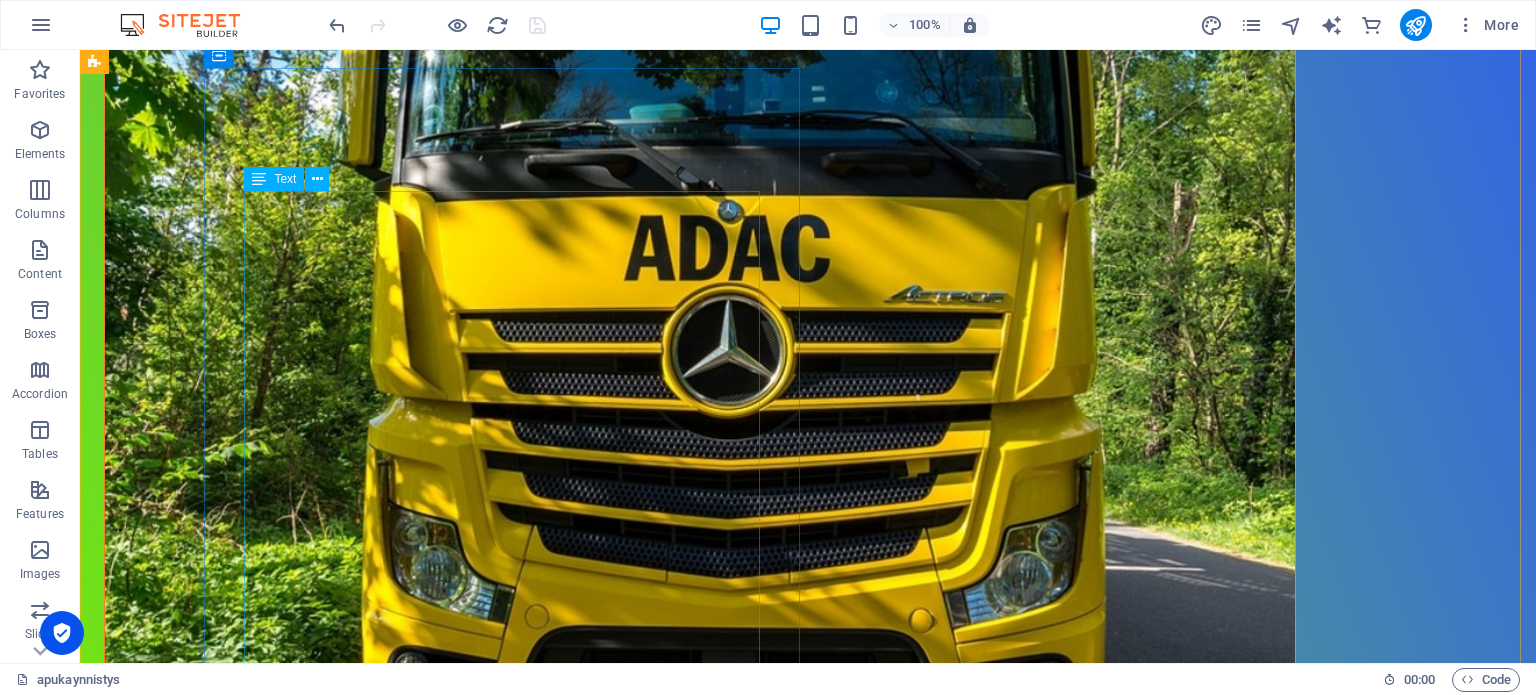 scroll, scrollTop: 8632, scrollLeft: 0, axis: vertical 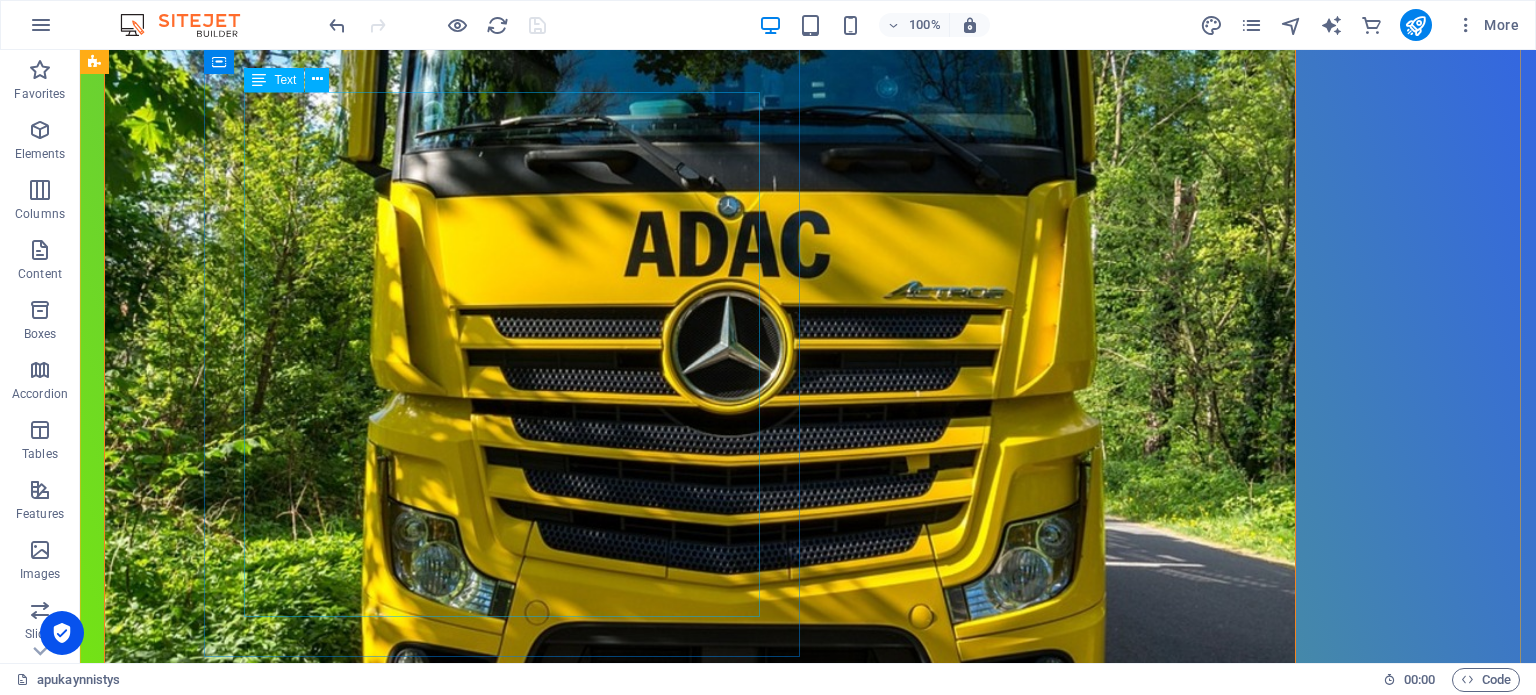 click on "Apua juuri silloin, kun tarvitset! Tienvarren palvelu: 🔹 1-4 rengasta: 30 € (sis. tarkistus ja täyttö) 🔹 10km ajoa sisältyy, lähtöpaikka 28760 🔹 Yli 10 km: +15 € / 10 km (meno-paluu) Muun huollon yhteydessä: 🔋 Renkaiden täyttö vain 10 € (1-4 rengasta). Ilmoita haluttu paine, ja me hoidamme loput! 📞 Tilaa palvelu tai kysy lisää! Pidä renkaasi kunnossa – me autamme!" at bounding box center [700, 5526] 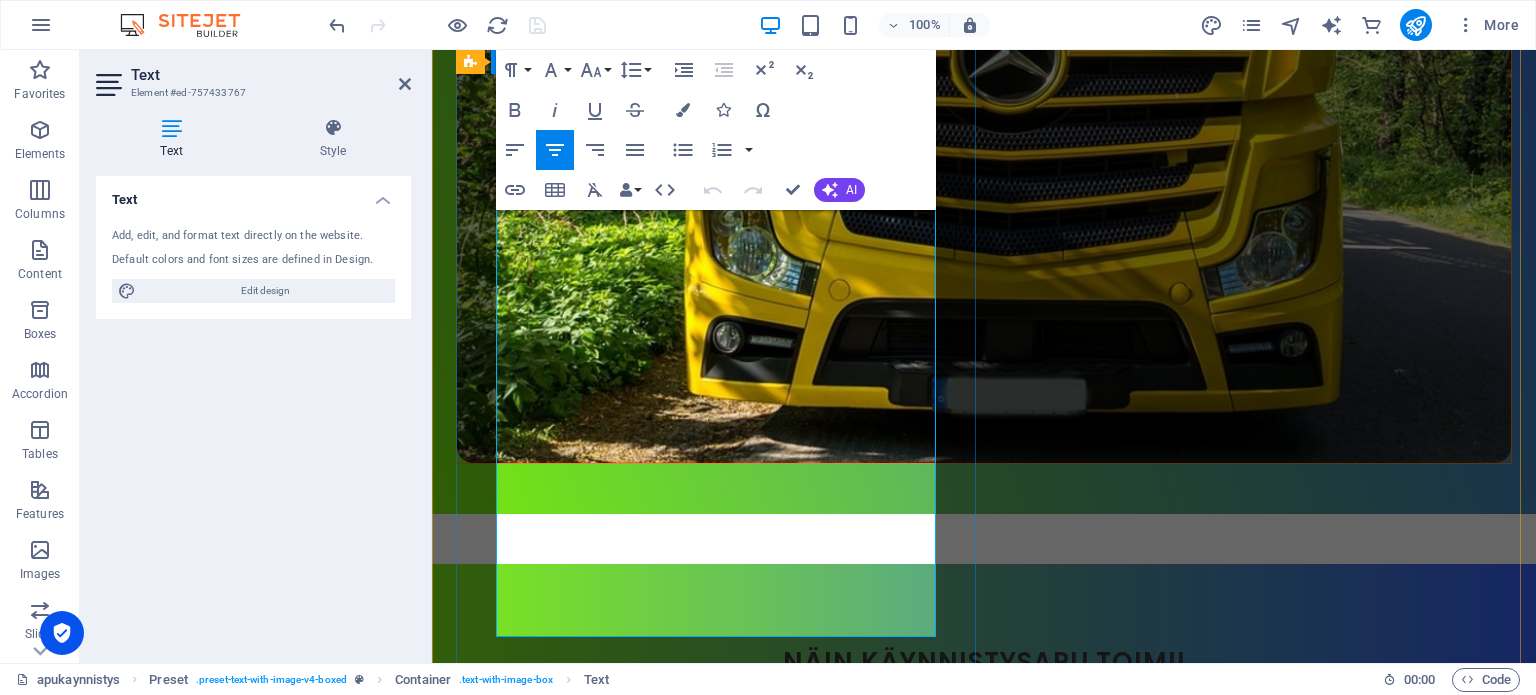 scroll, scrollTop: 9359, scrollLeft: 0, axis: vertical 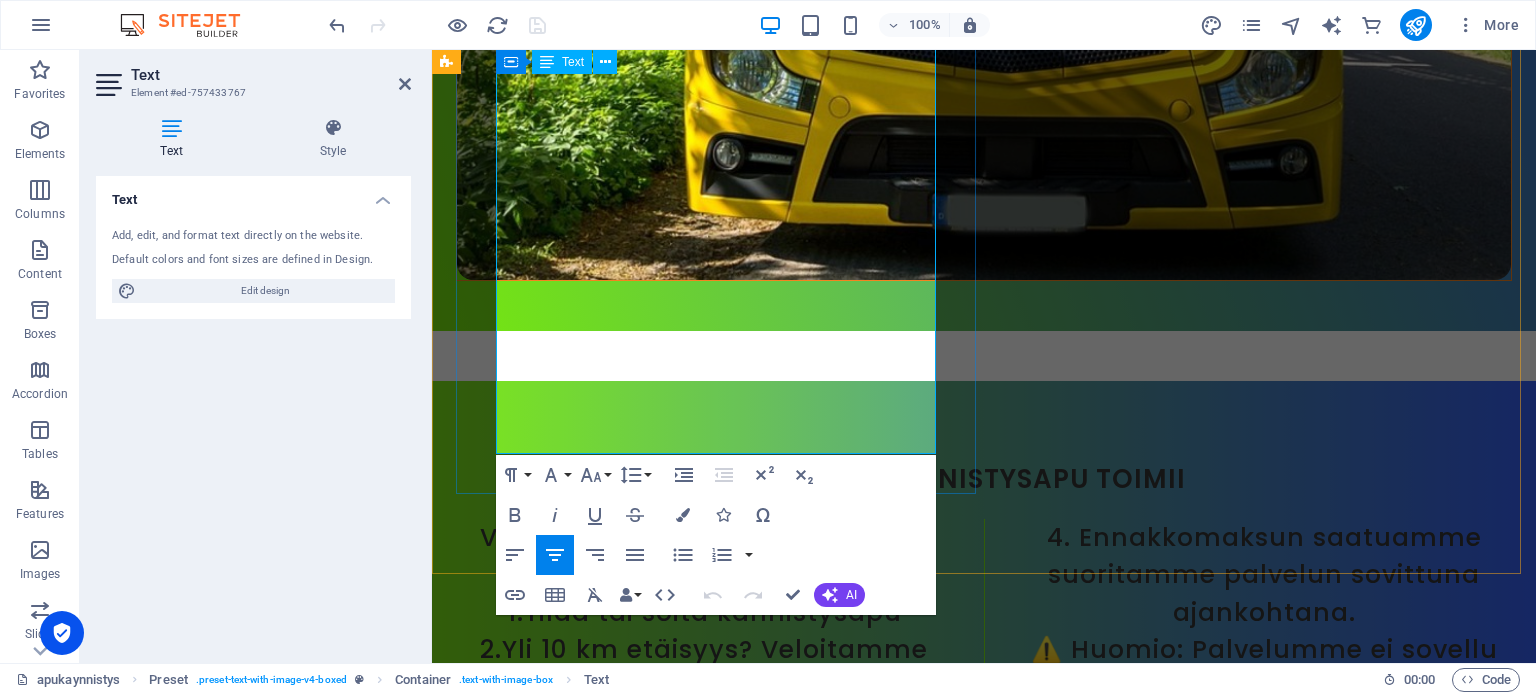 click on "🔋 Renkaiden täyttö vain 10 € (1-4 rengasta). Ilmoita haluttu paine, ja me hoidamme loput!" at bounding box center (984, 5316) 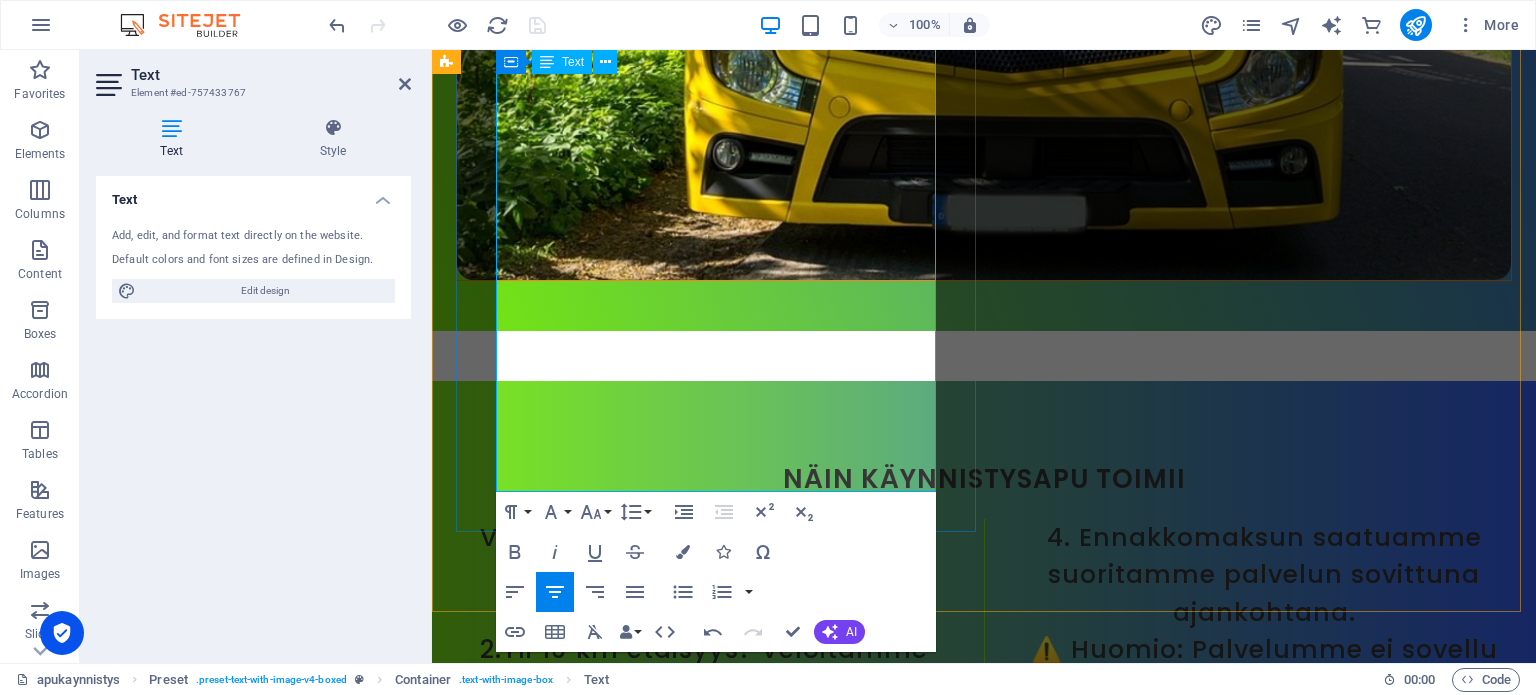 click on "🔋 Renkaiden täyttö vain 10 € (1-4 rengasta). Ilmoita haluttu paine, ja me hoidamme loput!" at bounding box center [984, 5316] 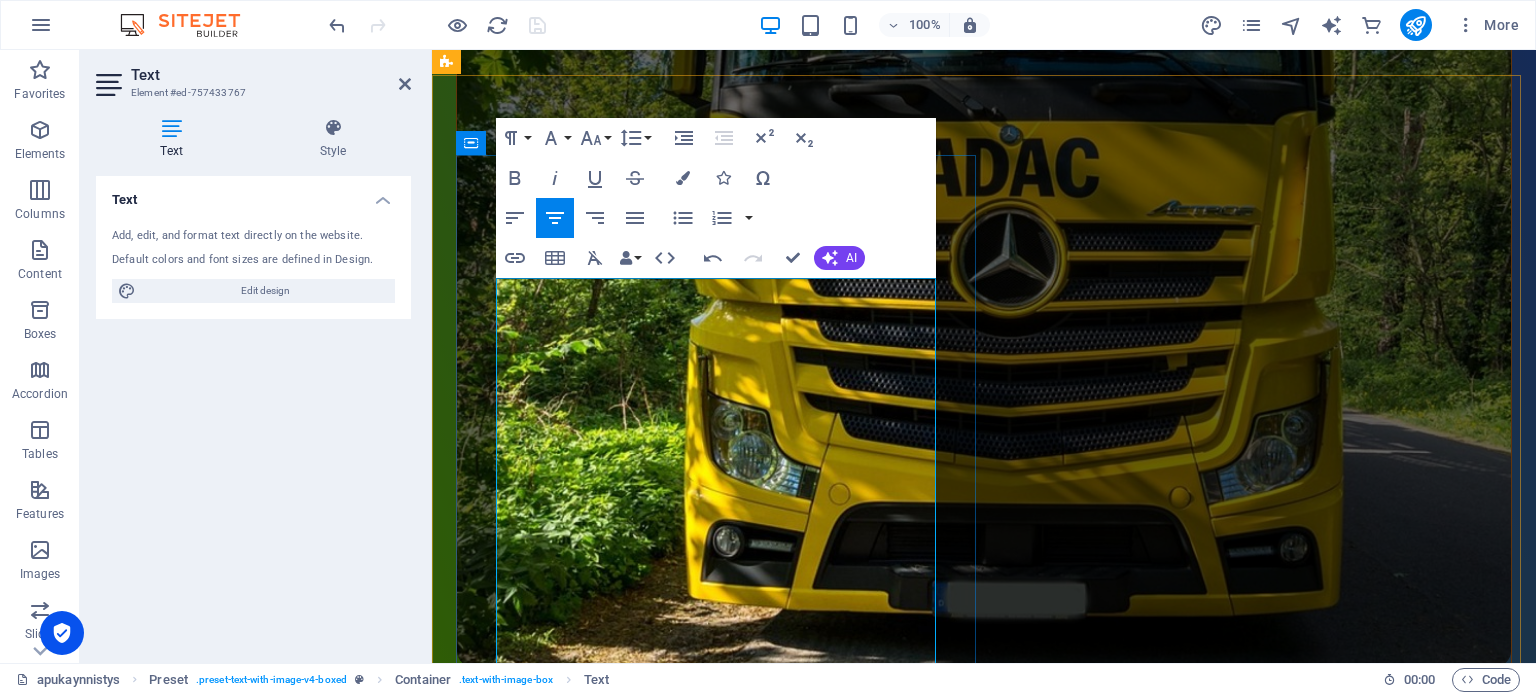 scroll, scrollTop: 8959, scrollLeft: 0, axis: vertical 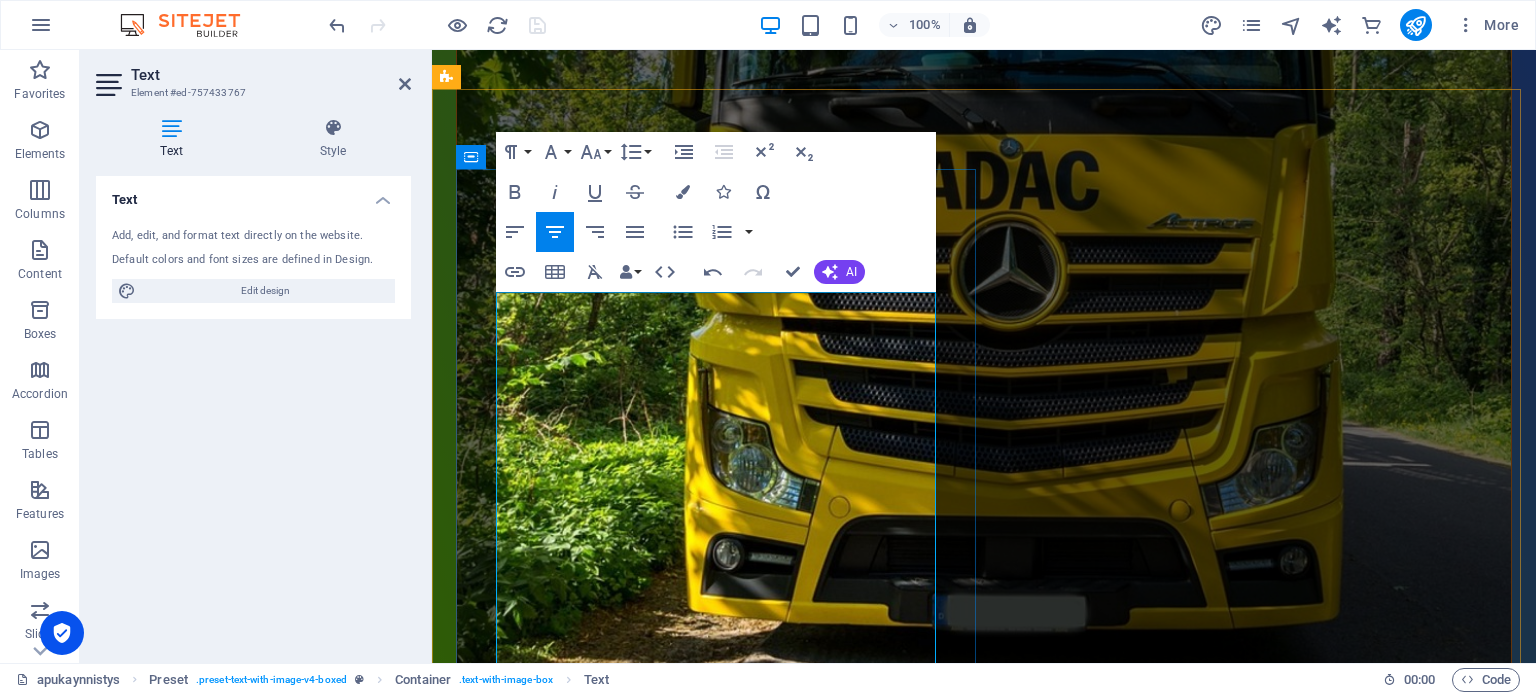 click on "🔹 1-4 rengasta: 30 € (sis. tarkistus ja täyttö)" at bounding box center [984, 5548] 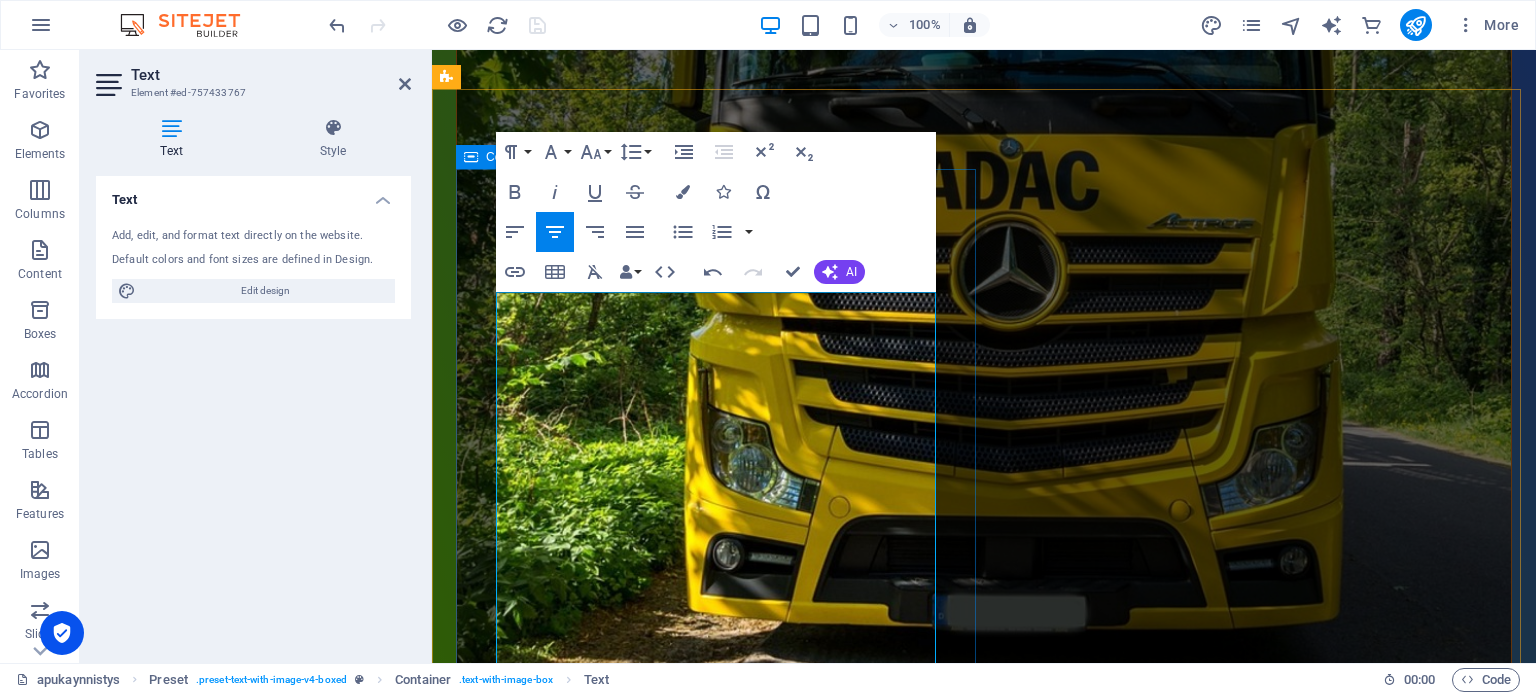 click on "renkaan täyttöpalvelu pori 30 € Apua juuri silloin, kun tarvitset! Tienvarren palvelu: 🔹 1-4 rengasta: 30 € (sis. tarkistus ja täyttö) Arkisin klo 10-20 30€ La ja Su klo 10-20 35€ 🔹 10km ajoa sisältyy, lähtöpaikka 28760 🔹 Yli 10 km: +15 € / 10 km (meno-paluu) Muun huollon yhteydessä: 🔋 Renkaiden täyttö vain 10 € (1-4 rengasta). Ilmoita haluttu paine, ja me hoidamme loput! 📞 Tilaa palvelu tai kysy lisää! Pidä renkaasi kunnossa – me autamme!" at bounding box center [984, 5619] 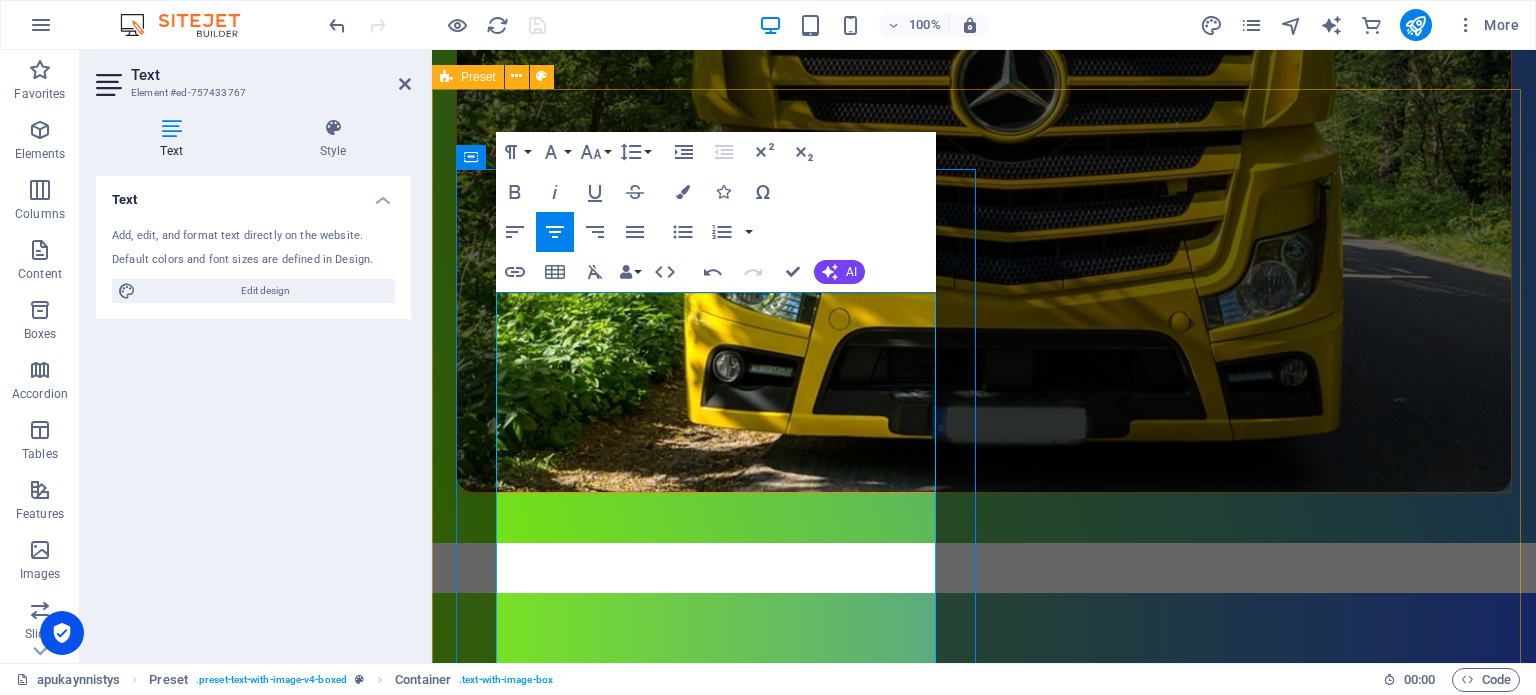 scroll, scrollTop: 8432, scrollLeft: 0, axis: vertical 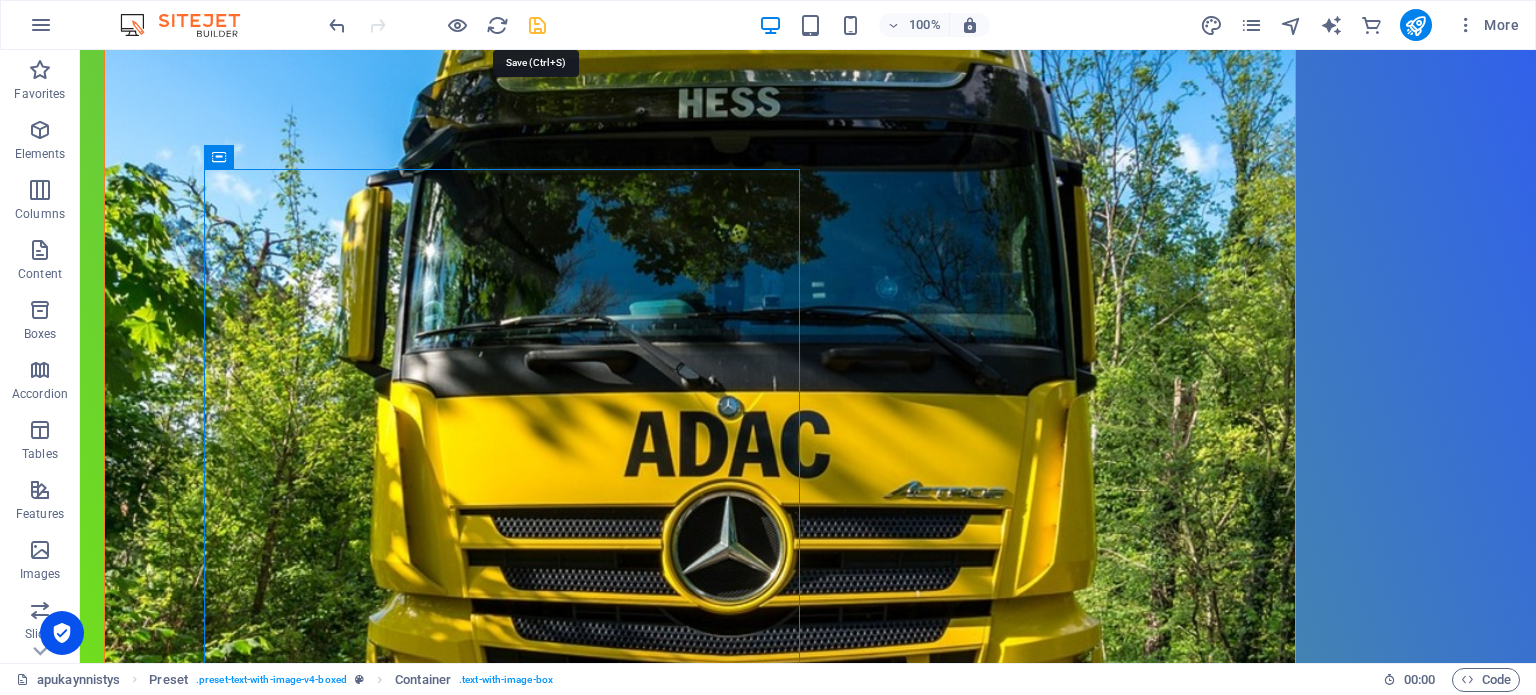 click at bounding box center (537, 25) 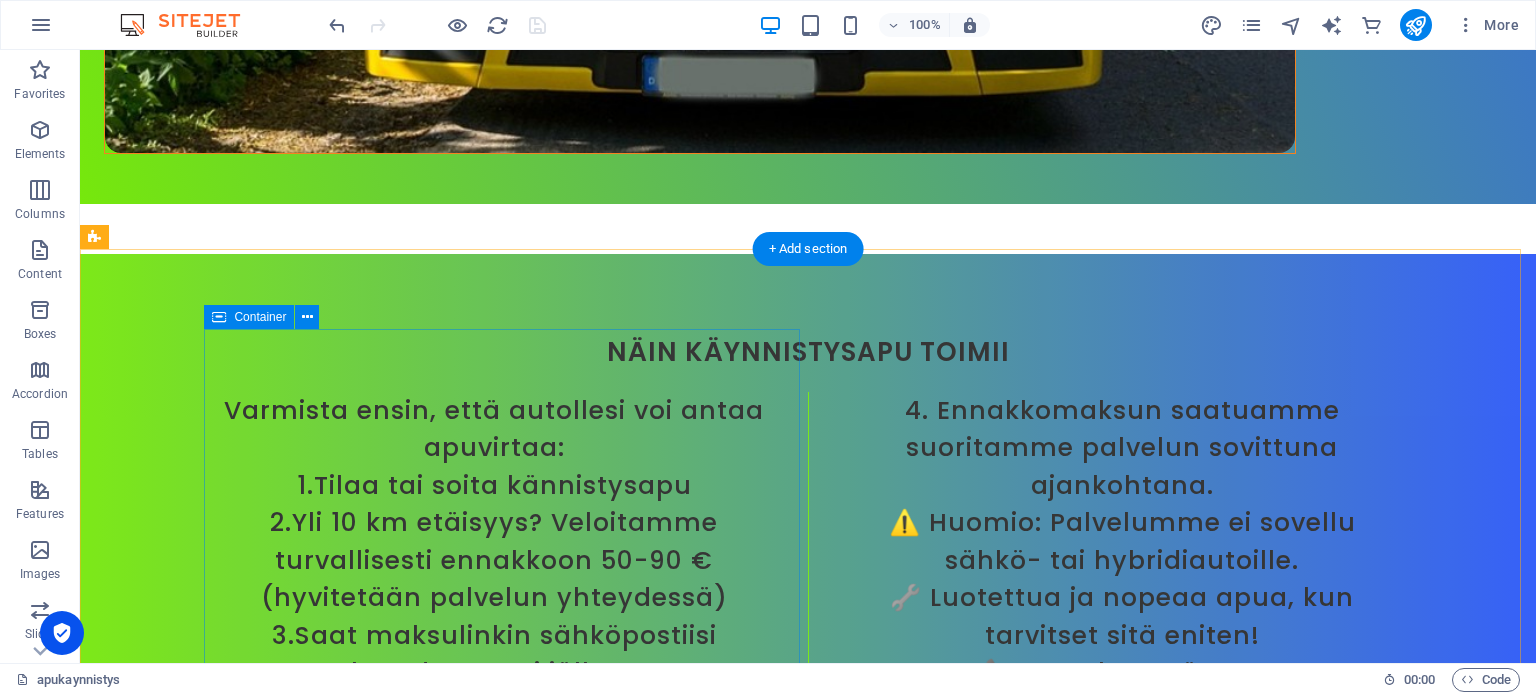 scroll, scrollTop: 9232, scrollLeft: 0, axis: vertical 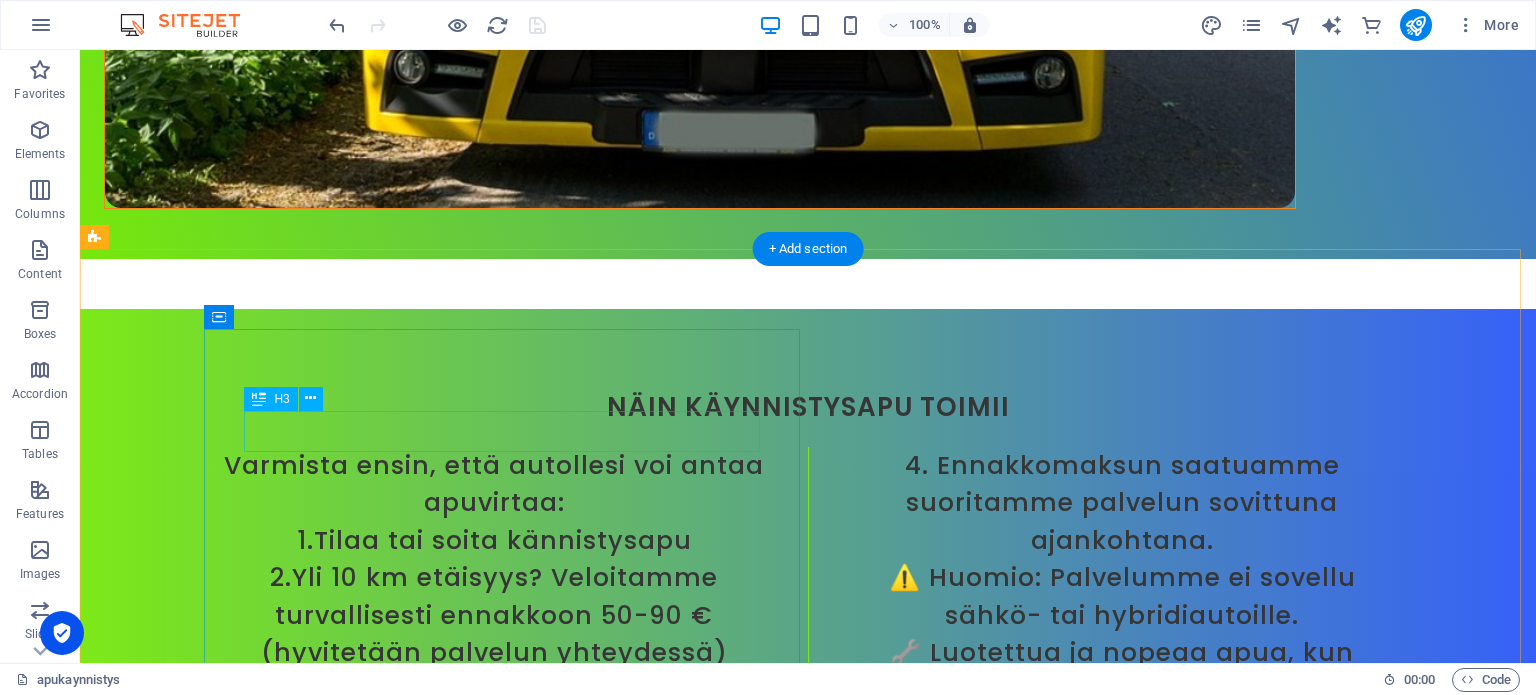 click on "40 €" at bounding box center (700, 6411) 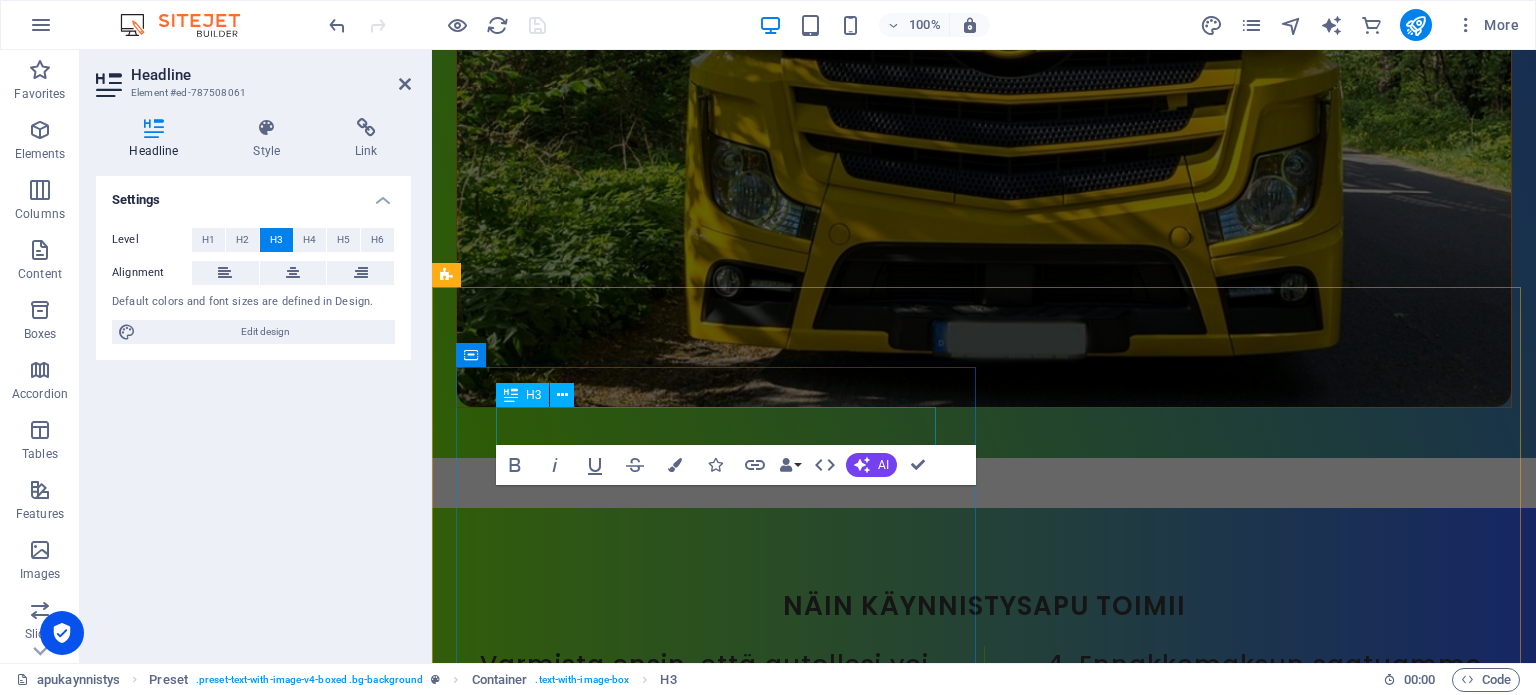 scroll, scrollTop: 9758, scrollLeft: 0, axis: vertical 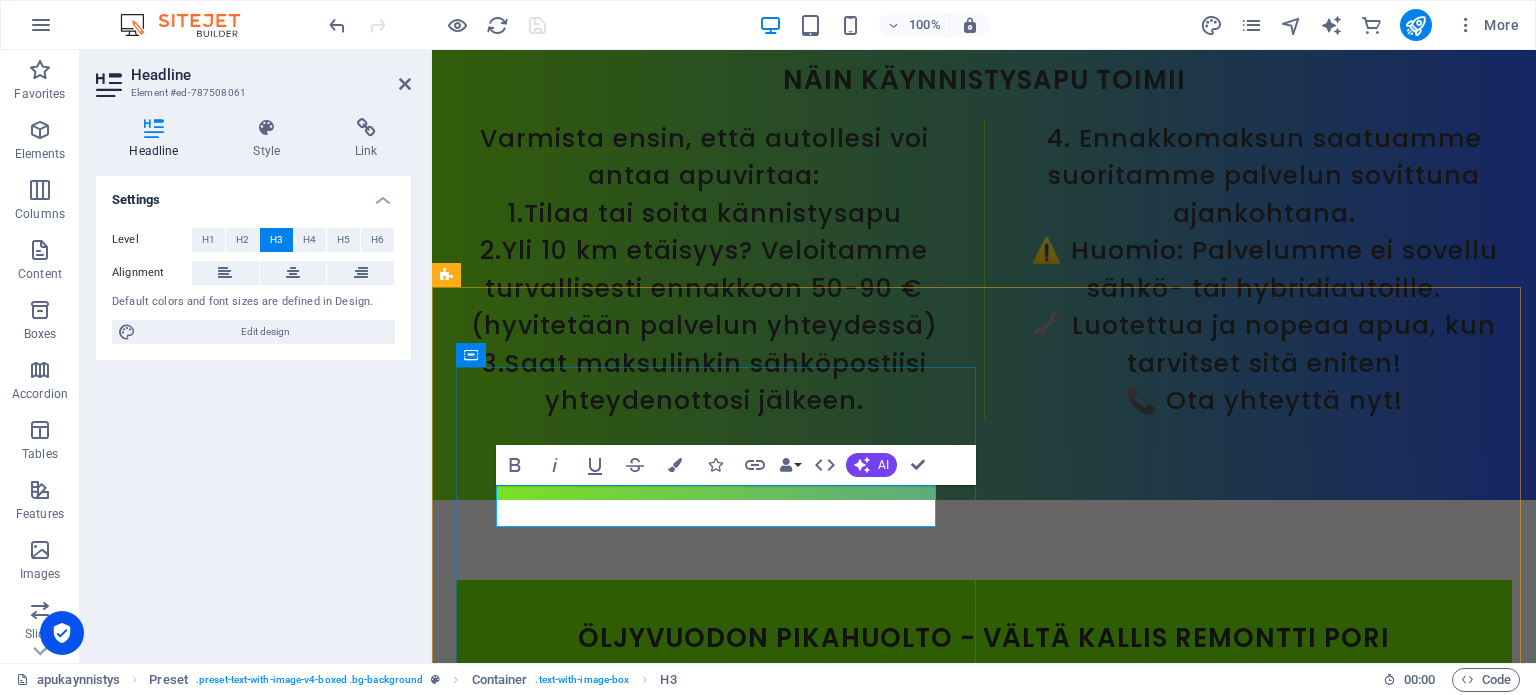 click on "40 €" at bounding box center [984, 6347] 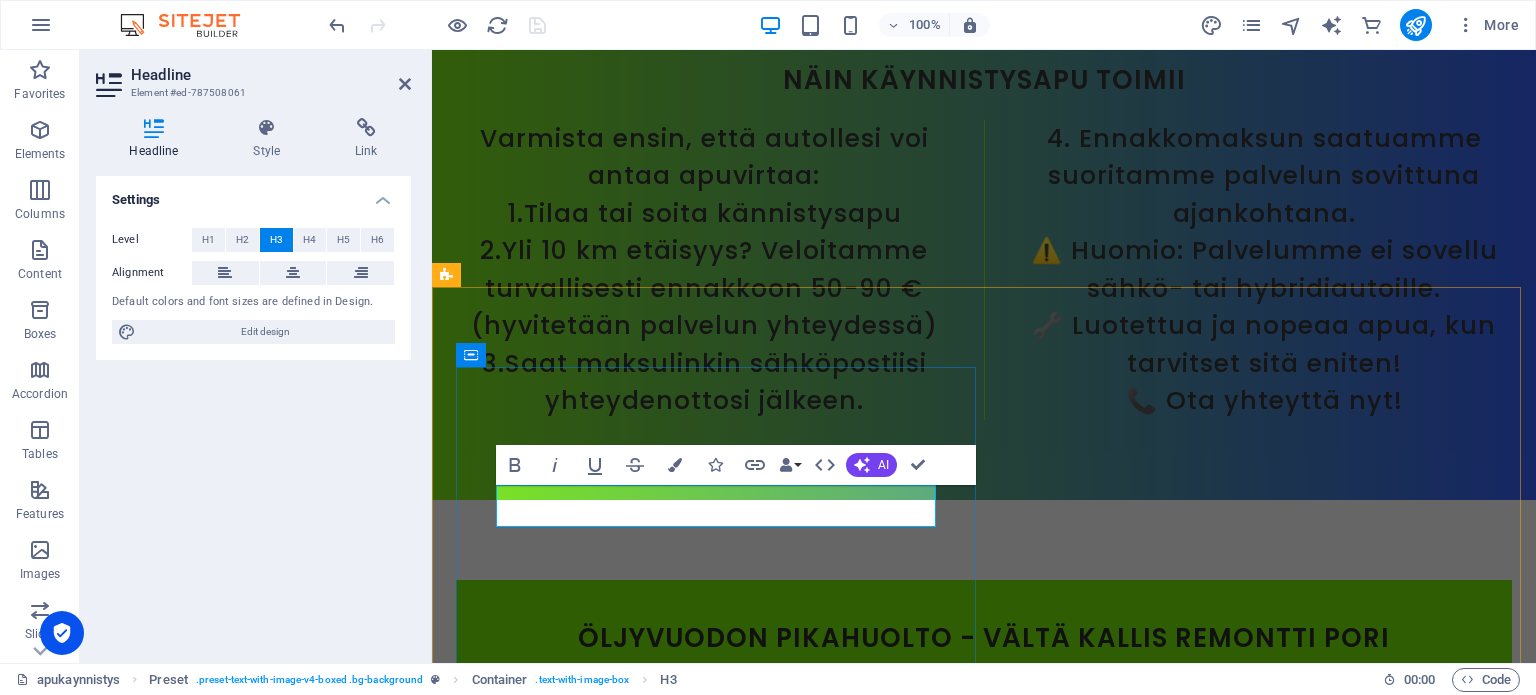 type 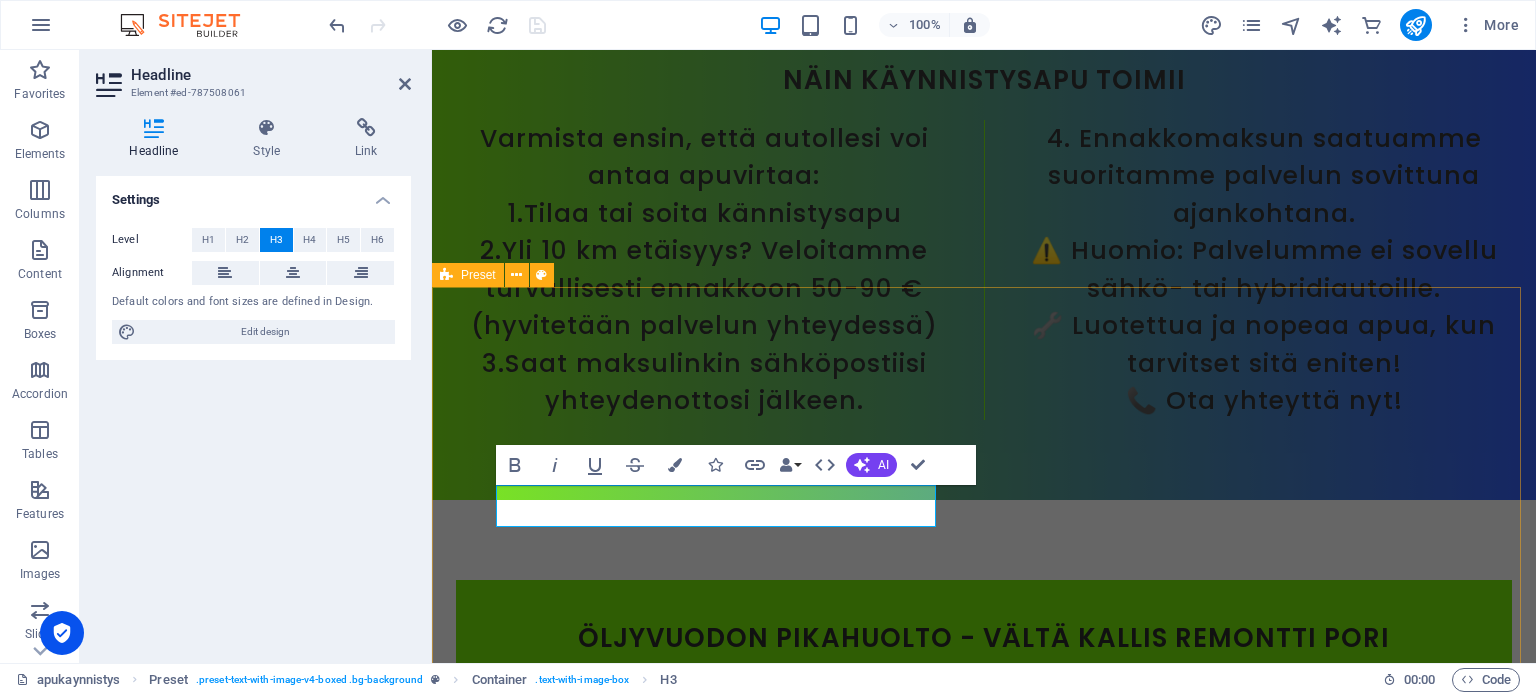 click on "Ilmastoinnin desinfiointi Pori 45 € Tämä tehokas palvelu poistaa autosi sisäilman epäpuhtauksia, tuoden raikkautta ja puhtautta pitkään. Kotipihalle 60€, ennakkomaksulla. Maksulinkki lähetetään sähköpostiisi, ja lisäkilometreistä veloitetaan vain 15 € per 10 km (meno & paluu). Aloituspaikka, postinumero 28760 10 km sisältyy hintaan. Älä [PERSON_NAME] epämiellyttävien hajujen häiritä ajokokemustasi! Varaa aikasi nyt ja nauti puhtaasta ja raikkaasta autosta! Lue lisää desinfioinnista Drop content here or  Add elements  Paste clipboard" at bounding box center [984, 6987] 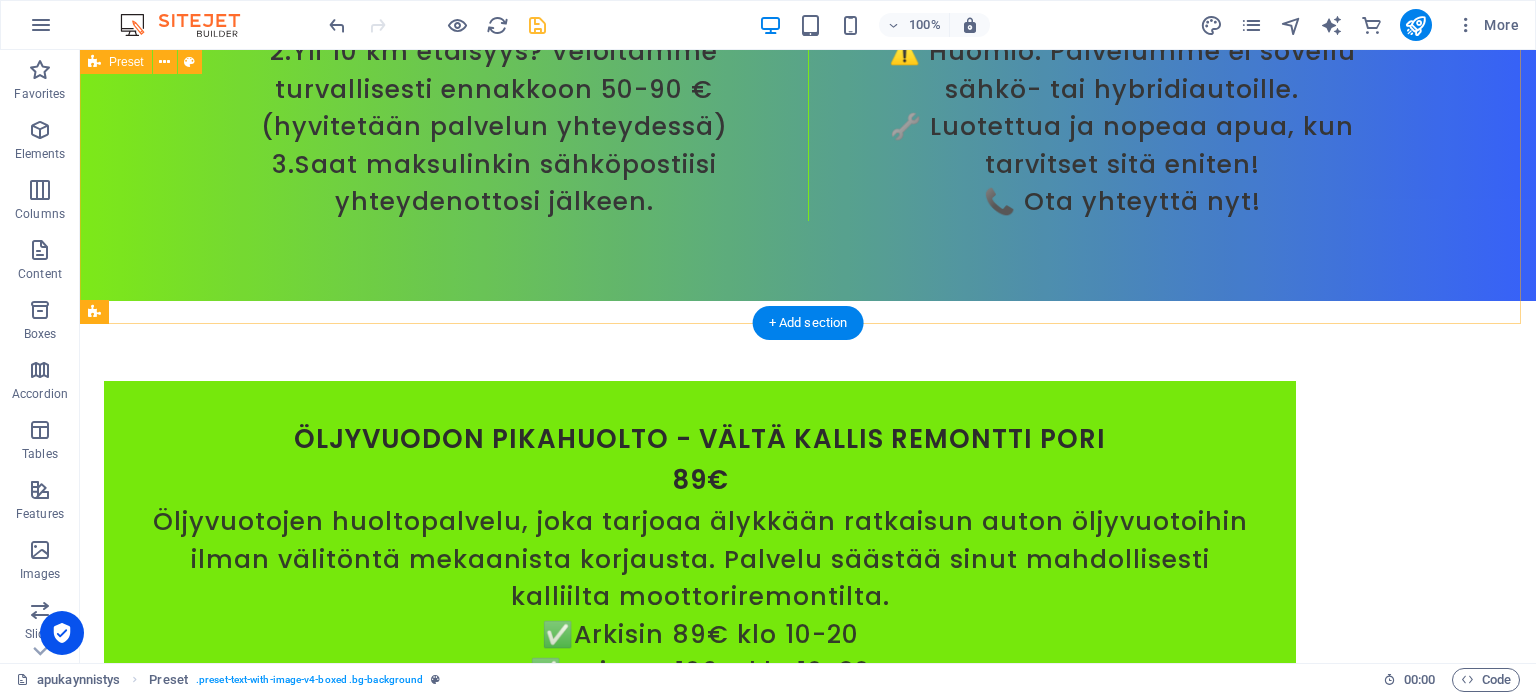 scroll, scrollTop: 9157, scrollLeft: 0, axis: vertical 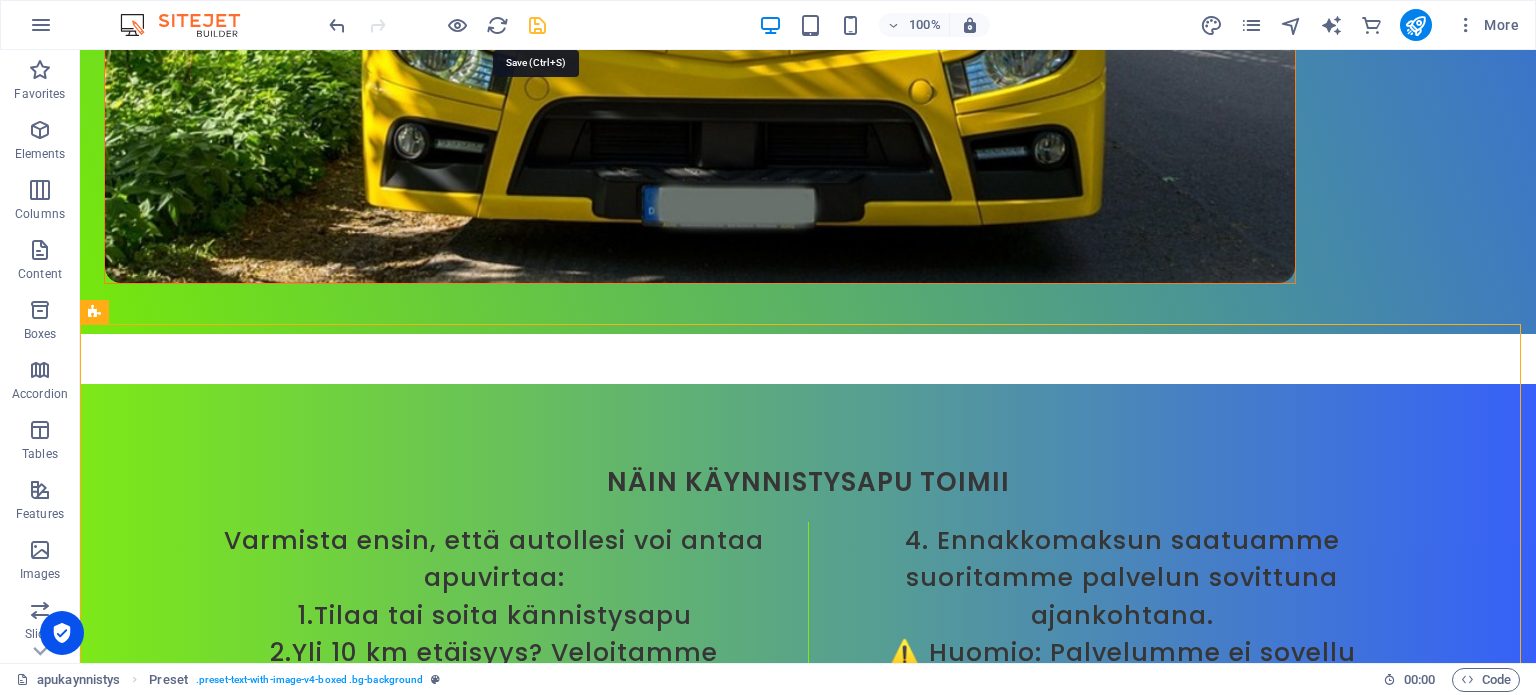 drag, startPoint x: 540, startPoint y: 20, endPoint x: 482, endPoint y: 26, distance: 58.30952 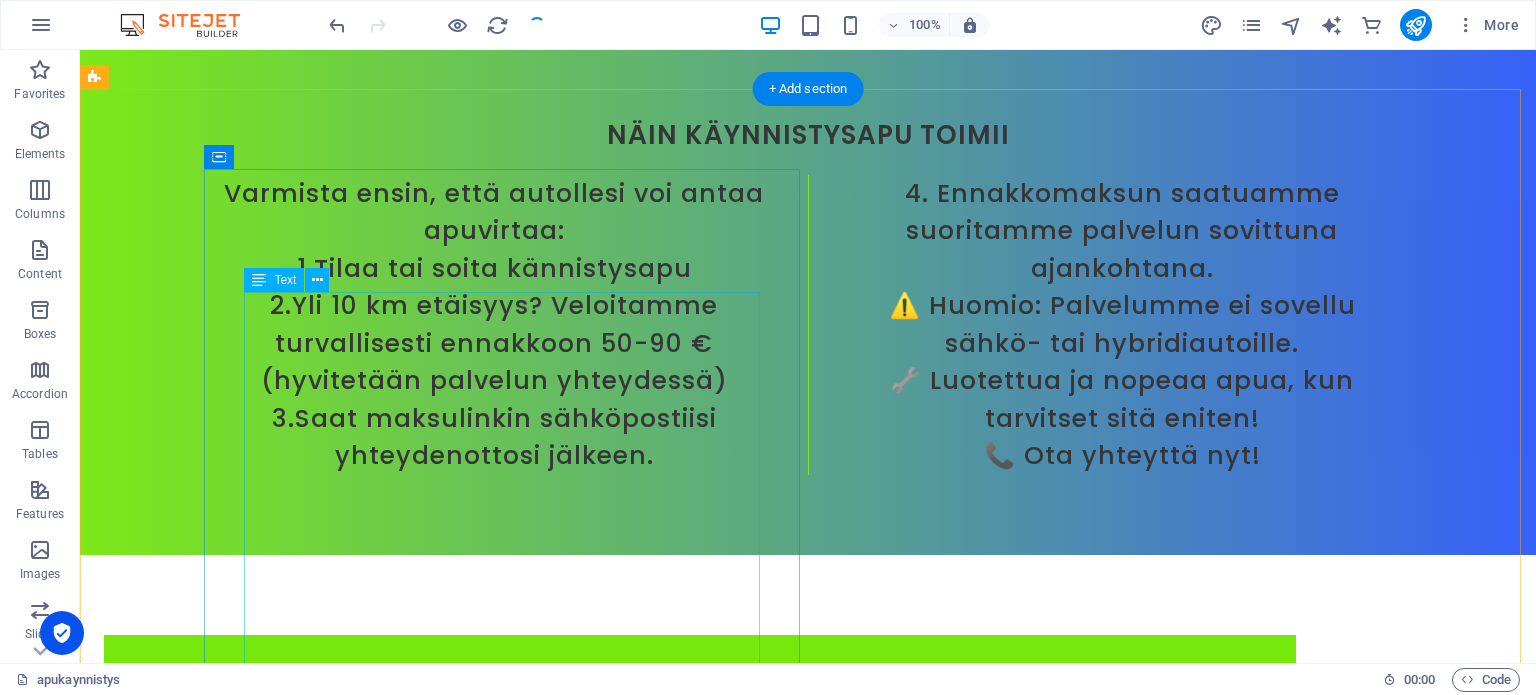 scroll, scrollTop: 9557, scrollLeft: 0, axis: vertical 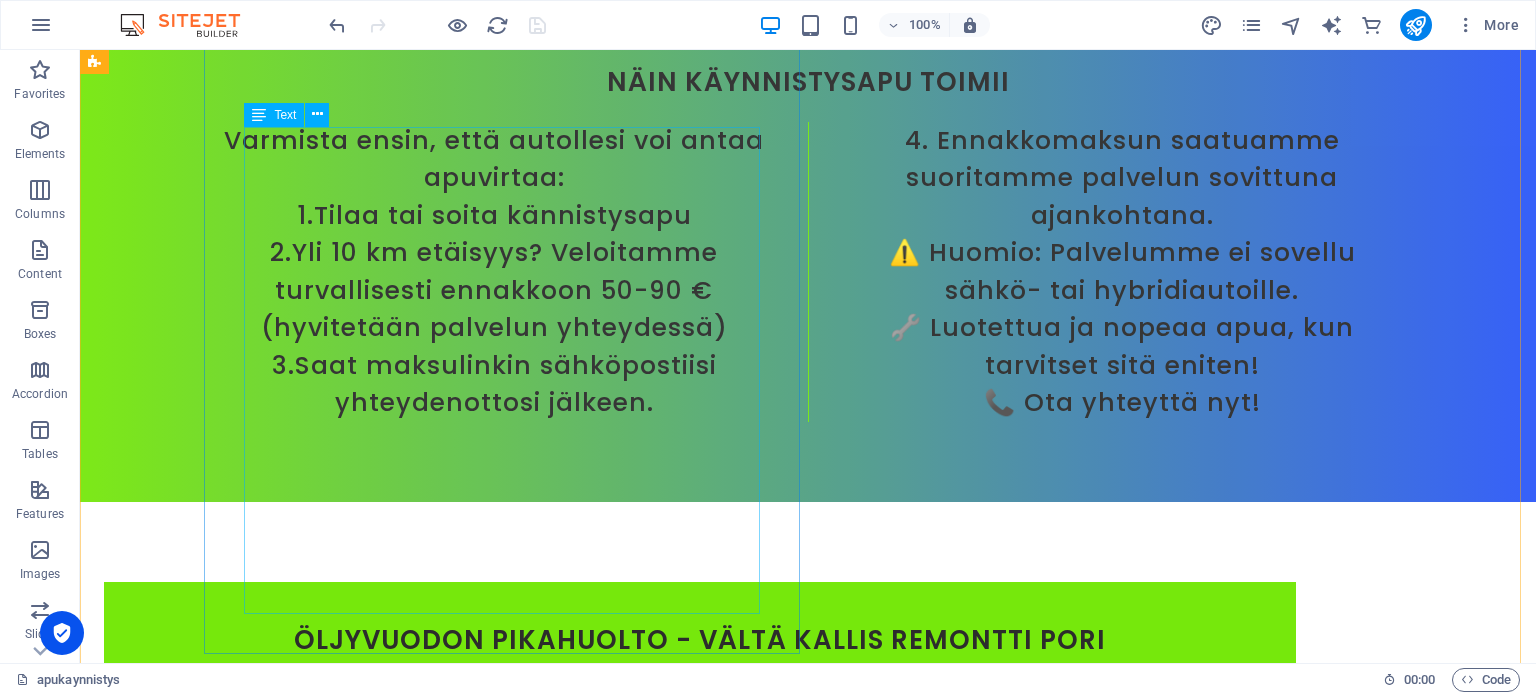 click on "Tämä tehokas palvelu poistaa autosi sisäilman epäpuhtauksia, tuoden raikkautta ja puhtautta pitkään. Kotipihalle 60€, ennakkomaksulla. Maksulinkki lähetetään sähköpostiisi, ja lisäkilometreistä veloitetaan vain 15 € per 10 km (meno & paluu). Aloituspaikka, postinumero 28760 10 km sisältyy hintaan. Älä [PERSON_NAME] epämiellyttävien hajujen häiritä ajokokemustasi! Varaa aikasi nyt ja nauti puhtaasta ja raikkaasta autosta! Lue lisää desinfioinnista" at bounding box center (700, 6260) 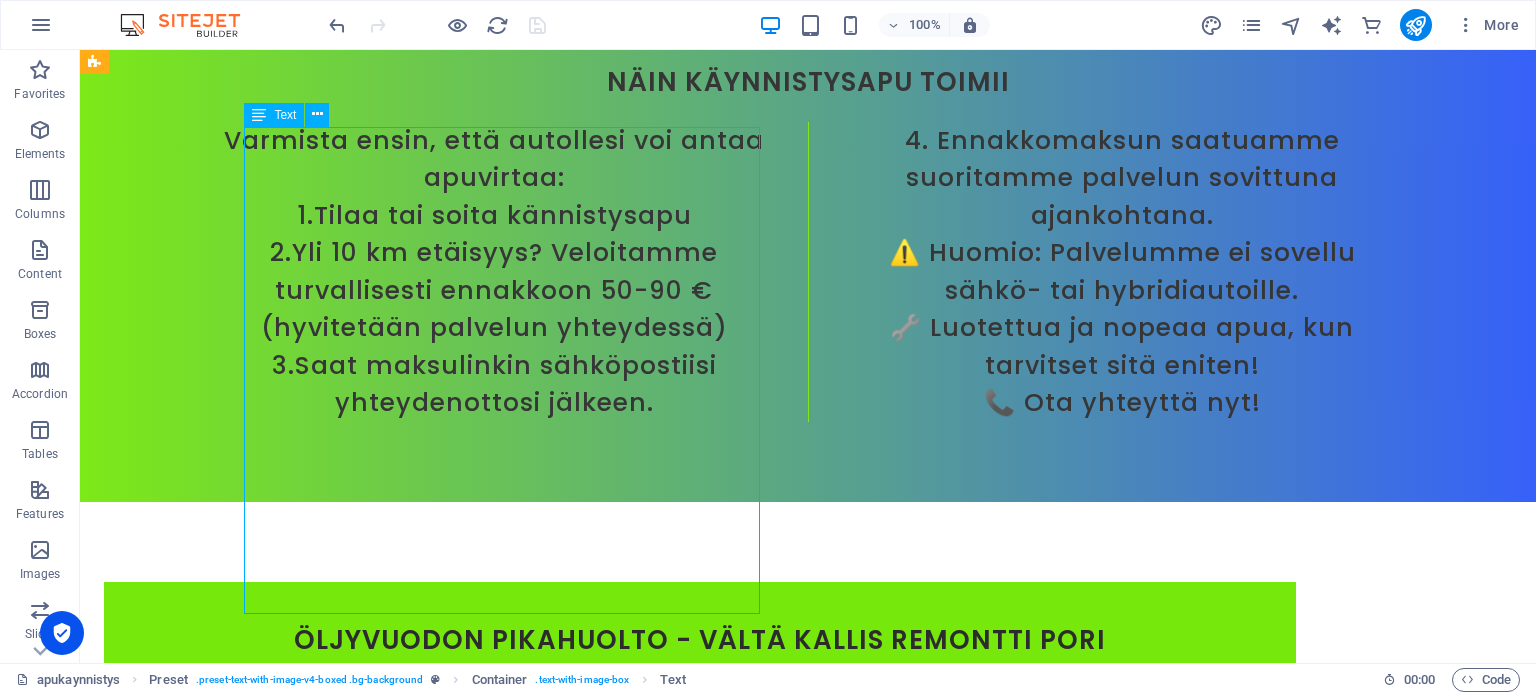 click on "Tämä tehokas palvelu poistaa autosi sisäilman epäpuhtauksia, tuoden raikkautta ja puhtautta pitkään. Kotipihalle 60€, ennakkomaksulla. Maksulinkki lähetetään sähköpostiisi, ja lisäkilometreistä veloitetaan vain 15 € per 10 km (meno & paluu). Aloituspaikka, postinumero 28760 10 km sisältyy hintaan. Älä [PERSON_NAME] epämiellyttävien hajujen häiritä ajokokemustasi! Varaa aikasi nyt ja nauti puhtaasta ja raikkaasta autosta! Lue lisää desinfioinnista" at bounding box center [700, 6260] 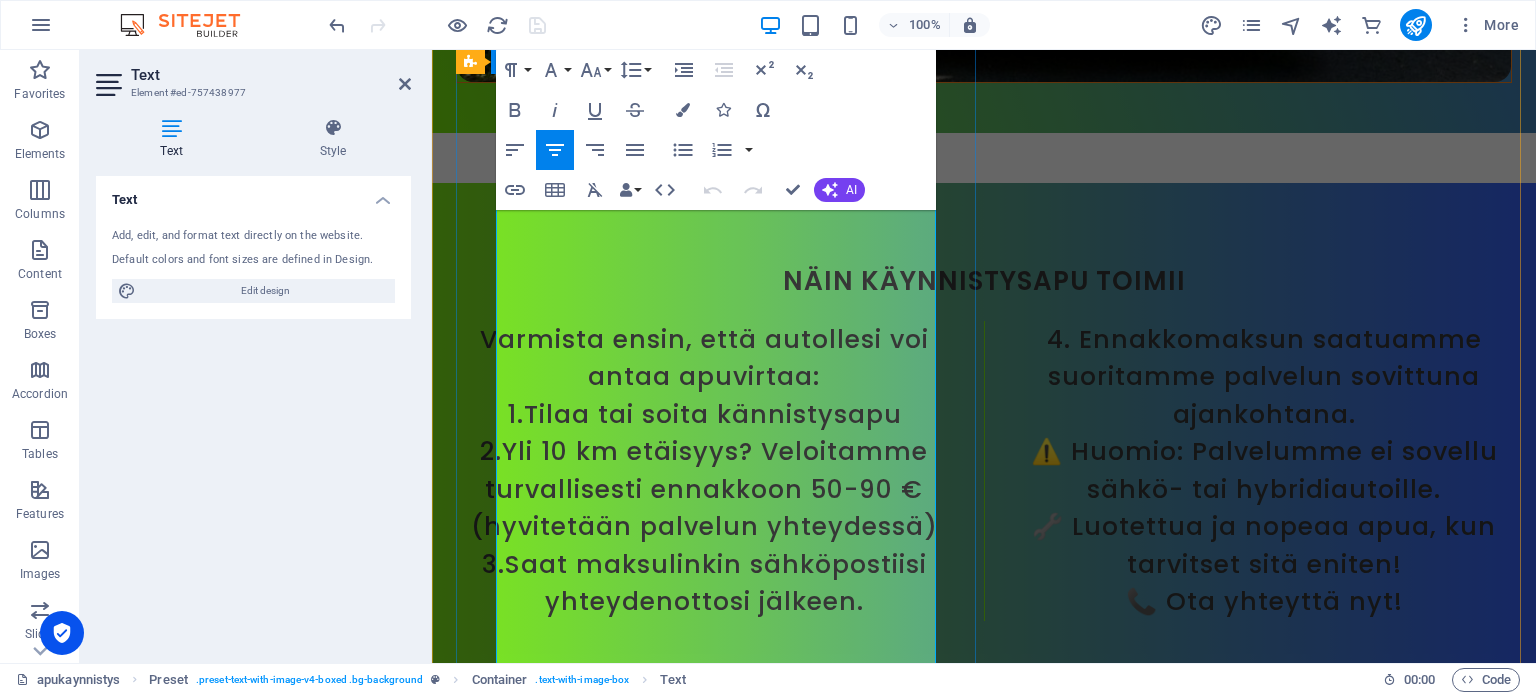 scroll, scrollTop: 10122, scrollLeft: 0, axis: vertical 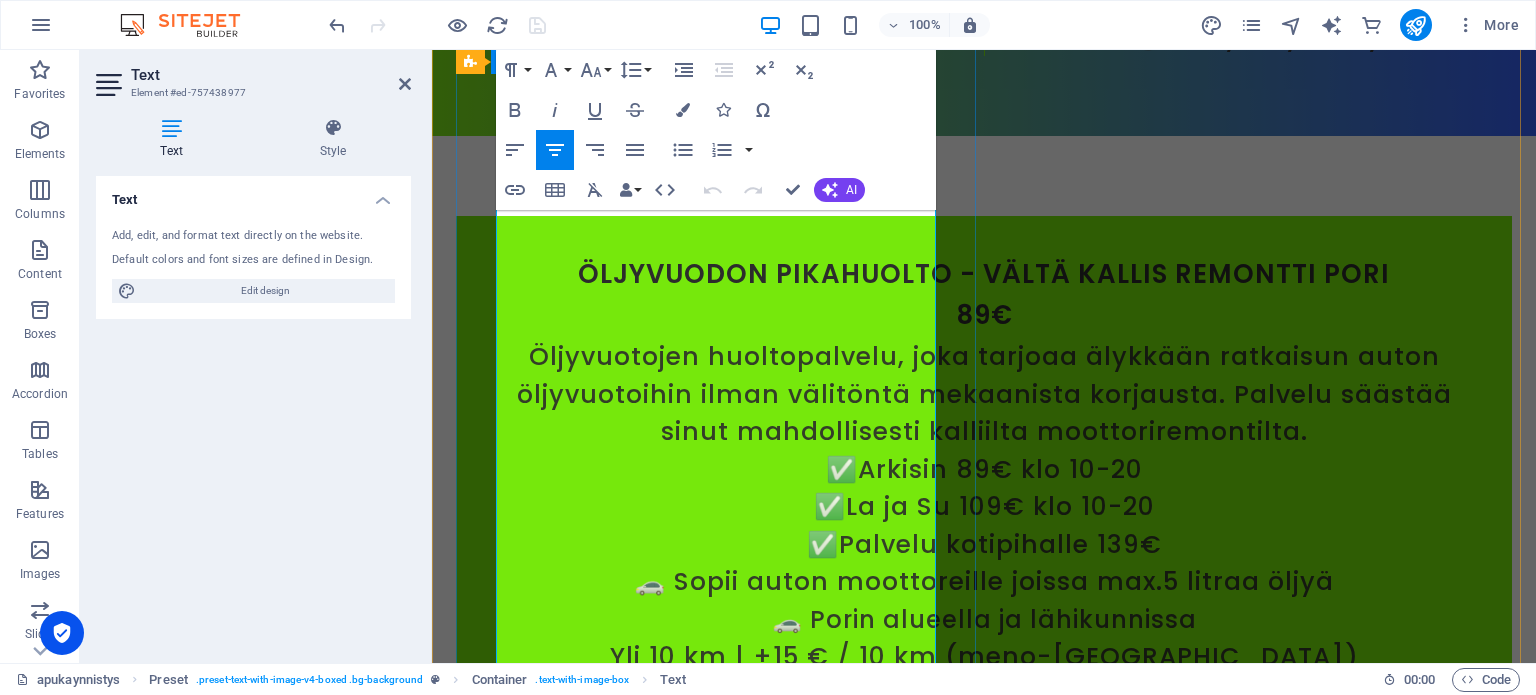 click on "Tämä tehokas palvelu poistaa autosi sisäilman epäpuhtauksia, tuoden raikkautta ja puhtautta pitkään. Kotipihalle 60€, ennakkomaksulla. Maksulinkki lähetetään sähköpostiisi, ja lisäkilometreistä veloitetaan vain 15 € per 10 km (meno & paluu). Aloituspaikka, postinumero 28760" at bounding box center [984, 6100] 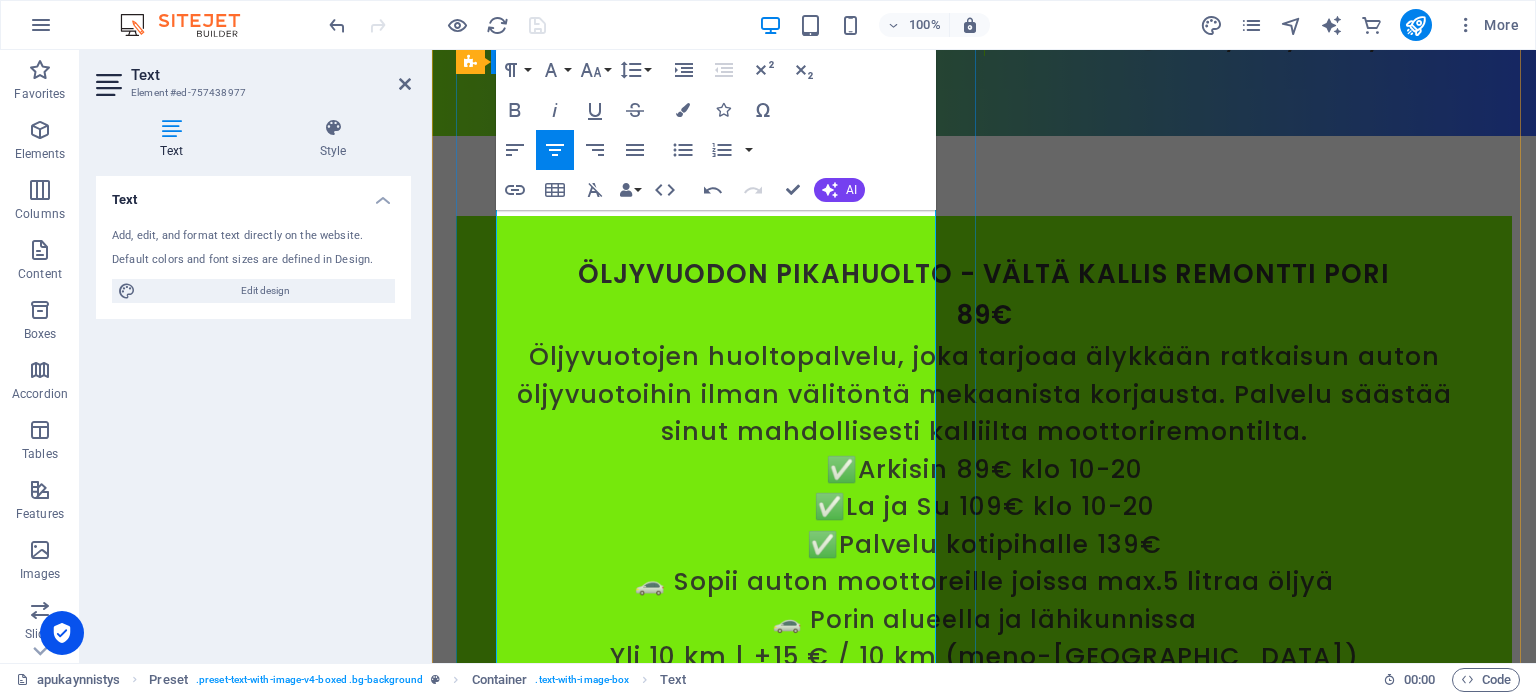 type 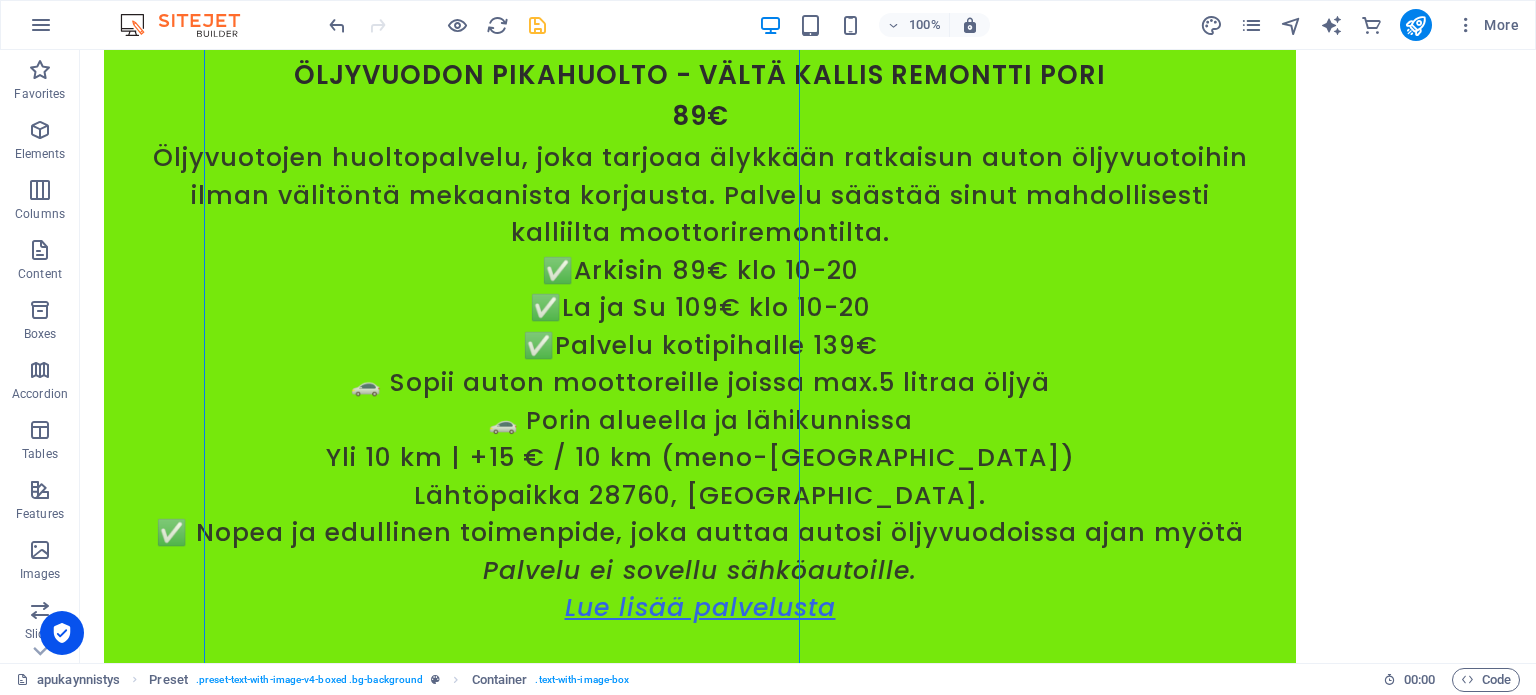 scroll, scrollTop: 9521, scrollLeft: 0, axis: vertical 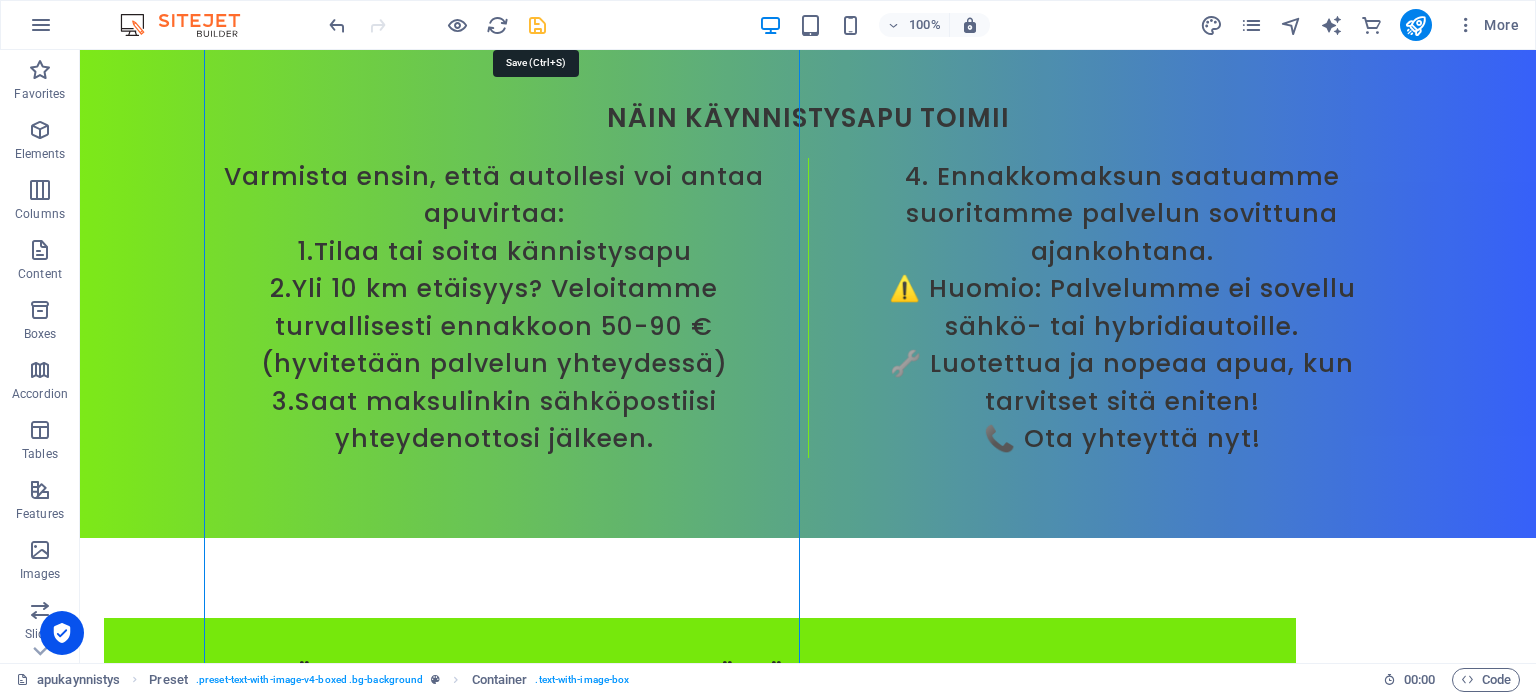 click at bounding box center [537, 25] 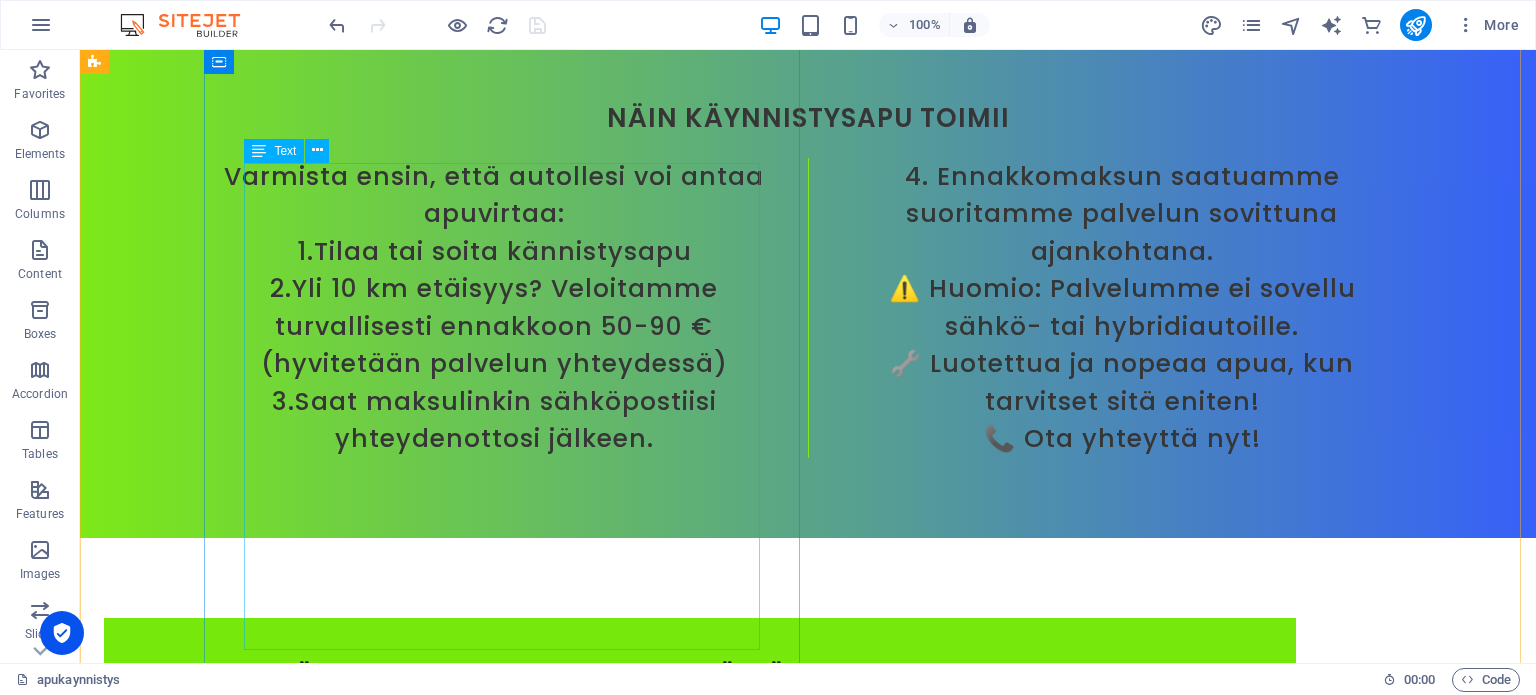 click on "Tämä tehokas palvelu poistaa autosi sisäilman epäpuhtauksia, tuoden raikkautta ja puhtautta pitkään. Kotipihalle 55€, ennakkomaksulla. Maksulinkki lähetetään sähköpostiisi, ja lisäkilometreistä veloitetaan vain 15 € per 10 km (meno & paluu). Aloituspaikka, postinumero 28760 10 km sisältyy hintaan. Älä [PERSON_NAME] epämiellyttävien hajujen häiritä ajokokemustasi! Varaa aikasi nyt ja nauti puhtaasta ja raikkaasta autosta! Lue lisää desinfioinnista" at bounding box center [700, 6315] 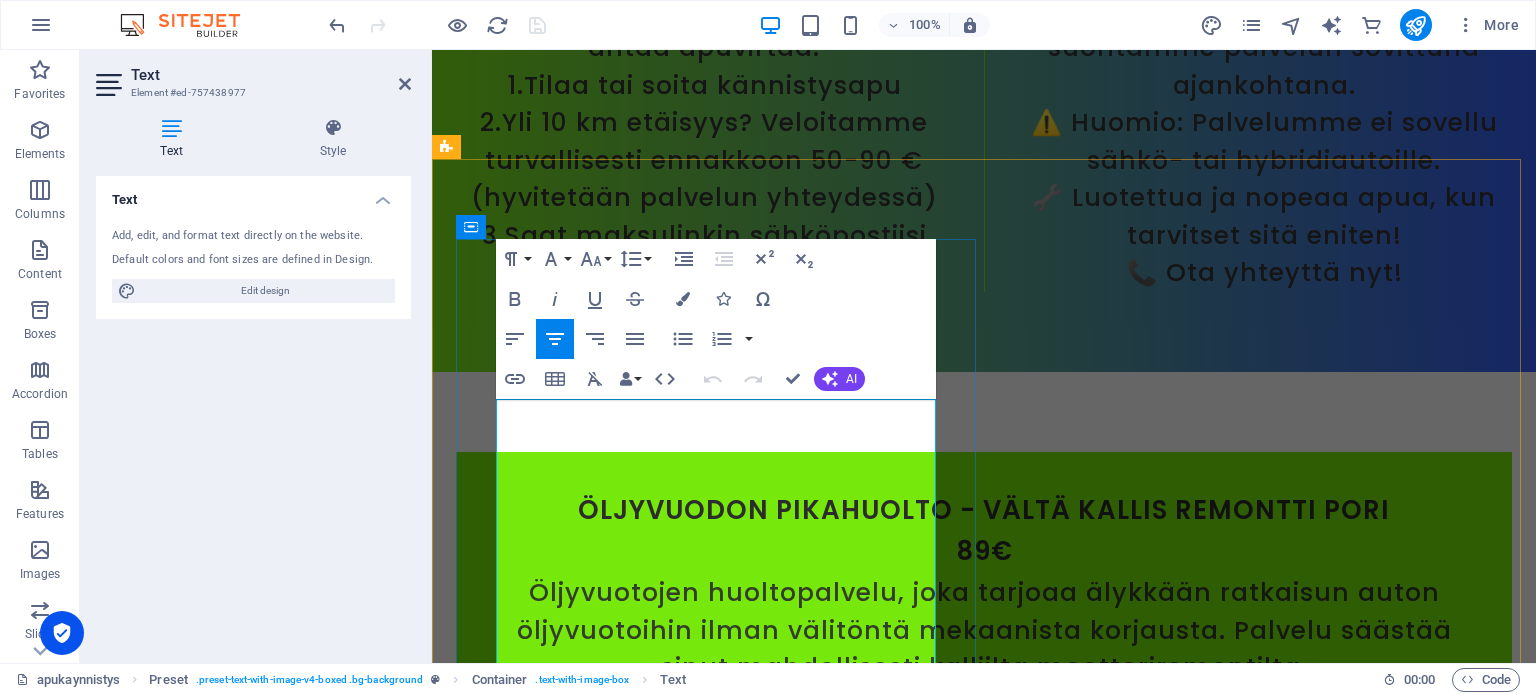 scroll, scrollTop: 10086, scrollLeft: 0, axis: vertical 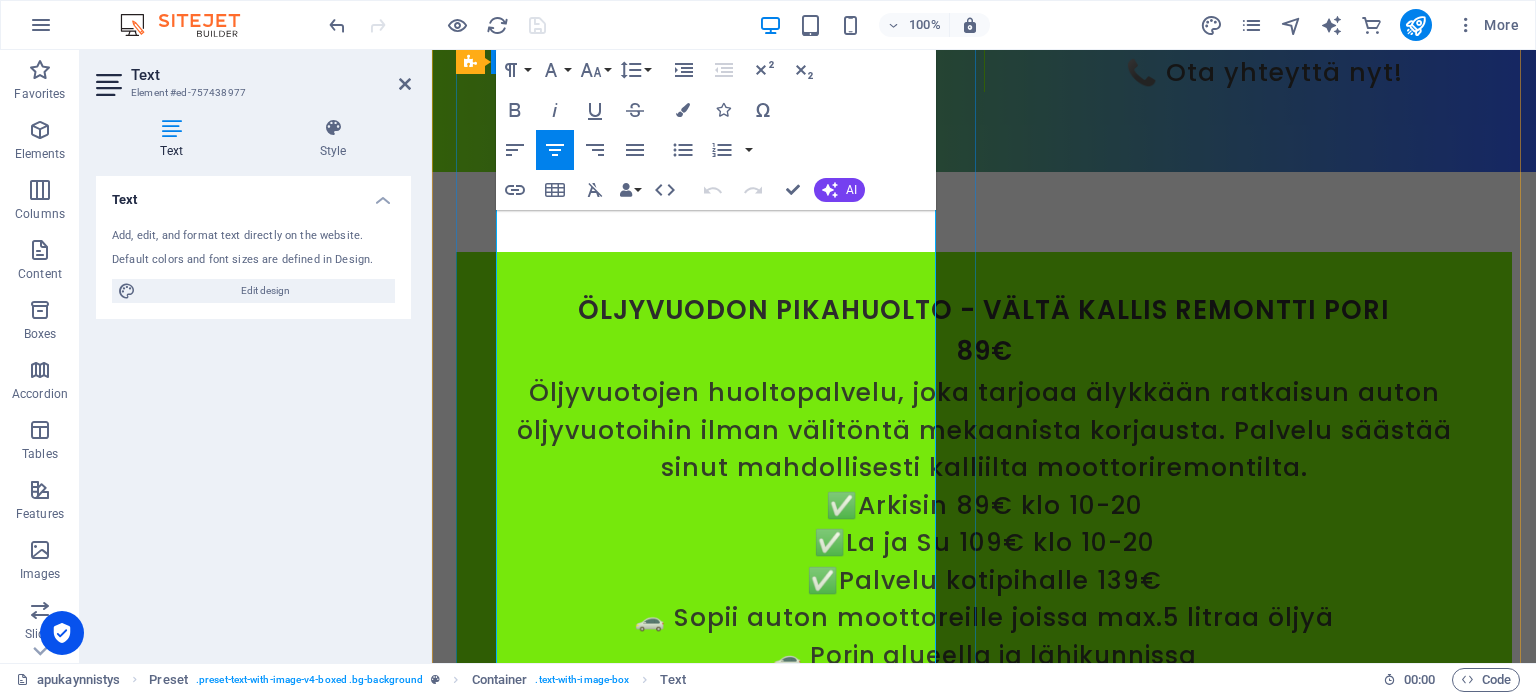 click on "Tämä tehokas palvelu poistaa autosi sisäilman epäpuhtauksia, tuoden raikkautta ja puhtautta pitkään. Kotipihalle 55€, ennakkomaksulla. Maksulinkki lähetetään sähköpostiisi, ja lisäkilometreistä veloitetaan vain 15 € per 10 km (meno & paluu). Aloituspaikka, postinumero 28760 10 km sisältyy hintaan. Älä [PERSON_NAME] epämiellyttävien hajujen häiritä ajokokemustasi! Varaa aikasi nyt ja nauti puhtaasta ja raikkaasta autosta! Lue lisää desinfioinnista" at bounding box center (984, 6230) 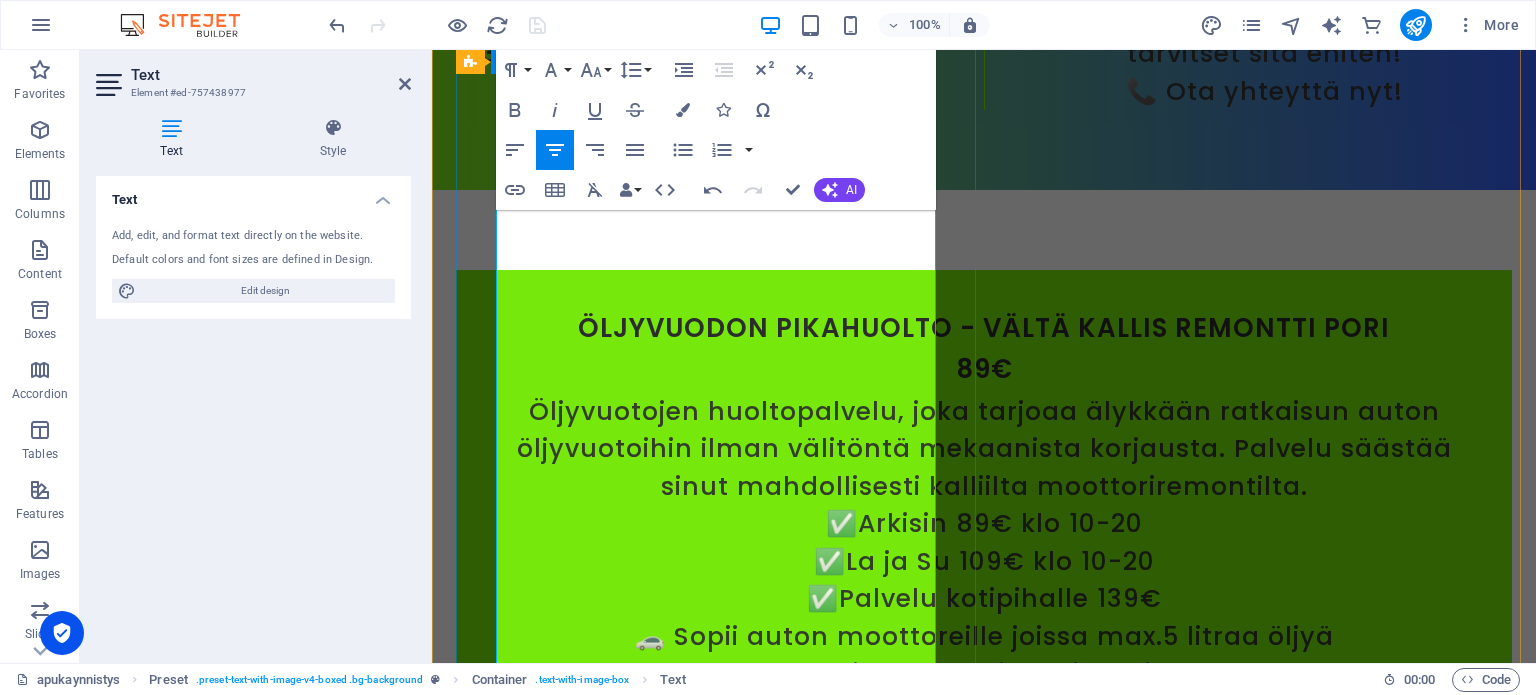 click on "La ja Su klo 10-20 55€ Kotipihalle 55€, ennakkomaksulla." at bounding box center [984, 6211] 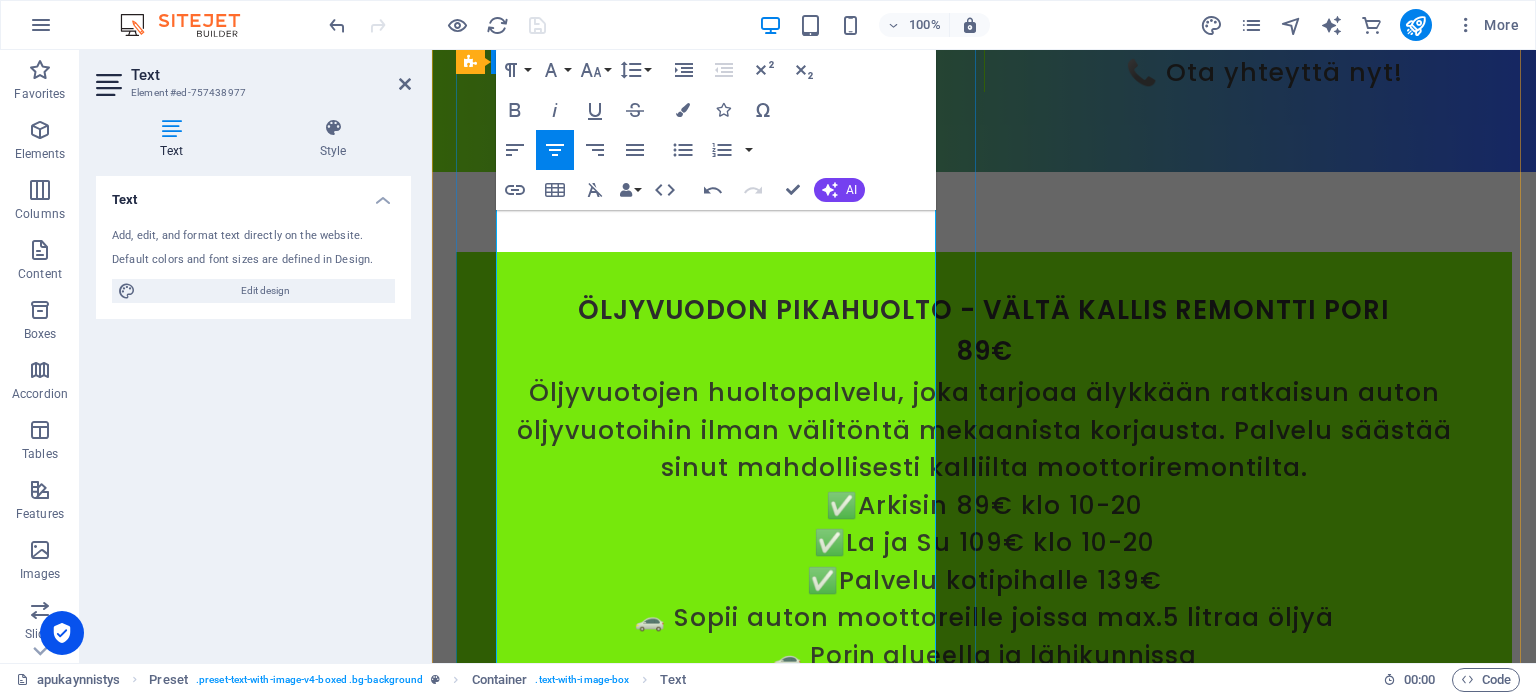 click on "Tämä tehokas palvelu poistaa autosi sisäilman epäpuhtauksia, tuoden raikkautta ja puhtautta pitkään. Arkisin klo 10-20 45€ La ja Su klo 10-20 55€ Kotipihalle arkisin  55€, ennakkomaksulla. Maksulinkki lähetetään sähköpostiisi, ja lisäkilometreistä veloitetaan vain 15 € per 10 km (meno & paluu). Aloituspaikka, postinumero 28760 10 km sisältyy hintaan. Älä [PERSON_NAME] epämiellyttävien hajujen häiritä ajokokemustasi! Varaa aikasi nyt ja nauti puhtaasta ja raikkaasta autosta! Lue lisää desinfioinnista" at bounding box center [984, 6268] 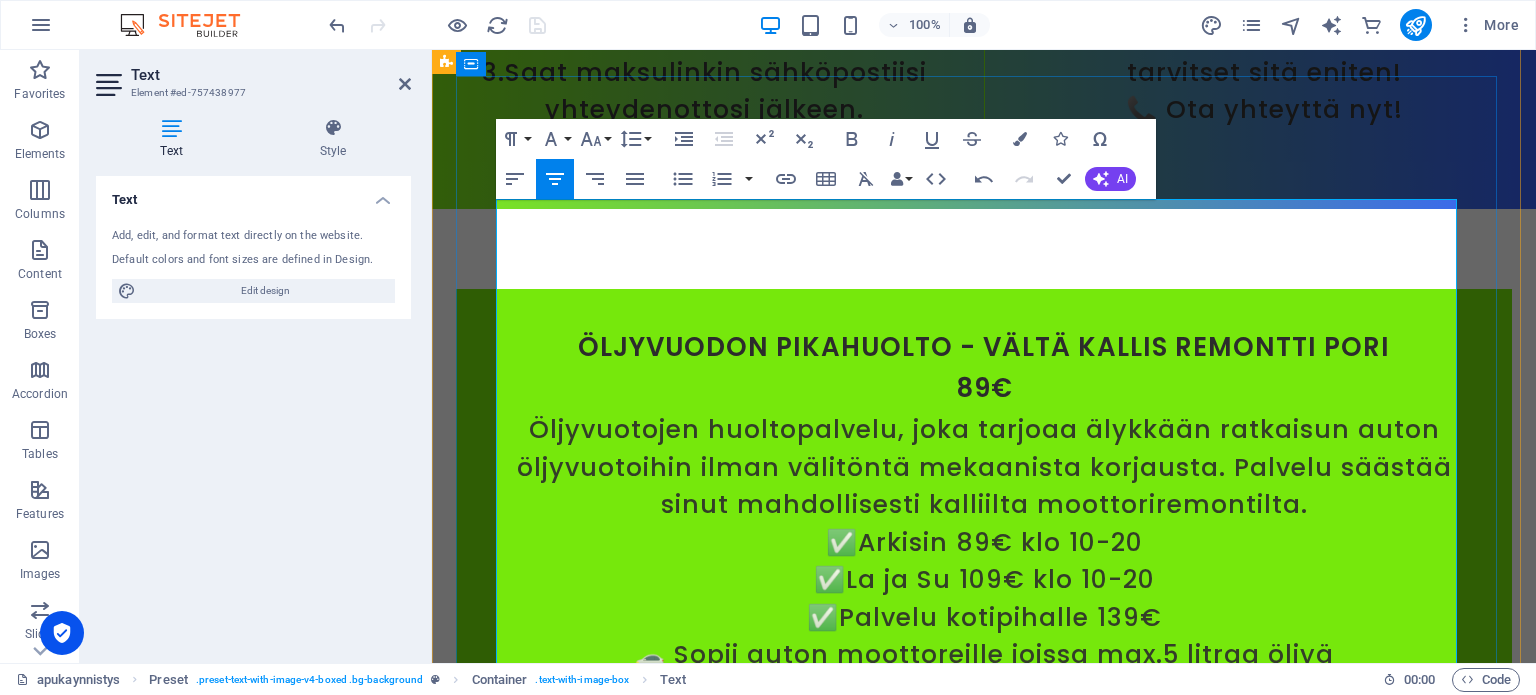 scroll, scrollTop: 10086, scrollLeft: 0, axis: vertical 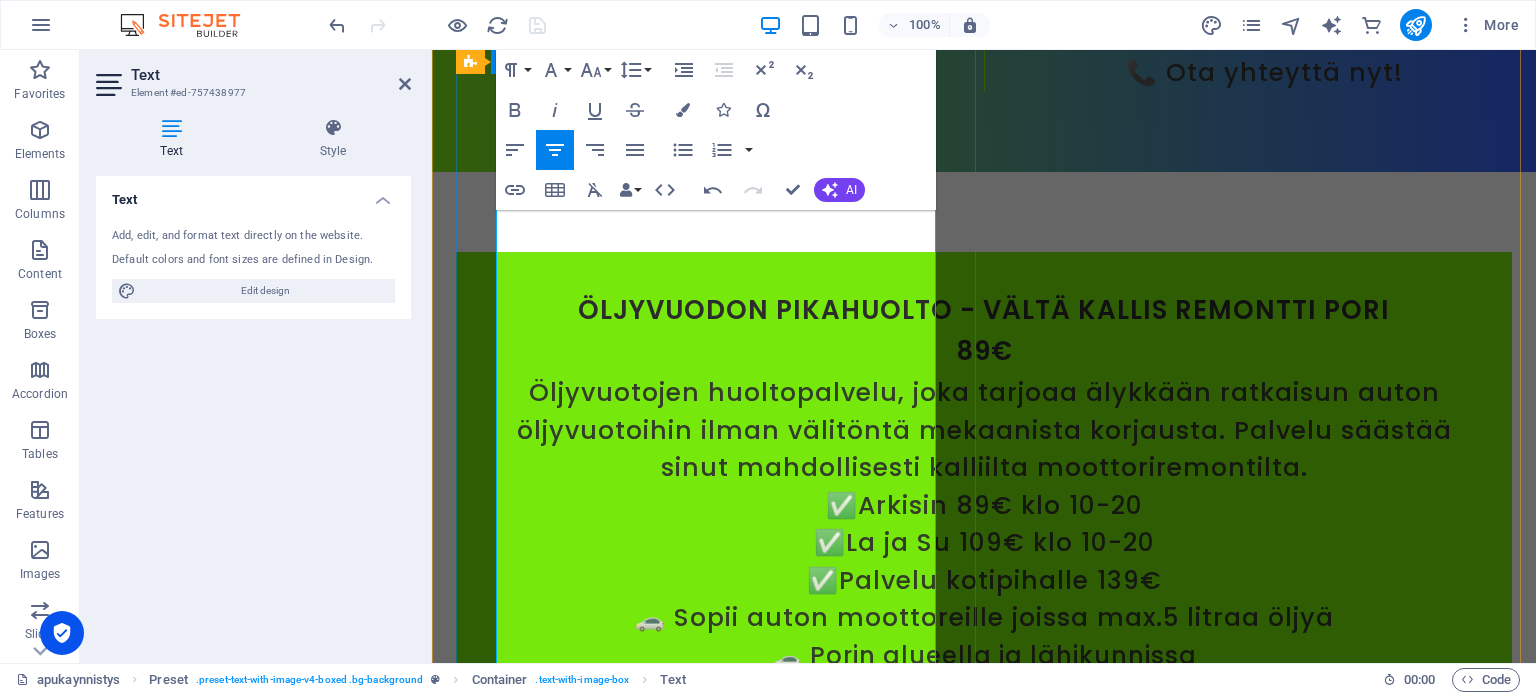 click on "Ilmastoinnin desinfiointi Pori 45 € Tämä tehokas palvelu poistaa autosi sisäilman epäpuhtauksia, tuoden raikkautta ja puhtautta pitkään. Arkisin klo 10-20 45€ La ja Su klo 10-20 55€ Kotipihalle arkisin 55€ [GEOGRAPHIC_DATA] La ja Su 65€  Mahdollisesti  ennakkomaksulla. Maksulinkki lähetetään sähköpostiisi, ja lisäkilometreistä veloitetaan vain 15 € per 10 km (meno & paluu). Aloituspaikka, postinumero 28760 10 km sisältyy hintaan. Älä [PERSON_NAME] epämiellyttävien hajujen häiritä ajokokemustasi! Varaa aikasi nyt ja nauti puhtaasta ja raikkaasta autosta! Lue lisää desinfioinnista" at bounding box center [984, 6245] 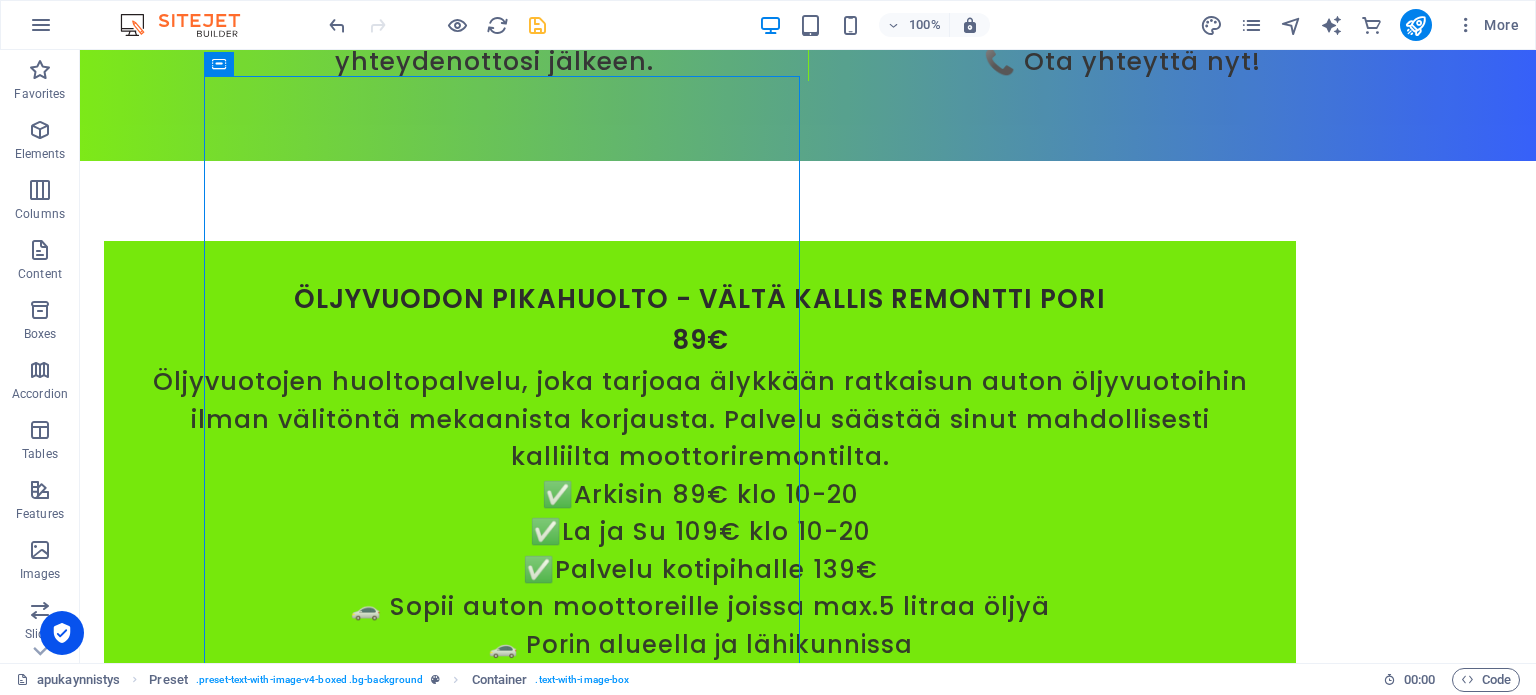 scroll, scrollTop: 9485, scrollLeft: 0, axis: vertical 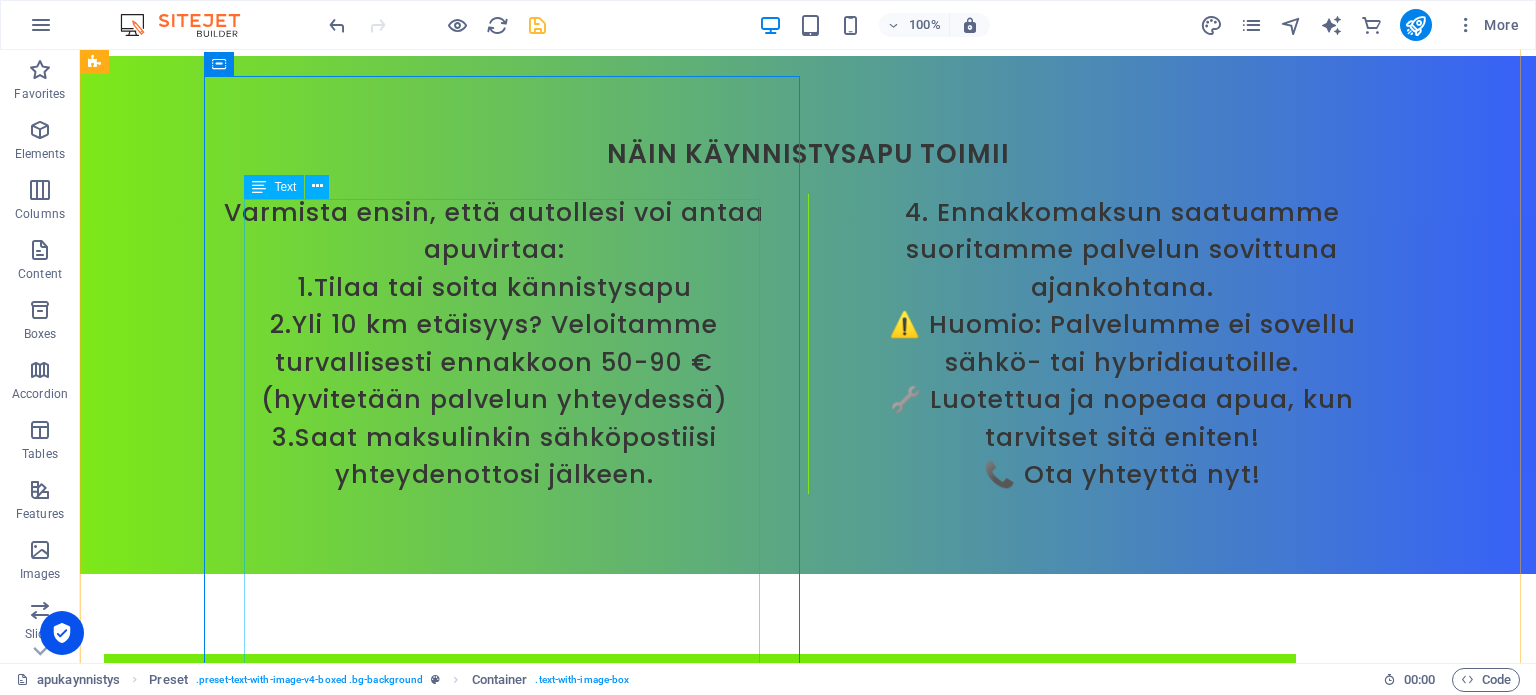 click on "Tämä tehokas palvelu poistaa autosi sisäilman epäpuhtauksia, tuoden raikkautta ja puhtautta pitkään. Arkisin klo 10-20 45€ La ja Su klo 10-20 55€ Kotipihalle arkisin 55€ [GEOGRAPHIC_DATA] La ja Su 65€ Mahdollisesti ennakkomaksulla. Maksulinkki lähetetään sähköpostiisi, ja lisäkilometreistä veloitetaan vain 15 € per 10 km (meno & paluu). Aloituspaikka, postinumero 28760 10 km sisältyy hintaan. Älä [PERSON_NAME] epämiellyttävien hajujen häiritä ajokokemustasi! Varaa aikasi nyt ja nauti puhtaasta ja raikkaasta autosta! Lue lisää desinfioinnista" at bounding box center [700, 6407] 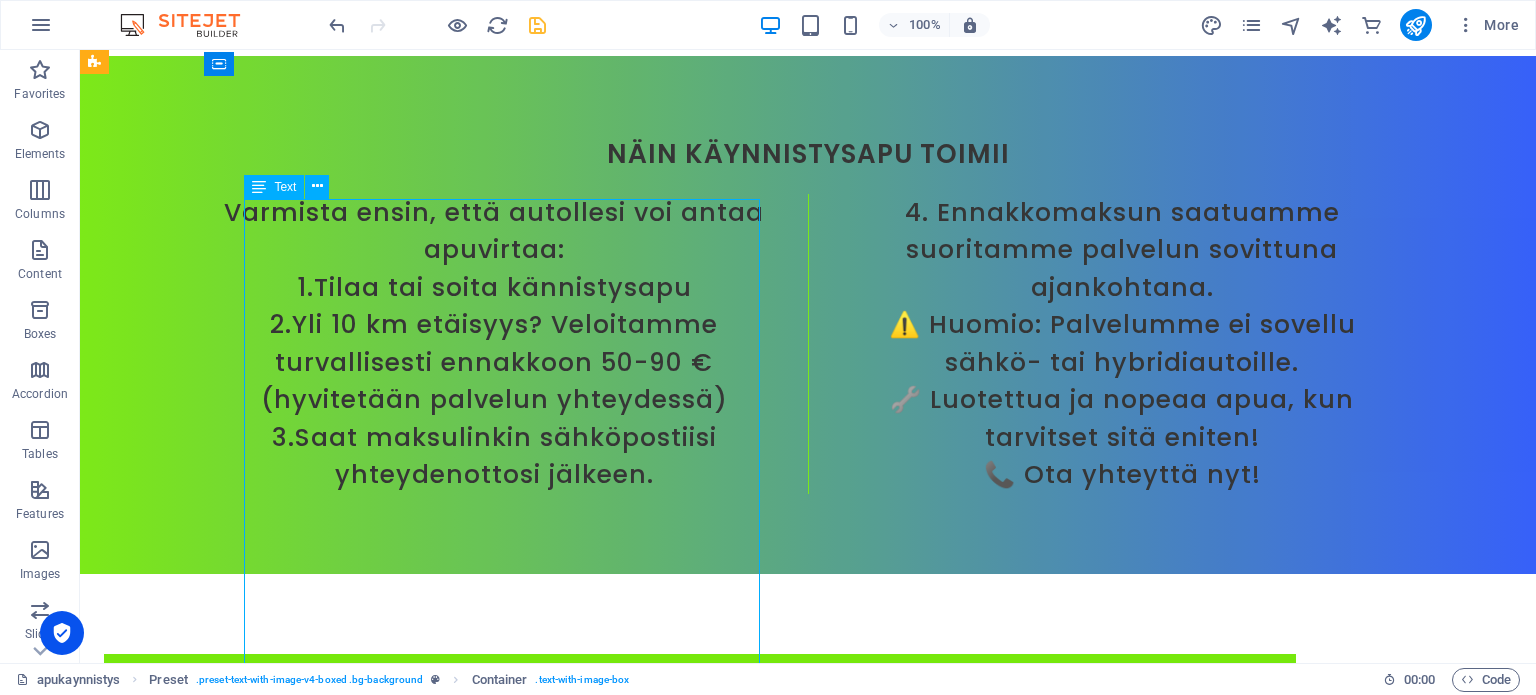 click on "Tämä tehokas palvelu poistaa autosi sisäilman epäpuhtauksia, tuoden raikkautta ja puhtautta pitkään. Arkisin klo 10-20 45€ La ja Su klo 10-20 55€ Kotipihalle arkisin 55€ [GEOGRAPHIC_DATA] La ja Su 65€ Mahdollisesti ennakkomaksulla. Maksulinkki lähetetään sähköpostiisi, ja lisäkilometreistä veloitetaan vain 15 € per 10 km (meno & paluu). Aloituspaikka, postinumero 28760 10 km sisältyy hintaan. Älä [PERSON_NAME] epämiellyttävien hajujen häiritä ajokokemustasi! Varaa aikasi nyt ja nauti puhtaasta ja raikkaasta autosta! Lue lisää desinfioinnista" at bounding box center [700, 6407] 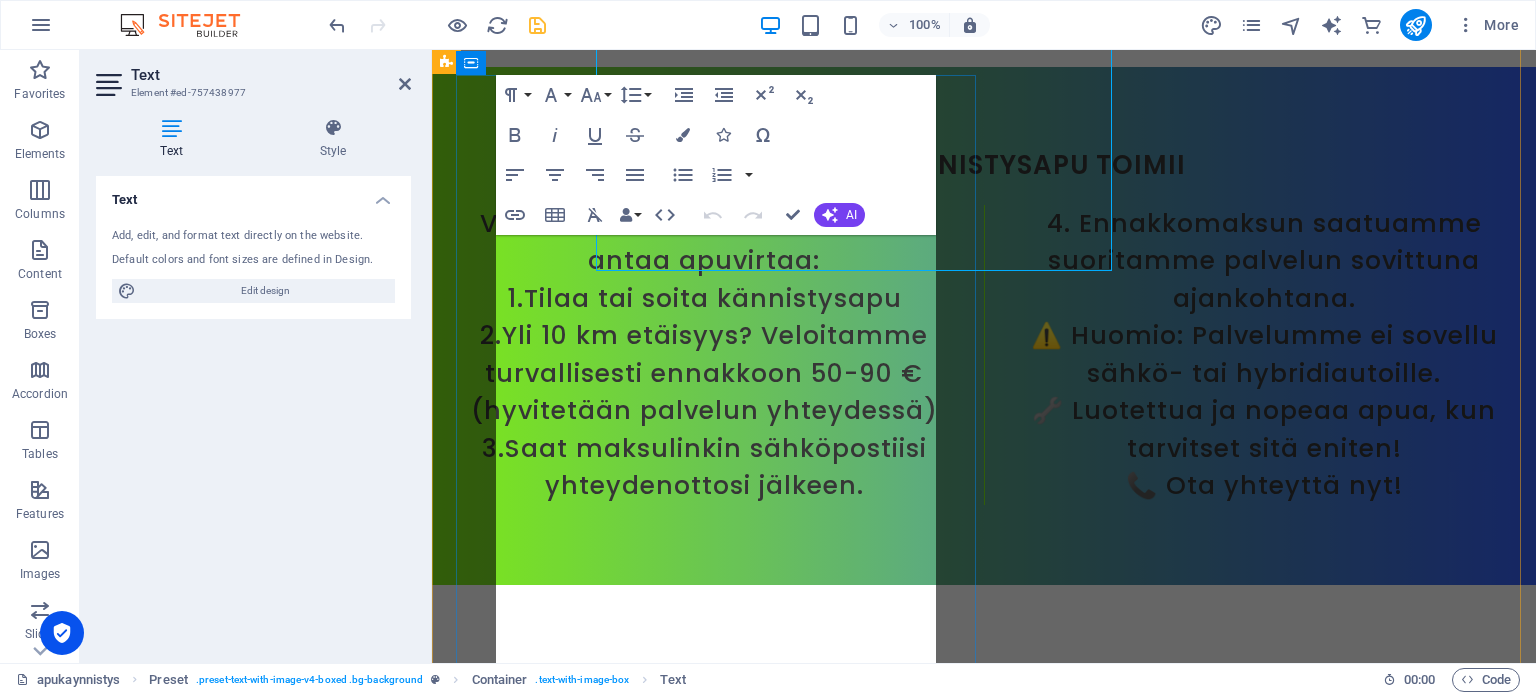 scroll, scrollTop: 10050, scrollLeft: 0, axis: vertical 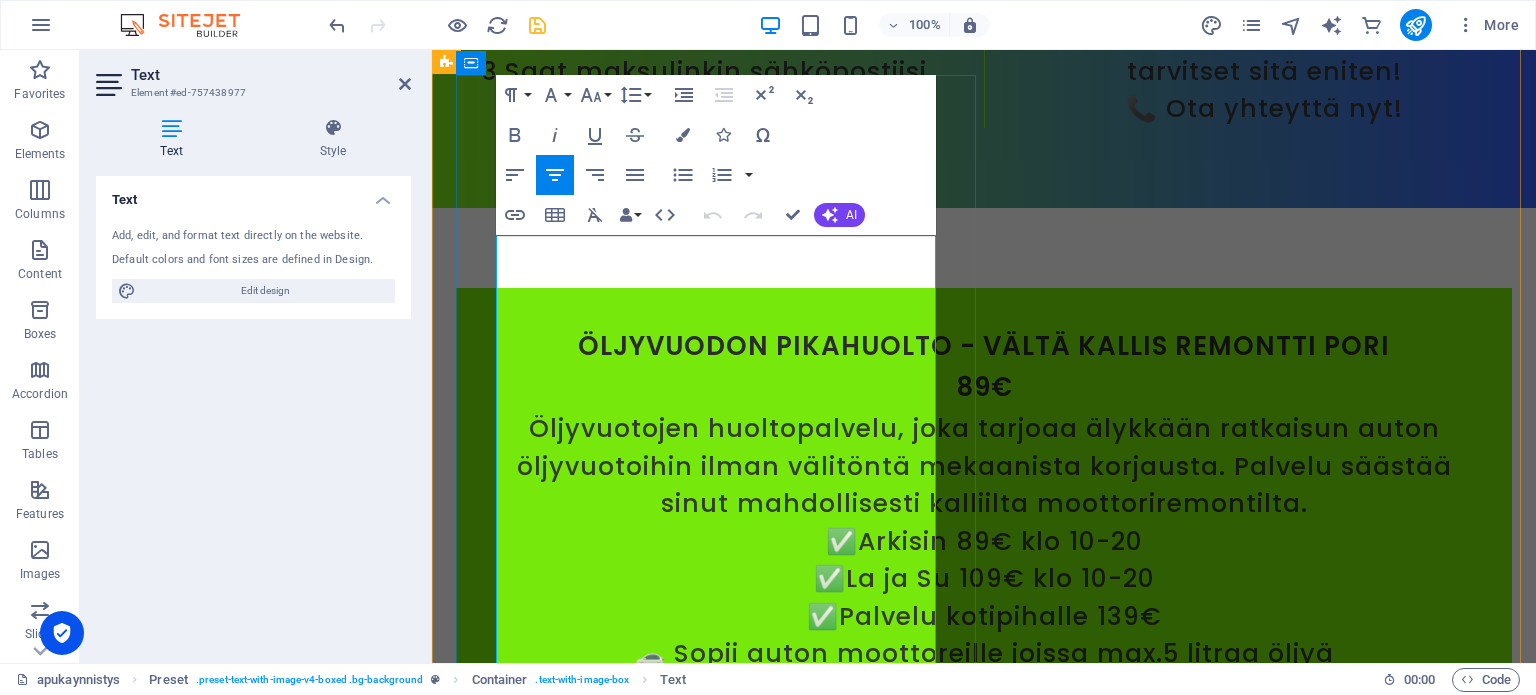 click on "Kotipihalle La ja Su 65€ Mahdollisesti ennakkomaksulla." at bounding box center (984, 6284) 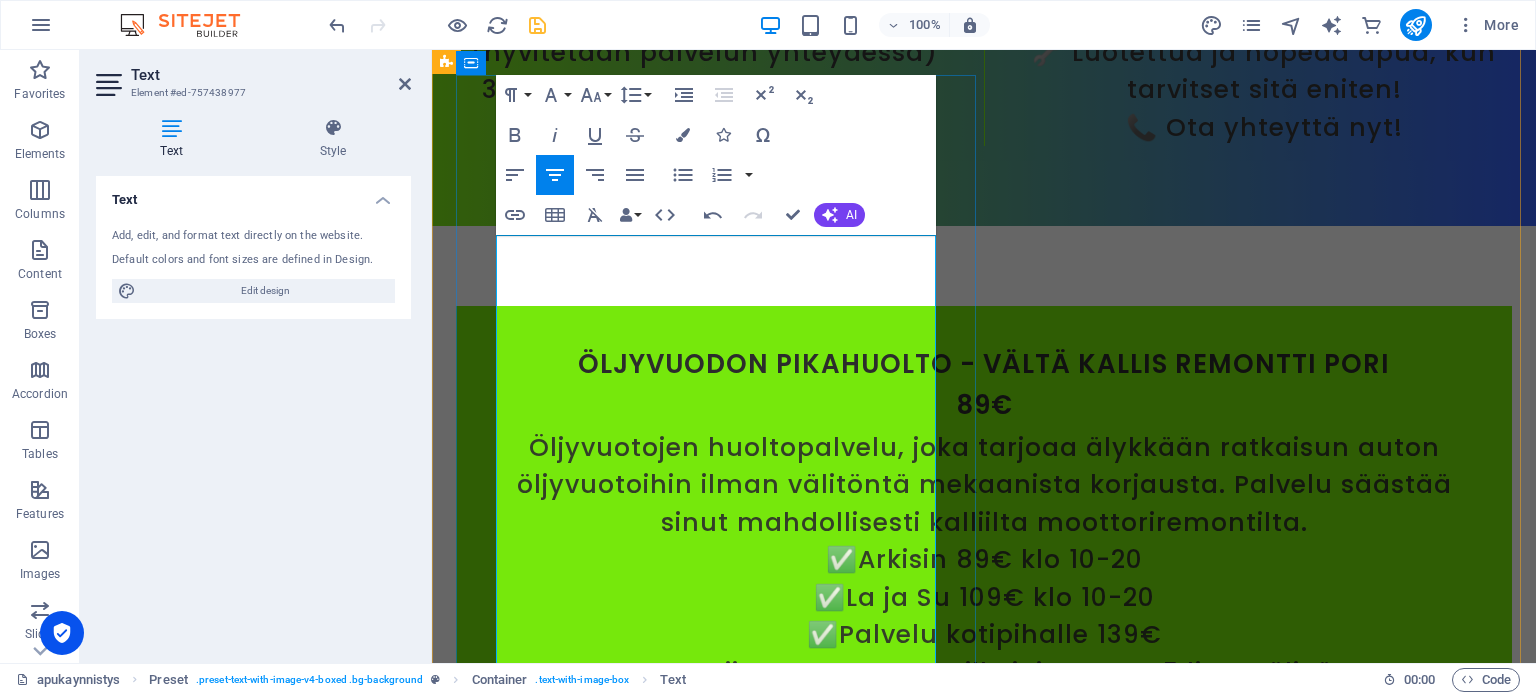 click on "Kotipihalle La ja Su 65€ Kotipihalle palvelut voi sisältää ennakkomaksulla." at bounding box center [984, 6322] 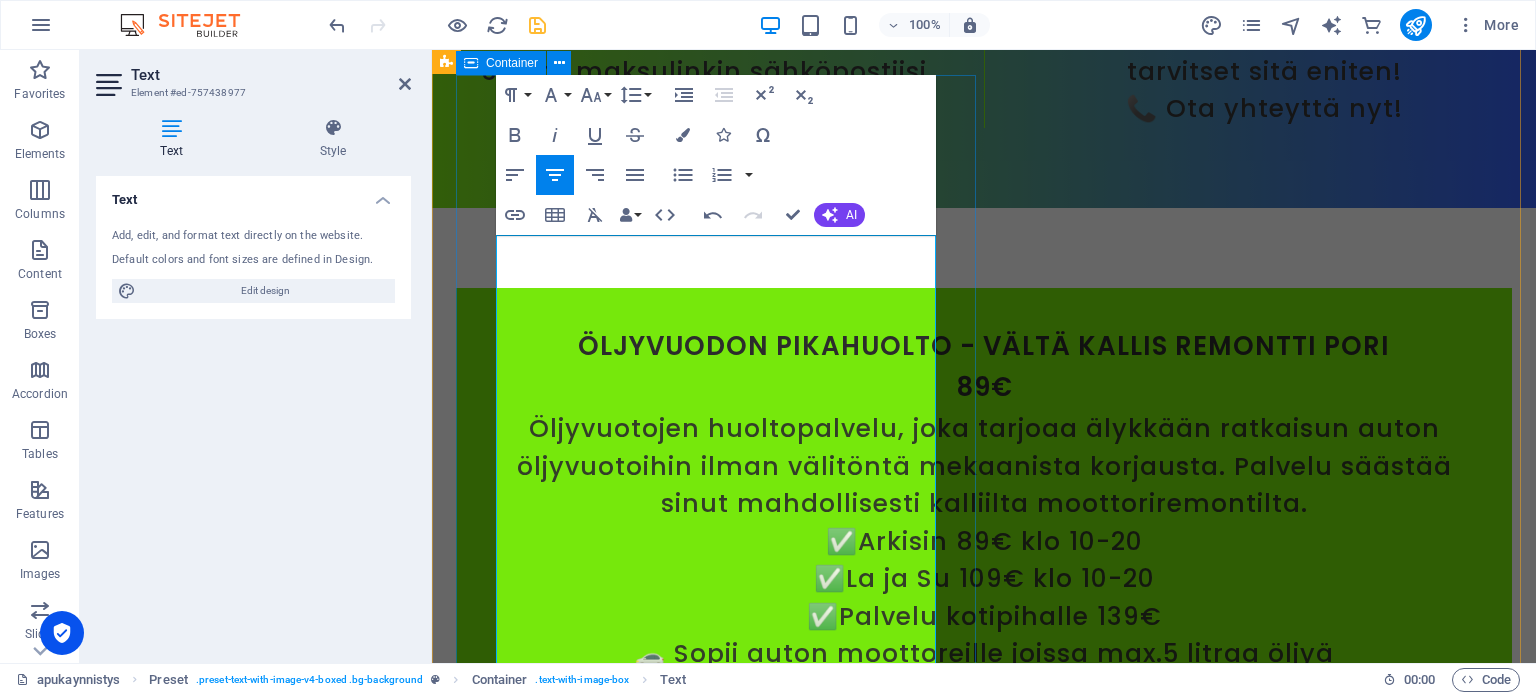 click on "Ilmastoinnin desinfiointi Pori 45 € Tämä tehokas palvelu poistaa autosi sisäilman epäpuhtauksia, tuoden raikkautta ja puhtautta pitkään. Arkisin klo 10-20 45€ La ja Su klo 10-20 55€ [GEOGRAPHIC_DATA] arkisin 55€ Kotipihalle La ja Su 65€ Kotipihalle palvelut voi sisältää ennakkomaksuja. Maksulinkki lähetetään sähköpostiisi, ja lisäkilometreistä veloitetaan vain 15 € per 10 km (meno & paluu). Aloituspaikka, postinumero 28760 10 km sisältyy hintaan. Älä [PERSON_NAME] epämiellyttävien hajujen häiritä ajokokemustasi! Varaa aikasi nyt ja nauti puhtaasta ja raikkaasta autosta! Lue lisää desinfioinnista" at bounding box center [984, 6281] 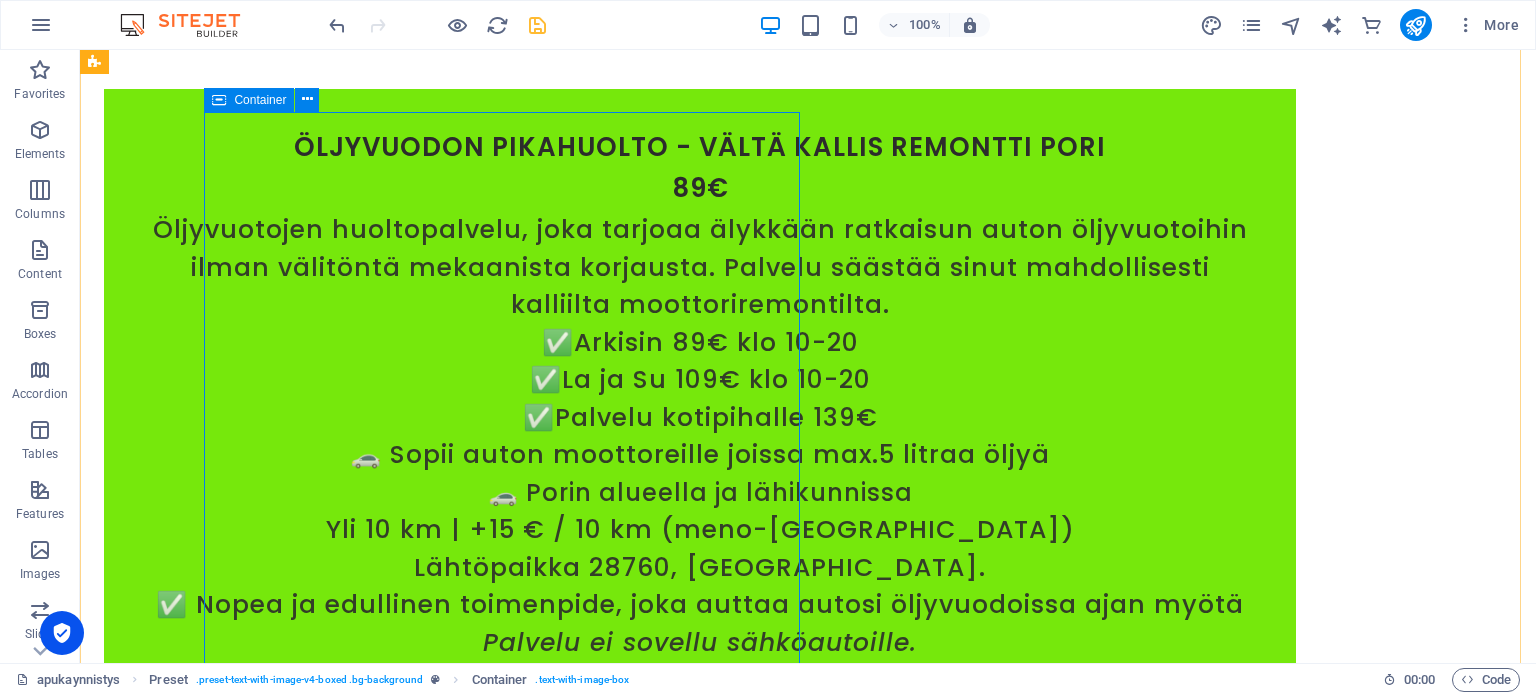 scroll, scrollTop: 9449, scrollLeft: 0, axis: vertical 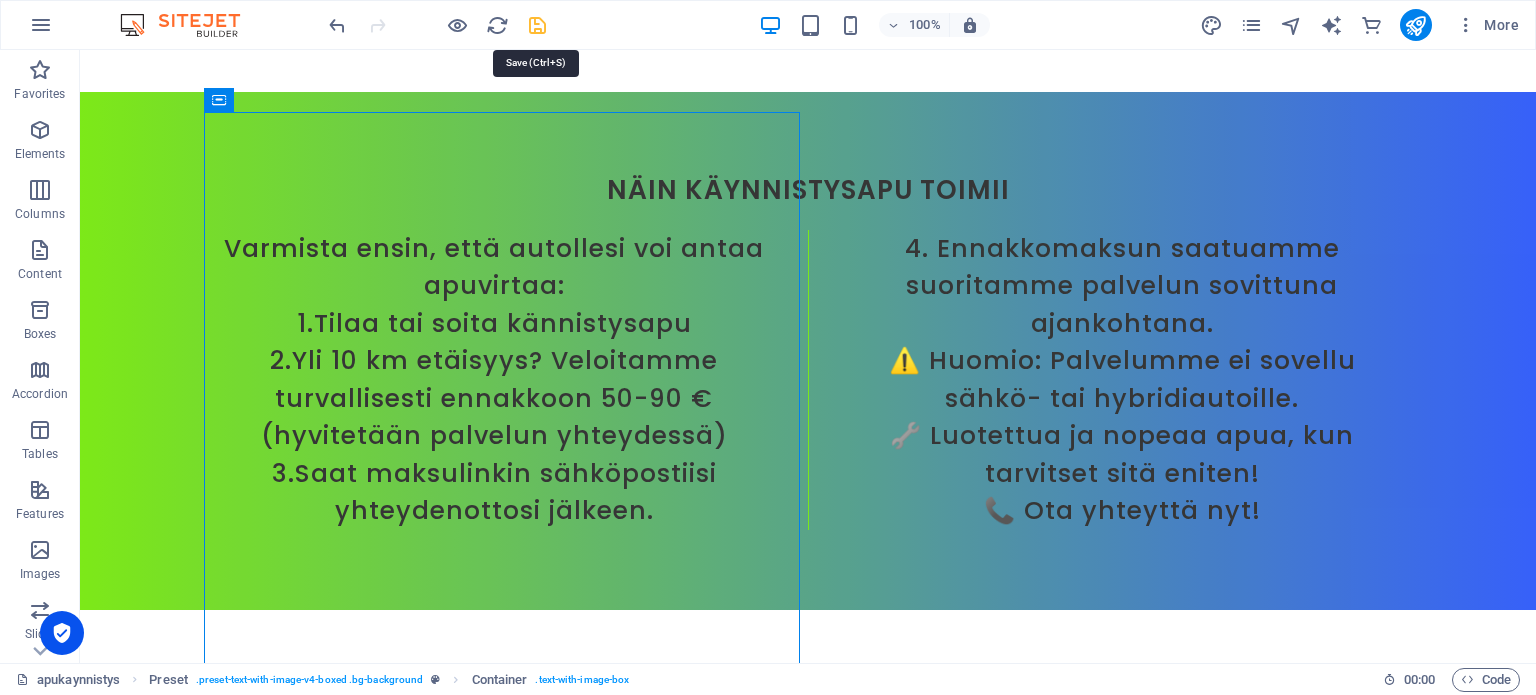 click at bounding box center (537, 25) 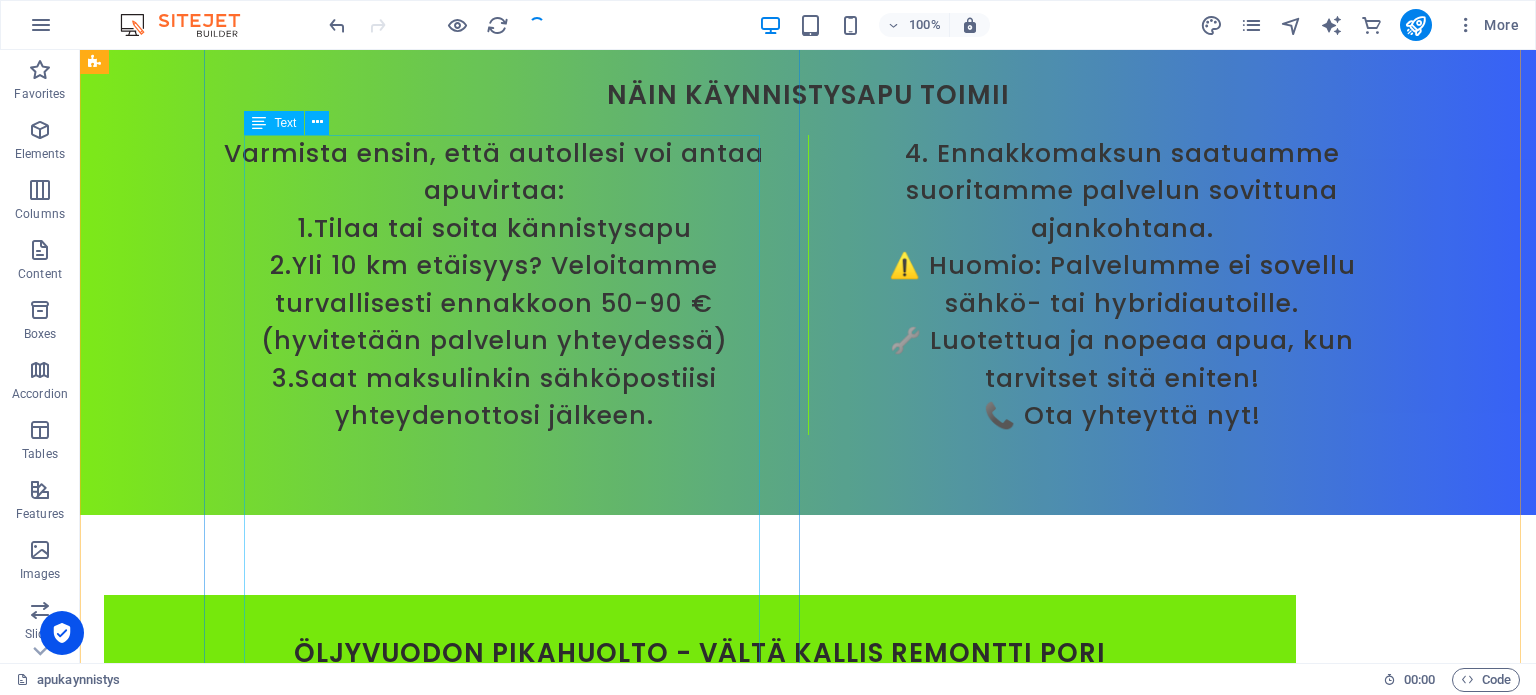 scroll, scrollTop: 9549, scrollLeft: 0, axis: vertical 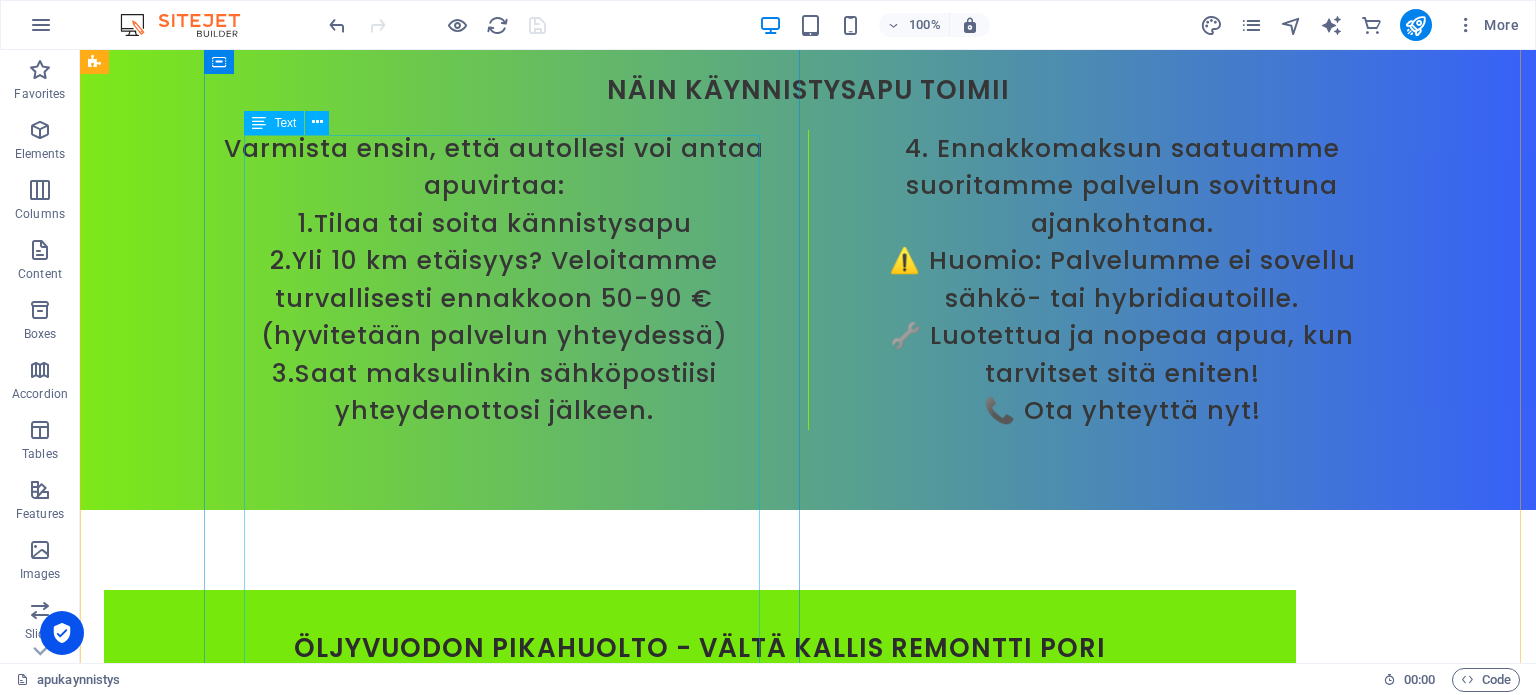 click on "Tämä tehokas palvelu poistaa autosi sisäilman epäpuhtauksia, tuoden raikkautta ja puhtautta pitkään. Arkisin klo 10-20 45€ La ja Su klo 10-20 55€ [GEOGRAPHIC_DATA] arkisin 55€ Kotipihalle La ja Su 65€ Kotipihalle palvelut voi sisältää ennakkomaksuja. Maksulinkki lähetetään sähköpostiisi, ja lisäkilometreistä veloitetaan vain 15 € per 10 km (meno & paluu). Aloituspaikka, postinumero 28760 10 km sisältyy hintaan. Älä [PERSON_NAME] epämiellyttävien hajujen häiritä ajokokemustasi! Varaa aikasi nyt ja nauti puhtaasta ja raikkaasta autosta! Lue lisää desinfioinnista" at bounding box center (700, 6343) 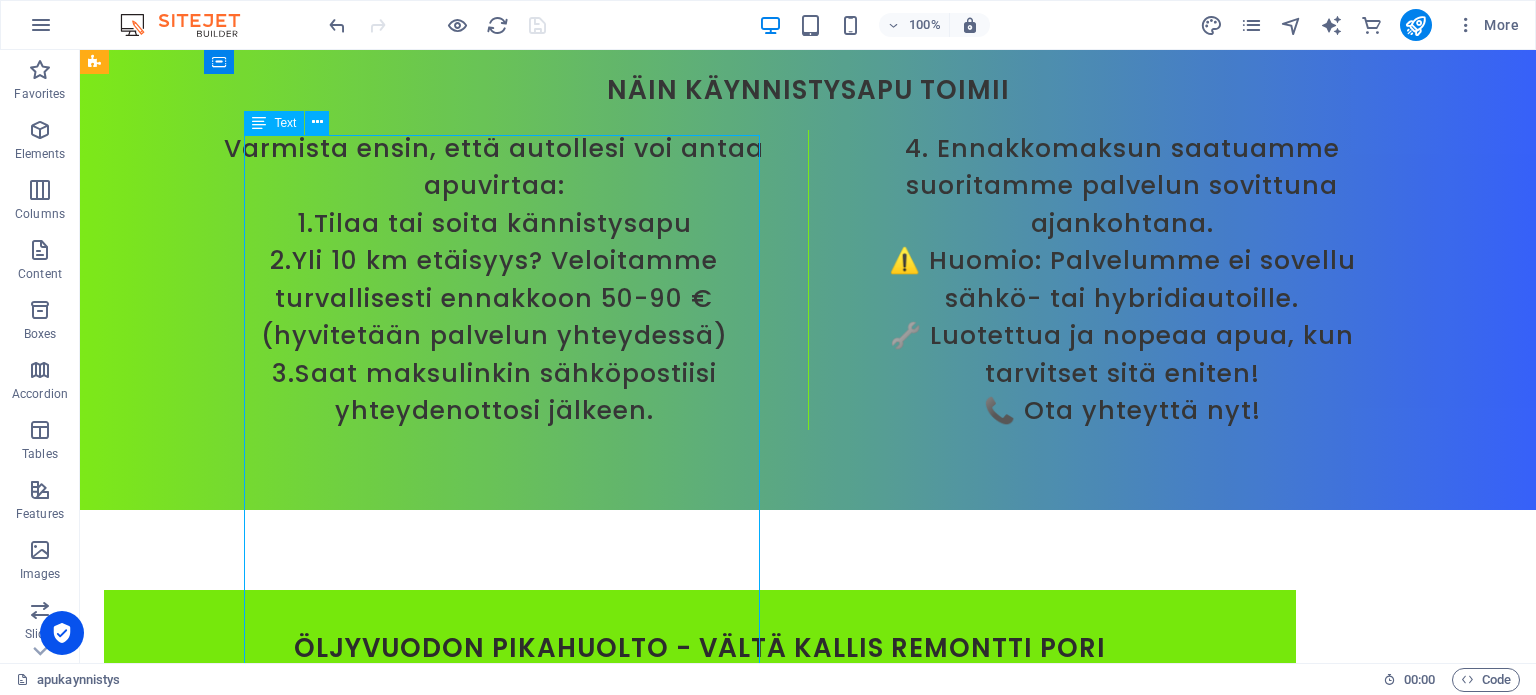 click on "Tämä tehokas palvelu poistaa autosi sisäilman epäpuhtauksia, tuoden raikkautta ja puhtautta pitkään. Arkisin klo 10-20 45€ La ja Su klo 10-20 55€ [GEOGRAPHIC_DATA] arkisin 55€ Kotipihalle La ja Su 65€ Kotipihalle palvelut voi sisältää ennakkomaksuja. Maksulinkki lähetetään sähköpostiisi, ja lisäkilometreistä veloitetaan vain 15 € per 10 km (meno & paluu). Aloituspaikka, postinumero 28760 10 km sisältyy hintaan. Älä [PERSON_NAME] epämiellyttävien hajujen häiritä ajokokemustasi! Varaa aikasi nyt ja nauti puhtaasta ja raikkaasta autosta! Lue lisää desinfioinnista" at bounding box center (700, 6343) 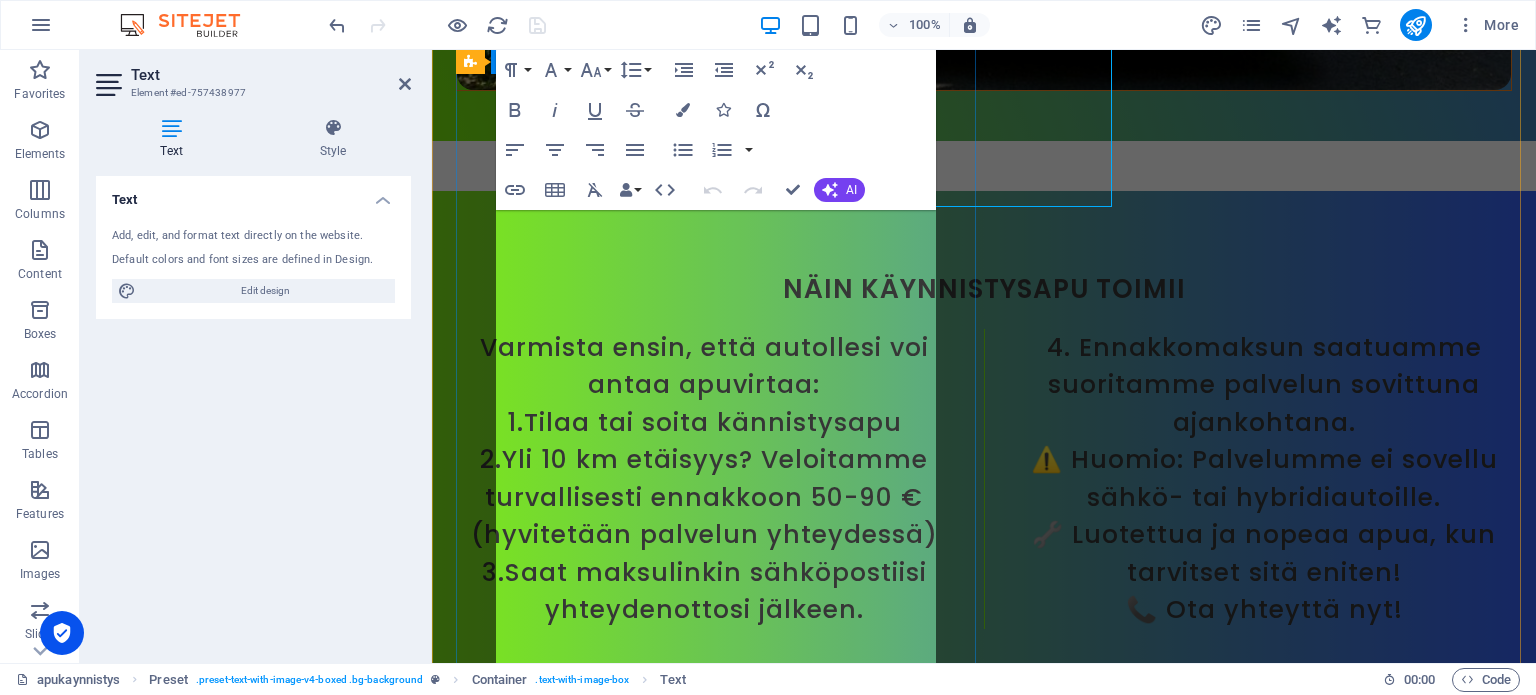 scroll, scrollTop: 10114, scrollLeft: 0, axis: vertical 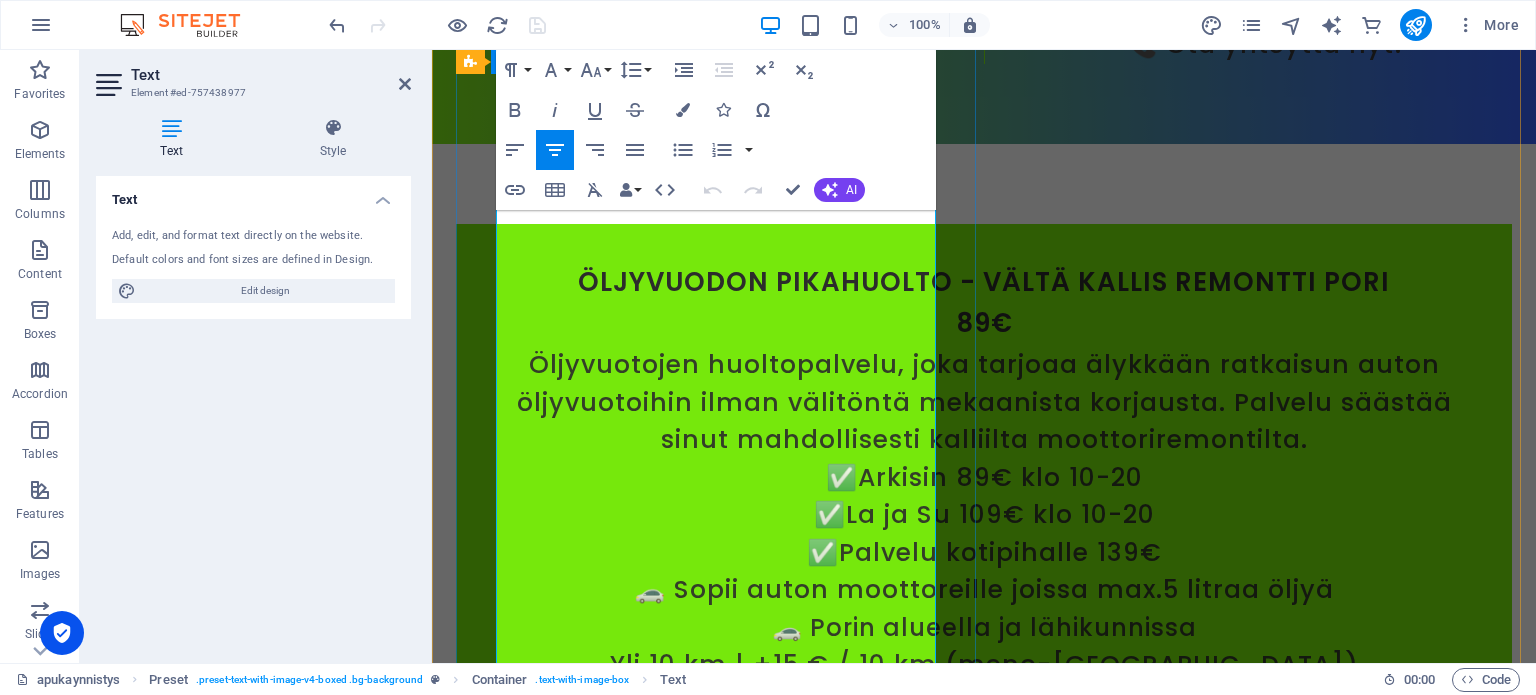 click on "Tämä tehokas palvelu poistaa autosi sisäilman epäpuhtauksia, tuoden raikkautta ja puhtautta pitkään. Arkisin klo 10-20 45€ La ja Su klo 10-20 55€ [GEOGRAPHIC_DATA] arkisin 55€ Kotipihalle La ja Su 65€ Kotipihalle palvelut voi sisältää ennakkomaksuja. Maksulinkki lähetetään sähköpostiisi, ja lisäkilometreistä veloitetaan vain 15 € per 10 km (meno & paluu). Aloituspaikka, postinumero 28760 10 km sisältyy hintaan. Älä [PERSON_NAME] epämiellyttävien hajujen häiritä ajokokemustasi! Varaa aikasi nyt ja nauti puhtaasta ja raikkaasta autosta! Lue lisää desinfioinnista" at bounding box center (984, 6259) 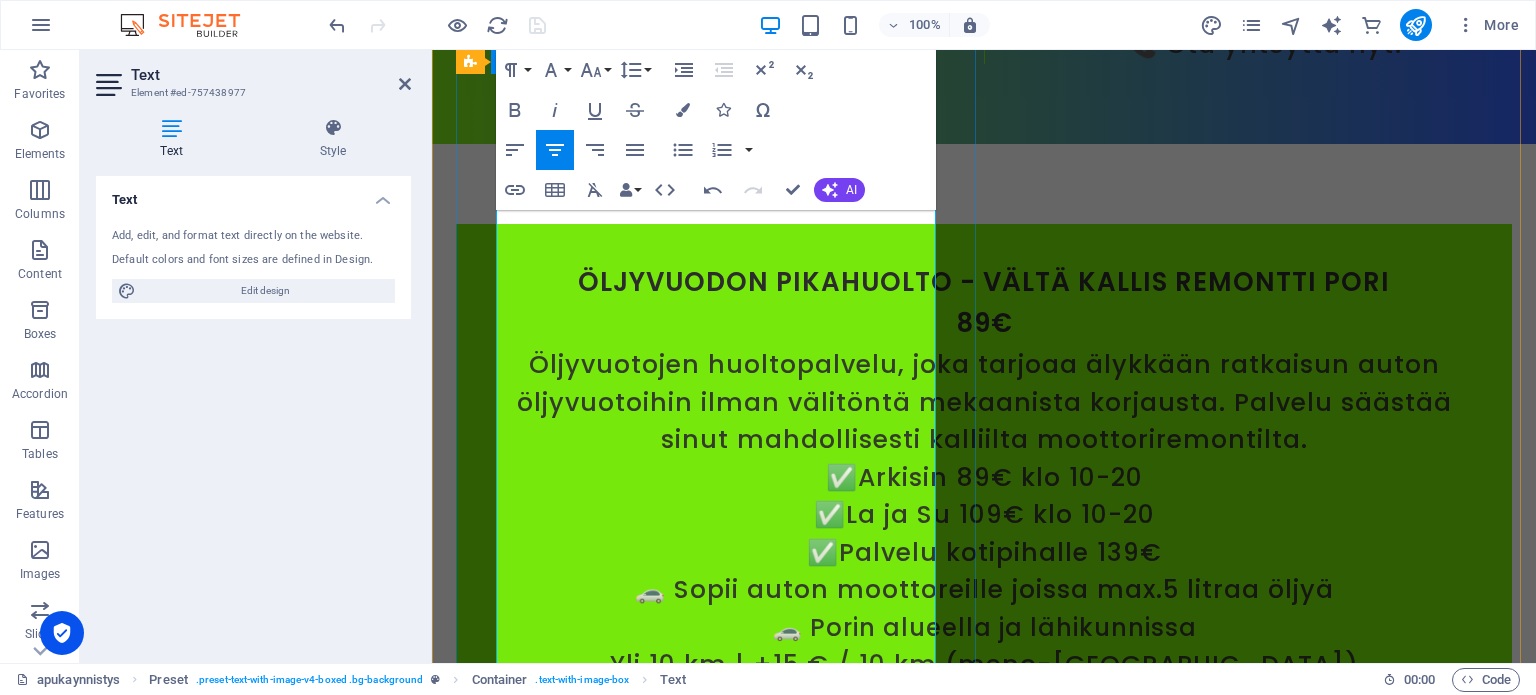 click on "Ilmastoinnin desinfiointi Pori 45 € Tämä tehokas palvelu poistaa autosi sisäilman epäpuhtauksia, tuoden raikkautta ja puhtautta pitkään. Arkisin klo 10-20 45€ La ja Su klo 10-20 55€ [GEOGRAPHIC_DATA] arkisin 55€ Kotipihalle La ja Su 65€  Kotipihalle palvelut voi sisältää ennakkomaksuja. Maksulinkki lähetetään sähköpostiisi, ja lisäkilometreistä veloitetaan vain 15 € per 10 km (meno & paluu). Aloituspaikka, postinumero 28760 10 km sisältyy hintaan. Älä [PERSON_NAME] epämiellyttävien hajujen häiritä ajokokemustasi! Varaa aikasi nyt ja nauti puhtaasta ja raikkaasta autosta! Lue lisää desinfioinnista" at bounding box center [984, 6236] 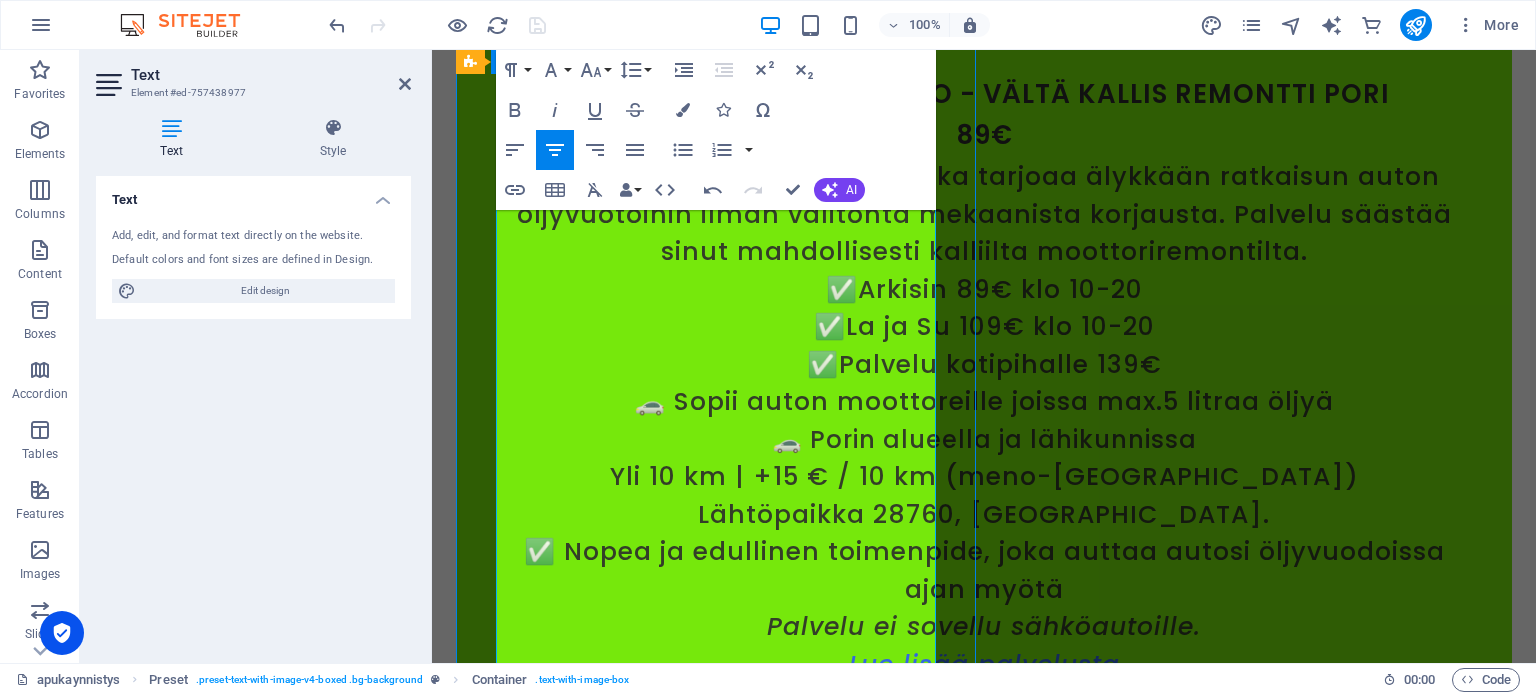 scroll, scrollTop: 9513, scrollLeft: 0, axis: vertical 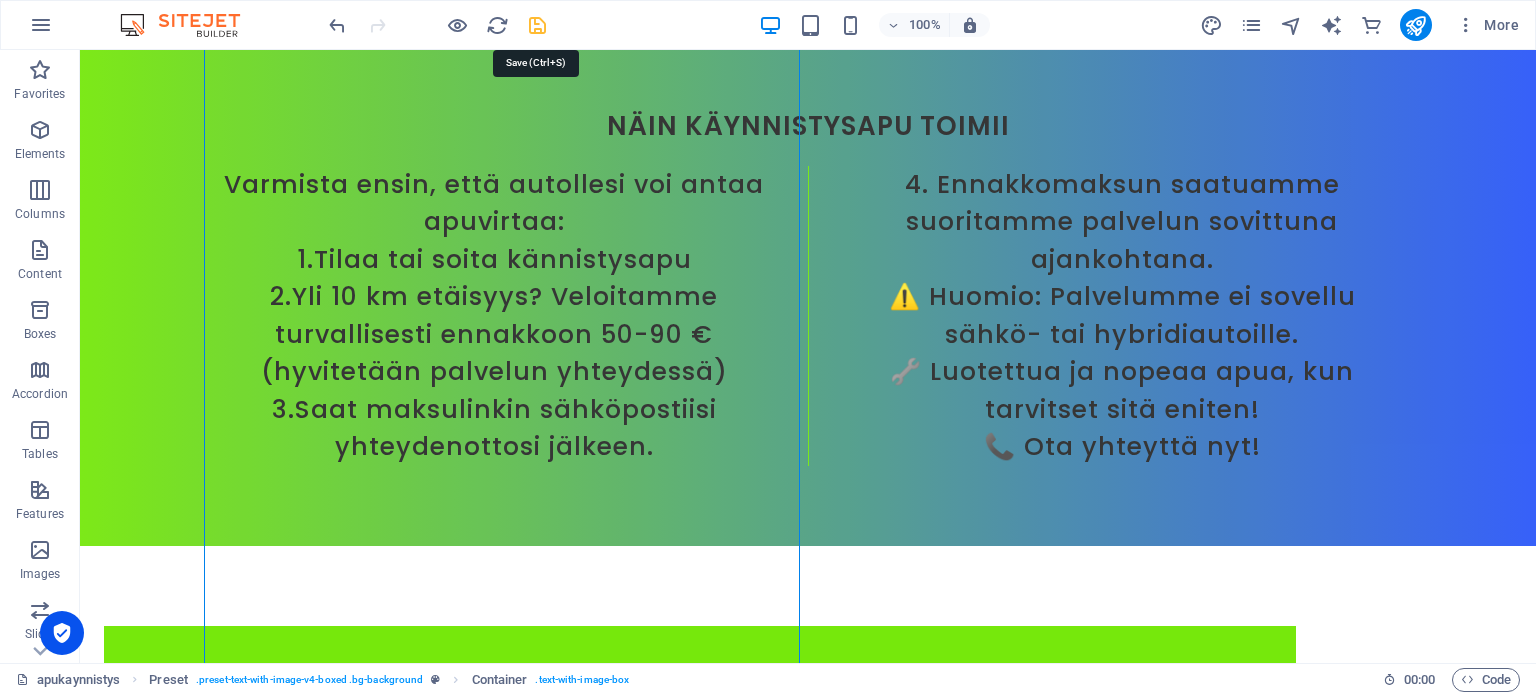 click at bounding box center [537, 25] 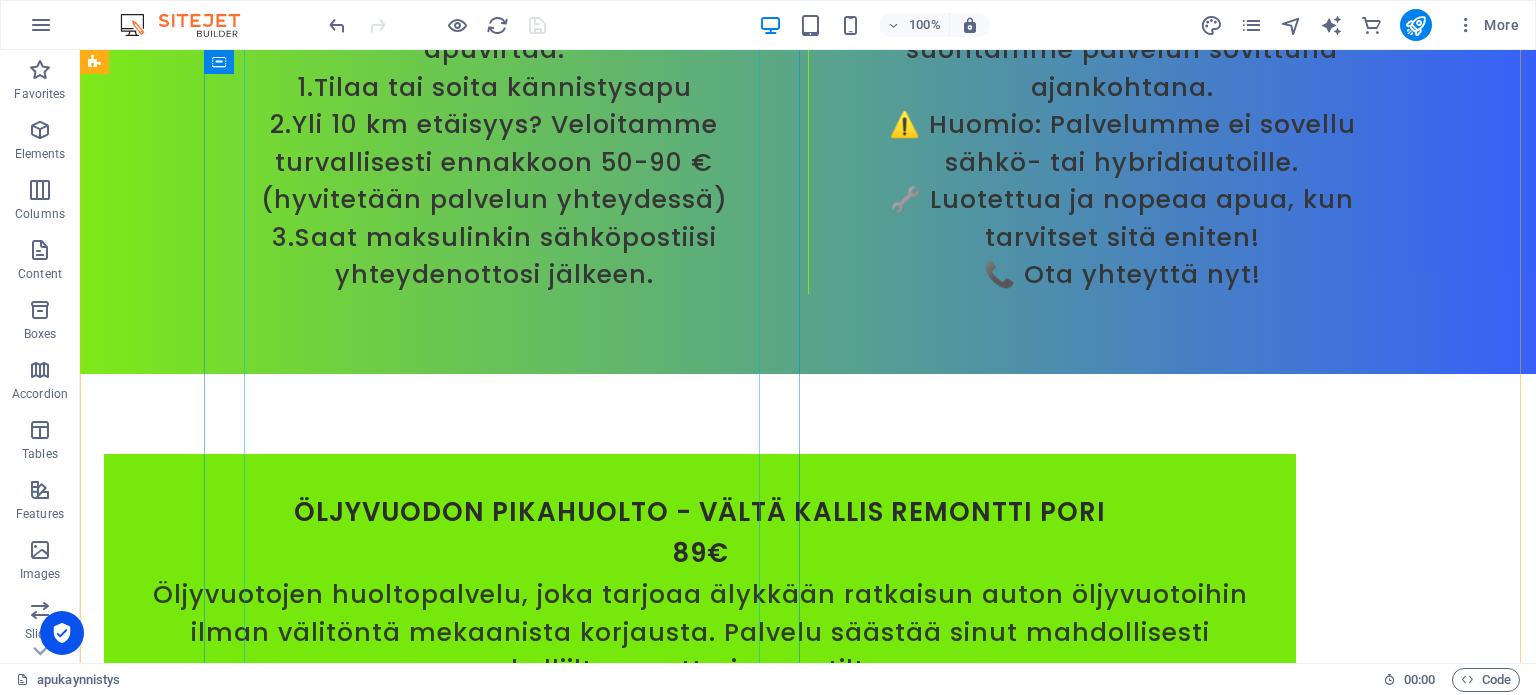 scroll, scrollTop: 9713, scrollLeft: 0, axis: vertical 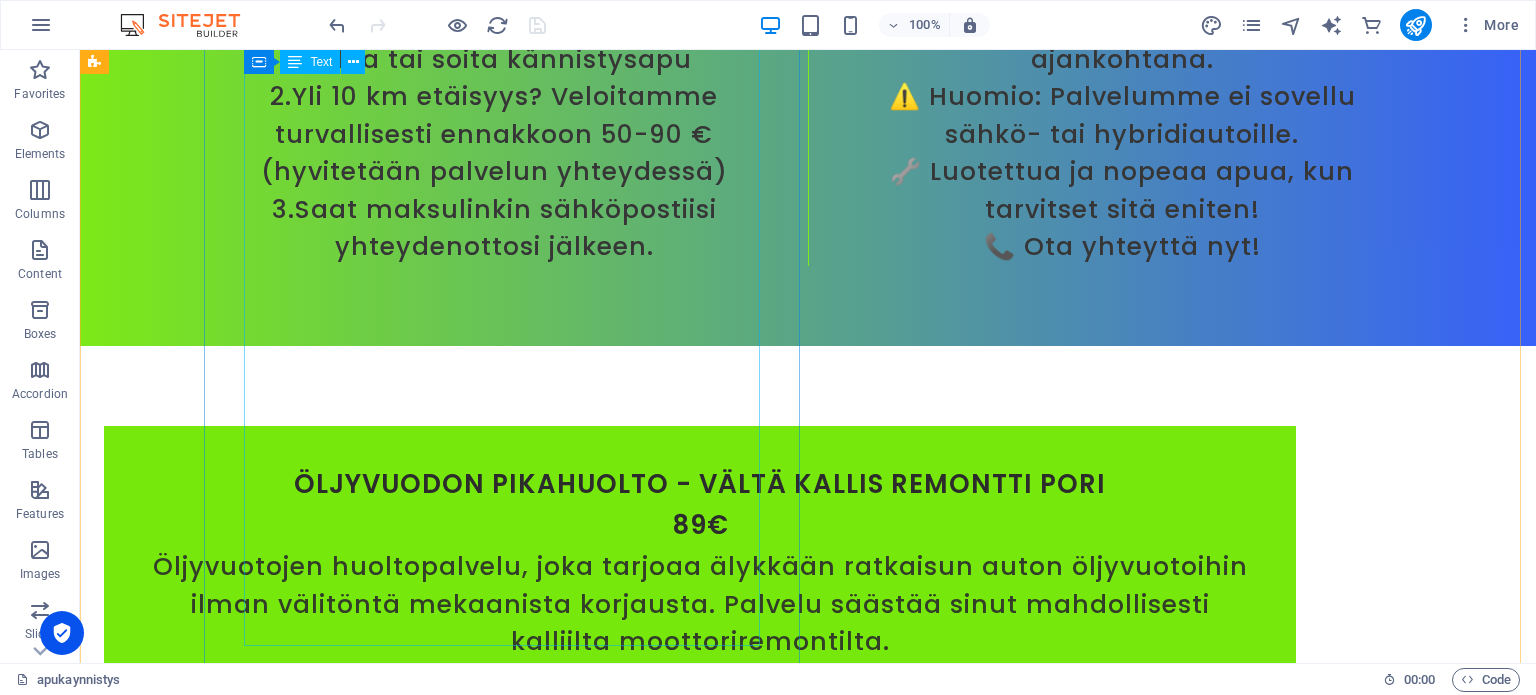 click on "Tämä tehokas palvelu poistaa autosi sisäilman epäpuhtauksia, tuoden raikkautta ja puhtautta pitkään. Arkisin klo 10-20 45€ La ja Su klo 10-20 55€ [GEOGRAPHIC_DATA] arkisin 55€ Kotipihalle La ja Su 65€  Kotipihalle palvelut voi sisältää ennakkomaksuja. Maksulinkki lähetetään sähköpostiisi, ja lisäkilometreistä veloitetaan vain 15 € per 10 km (meno & paluu). Aloituspaikka, postinumero 28760 10 km sisältyy hintaan. Älä [PERSON_NAME] epämiellyttävien hajujen häiritä ajokokemustasi! Varaa aikasi nyt ja nauti puhtaasta ja raikkaasta autosta! Lue lisää desinfioinnista" at bounding box center [700, 6198] 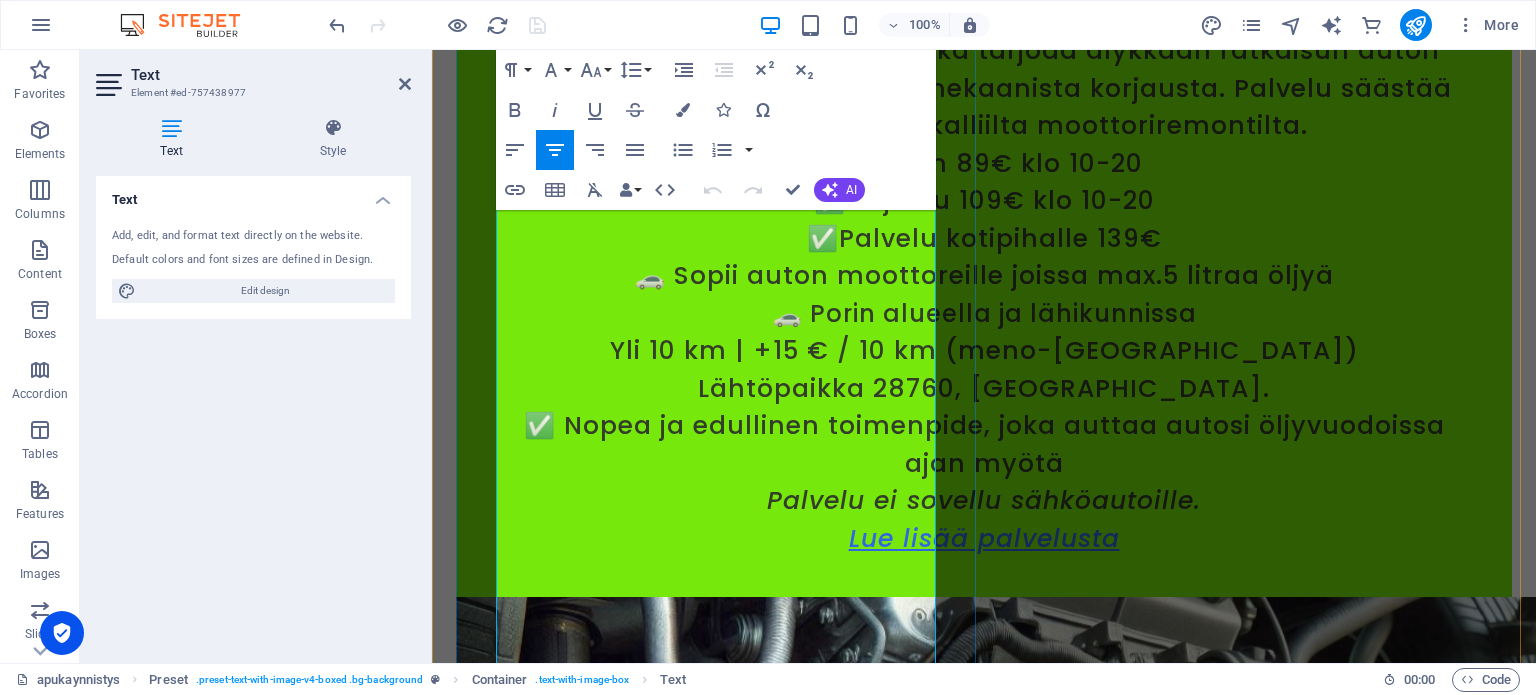scroll, scrollTop: 10528, scrollLeft: 0, axis: vertical 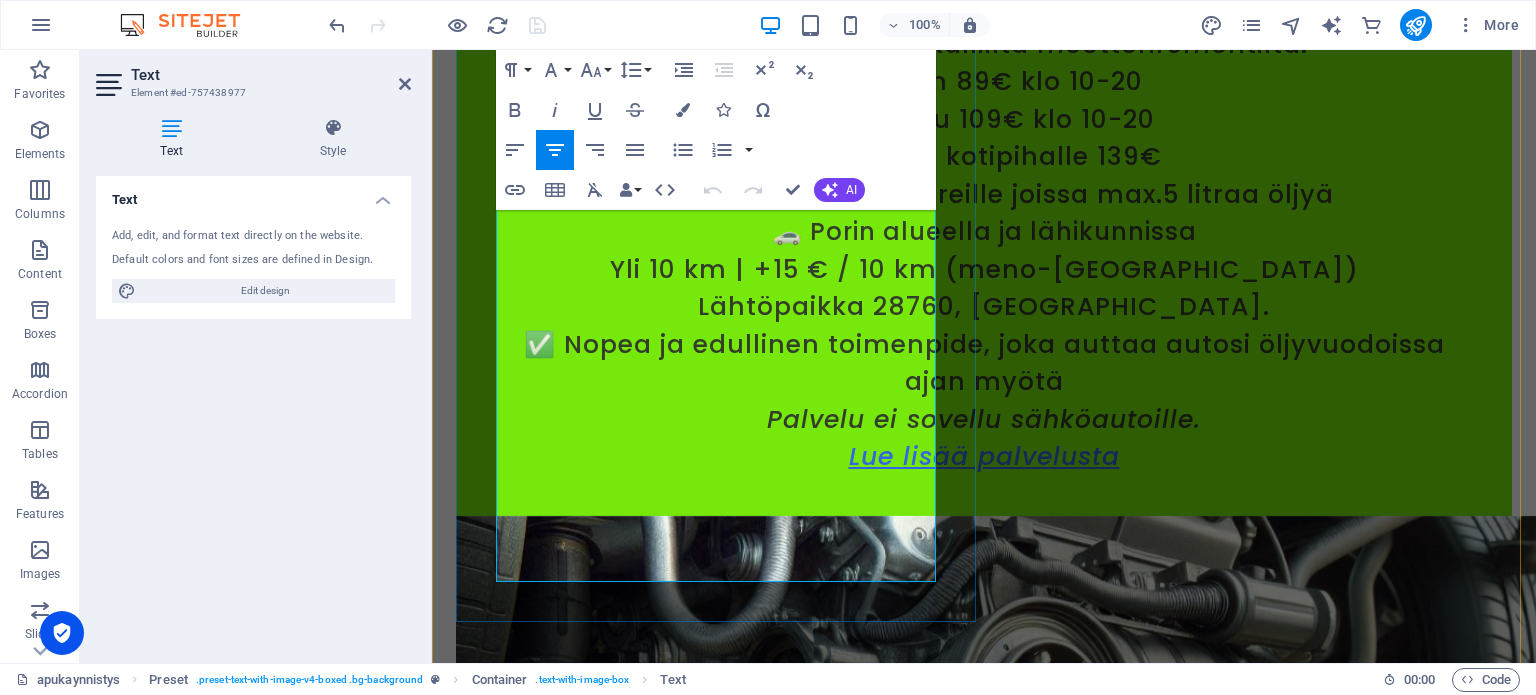 drag, startPoint x: 811, startPoint y: 373, endPoint x: 808, endPoint y: 522, distance: 149.0302 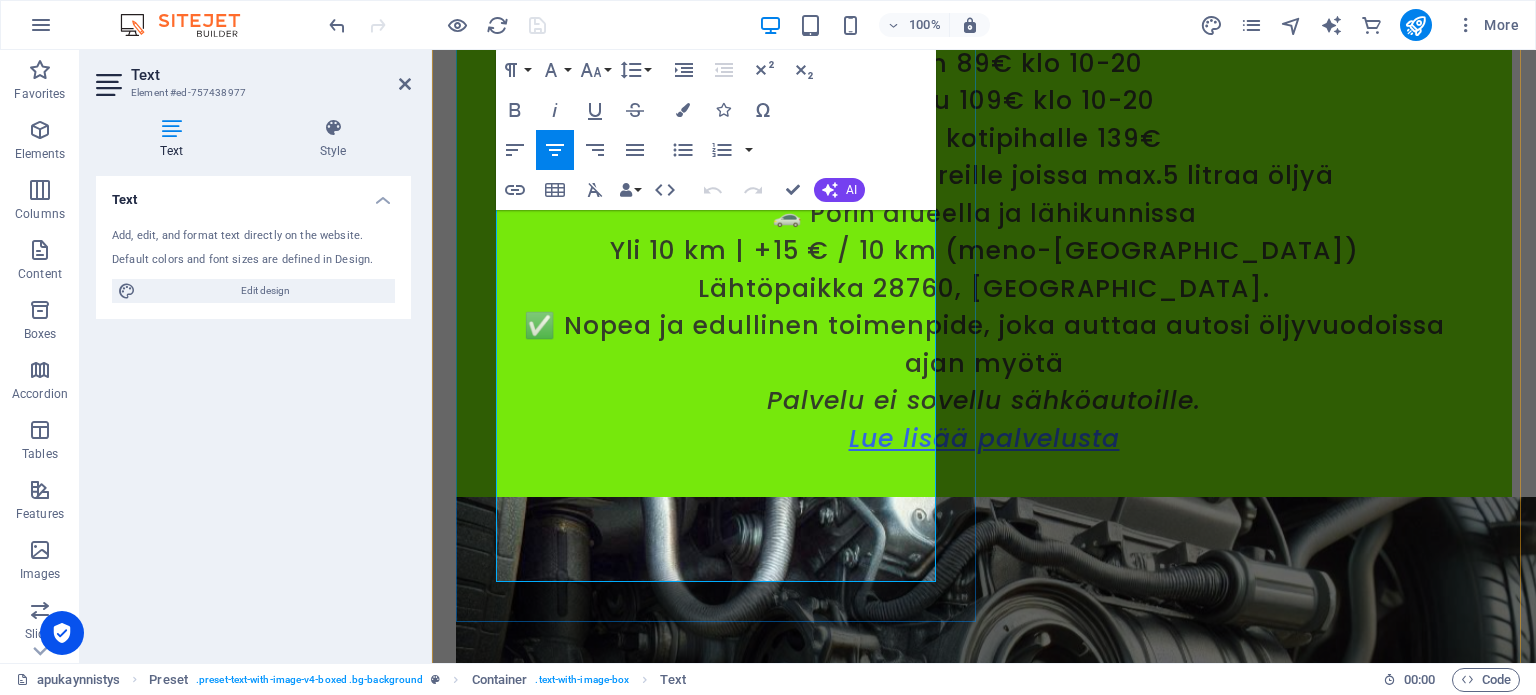 type 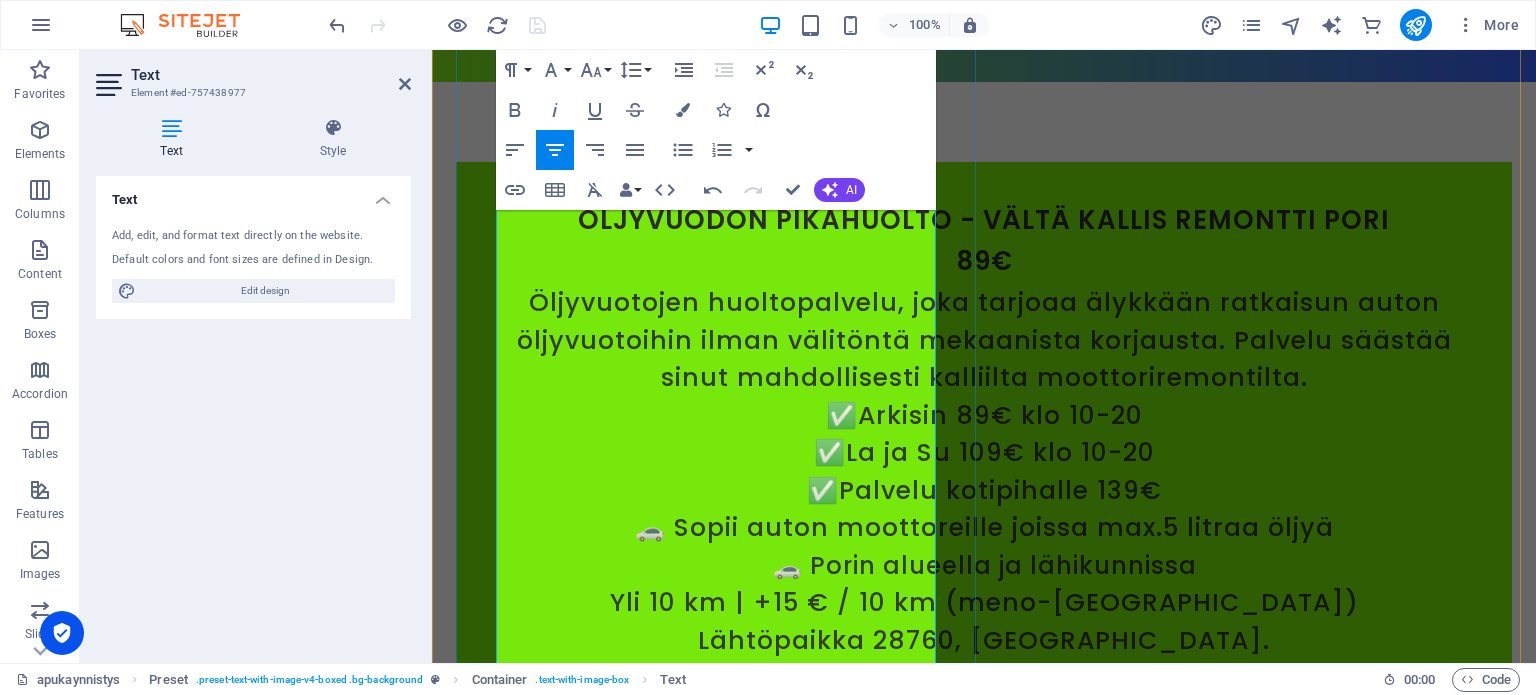 scroll, scrollTop: 10028, scrollLeft: 0, axis: vertical 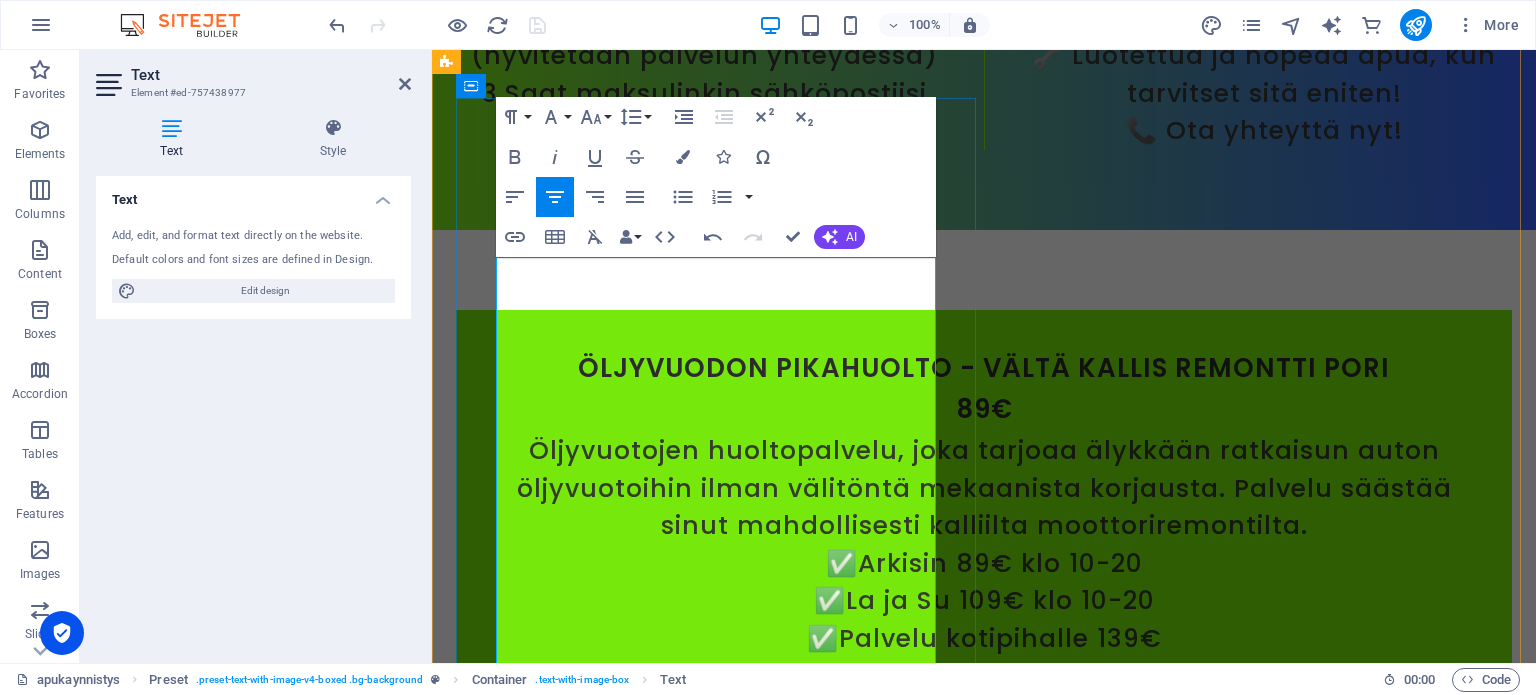 click on "Tämä tehokas palvelu poistaa autosi sisäilman epäpuhtauksia, tuoden raikkautta ja puhtautta pitkään. Arkisin klo 10-20 45€ La ja Su klo 10-20 55€ [GEOGRAPHIC_DATA] arkisin 55€ Kotipihalle La ja Su 65€  Kotipihalle palvelut voi sisältää ennakkomaksuja. Maksulinkki lähetetään sähköpostiisi, ja lisäkilometreistä veloitetaan vain 15 € per 10 km (meno & paluu). Aloituspaikka, postinumero 28760 10 km sisältyy hintaan. Lue lisää desinfioinnista" at bounding box center (984, 6326) 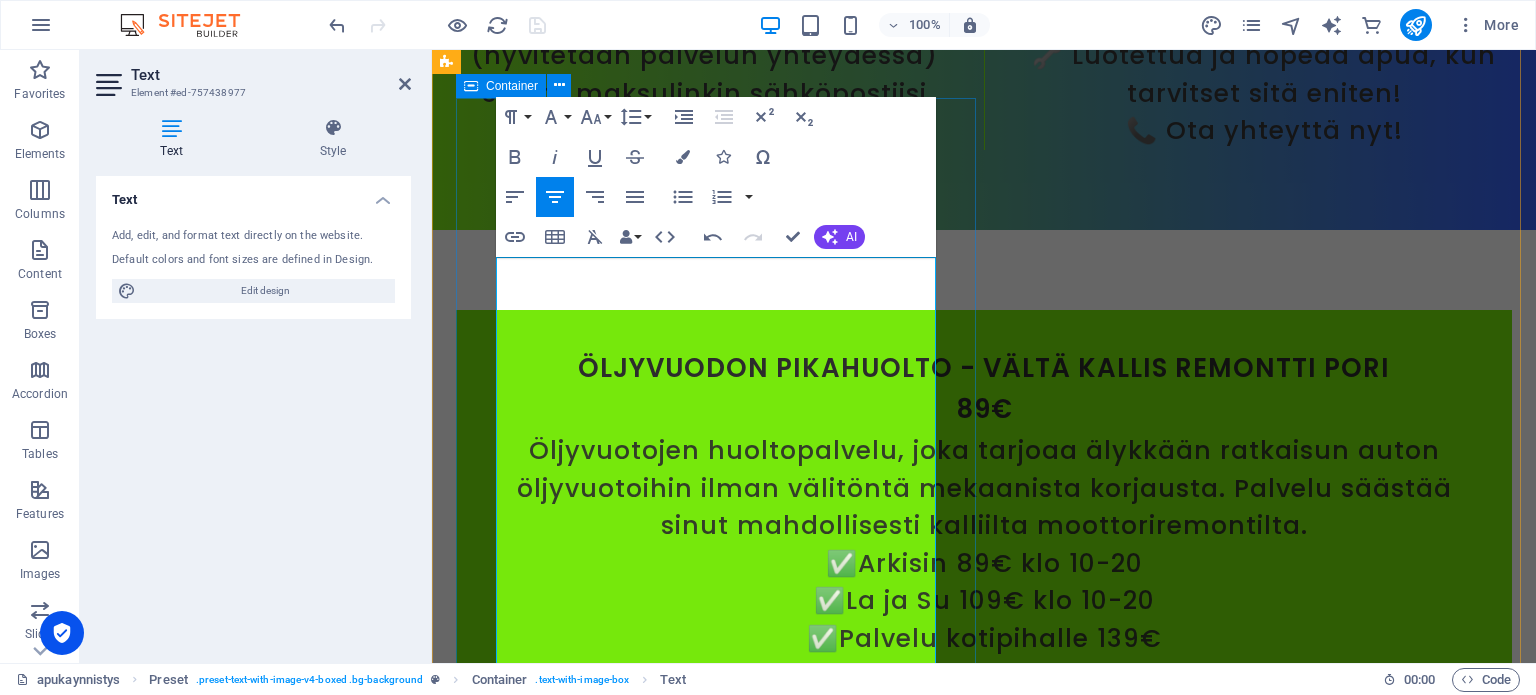 click on "Ilmastoinnin desinfiointi Pori 45 € Tämä tehokas palvelu poistaa autosi sisäilman epäpuhtauksia, tuoden raikkautta ja puhtautta pitkään. Älä [PERSON_NAME] epämiellyttävien hajujen häiritä ajokokemustasi! Varaa aikasi nyt ja nauti puhtaasta ja raikkaasta autosta! Arkisin klo 10-20 45€ La ja Su klo 10-20 55€ [GEOGRAPHIC_DATA] arkisin 55€ Kotipihalle La ja Su 65€  Kotipihalle palvelut voi sisältää ennakkomaksuja. Maksulinkki lähetetään sähköpostiisi, ja lisäkilometreistä veloitetaan vain 15 € per 10 km (meno & paluu). Aloituspaikka, postinumero 28760 10 km sisältyy hintaan. Lue lisää desinfioinnista" at bounding box center (984, 6322) 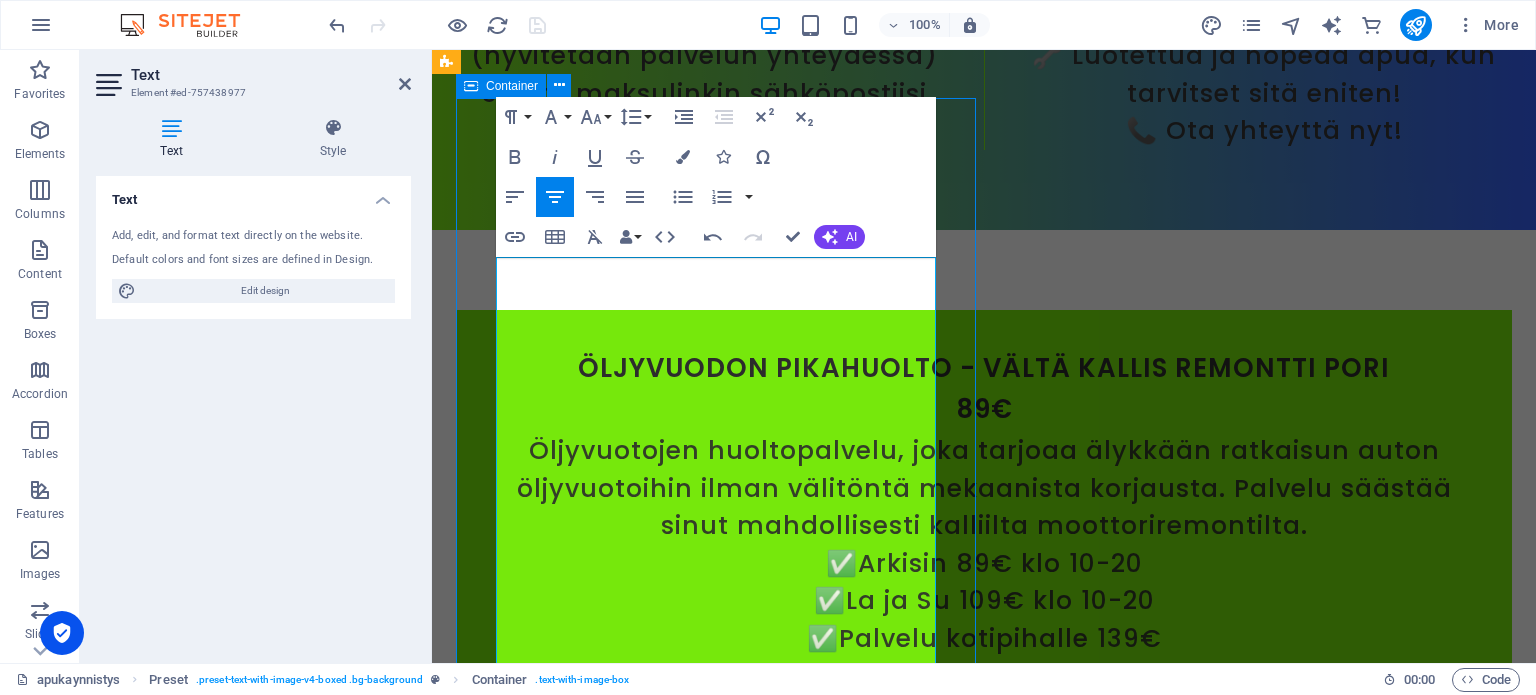 scroll, scrollTop: 9427, scrollLeft: 0, axis: vertical 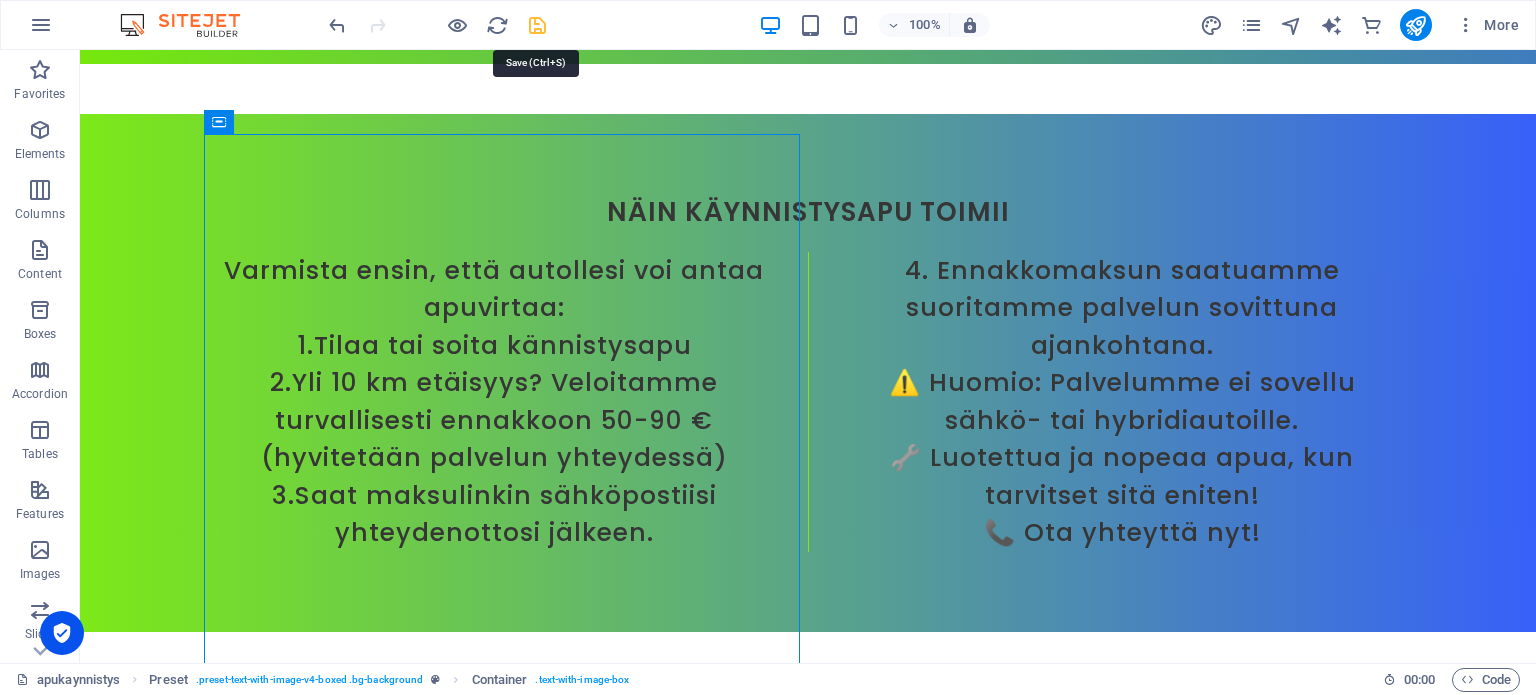 click at bounding box center [537, 25] 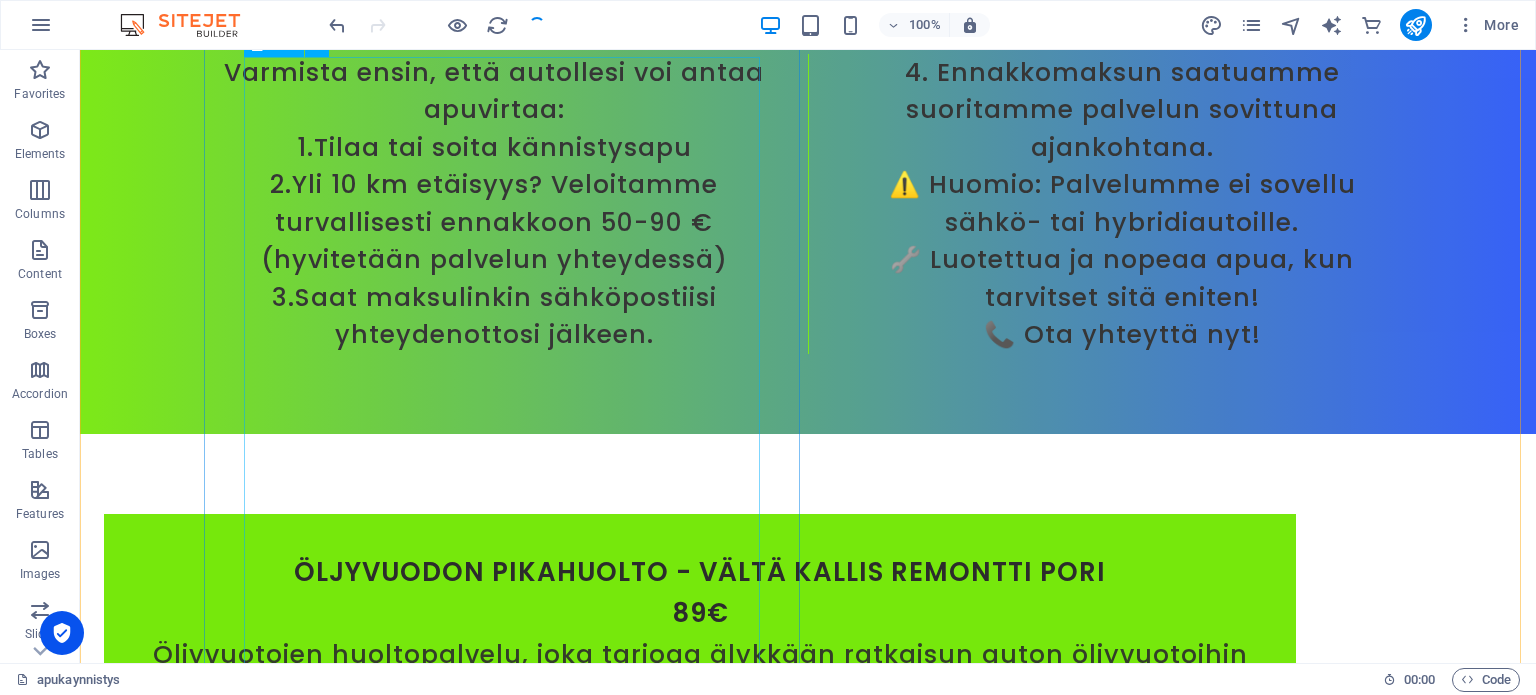 scroll, scrollTop: 9627, scrollLeft: 0, axis: vertical 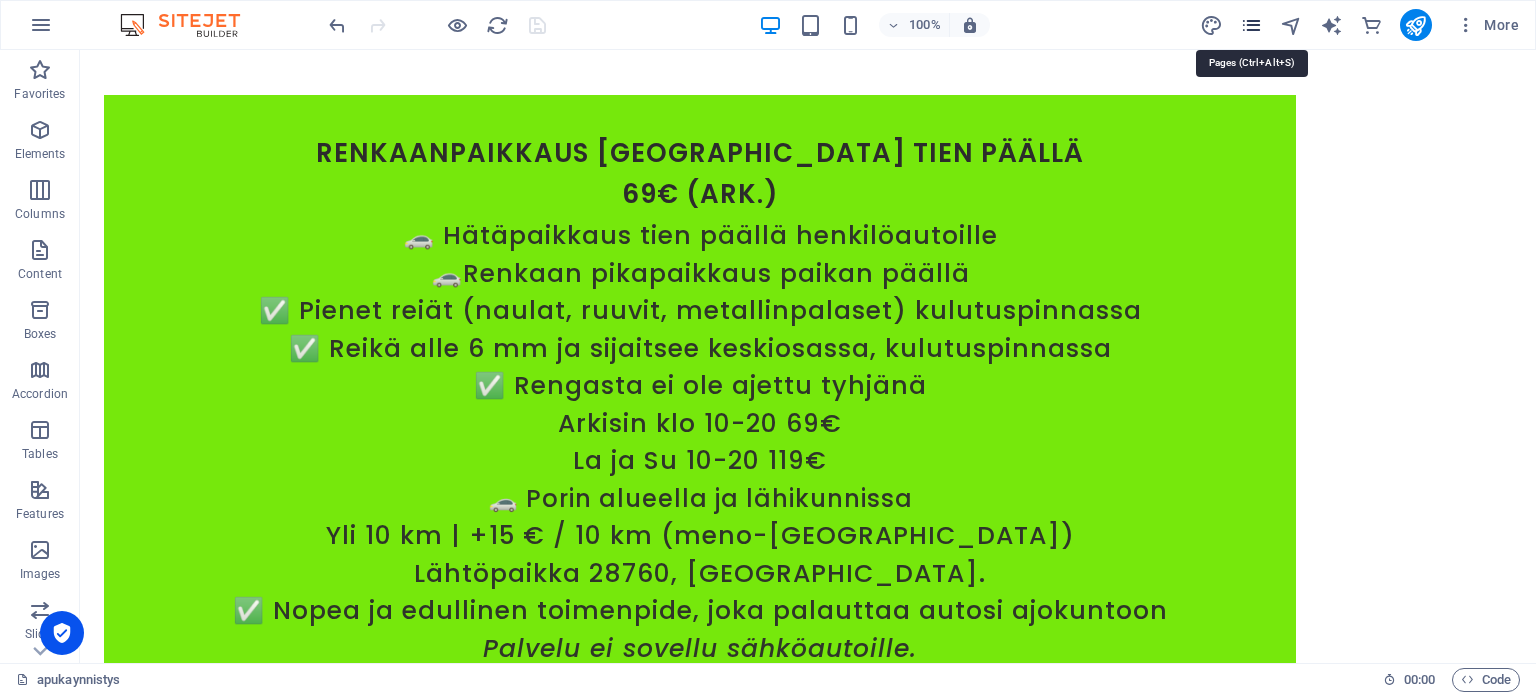 click at bounding box center (1251, 25) 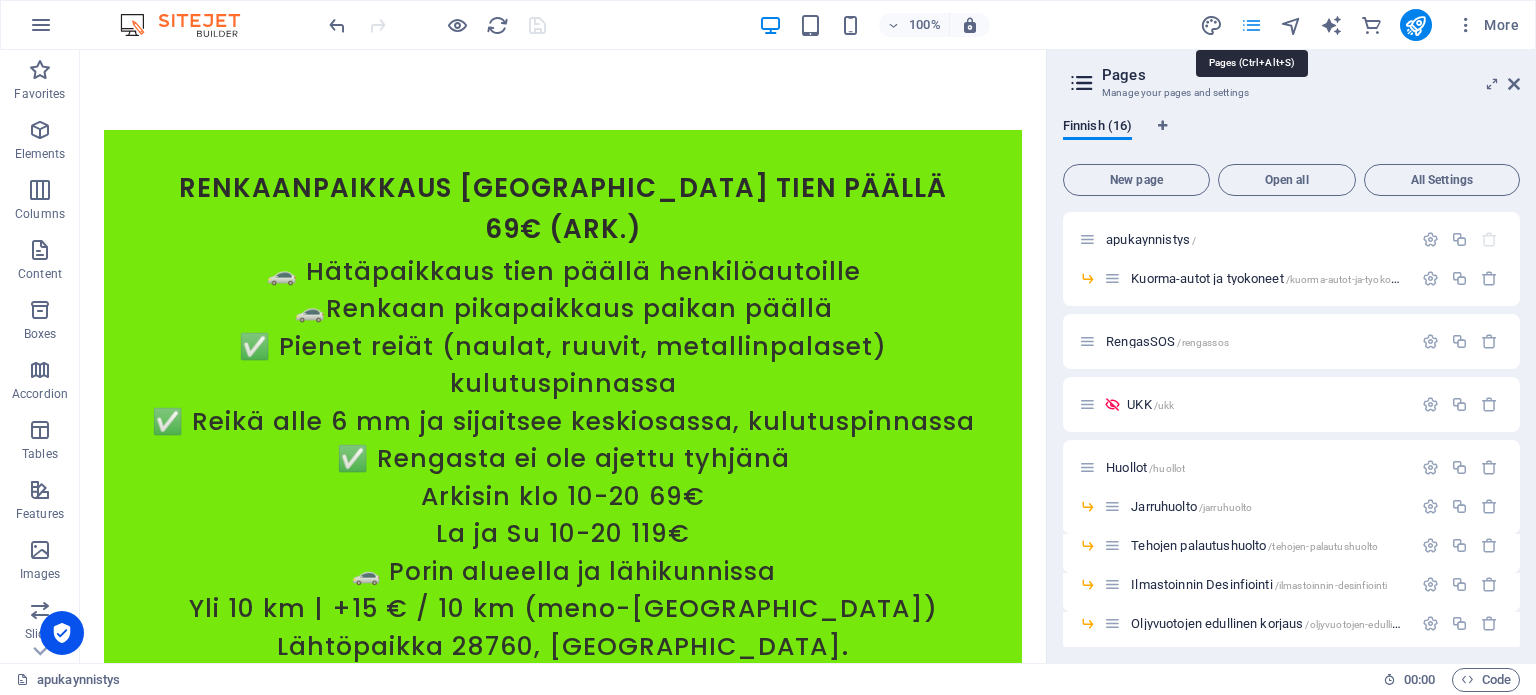 scroll, scrollTop: 1009, scrollLeft: 0, axis: vertical 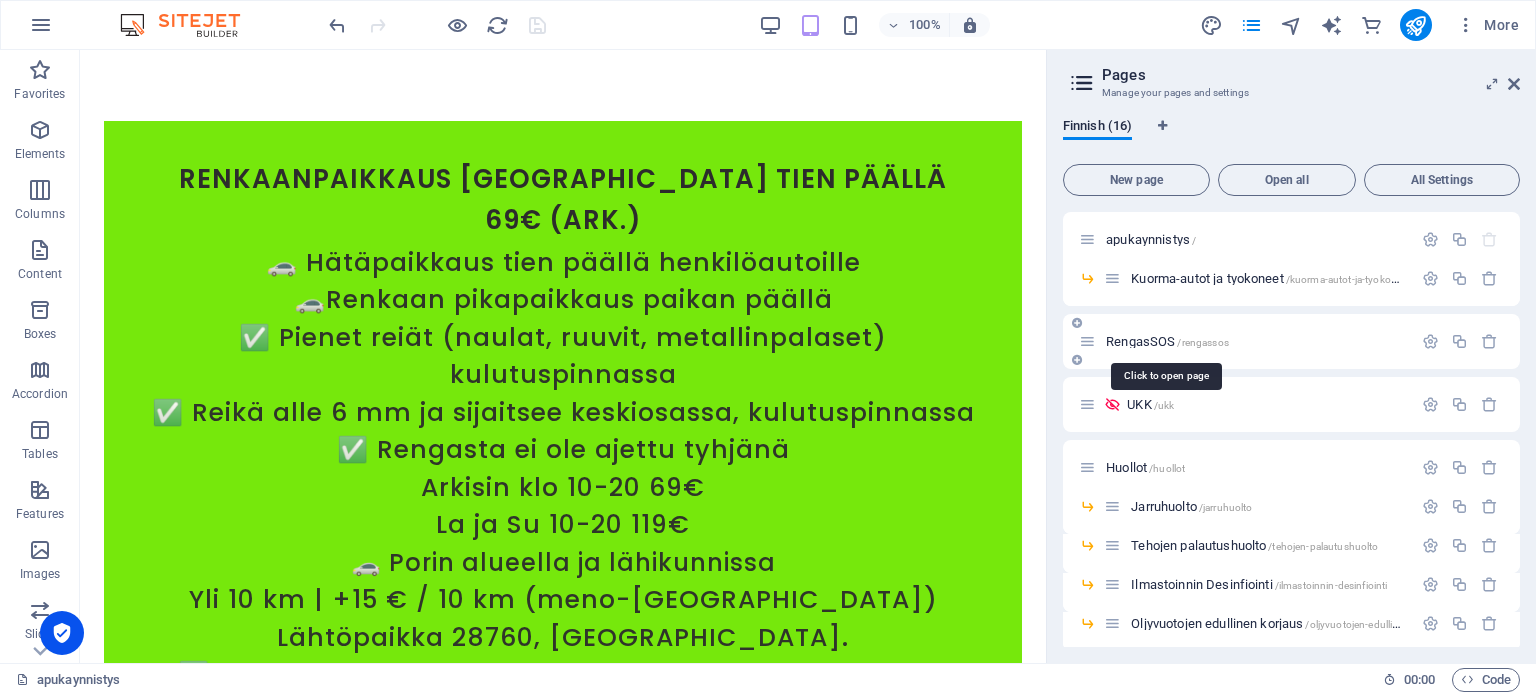 click on "RengasSOS /rengassos" at bounding box center (1167, 341) 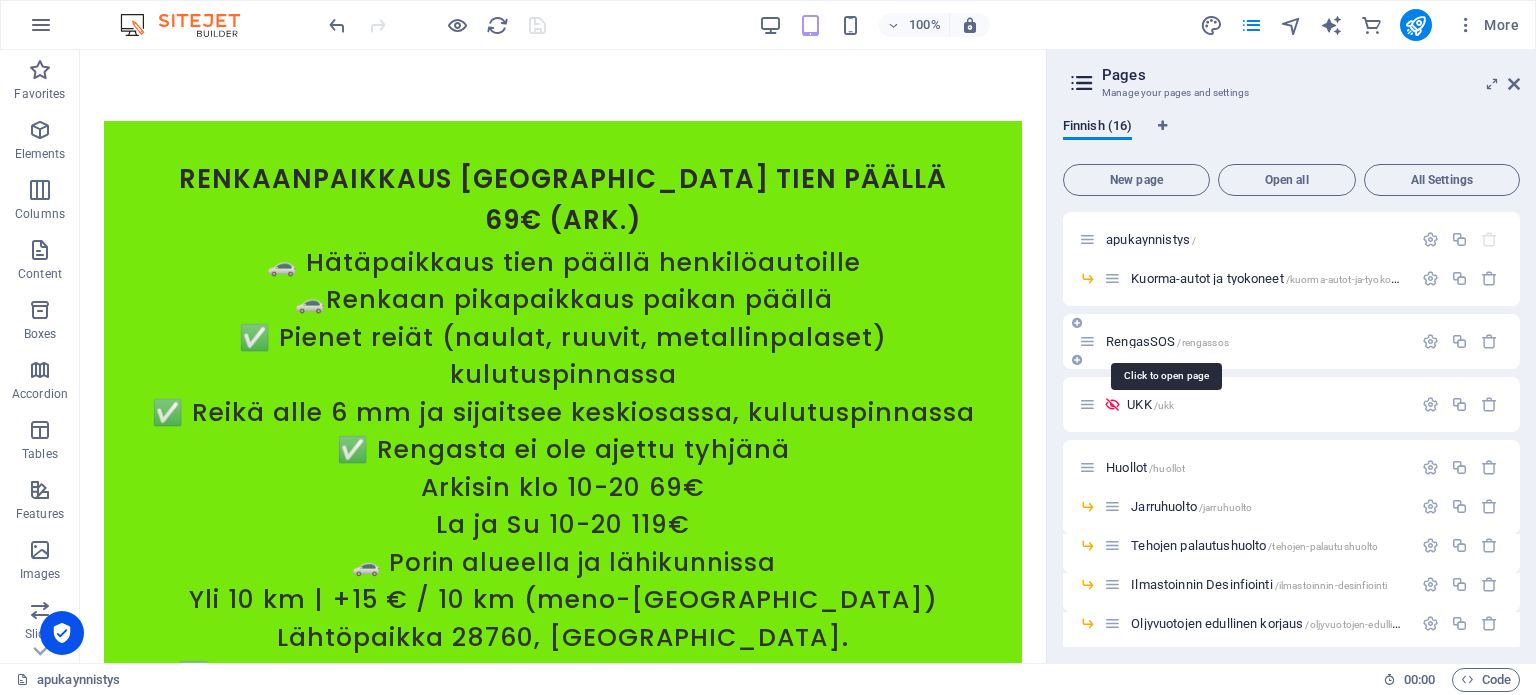 scroll, scrollTop: 0, scrollLeft: 0, axis: both 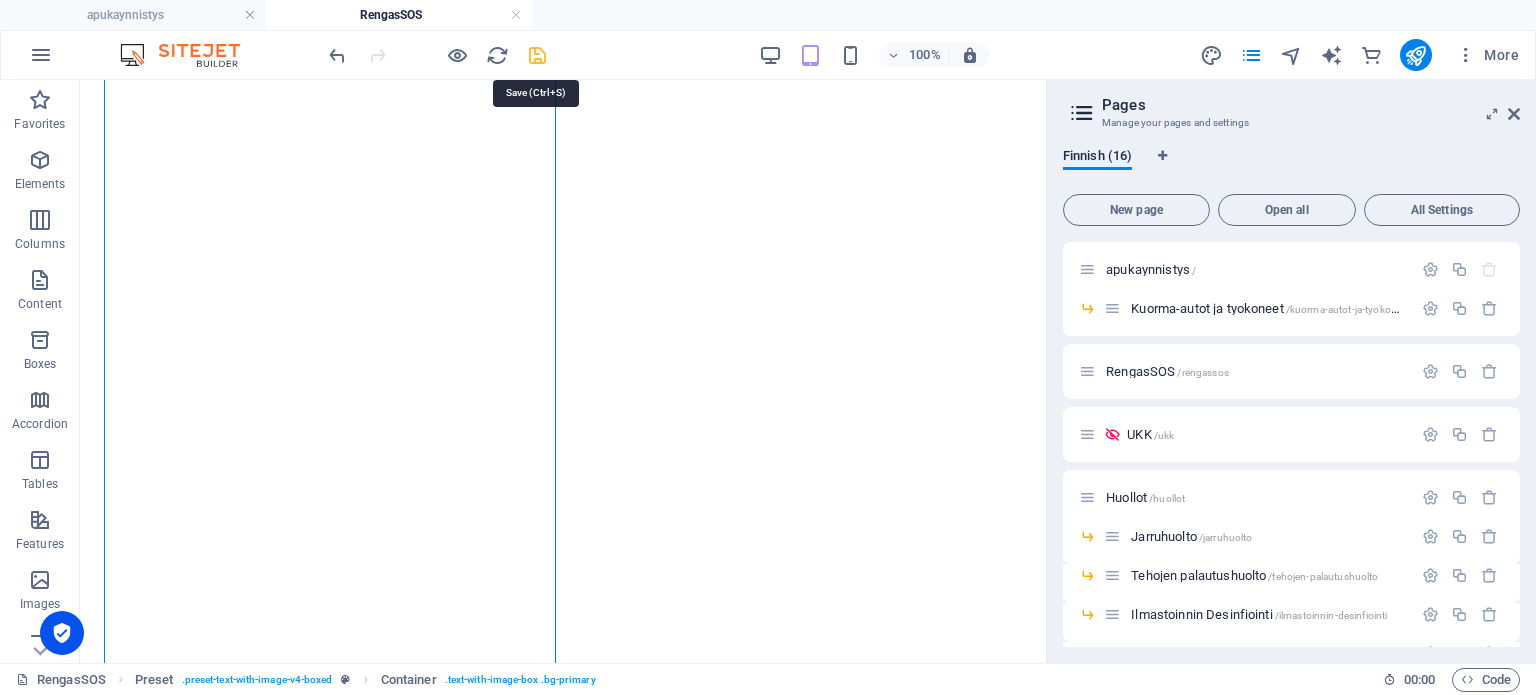 click at bounding box center (537, 55) 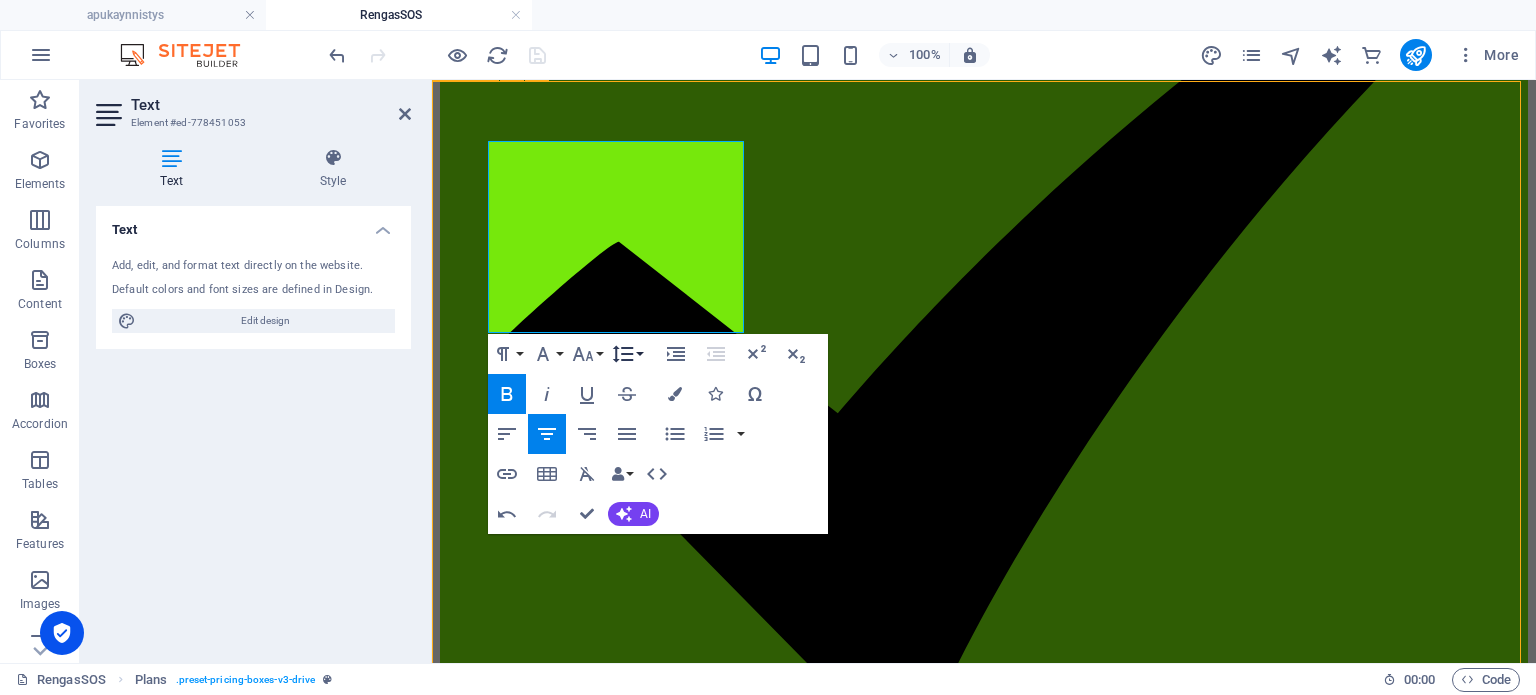scroll, scrollTop: 10340, scrollLeft: 0, axis: vertical 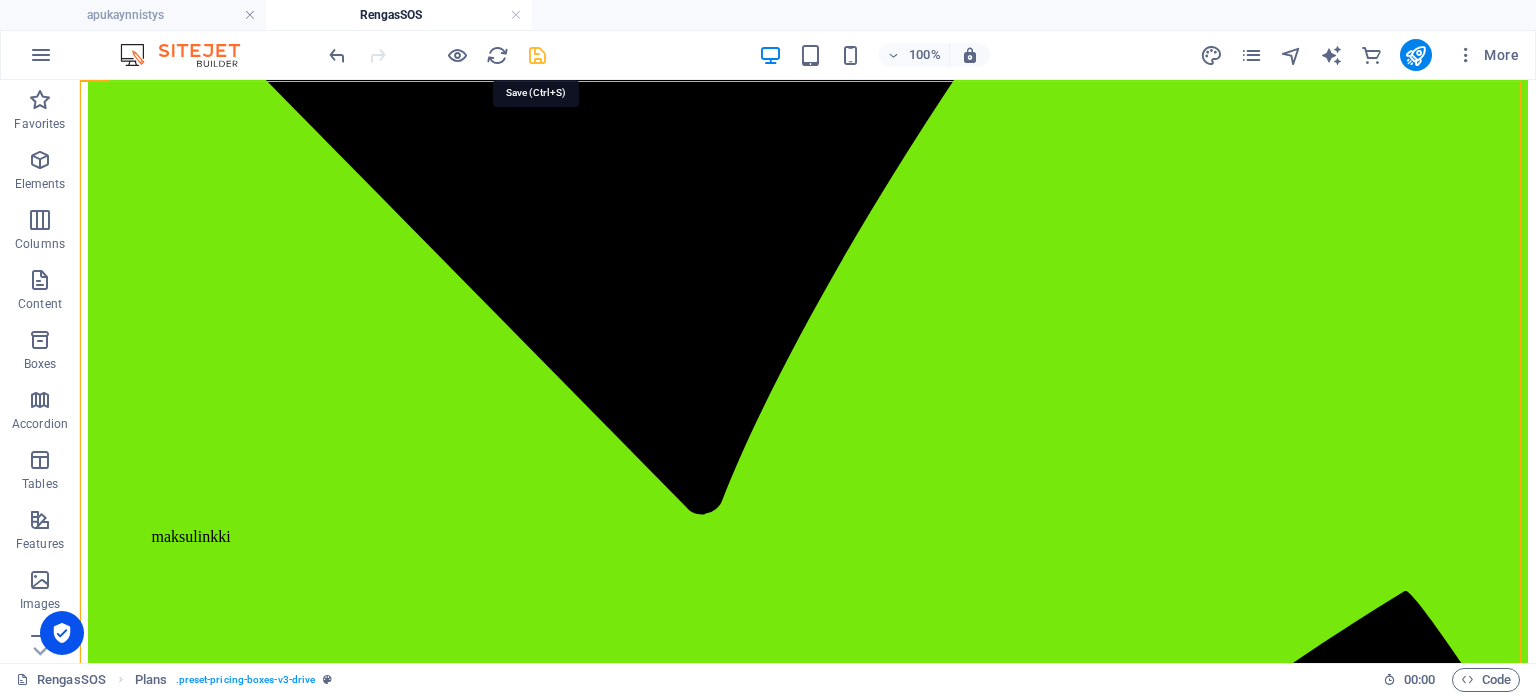 click at bounding box center (537, 55) 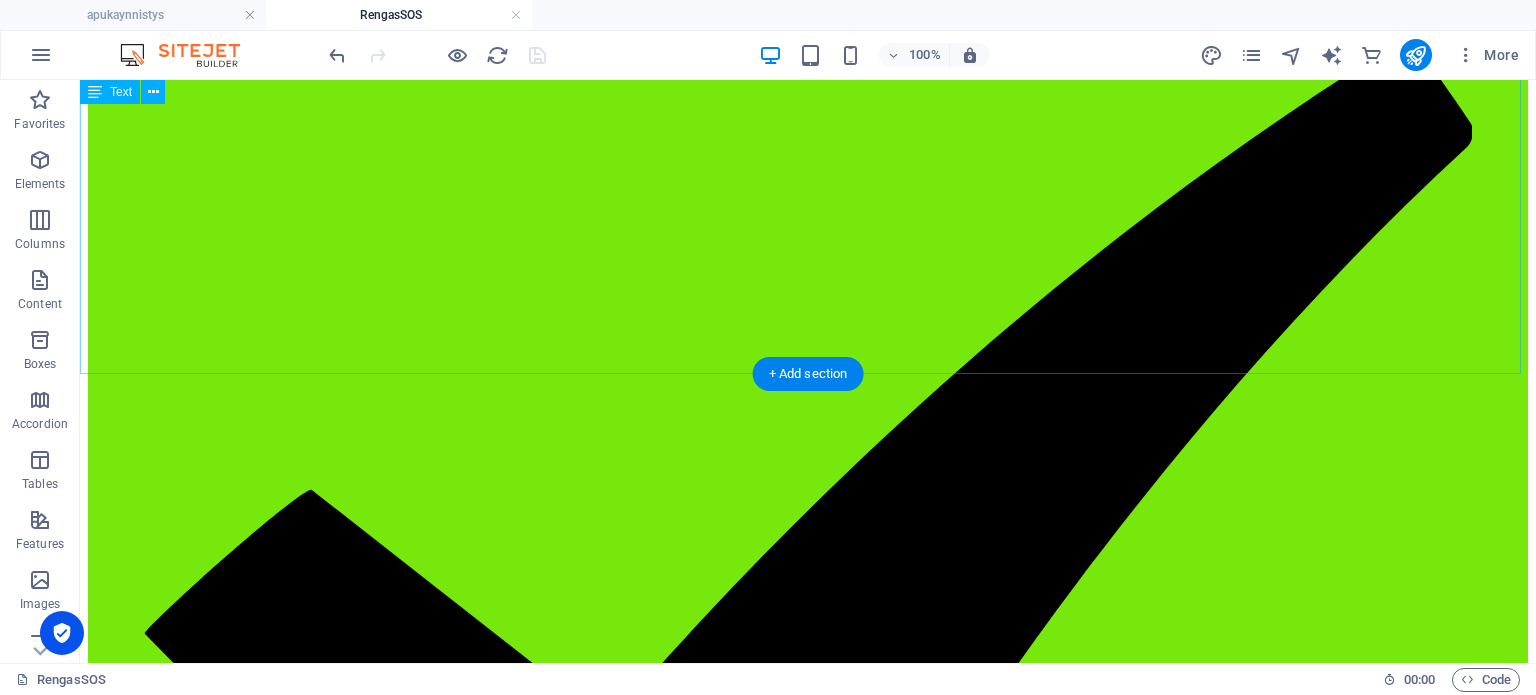 scroll, scrollTop: 9640, scrollLeft: 0, axis: vertical 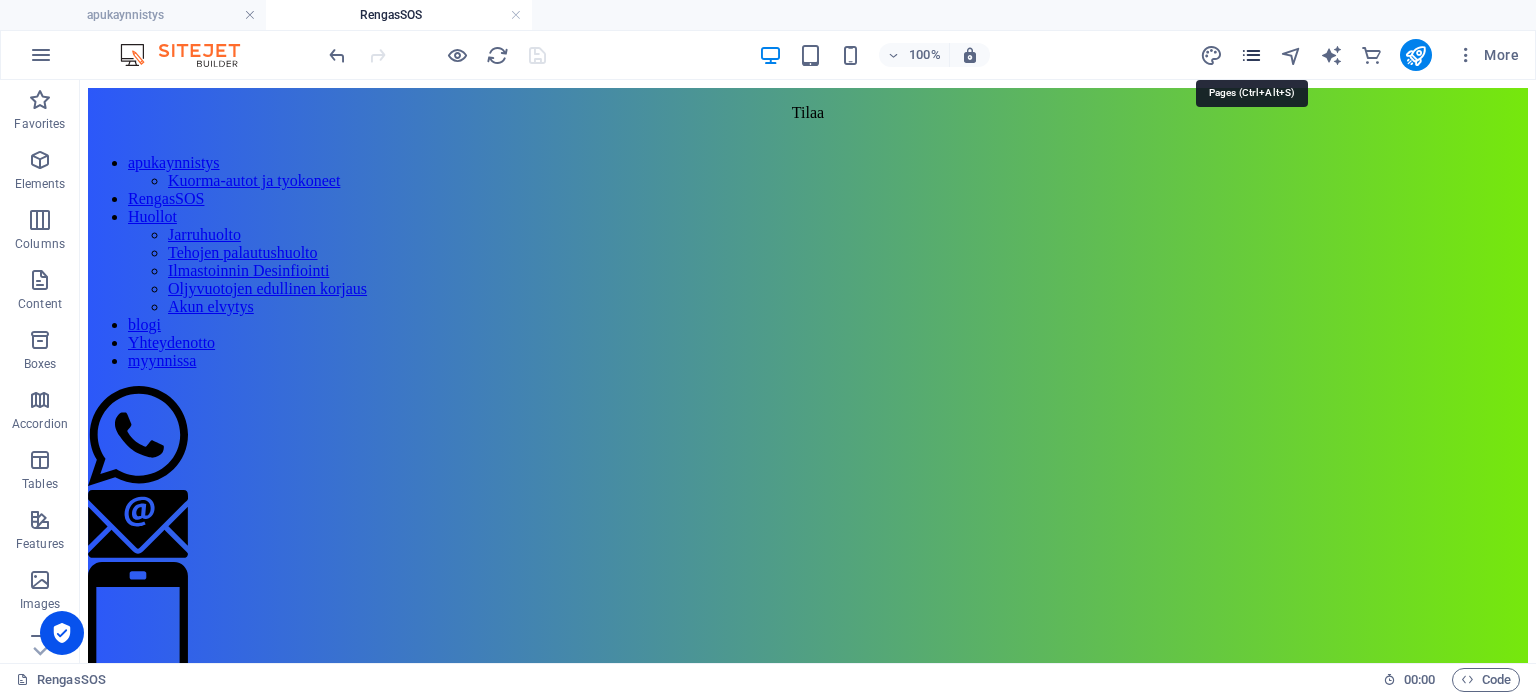 click at bounding box center [1251, 55] 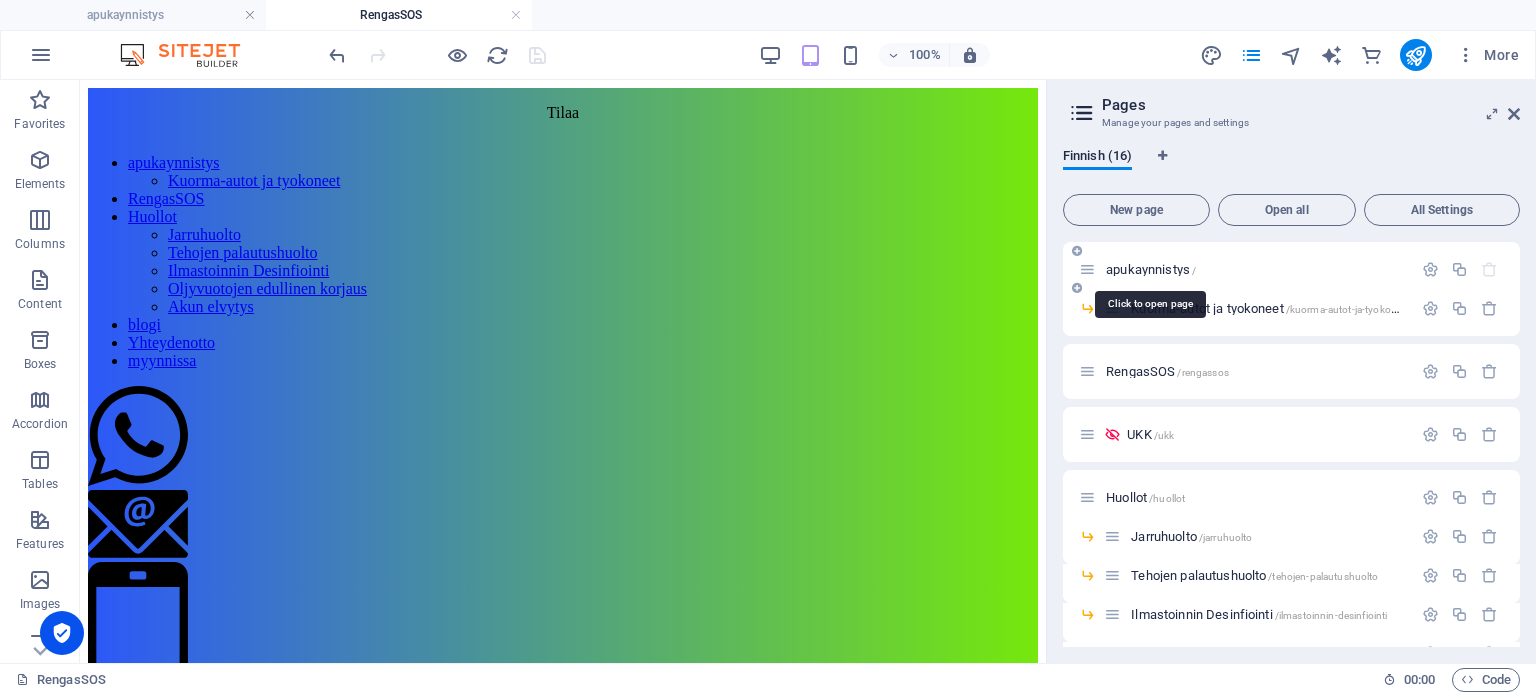 click on "apukaynnistys /" at bounding box center (1151, 269) 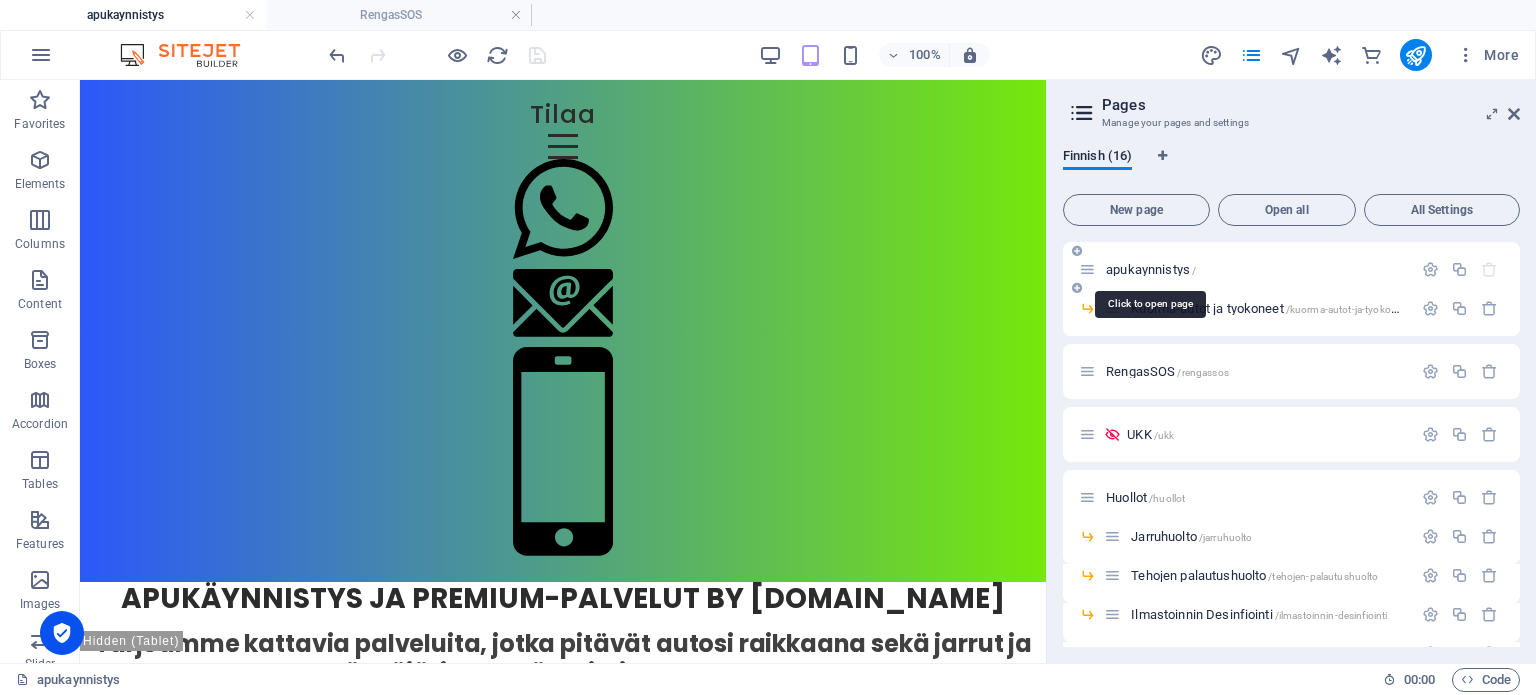 scroll, scrollTop: 1009, scrollLeft: 0, axis: vertical 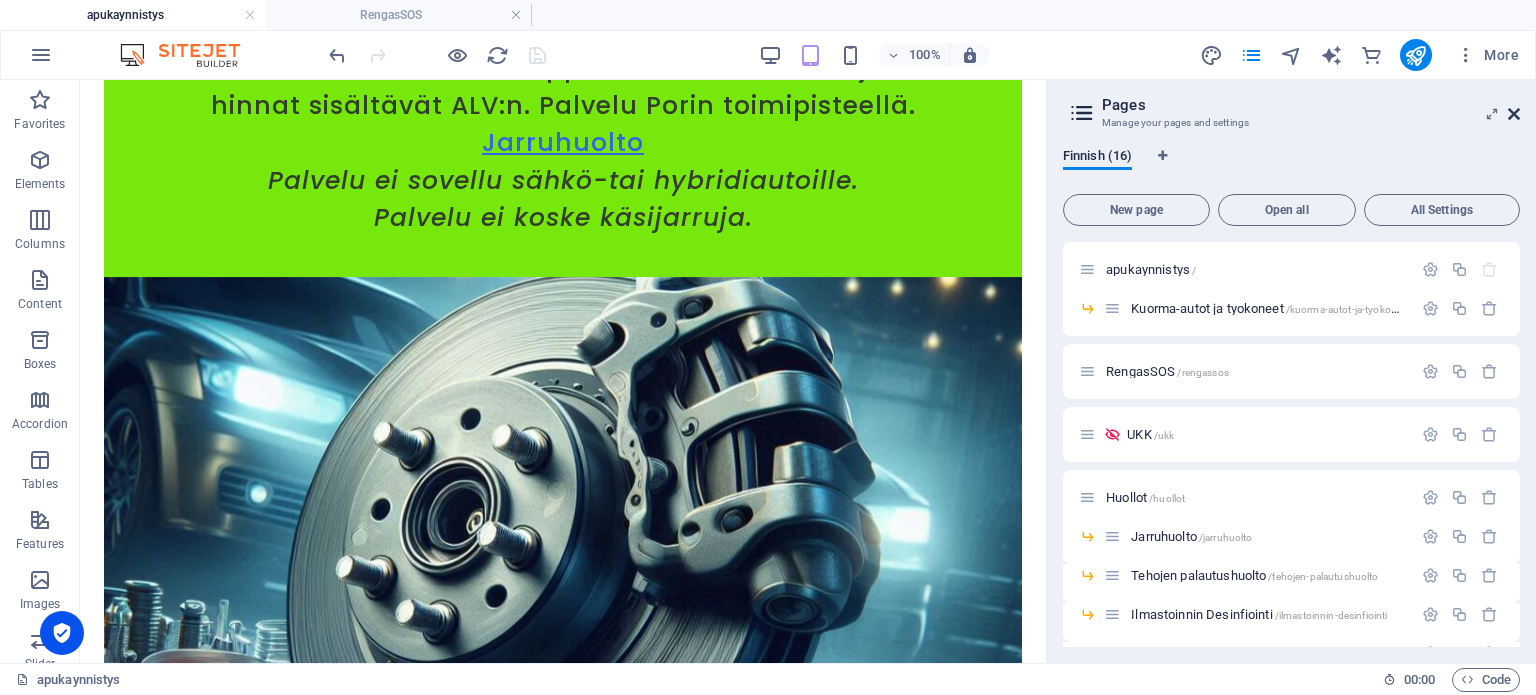 drag, startPoint x: 1509, startPoint y: 115, endPoint x: 980, endPoint y: 149, distance: 530.0915 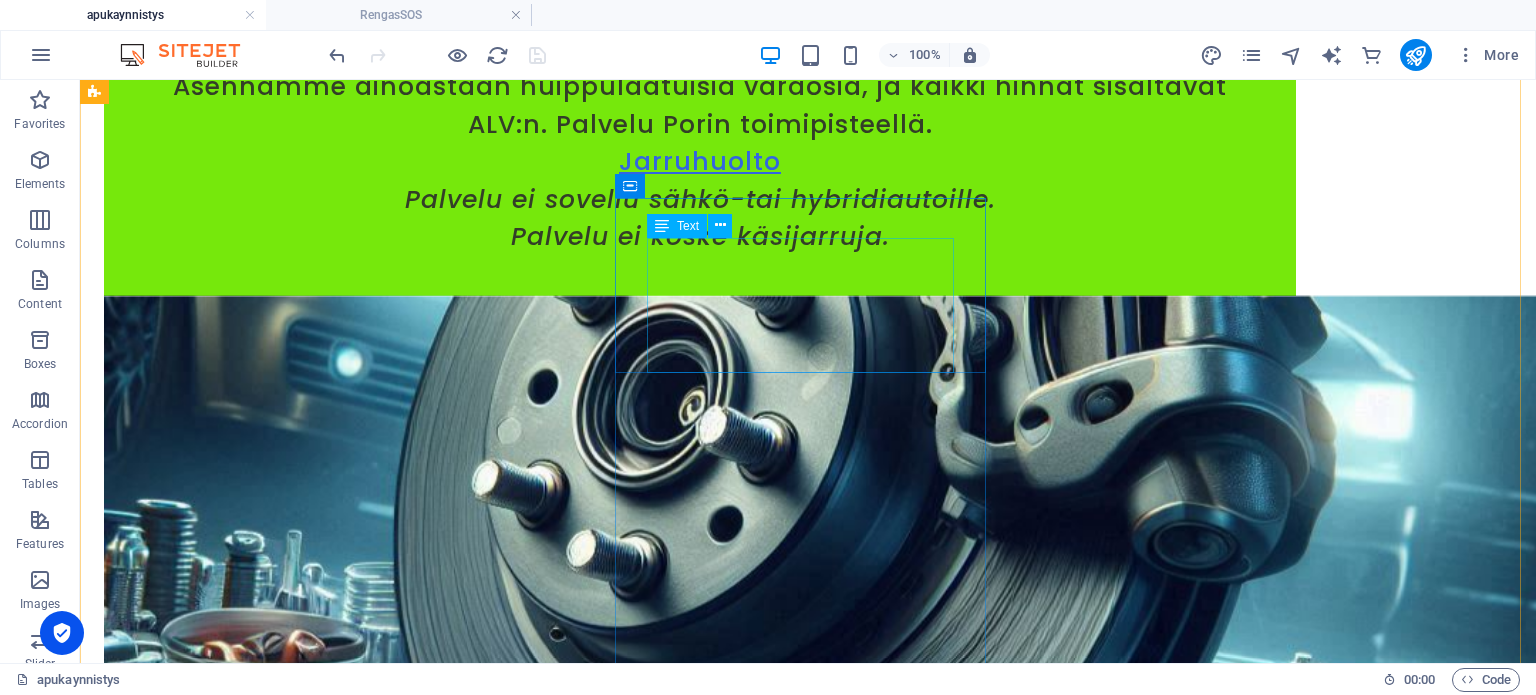 scroll, scrollTop: 18294, scrollLeft: 0, axis: vertical 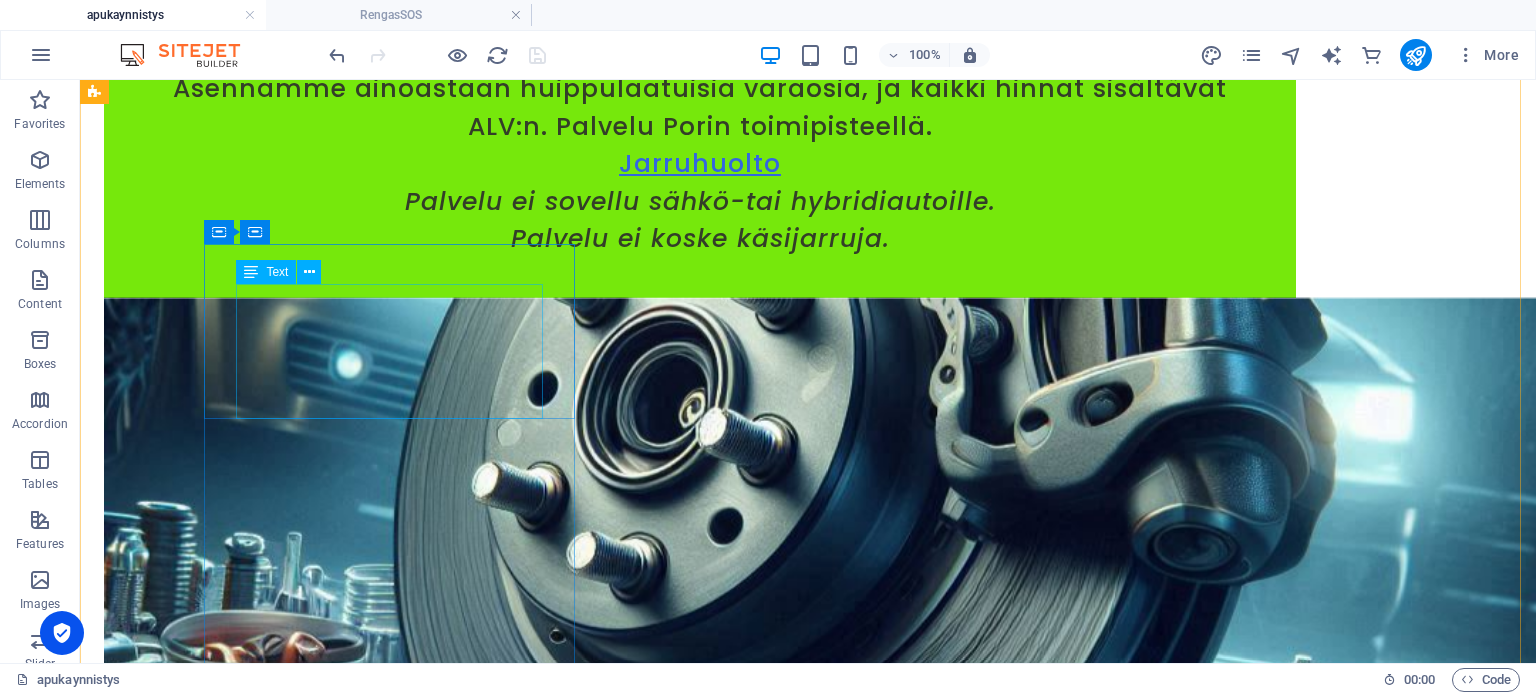 click on "renkaiden täyttöpalvelu Klo 14-22" at bounding box center (700, 15839) 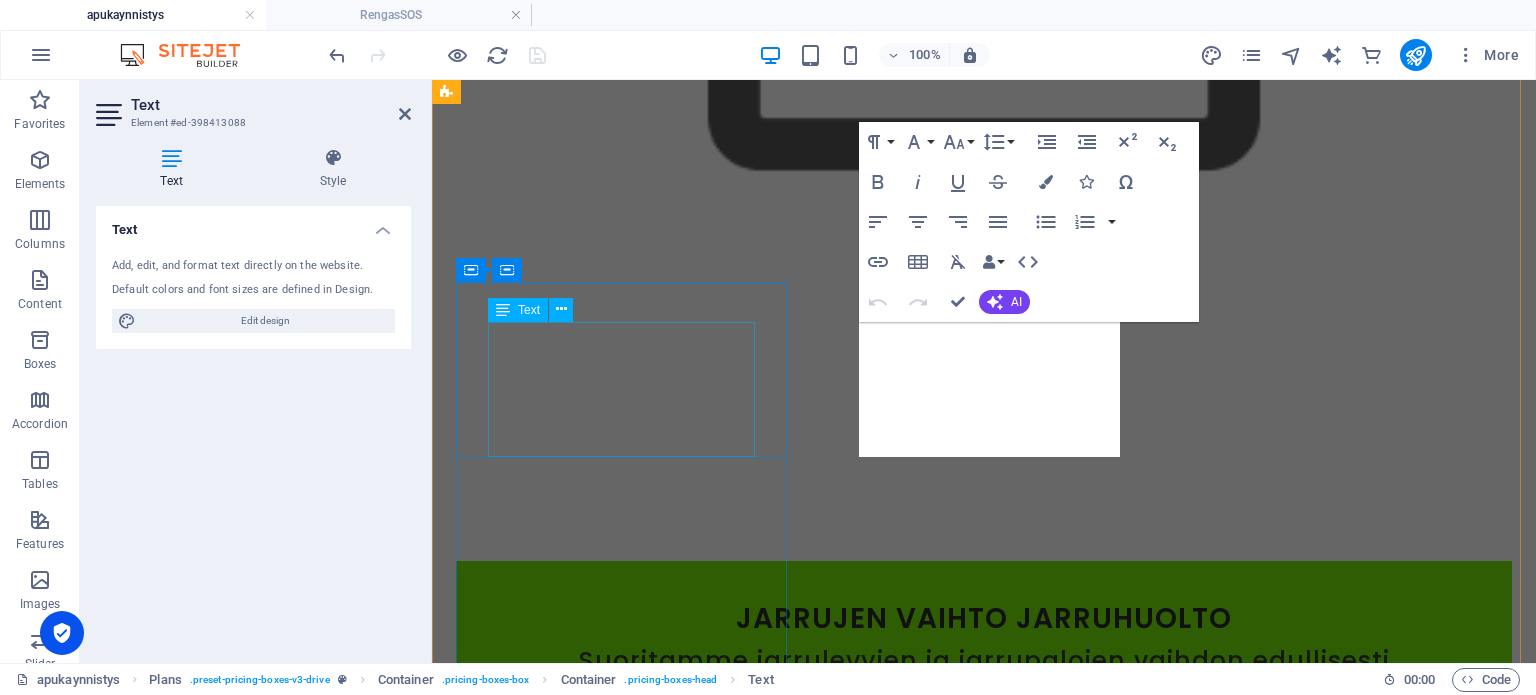 scroll, scrollTop: 19499, scrollLeft: 0, axis: vertical 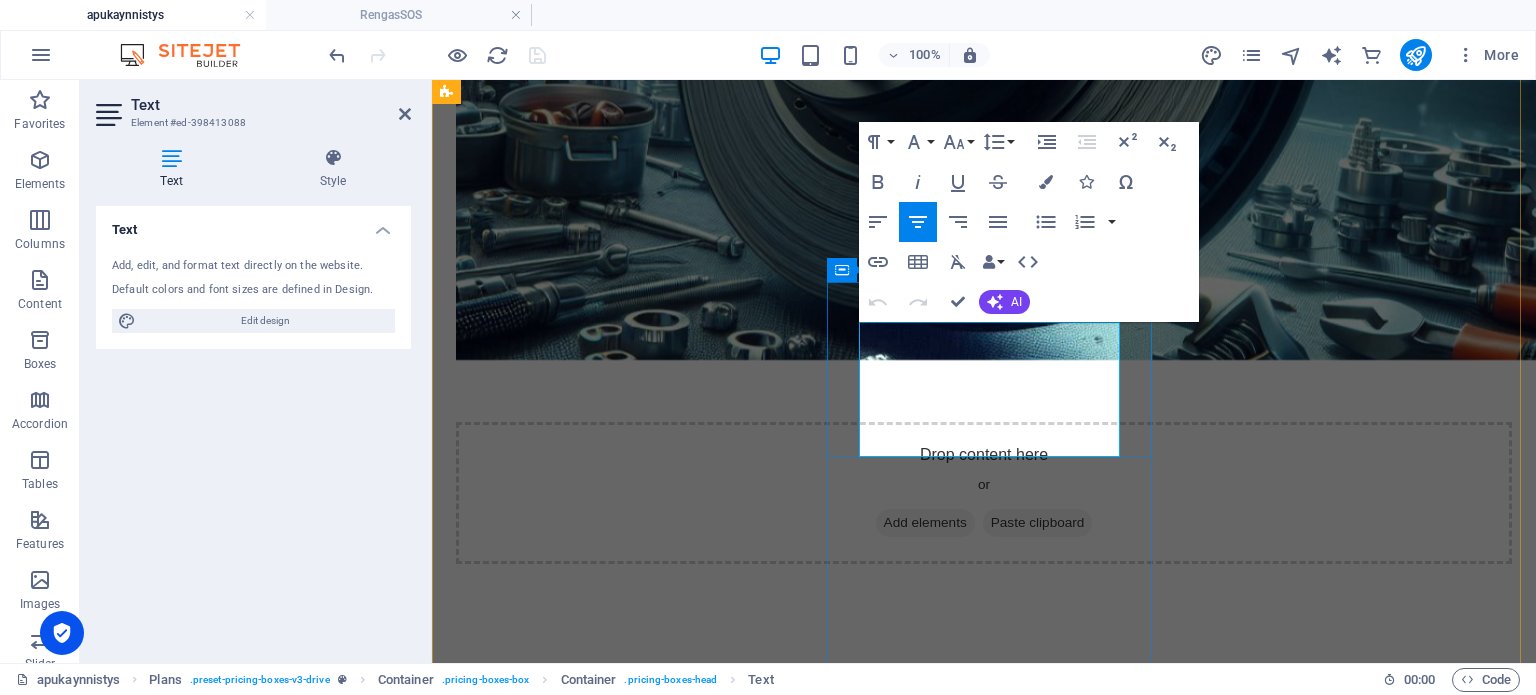click on "renkaiden täyttöpalvelu Klo 14-22" at bounding box center [984, 15109] 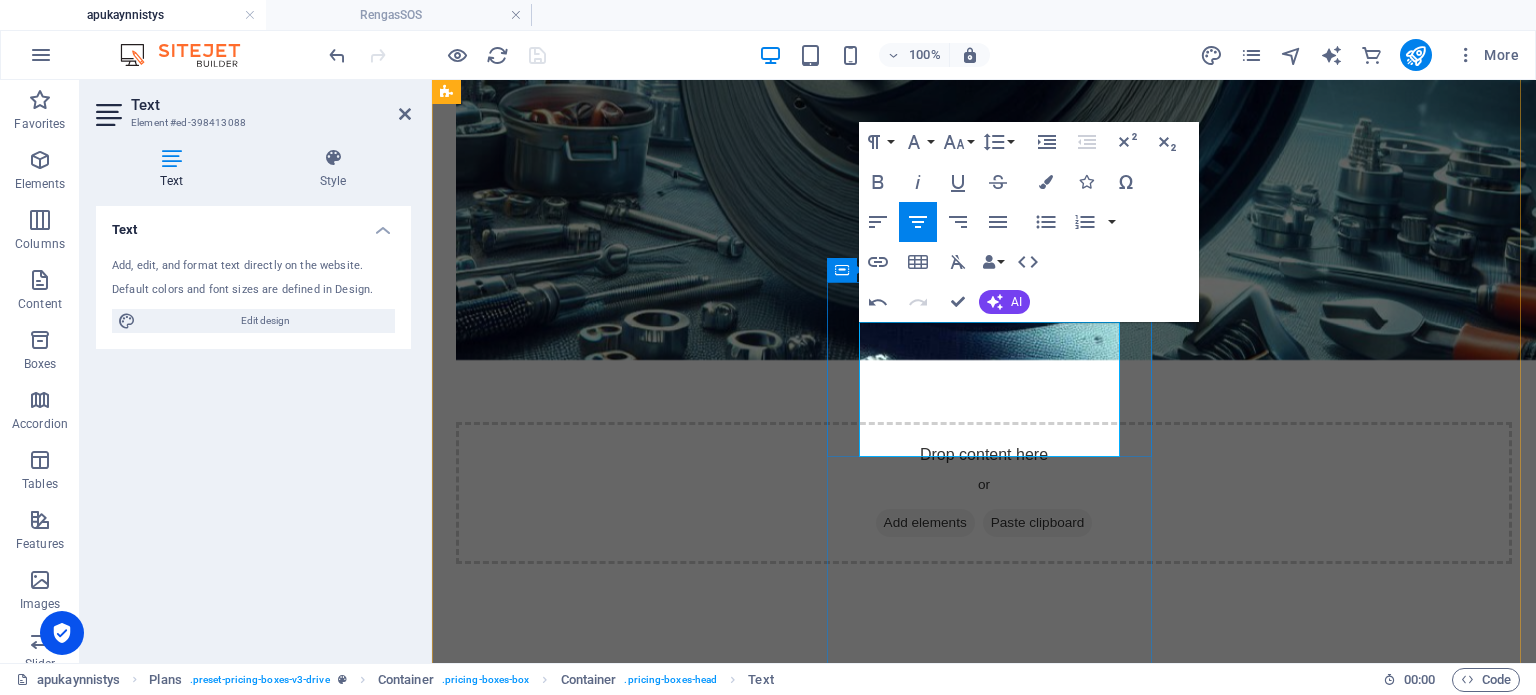 type 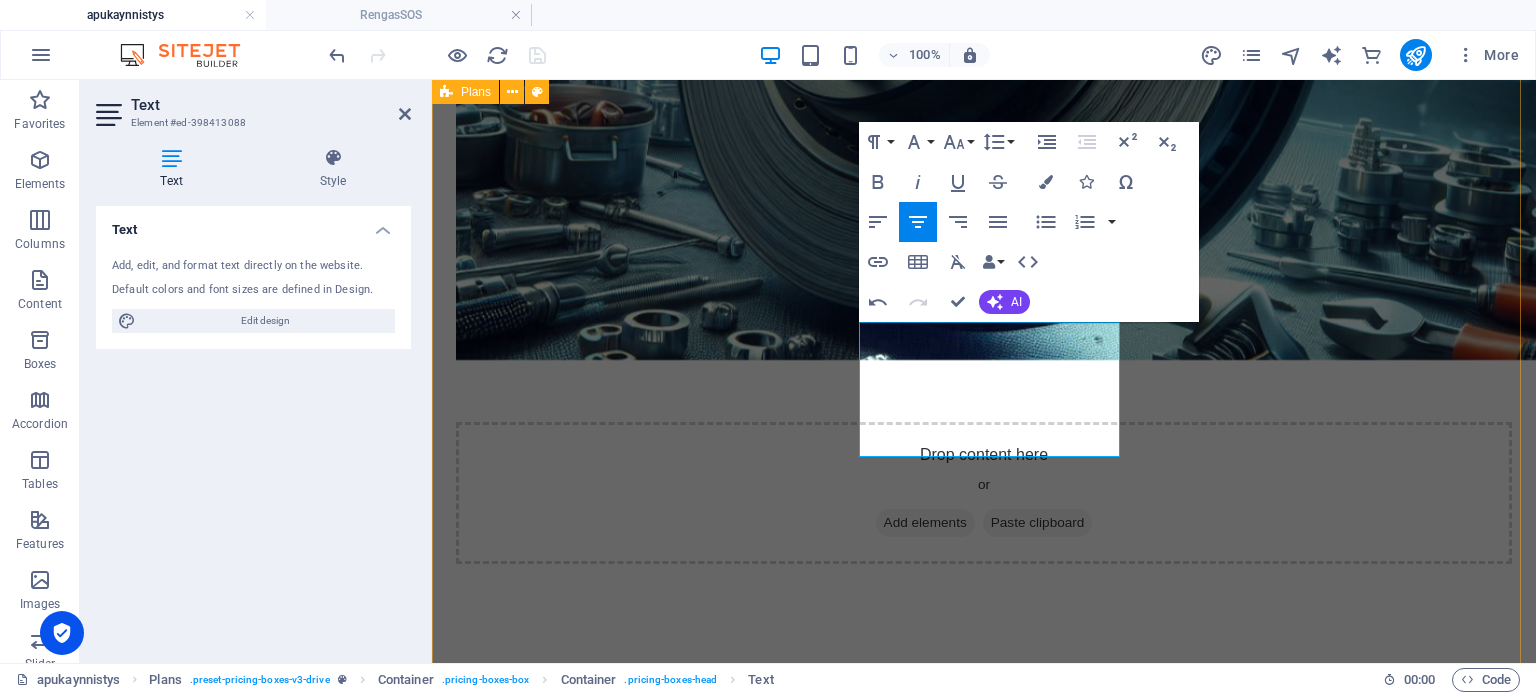 click on "käynnistysapu ennakkotilaus ark. klo 10-18 45€ Soita [PHONE_NUMBER]  +Whatsapp       maksulinkki       Tilaa 2 arkipäivää ennen       Lisäkilometrit veloitetaan paikan päällä 15€ per 10km (meno ja paluu). → Turku & Pori, p ostinumero 28760 +10 km sisältyy hintaan. käynnistysapu ark. klo 10-22 50€ Soita 045 340 4155       maksulinkki       Lisäkilometrit veloitetaan paikan päällä 15€ per 10km (meno ja paluu). → [GEOGRAPHIC_DATA] & Pori  Postinumero, 28760 +10 km sisältyy hintaan. käynnistysapu la&su klo 14-20 119€ Soita 045 340 4155       maksulinkki       Lisäkilometrit veloitetaan paikan päällä 15€ per 10km (meno ja paluu). → Turku & Pori, p ostinumero 28760 +10 km sisältyy hintaan. renkaiden täyttöpalvelu ark  Klo 14-20 30€ Soita 045 340 4155       1-4 rengasta       Ennakkomaksu 30€   maksulinkki tulee sähköpostiin       Lisäkilometrit veloitetaan paikan päällä 15€ per 10km (meno ja paluu) → [GEOGRAPHIC_DATA] & Pori, p 25€" at bounding box center [984, 14111] 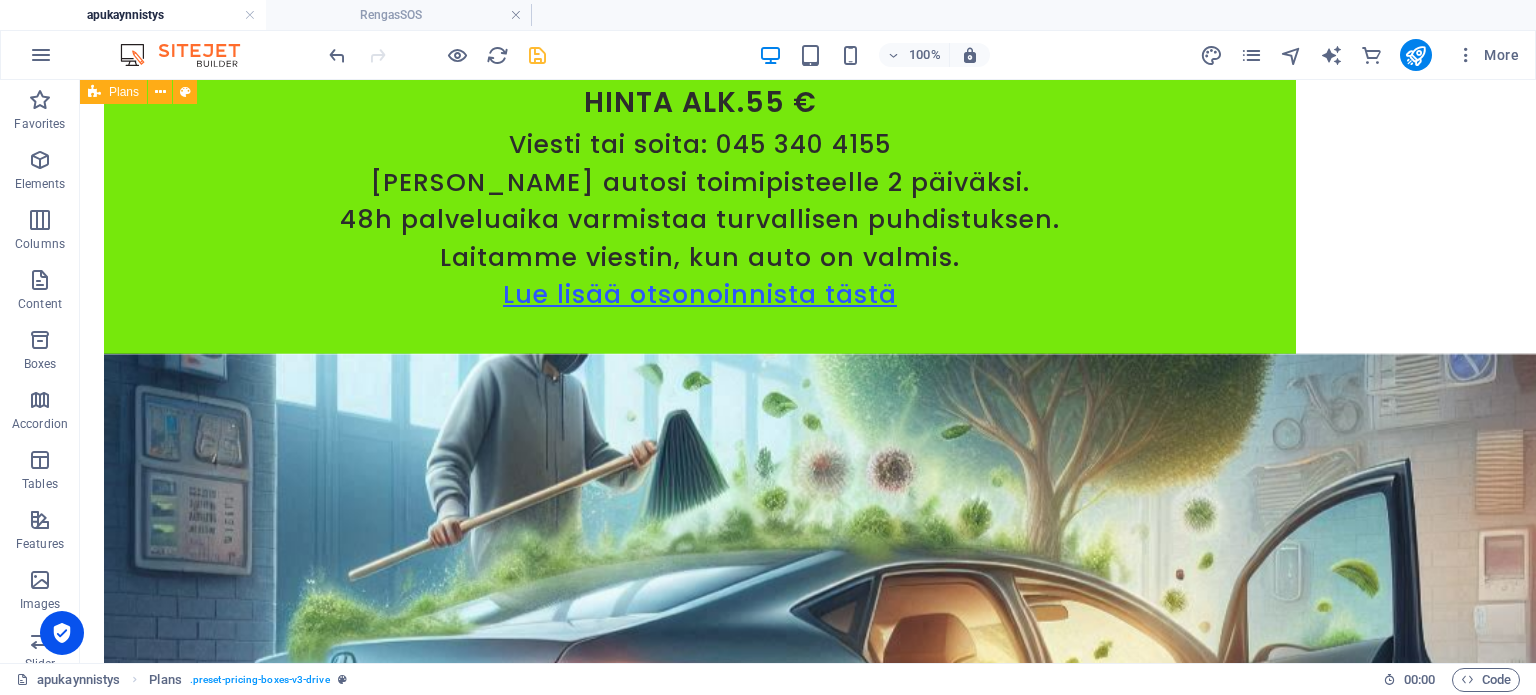 scroll, scrollTop: 18257, scrollLeft: 0, axis: vertical 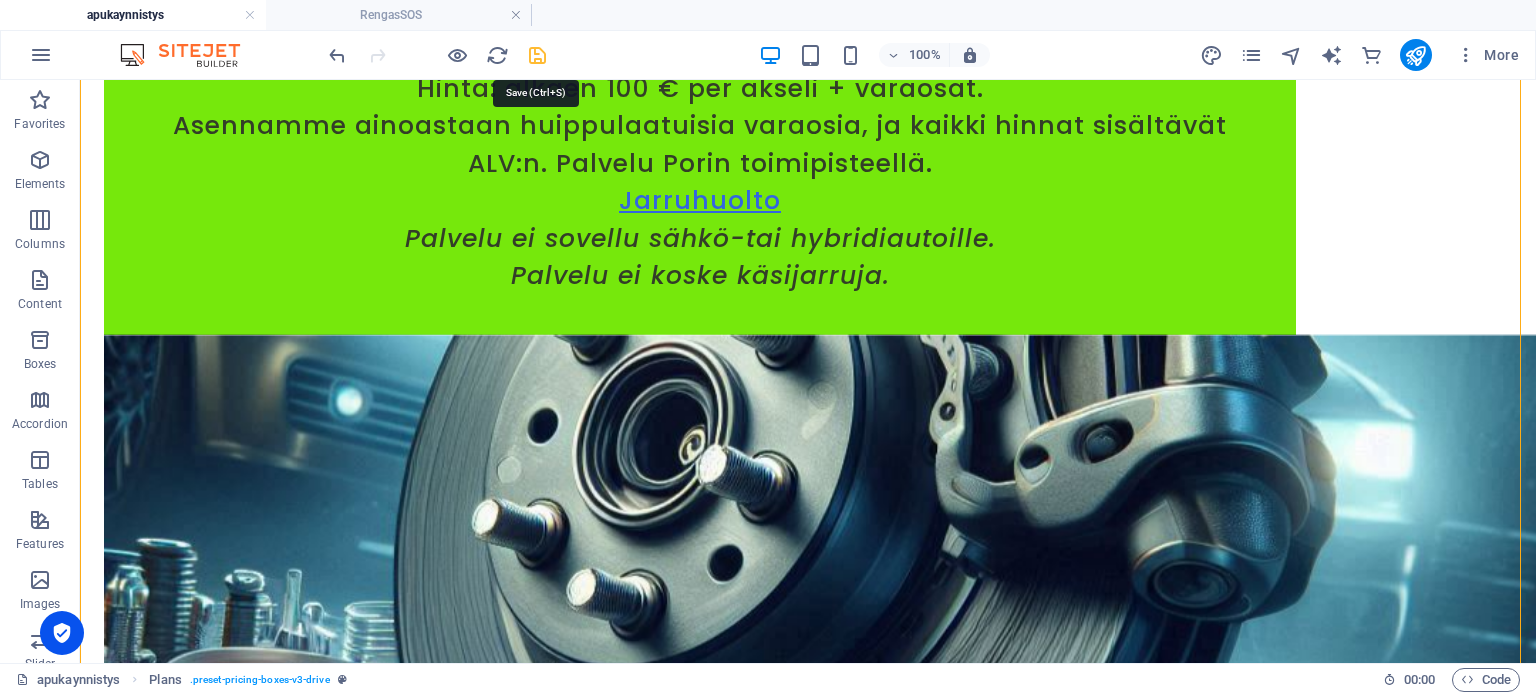click at bounding box center (537, 55) 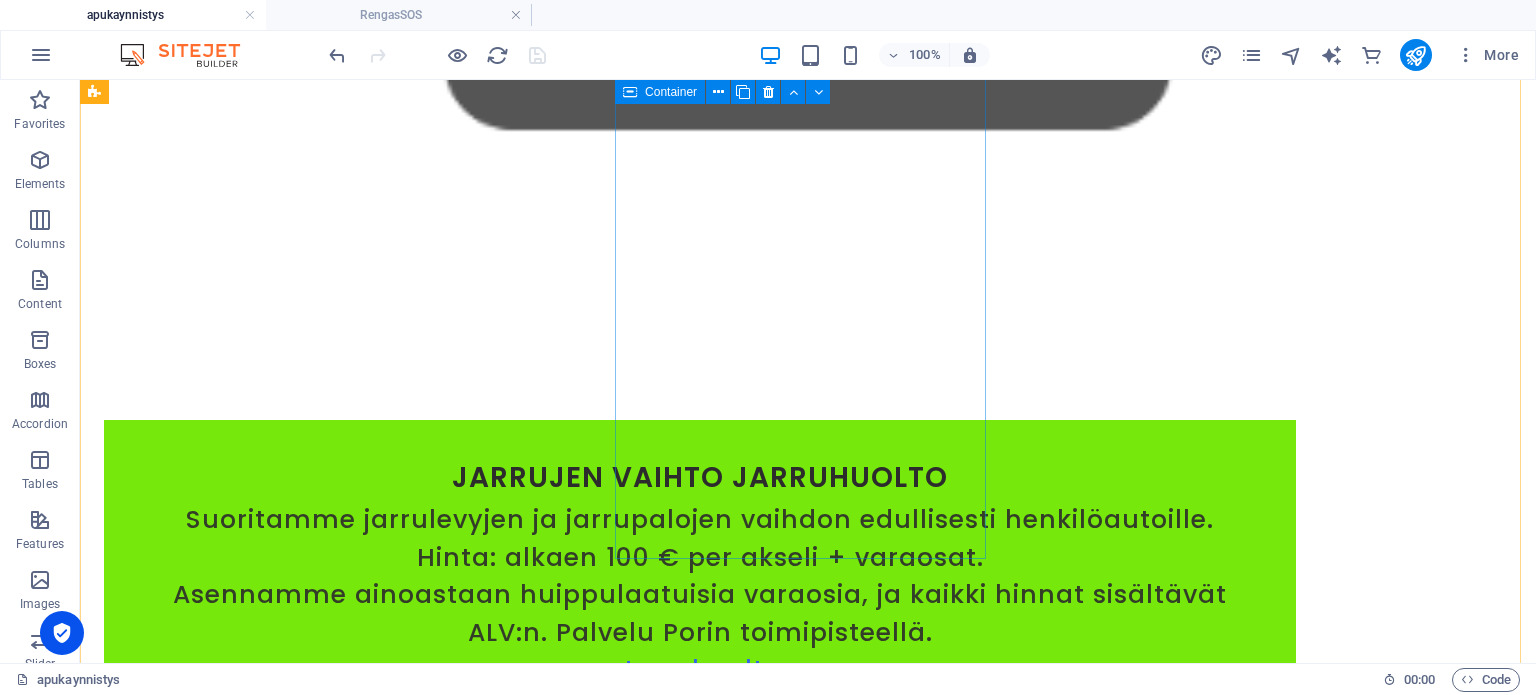 scroll, scrollTop: 17757, scrollLeft: 0, axis: vertical 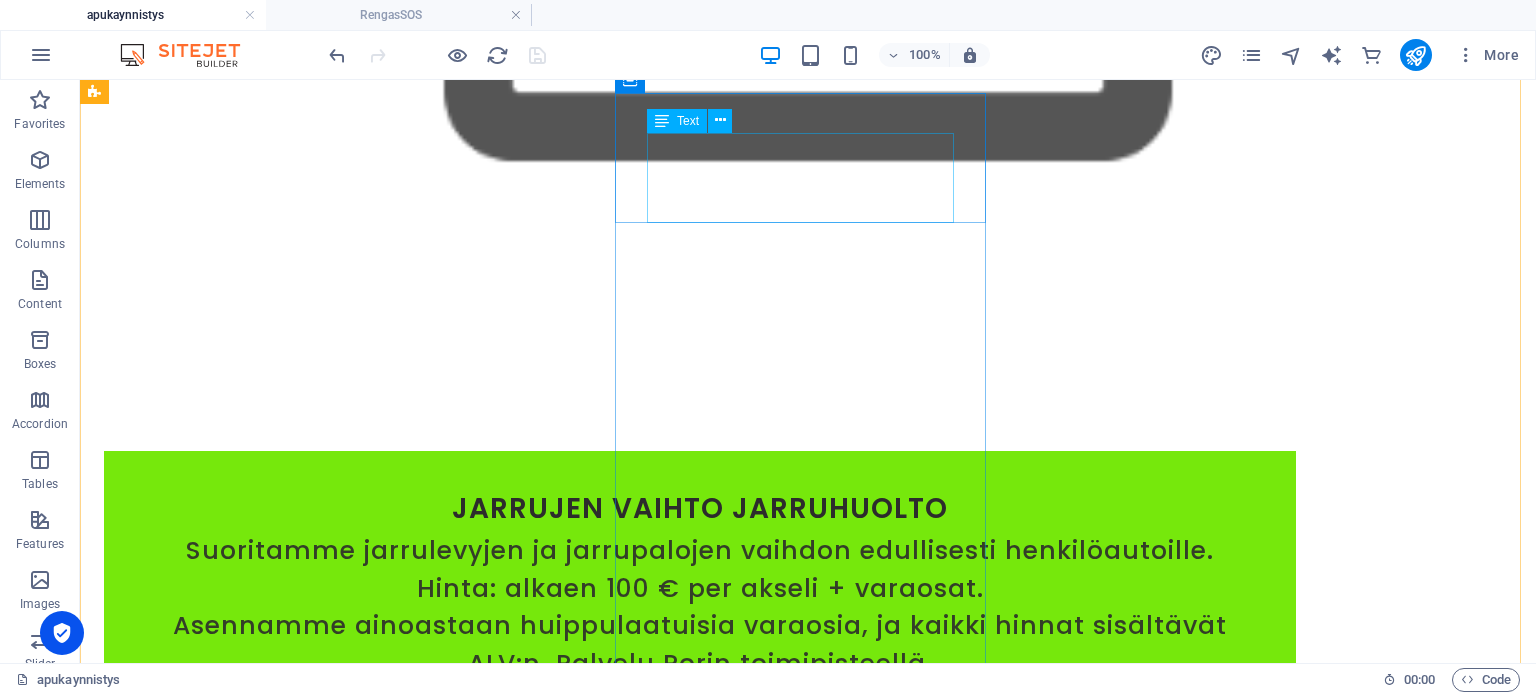 click on "käynnistysapu ark. klo 10-22" at bounding box center (700, 13388) 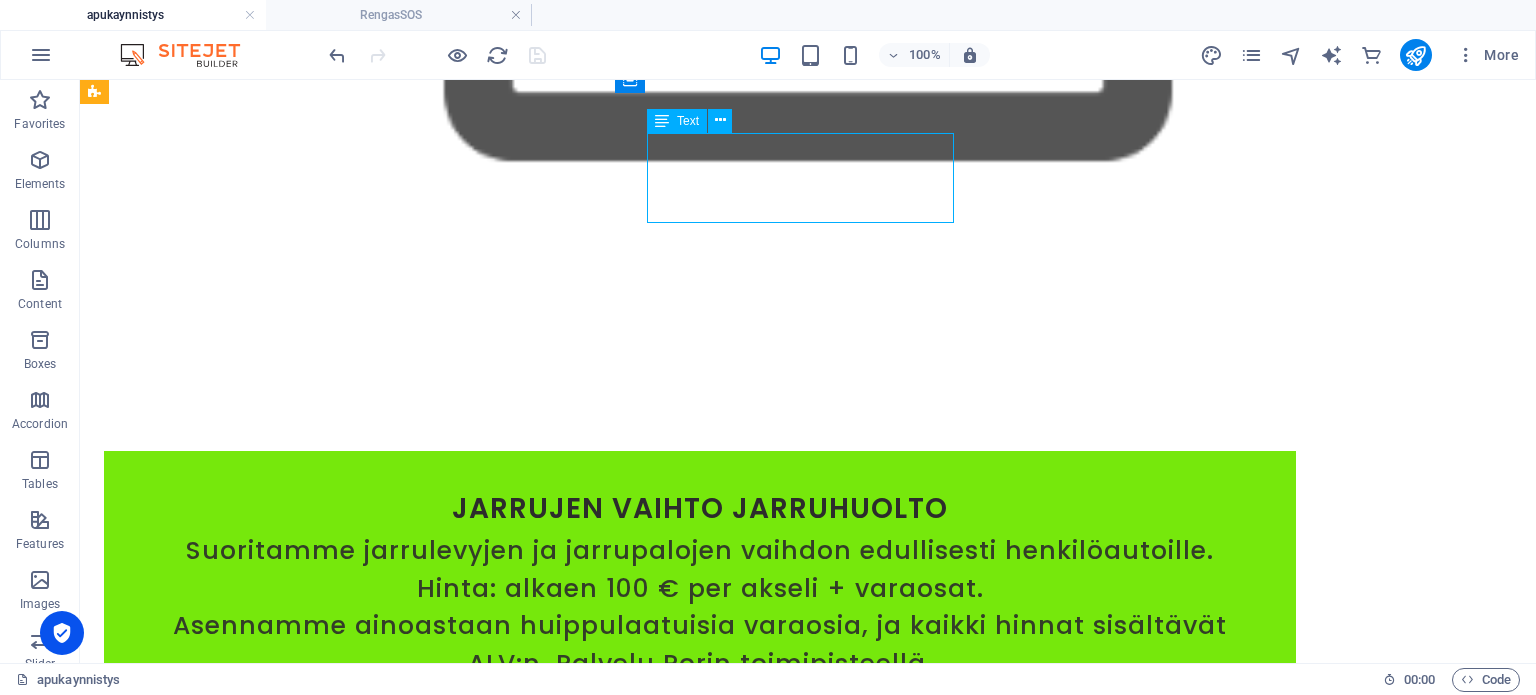 click on "käynnistysapu ark. klo 10-22" at bounding box center [700, 13388] 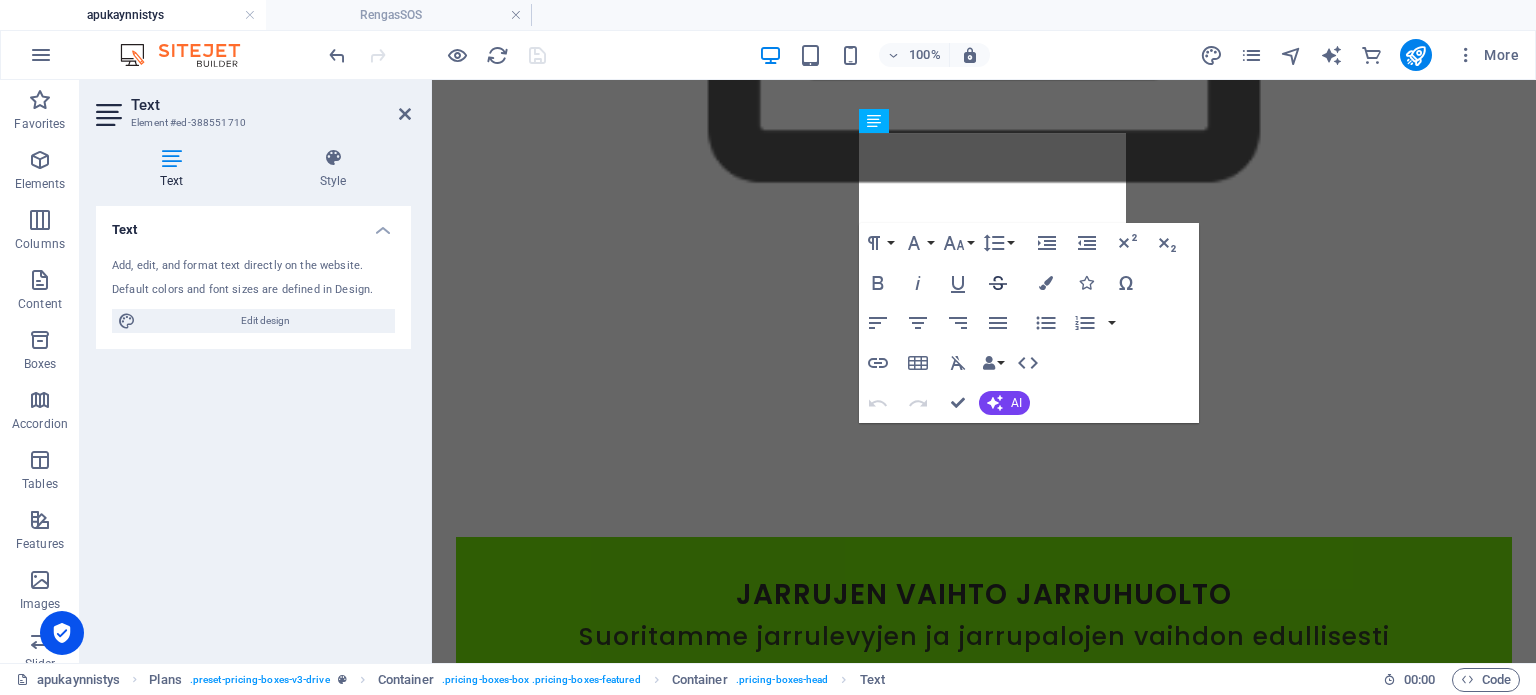 scroll, scrollTop: 18962, scrollLeft: 0, axis: vertical 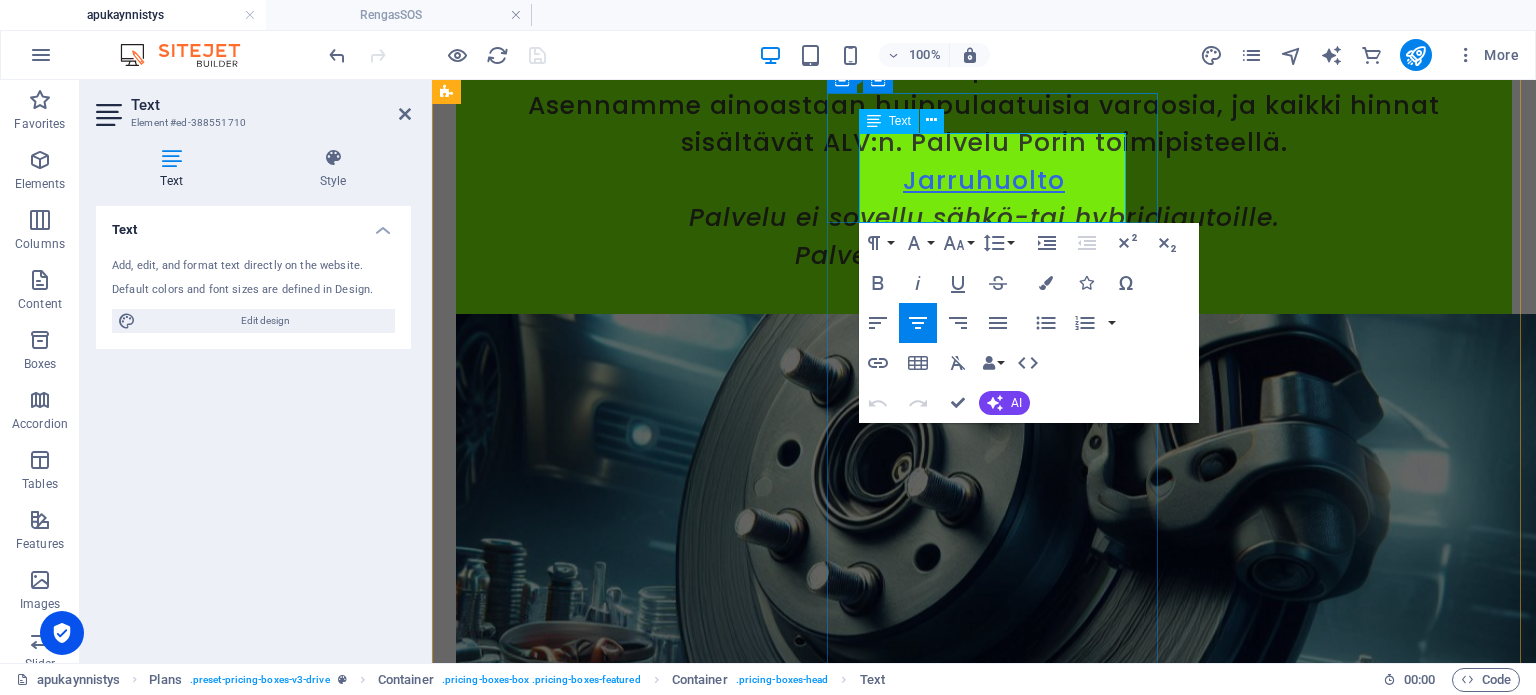 click on "käynnistysapu ark. klo 10-22" at bounding box center (984, 12894) 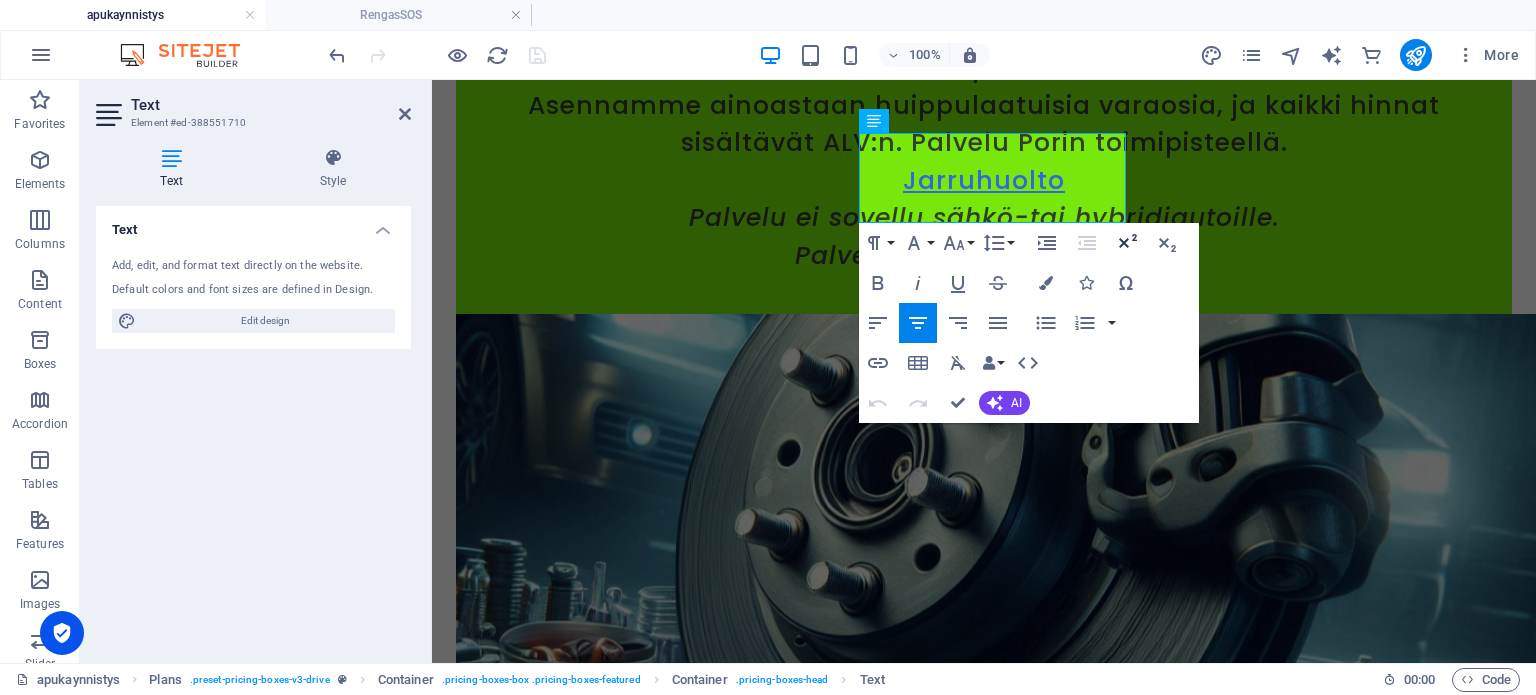 type 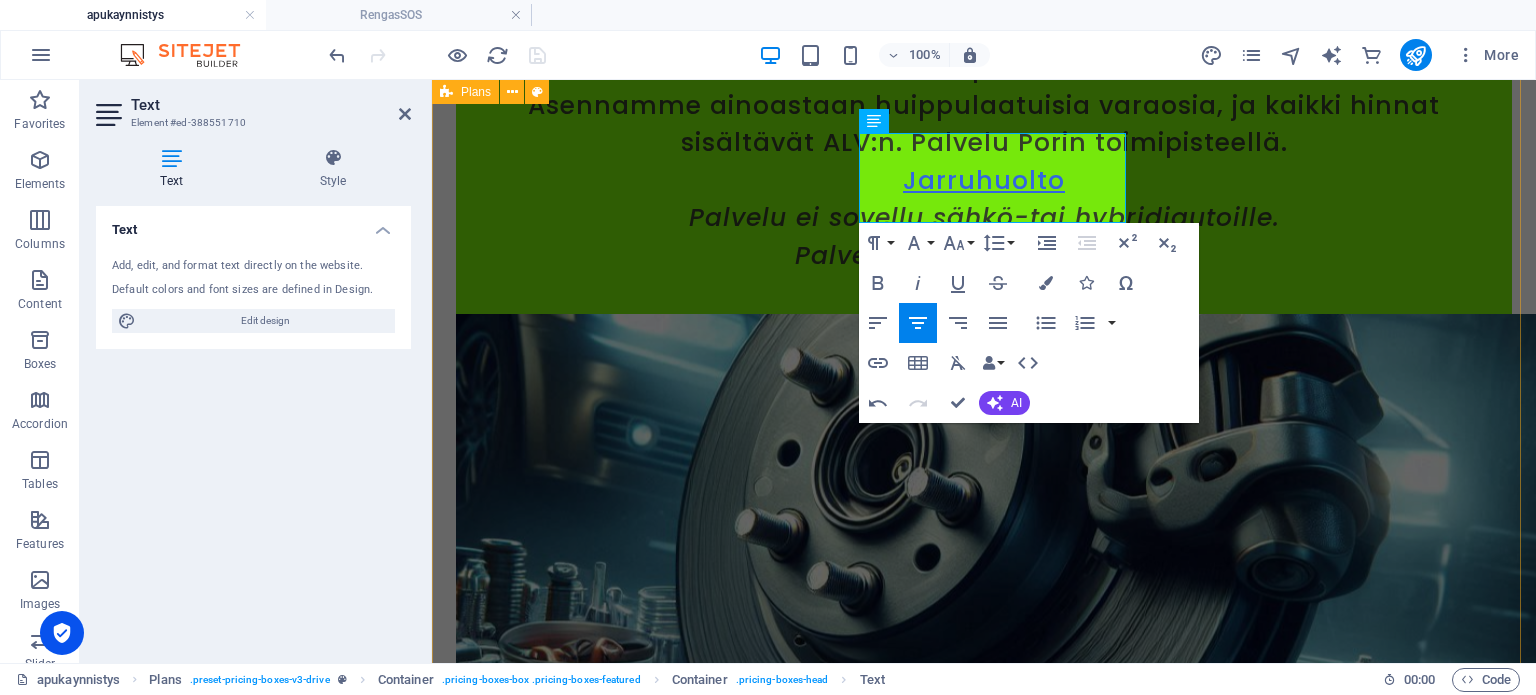 click on "käynnistysapu ennakkotilaus ark. klo 10-18 45€ Soita [PHONE_NUMBER]  +Whatsapp       maksulinkki       Tilaa 2 arkipäivää ennen       Lisäkilometrit veloitetaan paikan päällä 15€ per 10km (meno ja paluu). → Turku & Pori, p ostinumero 28760 +10 km sisältyy hintaan. käynnistysapu ark. klo 10-20 50€ Soita 045 340 4155       maksulinkki       Lisäkilometrit veloitetaan paikan päällä 15€ per 10km (meno ja paluu). → [GEOGRAPHIC_DATA] & Pori  Postinumero, 28760 +10 km sisältyy hintaan. käynnistysapu la&su klo 14-20 119€ Soita 045 340 4155       maksulinkki       Lisäkilometrit veloitetaan paikan päällä 15€ per 10km (meno ja paluu). → Turku & Pori, p ostinumero 28760 +10 km sisältyy hintaan. renkaiden täyttöpalvelu ark Klo 14-20 30€ Soita 045 340 4155       1-4 rengasta       Ennakkomaksu 30€   maksulinkki tulee sähköpostiin       Lisäkilometrit veloitetaan paikan päällä 15€ per 10km (meno ja paluu) → [GEOGRAPHIC_DATA] & Pori, p 25€" at bounding box center (984, 14648) 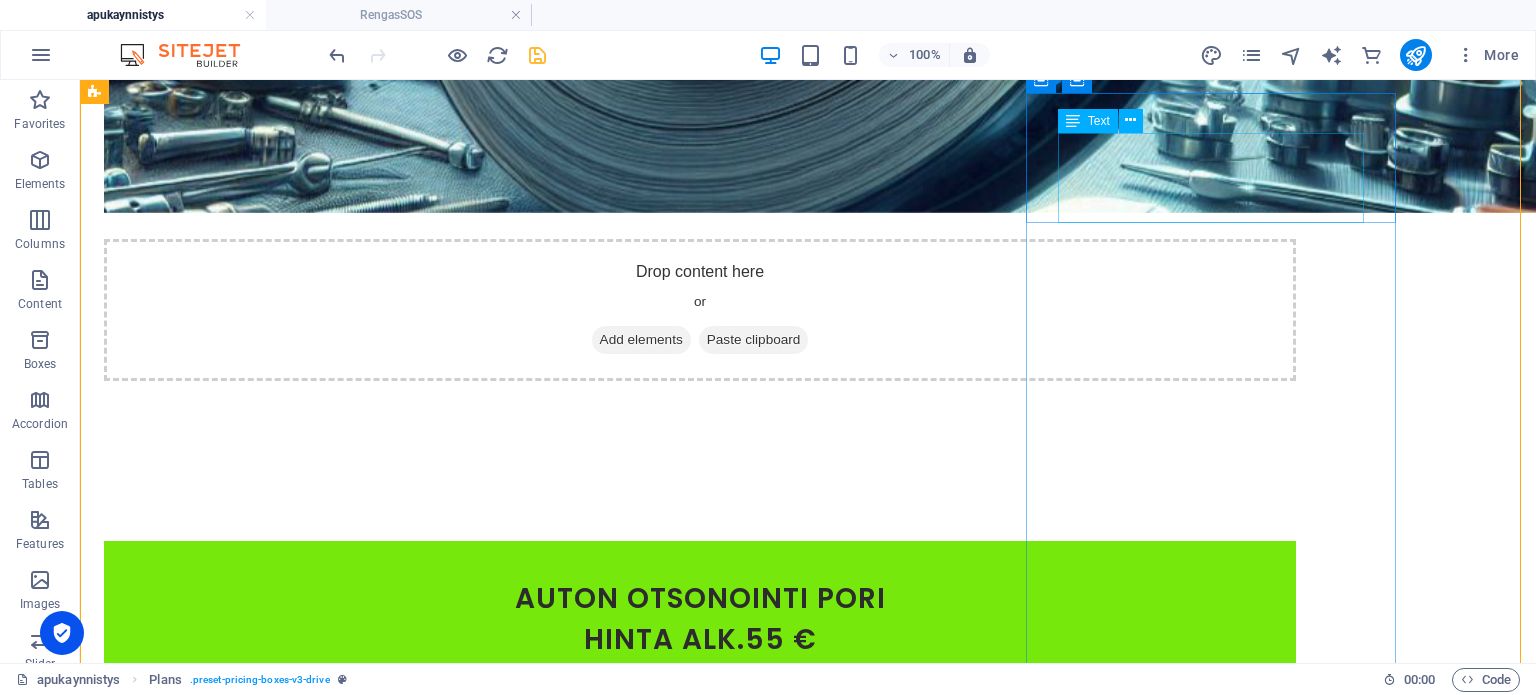 scroll, scrollTop: 17757, scrollLeft: 0, axis: vertical 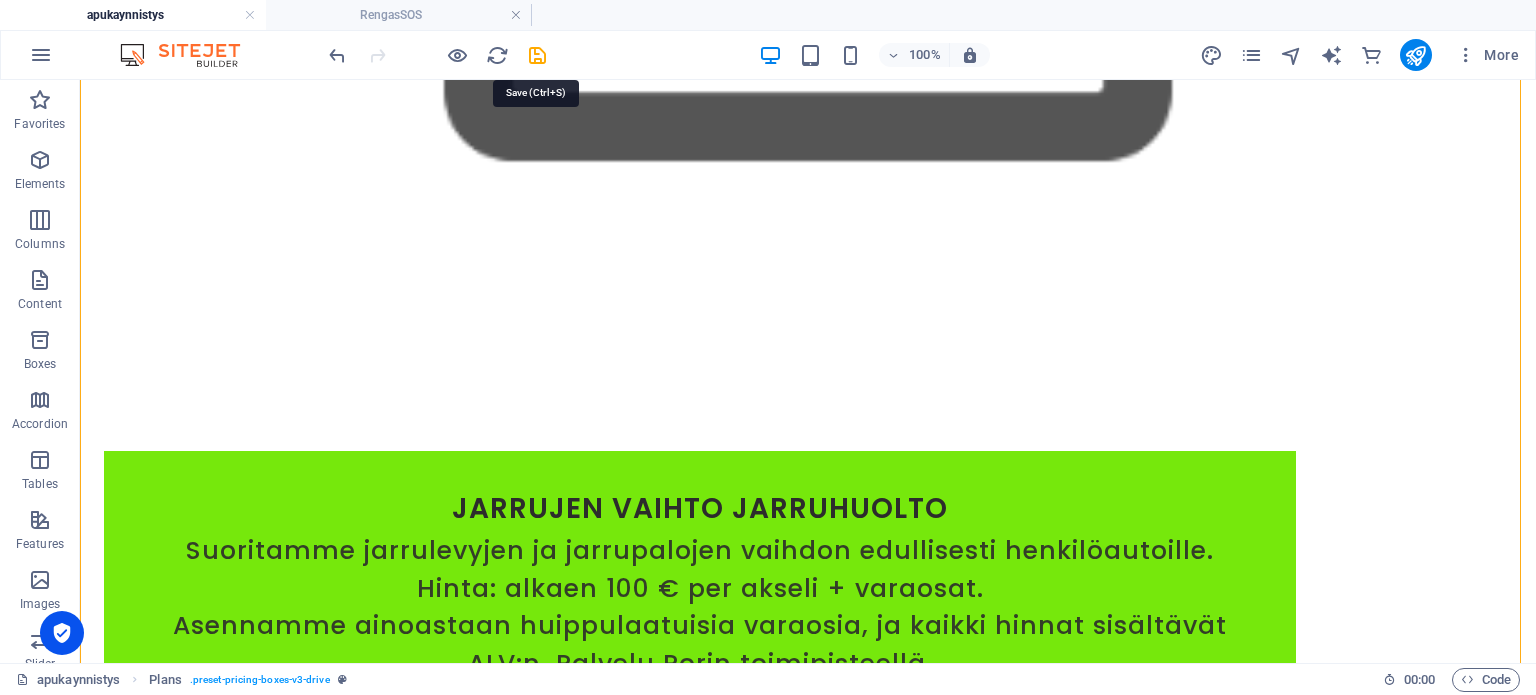 drag, startPoint x: 539, startPoint y: 55, endPoint x: 562, endPoint y: 57, distance: 23.086792 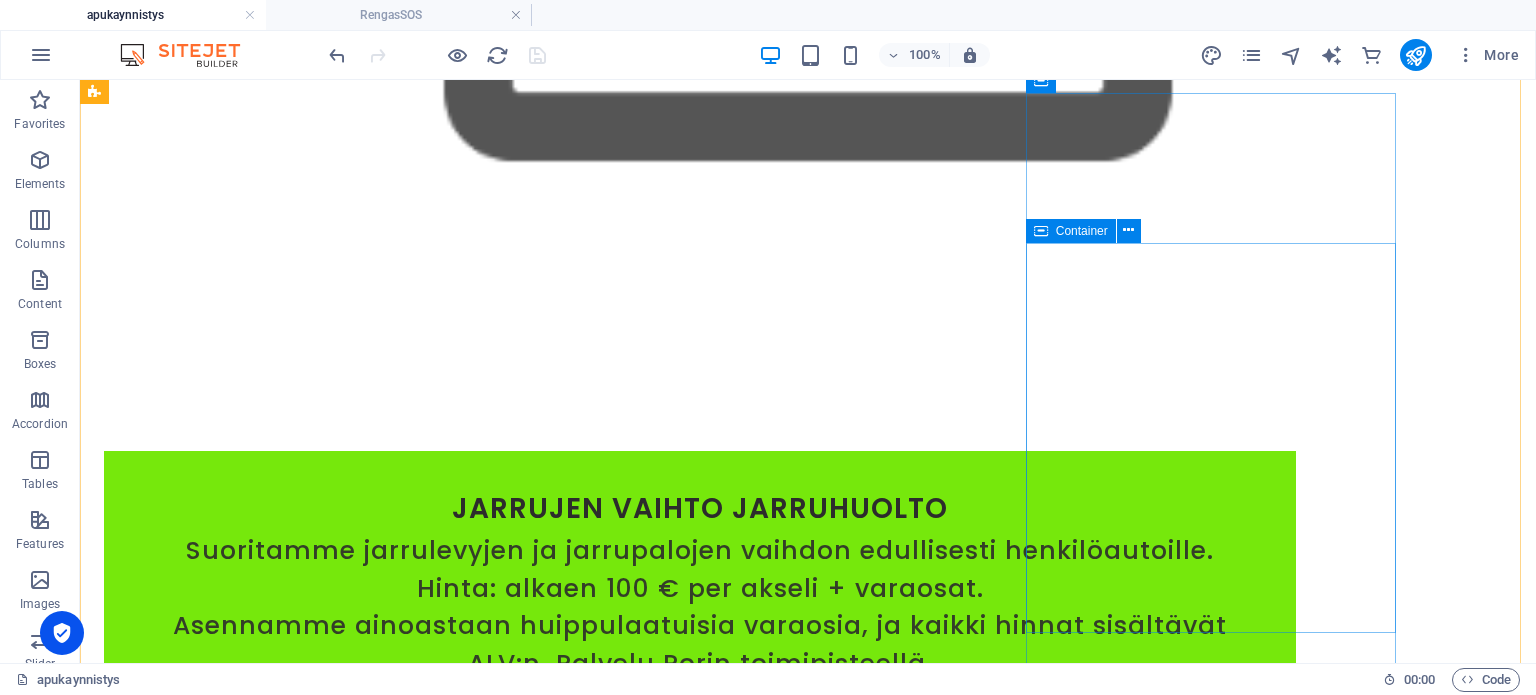 click on "119€ Soita 045 340 4155       maksulinkki       Lisäkilometrit veloitetaan paikan päällä 15€ per 10km (meno ja paluu). → [GEOGRAPHIC_DATA] & Pori, p ostinumero 28760 +10 km sisältyy hintaan." at bounding box center [700, 15104] 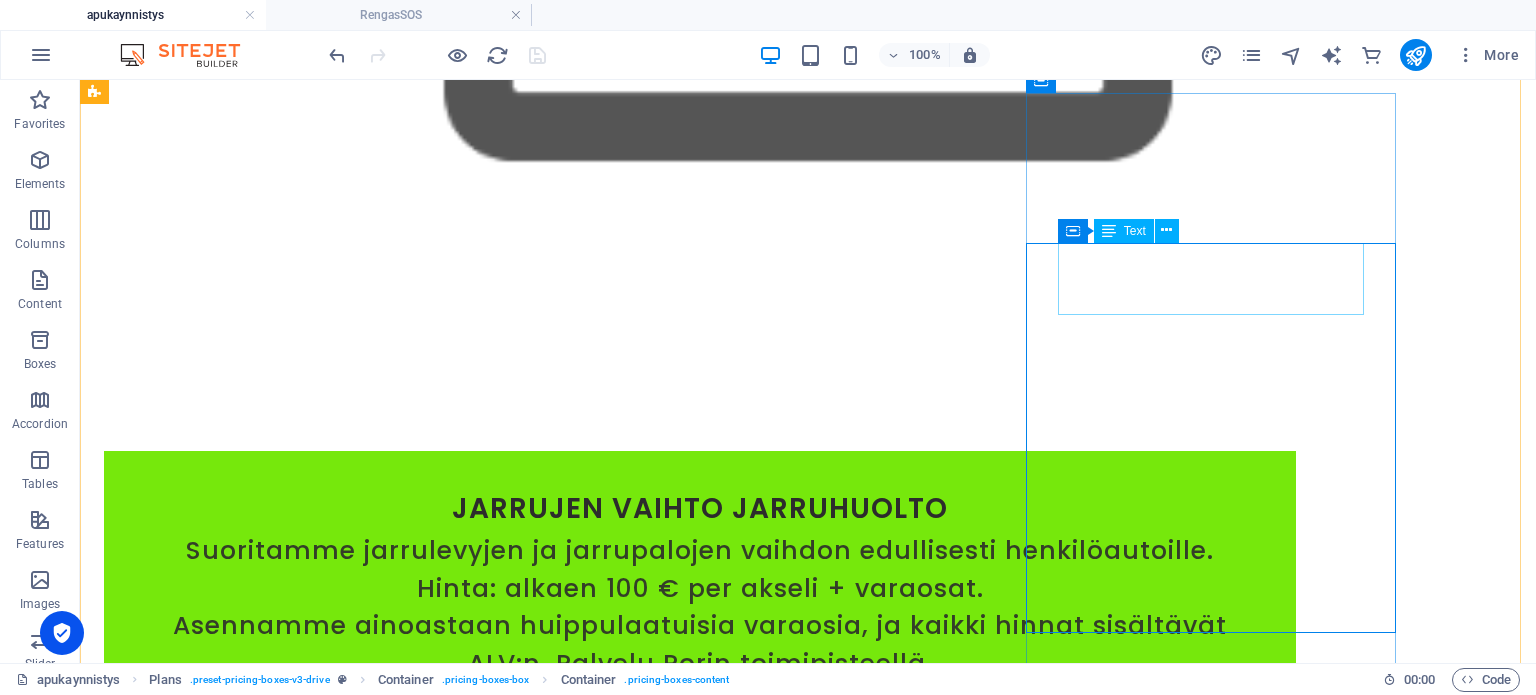 click on "119€" at bounding box center [700, 13974] 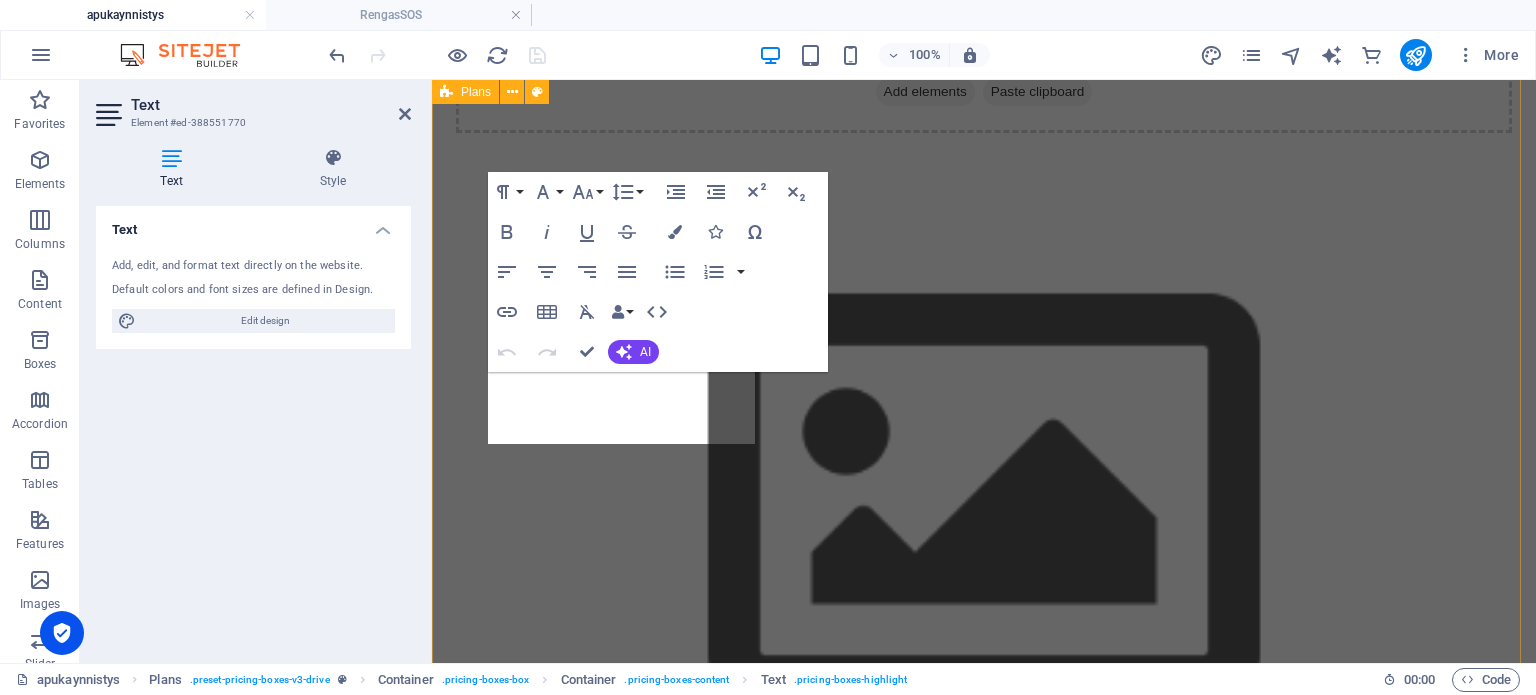 scroll, scrollTop: 19604, scrollLeft: 0, axis: vertical 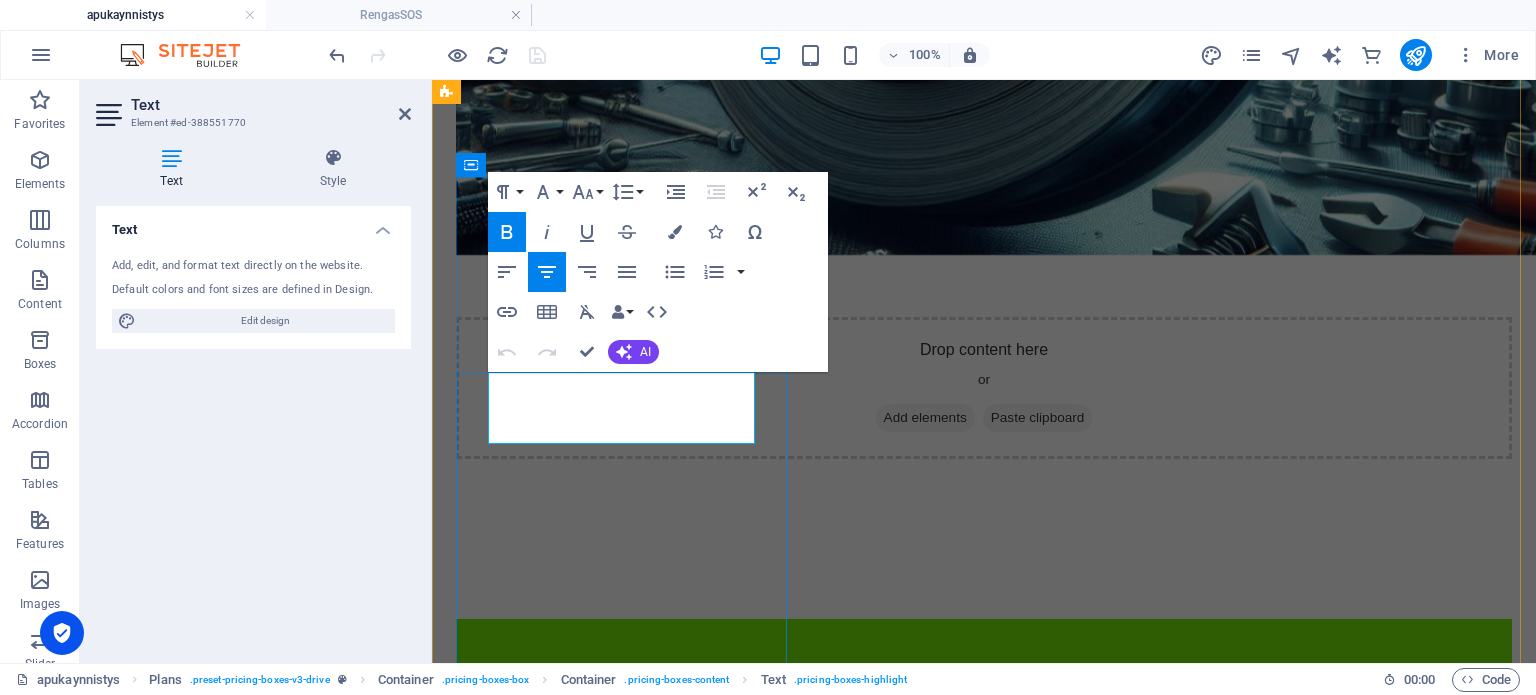 click on "119€" at bounding box center (984, 12837) 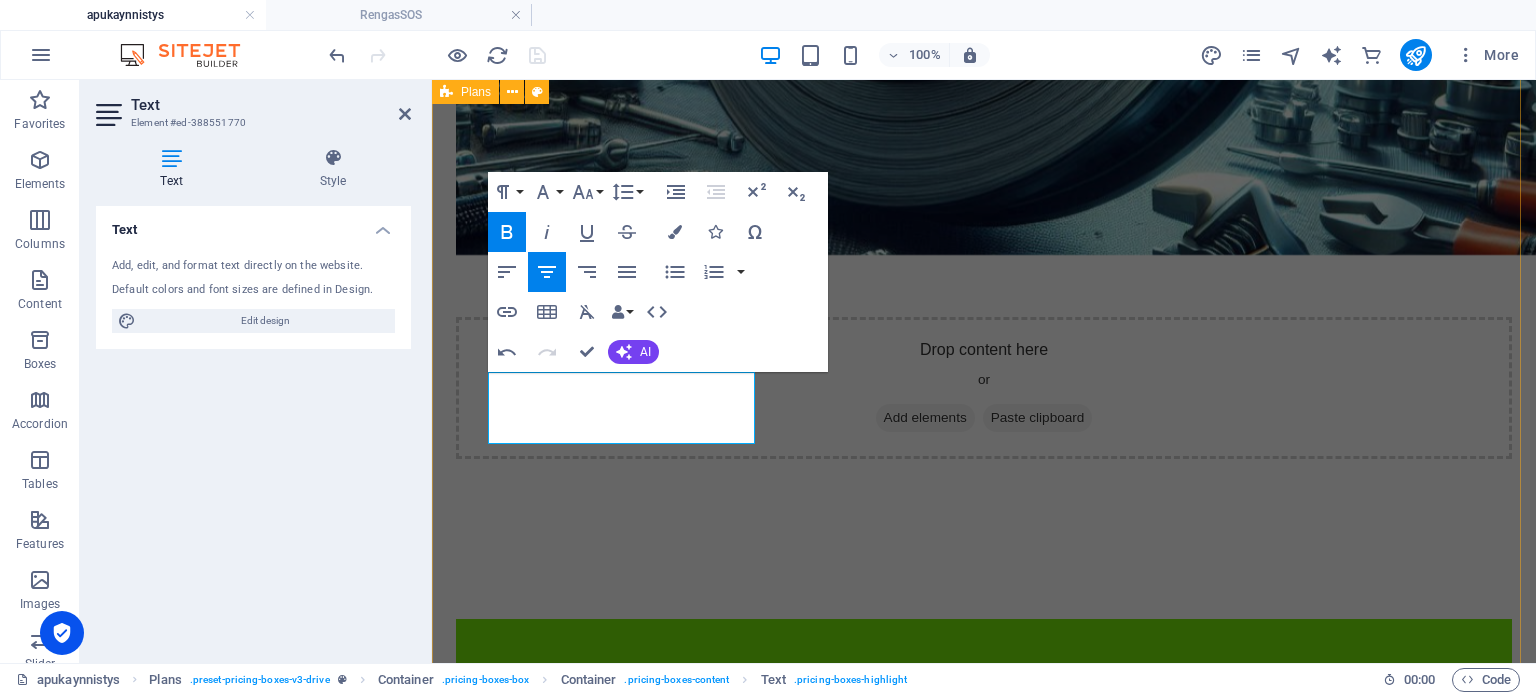 click on "käynnistysapu ennakkotilaus ark. klo 10-18 45€ Soita [PHONE_NUMBER]  +Whatsapp       maksulinkki       Tilaa 2 arkipäivää ennen       Lisäkilometrit veloitetaan paikan päällä 15€ per 10km (meno ja paluu). → Turku & Pori, p ostinumero 28760 +10 km sisältyy hintaan. käynnistysapu ark. klo 10-20 50€ Soita 045 340 4155       maksulinkki       Lisäkilometrit veloitetaan paikan päällä 15€ per 10km (meno ja paluu). → [GEOGRAPHIC_DATA] & Pori  Postinumero, 28760 +10 km sisältyy hintaan. käynnistysapu la&su klo 14-20 80€ Soita 045 340 4155       maksulinkki       Lisäkilometrit veloitetaan paikan päällä 15€ per 10km (meno ja paluu). → Turku & Pori, p ostinumero 28760 +10 km sisältyy hintaan. renkaiden täyttöpalvelu ark Klo 14-20 30€ Soita 045 340 4155       1-4 rengasta       Ennakkomaksu 30€   maksulinkki tulee sähköpostiin       Lisäkilometrit veloitetaan paikan päällä 15€ per 10km (meno ja paluu) → [GEOGRAPHIC_DATA] & Pori, p 25€" at bounding box center (984, 14006) 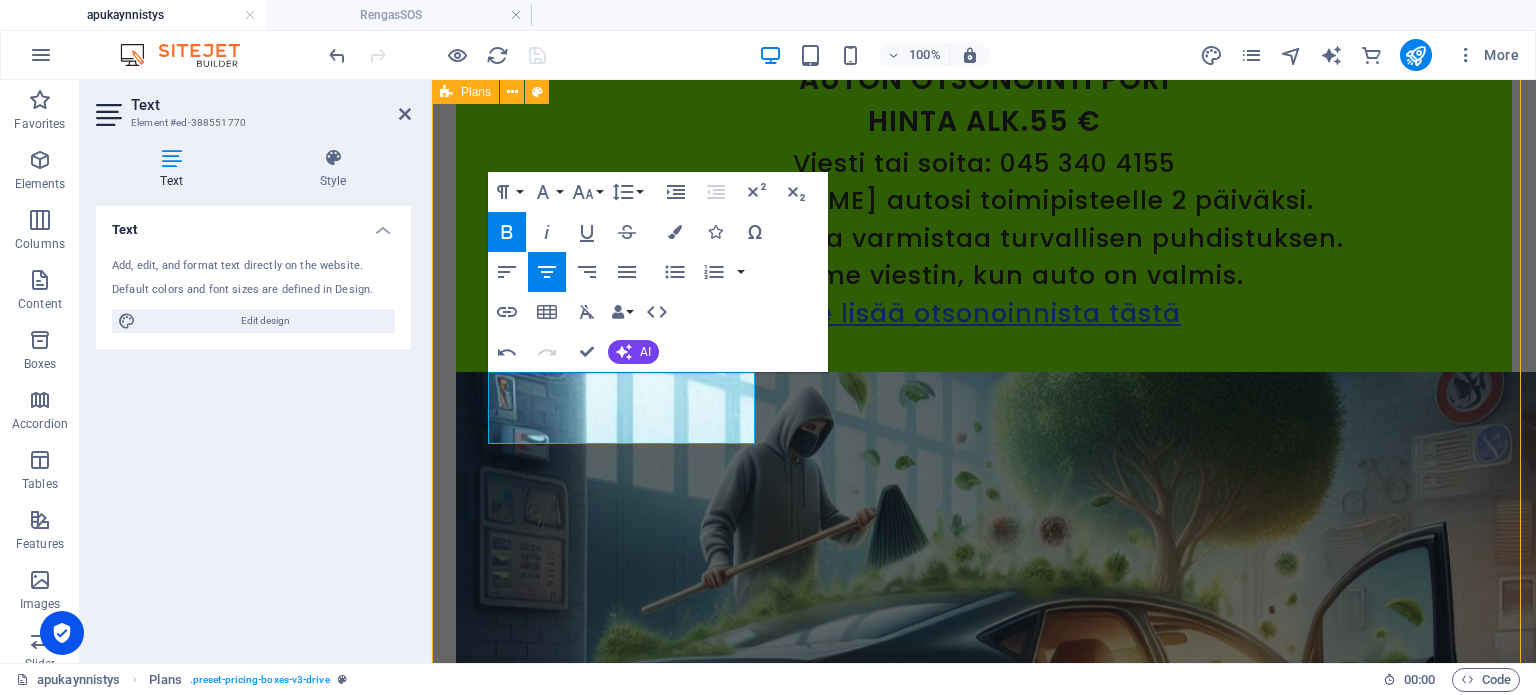 scroll, scrollTop: 17628, scrollLeft: 0, axis: vertical 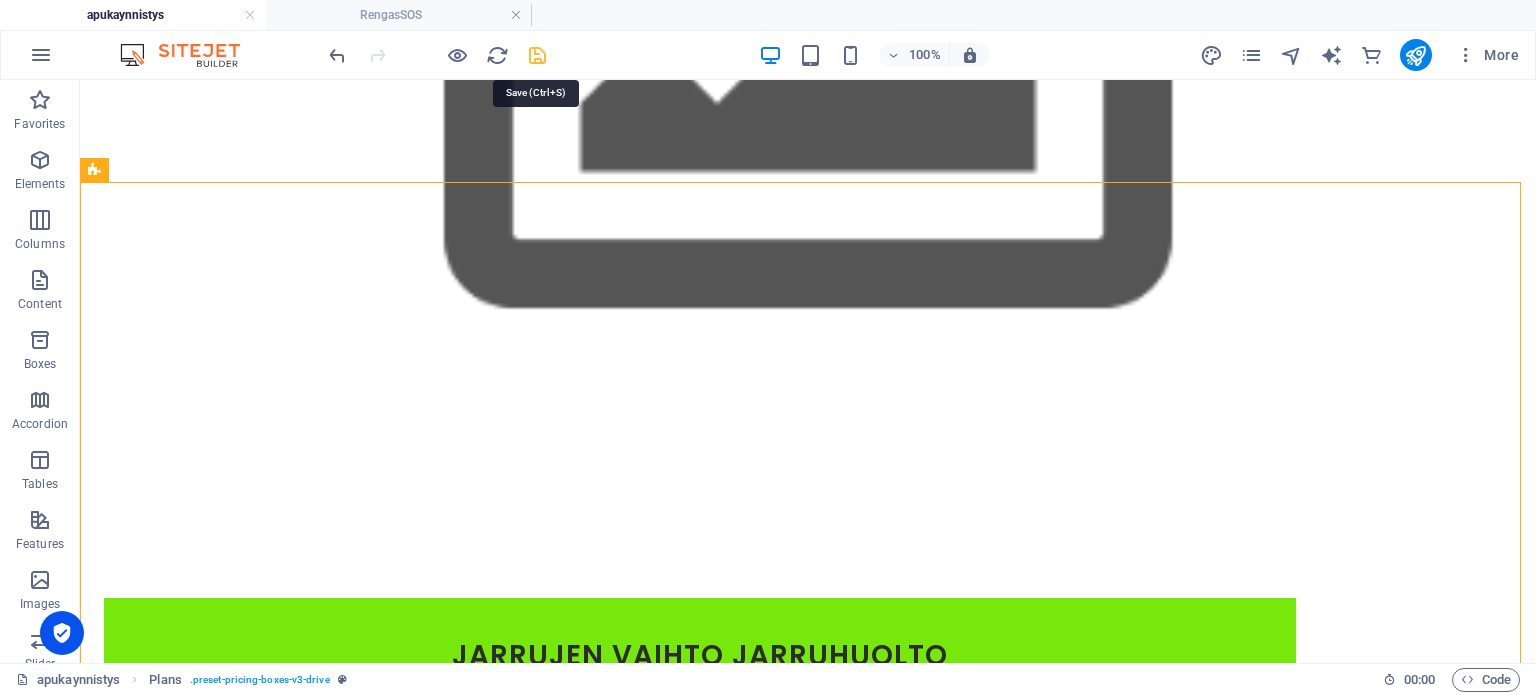 click at bounding box center [537, 55] 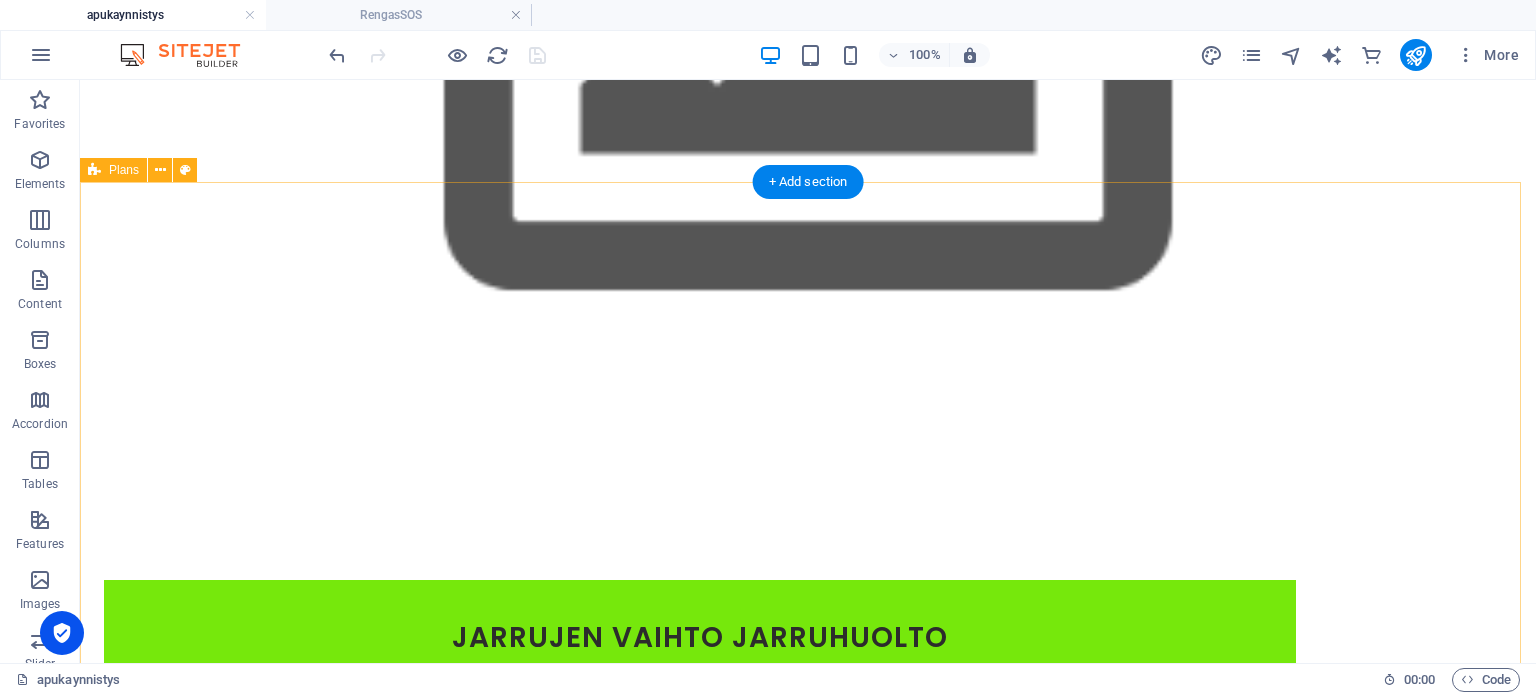 click on "käynnistysapu ennakkotilaus ark. klo 10-18 45€ Soita [PHONE_NUMBER]  +Whatsapp       maksulinkki       Tilaa 2 arkipäivää ennen       Lisäkilometrit veloitetaan paikan päällä 15€ per 10km (meno ja paluu). → Turku & Pori, p ostinumero 28760 +10 km sisältyy hintaan. käynnistysapu ark. klo 10-20 50€ Soita 045 340 4155       maksulinkki       Lisäkilometrit veloitetaan paikan päällä 15€ per 10km (meno ja paluu). → [GEOGRAPHIC_DATA] & Pori  Postinumero, 28760 +10 km sisältyy hintaan. käynnistysapu la&su klo 14-20 80€ Soita 045 340 4155       maksulinkki       Lisäkilometrit veloitetaan paikan päällä 15€ per 10km (meno ja paluu). → Turku & Pori, p ostinumero 28760 +10 km sisältyy hintaan. renkaiden täyttöpalvelu ark Klo 14-20 30€ Soita 045 340 4155       1-4 rengasta       Ennakkomaksu 30€   maksulinkki tulee sähköpostiin       Lisäkilometrit veloitetaan paikan päällä 15€ per 10km (meno ja paluu) → [GEOGRAPHIC_DATA] & Pori, p 25€" at bounding box center [808, 15388] 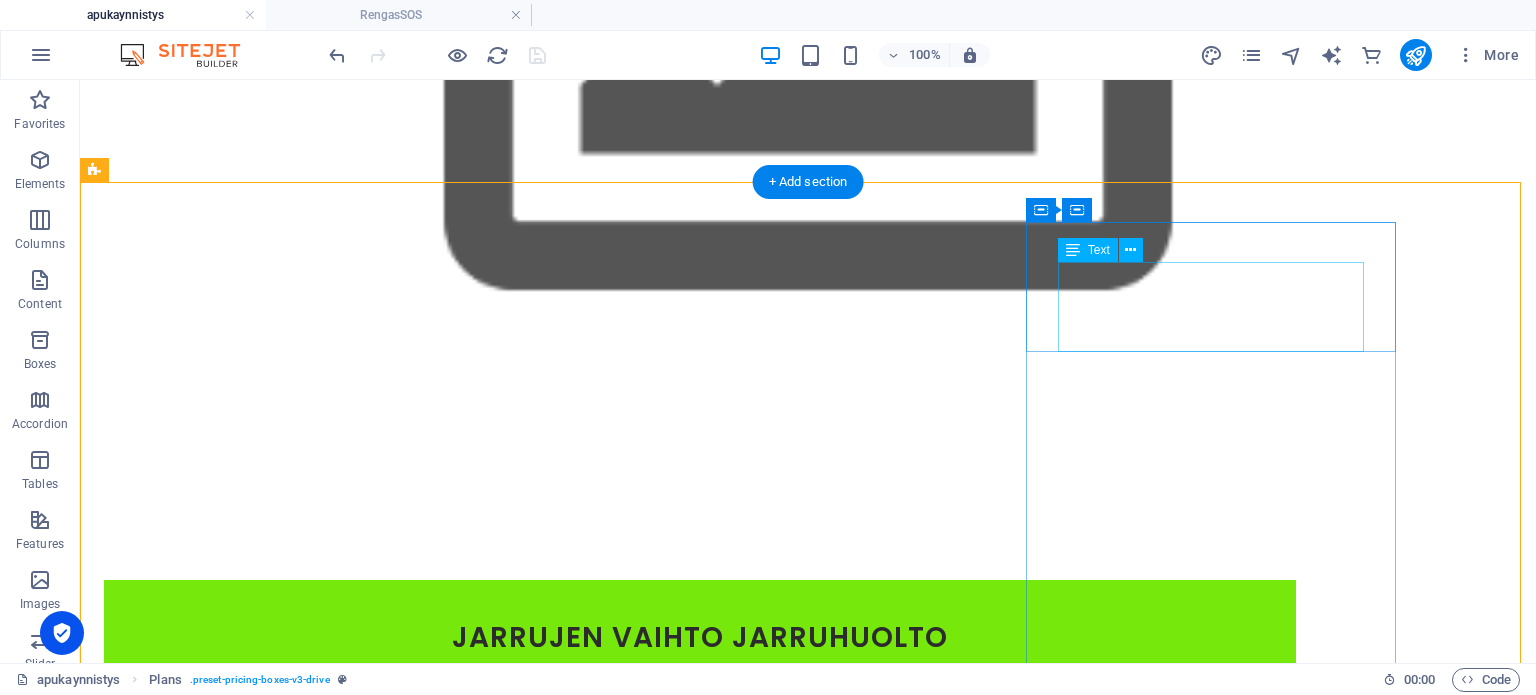 click on "käynnistysapu la&su klo 14-20" at bounding box center [700, 14024] 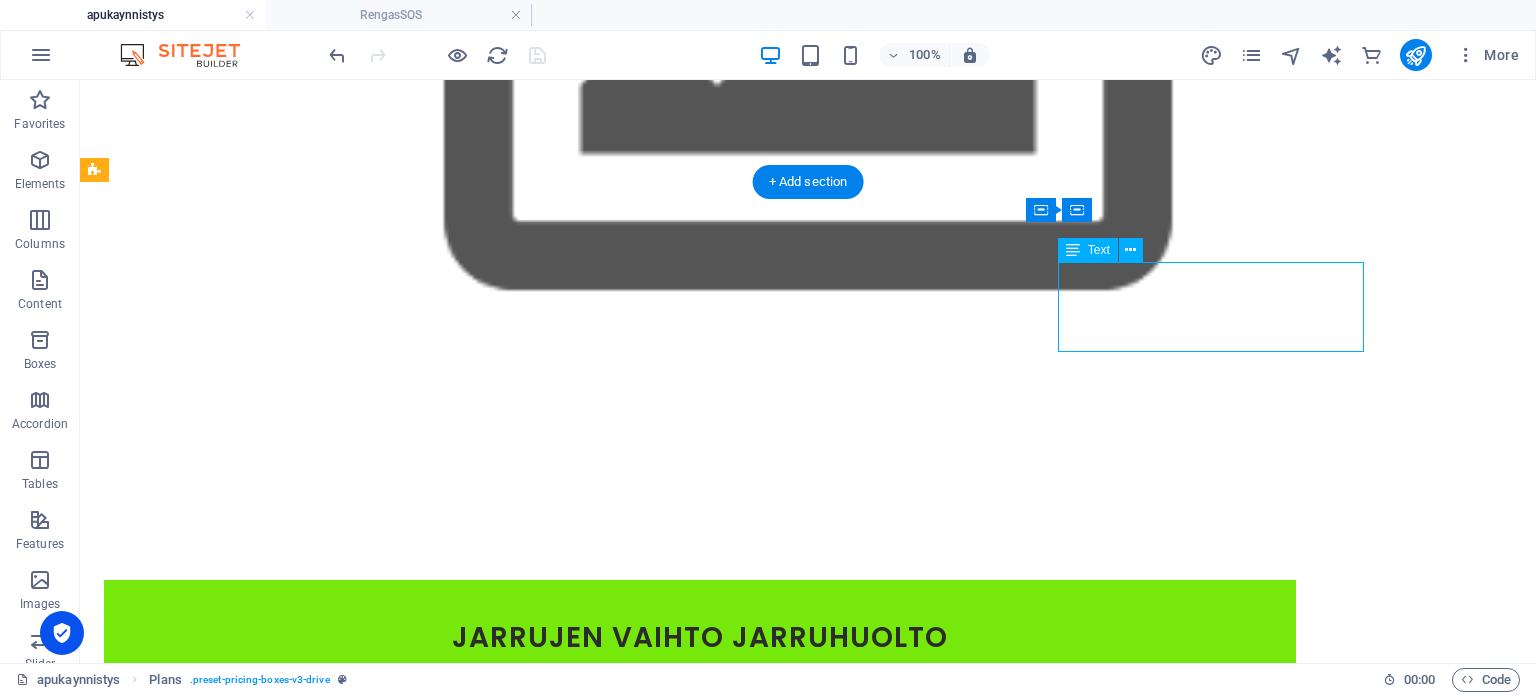 click on "käynnistysapu la&su klo 14-20" at bounding box center (700, 14024) 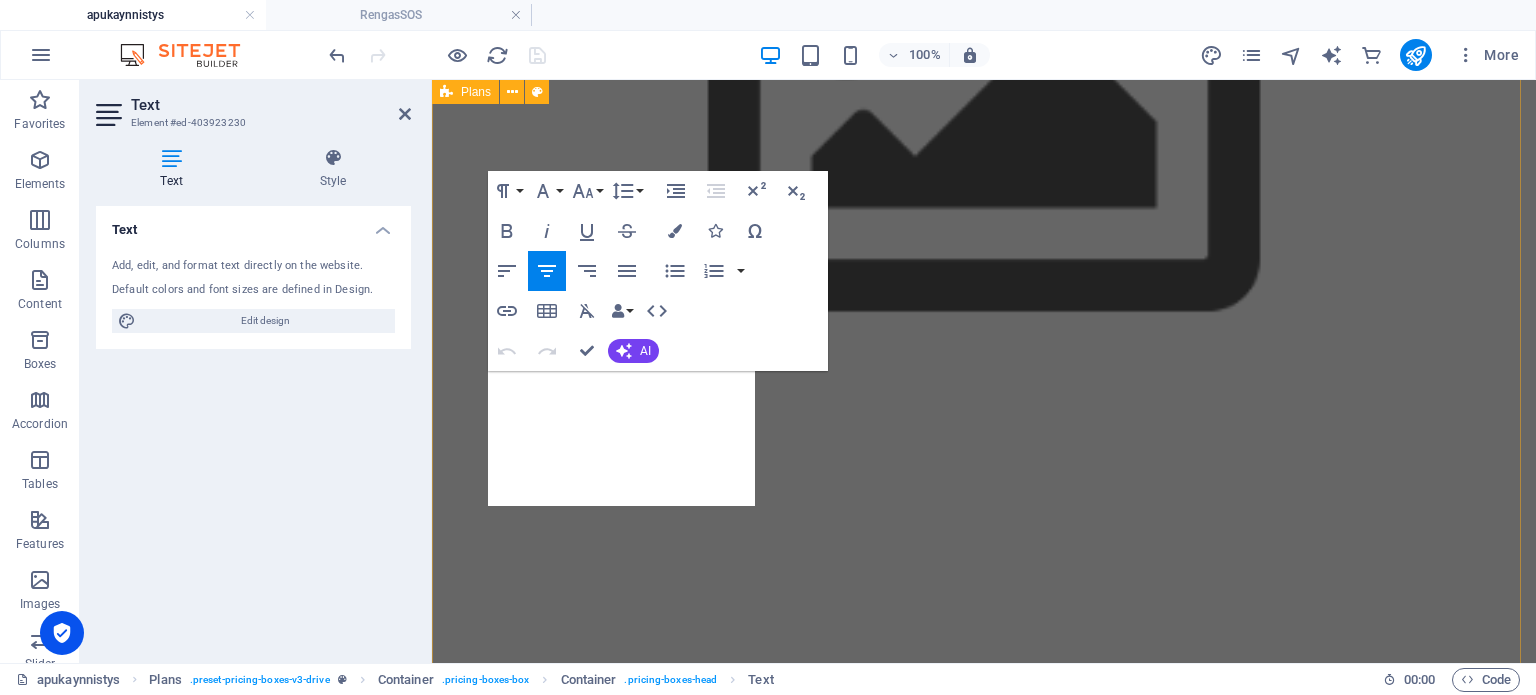scroll, scrollTop: 19449, scrollLeft: 0, axis: vertical 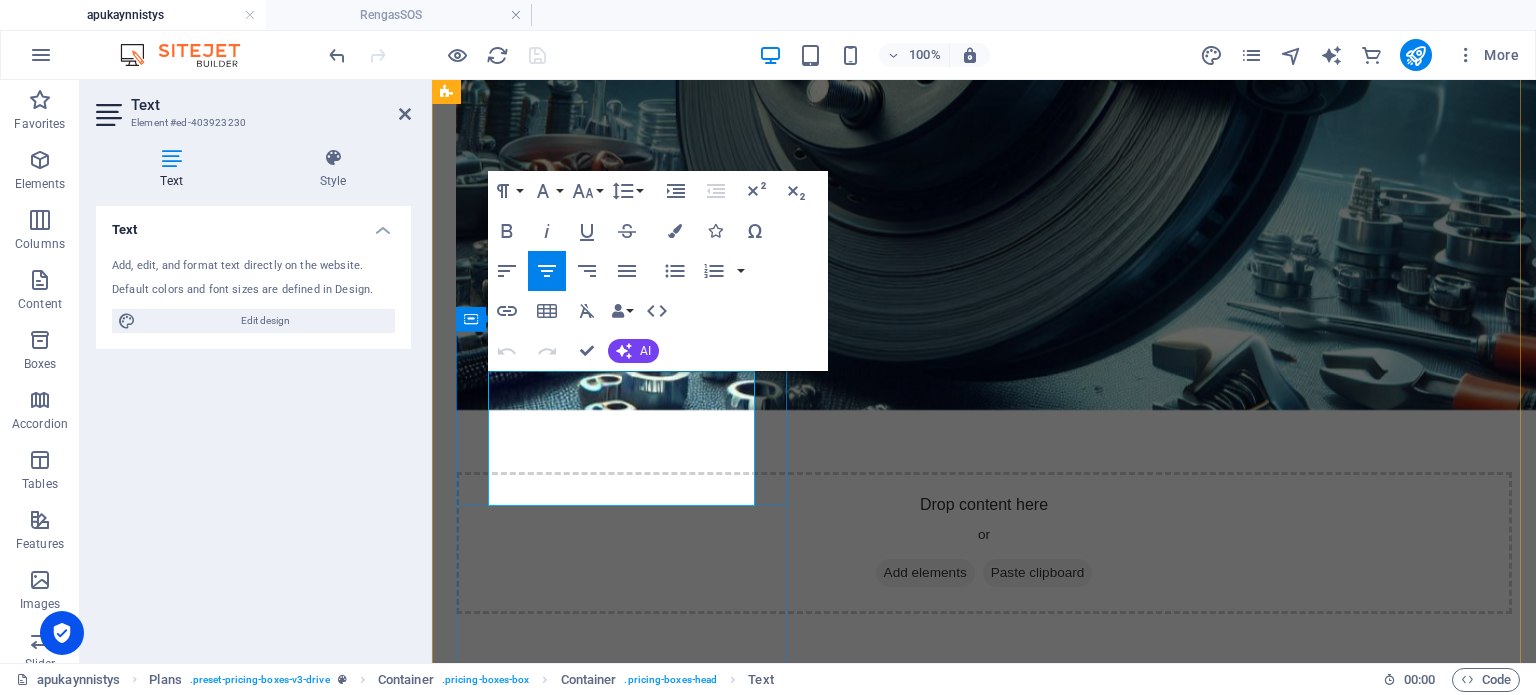 click on "käynnistysapu la&su klo 14-20" at bounding box center [984, 12914] 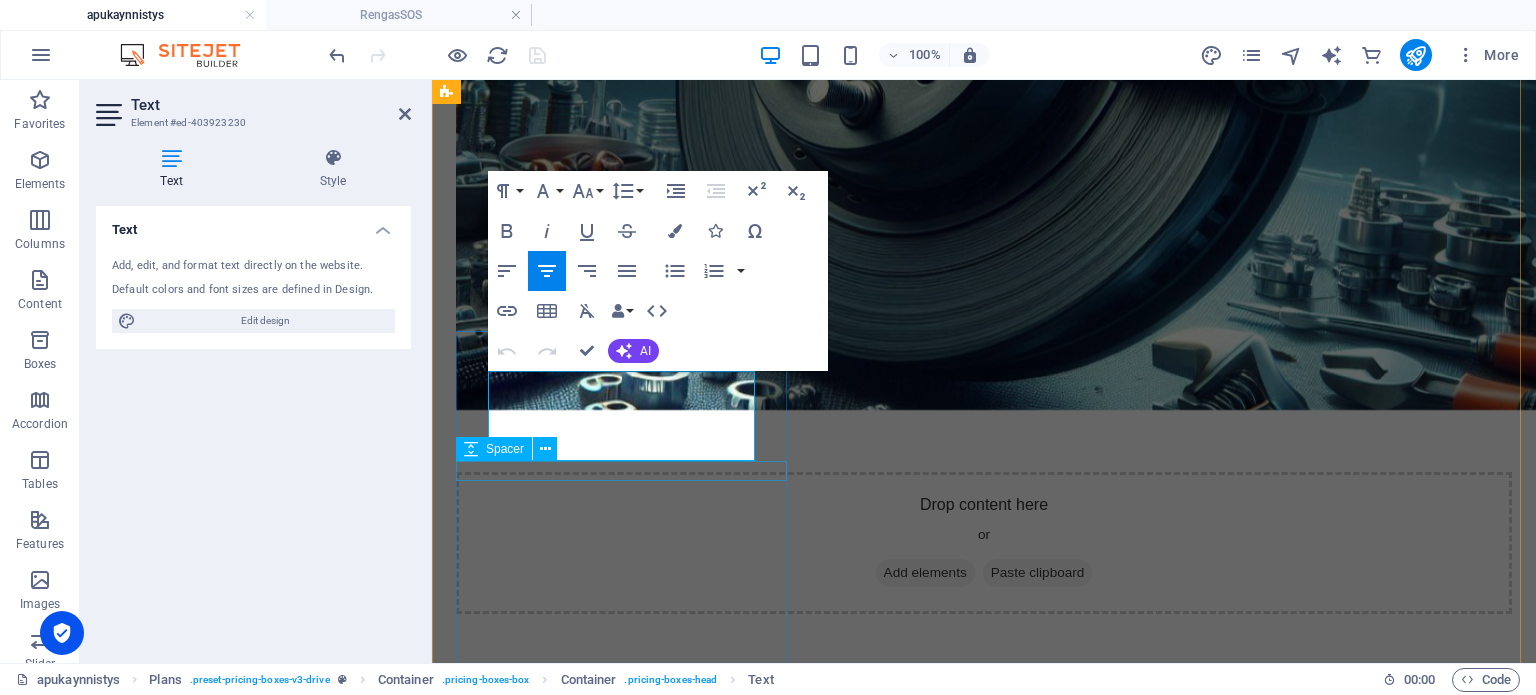 type 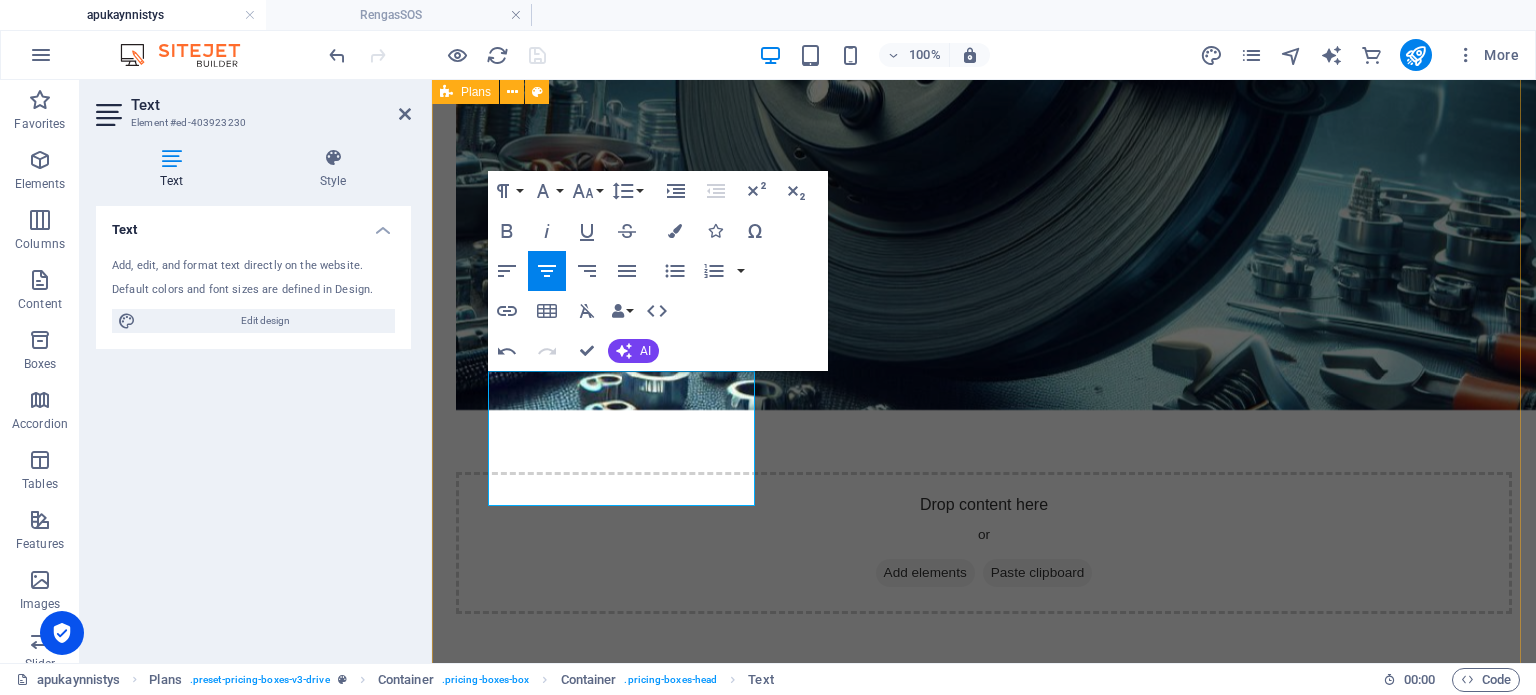 click on "käynnistysapu ennakkotilaus ark. klo 10-18 45€ Soita [PHONE_NUMBER]  +Whatsapp       maksulinkki       Tilaa 2 arkipäivää ennen       Lisäkilometrit veloitetaan paikan päällä 15€ per 10km (meno ja paluu). → Turku & Pori, p ostinumero 28760 +10 km sisältyy hintaan. käynnistysapu ark. klo 10-20 50€ Soita 045 340 4155       maksulinkki       Lisäkilometrit veloitetaan paikan päällä 15€ per 10km (meno ja paluu). → [GEOGRAPHIC_DATA] & Pori  Postinumero, 28760 +10 km sisältyy hintaan. käynnistysapu la&su klo 10-20 80€ Soita 045 340 4155       maksulinkki       Lisäkilometrit veloitetaan paikan päällä 15€ per 10km (meno ja paluu). → Turku & Pori, p ostinumero 28760 +10 km sisältyy hintaan. renkaiden täyttöpalvelu ark Klo 14-20 30€ Soita 045 340 4155       1-4 rengasta       Ennakkomaksu 30€   maksulinkki tulee sähköpostiin       Lisäkilometrit veloitetaan paikan päällä 15€ per 10km (meno ja paluu) → [GEOGRAPHIC_DATA] & Pori, p 25€" at bounding box center [984, 14161] 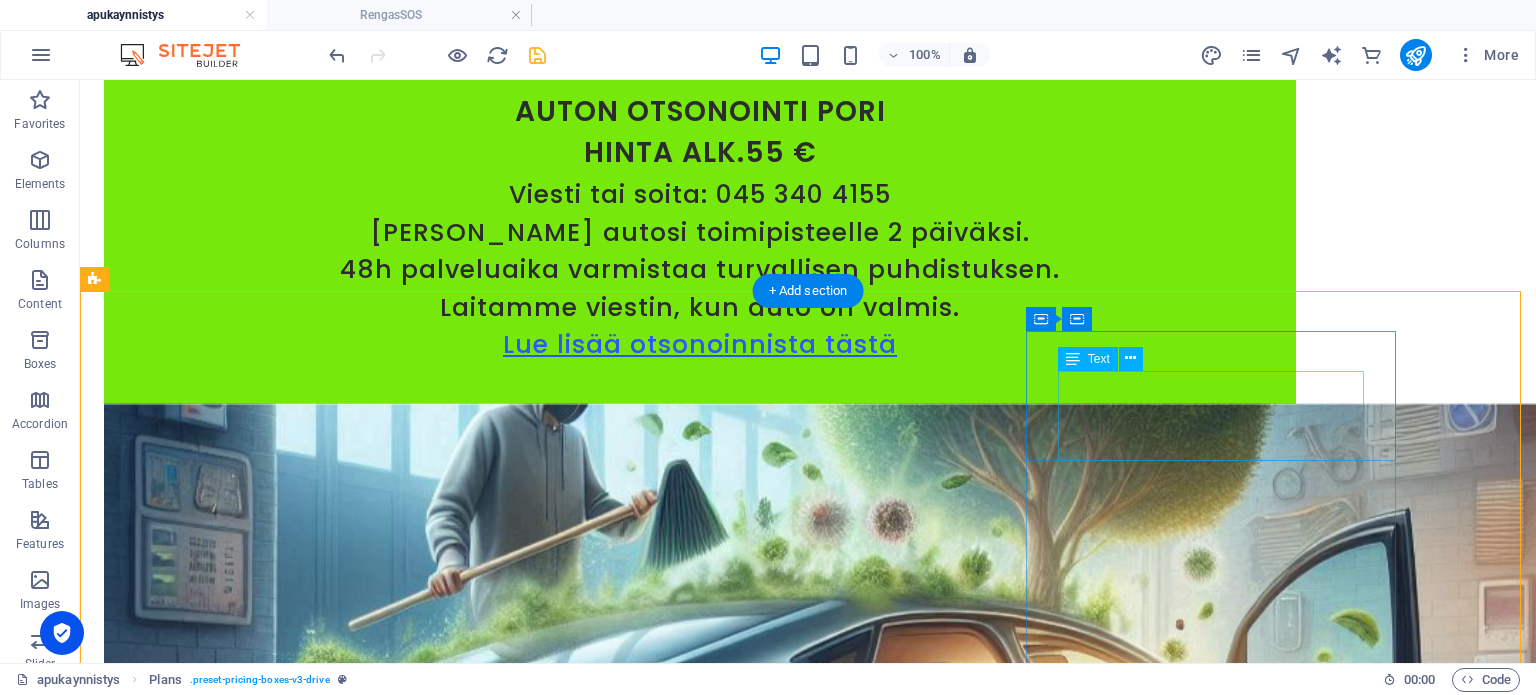 scroll, scrollTop: 17519, scrollLeft: 0, axis: vertical 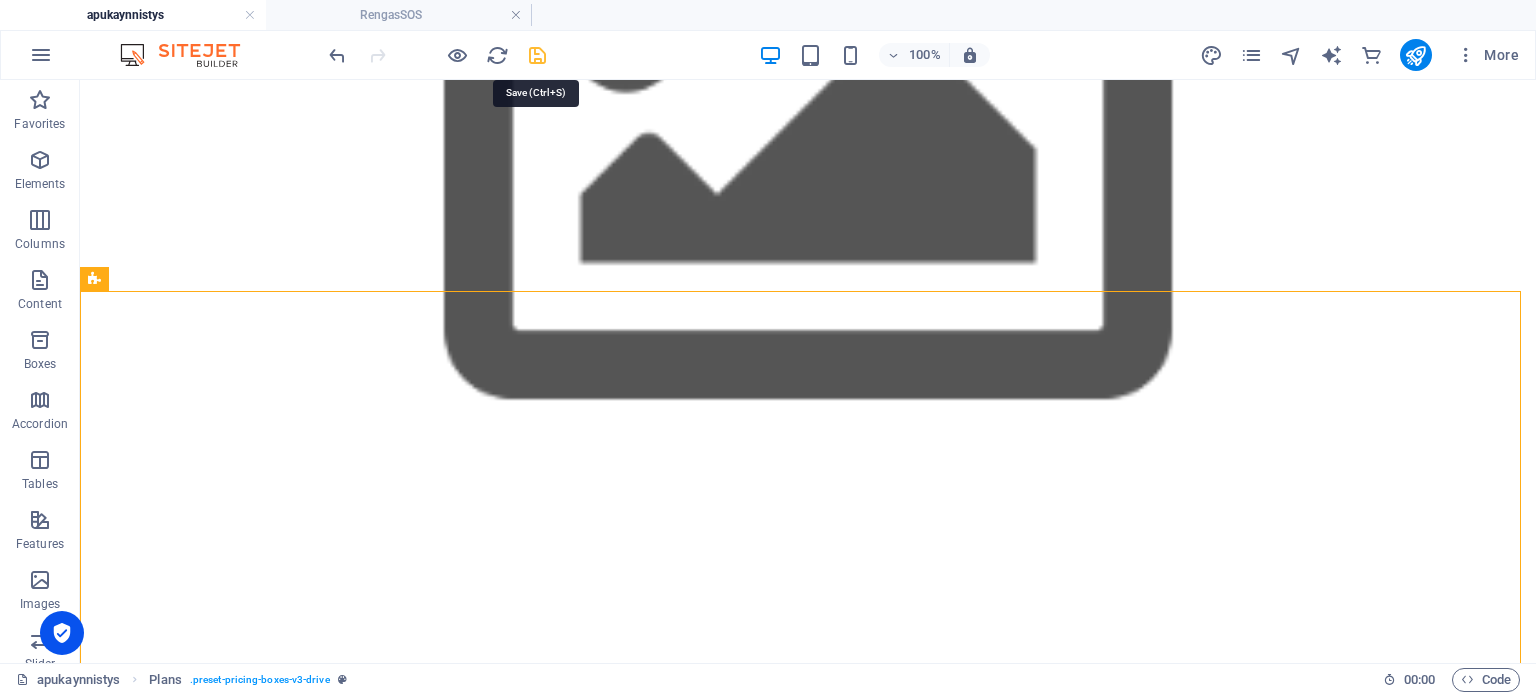 click at bounding box center [537, 55] 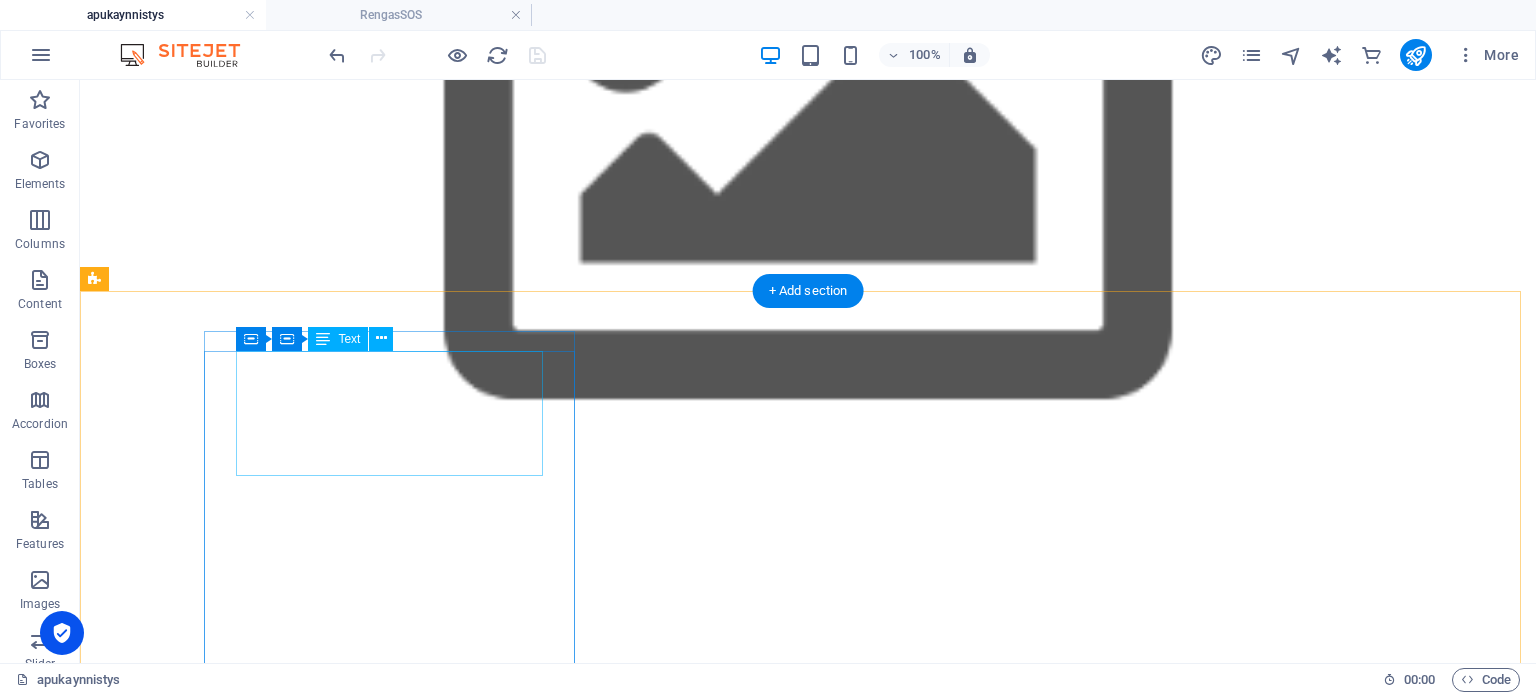 click on "käynnistysapu ennakkotilaus ark. klo 10-18" at bounding box center [700, 10040] 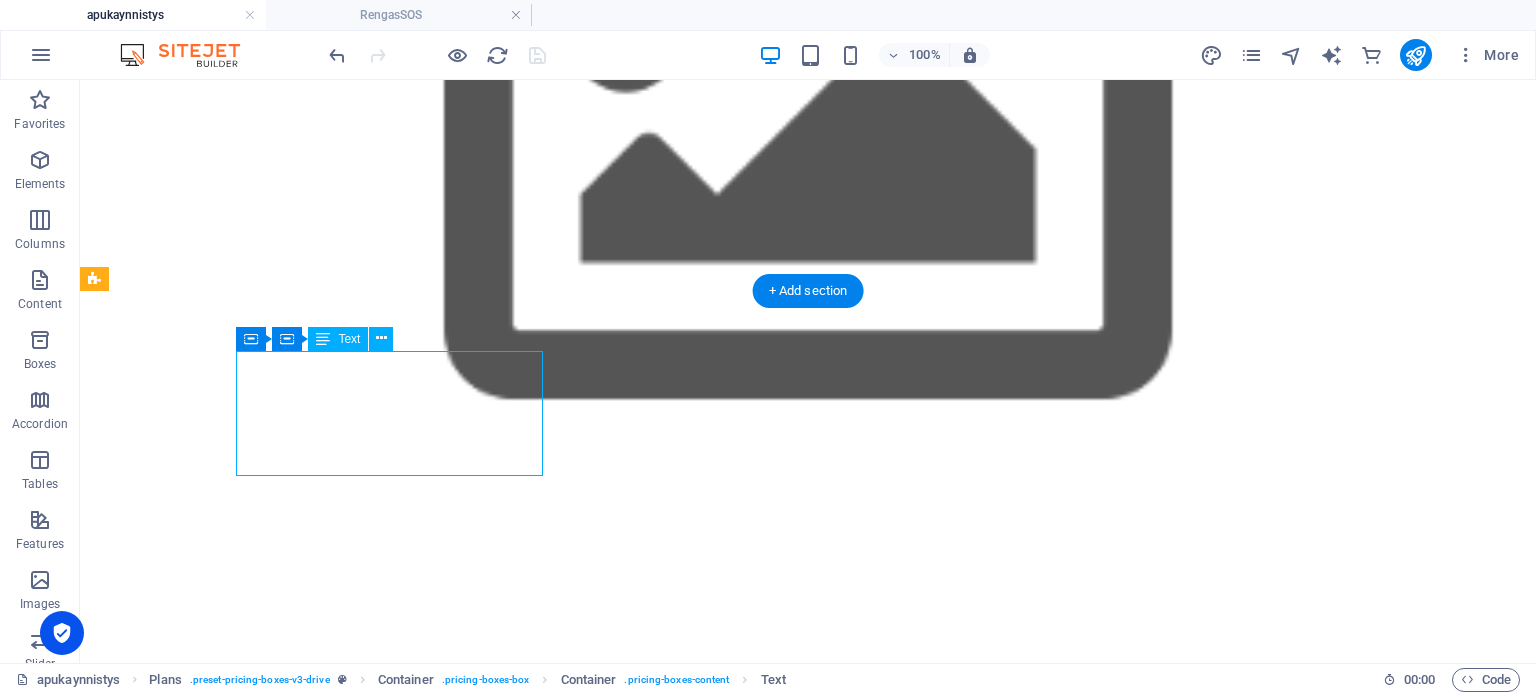 click on "käynnistysapu ennakkotilaus ark. klo 10-18" at bounding box center [700, 10040] 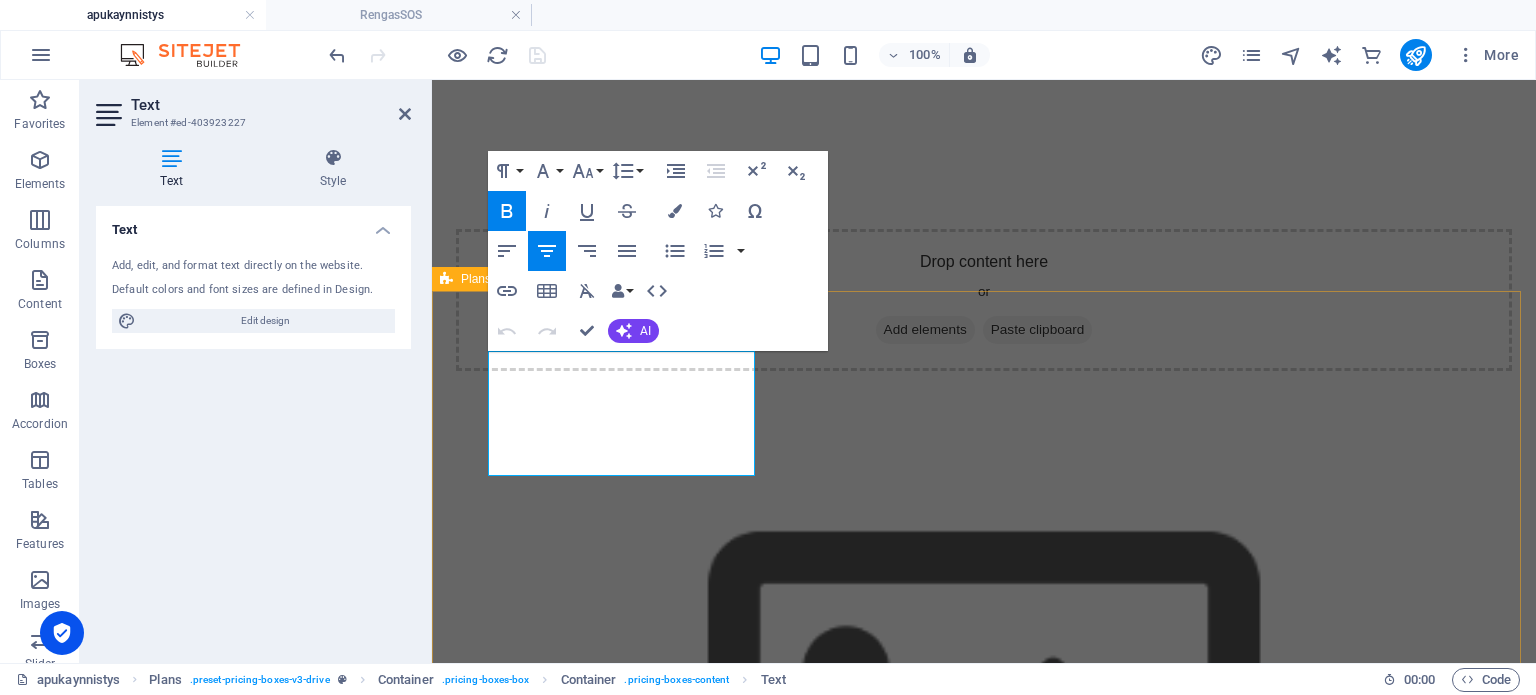 scroll, scrollTop: 18724, scrollLeft: 0, axis: vertical 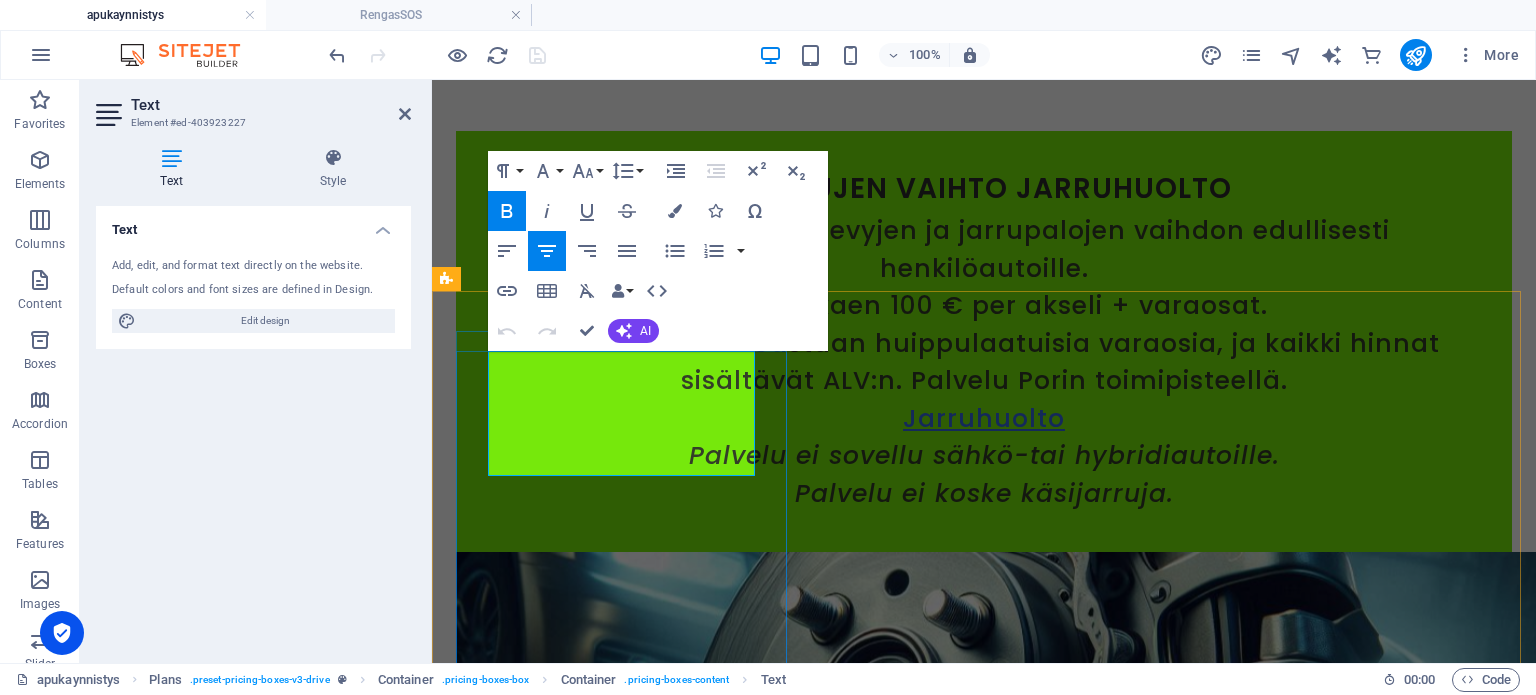 click on "ark. klo 10-18" at bounding box center (984, 9922) 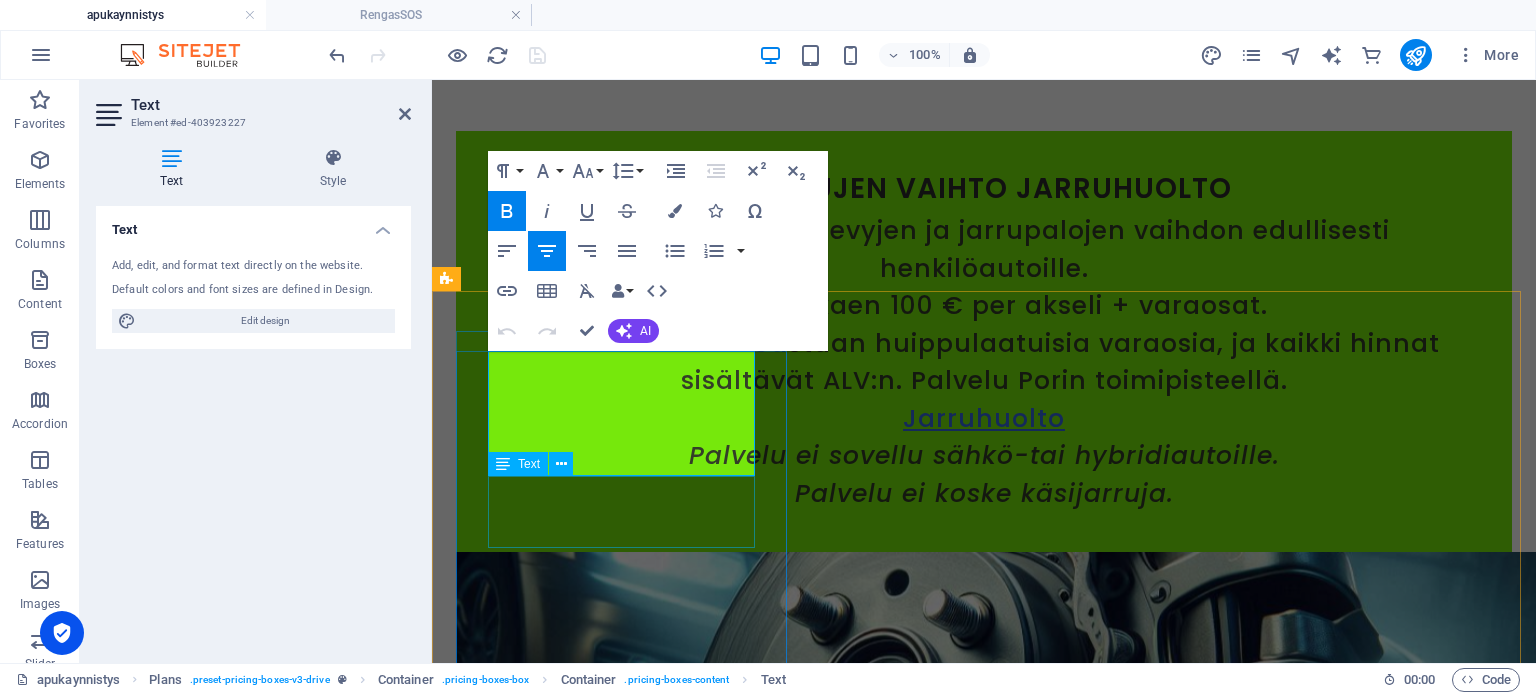 type 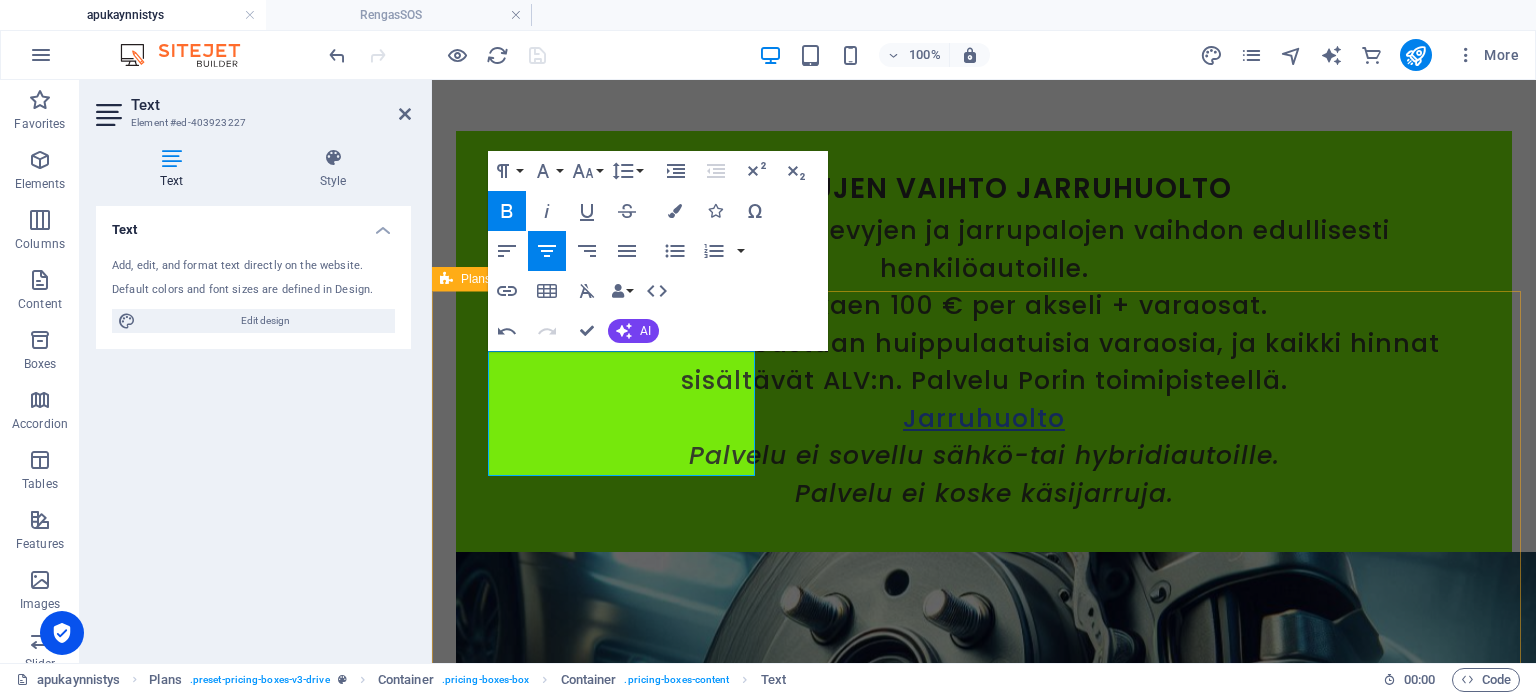 click on "käynnistysapu ennakkotilaus ark. klo 14-18 45€ Soita [PHONE_NUMBER]  +Whatsapp       maksulinkki       Tilaa 2 arkipäivää ennen       Lisäkilometrit veloitetaan paikan päällä 15€ per 10km (meno ja paluu). → Turku & Pori, p ostinumero 28760 +10 km sisältyy hintaan. käynnistysapu ark. klo 10-20 50€ Soita 045 340 4155       maksulinkki       Lisäkilometrit veloitetaan paikan päällä 15€ per 10km (meno ja paluu). → [GEOGRAPHIC_DATA] & Pori  Postinumero, 28760 +10 km sisältyy hintaan. käynnistysapu la&su klo 10-20 80€ Soita 045 340 4155       maksulinkki       Lisäkilometrit veloitetaan paikan päällä 15€ per 10km (meno ja paluu). → Turku & Pori, p ostinumero 28760 +10 km sisältyy hintaan. renkaiden täyttöpalvelu ark Klo 14-20 30€ Soita 045 340 4155       1-4 rengasta       Ennakkomaksu 30€   maksulinkki tulee sähköpostiin       Lisäkilometrit veloitetaan paikan päällä 15€ per 10km (meno ja paluu) → [GEOGRAPHIC_DATA] & Pori, p 25€" at bounding box center (984, 14886) 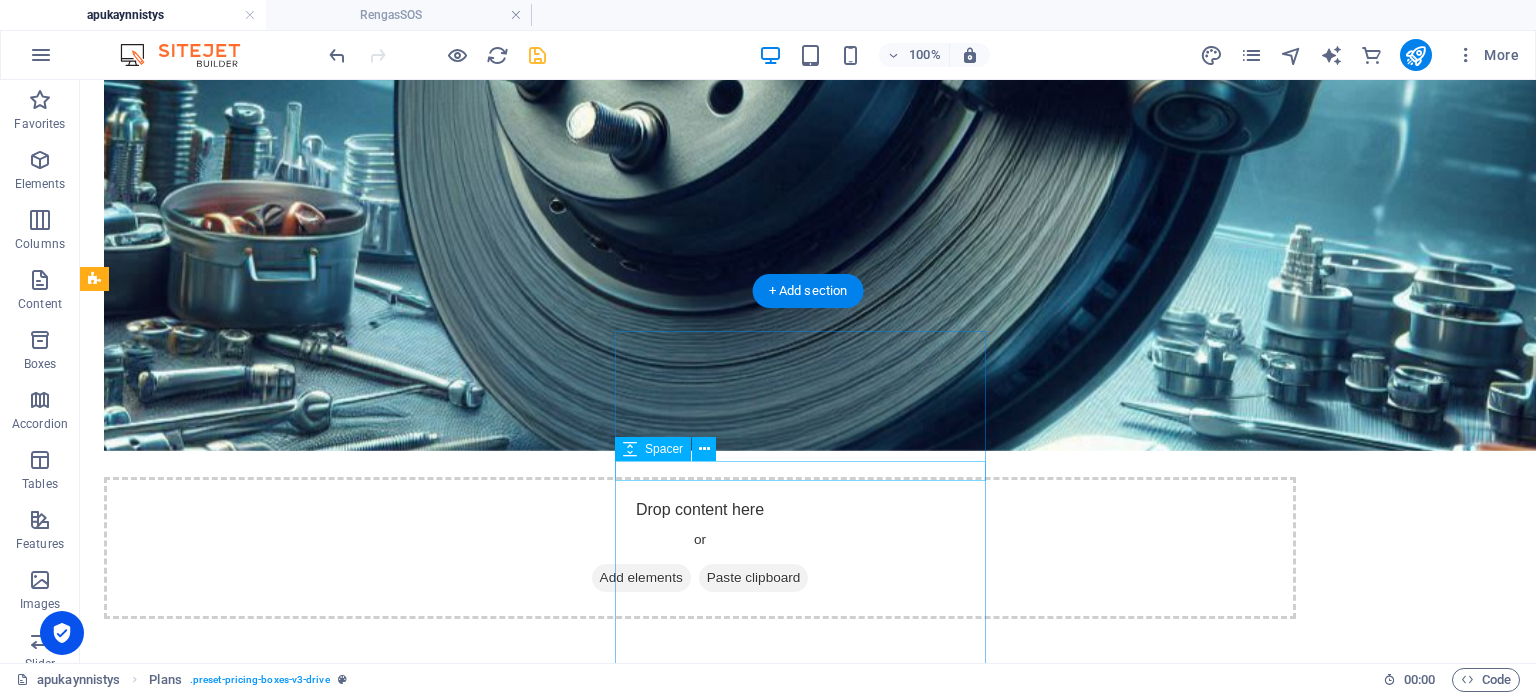 scroll, scrollTop: 17519, scrollLeft: 0, axis: vertical 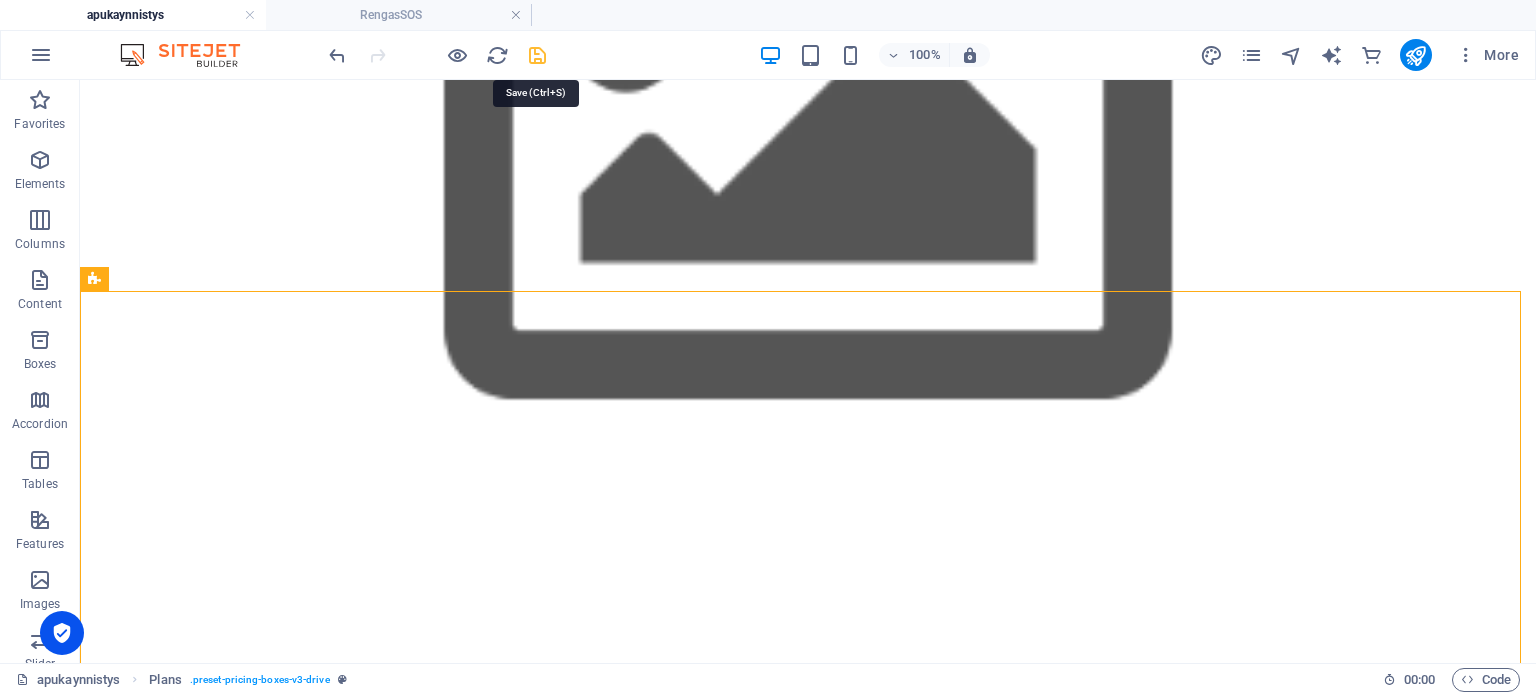 click at bounding box center (537, 55) 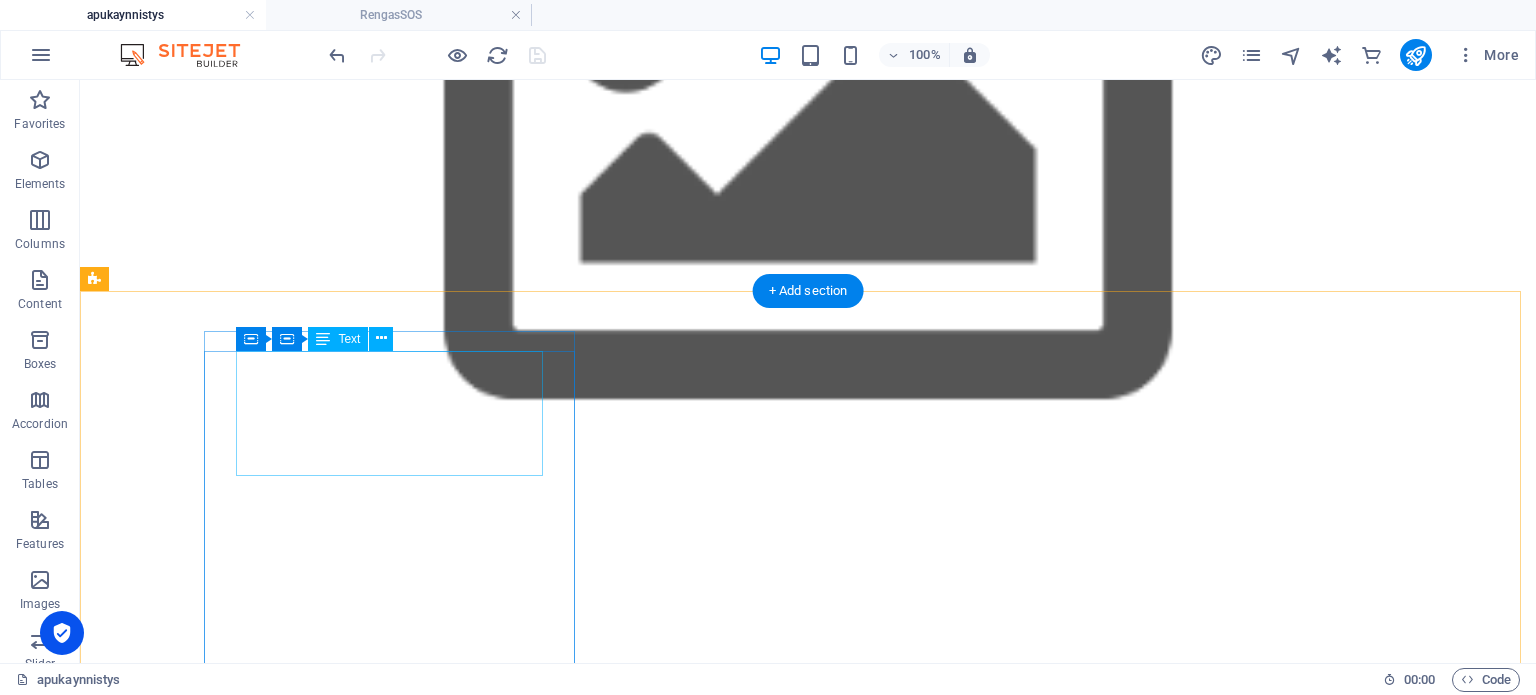 click on "käynnistysapu ennakkotilaus ark. klo 14-18" at bounding box center [700, 10040] 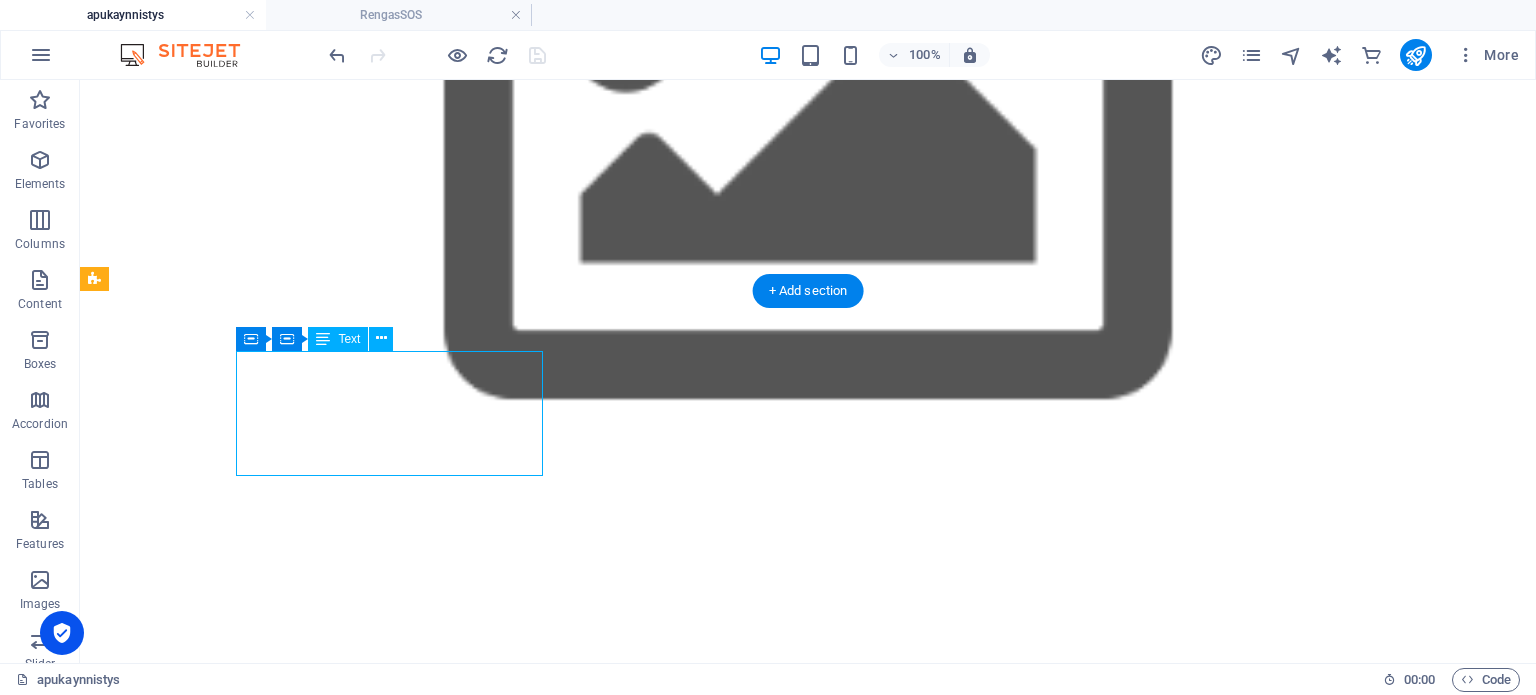 click on "käynnistysapu ennakkotilaus ark. klo 14-18" at bounding box center (700, 10040) 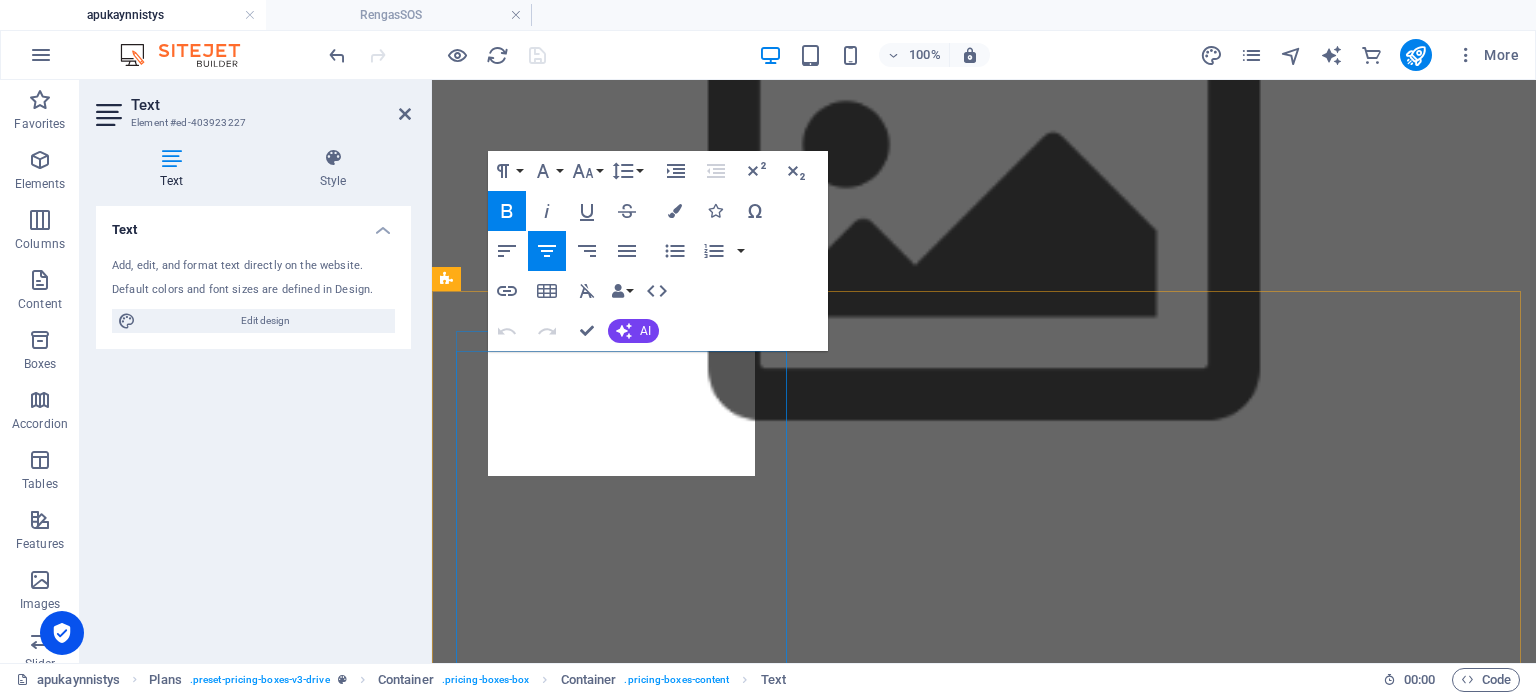 scroll, scrollTop: 18724, scrollLeft: 0, axis: vertical 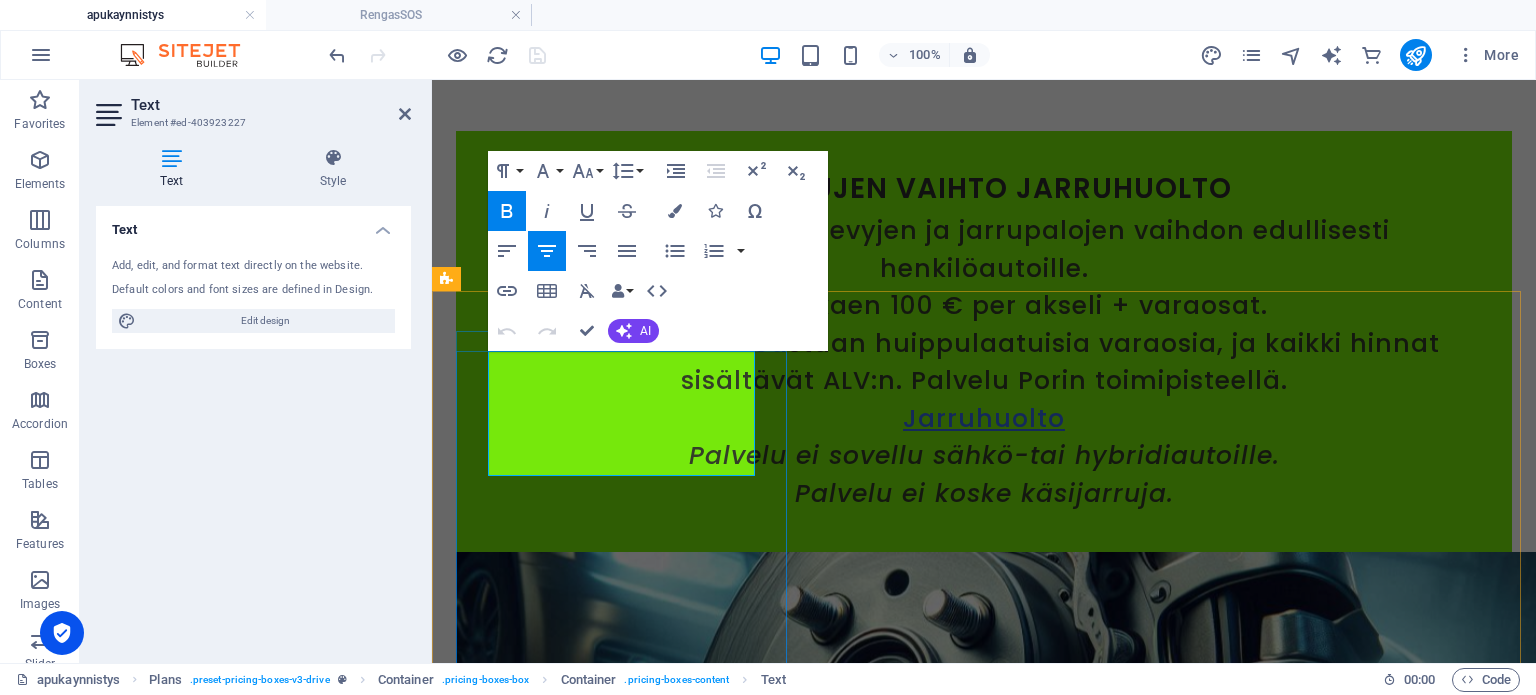 click on "ark. klo 14-18" at bounding box center [984, 9922] 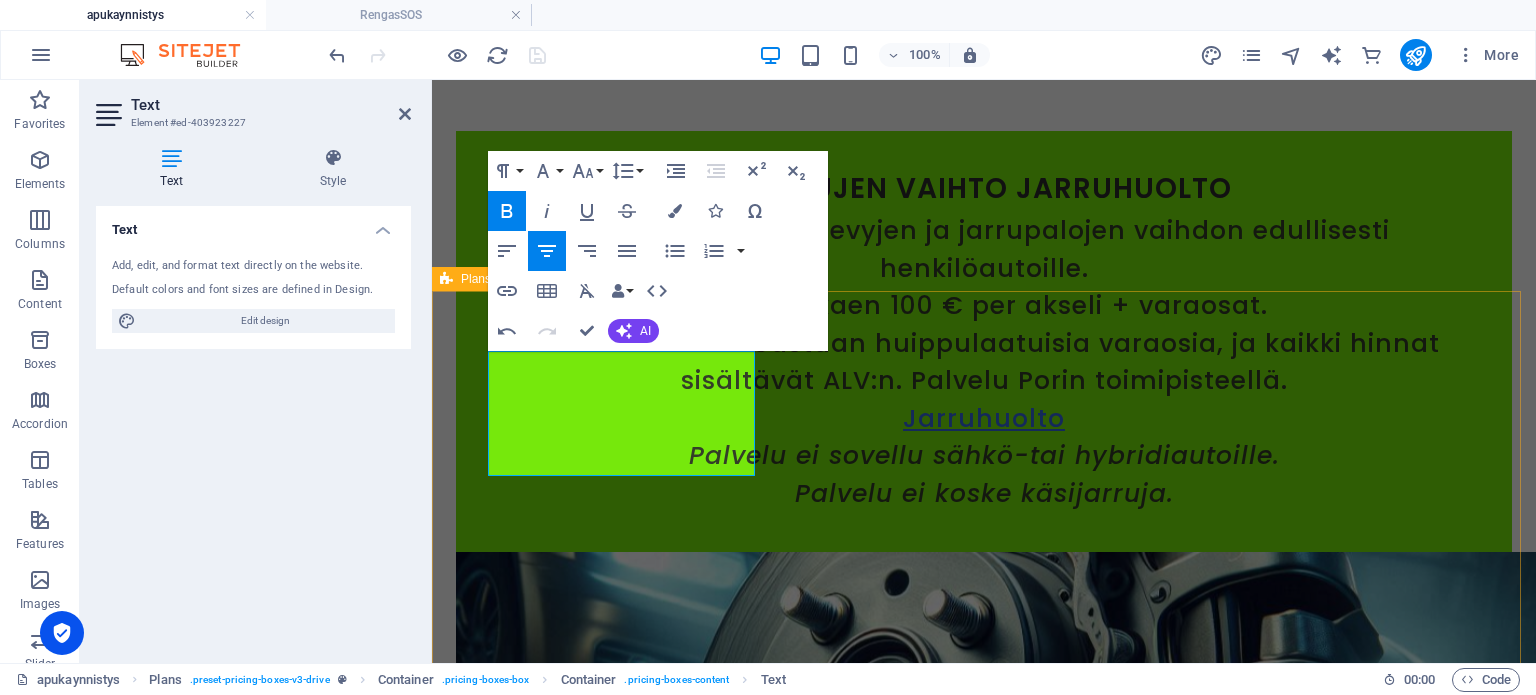 click on "käynnistysapu ennakkotilaus ark. klo 10-18 45€ Soita [PHONE_NUMBER]  +Whatsapp       maksulinkki       Tilaa 2 arkipäivää ennen       Lisäkilometrit veloitetaan paikan päällä 15€ per 10km (meno ja paluu). → Turku & Pori, p ostinumero 28760 +10 km sisältyy hintaan. käynnistysapu ark. klo 10-20 50€ Soita 045 340 4155       maksulinkki       Lisäkilometrit veloitetaan paikan päällä 15€ per 10km (meno ja paluu). → [GEOGRAPHIC_DATA] & Pori  Postinumero, 28760 +10 km sisältyy hintaan. käynnistysapu la&su klo 10-20 80€ Soita 045 340 4155       maksulinkki       Lisäkilometrit veloitetaan paikan päällä 15€ per 10km (meno ja paluu). → Turku & Pori, p ostinumero 28760 +10 km sisältyy hintaan. renkaiden täyttöpalvelu ark Klo 14-20 30€ Soita 045 340 4155       1-4 rengasta       Ennakkomaksu 30€   maksulinkki tulee sähköpostiin       Lisäkilometrit veloitetaan paikan päällä 15€ per 10km (meno ja paluu) → [GEOGRAPHIC_DATA] & Pori, p 25€" at bounding box center [984, 14886] 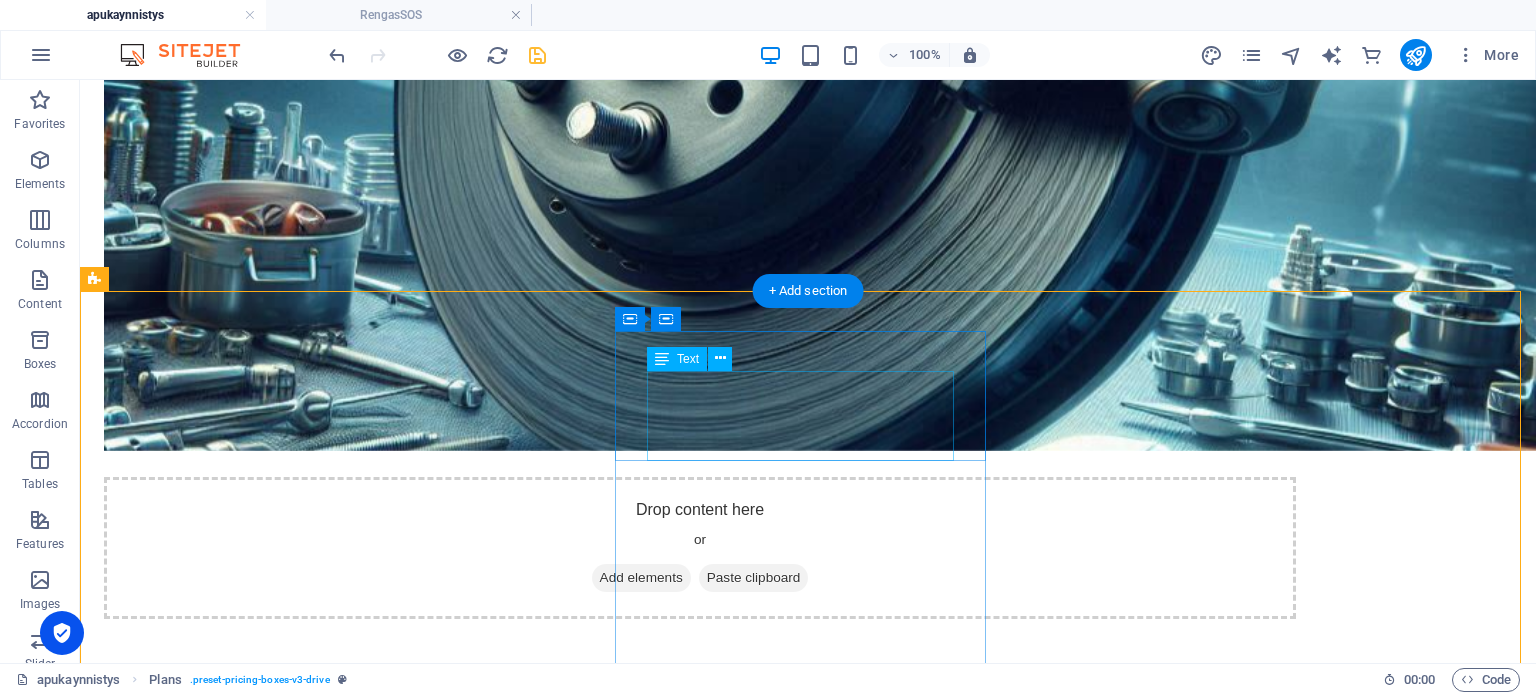 scroll, scrollTop: 17519, scrollLeft: 0, axis: vertical 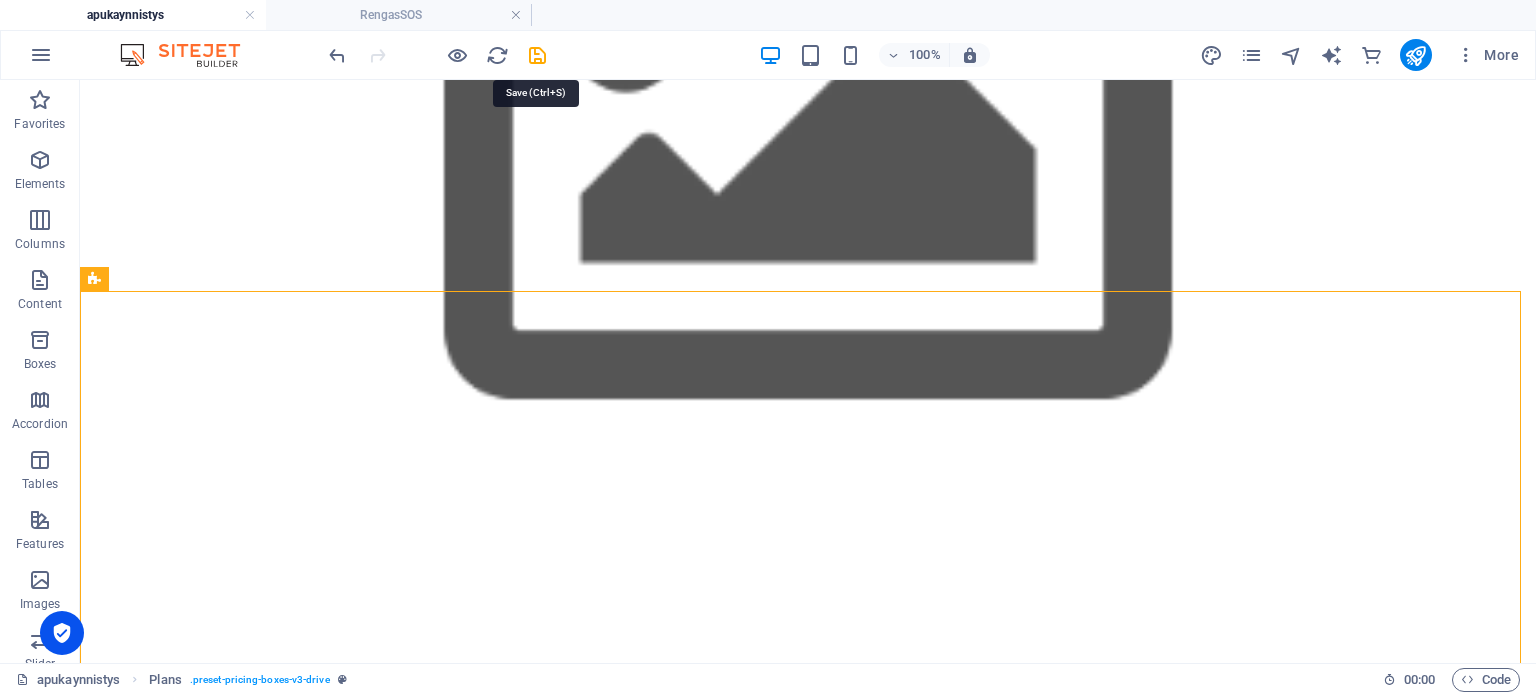 click at bounding box center [537, 55] 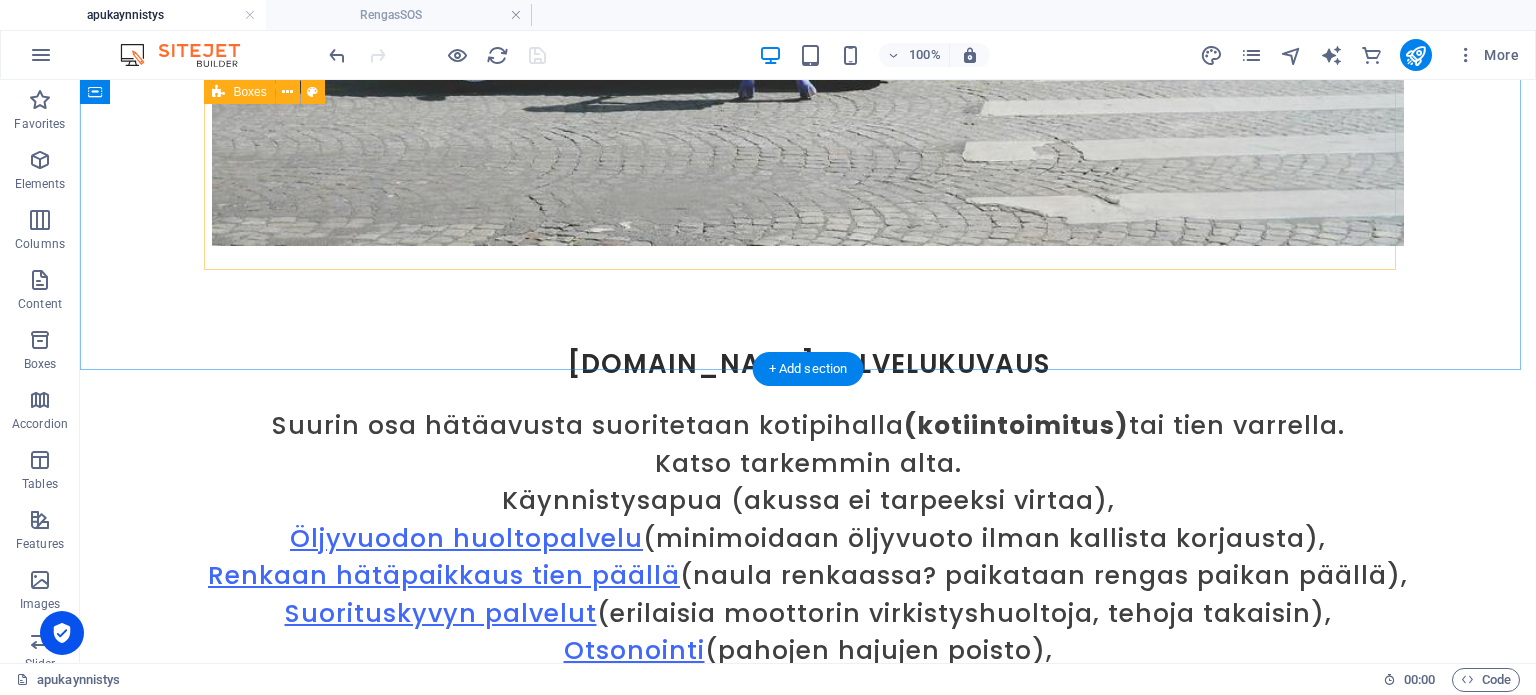 scroll, scrollTop: 4519, scrollLeft: 0, axis: vertical 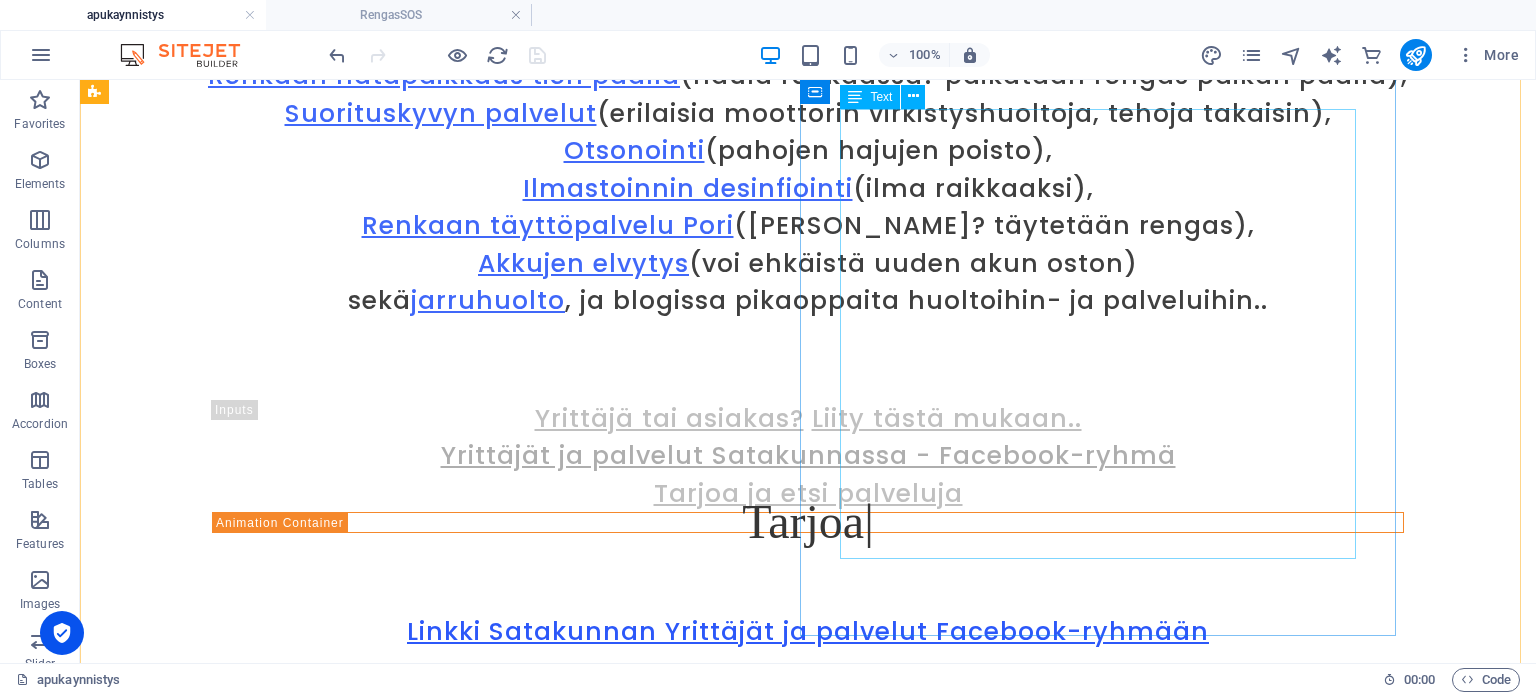click on "Akku loppu? Me käynnistämme autosi – missä vaan Porissa! Käynnistysapu Porissa ja lähiympäristössä: ✅ Arkisin 10-22 | 50 € ✅ Lauantai & sunnuntai 10-20 | 80 € ✅ Pyhälisä +50 € (juhlapyhät) Matkustamme myös kauemmaksi: Yli 10 km | +15 € / 10 km (meno-paluu) 💳 Maksu kätevästi maksupäätteellä tai käteisellä" at bounding box center (700, 3362) 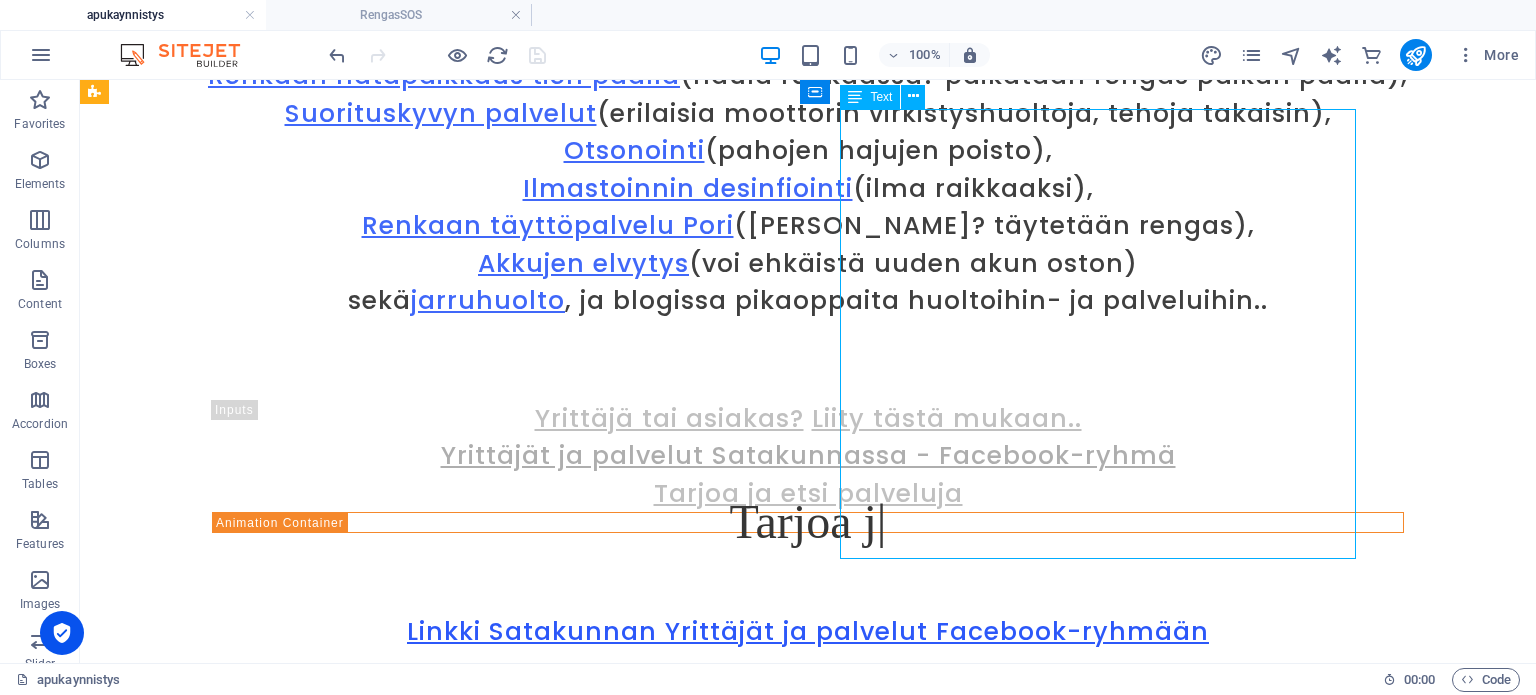 click on "Akku loppu? Me käynnistämme autosi – missä vaan Porissa! Käynnistysapu Porissa ja lähiympäristössä: ✅ Arkisin 10-22 | 50 € ✅ Lauantai & sunnuntai 10-20 | 80 € ✅ Pyhälisä +50 € (juhlapyhät) Matkustamme myös kauemmaksi: Yli 10 km | +15 € / 10 km (meno-paluu) 💳 Maksu kätevästi maksupäätteellä tai käteisellä" at bounding box center (700, 3362) 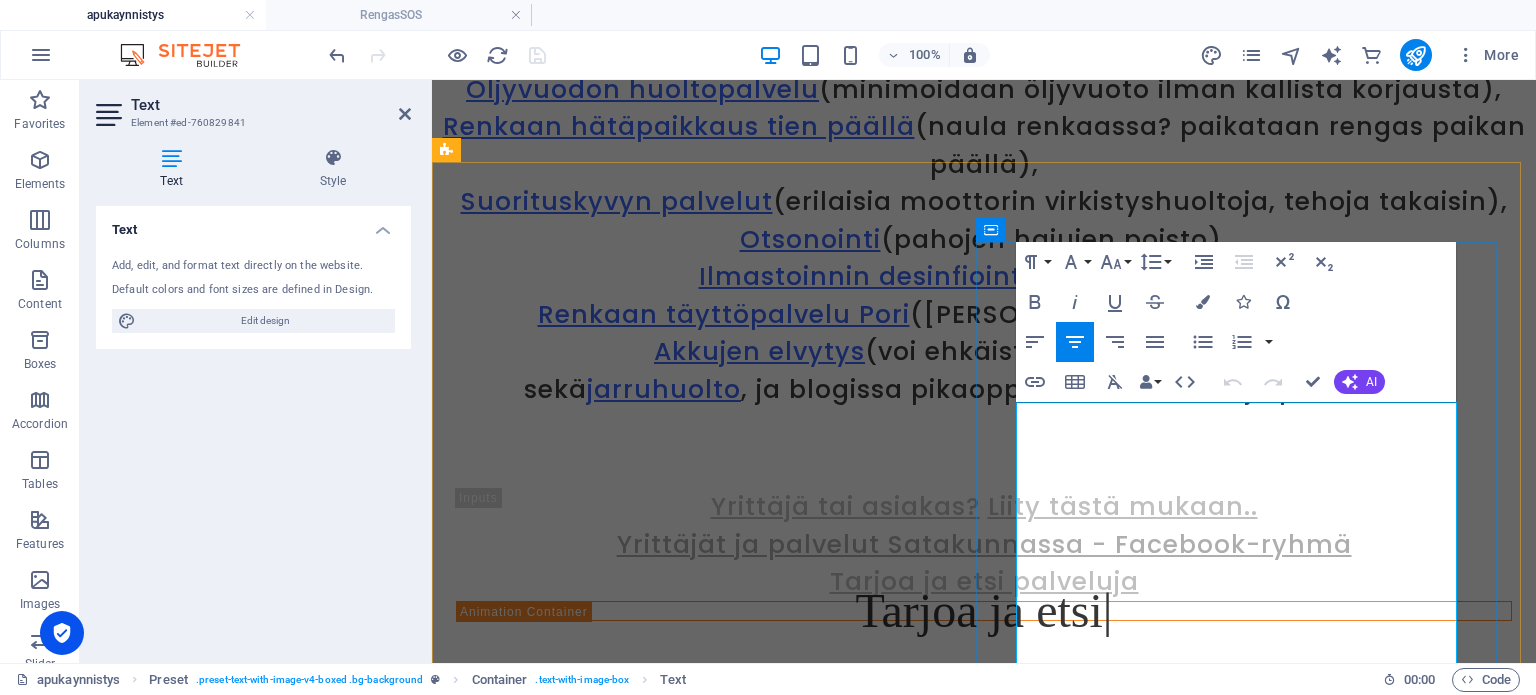 scroll, scrollTop: 4719, scrollLeft: 0, axis: vertical 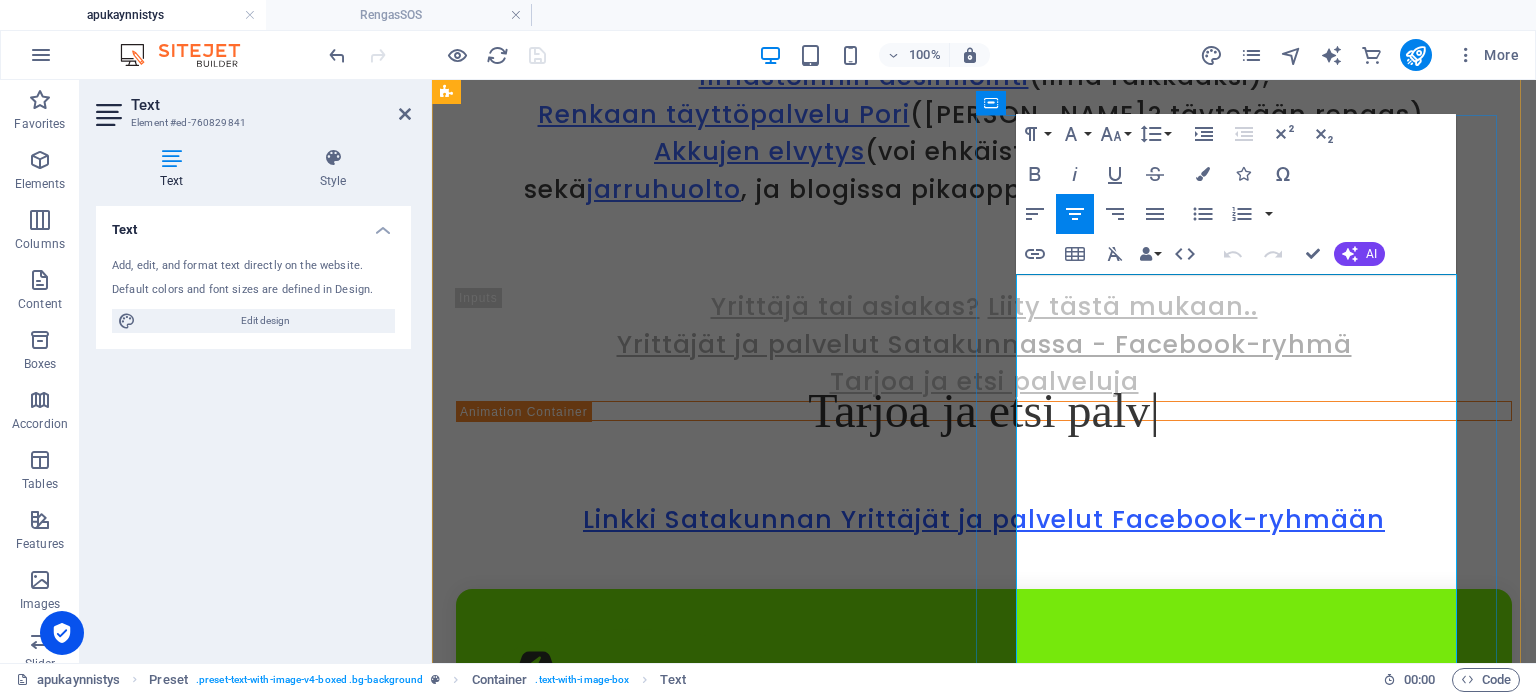 click on "✅ Arkisin 10-22 | 50 € ✅ Lauantai & sunnuntai 10-20 | 80 € ✅ Pyhälisä +50 € (juhlapyhät)" at bounding box center [984, 3456] 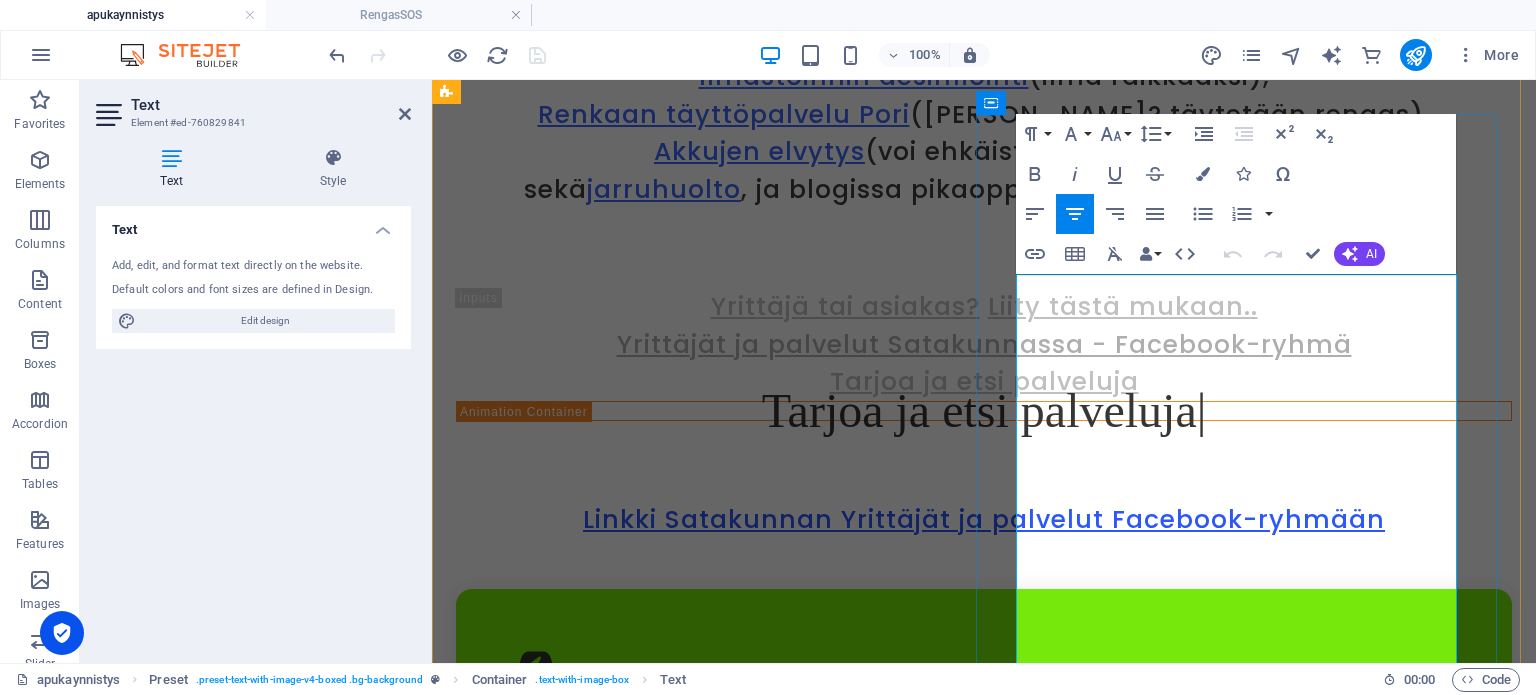 type 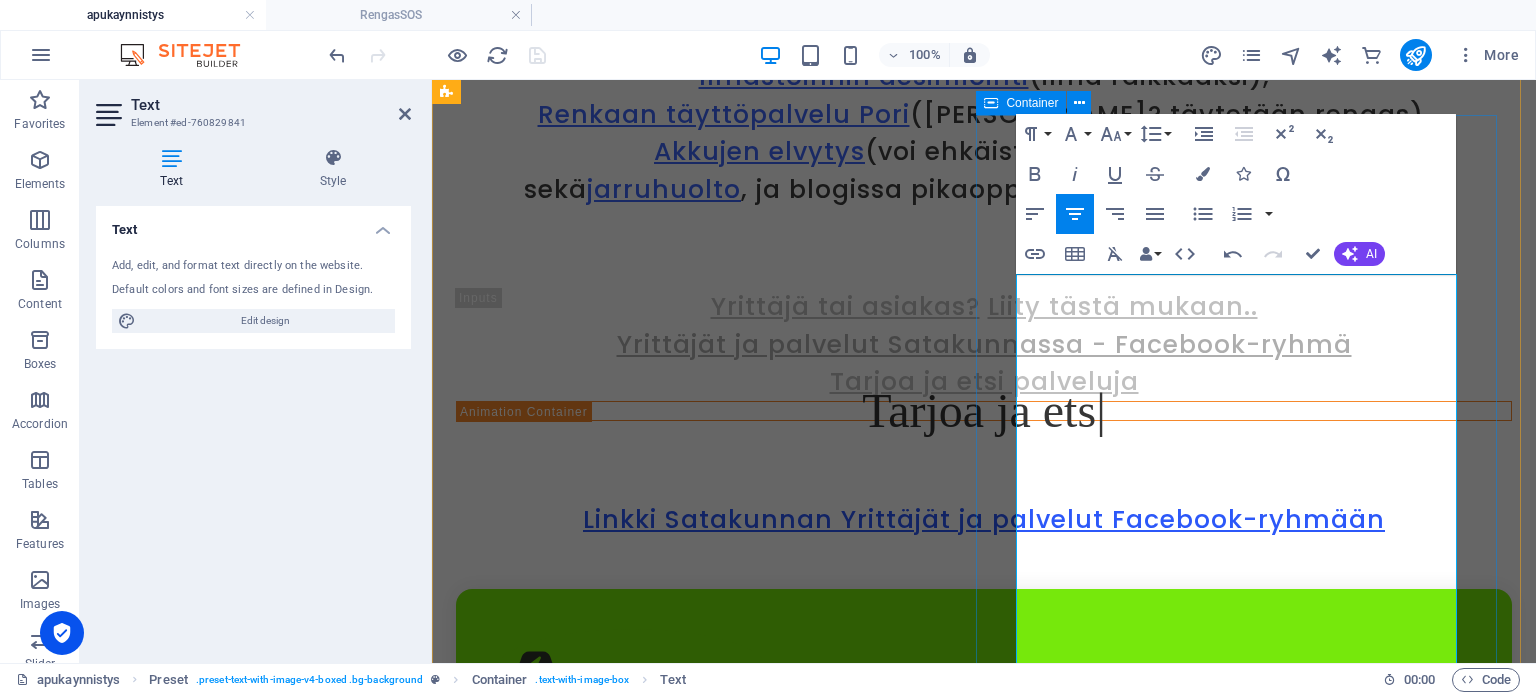 click on "käynnistysapu - autot ja veneet Pori 50€ Akku loppu? Me käynnistämme autosi – missä vaan Porissa! Käynnistysapu Porissa ja lähiympäristössä: ✅ Arkisin 10-20 | 50 € ✅ Lauantai & sunnuntai 10-20 | 80 € ✅ Pyhälisä +50 € (juhlapyhät) Matkustamme myös kauemmaksi: Yli 10 km | +15 € / 10 km (meno-paluu) 💳 Maksu kätevästi maksupäätteellä tai käteisellä Lisätiedot käynnistysavusta" at bounding box center [984, 3452] 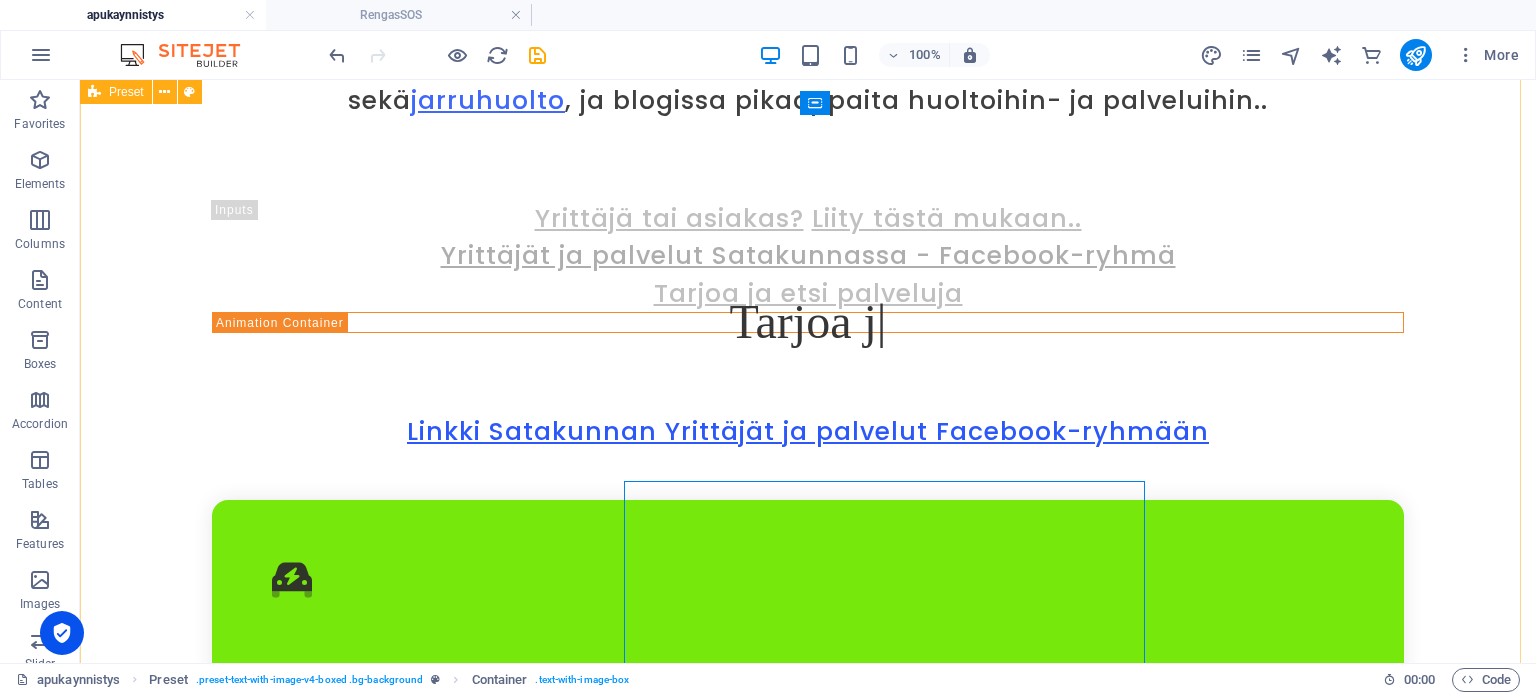 scroll, scrollTop: 4353, scrollLeft: 0, axis: vertical 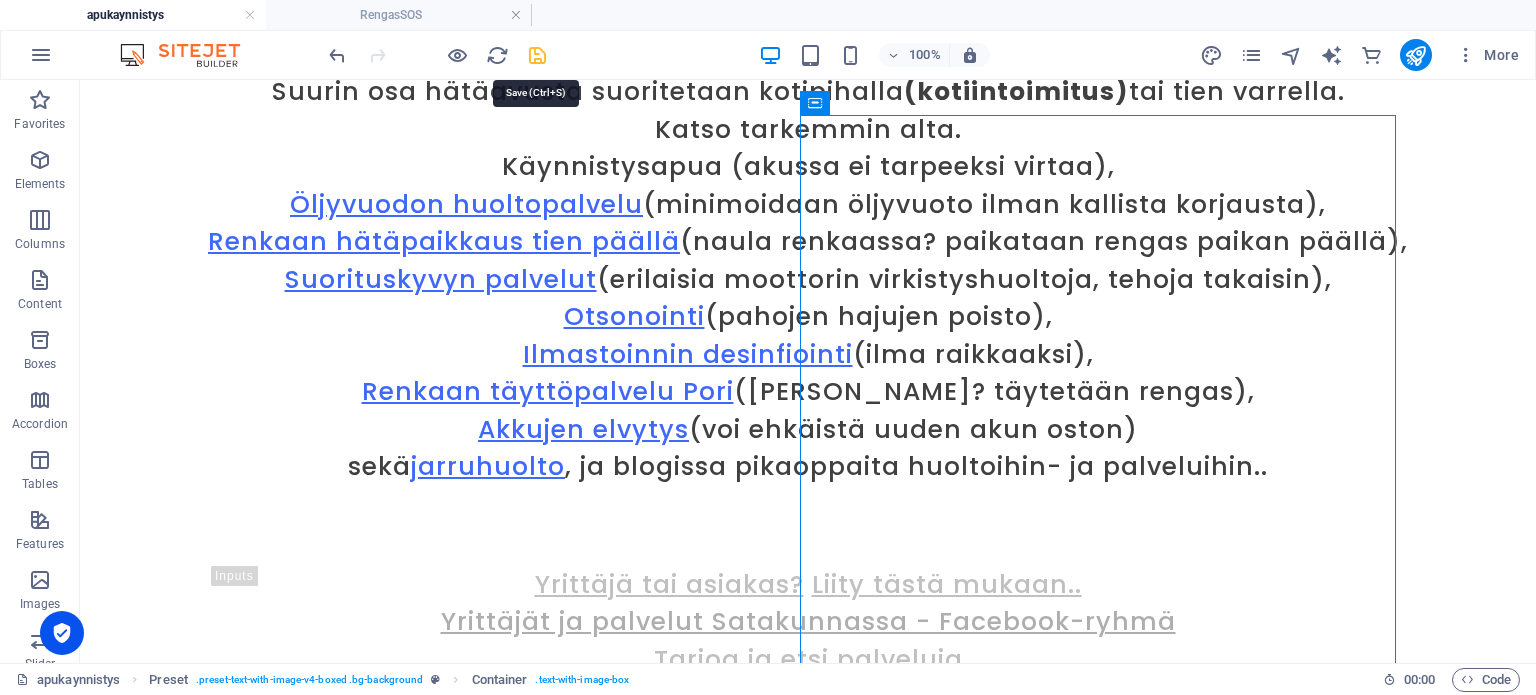 click at bounding box center (537, 55) 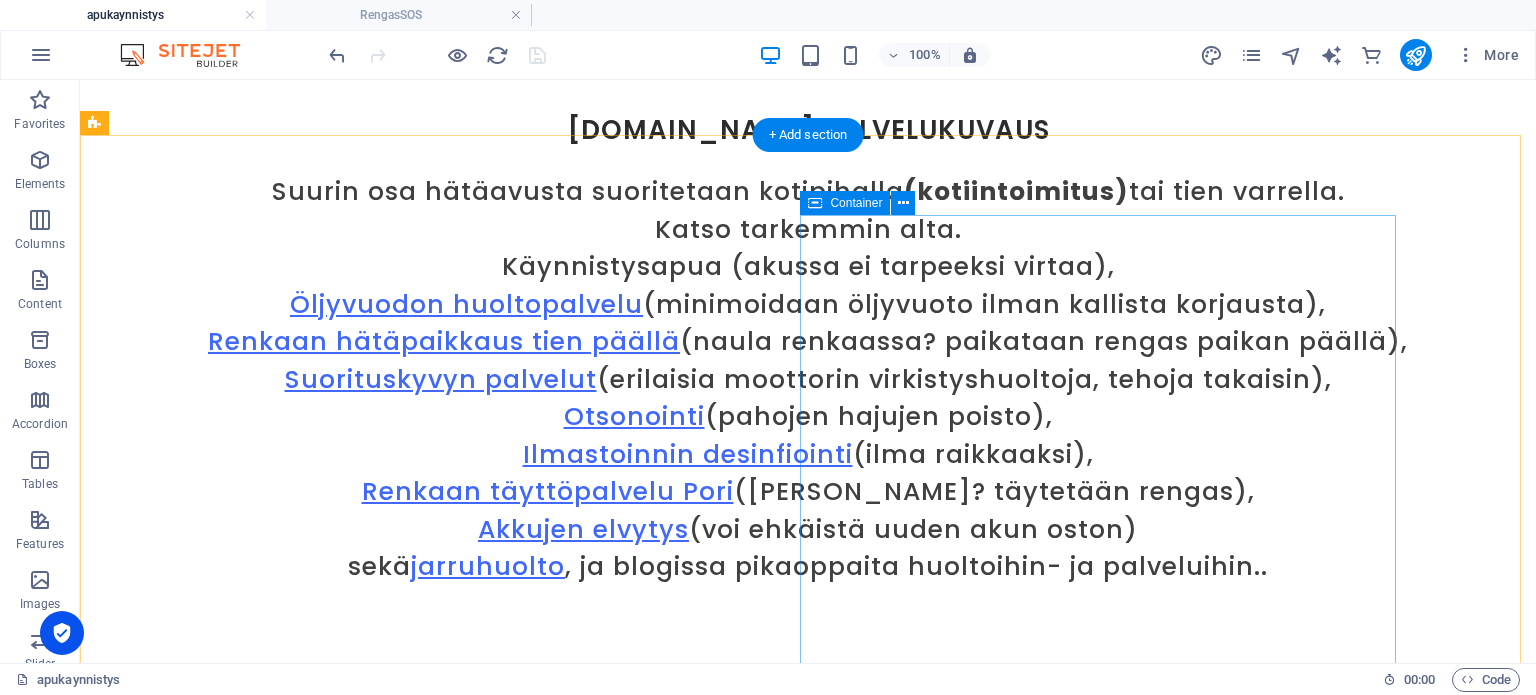 scroll, scrollTop: 3753, scrollLeft: 0, axis: vertical 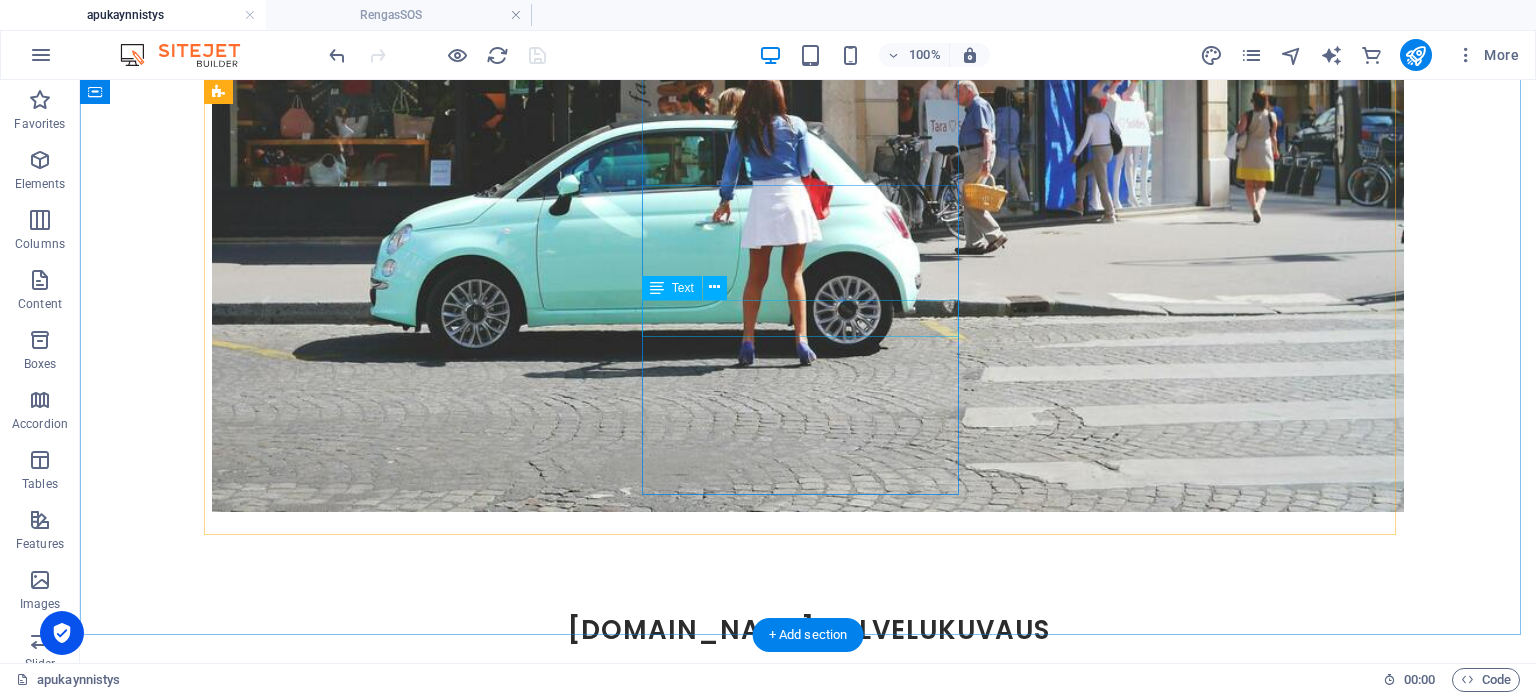 click on "Lauantai: 14:00 - 22:00" at bounding box center [410, 2215] 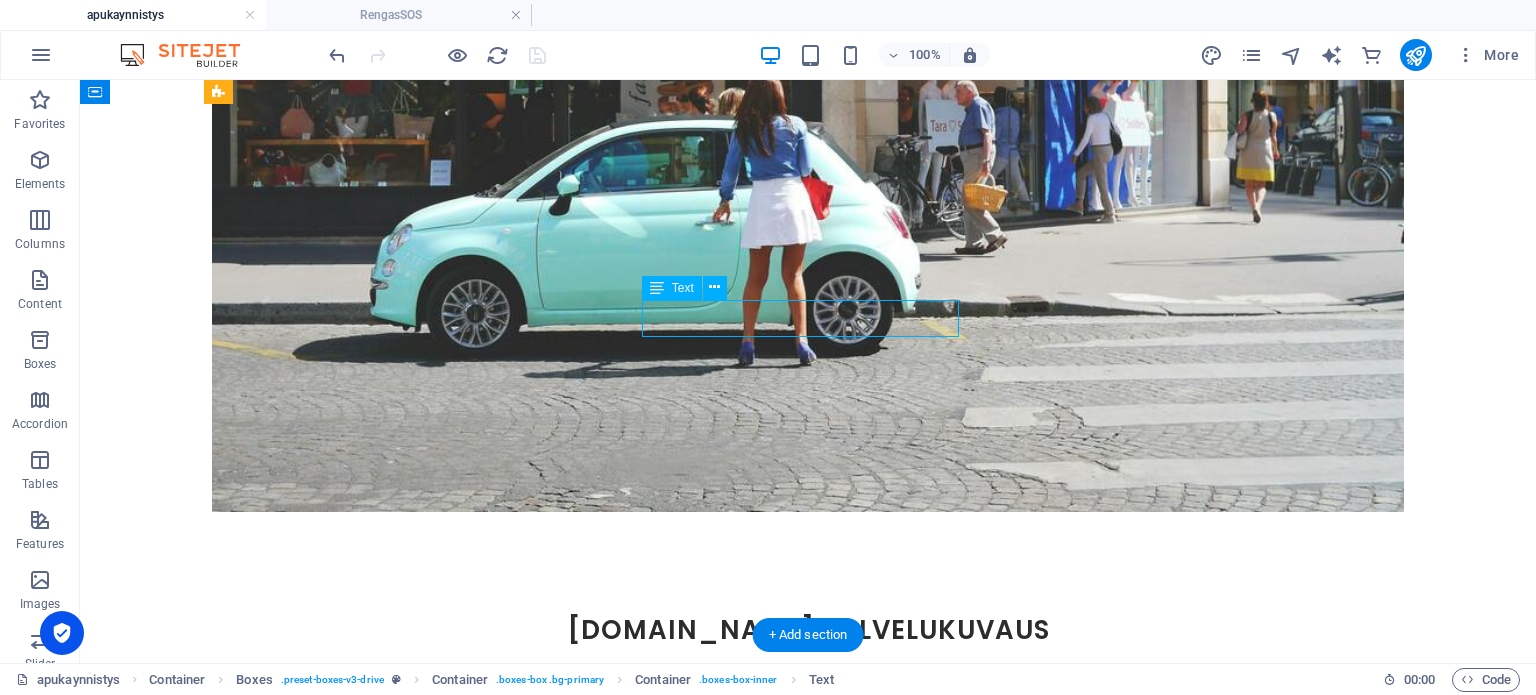 click on "Lauantai: 14:00 - 22:00" at bounding box center (410, 2215) 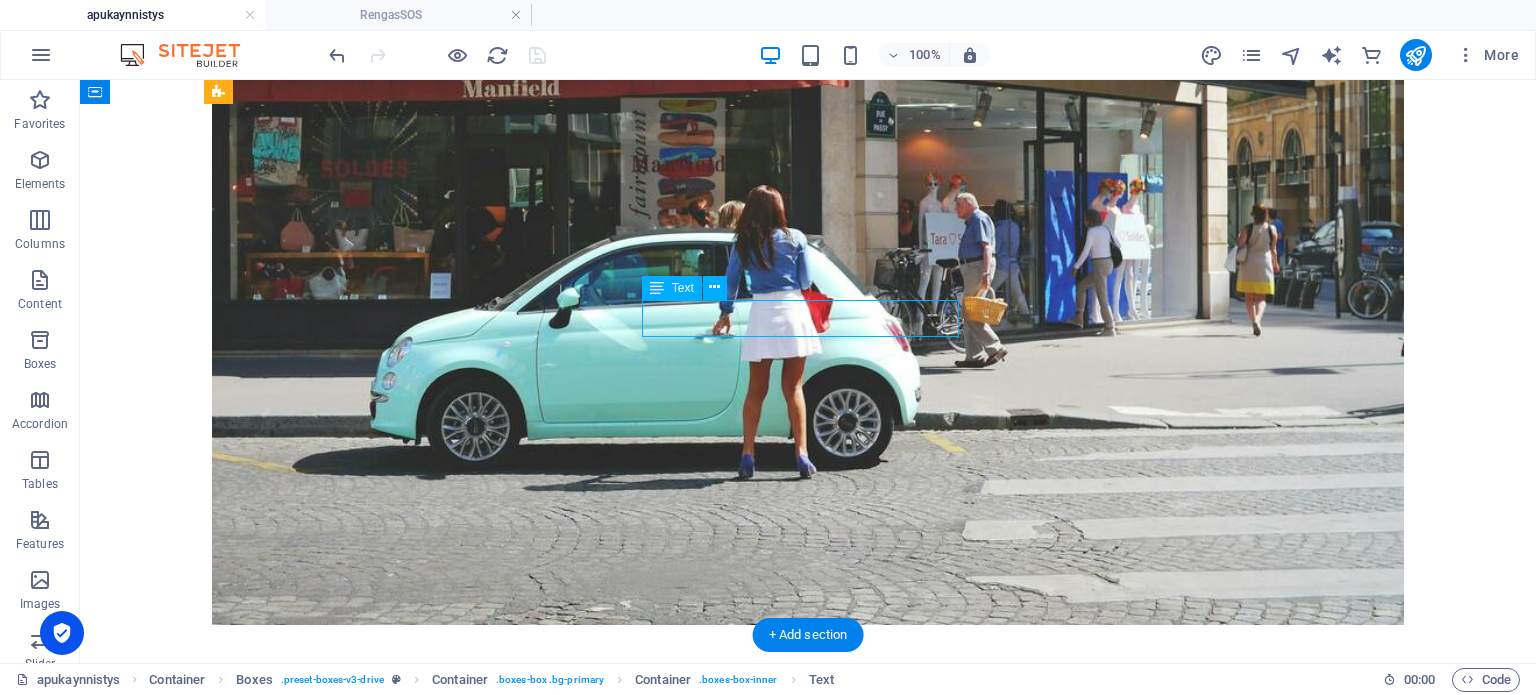 scroll, scrollTop: 4006, scrollLeft: 0, axis: vertical 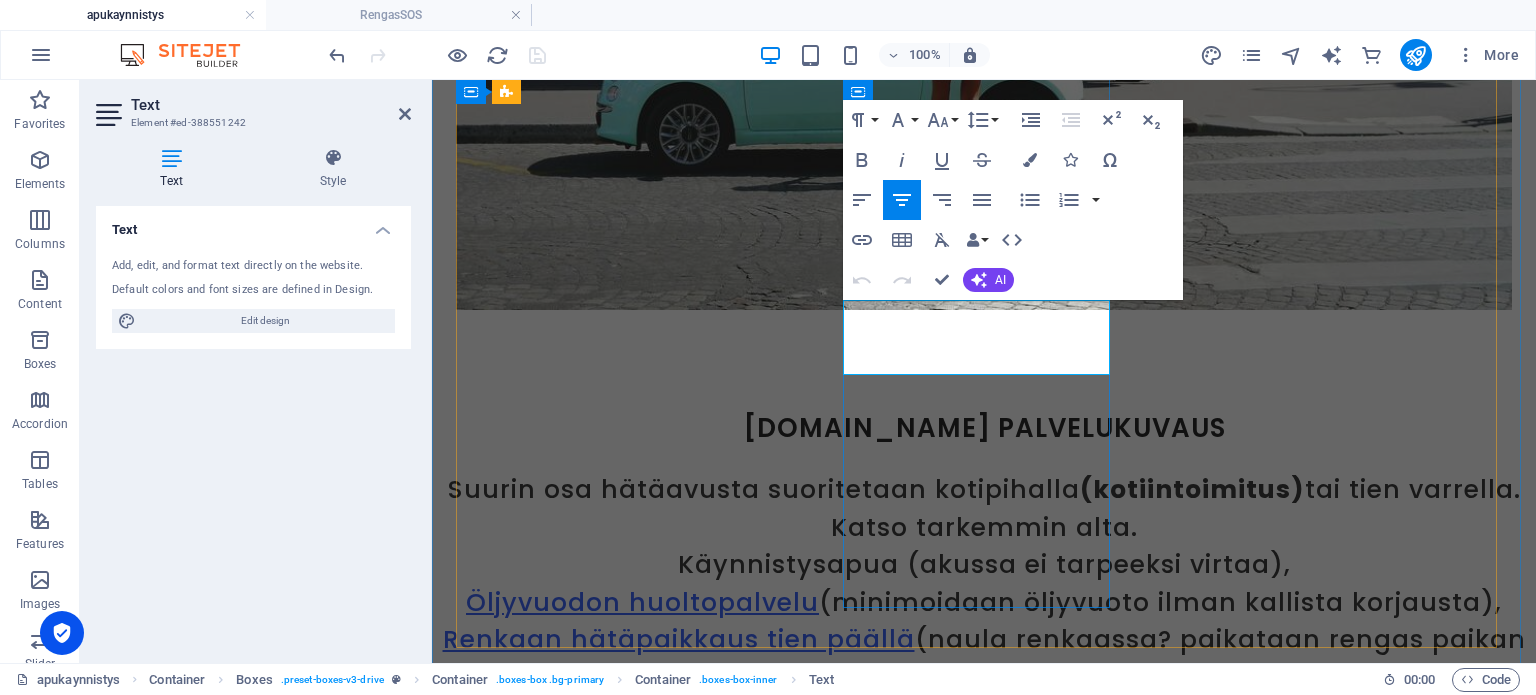 click on "Lauantai: 14:00 - 22:00" at bounding box center (632, 2105) 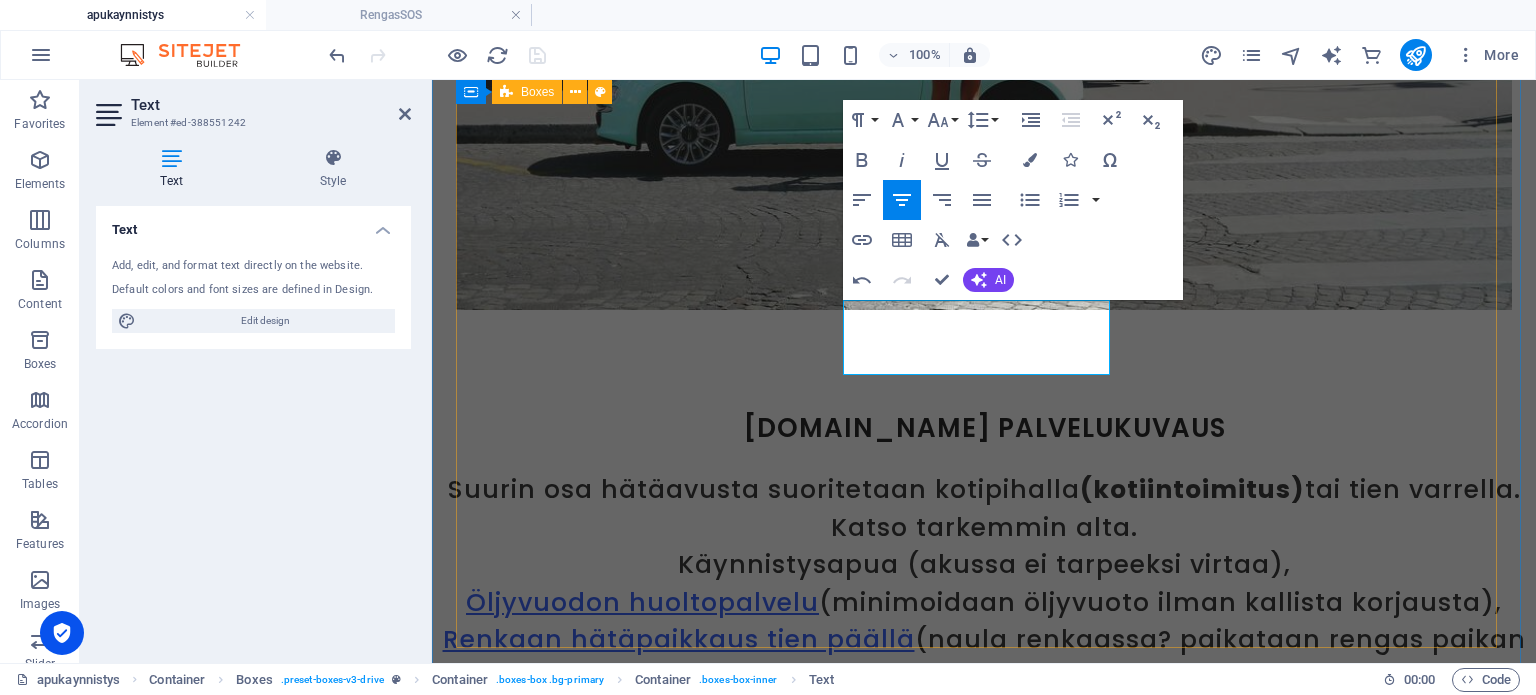click on ".fa-secondary{opacity:.4} palvelualue [GEOGRAPHIC_DATA] + 100km Pori + 100km +10 km sis. hintaan 15 € per 10 km (meno & paluu). aukioloajat Arkisin: 10:00 - 22:00 Lauantai: 10:00 - 22:00 Sunnuntai: 14:00 - 22:00 Lisäksi palvelut saatavilla sopimuksen mukaan käynnistysapu Viesti [PHONE_NUMBER] + Whatsapp tilaukset Soita nyt" at bounding box center [984, 2067] 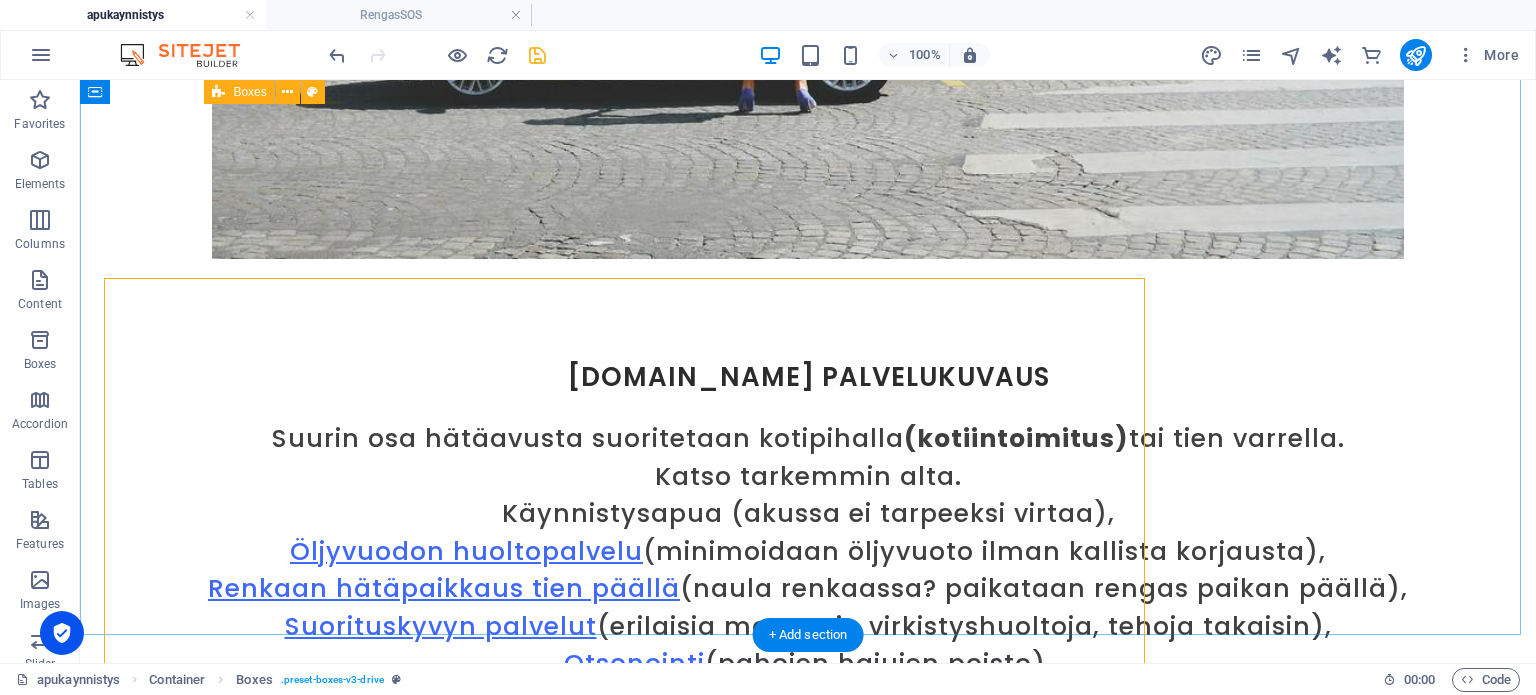 scroll, scrollTop: 3753, scrollLeft: 0, axis: vertical 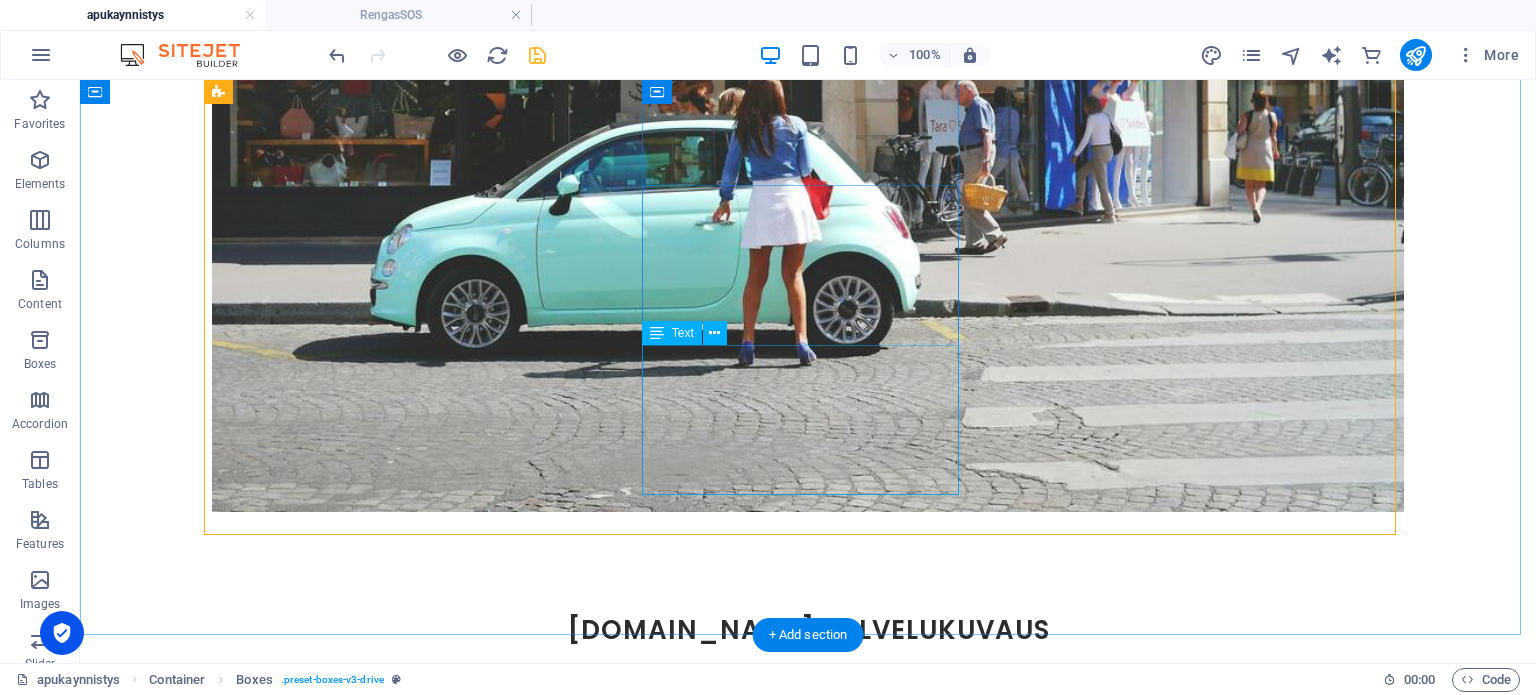 click on "Sunnuntai: 14:00 - 22:00 Lisäksi palvelut saatavilla sopimuksen mukaan" at bounding box center [410, 2316] 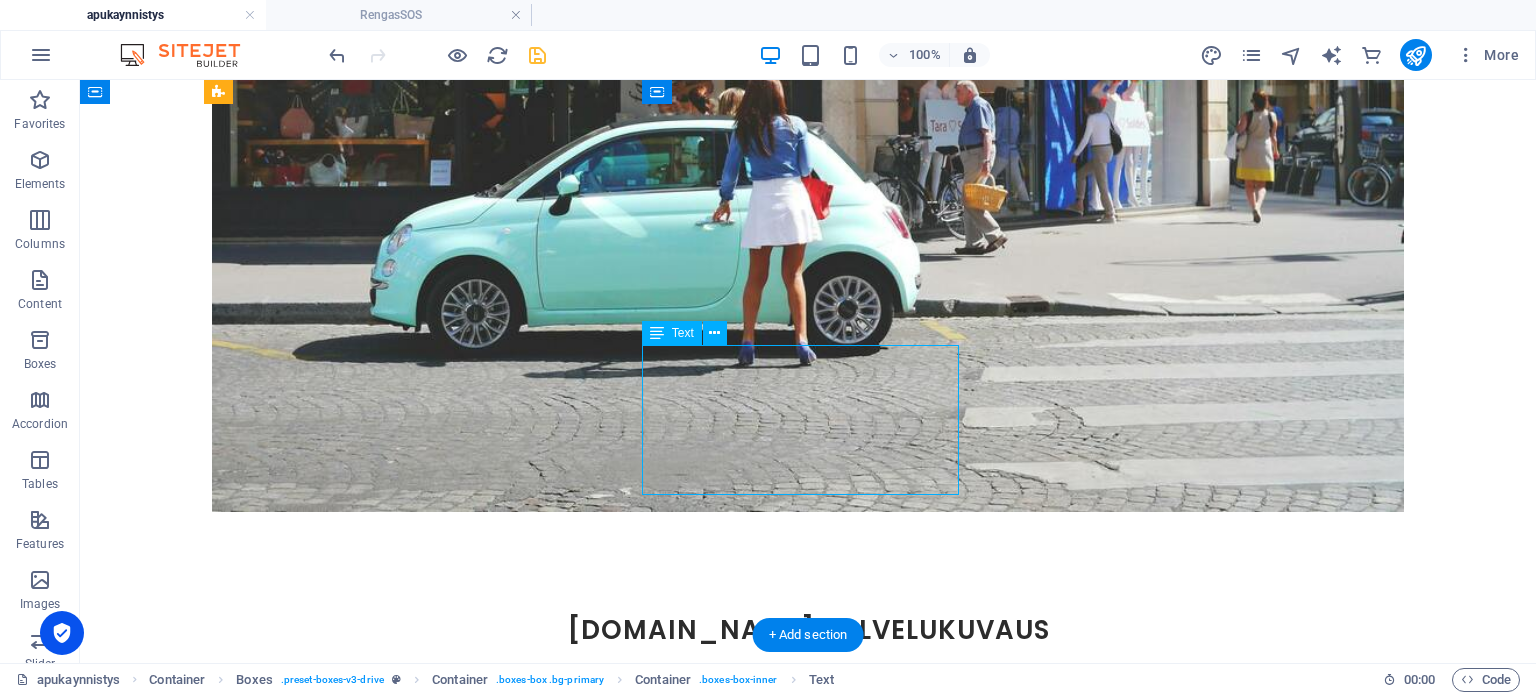 click on "Sunnuntai: 14:00 - 22:00 Lisäksi palvelut saatavilla sopimuksen mukaan" at bounding box center [410, 2316] 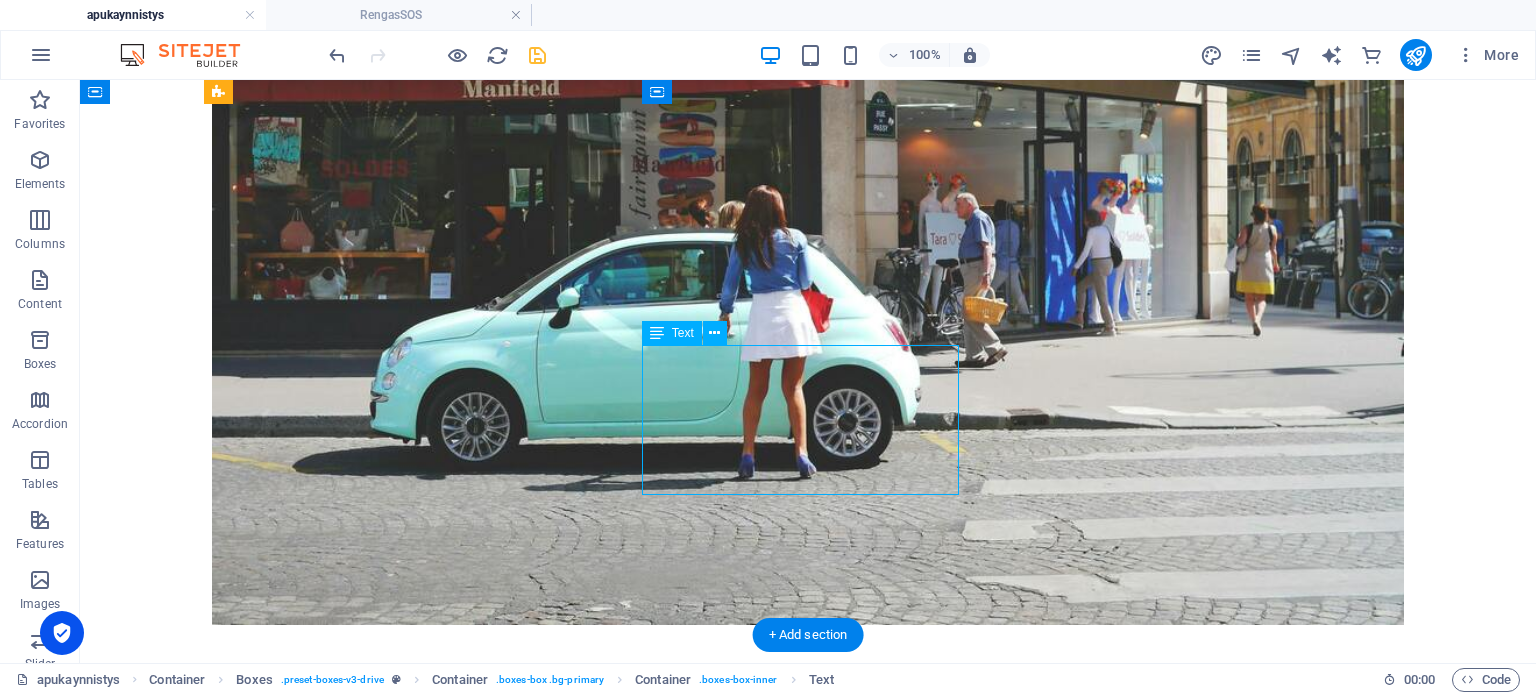 scroll, scrollTop: 4006, scrollLeft: 0, axis: vertical 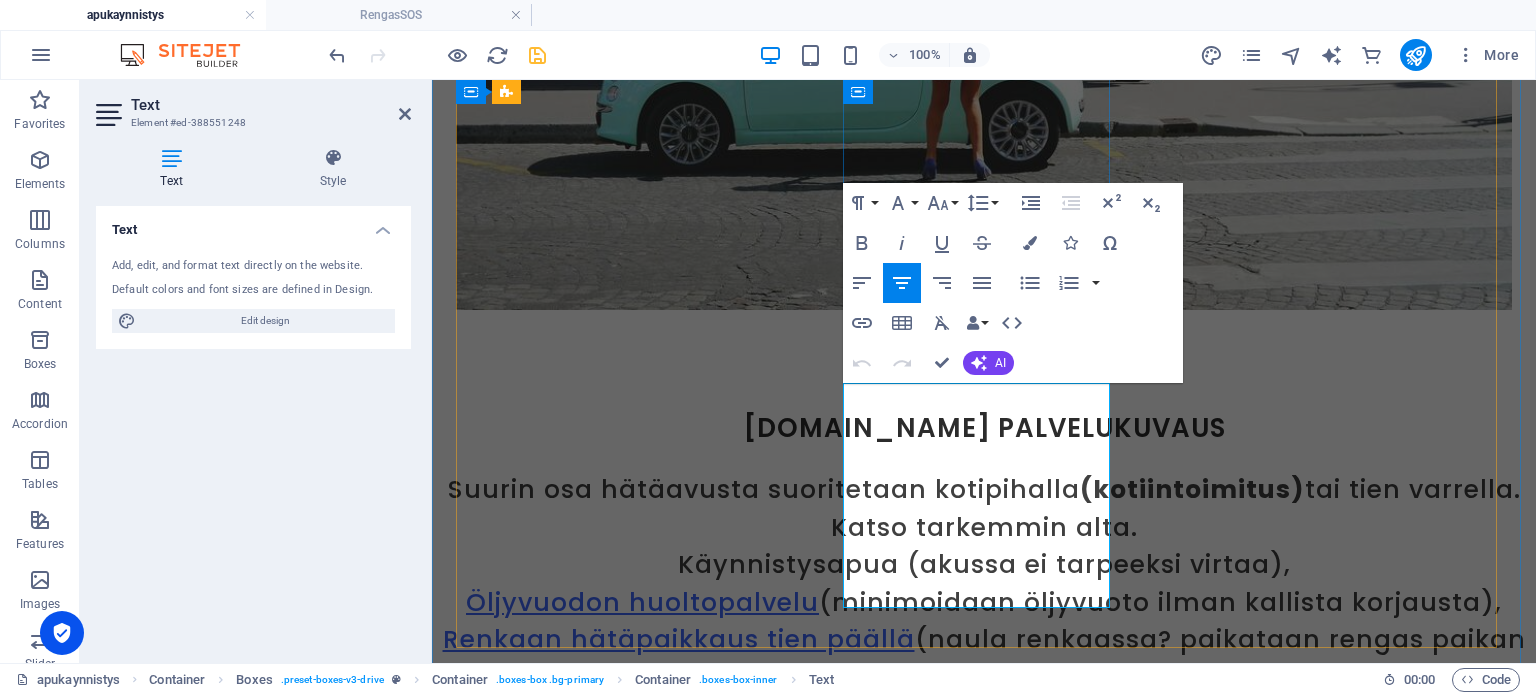 click on "Sunnuntai: 14:00 - 22:00" at bounding box center (632, 2188) 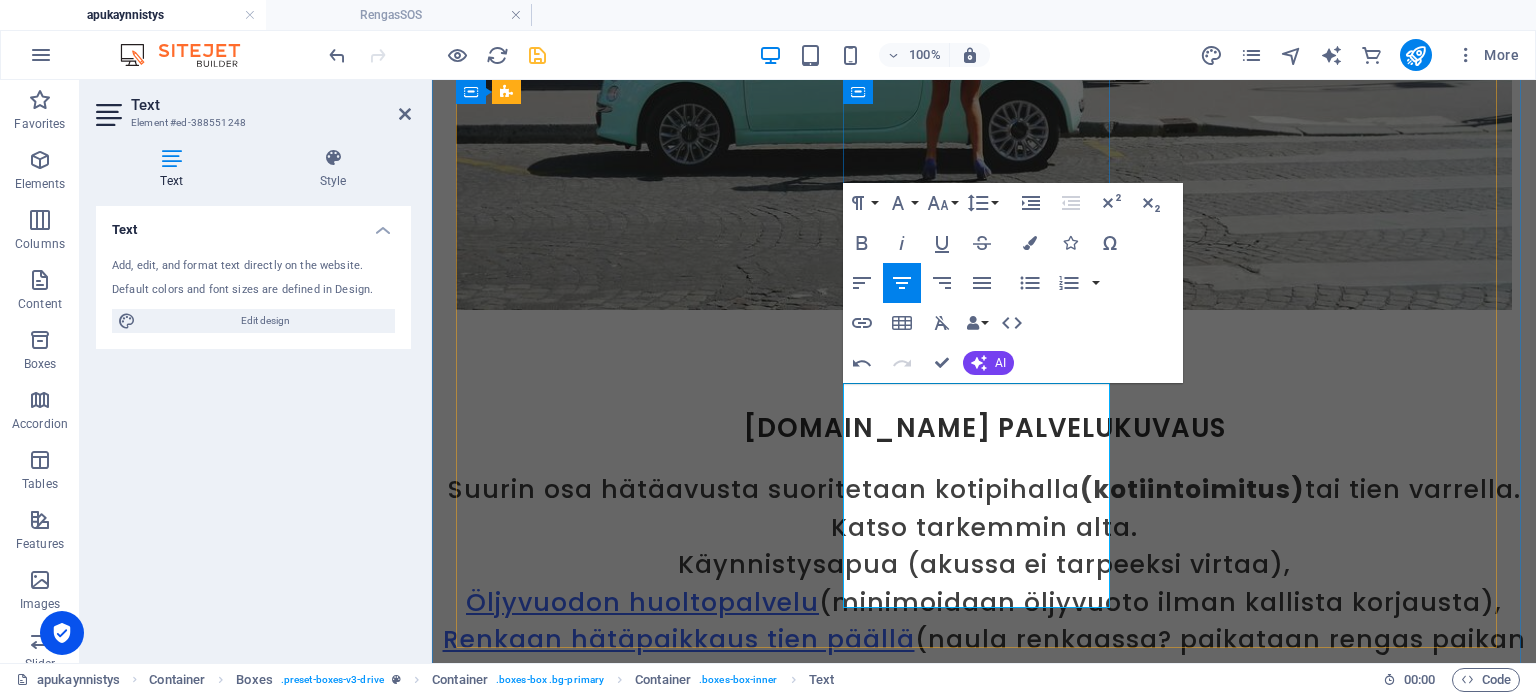 type 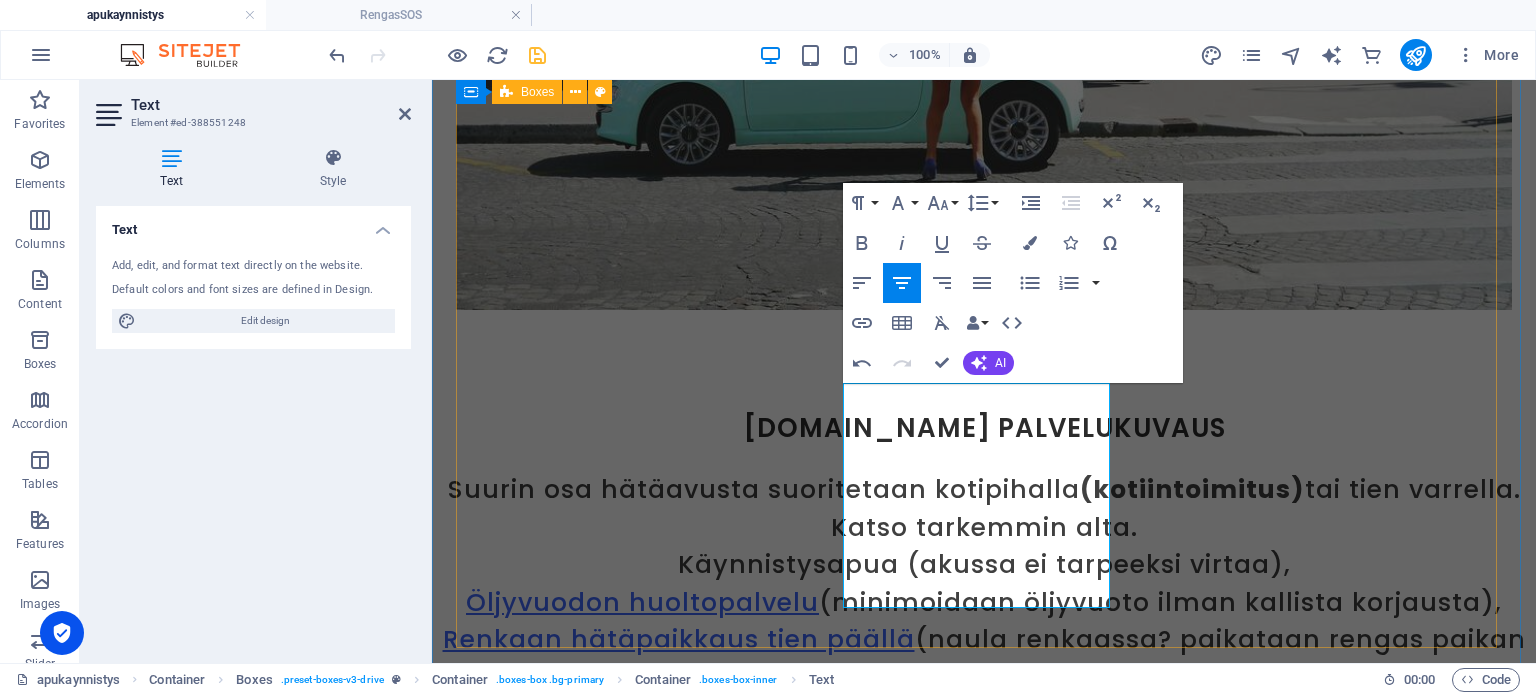 click on ".fa-secondary{opacity:.4} palvelualue [GEOGRAPHIC_DATA] + 100km Pori + 100km +10 km sis. hintaan 15 € per 10 km (meno & paluu). aukioloajat Arkisin: 10:00 - 22:00 Lauantai: 10:00 - 22:00 Sunnuntai: 10:00 - 22:00 Lisäksi palvelut saatavilla sopimuksen mukaan käynnistysapu Viesti [PHONE_NUMBER] + Whatsapp tilaukset Soita nyt" at bounding box center (984, 2067) 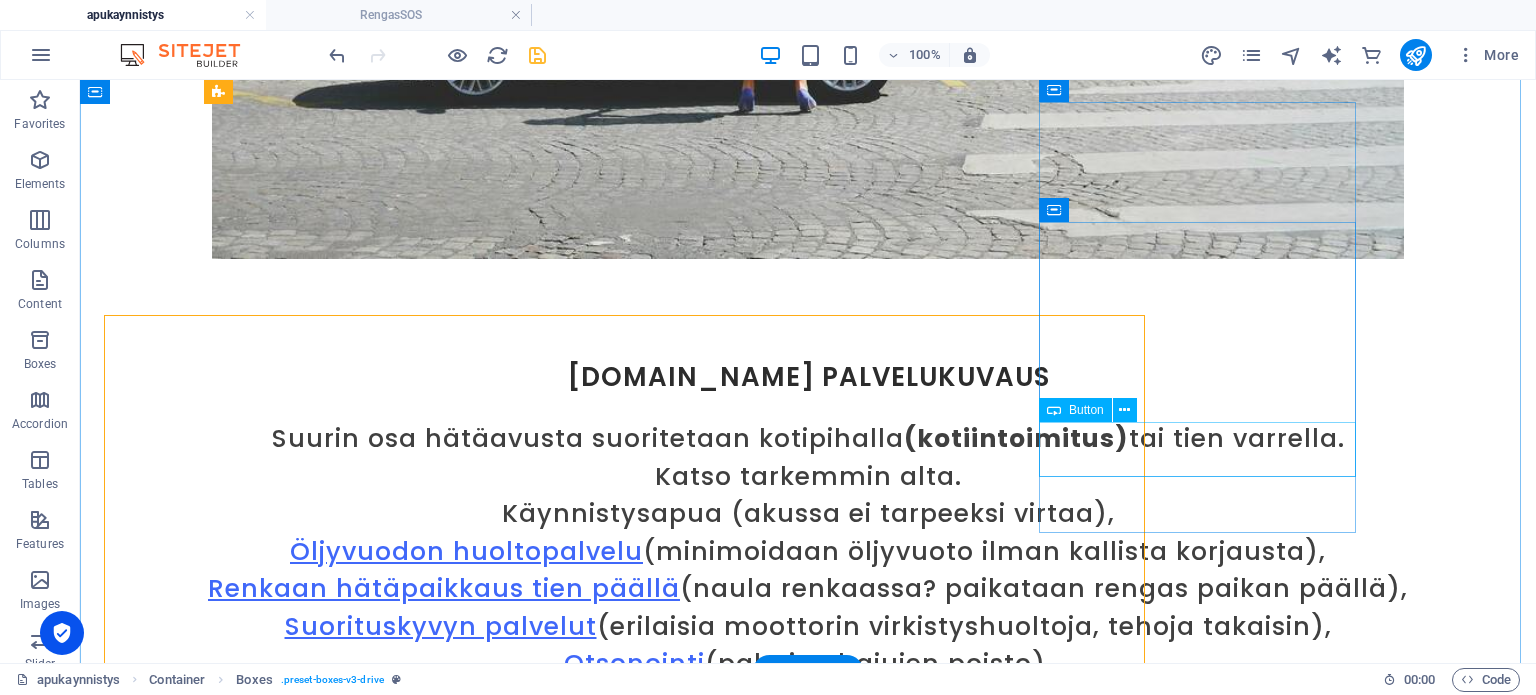 scroll, scrollTop: 3716, scrollLeft: 0, axis: vertical 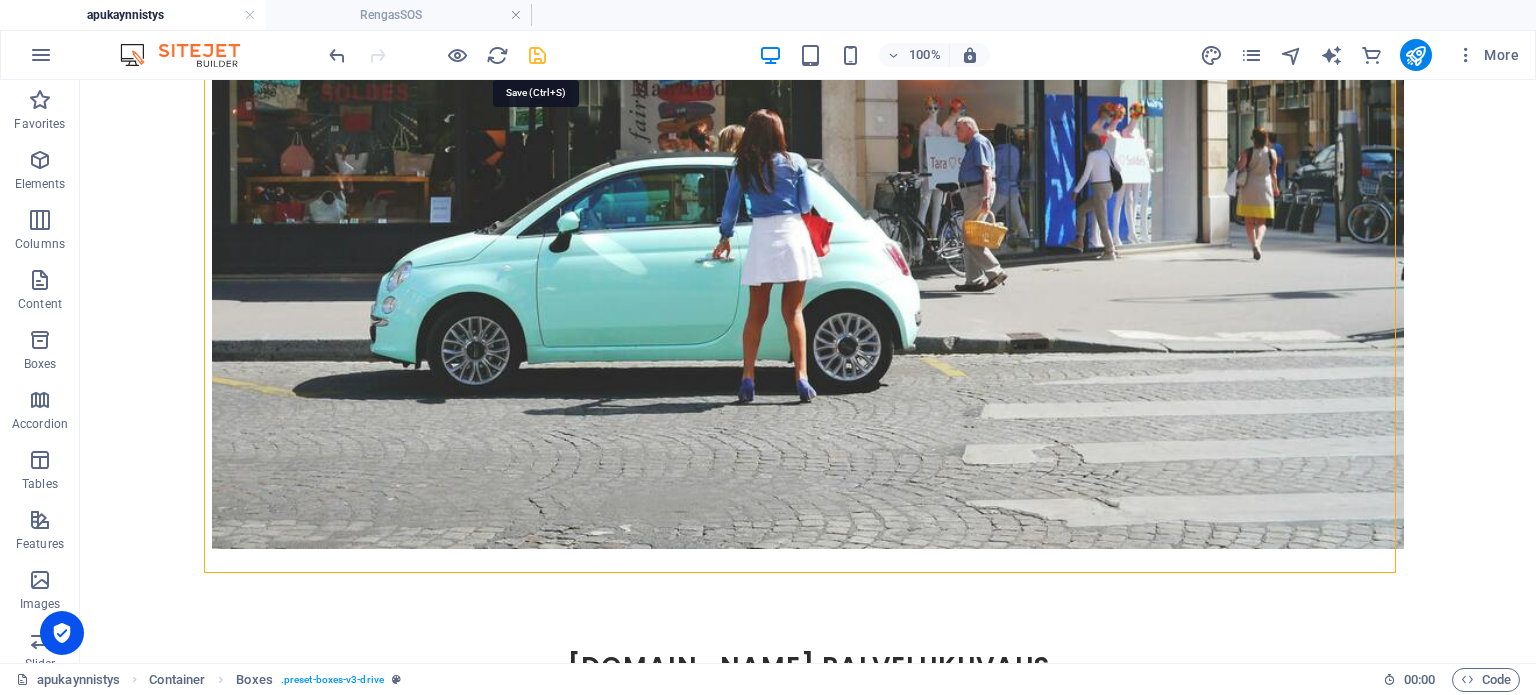 click at bounding box center (537, 55) 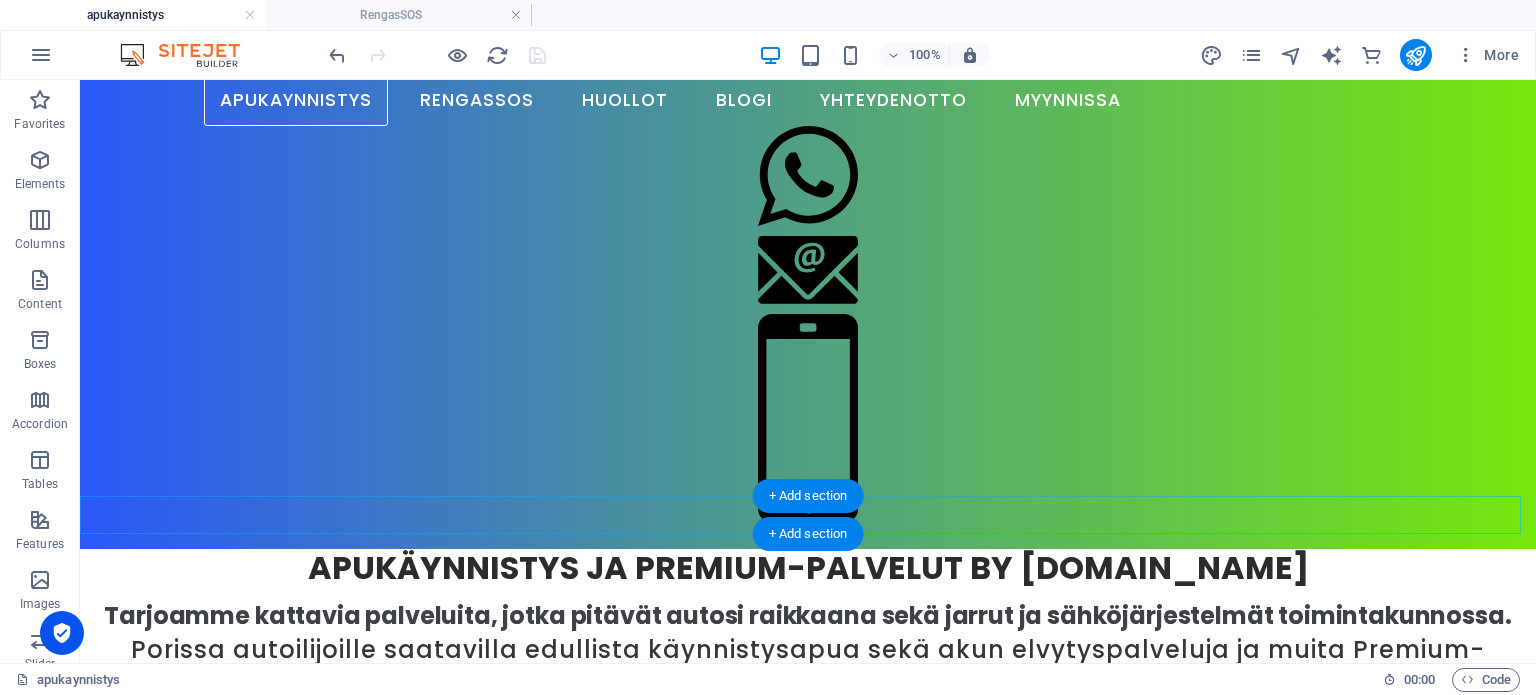 scroll, scrollTop: 0, scrollLeft: 0, axis: both 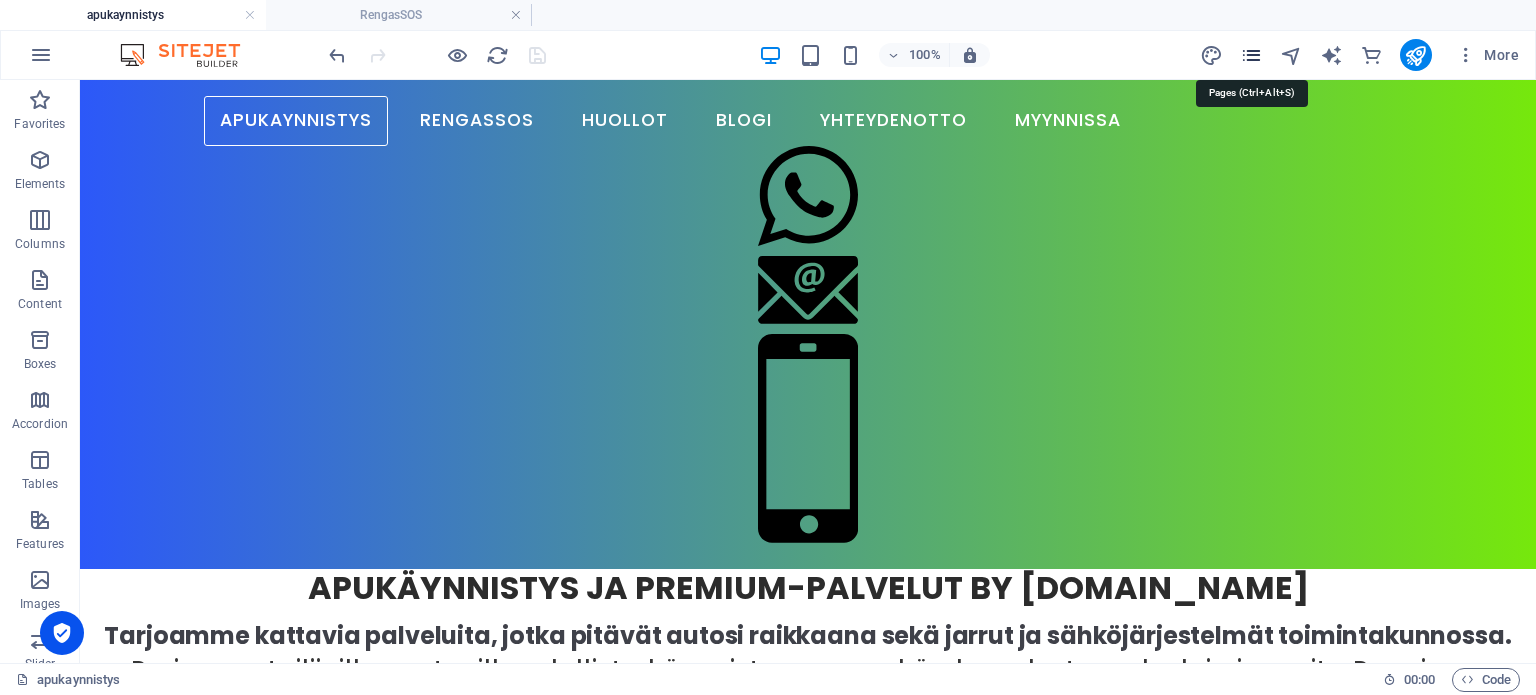 click at bounding box center (1251, 55) 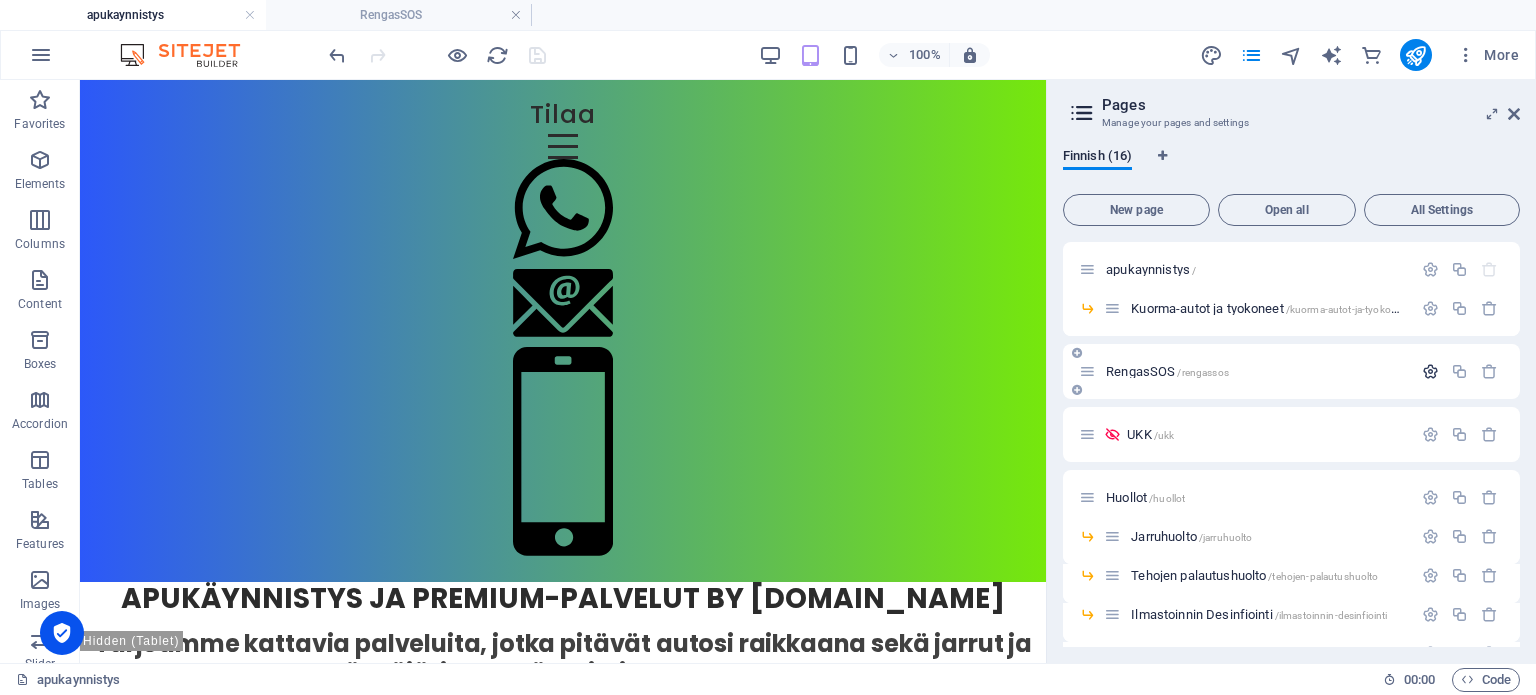 click at bounding box center (1430, 371) 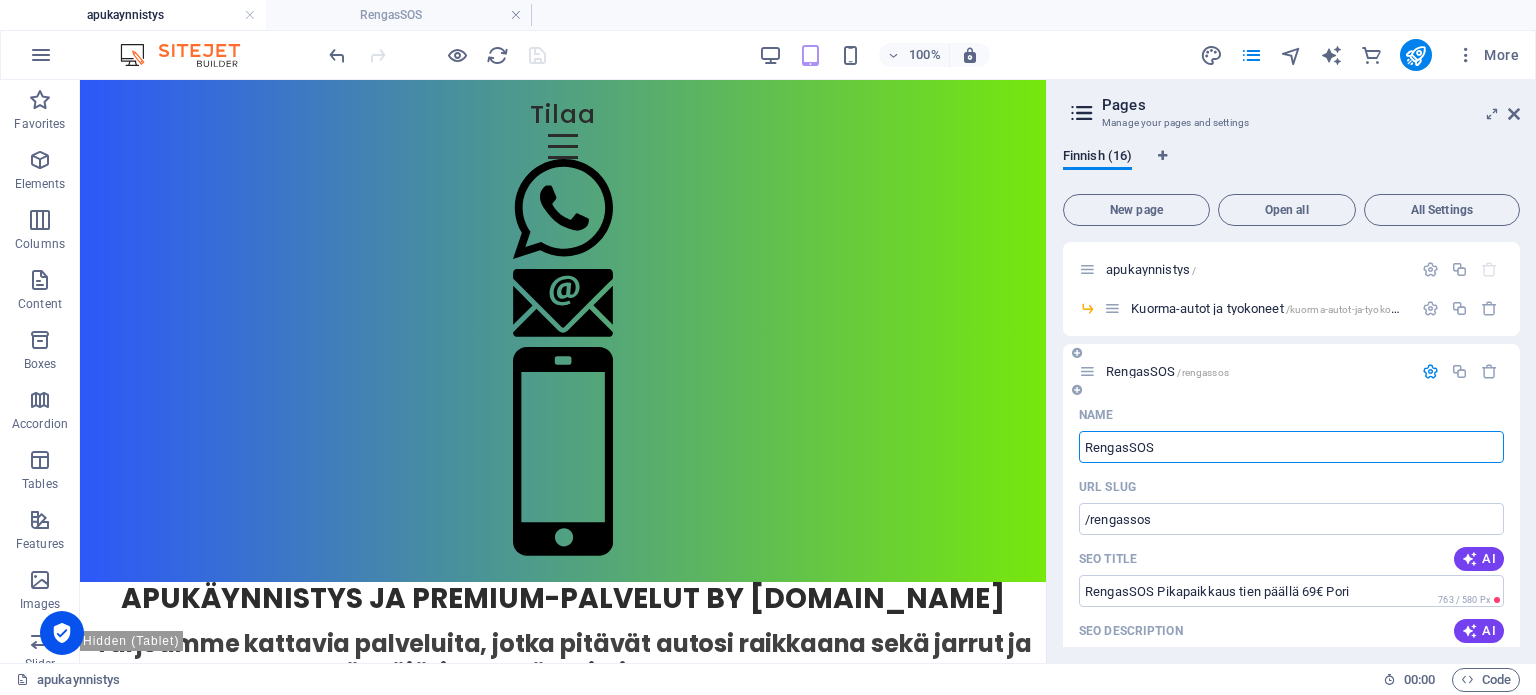click on "RengasSOS /rengassos" at bounding box center (1167, 371) 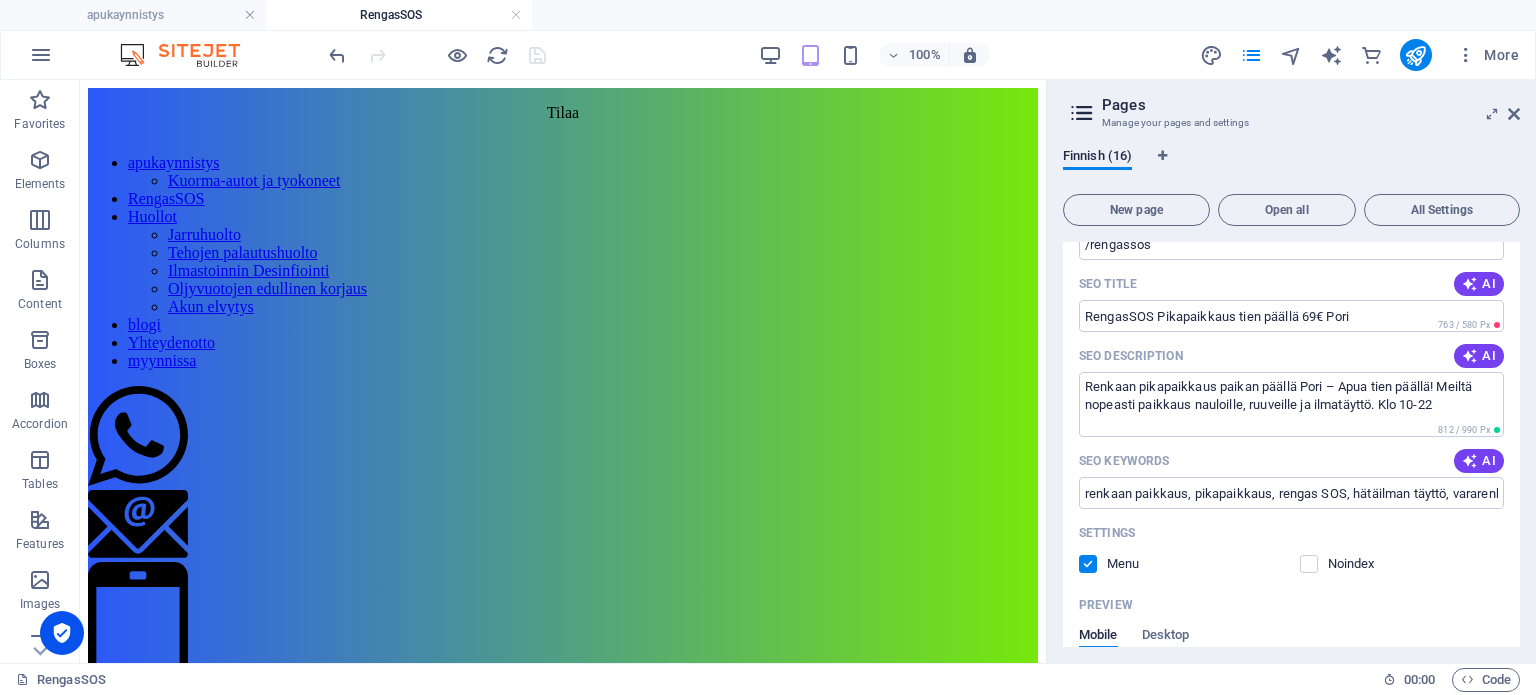 scroll, scrollTop: 300, scrollLeft: 0, axis: vertical 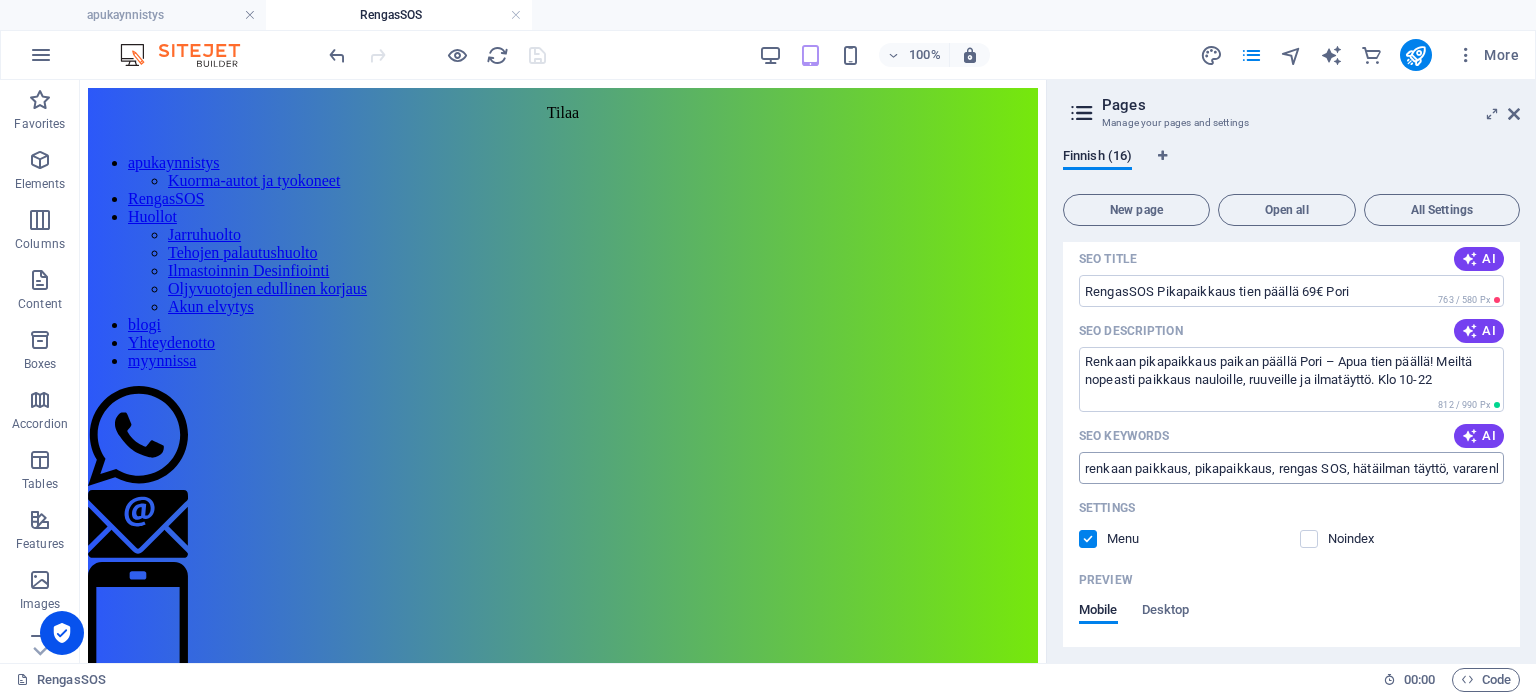 click on "renkaan paikkaus, pikapaikkaus, rengas SOS, hätäilman täyttö, vararenkaan vaihto, Pori, renkaat, paikan päällä,  tien päällä,  renkaiden ilmanpaineen tarkistus, auton renkaiden täyttö, renkaan täyttöpalvelu, hätätäyttö," at bounding box center (1291, 468) 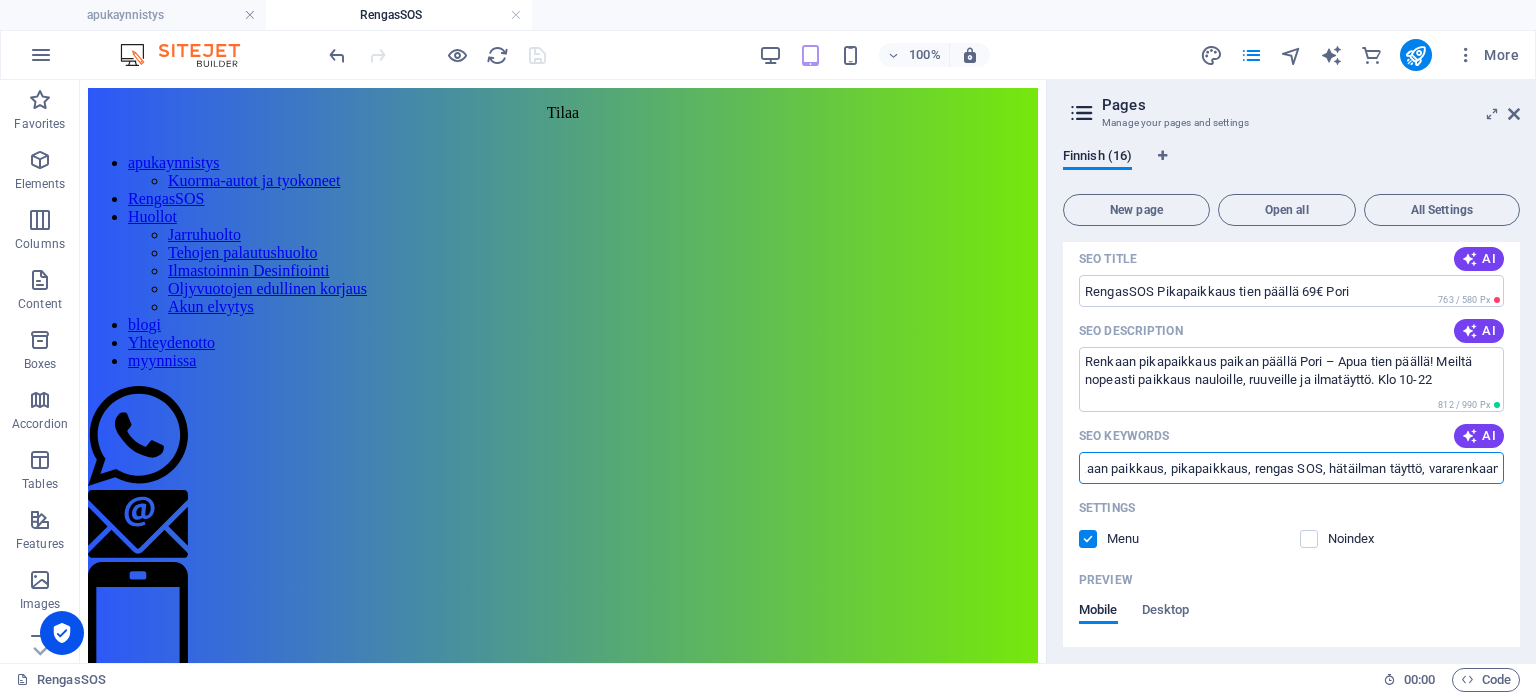 scroll, scrollTop: 0, scrollLeft: 0, axis: both 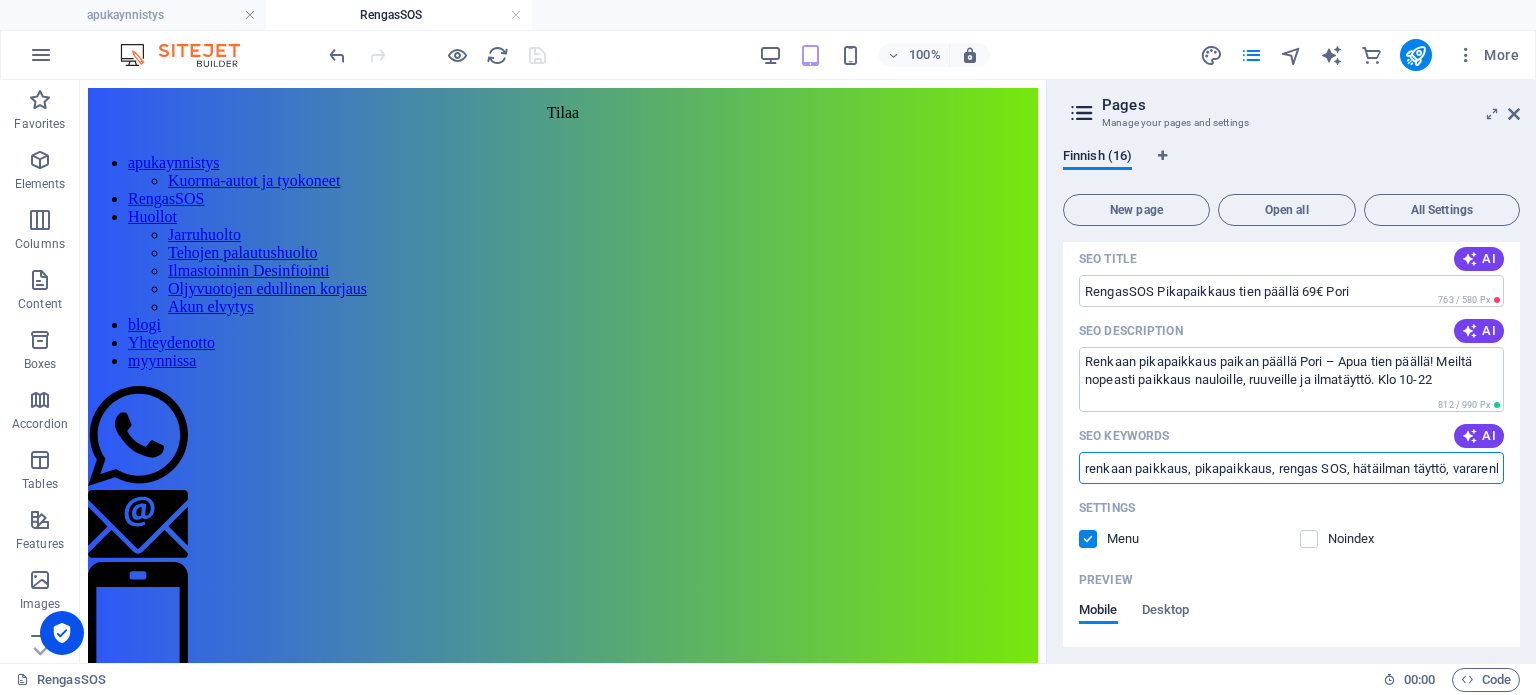 click on "renkaan paikkaus, pikapaikkaus, rengas SOS, hätäilman täyttö, vararenkaan vaihto, Pori, renkaat, paikan päällä,  tien päällä,  renkaiden ilmanpaineen tarkistus, auton renkaiden täyttö, renkaan täyttöpalvelu, hätätäyttö," at bounding box center (1291, 468) 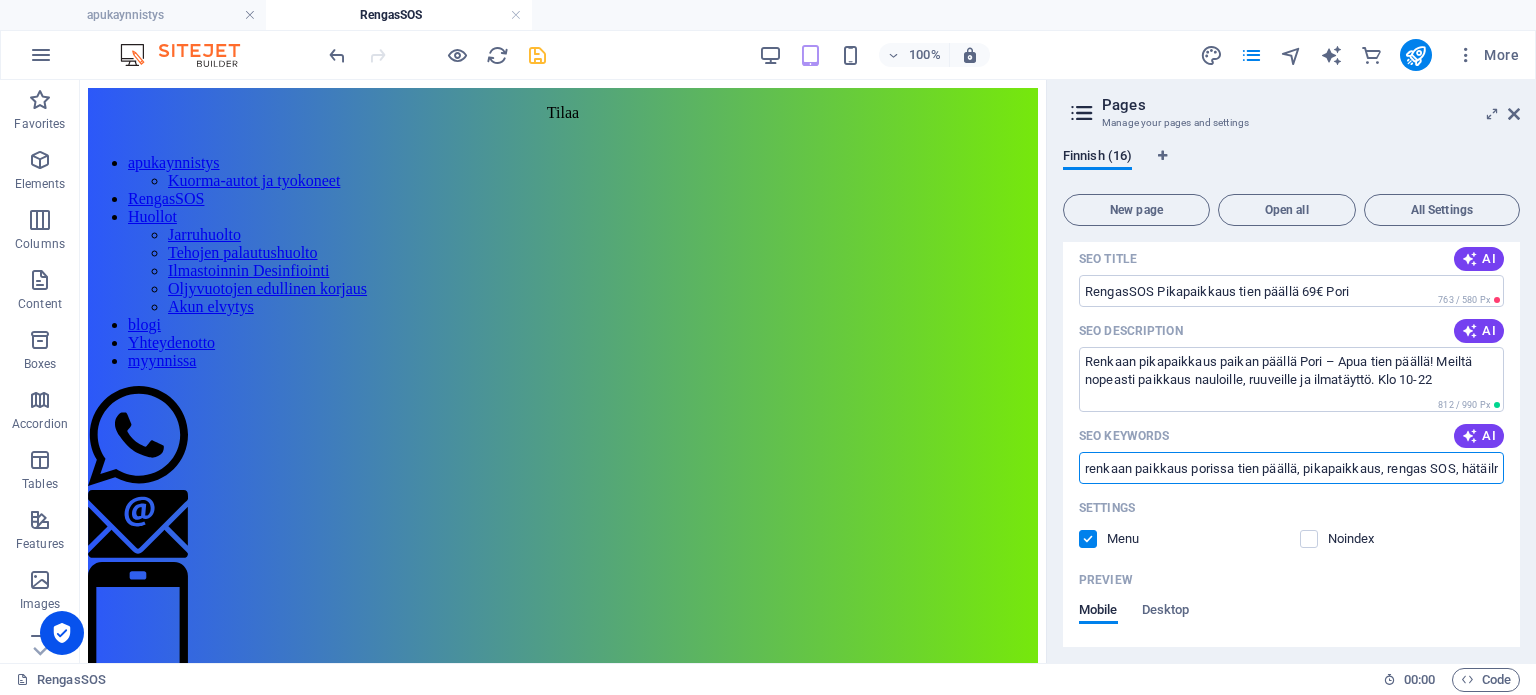 type on "renkaan paikkaus porissa tien päällä, pikapaikkaus, rengas SOS, hätäilman täyttö, vararenkaan vaihto, Pori, renkaat, paikan päällä,  tien päällä,  renkaiden ilmanpaineen tarkistus, auton renkaiden täyttö, renkaan täyttöpalvelu, hätätäyttö," 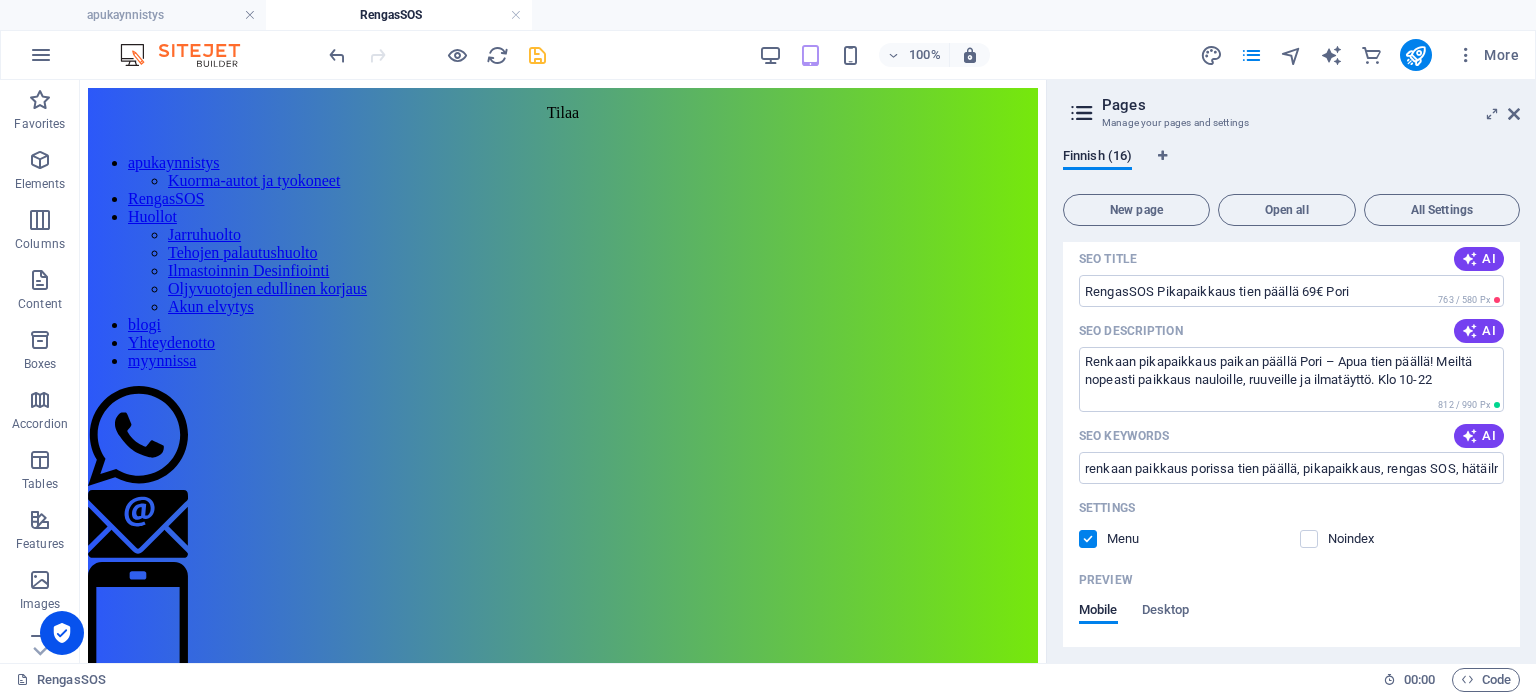 click on "SEO Keywords AI" at bounding box center (1291, 436) 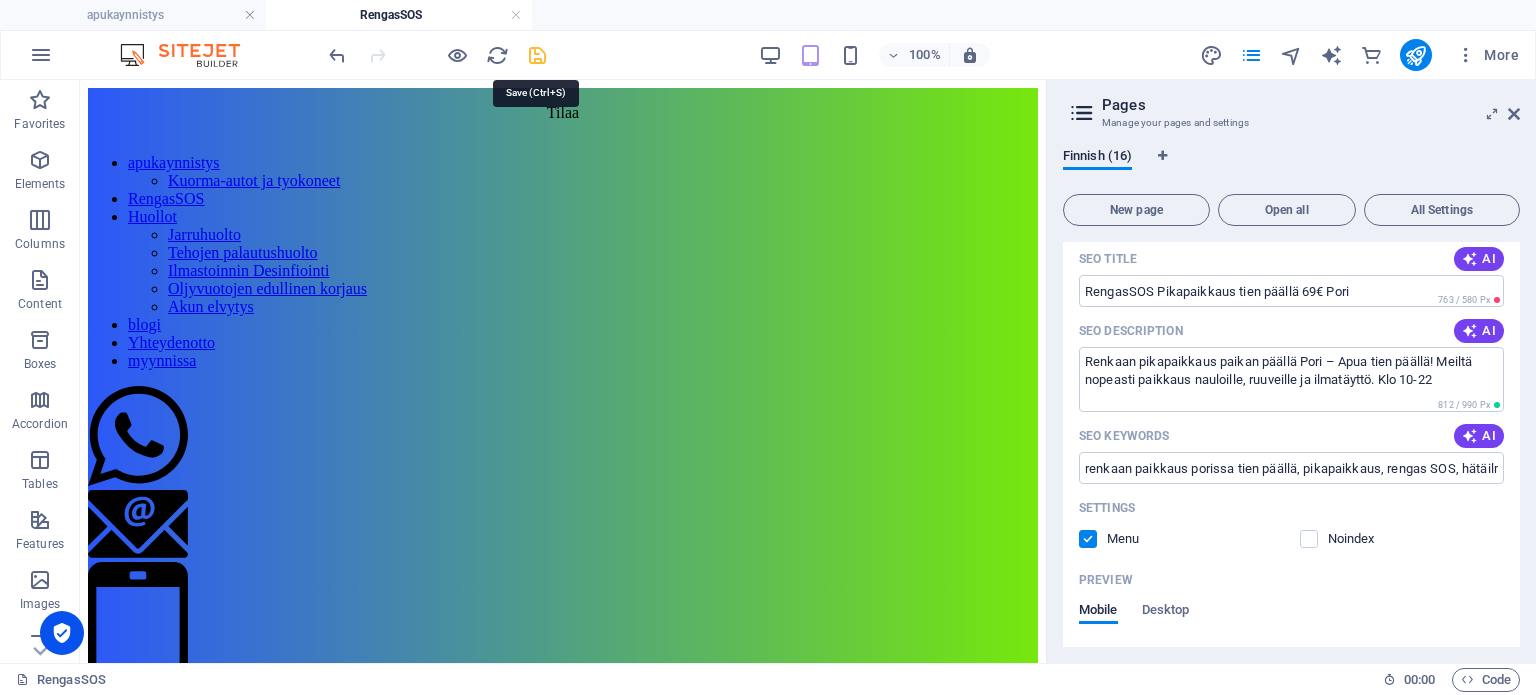 drag, startPoint x: 541, startPoint y: 55, endPoint x: 1435, endPoint y: 267, distance: 918.79266 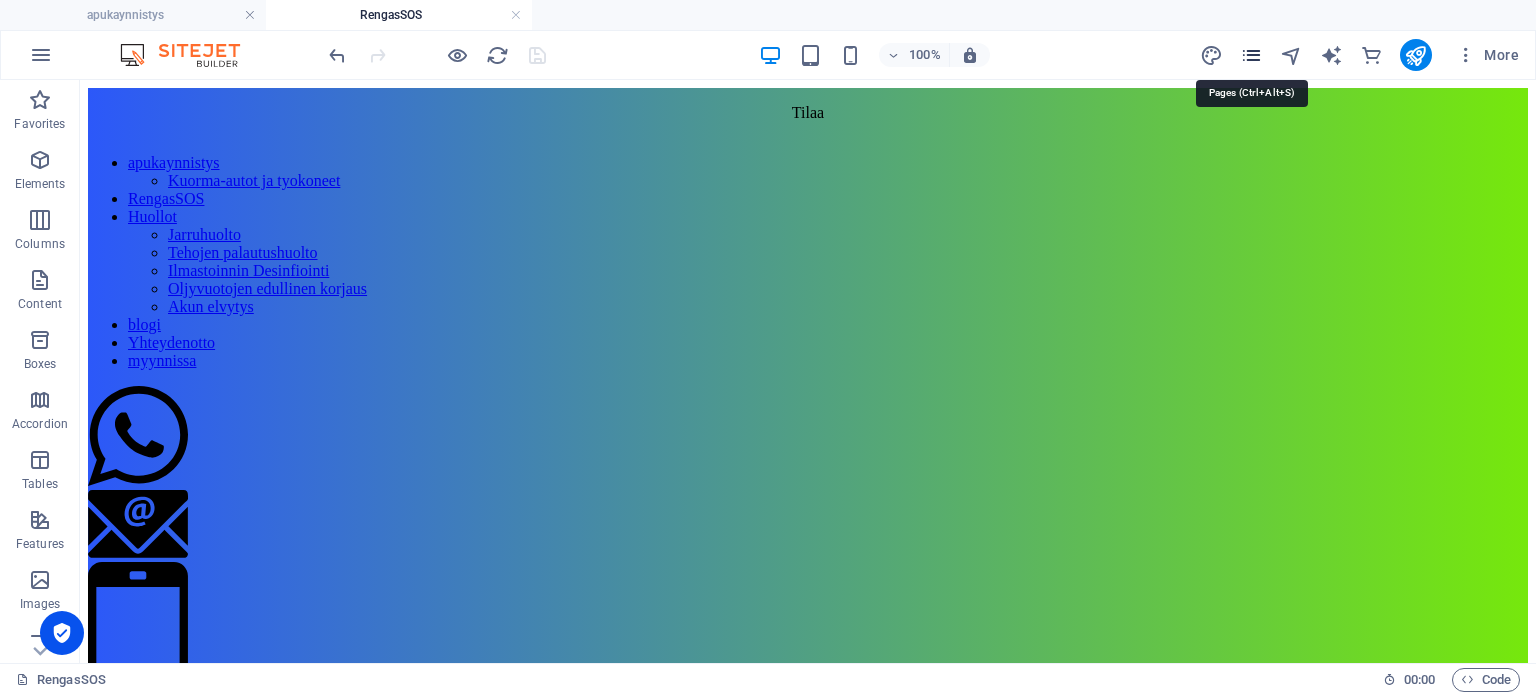 click at bounding box center (1251, 55) 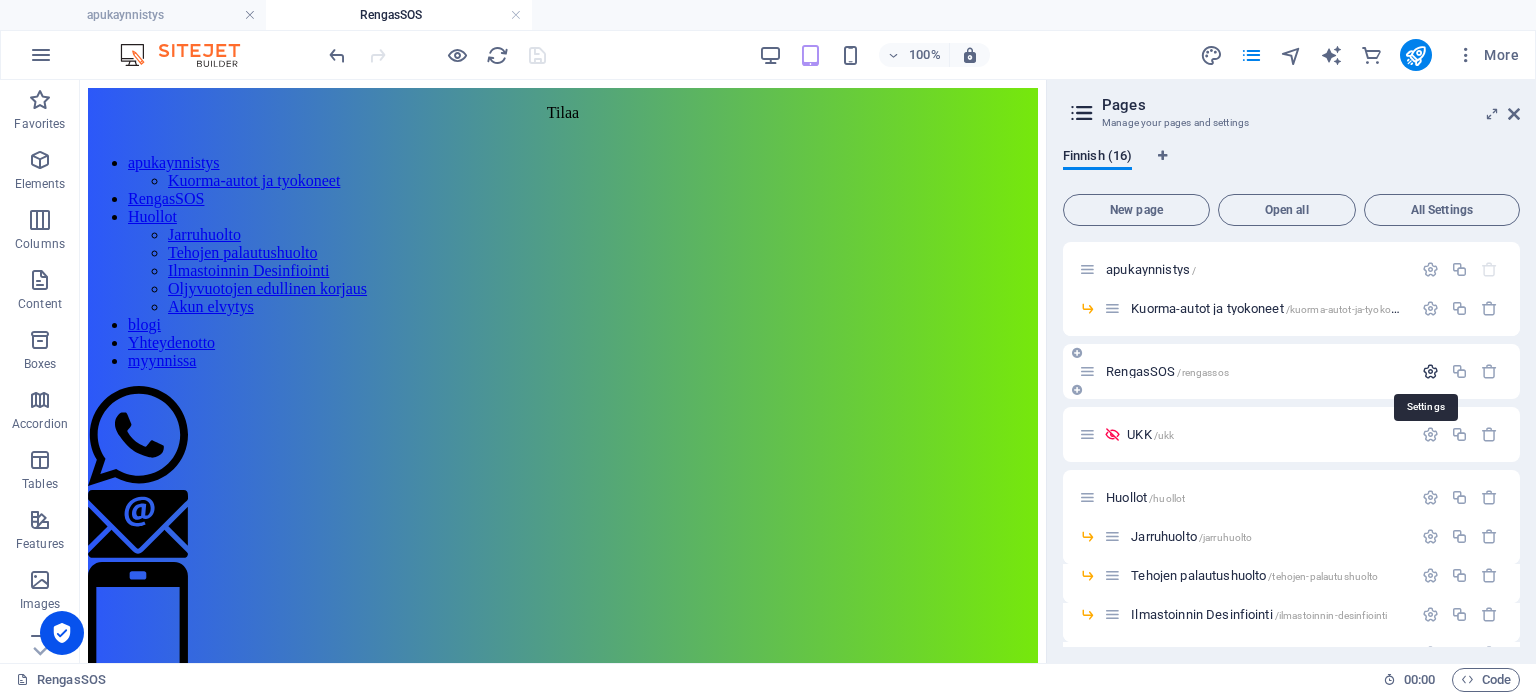 click at bounding box center [1430, 371] 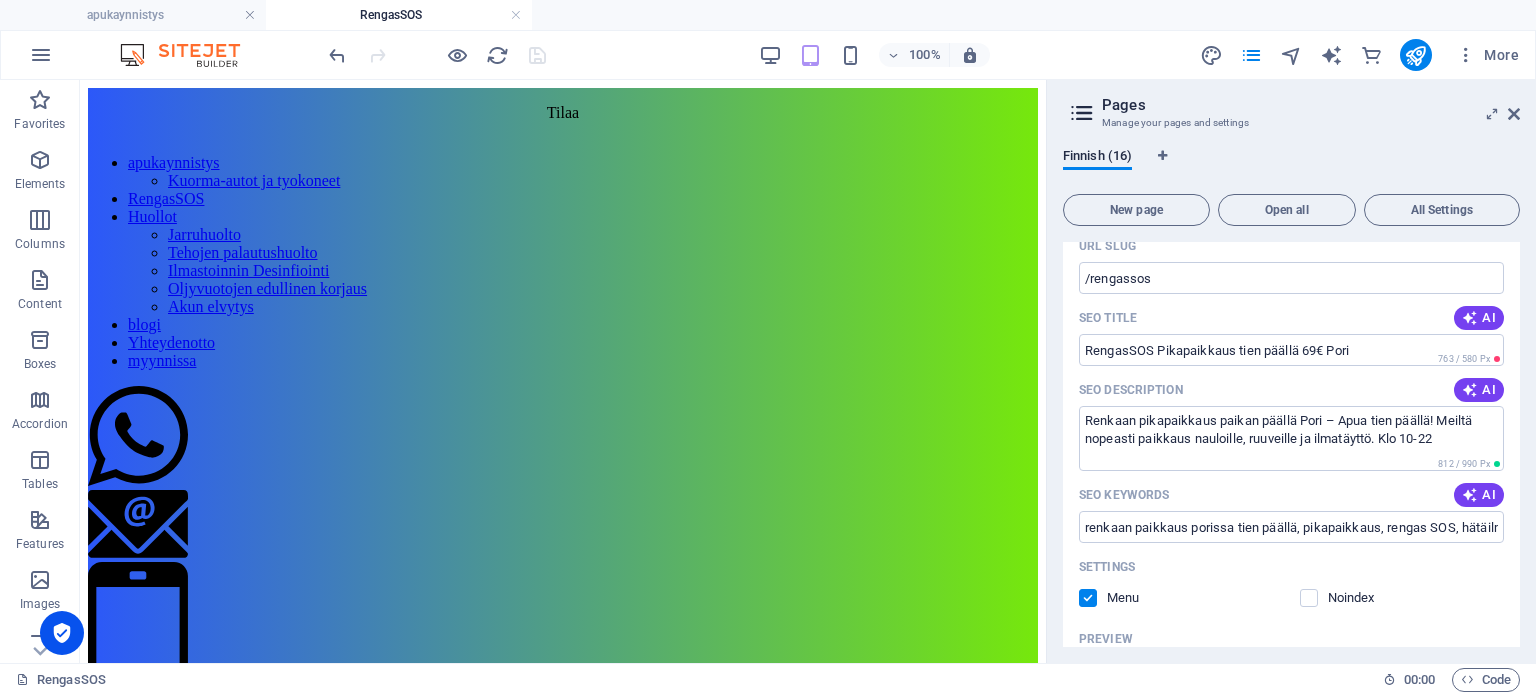 scroll, scrollTop: 300, scrollLeft: 0, axis: vertical 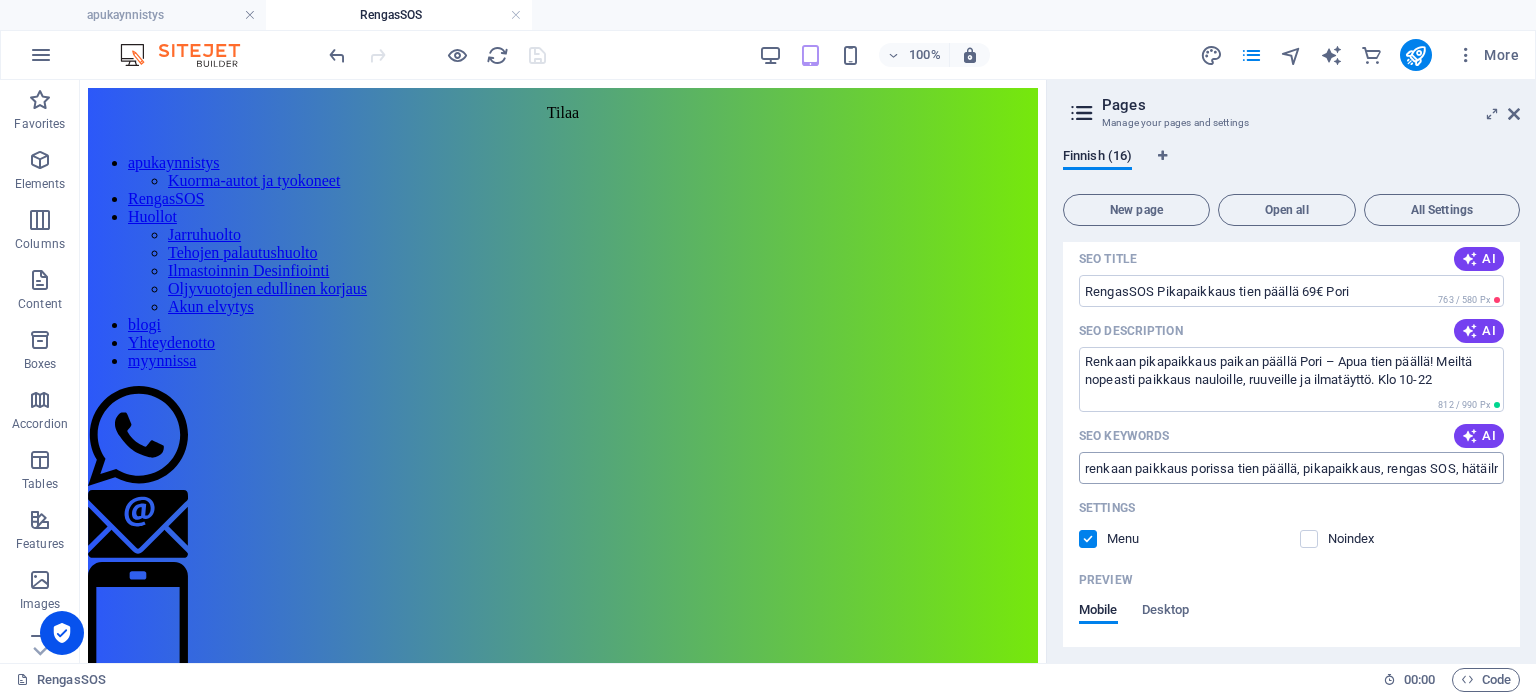 click on "renkaan paikkaus porissa tien päällä, pikapaikkaus, rengas SOS, hätäilman täyttö, vararenkaan vaihto, Pori, renkaat, paikan päällä,  tien päällä,  renkaiden ilmanpaineen tarkistus, auton renkaiden täyttö, renkaan täyttöpalvelu, hätätäyttö," at bounding box center [1291, 468] 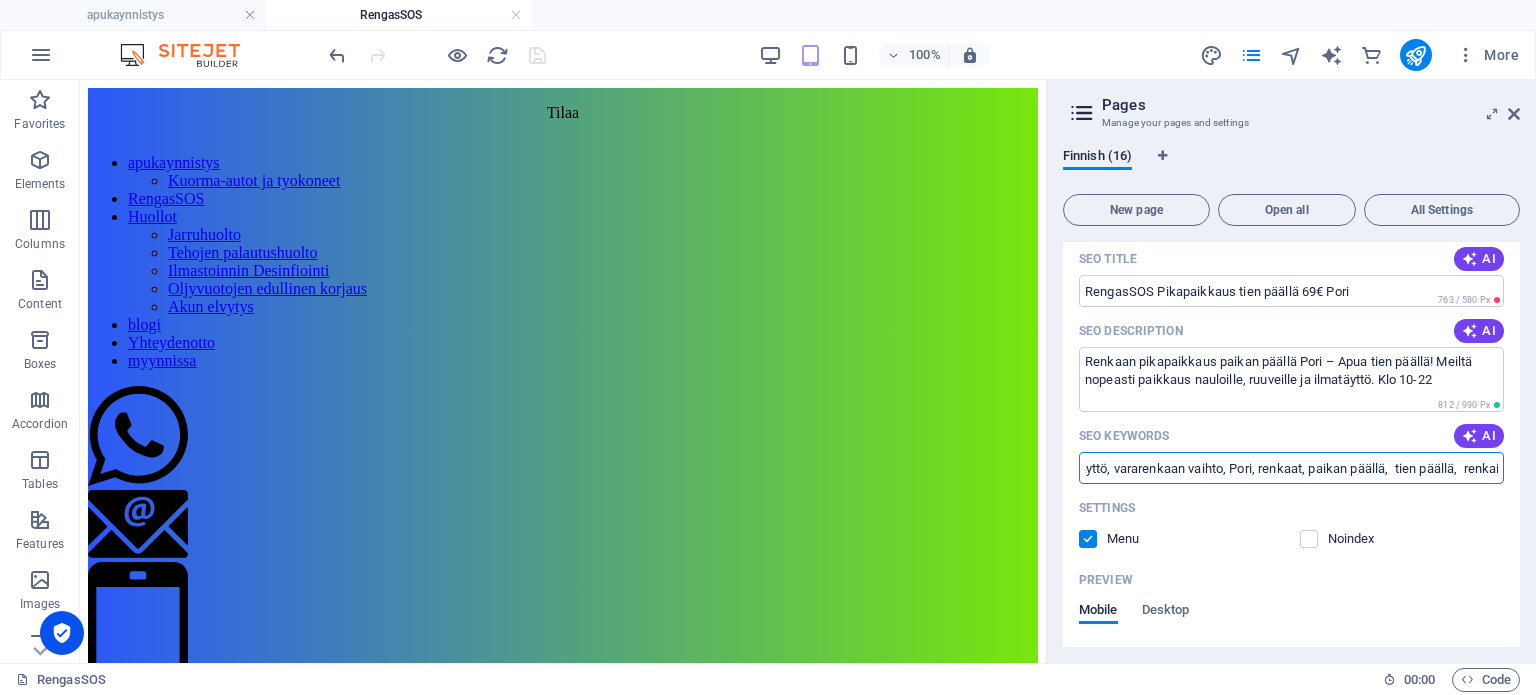 scroll, scrollTop: 0, scrollLeft: 455, axis: horizontal 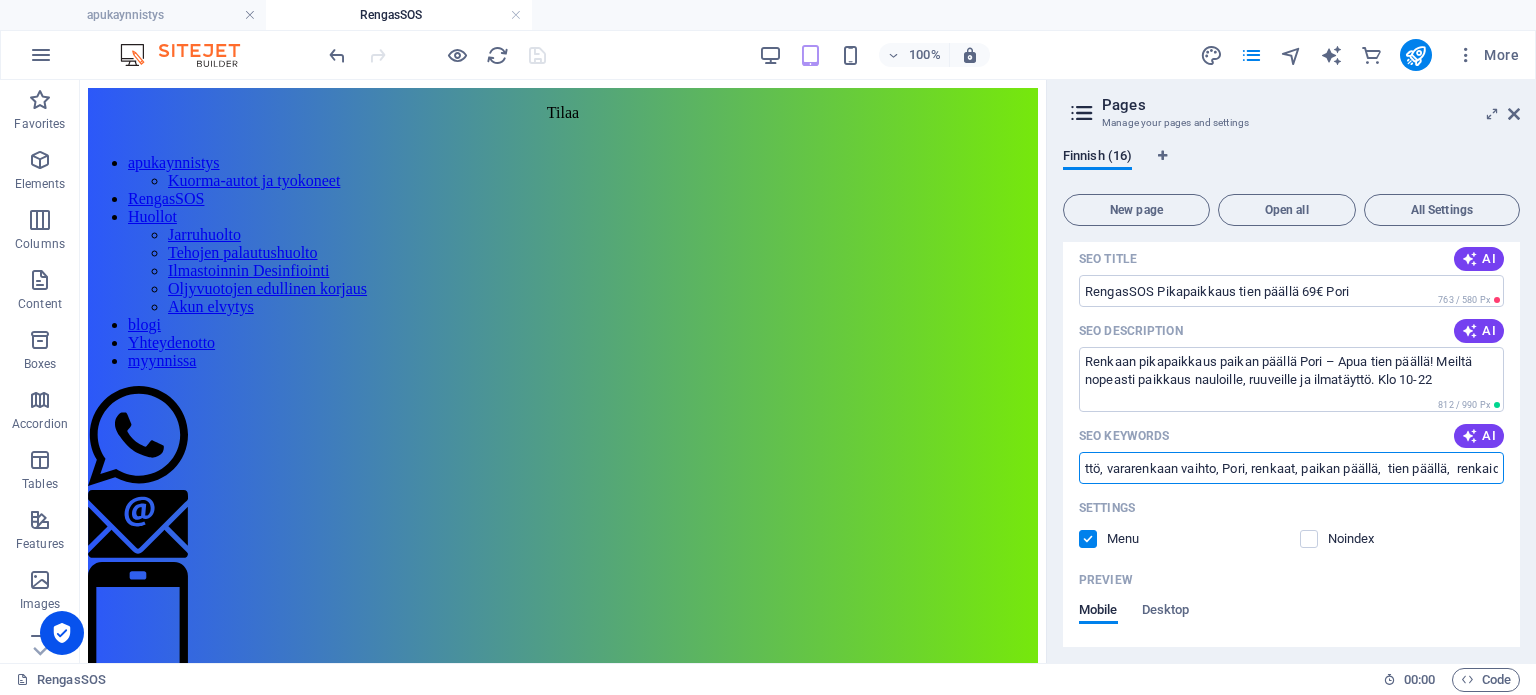 click on "renkaan paikkaus porissa tien päällä, pikapaikkaus, rengas SOS, hätäilman täyttö, vararenkaan vaihto, Pori, renkaat, paikan päällä,  tien päällä,  renkaiden ilmanpaineen tarkistus, auton renkaiden täyttö, renkaan täyttöpalvelu, hätätäyttö," at bounding box center (1291, 468) 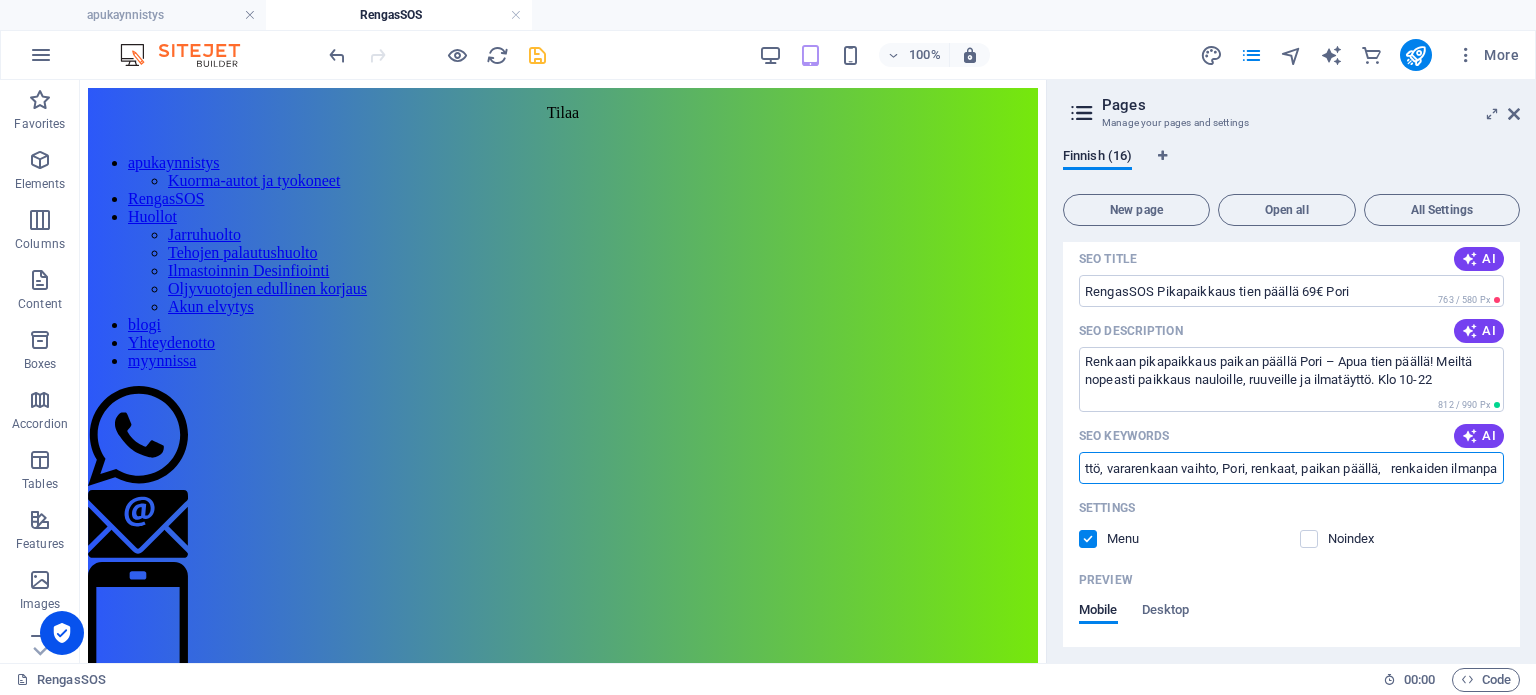 click on "renkaan paikkaus porissa tien päällä, pikapaikkaus, rengas SOS, hätäilman täyttö, vararenkaan vaihto, Pori, renkaat, paikan päällä,   renkaiden ilmanpaineen tarkistus, auton renkaiden täyttö, renkaan täyttöpalvelu, hätätäyttö," at bounding box center [1291, 468] 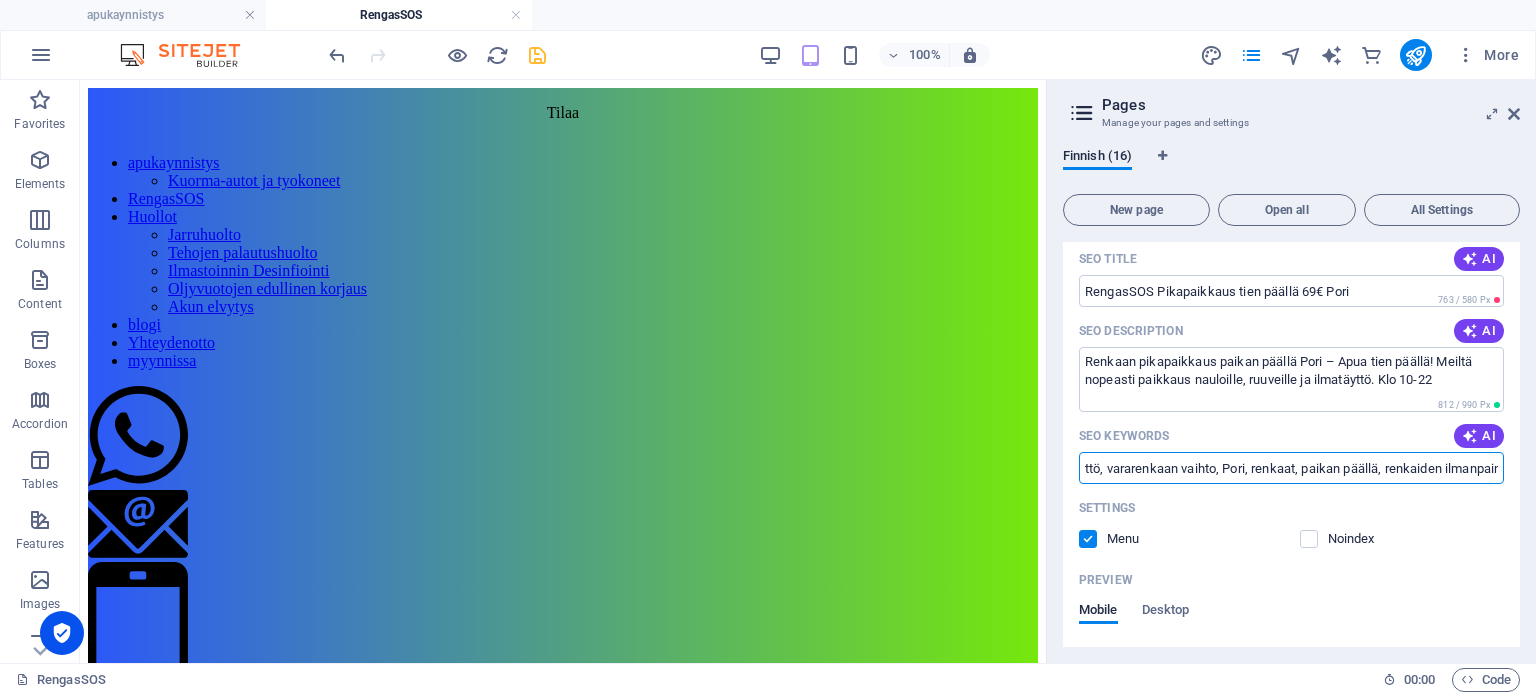 scroll, scrollTop: 0, scrollLeft: 0, axis: both 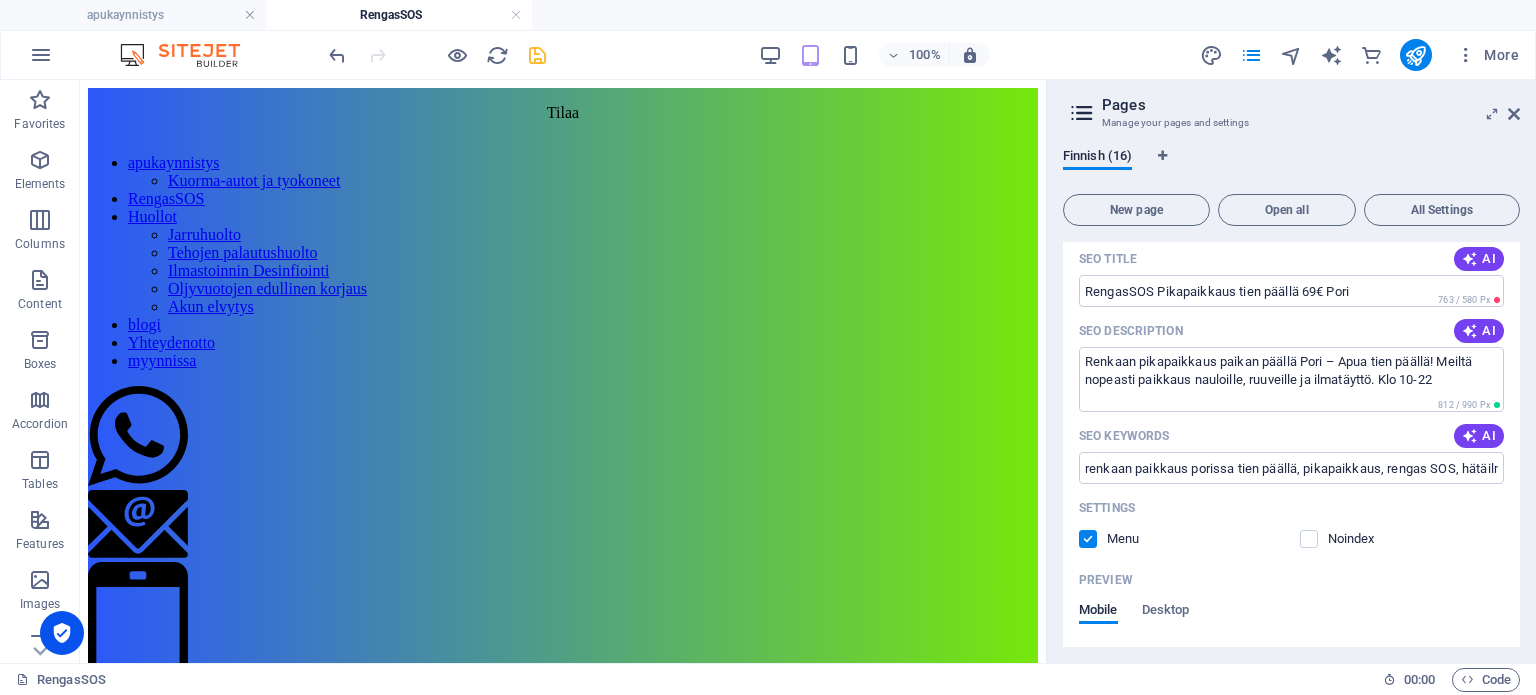 click on "SEO Keywords AI" at bounding box center (1291, 436) 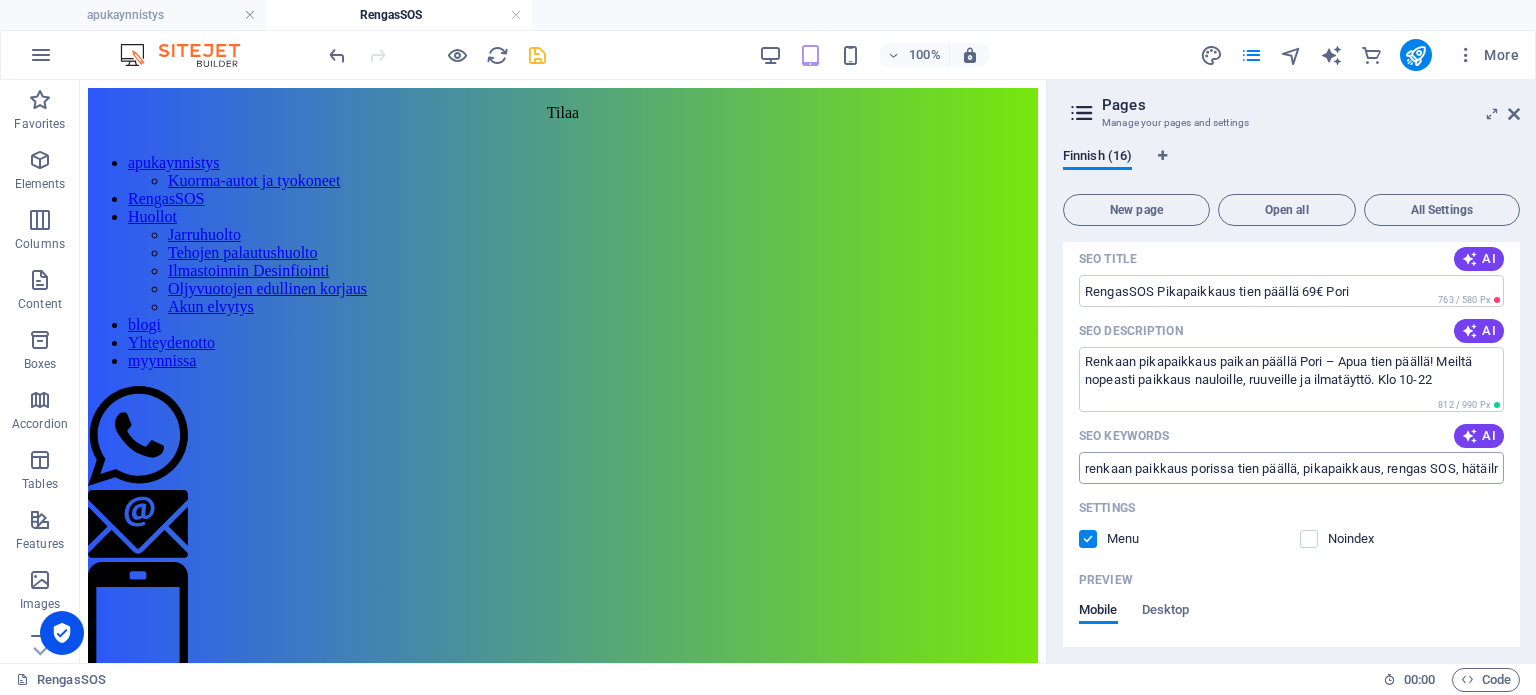 click on "renkaan paikkaus porissa tien päällä, pikapaikkaus, rengas SOS, hätäilman täyttö, vararenkaan vaihto, Pori, renkaat, paikan päällä, renkaiden ilmanpaineen tarkistus, auton renkaiden täyttö, renkaan täyttöpalvelu, hätätäyttö," at bounding box center [1291, 468] 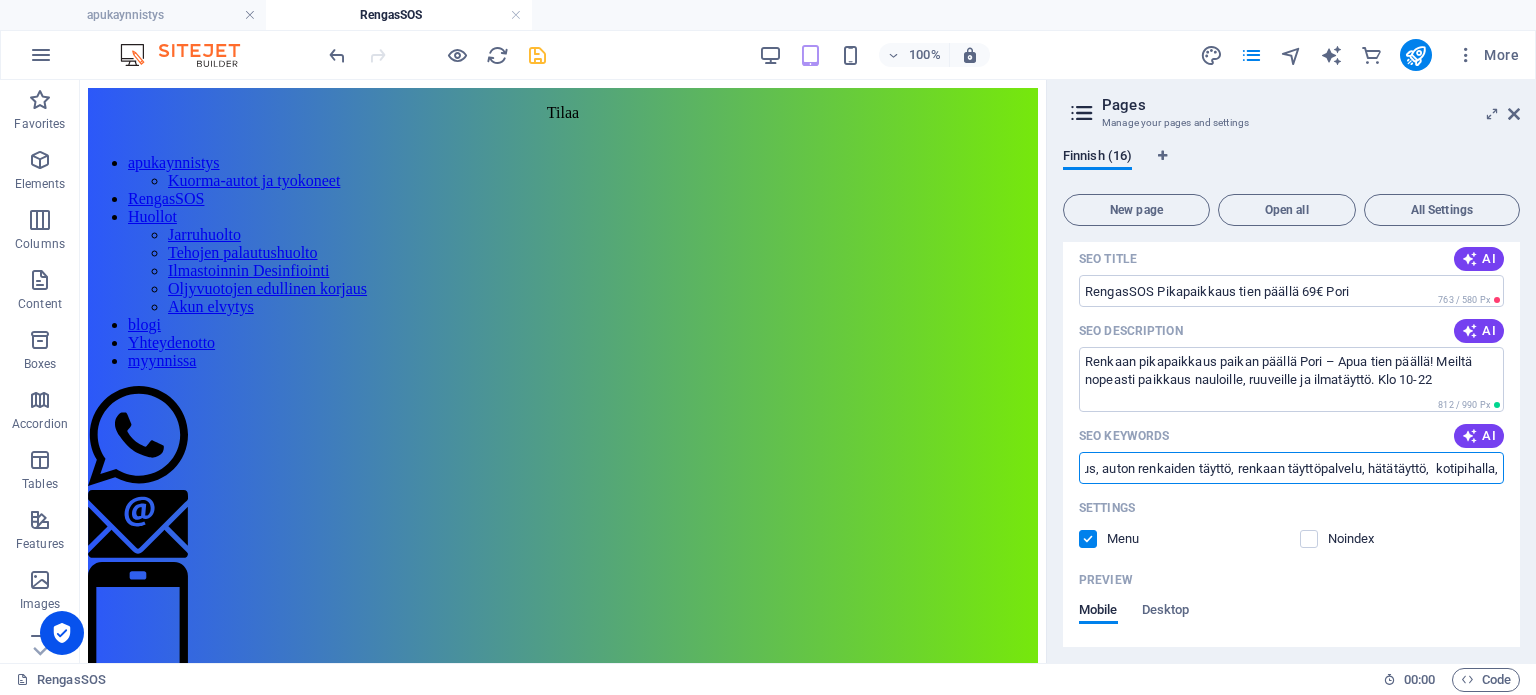 scroll, scrollTop: 0, scrollLeft: 896, axis: horizontal 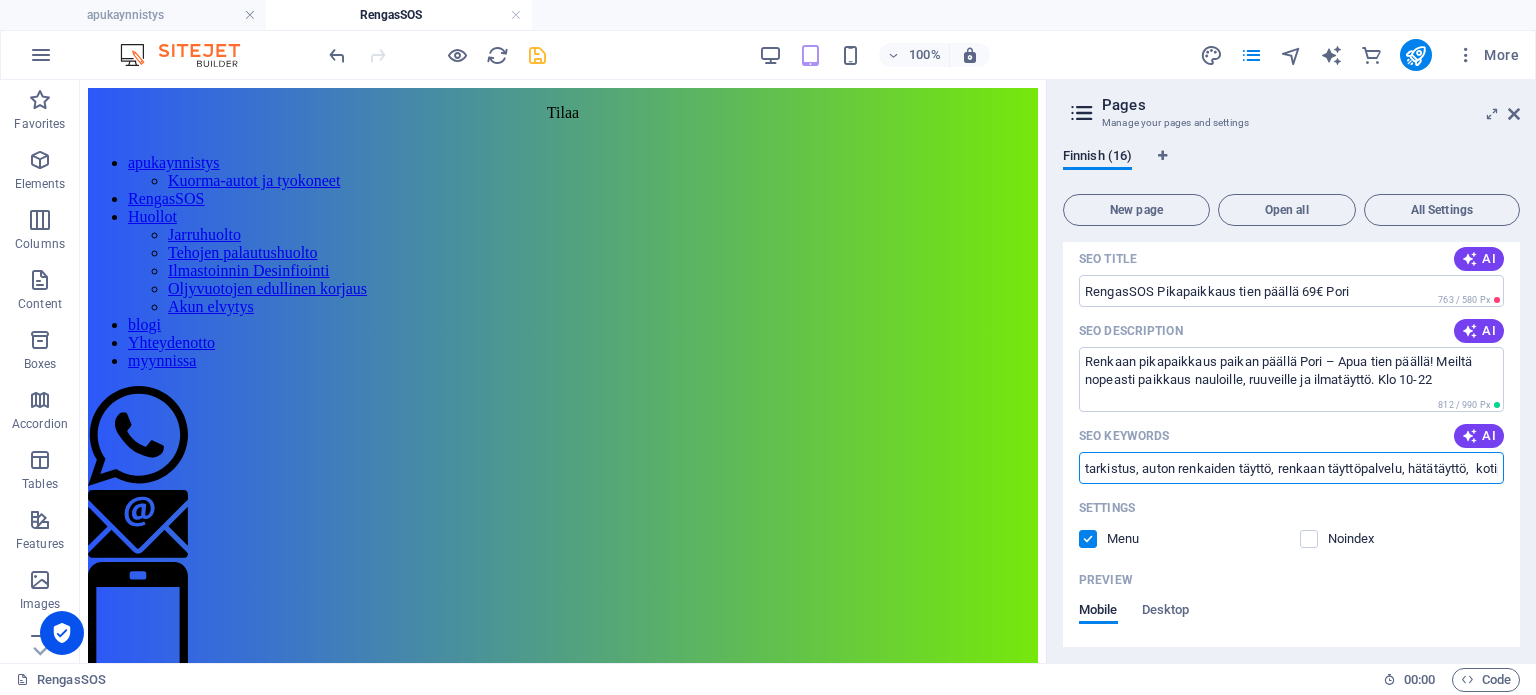 type on "renkaan paikkaus porissa tien päällä, pikapaikkaus, rengas SOS, hätäilman täyttö, vararenkaan vaihto, Pori, renkaat, paikan päällä, renkaiden ilmanpaineen tarkistus, auton renkaiden täyttö, renkaan täyttöpalvelu, hätätäyttö,  kotipihalla," 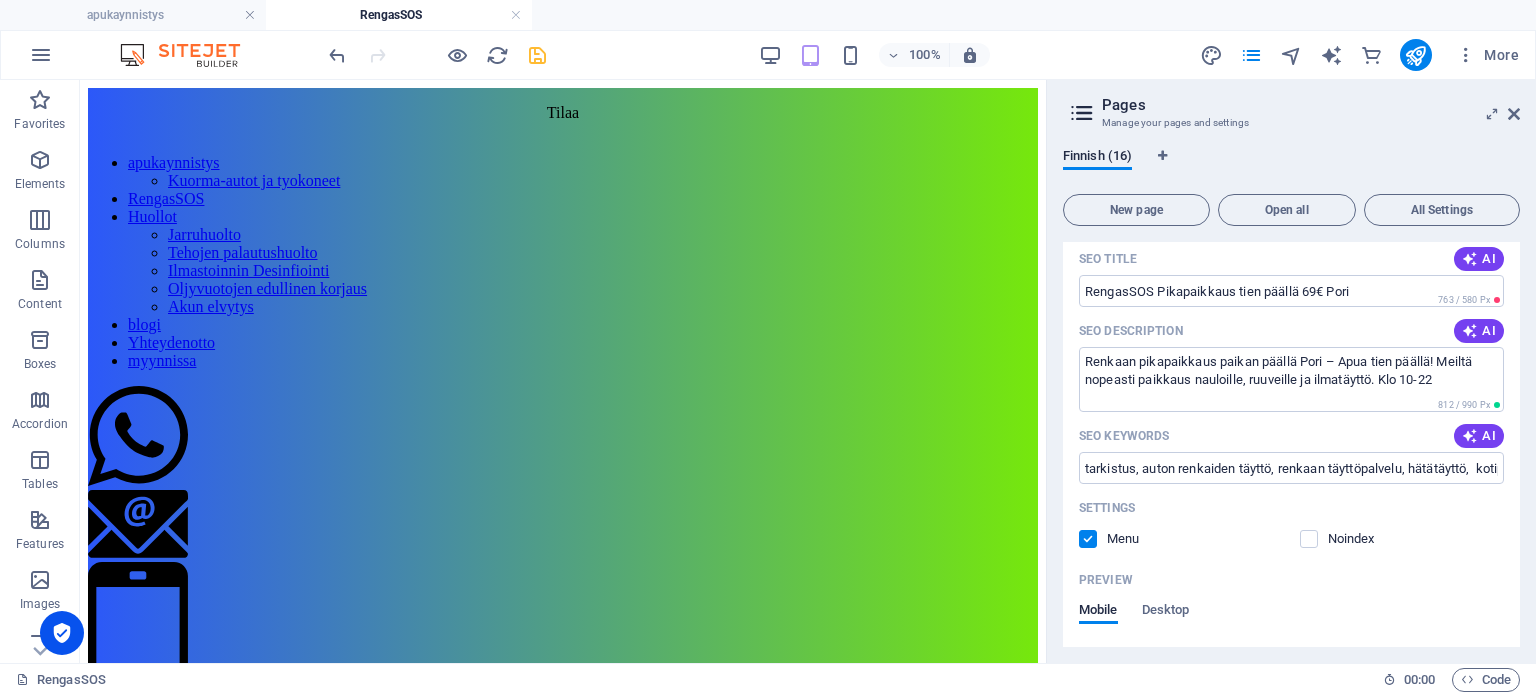 click on "SEO Keywords AI" at bounding box center [1291, 436] 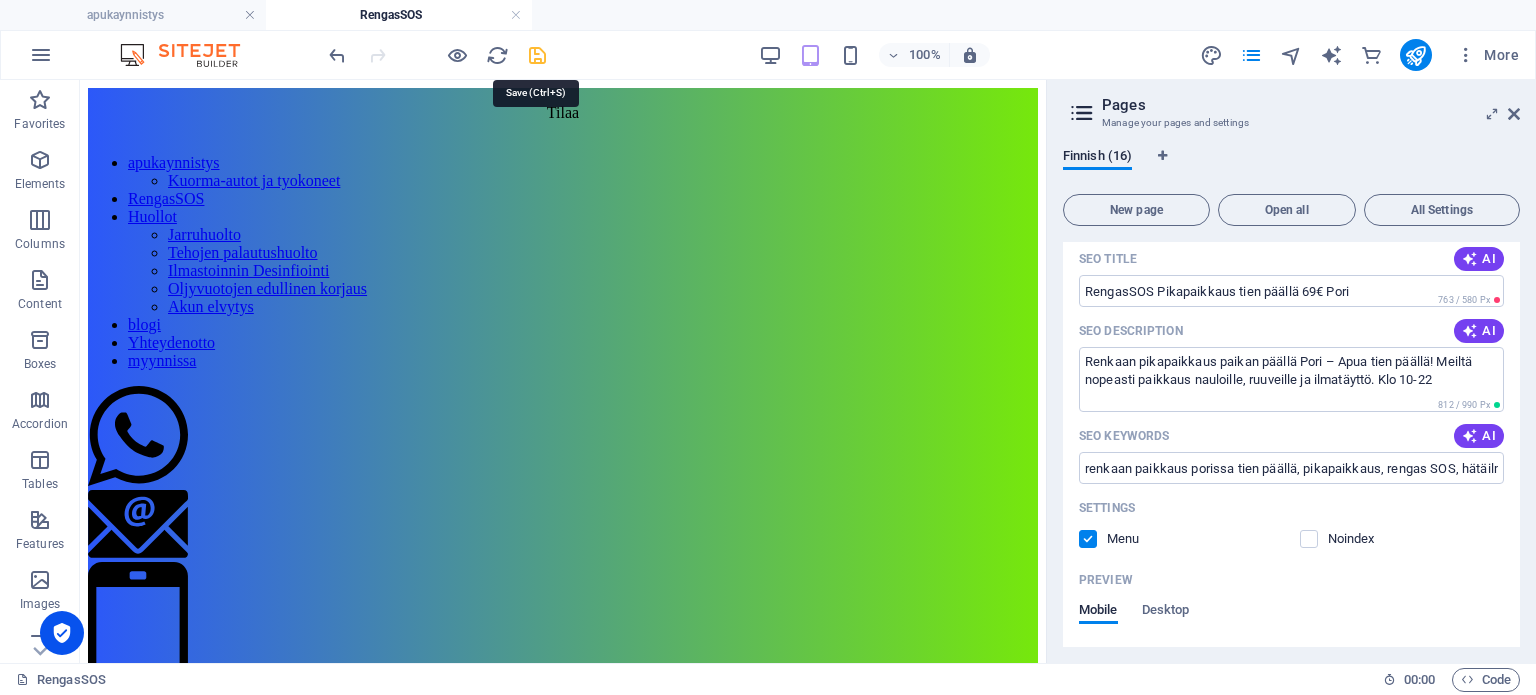 click at bounding box center (537, 55) 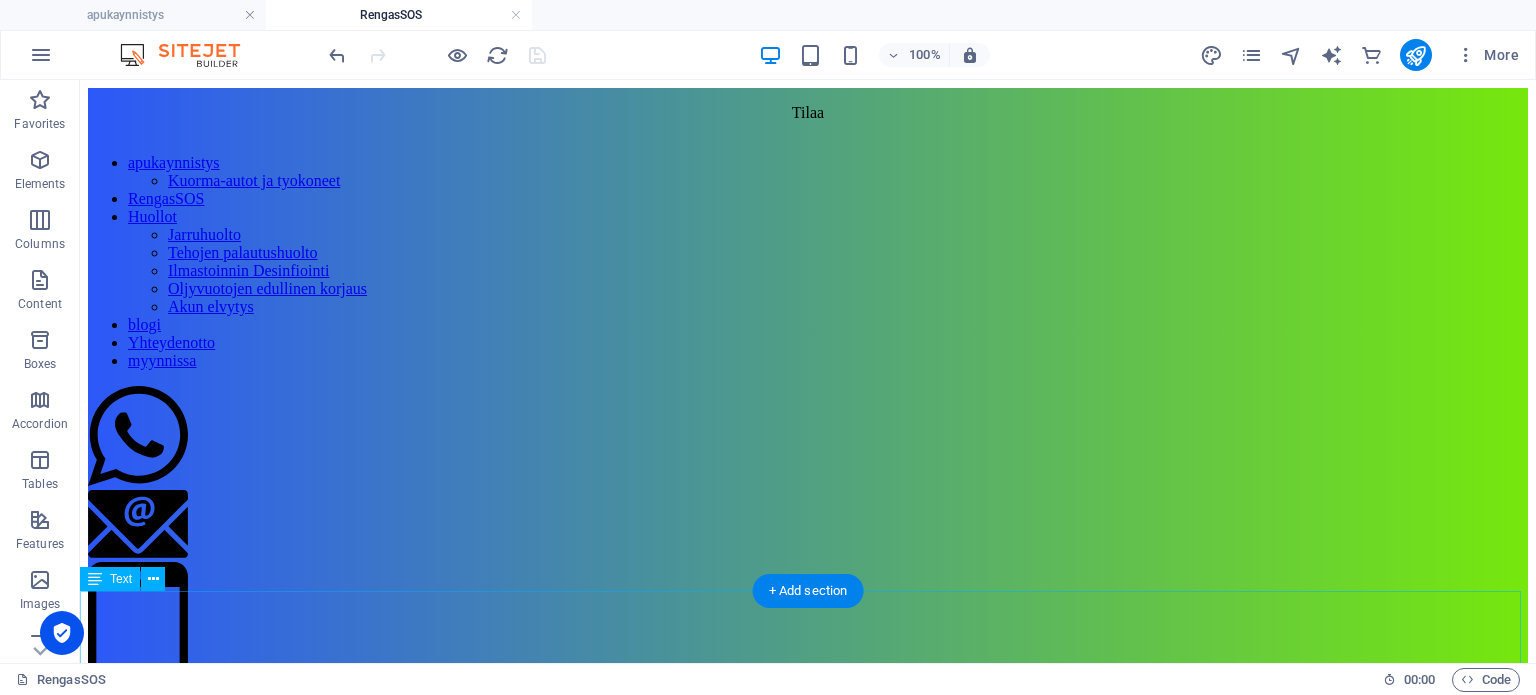 click on "Renkaan Pikatarkistus ja Paikkaus Tien Päällä Porissa! Onko renkaassasi ruuvi, naula tai pieni reikä? [DOMAIN_NAME] tarjoaa renkaan paikkausta tien päällä, jos vaurio on paikattavissa. Ajan Säästäminen: Me tulemme suoraan luoksesi, joten ei enää turhaa odottelua hinauksen kanssa. Vaivattomuus: Ei tarvitse irrottaa renkaita tai vaivata itseäsi kuljetuksilla. Palvelumme tekee renkaan paikkauksesta helppoa ja säästää aikaa." at bounding box center [808, 927] 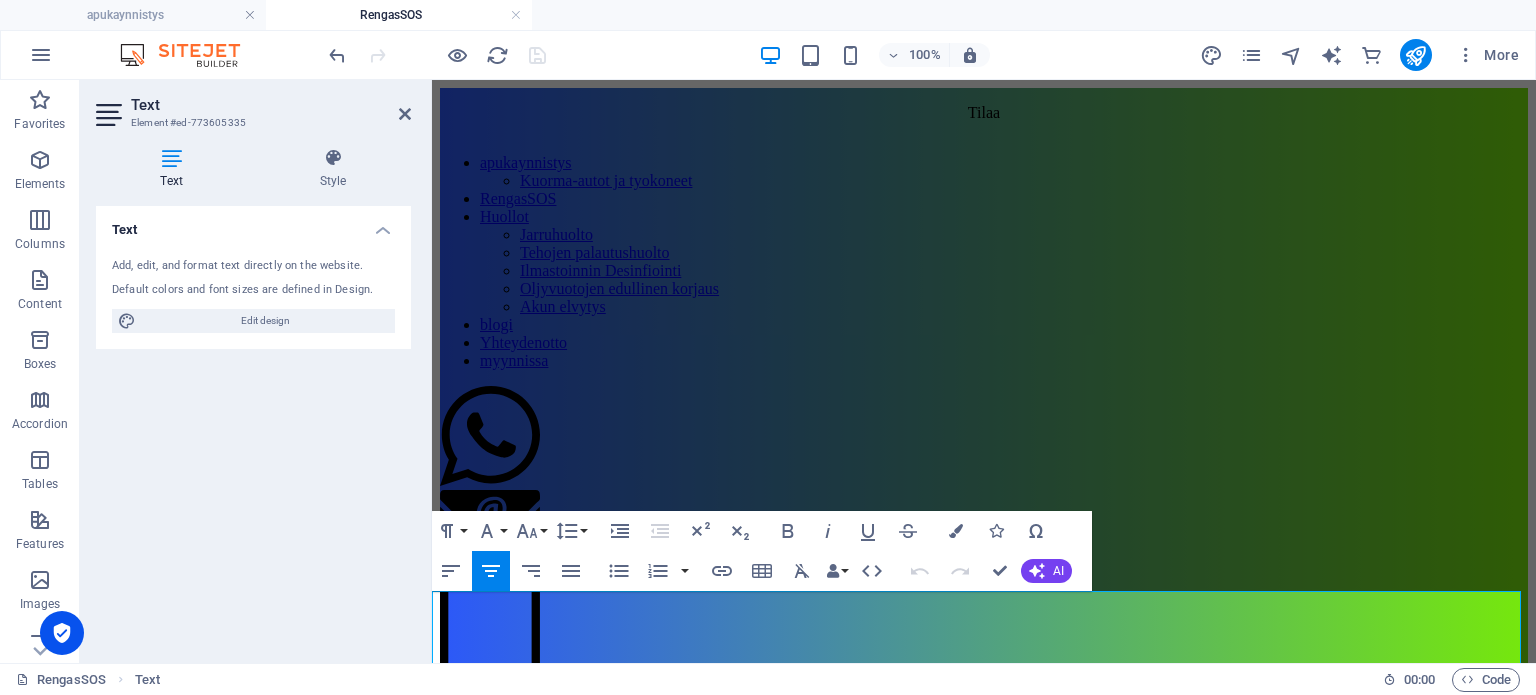 click on "Renkaan Pikatarkistus ja Paikkaus Tien Päällä Porissa!" at bounding box center [984, 865] 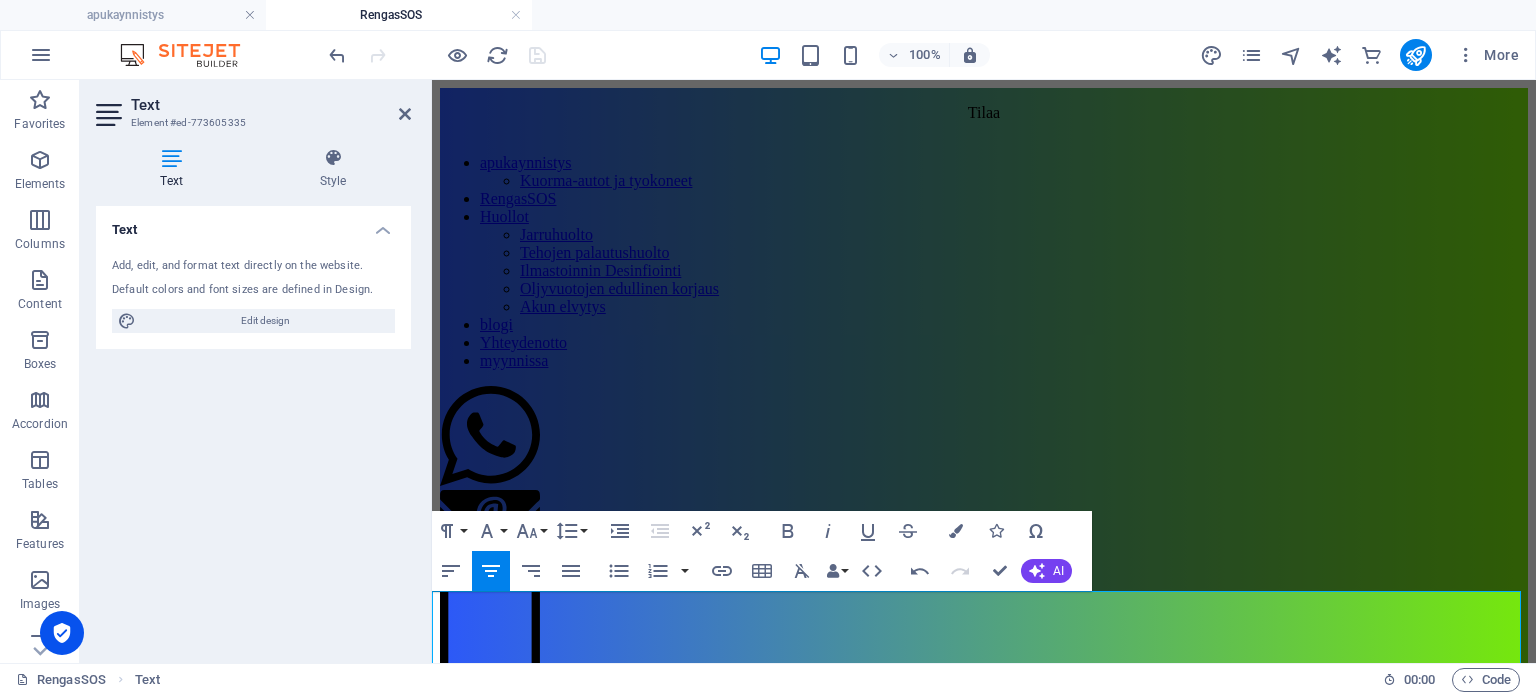click on "RenkaanPaikkaus Tien Päällä Porissa!" at bounding box center [984, 865] 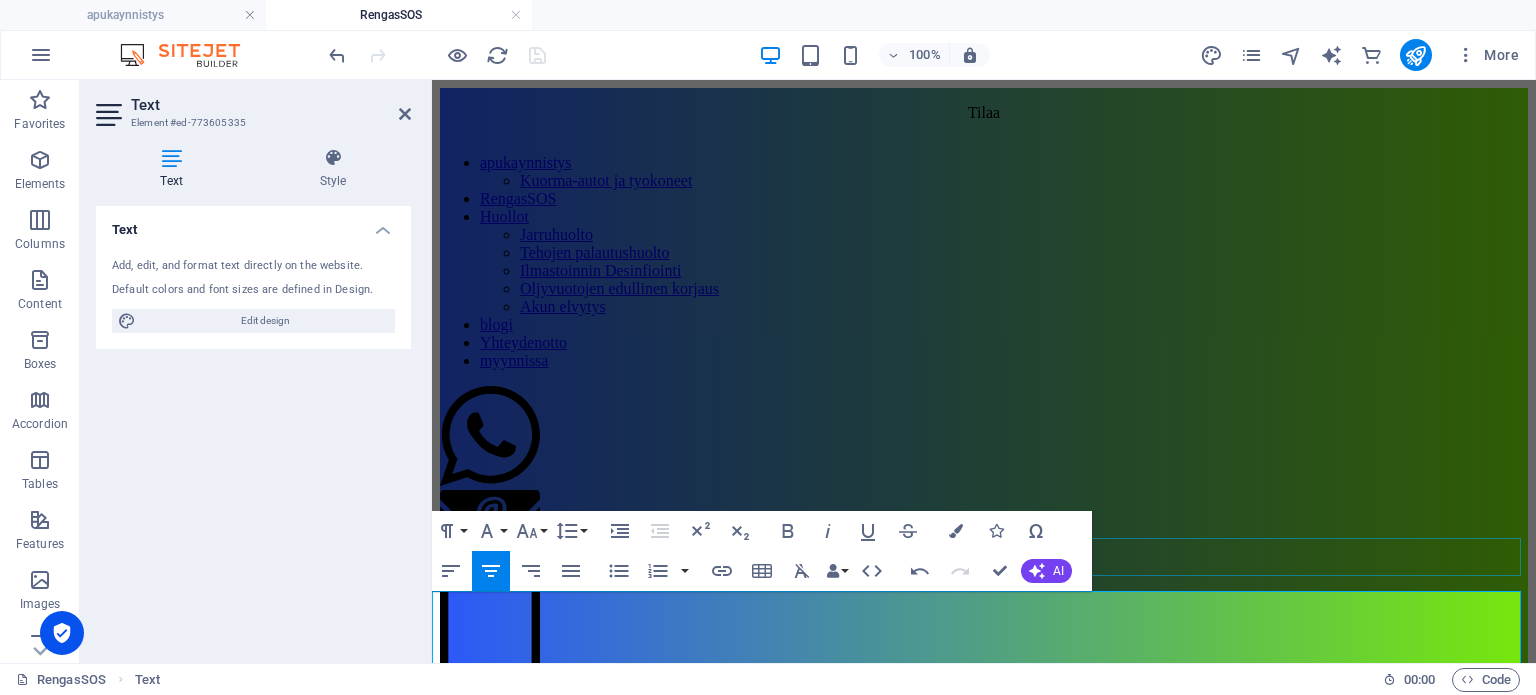 click on "rengas-sos Renkaan hätäpaikkaus - Pori" at bounding box center [984, 814] 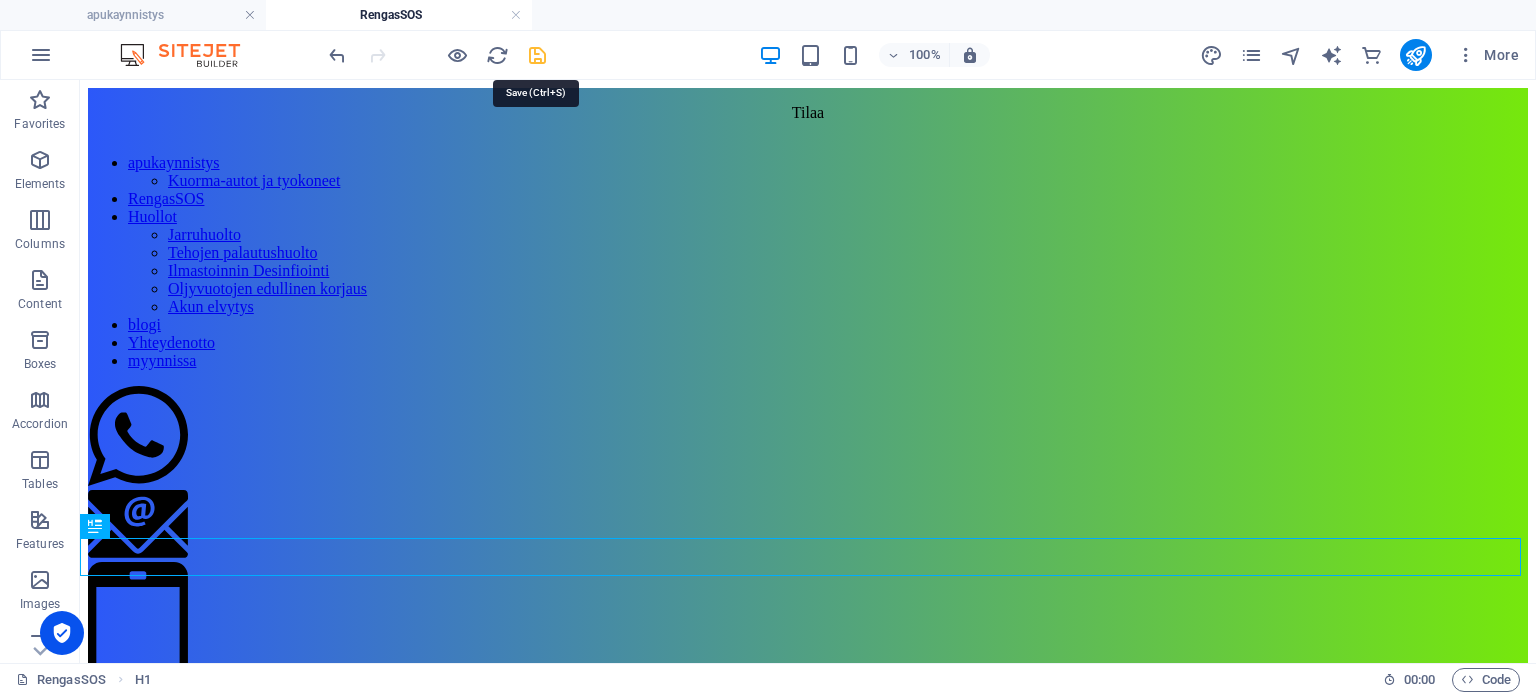 click at bounding box center (537, 55) 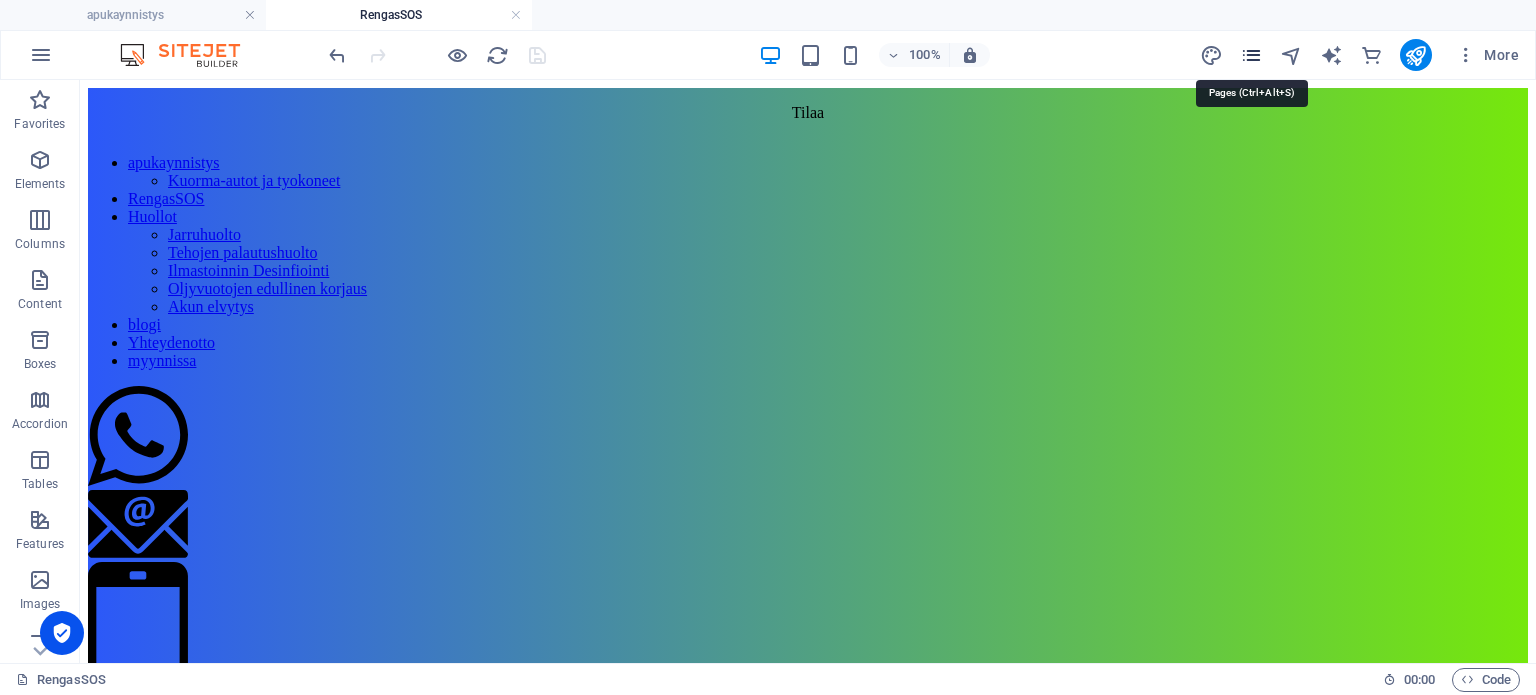 click at bounding box center [1251, 55] 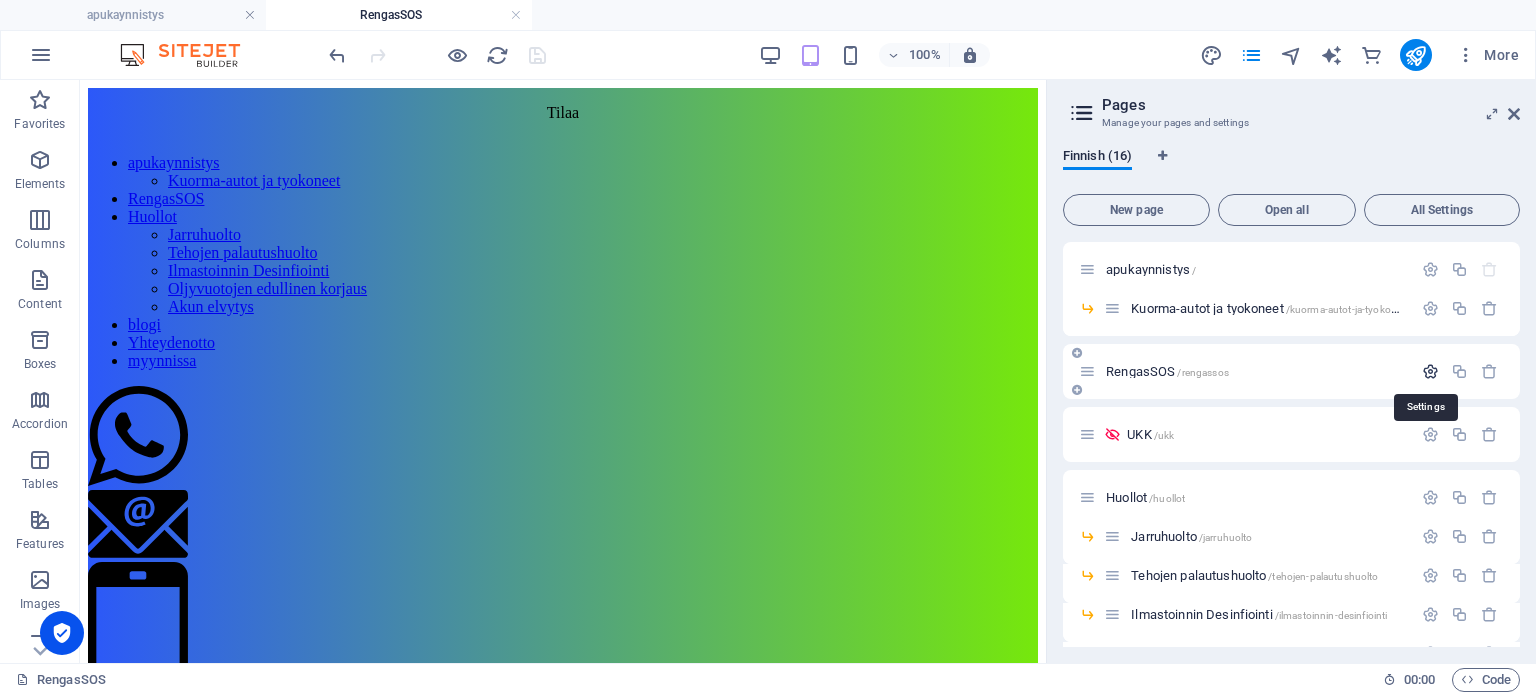 click at bounding box center (1430, 371) 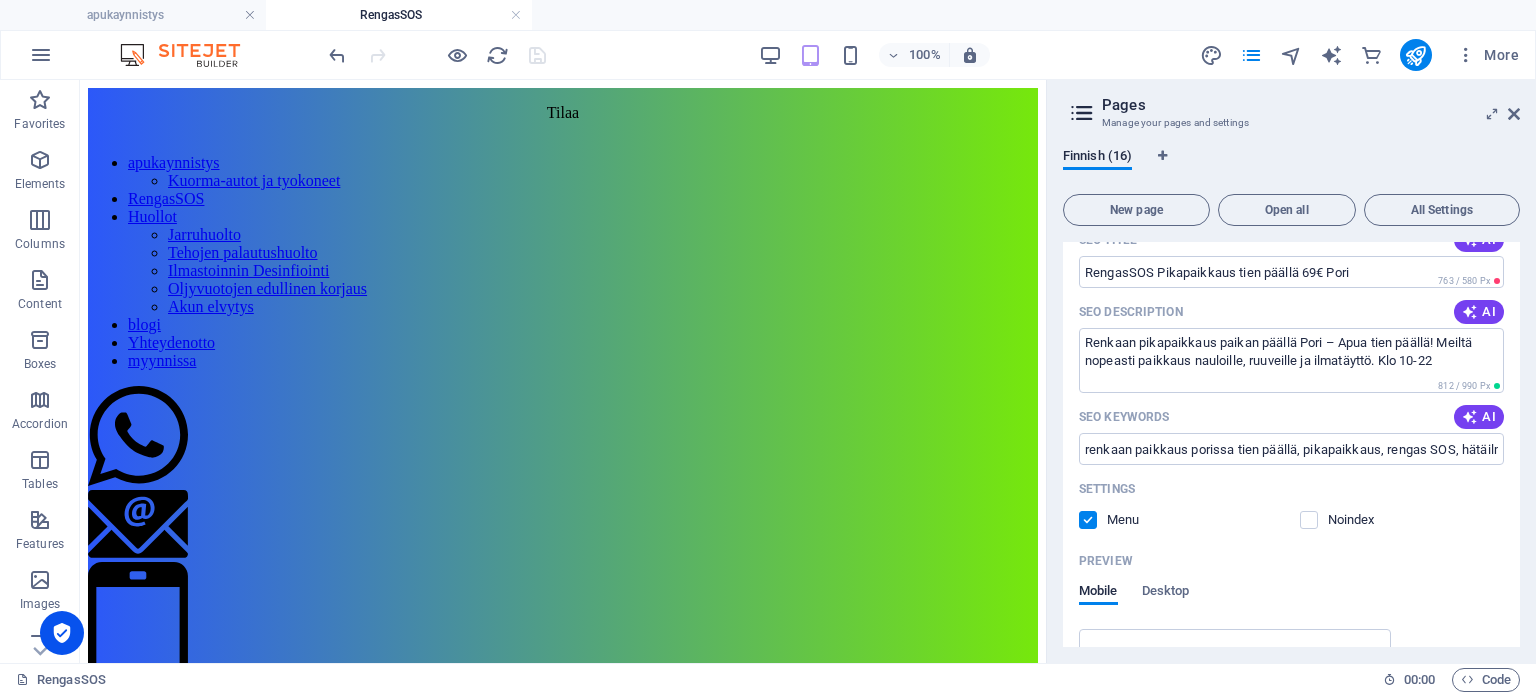 scroll, scrollTop: 400, scrollLeft: 0, axis: vertical 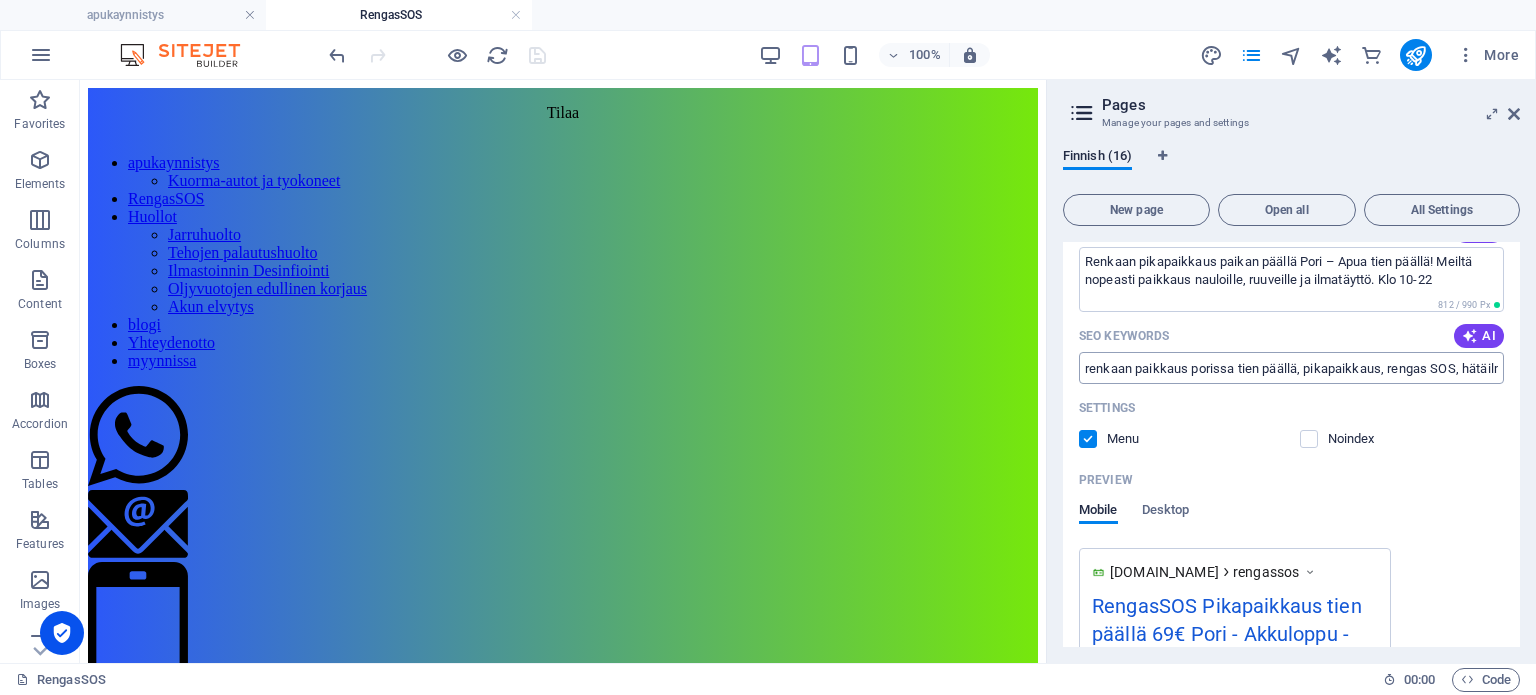 click on "renkaan paikkaus porissa tien päällä, pikapaikkaus, rengas SOS, hätäilman täyttö, vararenkaan vaihto, Pori, renkaat, paikan päällä, renkaiden ilmanpaineen tarkistus, auton renkaiden täyttö, renkaan täyttöpalvelu, hätätäyttö,  kotipihalla," at bounding box center [1291, 368] 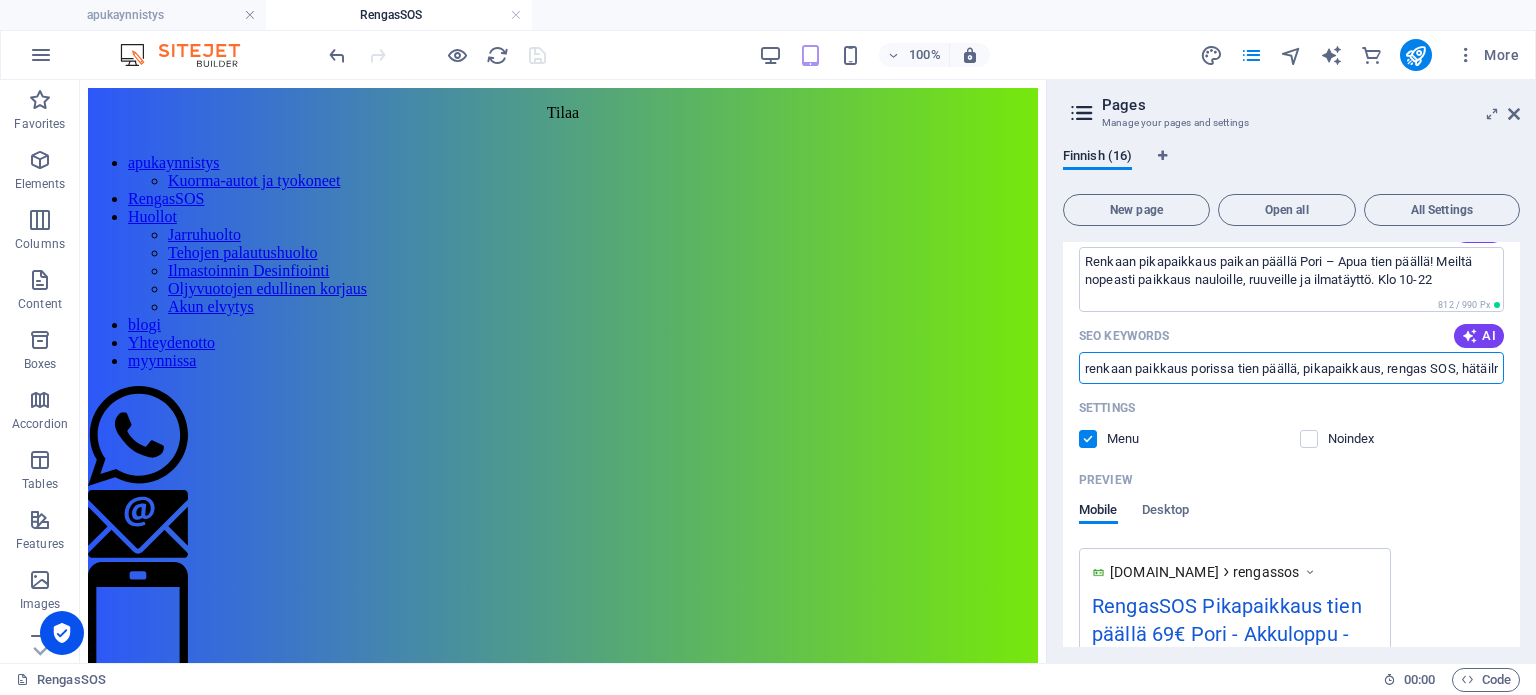 click on "renkaan paikkaus porissa tien päällä, pikapaikkaus, rengas SOS, hätäilman täyttö, vararenkaan vaihto, Pori, renkaat, paikan päällä, renkaiden ilmanpaineen tarkistus, auton renkaiden täyttö, renkaan täyttöpalvelu, hätätäyttö,  kotipihalla," at bounding box center (1291, 368) 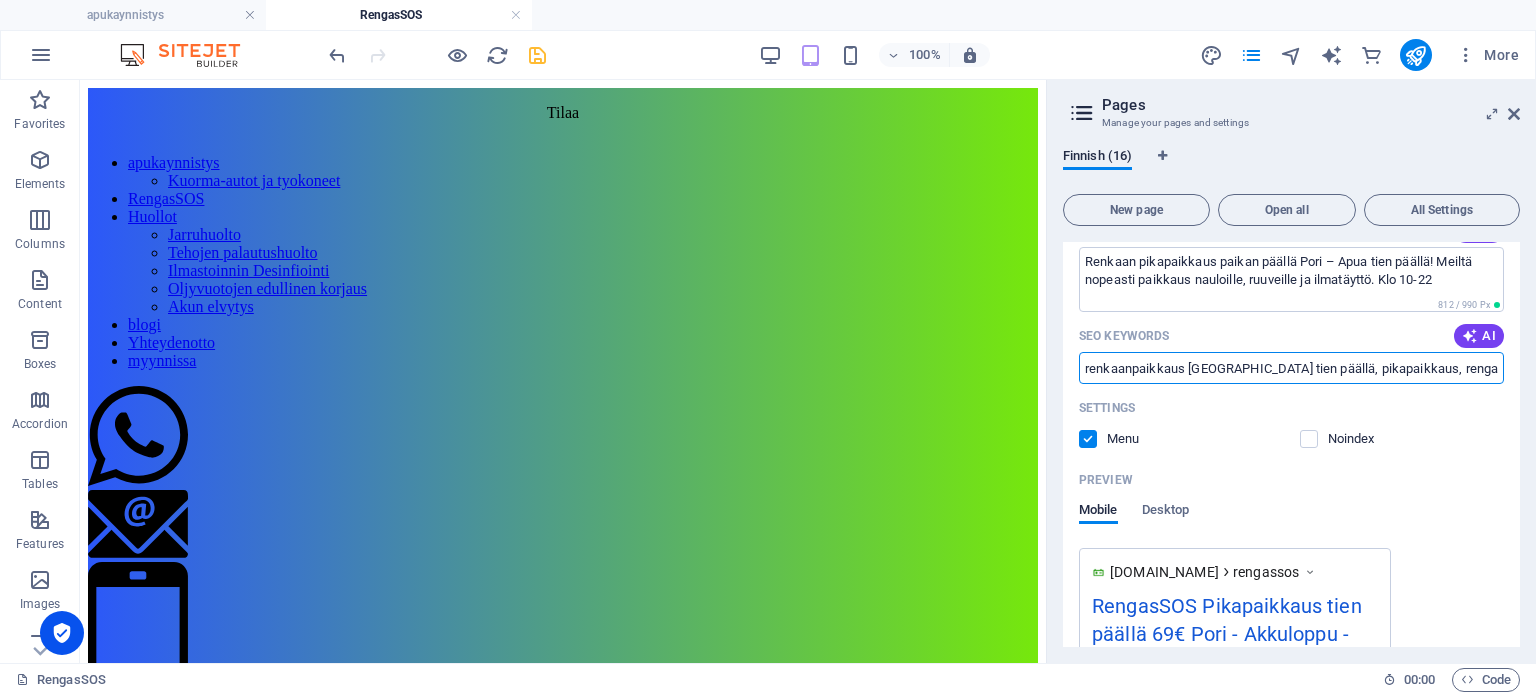 type on "renkaanpaikkaus [GEOGRAPHIC_DATA] tien päällä, pikapaikkaus, rengas SOS, hätäilman täyttö, vararenkaan vaihto, Pori, renkaat, paikan päällä, renkaiden ilmanpaineen tarkistus, auton renkaiden täyttö, renkaan täyttöpalvelu, hätätäyttö,  kotipihalla," 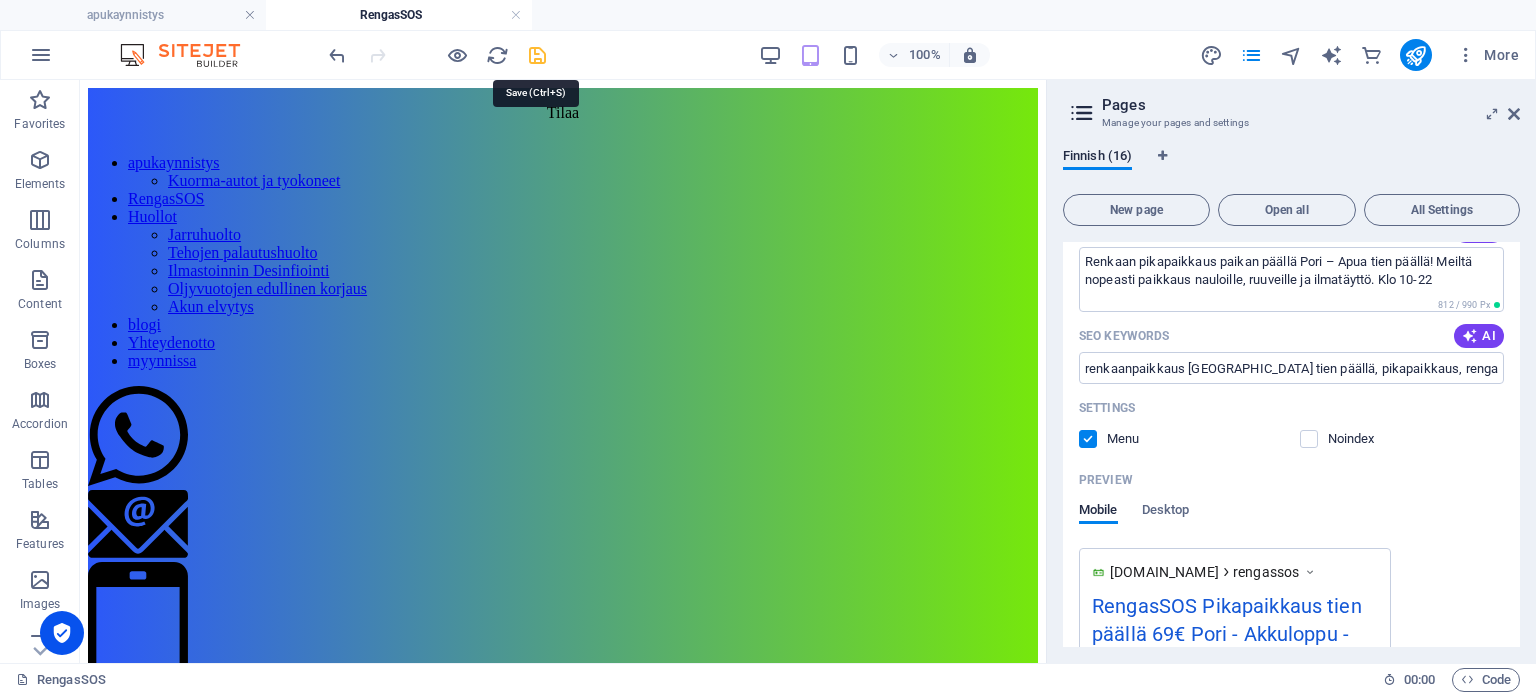 click at bounding box center (537, 55) 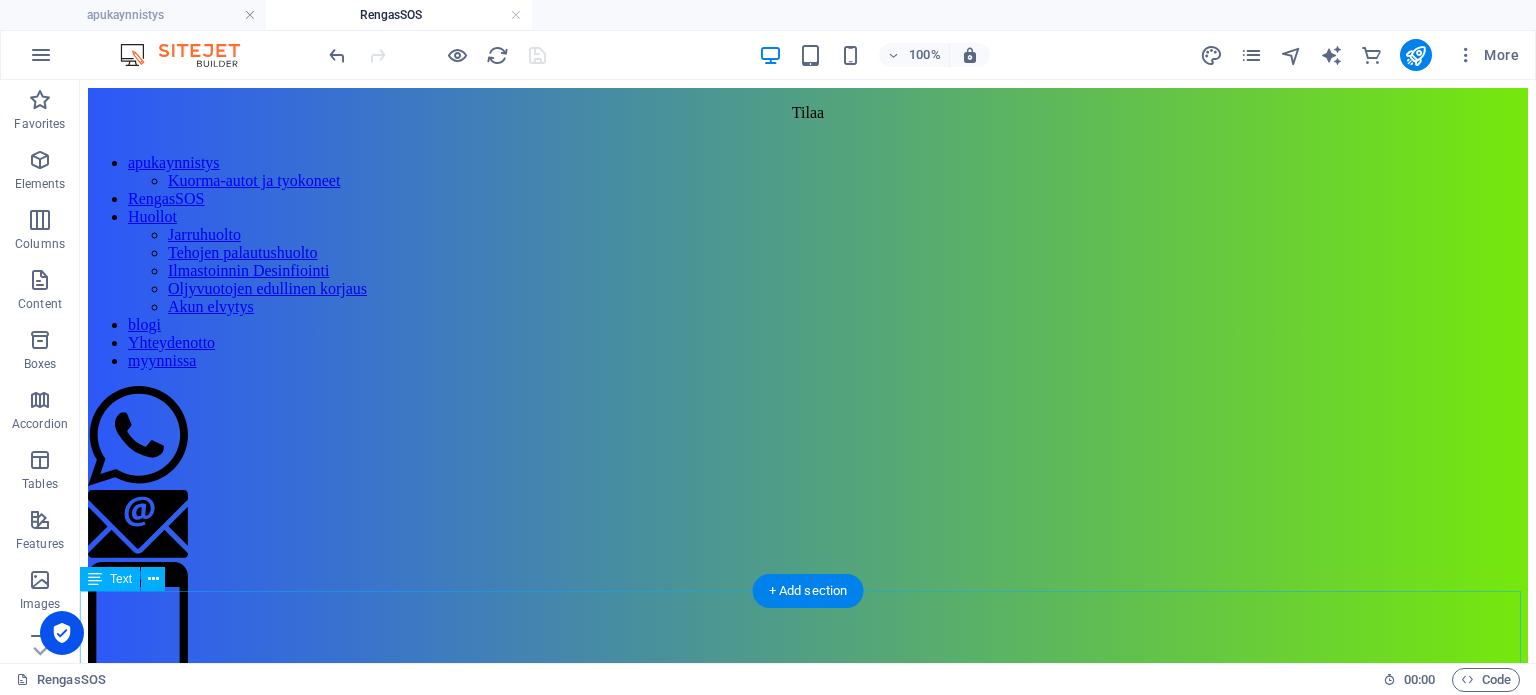 click on "RenkaanPaikkaus porissa Tien Päällä! Onko renkaassasi ruuvi, naula tai pieni reikä? [DOMAIN_NAME] tarjoaa renkaan paikkausta tien päällä, jos vaurio on paikattavissa. Ajan Säästäminen: Me tulemme suoraan luoksesi, joten ei enää turhaa odottelua hinauksen kanssa. Vaivattomuus: Ei tarvitse irrottaa renkaita tai vaivata itseäsi kuljetuksilla. Palvelumme tekee renkaan paikkauksesta helppoa ja säästää aikaa." at bounding box center (808, 927) 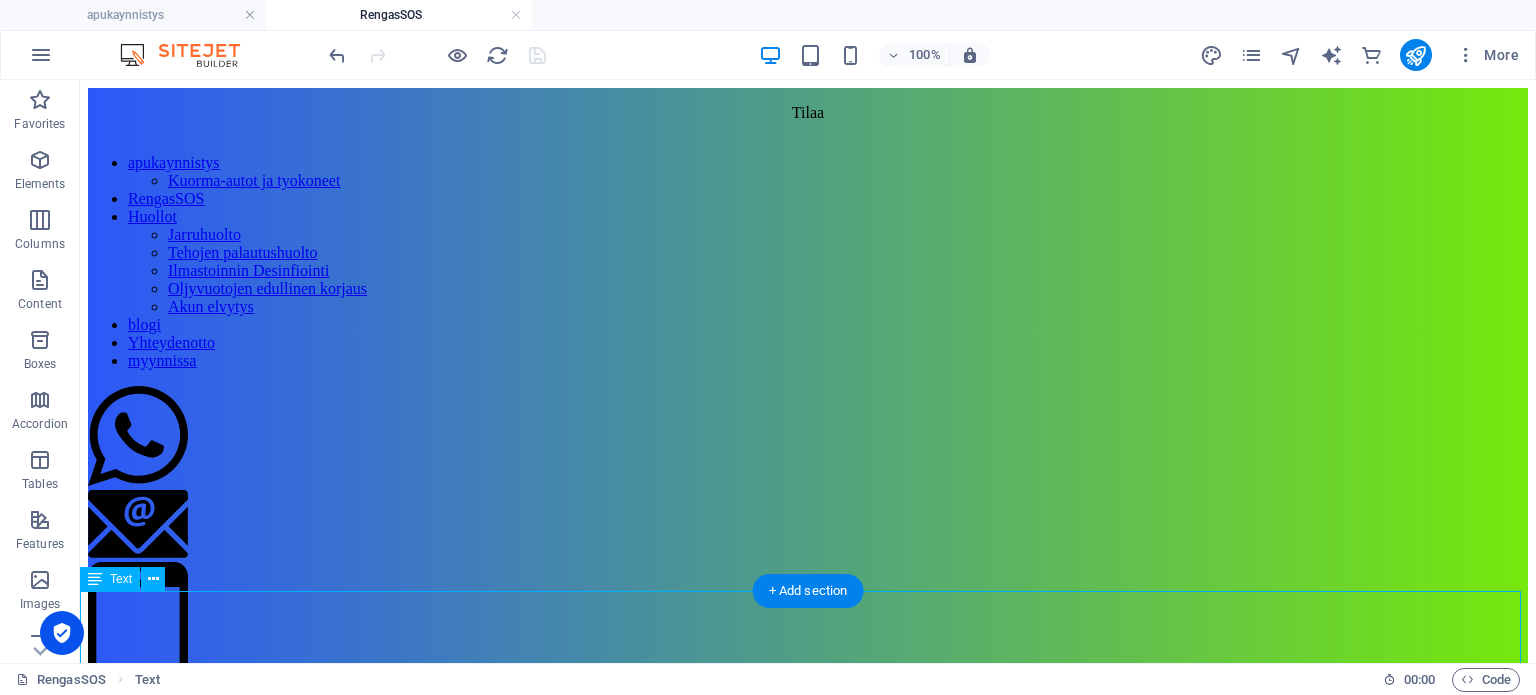 click on "RenkaanPaikkaus porissa Tien Päällä! Onko renkaassasi ruuvi, naula tai pieni reikä? [DOMAIN_NAME] tarjoaa renkaan paikkausta tien päällä, jos vaurio on paikattavissa. Ajan Säästäminen: Me tulemme suoraan luoksesi, joten ei enää turhaa odottelua hinauksen kanssa. Vaivattomuus: Ei tarvitse irrottaa renkaita tai vaivata itseäsi kuljetuksilla. Palvelumme tekee renkaan paikkauksesta helppoa ja säästää aikaa." at bounding box center (808, 927) 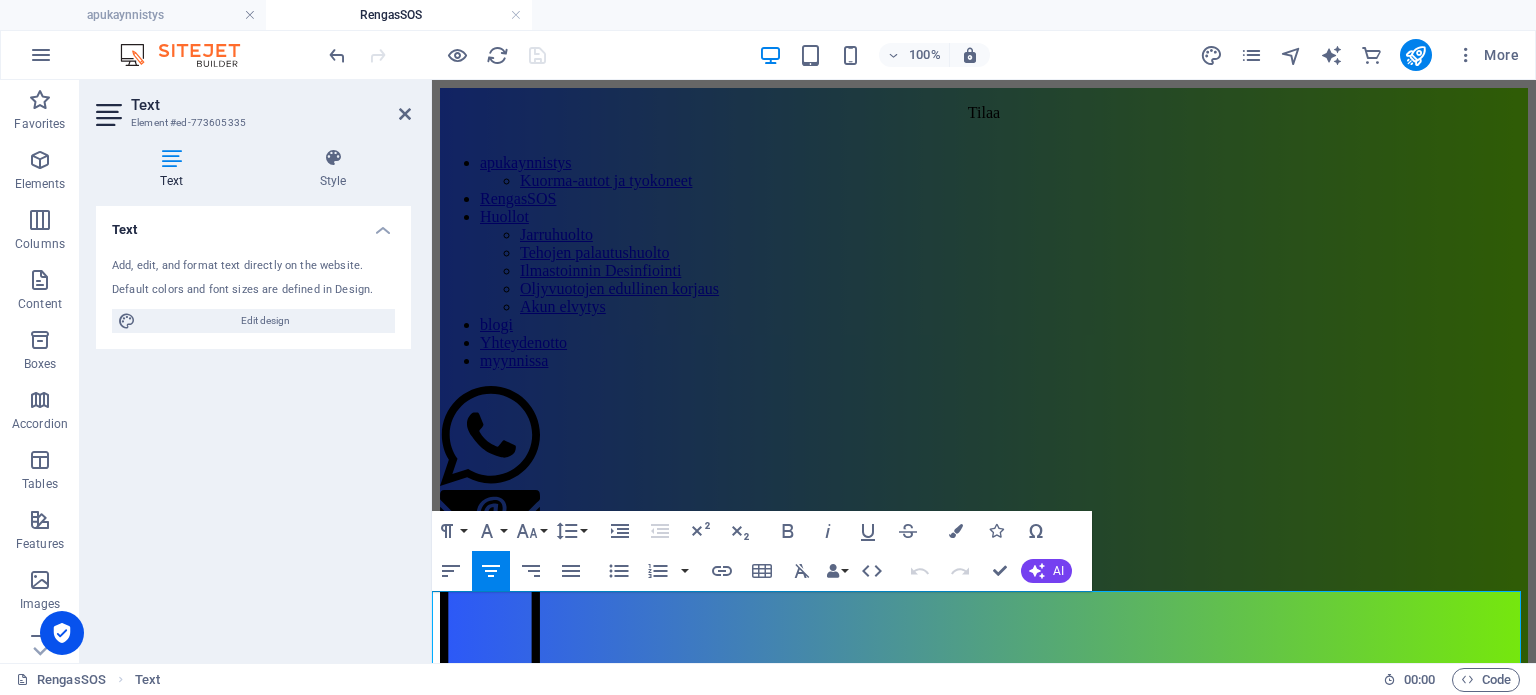 drag, startPoint x: 687, startPoint y: 611, endPoint x: 1244, endPoint y: 611, distance: 557 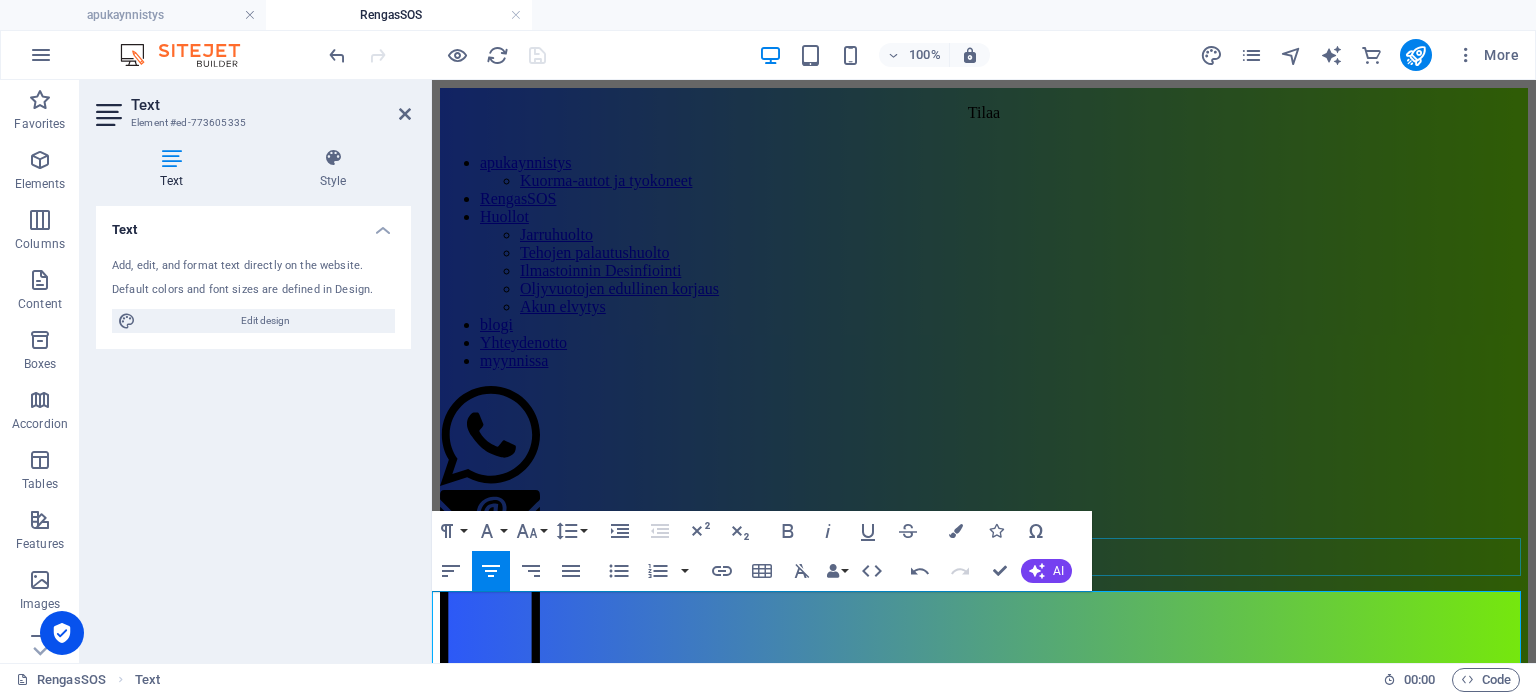 click on "rengas-sos Renkaan hätäpaikkaus - Pori" at bounding box center (984, 814) 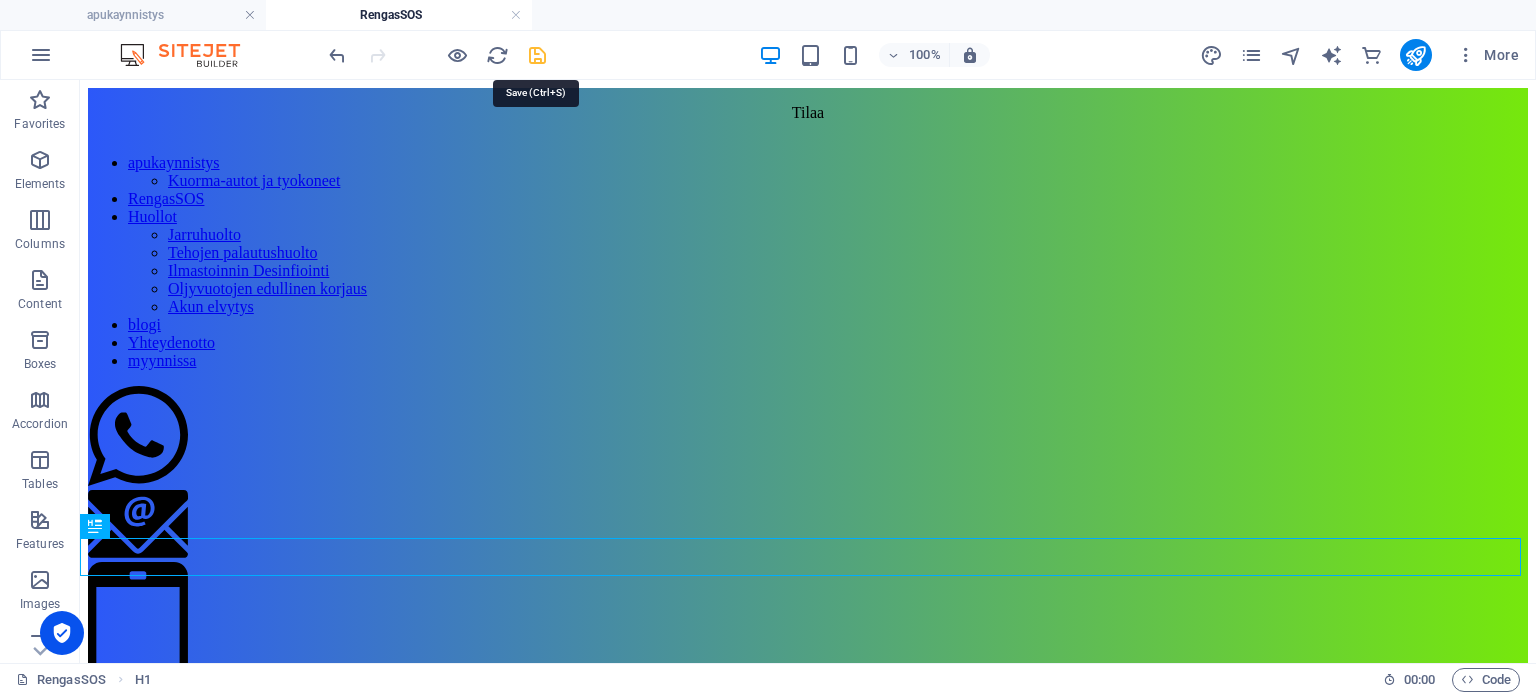 click at bounding box center [537, 55] 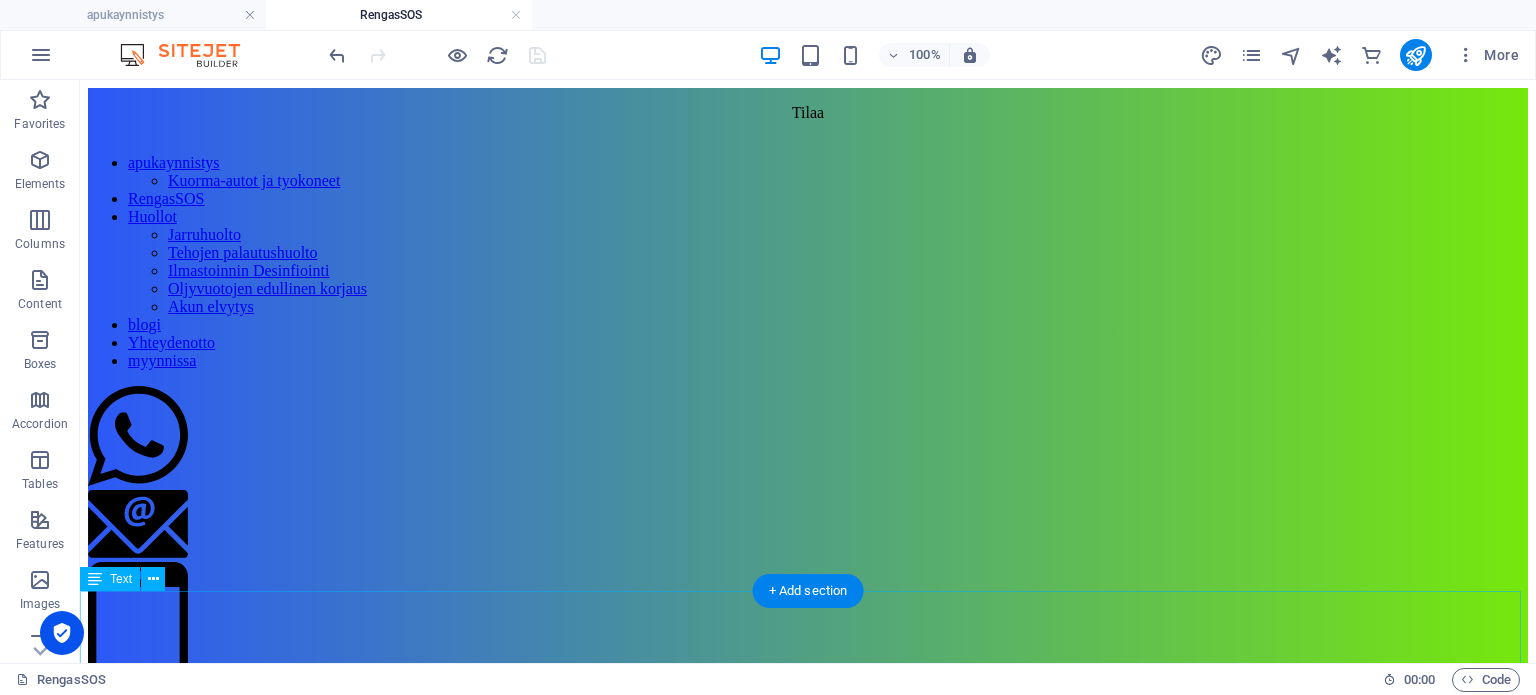 click on "Renkaanpaikkaus [GEOGRAPHIC_DATA] Tien Päällä! Onko renkaassasi ruuvi, naula tai pieni reikä? [DOMAIN_NAME] tarjoaa renkaan paikkausta tien päällä, jos vaurio on paikattavissa. Ajan Säästäminen: Me tulemme suoraan luoksesi, joten ei enää turhaa odottelua hinauksen kanssa. Vaivattomuus: Ei tarvitse irrottaa renkaita tai vaivata itseäsi kuljetuksilla. Palvelumme tekee renkaan paikkauksesta helppoa ja säästää aikaa." at bounding box center [808, 927] 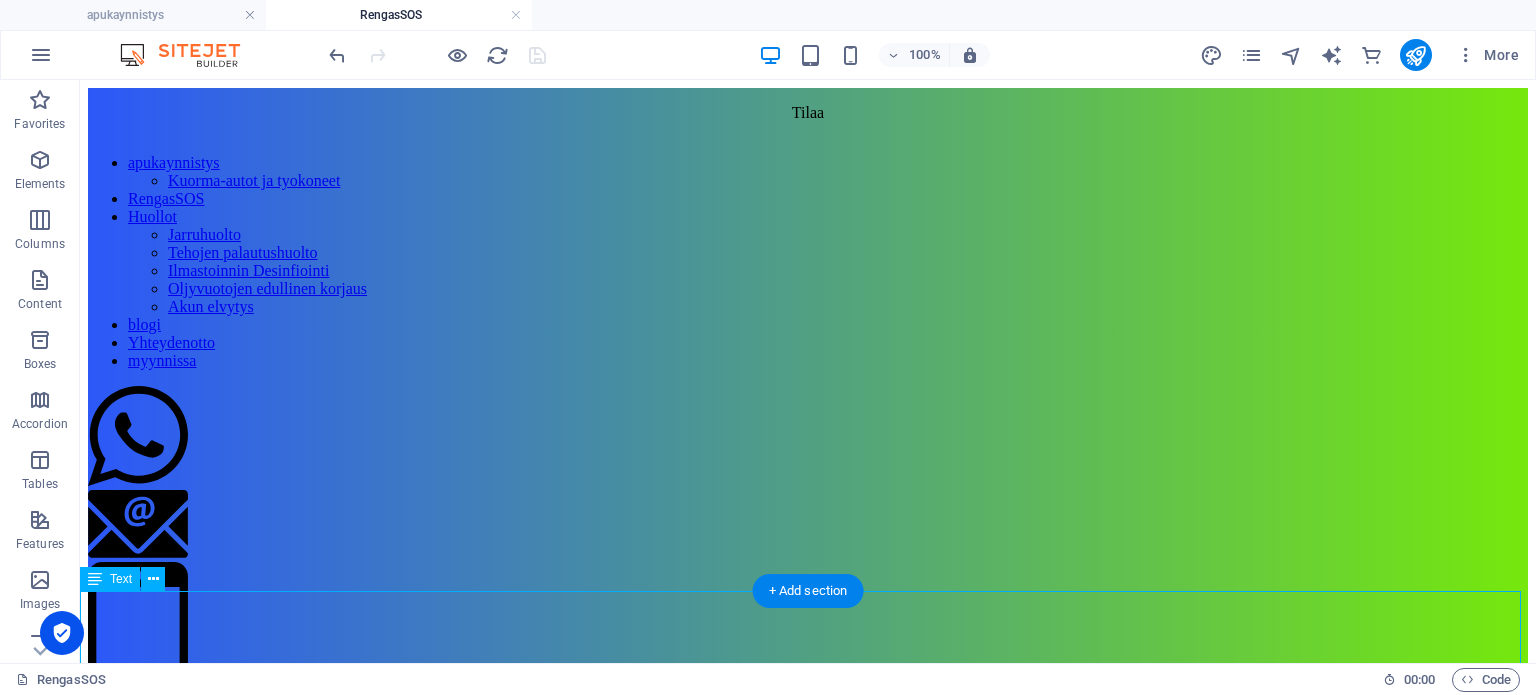 click on "Renkaanpaikkaus [GEOGRAPHIC_DATA] Tien Päällä! Onko renkaassasi ruuvi, naula tai pieni reikä? [DOMAIN_NAME] tarjoaa renkaan paikkausta tien päällä, jos vaurio on paikattavissa. Ajan Säästäminen: Me tulemme suoraan luoksesi, joten ei enää turhaa odottelua hinauksen kanssa. Vaivattomuus: Ei tarvitse irrottaa renkaita tai vaivata itseäsi kuljetuksilla. Palvelumme tekee renkaan paikkauksesta helppoa ja säästää aikaa." at bounding box center [808, 927] 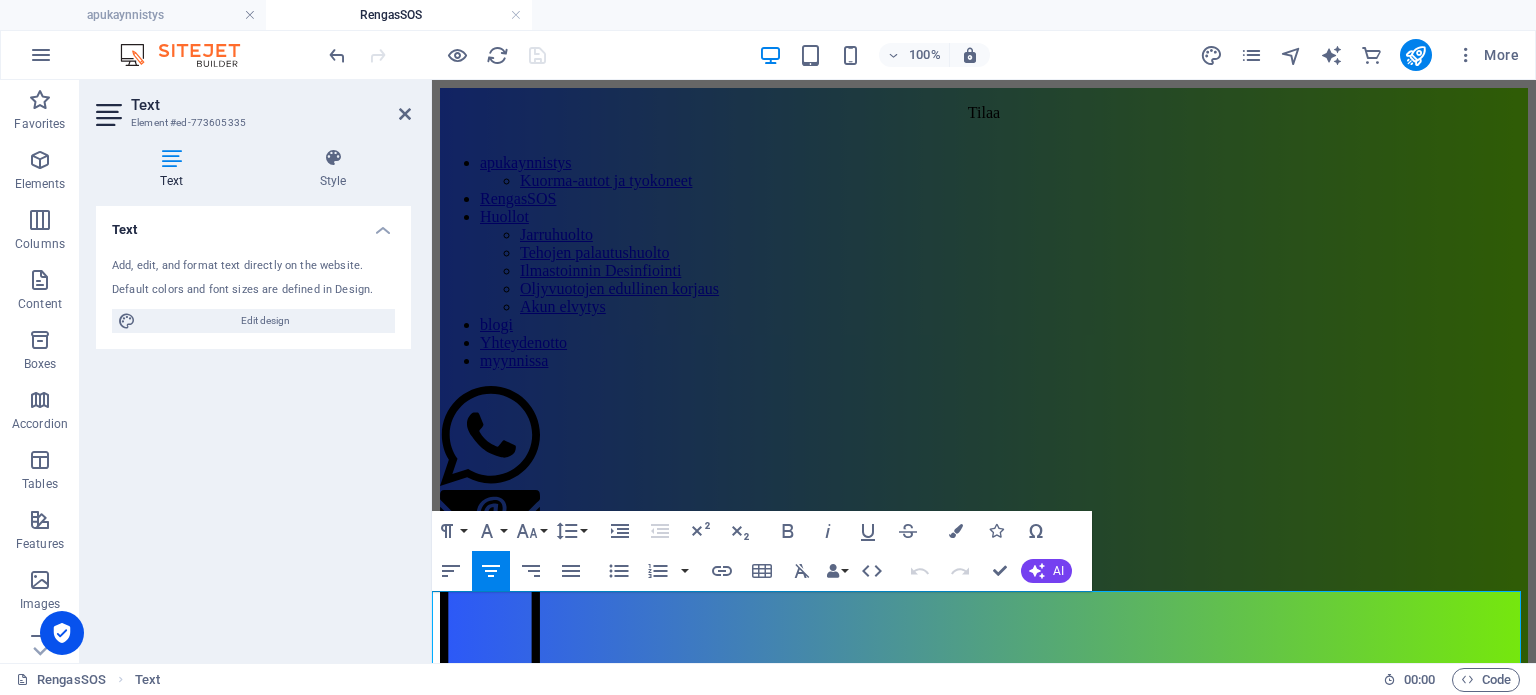 click on "Renkaanpaikkaus [GEOGRAPHIC_DATA] Tien Päällä!" at bounding box center [984, 865] 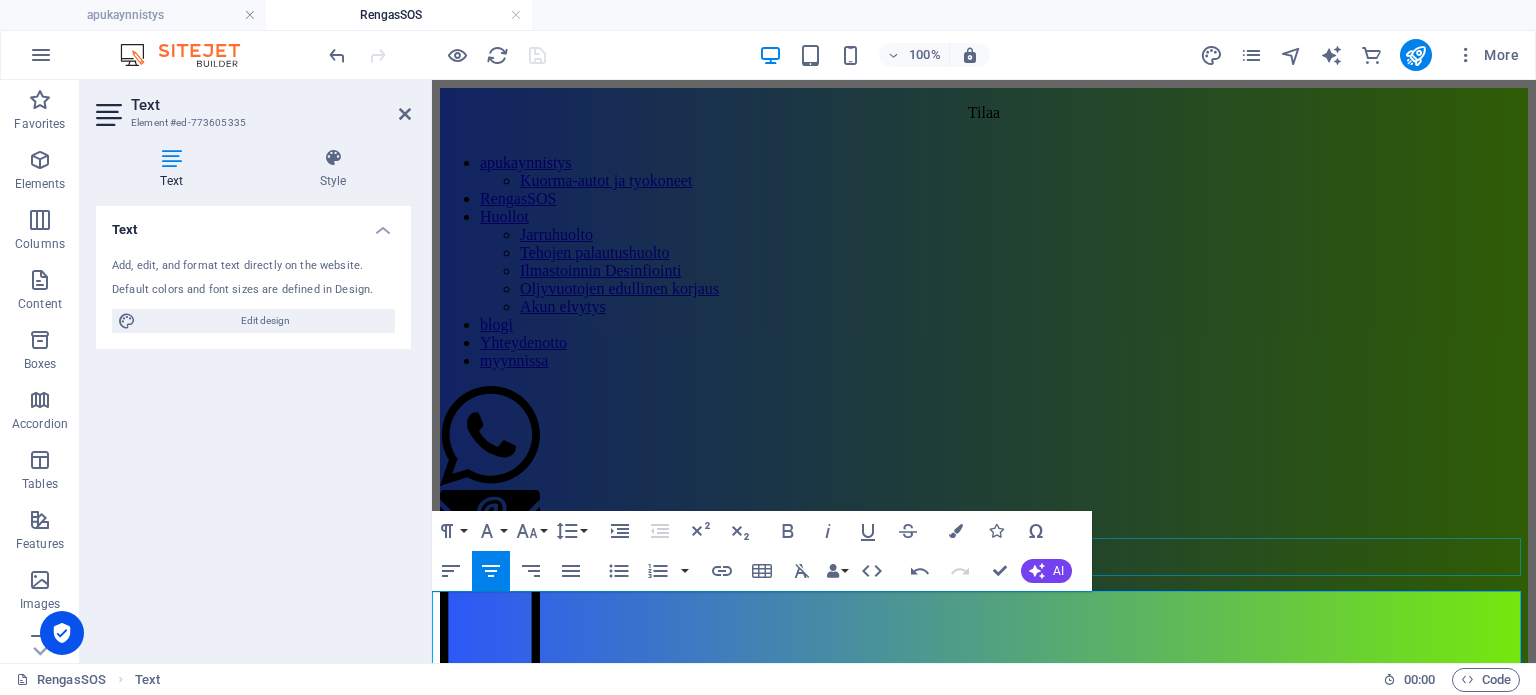 click on "rengas-sos Renkaan hätäpaikkaus - Pori" at bounding box center [984, 814] 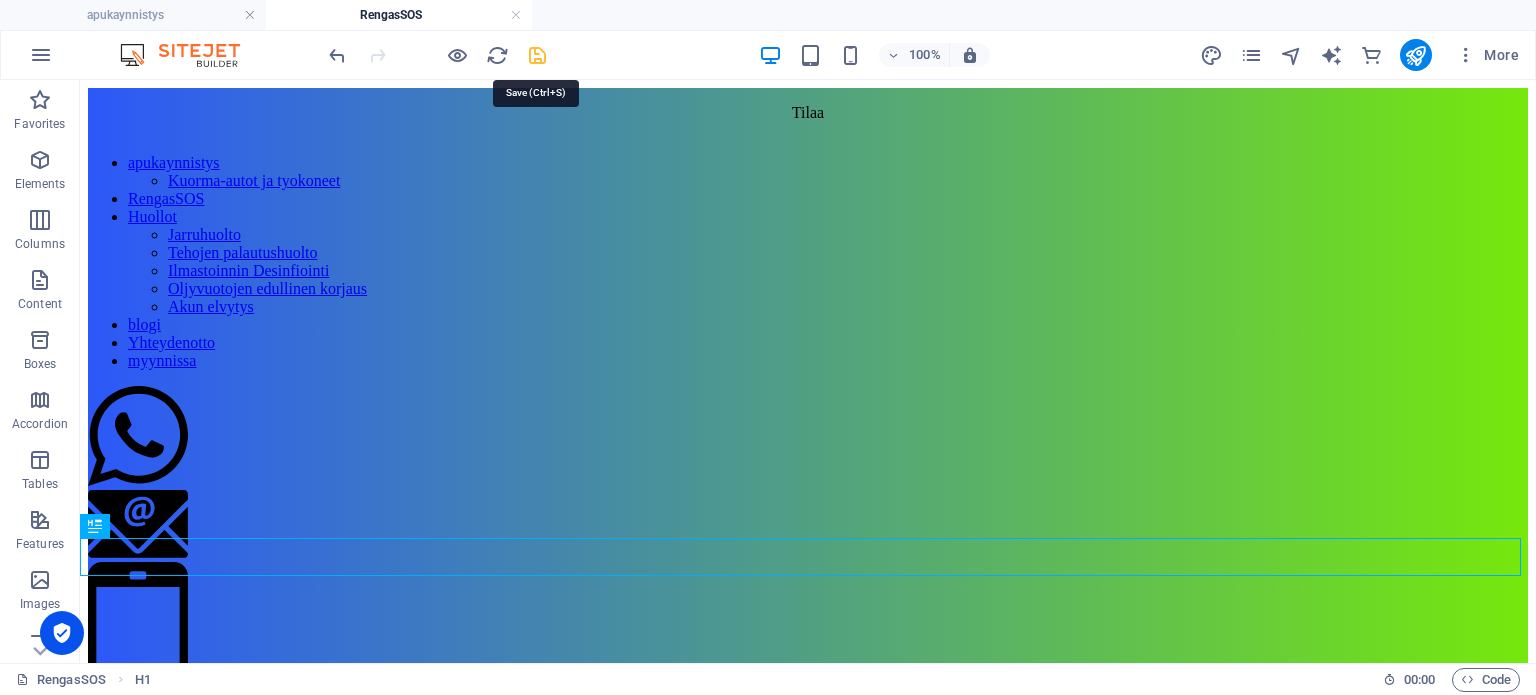 click at bounding box center (537, 55) 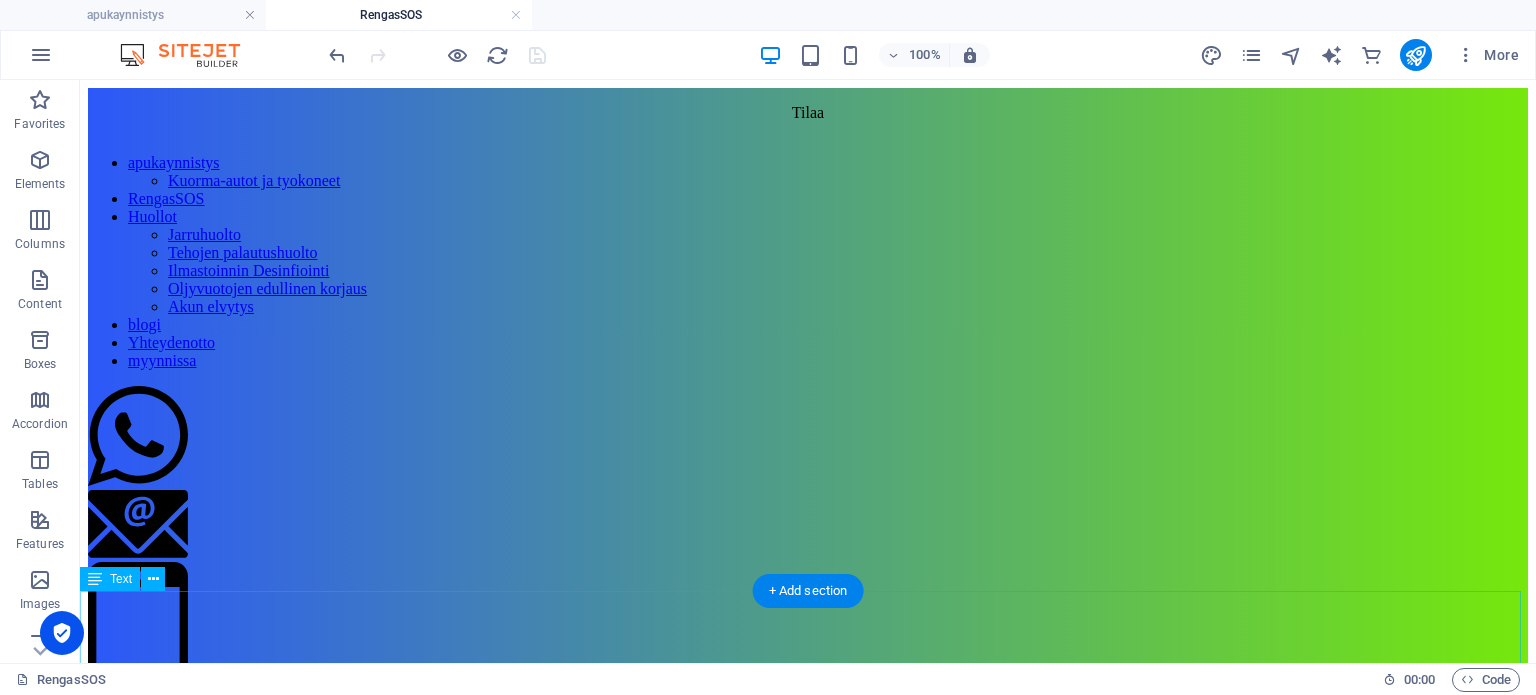 click on "Renkaan paikkaus porissa Tien Päällä! Onko renkaassasi ruuvi, naula tai pieni reikä? [DOMAIN_NAME] tarjoaa renkaan paikkausta tien päällä, jos vaurio on paikattavissa. Ajan Säästäminen: Me tulemme suoraan luoksesi, joten ei enää turhaa odottelua hinauksen kanssa. Vaivattomuus: Ei tarvitse irrottaa renkaita tai vaivata itseäsi kuljetuksilla. Palvelumme tekee renkaan paikkauksesta helppoa ja säästää aikaa." at bounding box center [808, 927] 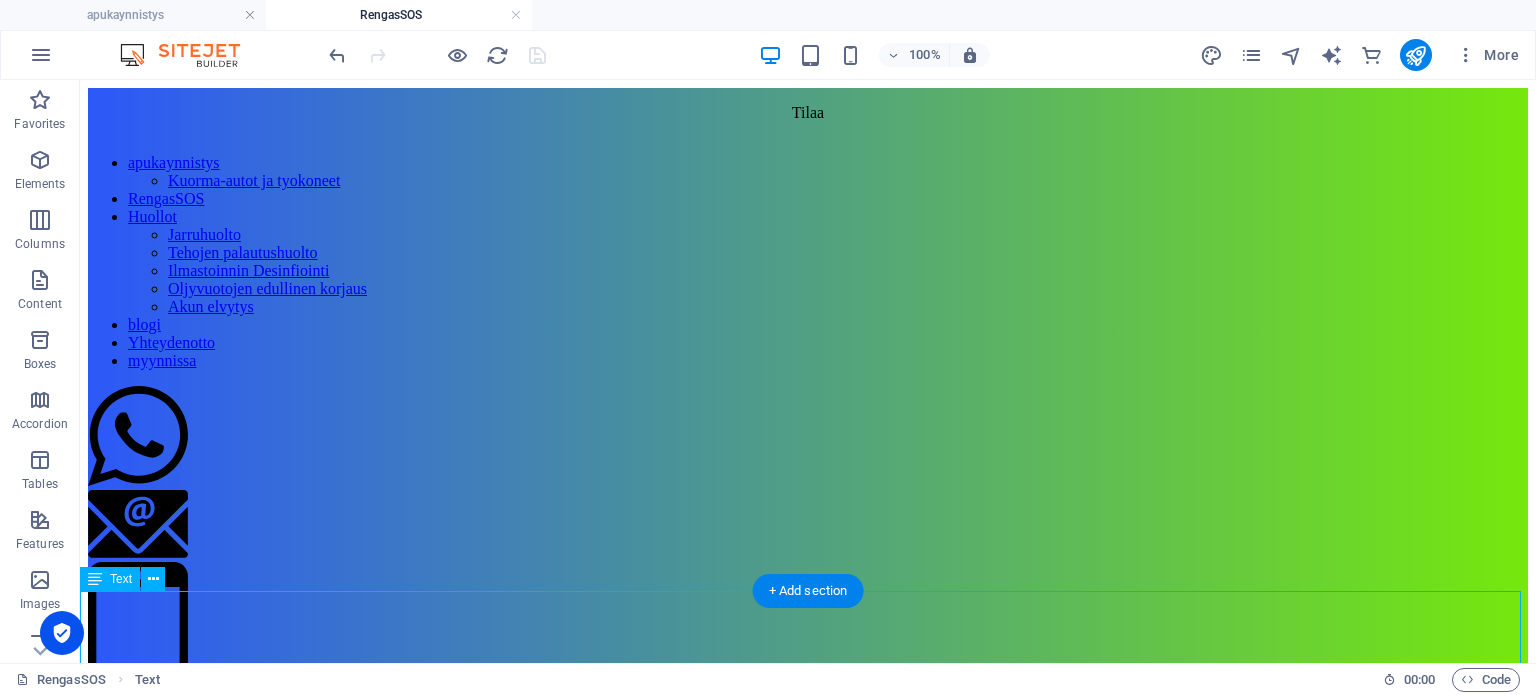 click on "Renkaan paikkaus porissa Tien Päällä! Onko renkaassasi ruuvi, naula tai pieni reikä? [DOMAIN_NAME] tarjoaa renkaan paikkausta tien päällä, jos vaurio on paikattavissa. Ajan Säästäminen: Me tulemme suoraan luoksesi, joten ei enää turhaa odottelua hinauksen kanssa. Vaivattomuus: Ei tarvitse irrottaa renkaita tai vaivata itseäsi kuljetuksilla. Palvelumme tekee renkaan paikkauksesta helppoa ja säästää aikaa." at bounding box center (808, 927) 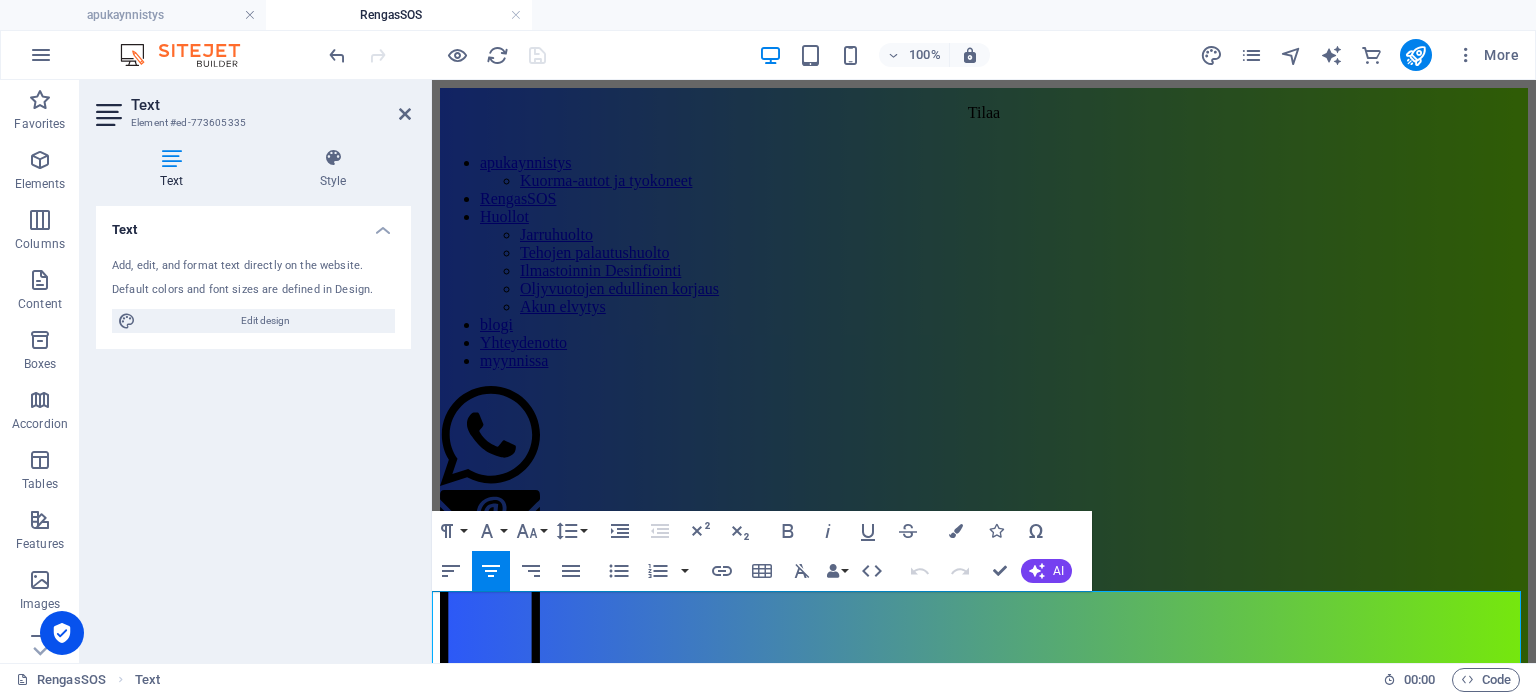 click on "Renkaan paikkaus porissa Tien Päällä!" at bounding box center (984, 865) 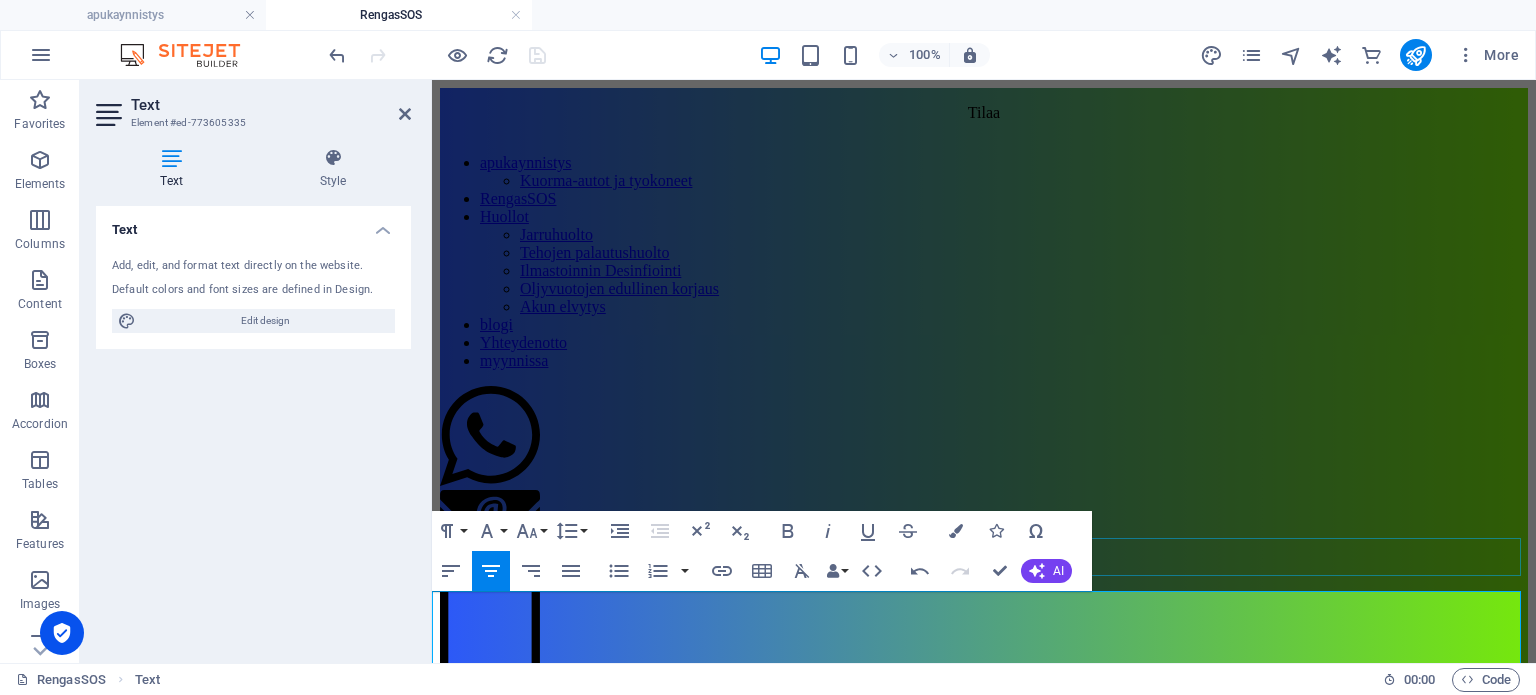 click on "rengas-sos Renkaan hätäpaikkaus - Pori" at bounding box center [984, 814] 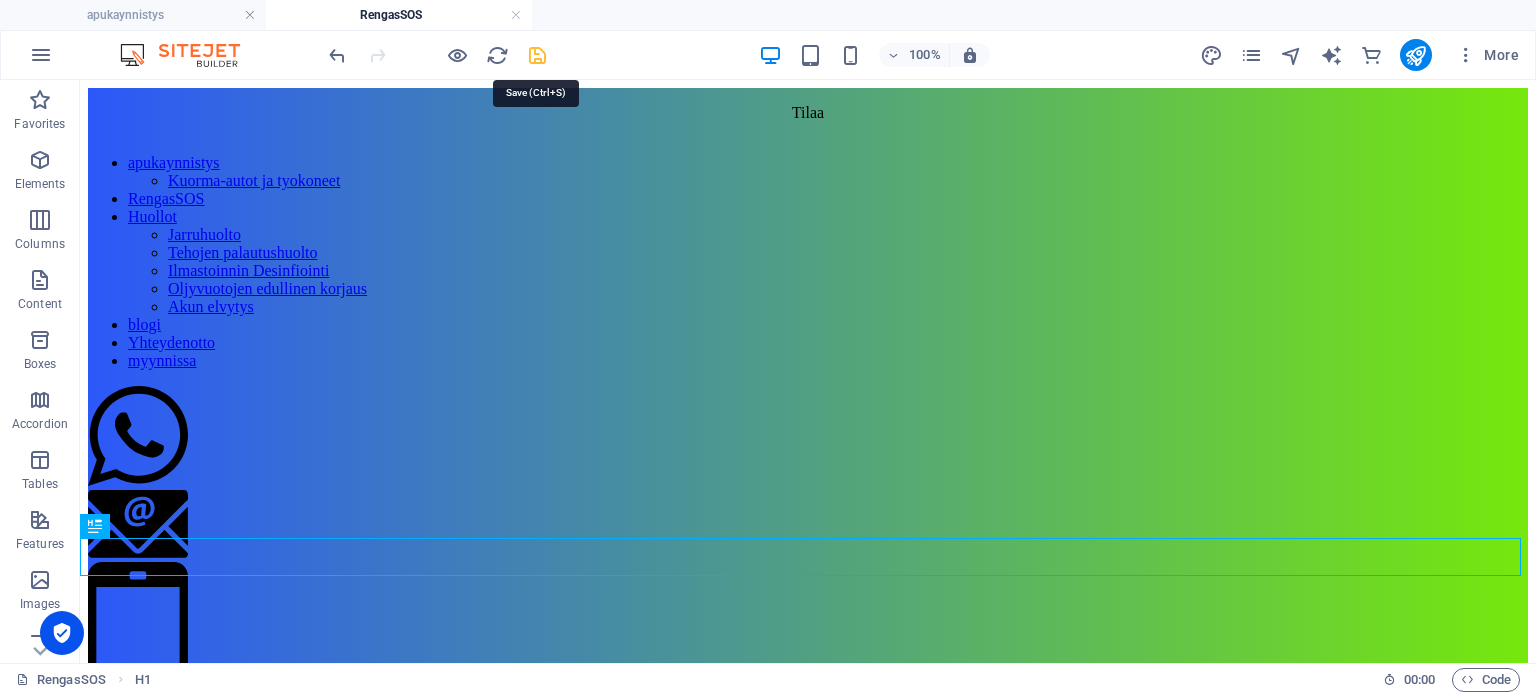 drag, startPoint x: 544, startPoint y: 53, endPoint x: 558, endPoint y: 28, distance: 28.653097 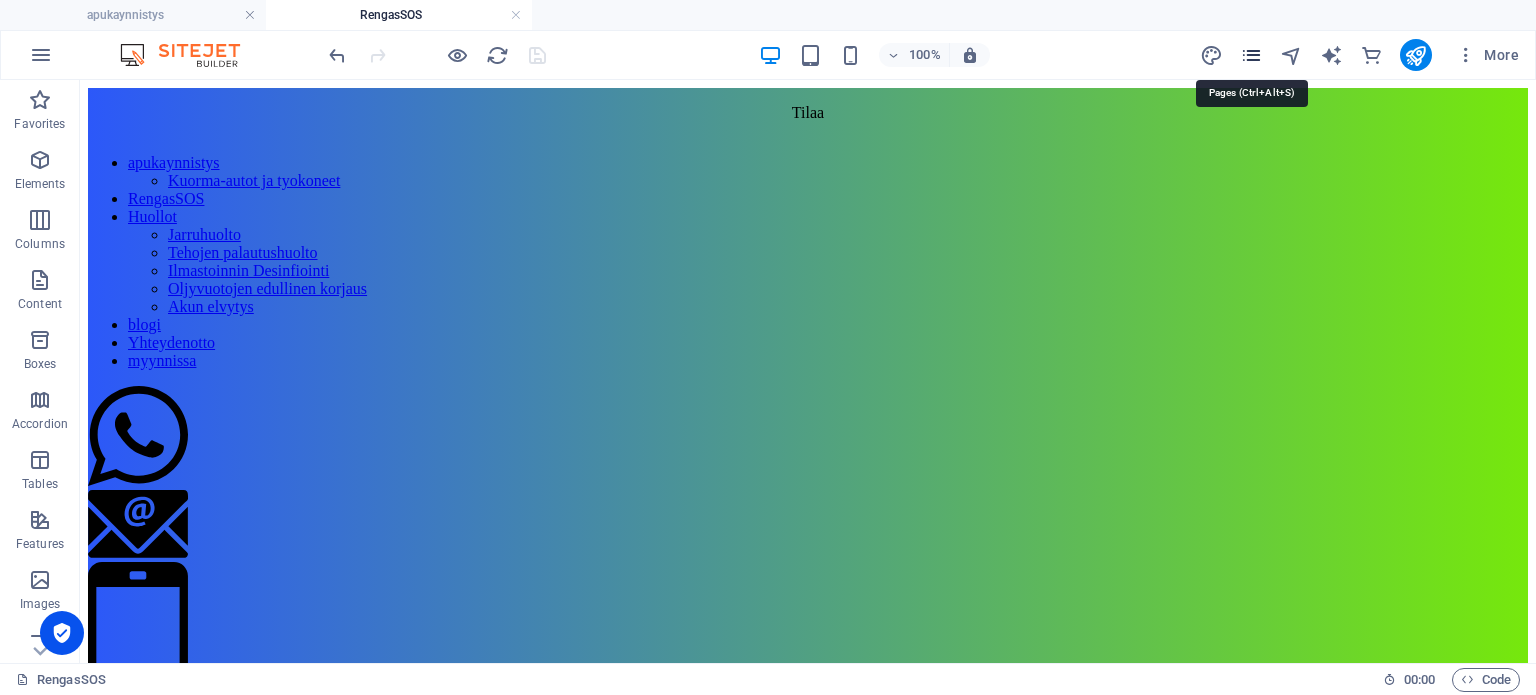 click at bounding box center [1251, 55] 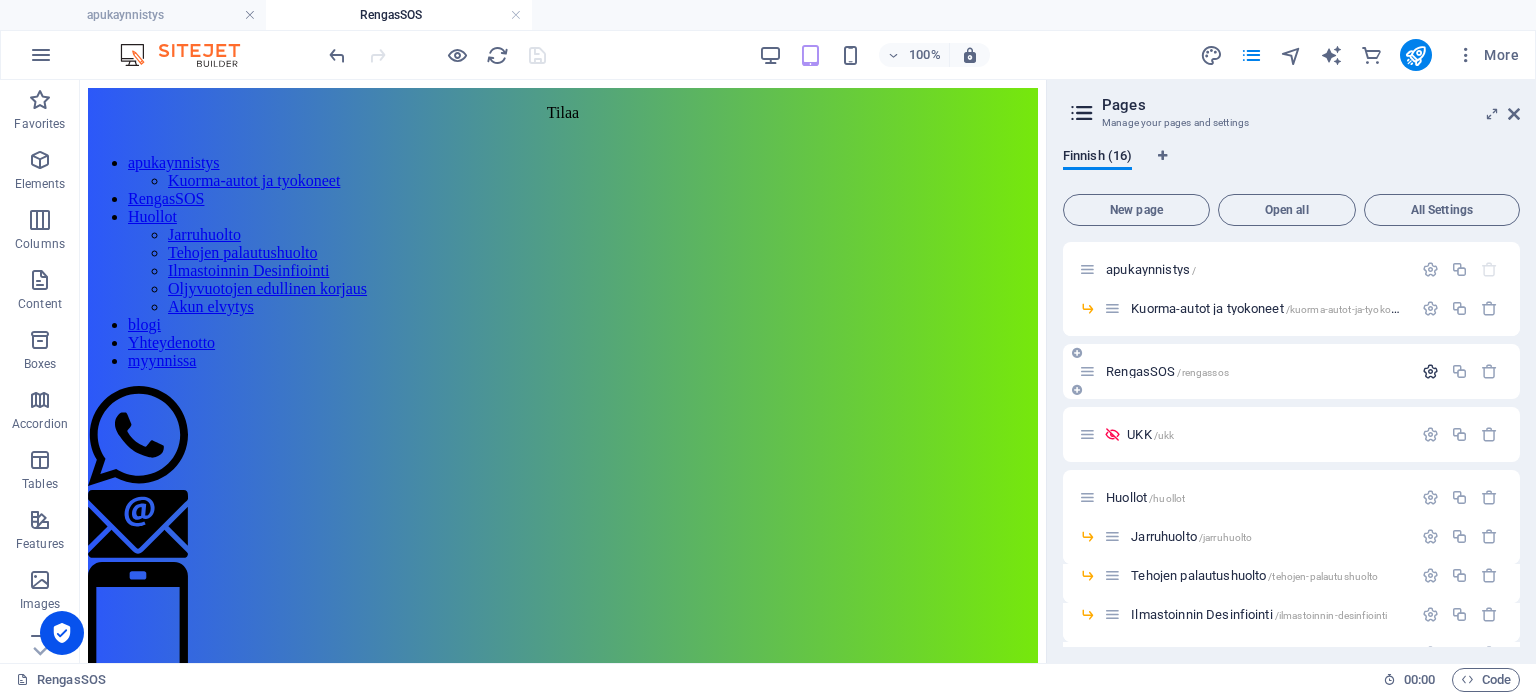 click at bounding box center (1430, 371) 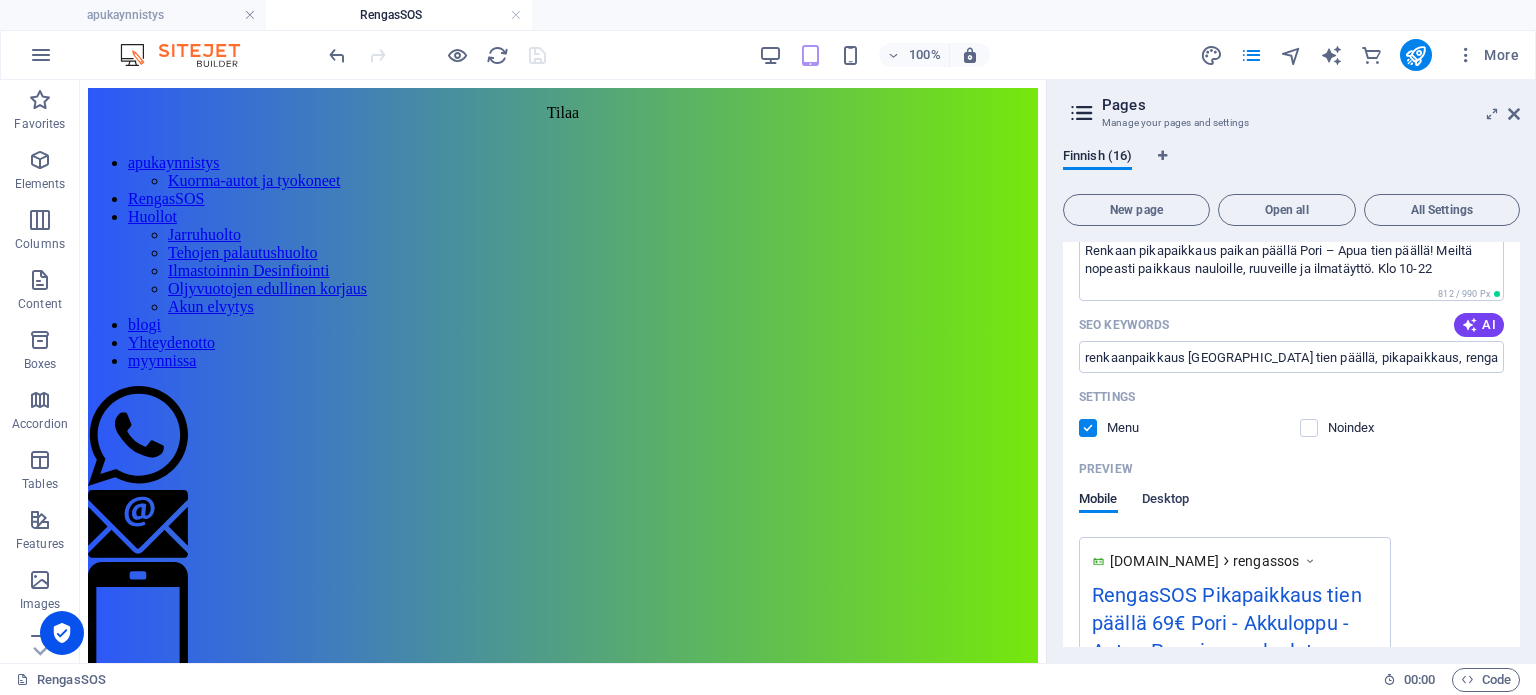 scroll, scrollTop: 400, scrollLeft: 0, axis: vertical 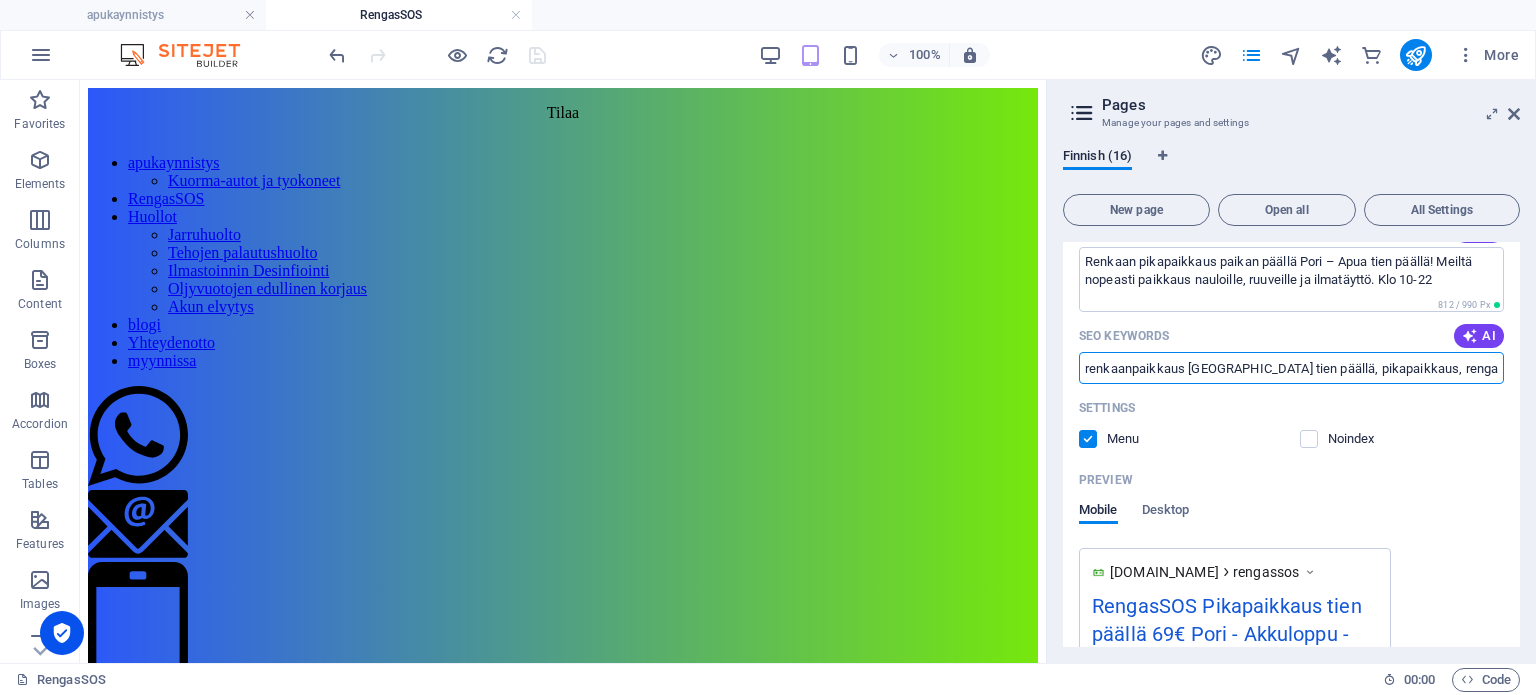 click on "renkaanpaikkaus [GEOGRAPHIC_DATA] tien päällä, pikapaikkaus, rengas SOS, hätäilman täyttö, vararenkaan vaihto, Pori, renkaat, paikan päällä, renkaiden ilmanpaineen tarkistus, auton renkaiden täyttö, renkaan täyttöpalvelu, hätätäyttö,  kotipihalla," at bounding box center (1291, 368) 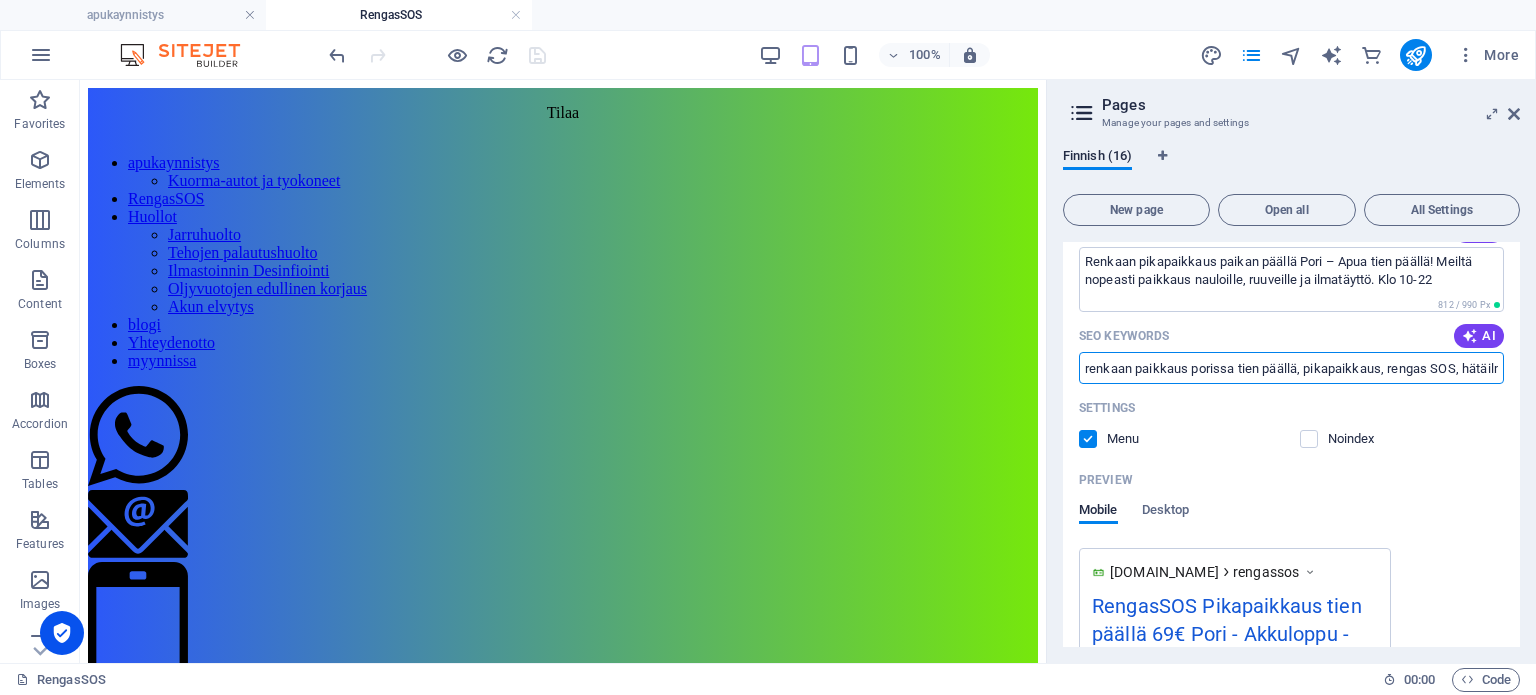 click on "SEO Keywords AI" at bounding box center (1291, 336) 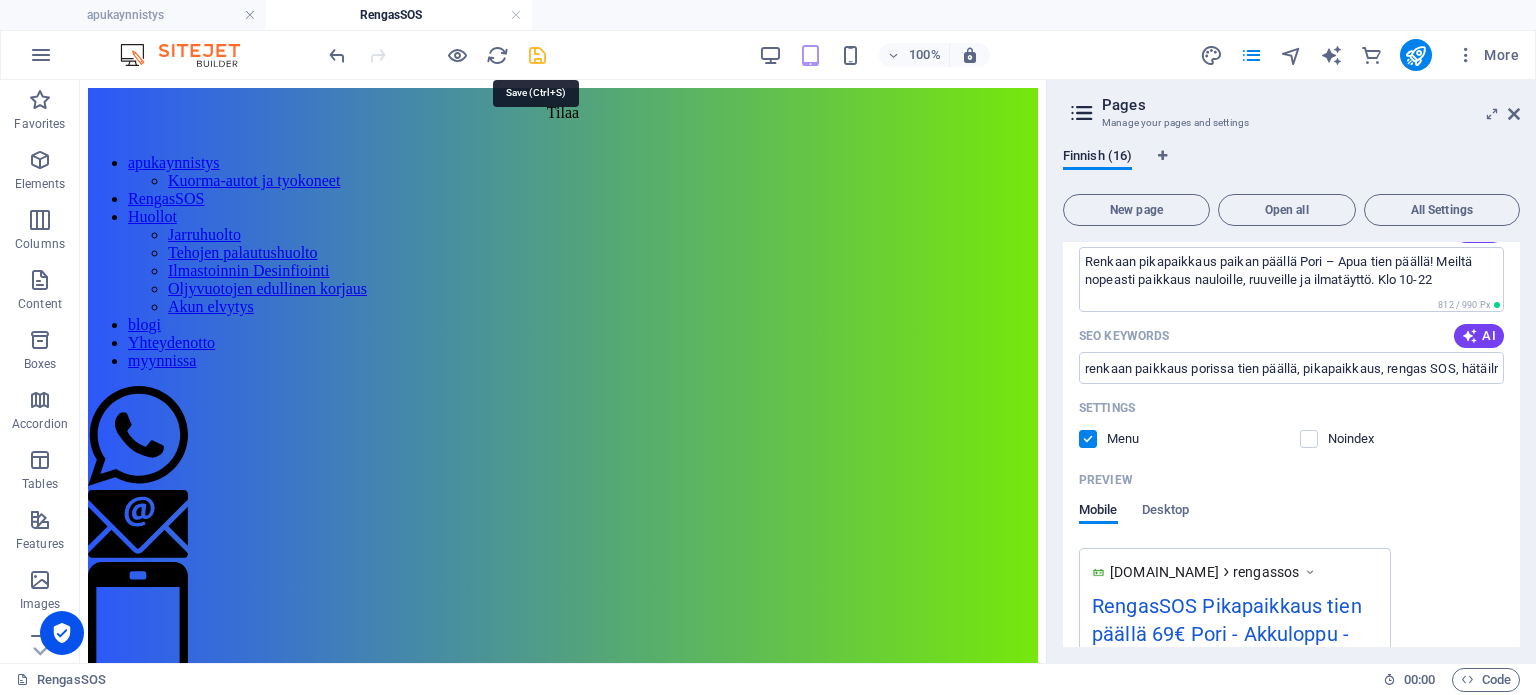 drag, startPoint x: 537, startPoint y: 55, endPoint x: 574, endPoint y: 70, distance: 39.92493 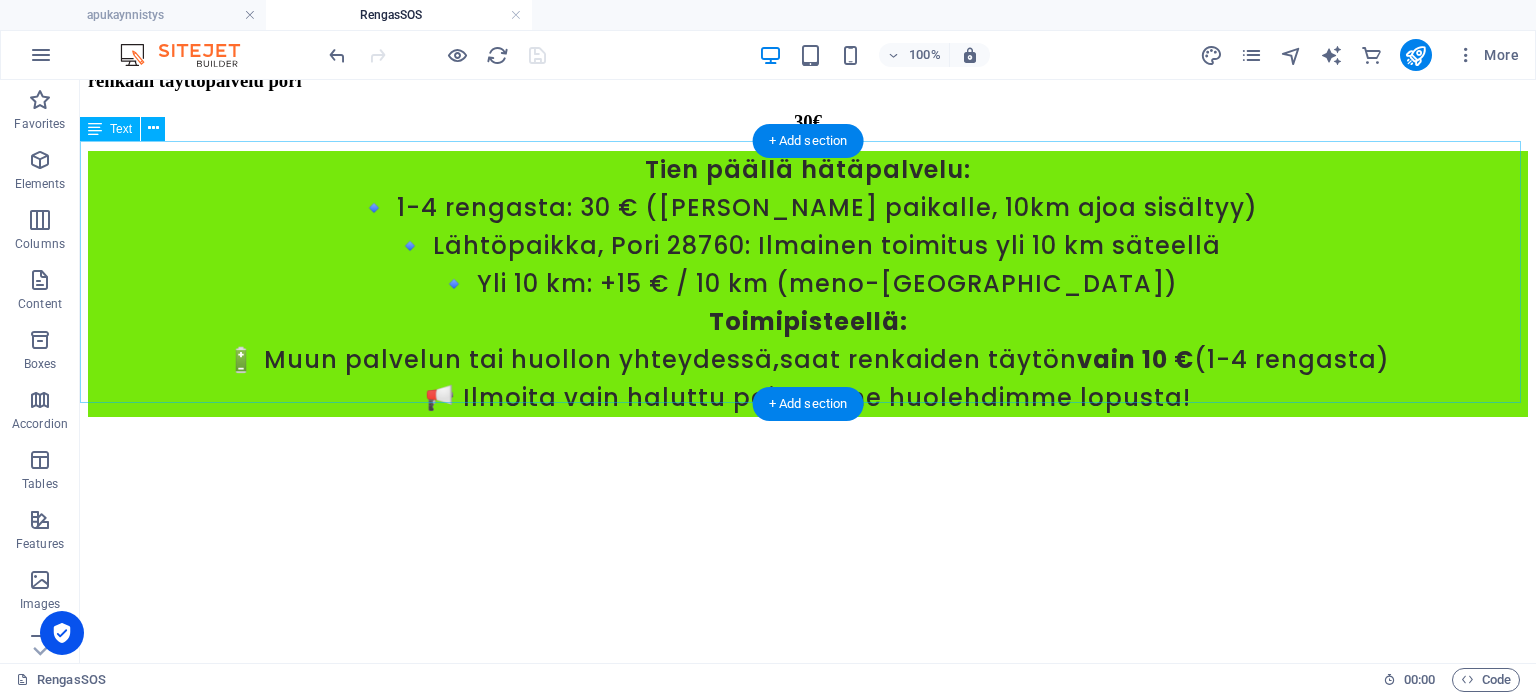 scroll, scrollTop: 6600, scrollLeft: 0, axis: vertical 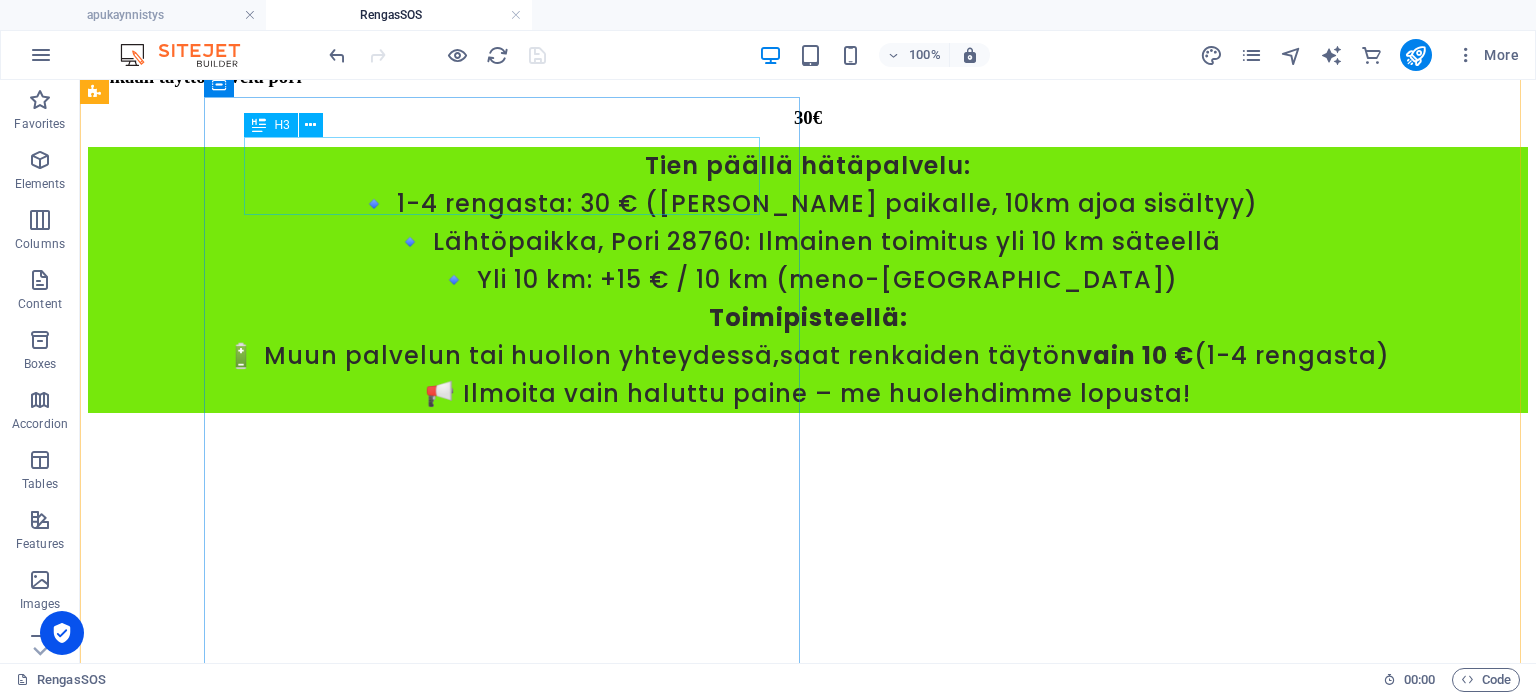 click on "renkaan hätäpaikkaus tien päällä pori" at bounding box center (808, -1393) 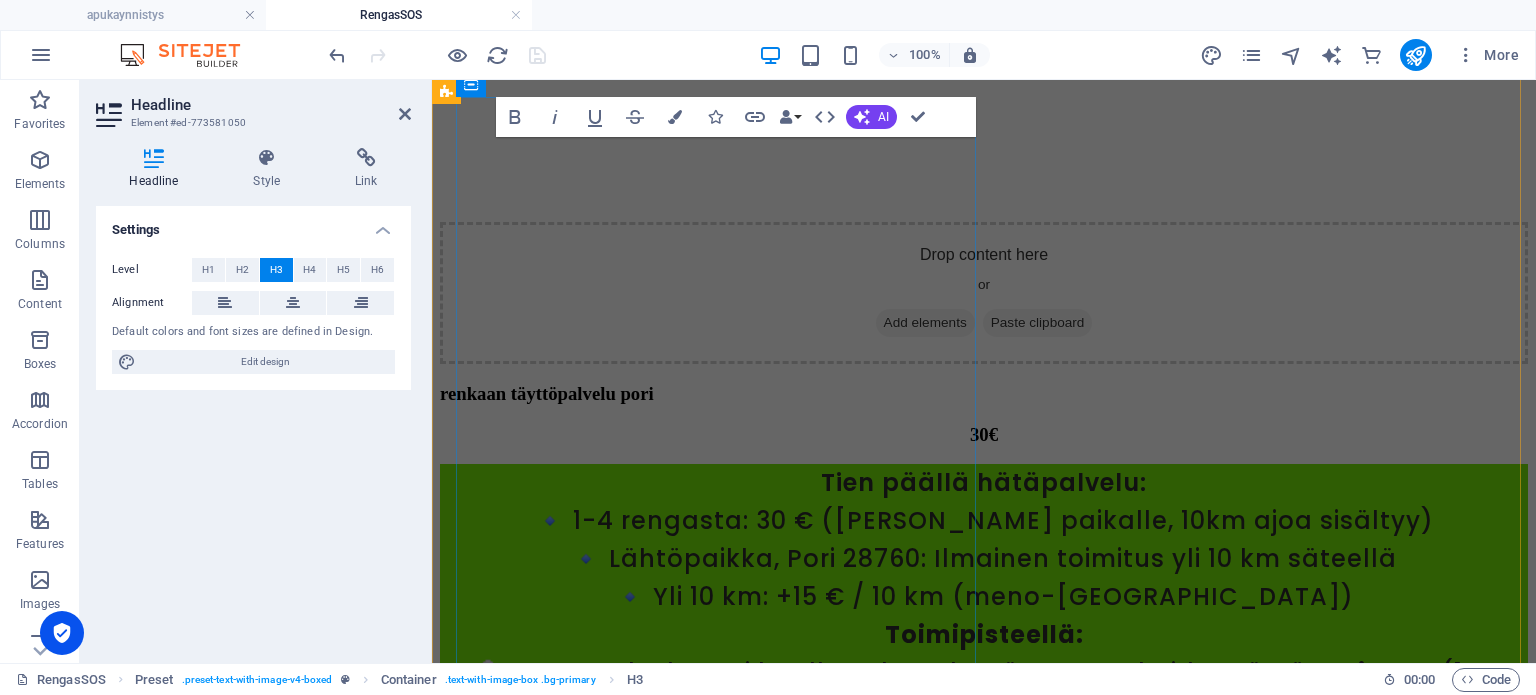 scroll, scrollTop: 7086, scrollLeft: 0, axis: vertical 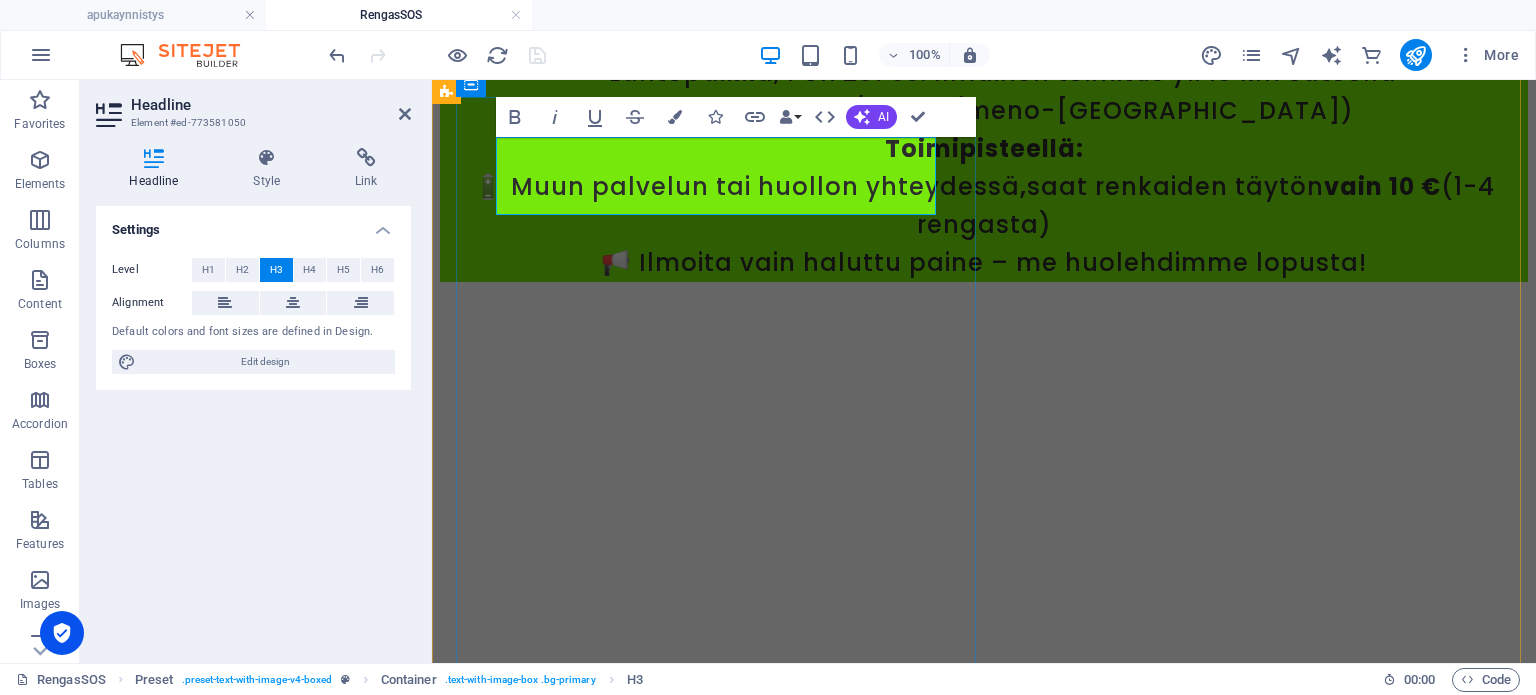 click on "renkaan hätäpaikkaus tien päällä pori" at bounding box center [984, -1597] 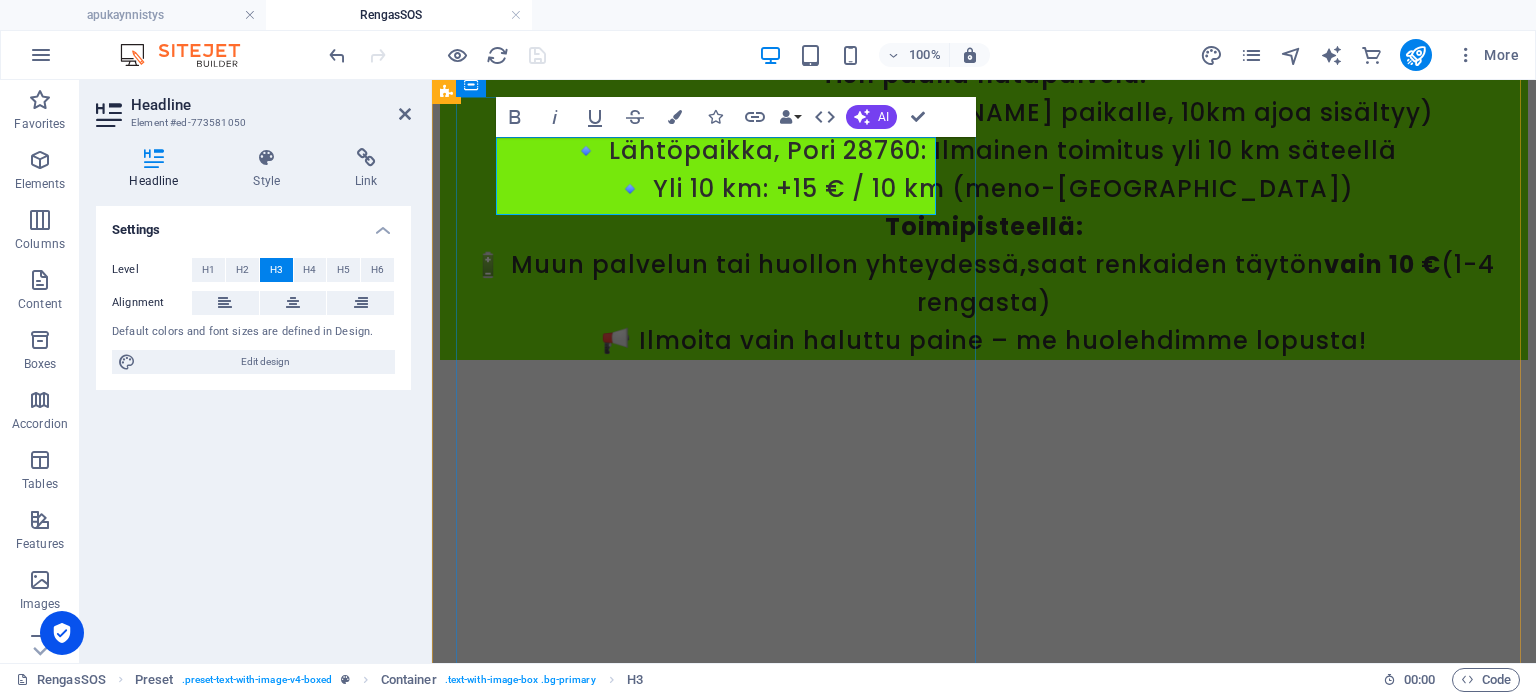 click on "renkaan paikkaus tien päällä pori" at bounding box center (984, -1597) 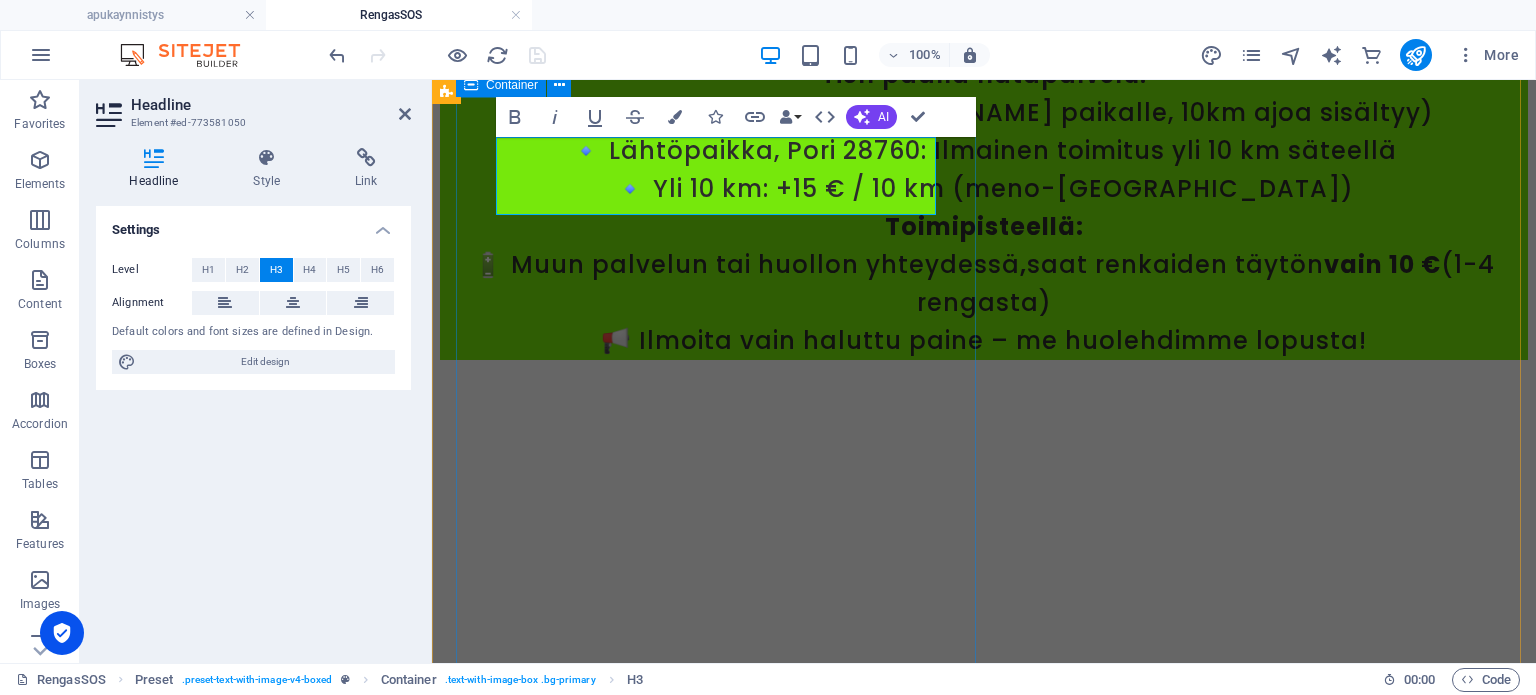 click on "renkaan paikkaus Porissa tien päällä 69€ (ark.) 🚗 Renkaan hätäpaikkaus tien päällä henkilöautoille ✅ Pienet reiät (naulat, ruuvit, metallinpalaset) kulutuspinnassa ✅ Reikä alle 6 mm ja sijaitsee keskiosassa, kulutuspinnassa ✅ Rengasta ei ole ajettu tyhjänä 🚗 Porin alueella ja lähikunnissa 69€ Arkisin klo 10-20 119€ La ja Su klo 10-20 Yli 10 km | +15 € / 10 km (meno-[GEOGRAPHIC_DATA]) Lähtöpaikka 28760, [GEOGRAPHIC_DATA] 10 km ajo sisältyy hintaan. ✅ Nopea ja edullinen toimenpide, joka voi palauttaa autosi ajokuntoon Palvelu ei sovellu sähköautoille. Lue lisää palvelusta" at bounding box center (984, -1399) 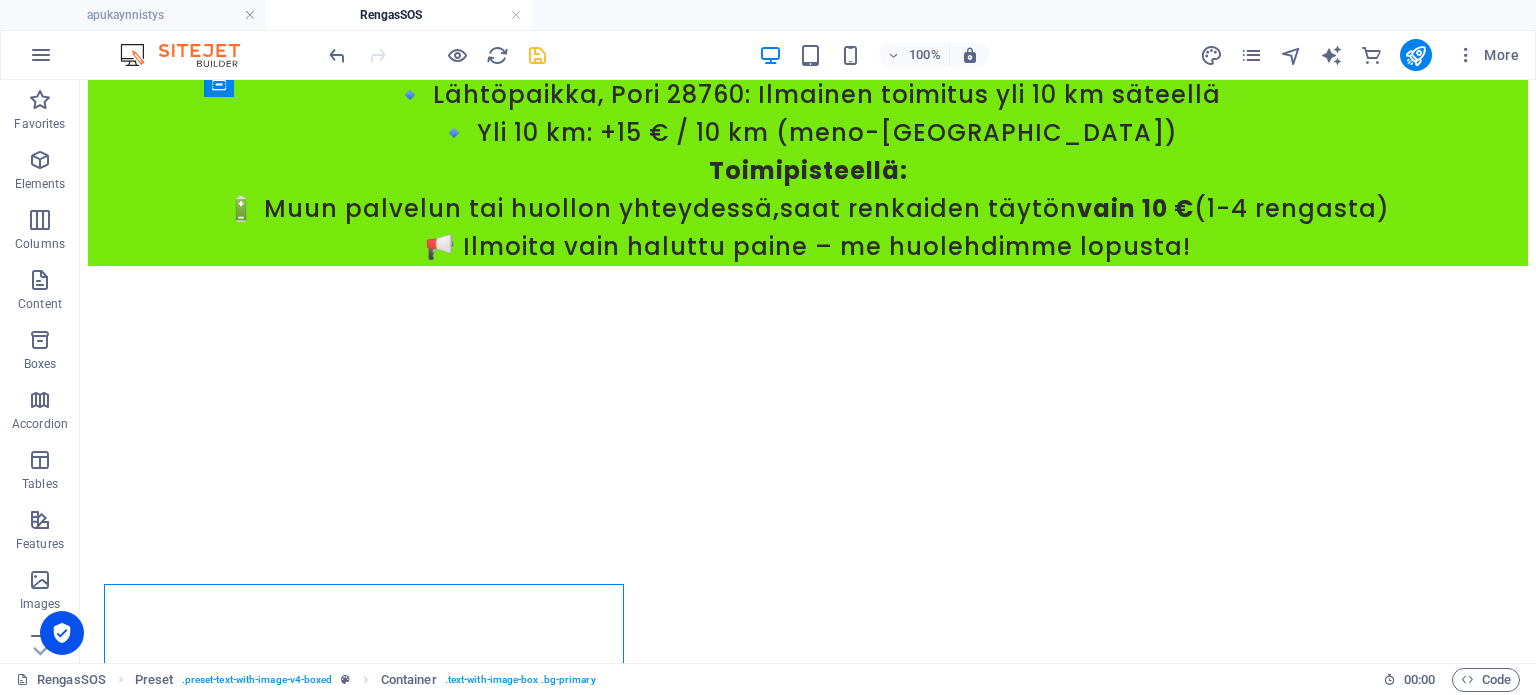 scroll, scrollTop: 6600, scrollLeft: 0, axis: vertical 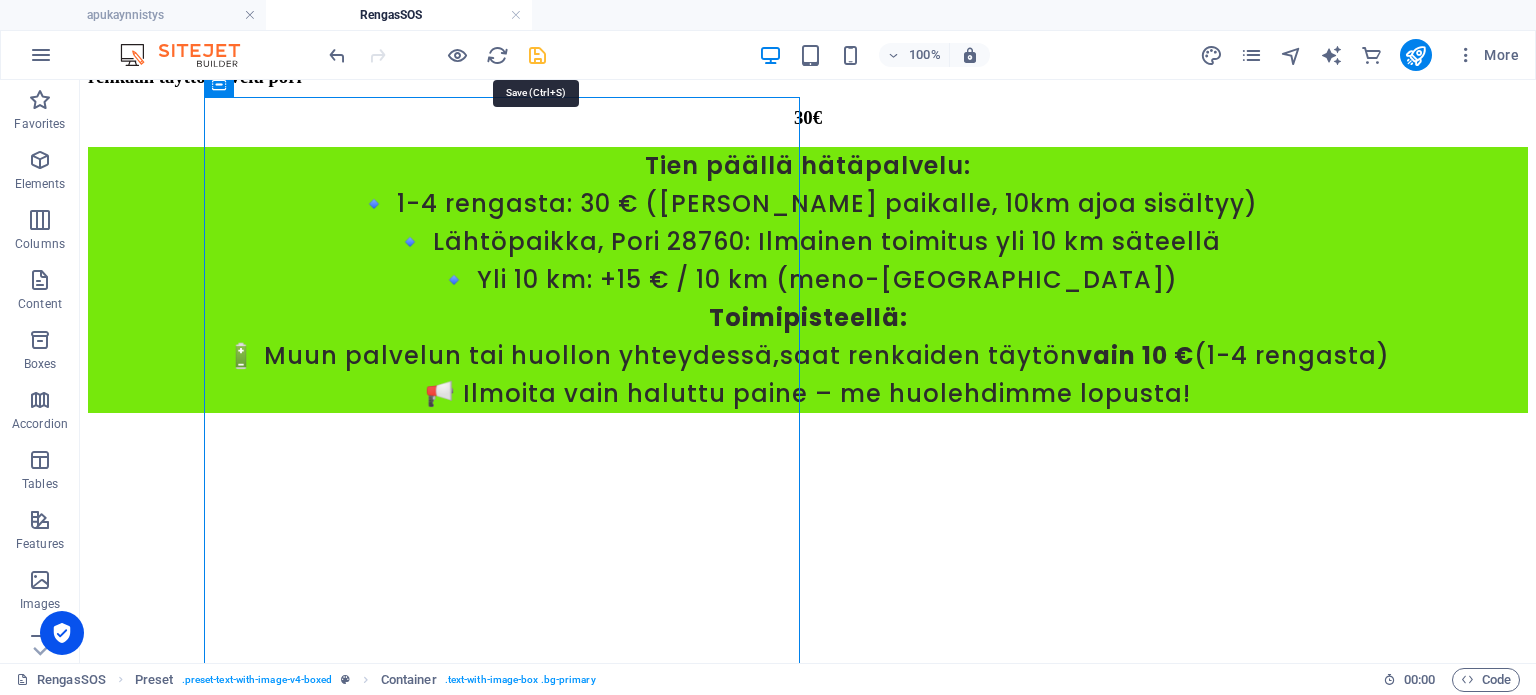 click at bounding box center [537, 55] 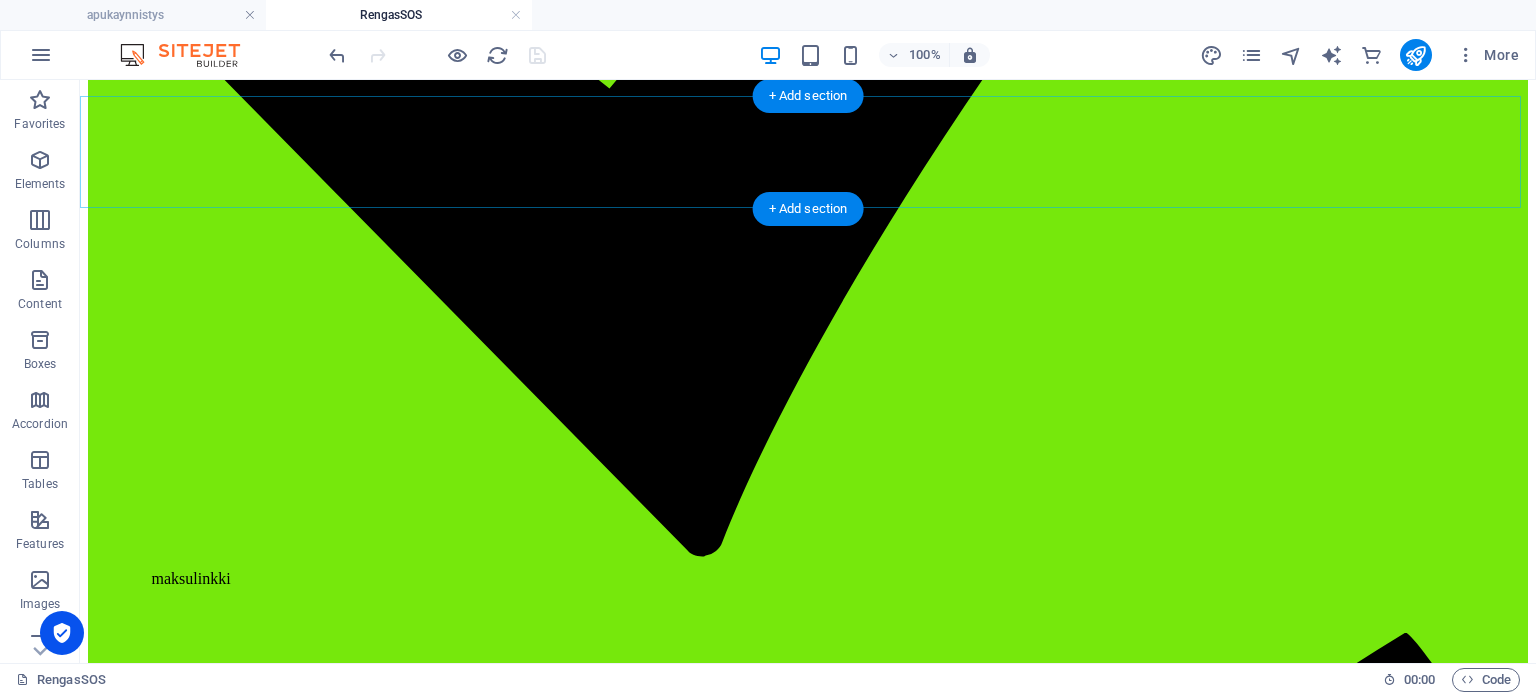 scroll, scrollTop: 10300, scrollLeft: 0, axis: vertical 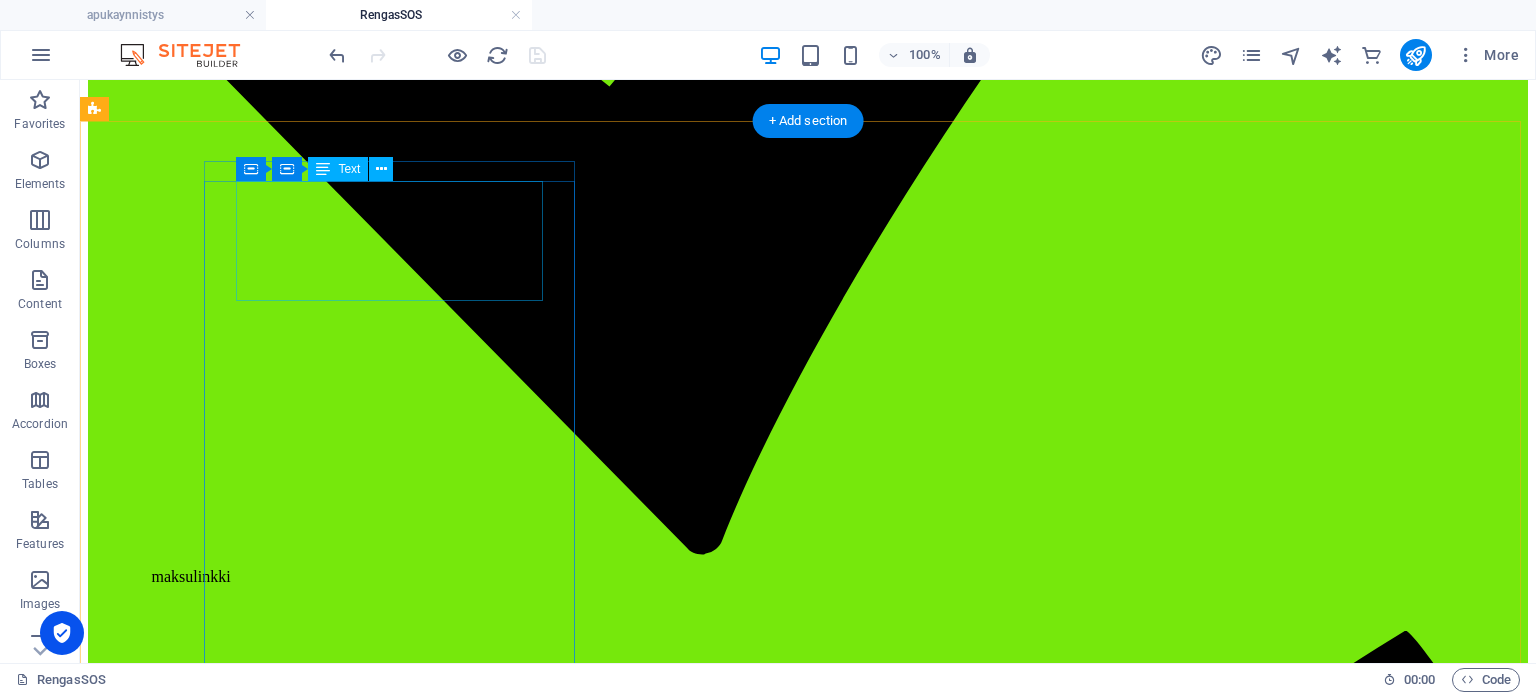 click on "renkaan paikkaus Porissa tien päällä ark. klo 10-20" at bounding box center (808, -852) 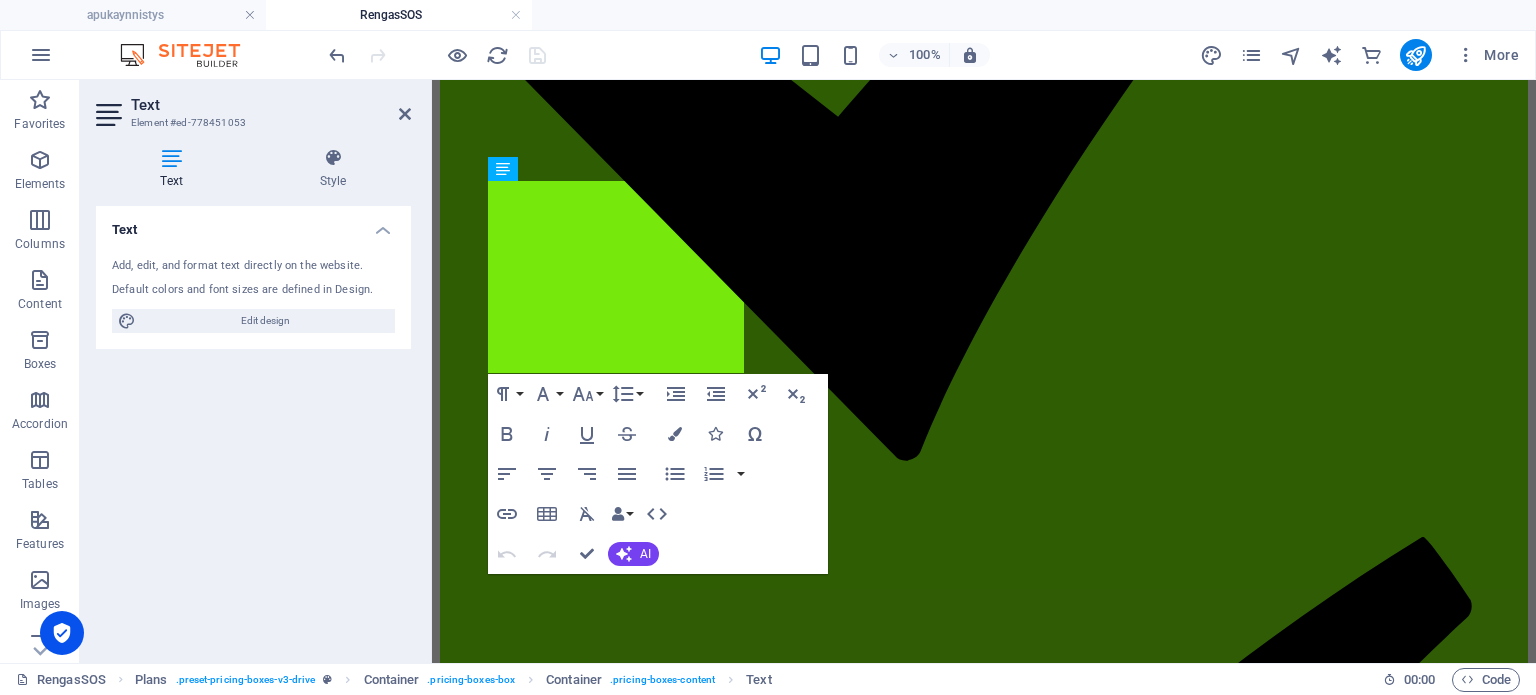 scroll, scrollTop: 11264, scrollLeft: 0, axis: vertical 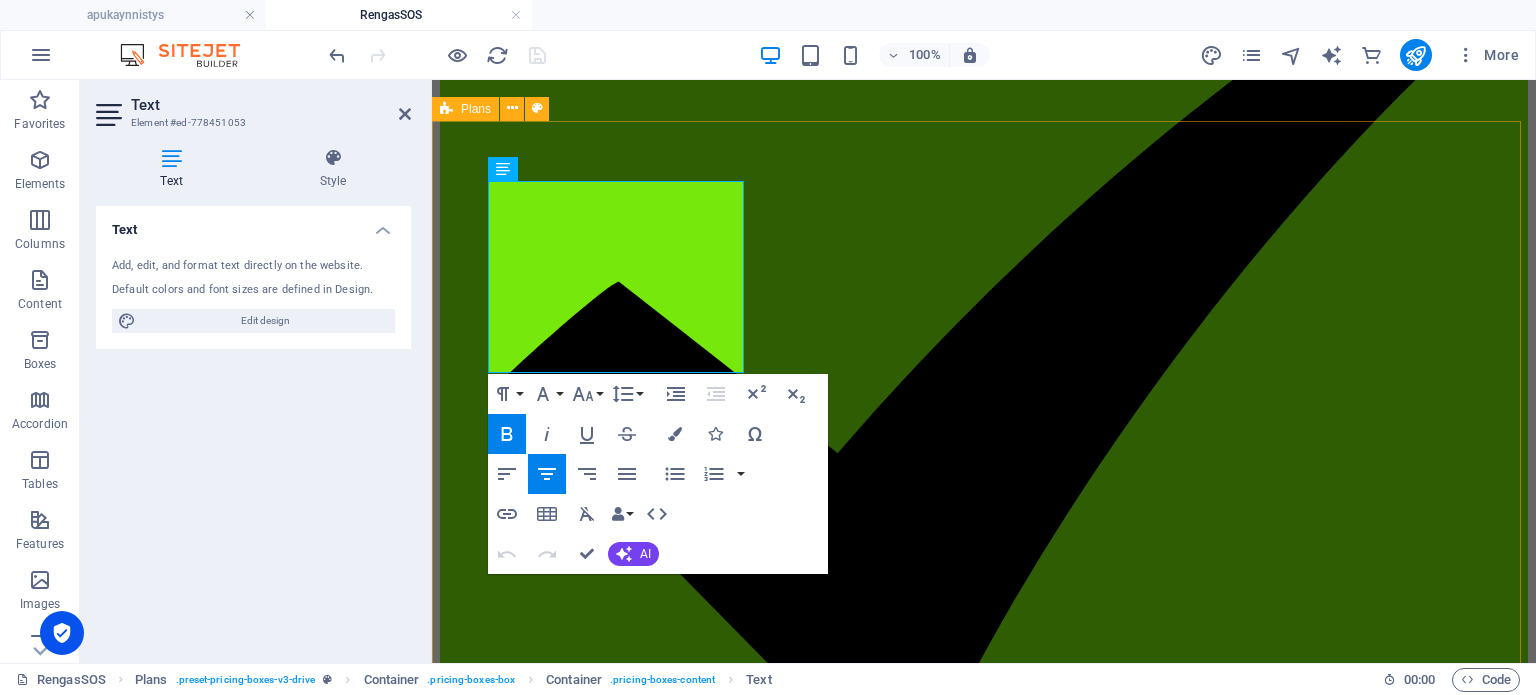click on "renkaan paikkaus Porissa tien päällä ark. klo 10-20 69€ Laita viesti / soita [PHONE_NUMBER] +WhatsApp       maksulinkki       Tilaa 2 arkipäivää ennen       Lisäkilometrit veloitetaan paikan päällä 15€ per 10km (meno ja paluu). → [GEOGRAPHIC_DATA],  lähtöpaikka  28760 10 km ajo sisältyy hintaan. renkaan hätäpaikkaus La ja su klo 10-20 119€ Laita viesti / soita [PHONE_NUMBER] +WhatsApp       maksulinkki       Lisäkilometrit veloitetaan paikan päällä 15€ per 10km (meno ja paluu). → [GEOGRAPHIC_DATA],  lähtöpaikka  28760 10 km ajo sisältyy hintaan. käynnistysapu ark. klo 10-22 50€ Laita viesti / soita [PHONE_NUMBER] +WhatsApp       maksulinkki       Lisäkilometrit veloitetaan paikan päällä 15€ per 10km (meno ja paluu). → [GEOGRAPHIC_DATA],  lähtöpaikka  28760 10 km ajo sisältyy hintaan. renkaiden täyttöpalvelu ark Klo 10-20 30€ Laita viesti / soita [PHONE_NUMBER] +WhatsApp       1-4 rengasta       Ennakkomaksu 30€   maksulinkki tulee sähköpostiin" at bounding box center (984, 3827) 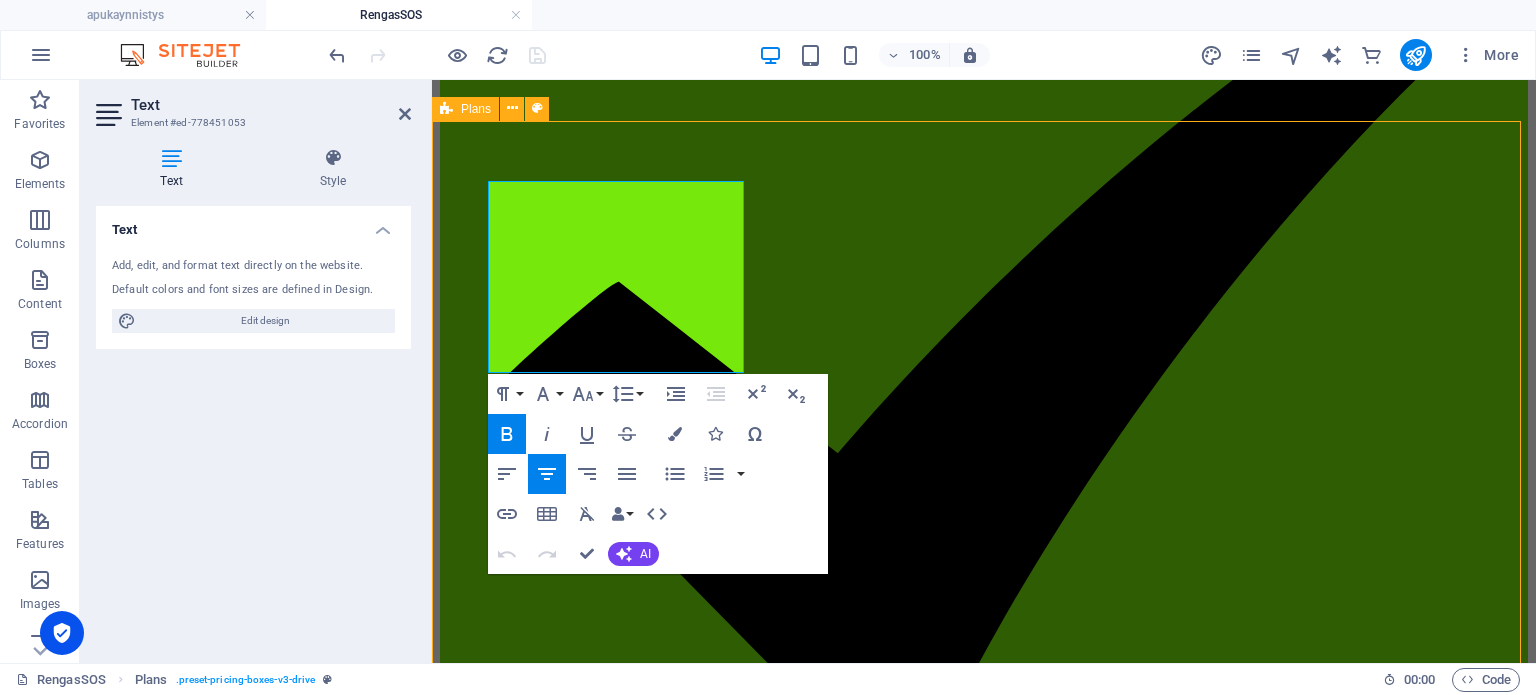 scroll, scrollTop: 10300, scrollLeft: 0, axis: vertical 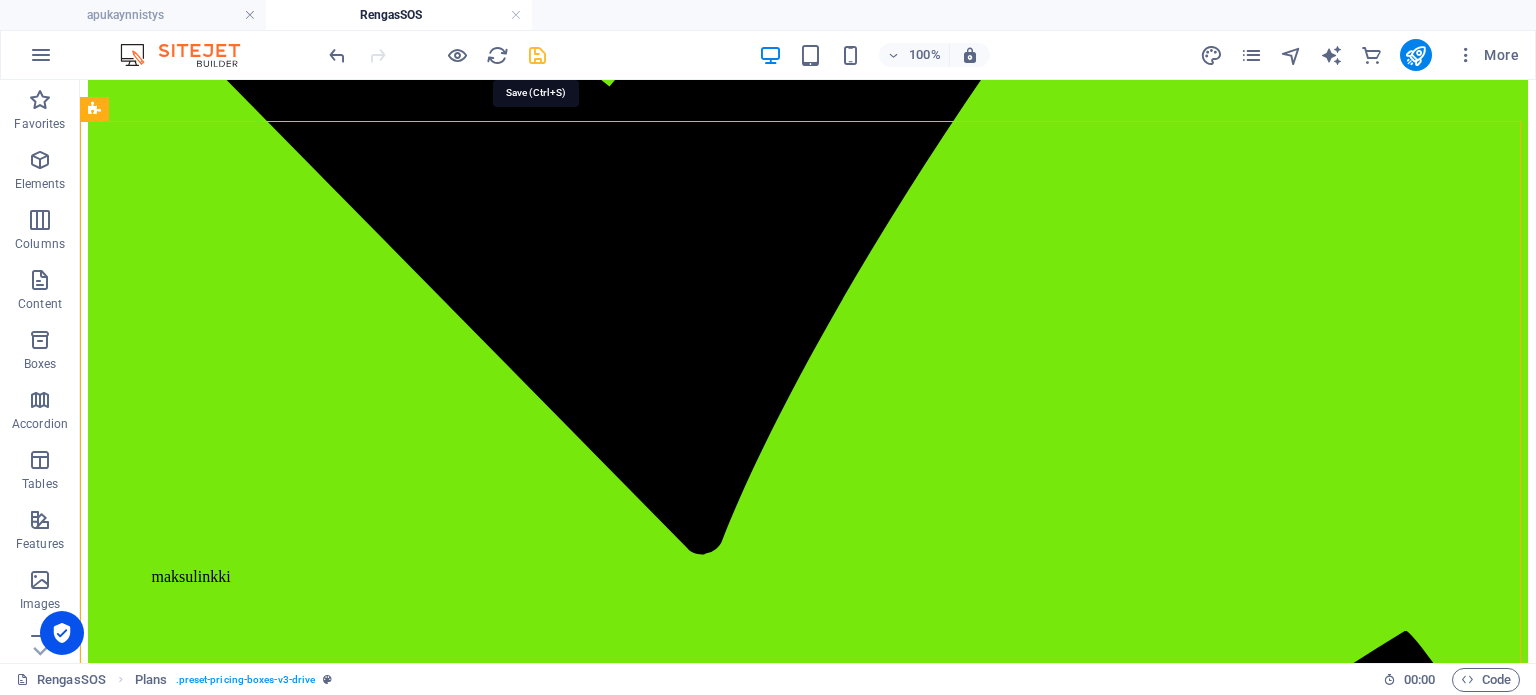 click at bounding box center (537, 55) 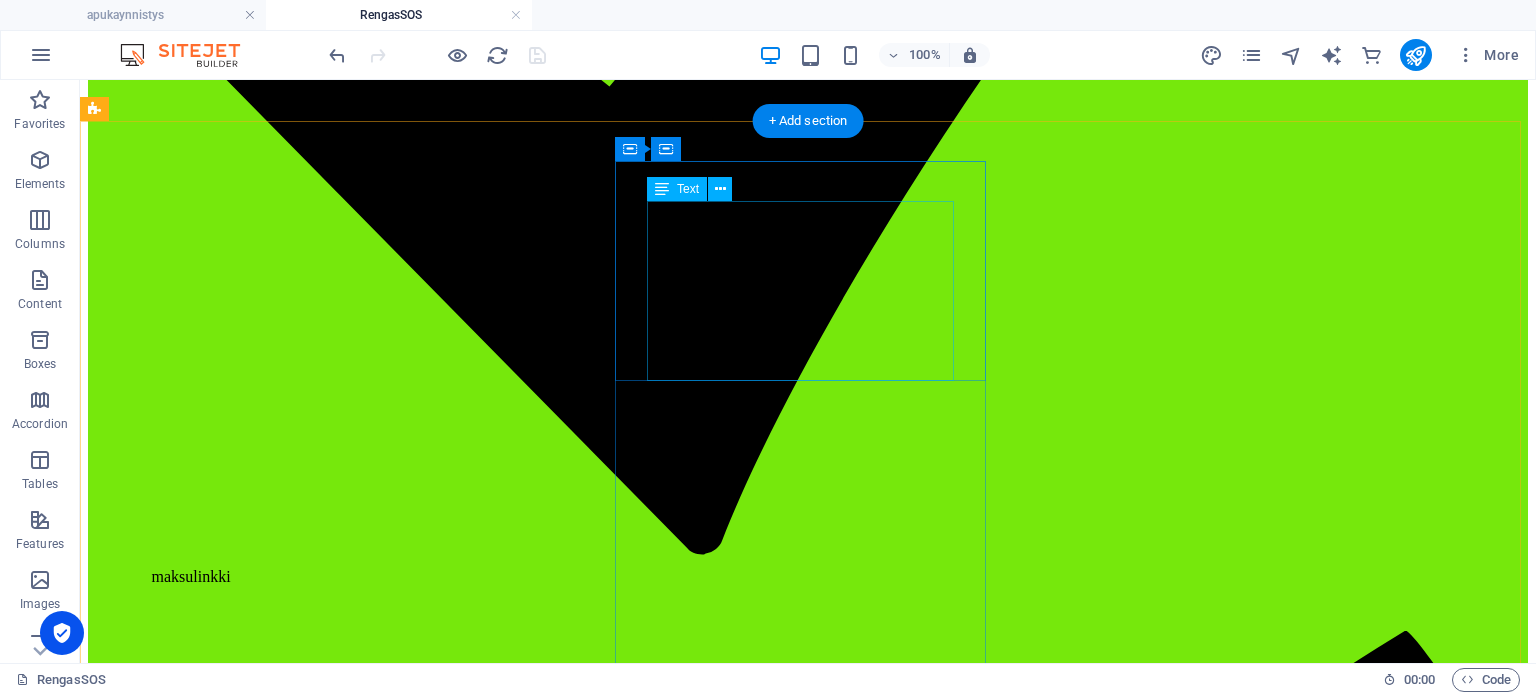 click on "renkaan hätäpaikkaus La ja su klo 10-20" at bounding box center [808, 3257] 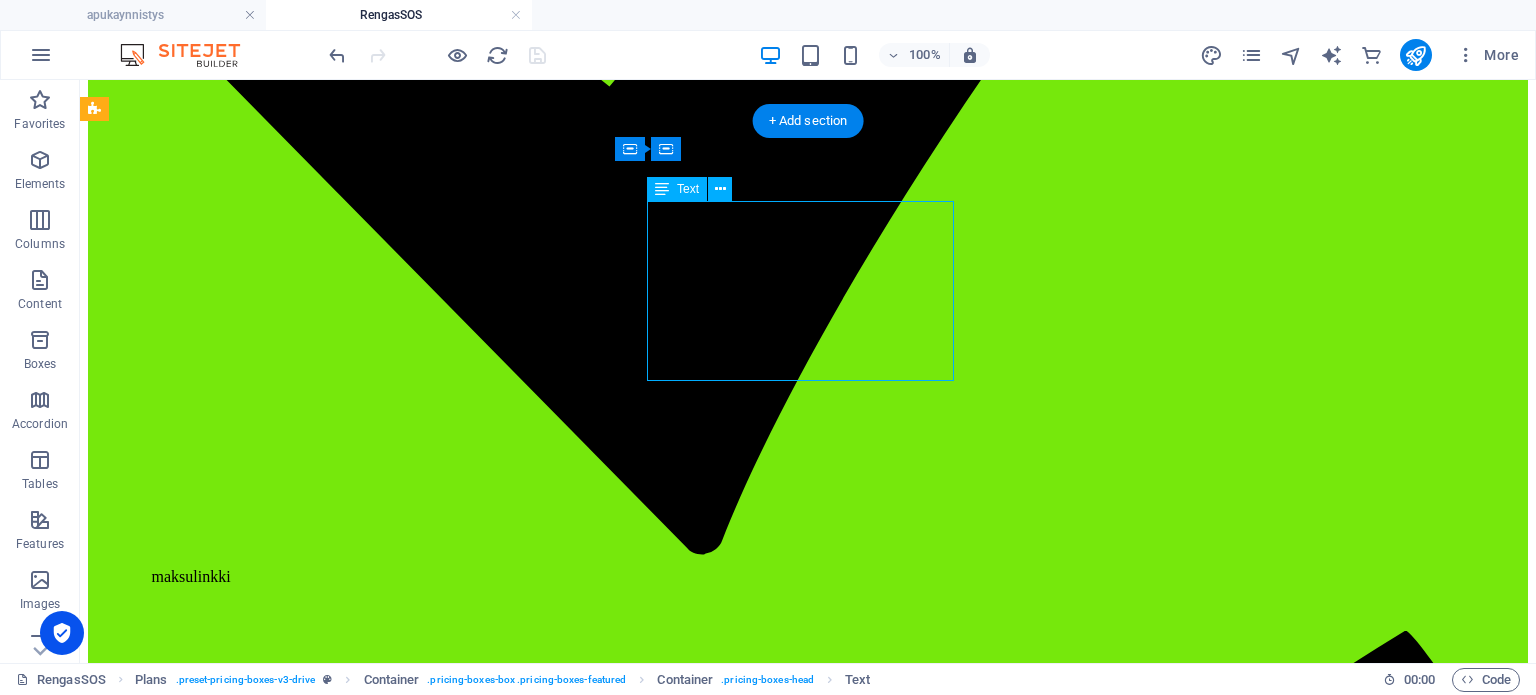 click on "renkaan hätäpaikkaus La ja su klo 10-20" at bounding box center [808, 3257] 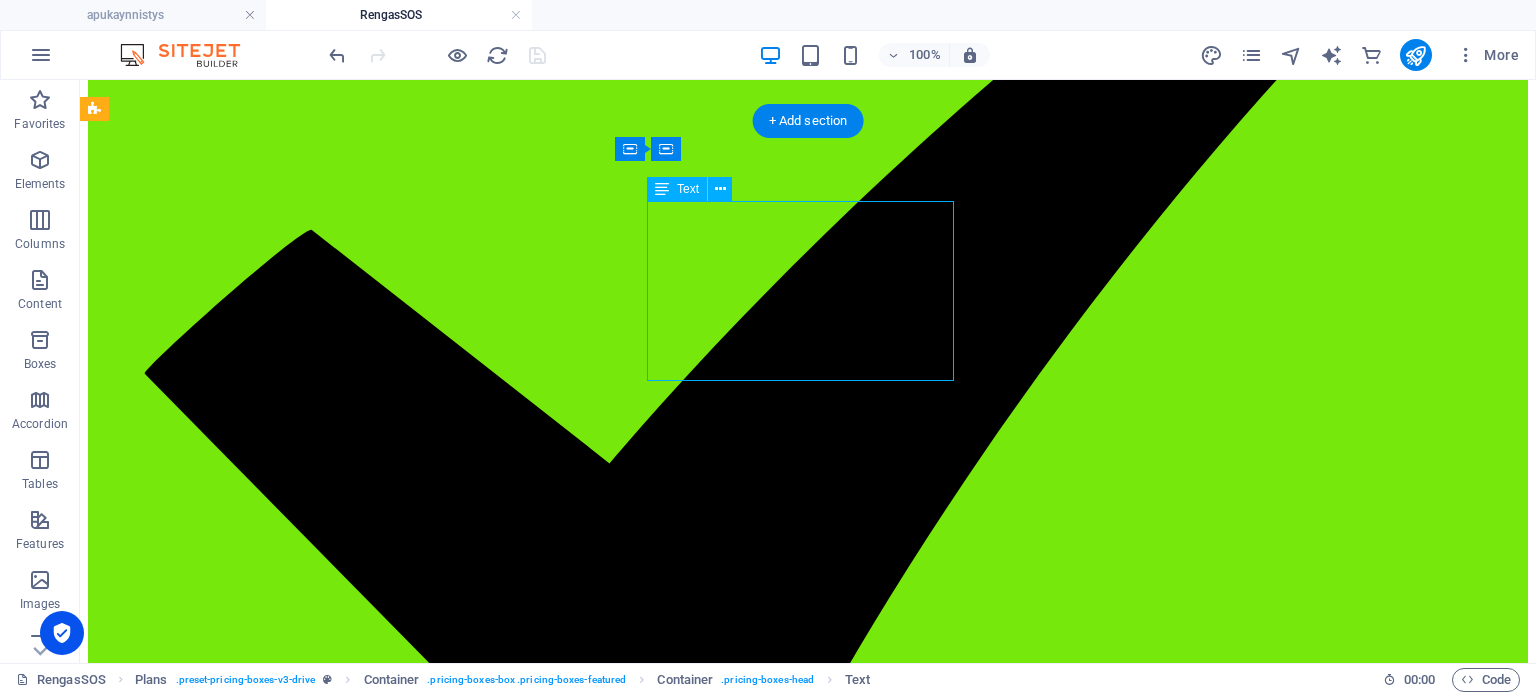 scroll, scrollTop: 11264, scrollLeft: 0, axis: vertical 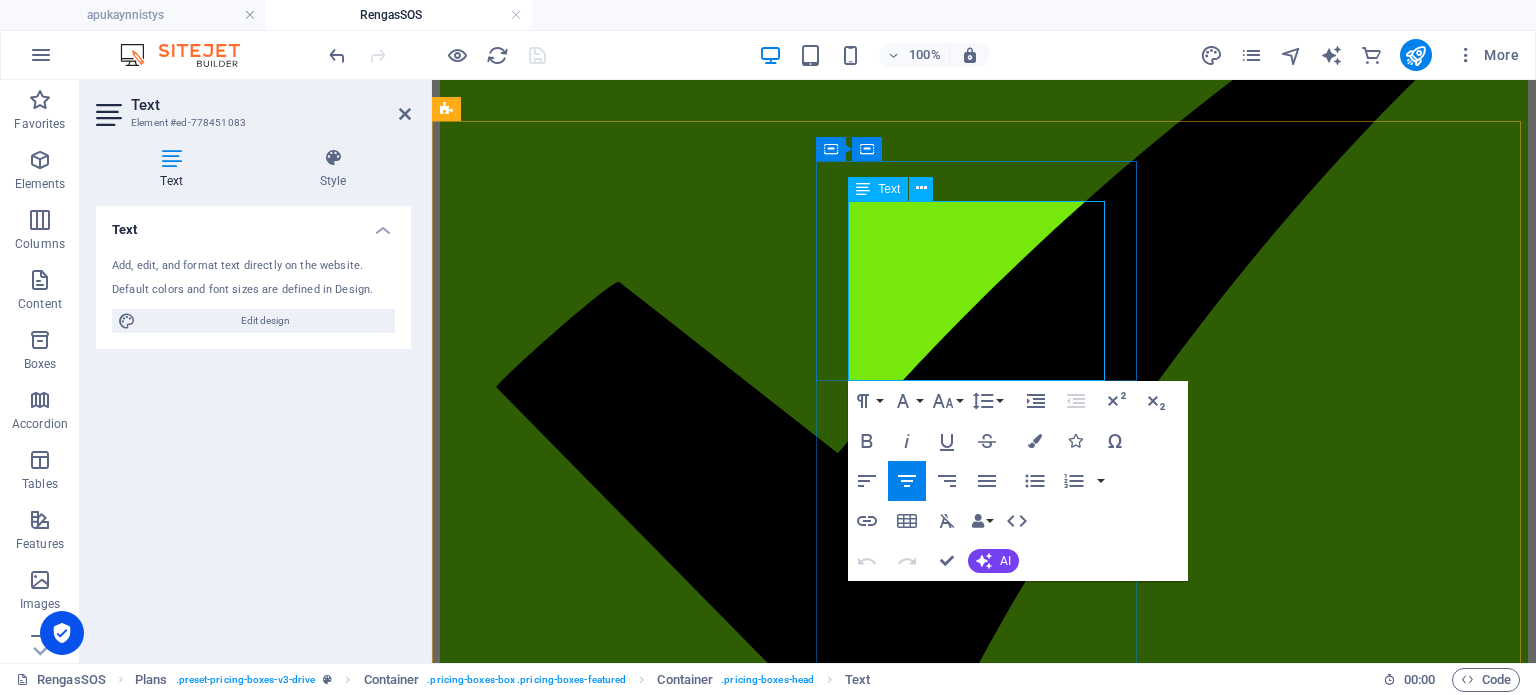 click on "renkaan hätäpaikkaus La ja su klo 10-20" at bounding box center (984, 1964) 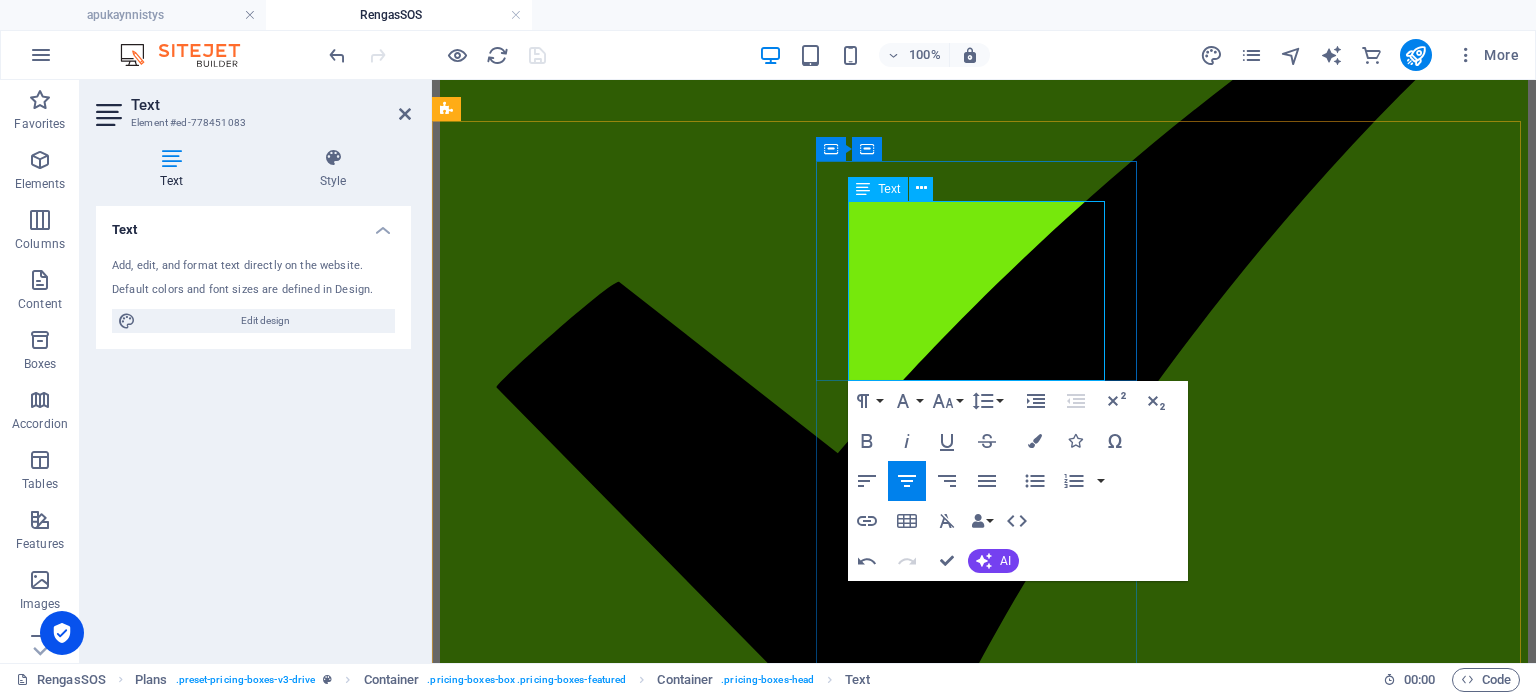 click on "renkaan paikkaus La ja su klo 10-20" at bounding box center [984, 1964] 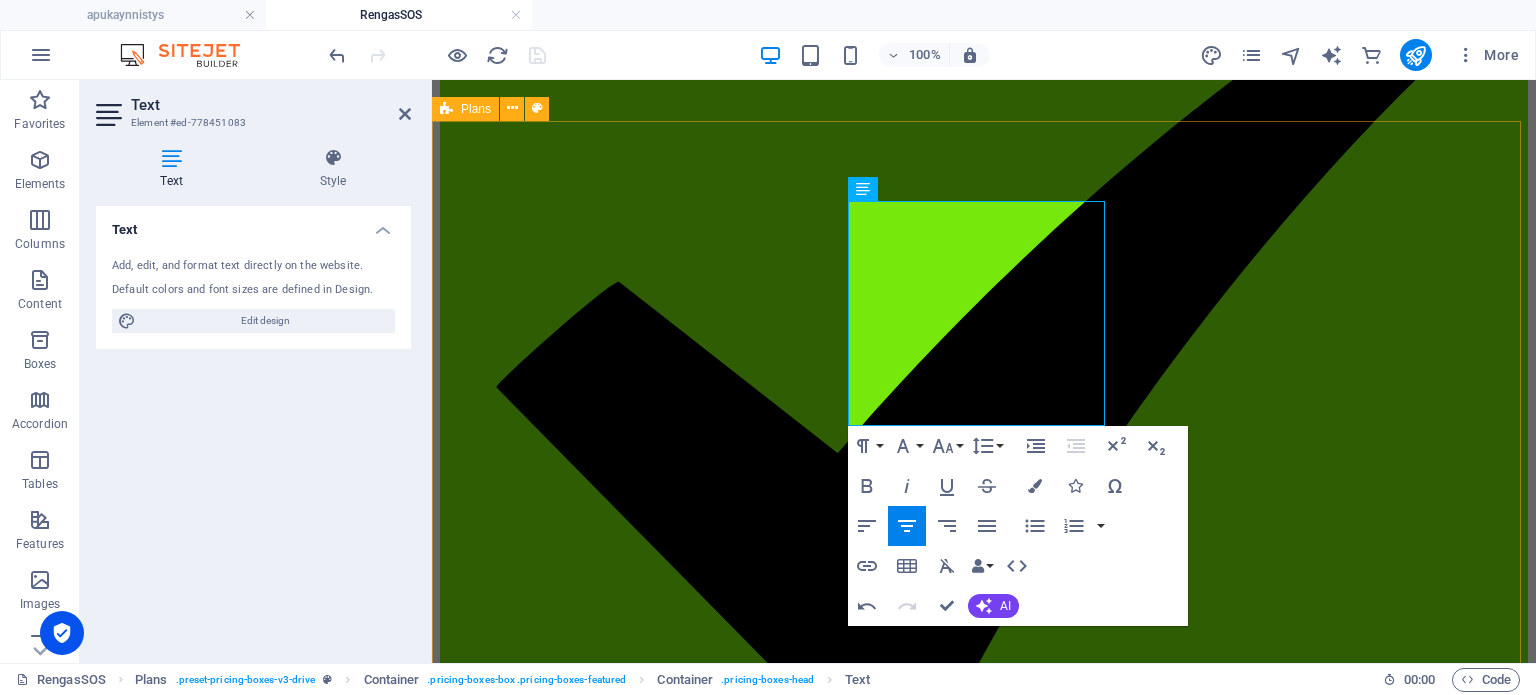 click on "renkaan paikkaus Porissa tien päällä ark. klo 10-20 69€ Laita viesti / soita [PHONE_NUMBER] +WhatsApp       maksulinkki       Tilaa 2 arkipäivää ennen       Lisäkilometrit veloitetaan paikan päällä 15€ per 10km (meno ja paluu). → [GEOGRAPHIC_DATA],  lähtöpaikka  28760 10 km ajo sisältyy hintaan. renkaan paikkaus Porissa La ja su klo 10-20 119€ Laita viesti / soita [PHONE_NUMBER] +WhatsApp       maksulinkki       Lisäkilometrit veloitetaan paikan päällä 15€ per 10km (meno ja paluu). → [GEOGRAPHIC_DATA],  lähtöpaikka  28760 10 km ajo sisältyy hintaan. käynnistysapu ark. klo 10-22 50€ Laita viesti / soita [PHONE_NUMBER] +WhatsApp       maksulinkki       Lisäkilometrit veloitetaan paikan päällä 15€ per 10km (meno ja paluu). → [GEOGRAPHIC_DATA],  lähtöpaikka  28760 10 km ajo sisältyy hintaan. renkaiden täyttöpalvelu ark Klo 10-20 30€ Laita viesti / soita [PHONE_NUMBER] +WhatsApp       1-4 rengasta       Ennakkomaksu 30€   maksulinkki tulee sähköpostiin" at bounding box center [984, 3827] 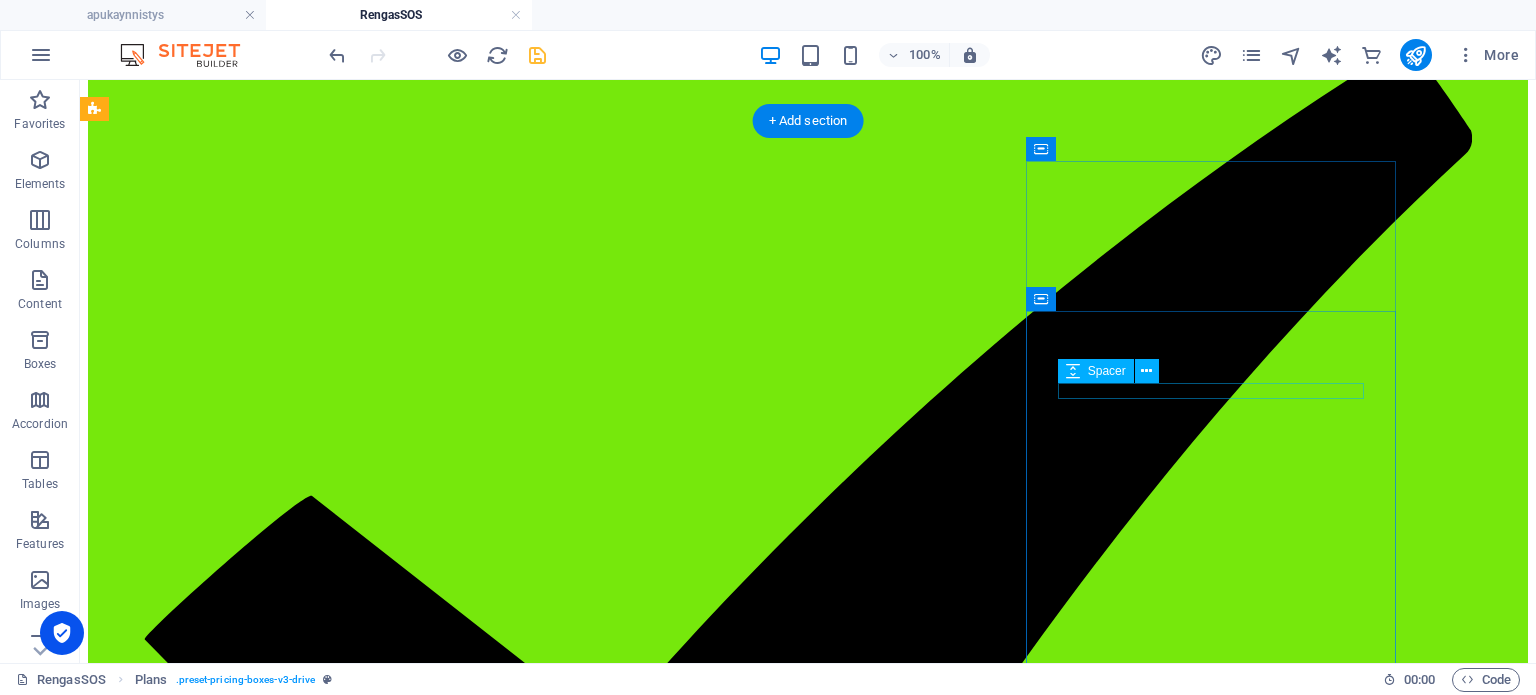 scroll, scrollTop: 10300, scrollLeft: 0, axis: vertical 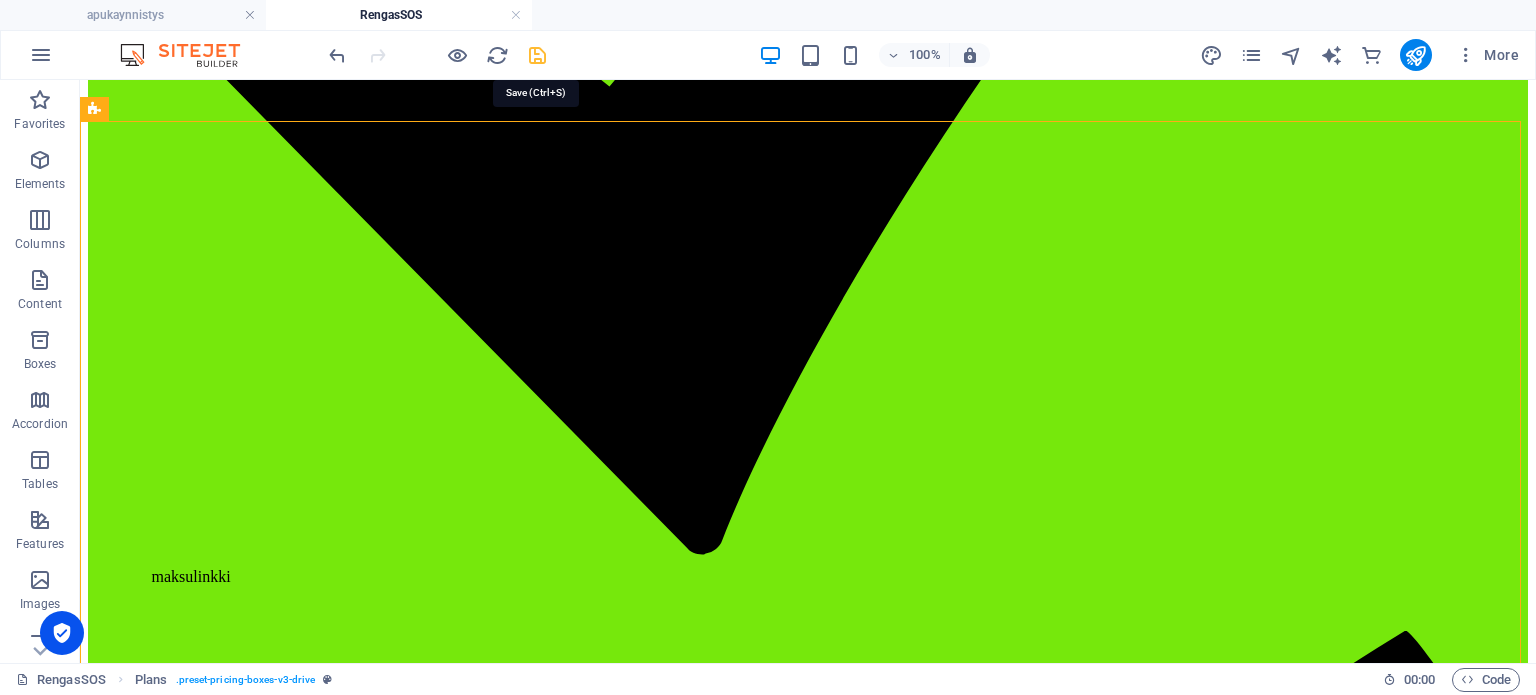 click at bounding box center (537, 55) 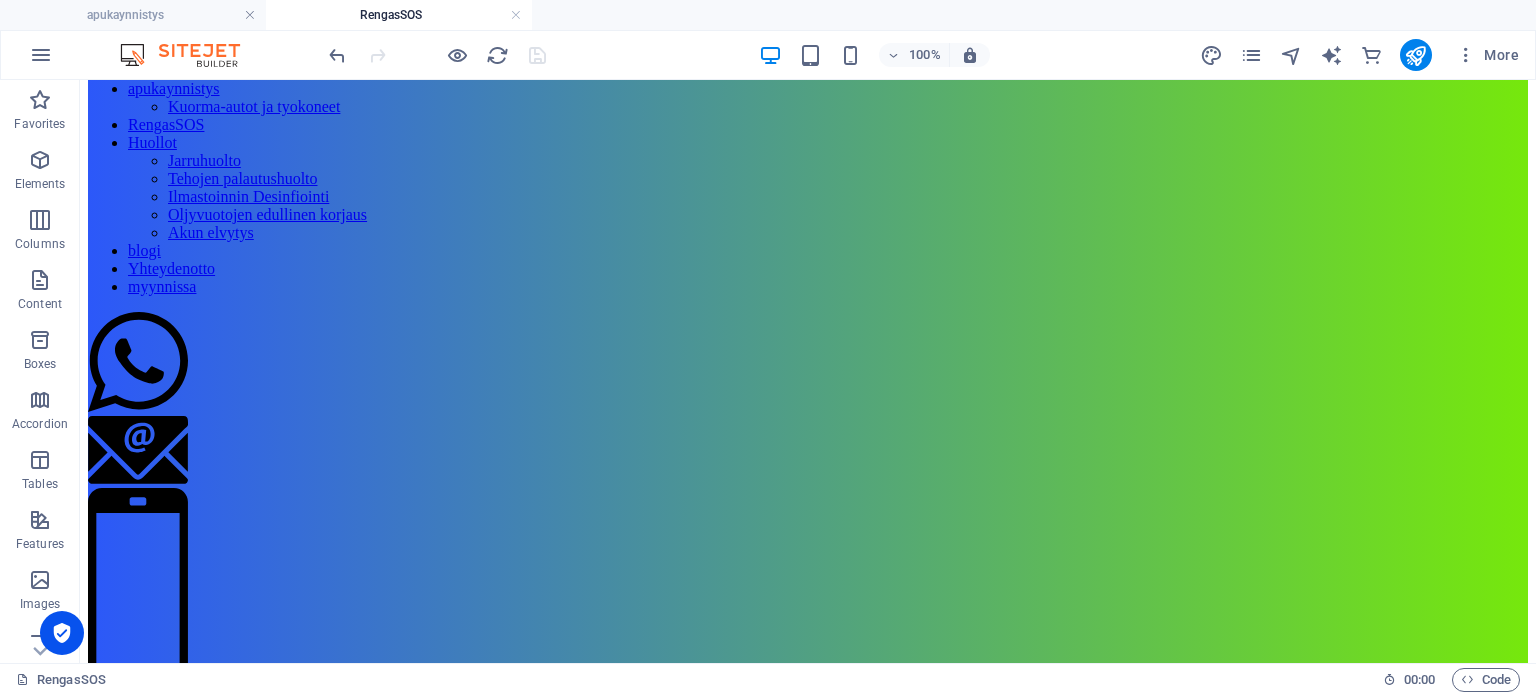 scroll, scrollTop: 0, scrollLeft: 0, axis: both 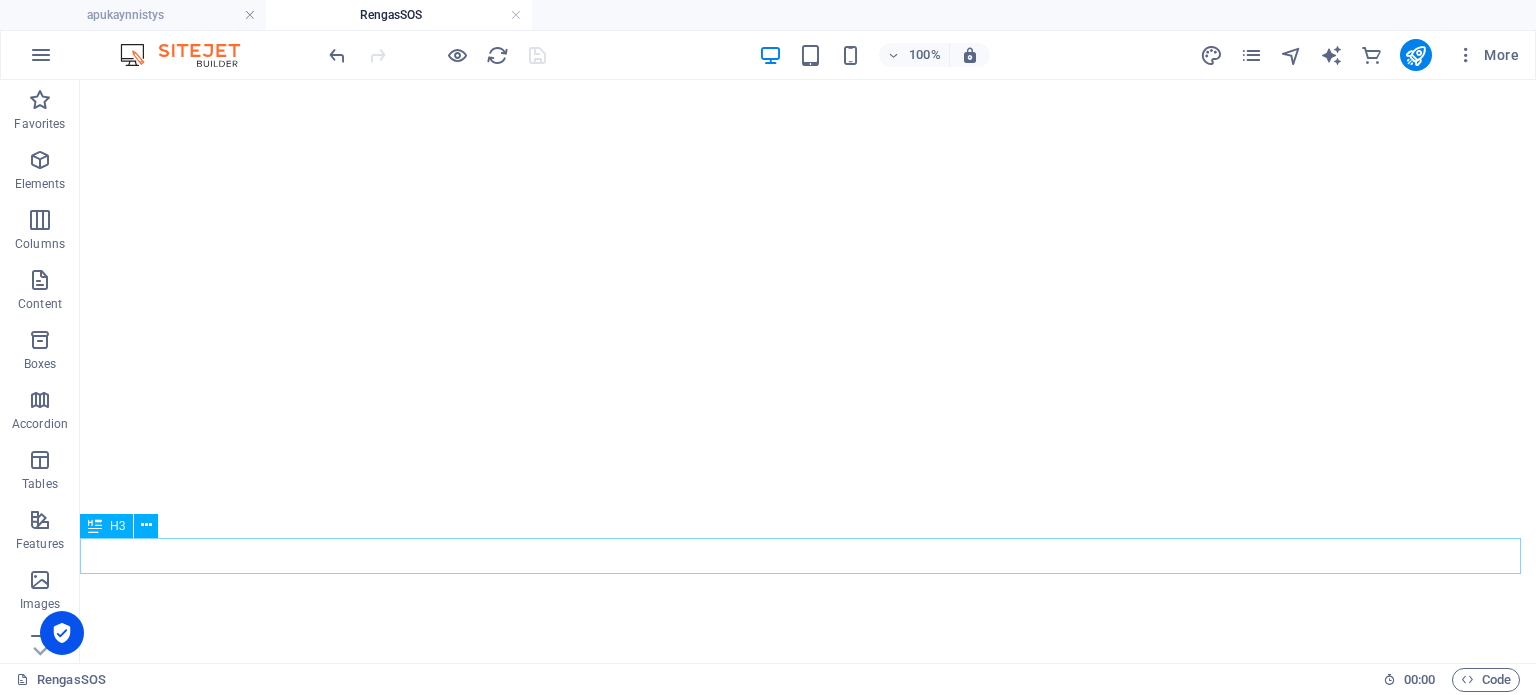click on "Miten RengasSOS-hätäpaikkauspalvelu toimii" at bounding box center (808, -381) 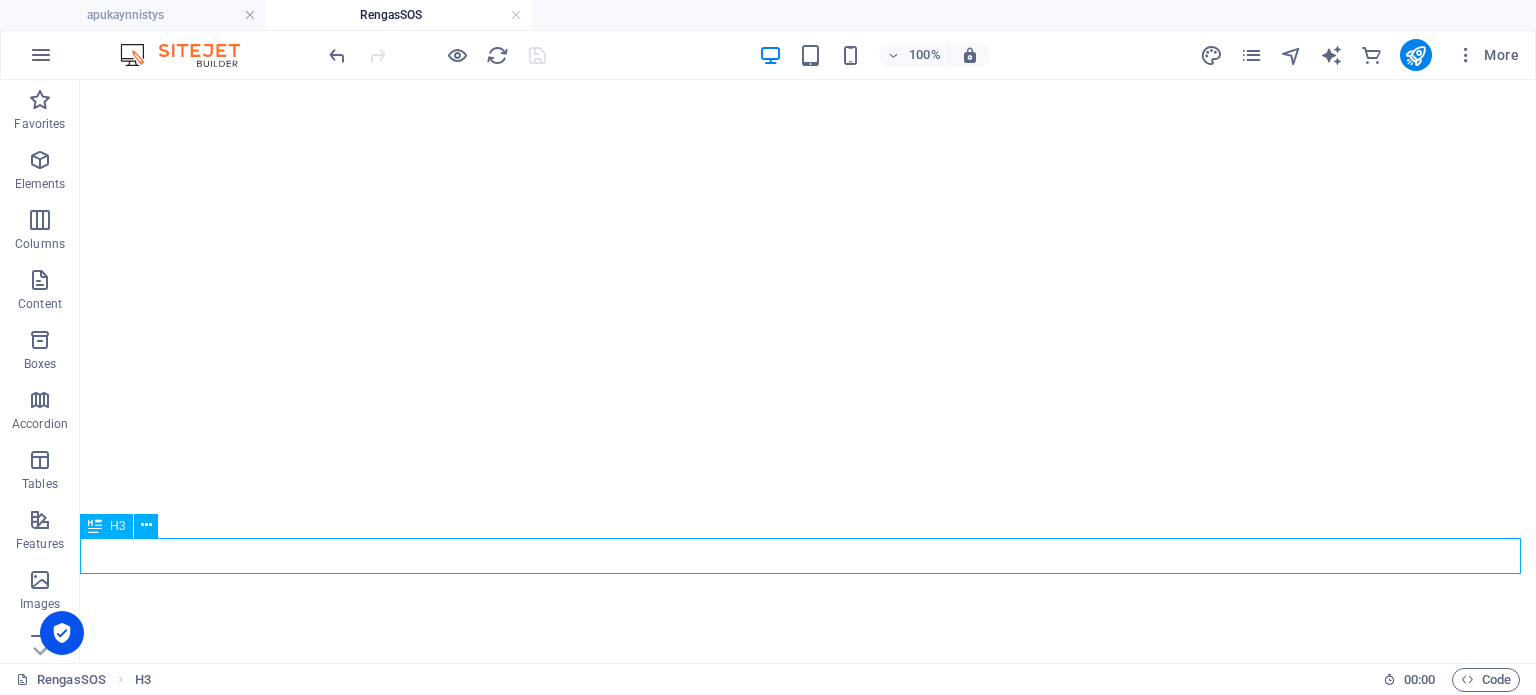 click on "Miten RengasSOS-hätäpaikkauspalvelu toimii" at bounding box center (808, -381) 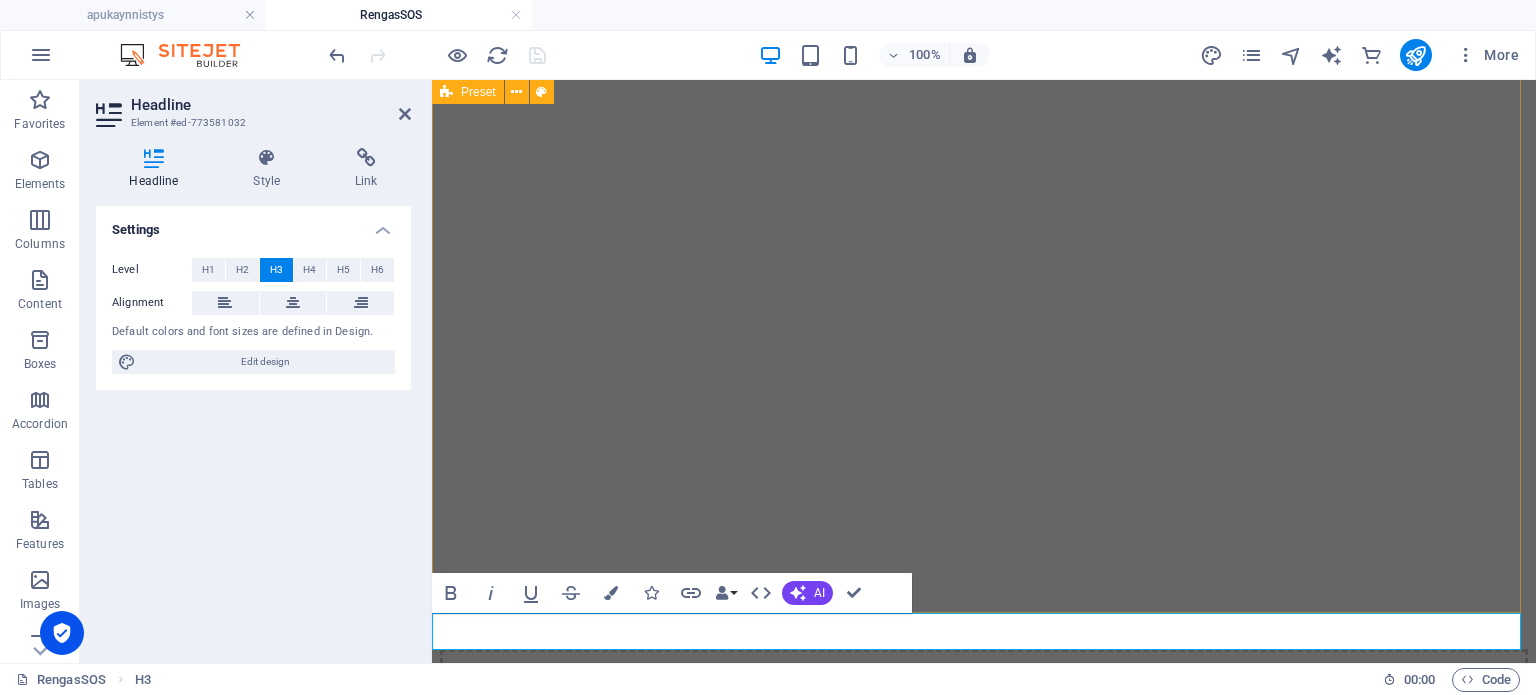 click on "milloin auton rengas voidaan paikata? ✅ Pienet reiät: naulat, ruuvit ja metallinpalaset kulutuspinnassa ✅ Reikä alle 6 mm ja sijaitsee keskiosassa, eli kulutuspinnassa ✅ Rengasta ei ole ajettu tyhjänä (ei sisävaurioita) Drop content here or  Add elements  Paste clipboard" at bounding box center [984, -897] 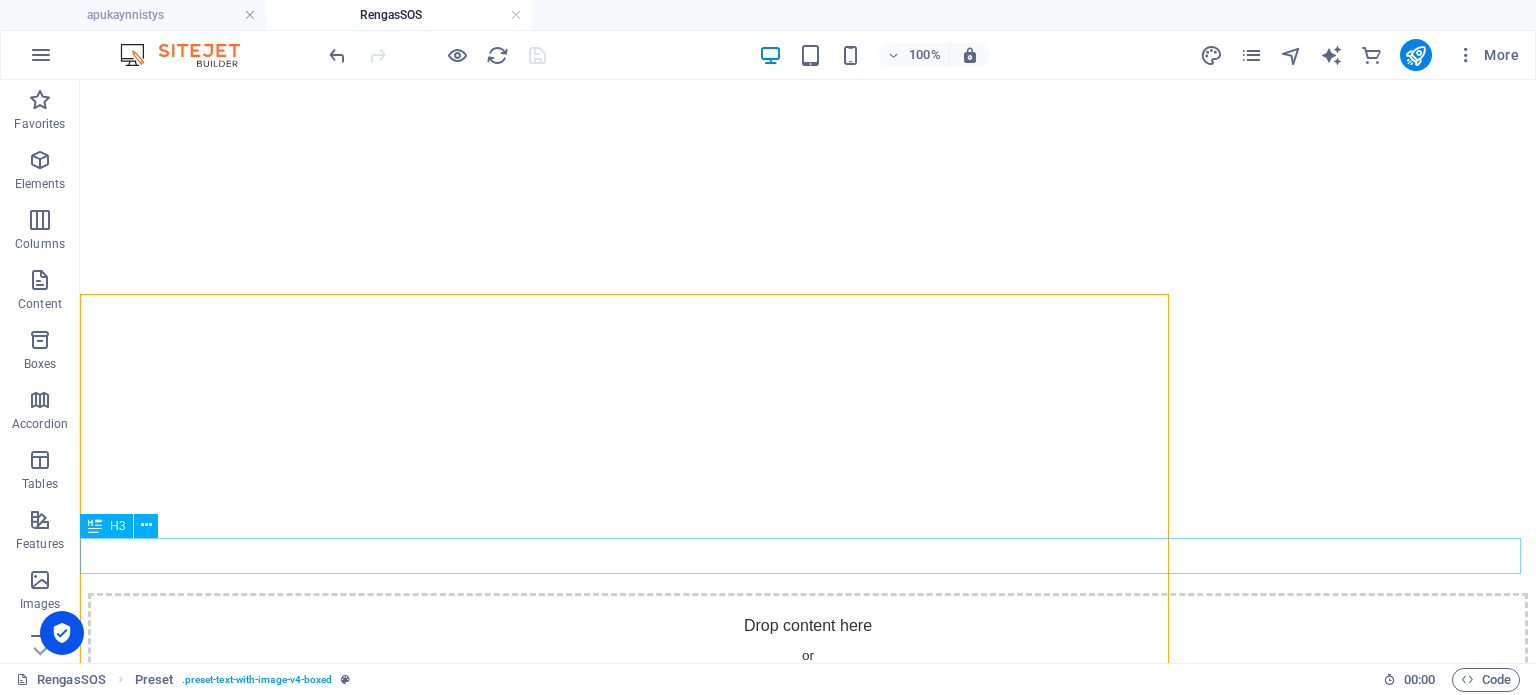 scroll, scrollTop: 3618, scrollLeft: 0, axis: vertical 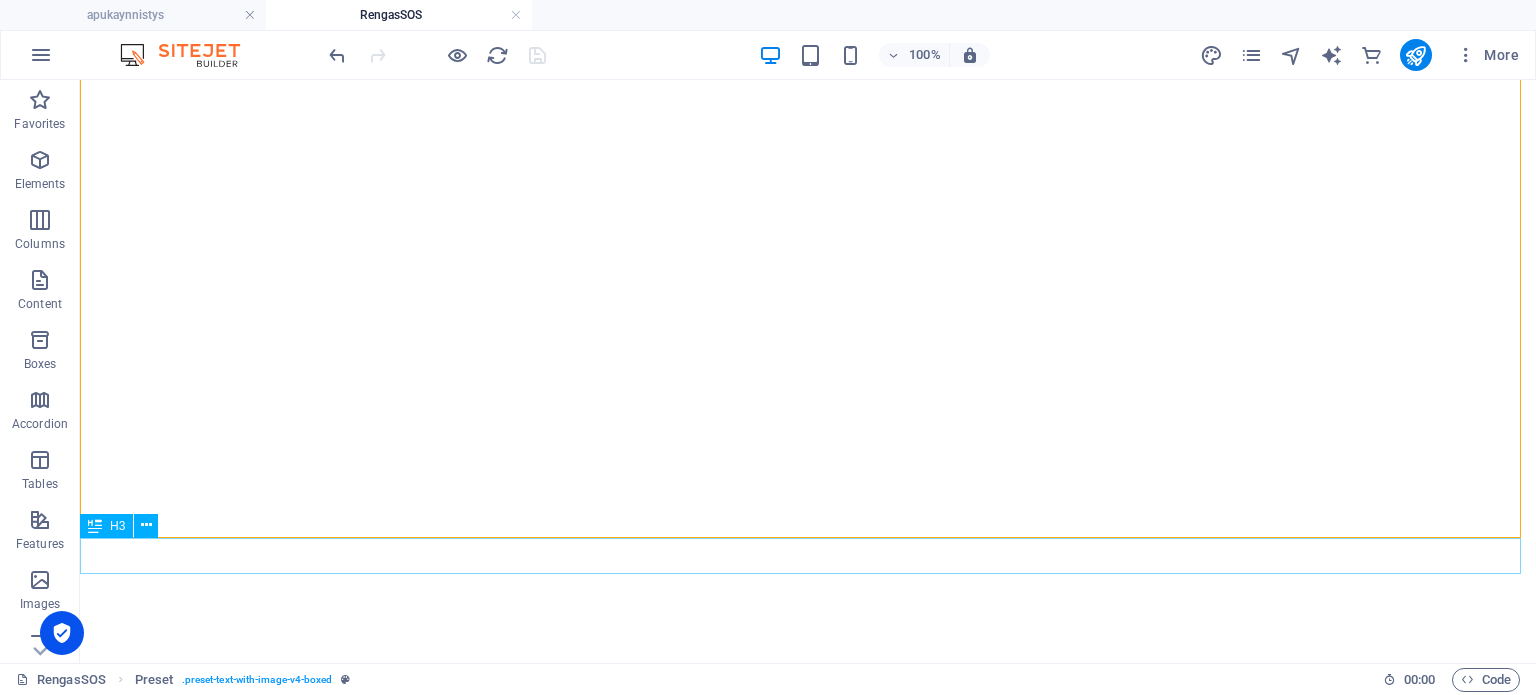 click on "Miten RengasSOS-hätäpaikkauspalvelu toimii" at bounding box center (808, -381) 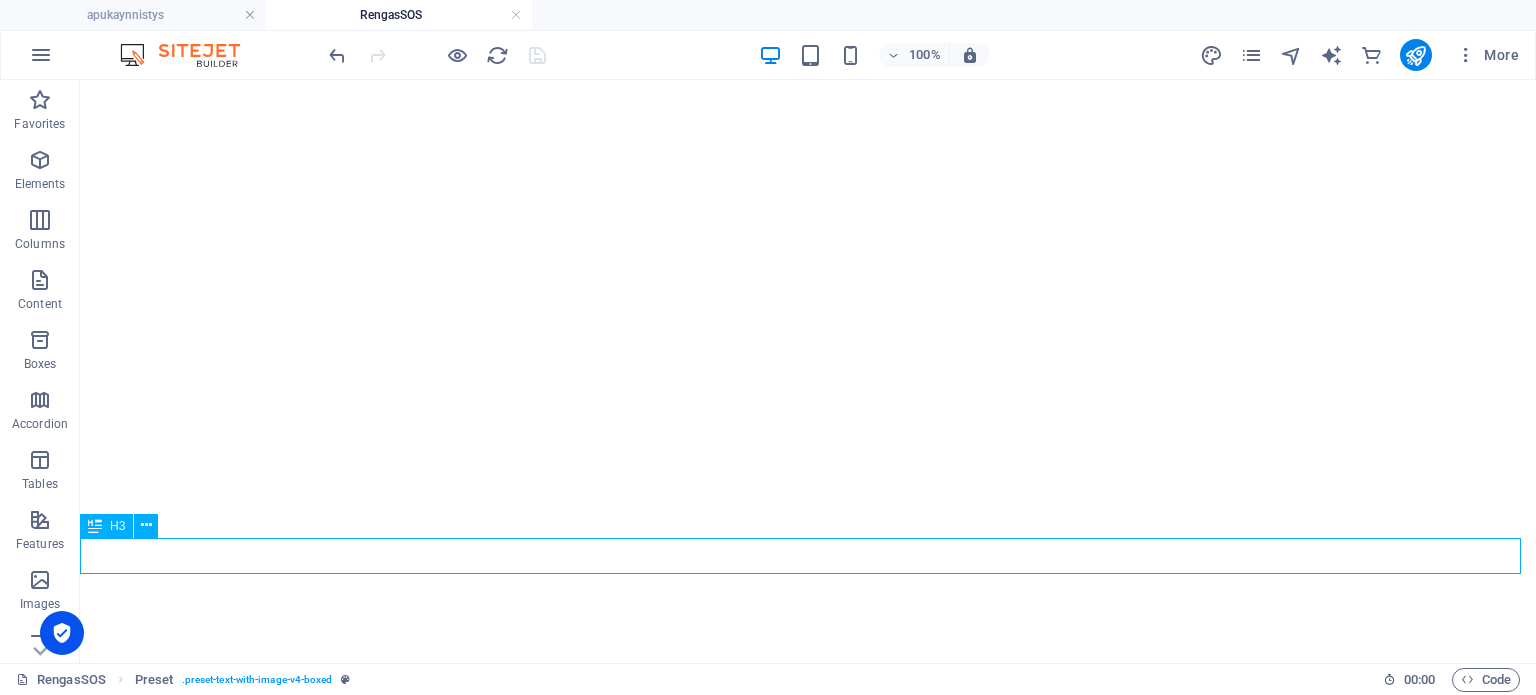 click on "Miten RengasSOS-hätäpaikkauspalvelu toimii" at bounding box center [808, -381] 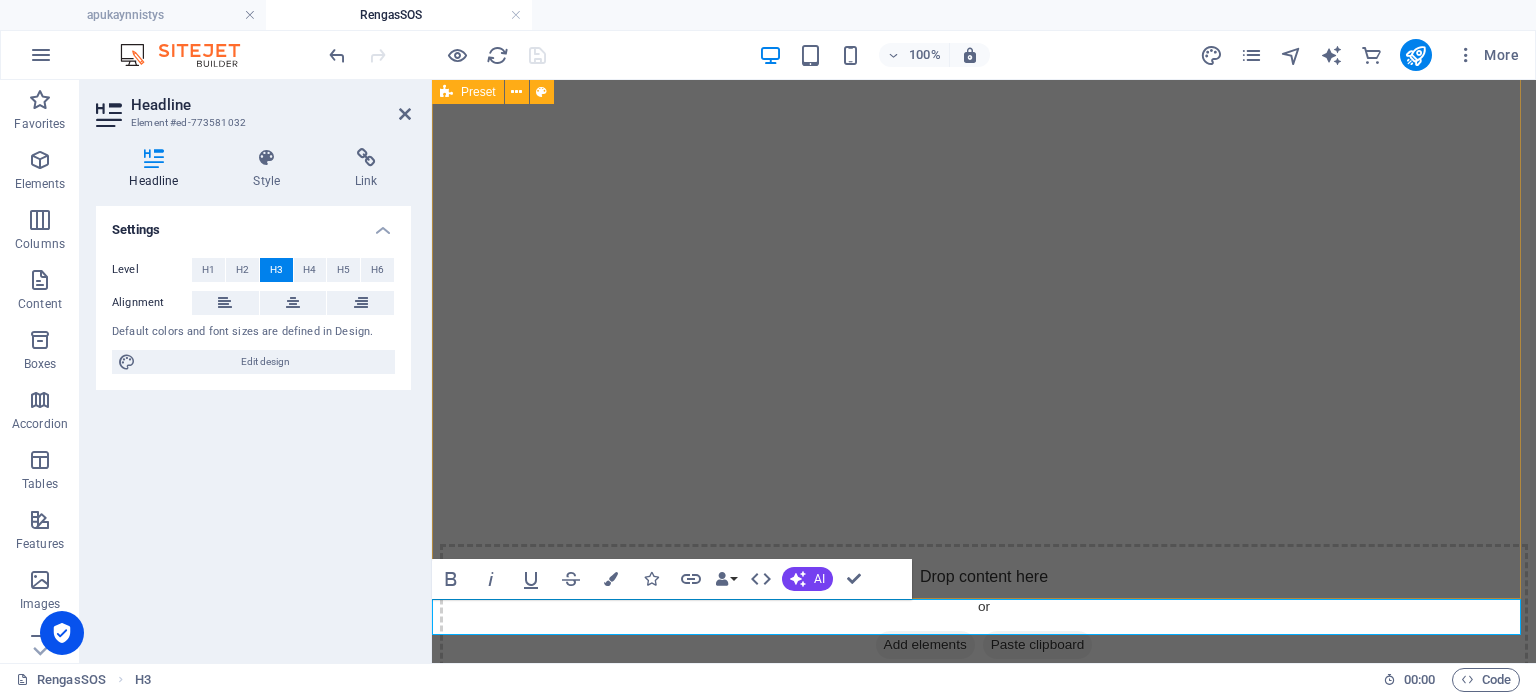scroll, scrollTop: 4116, scrollLeft: 0, axis: vertical 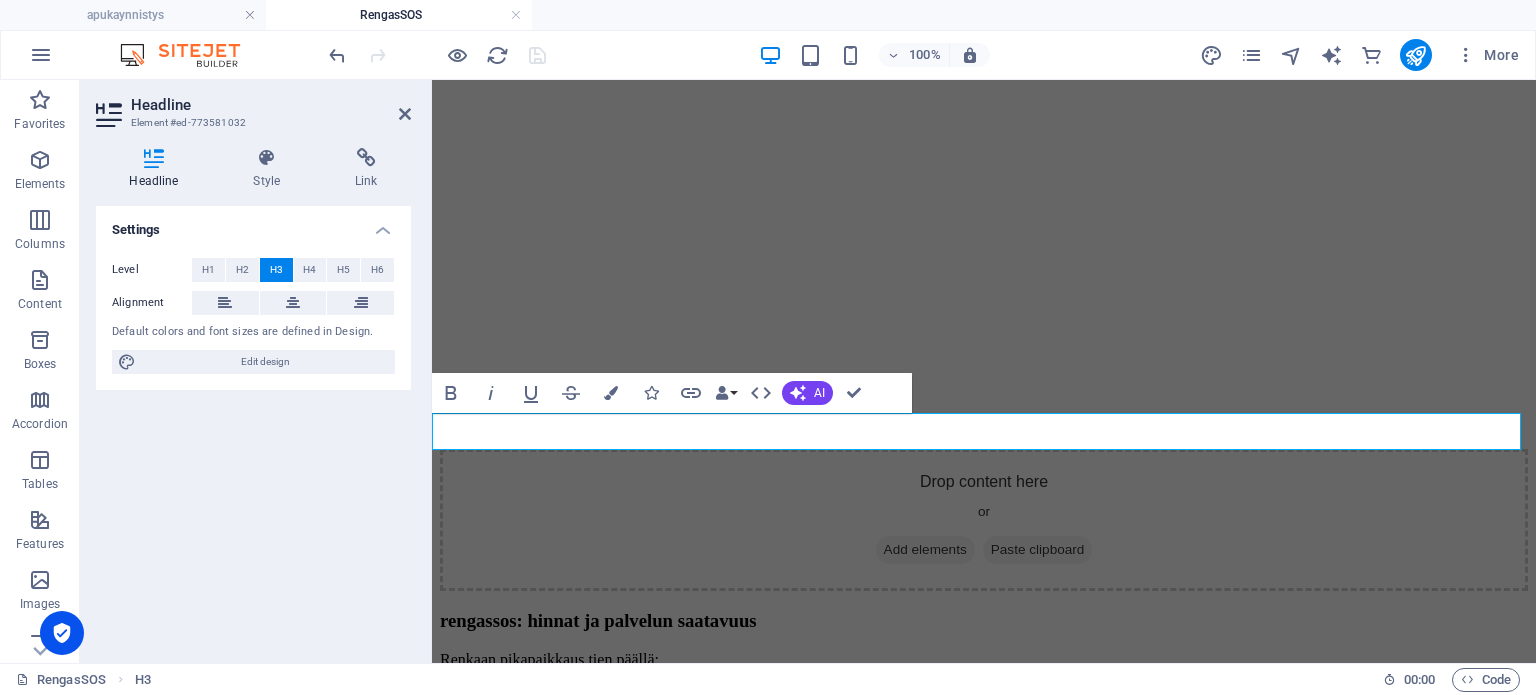 drag, startPoint x: 979, startPoint y: 435, endPoint x: 979, endPoint y: 453, distance: 18 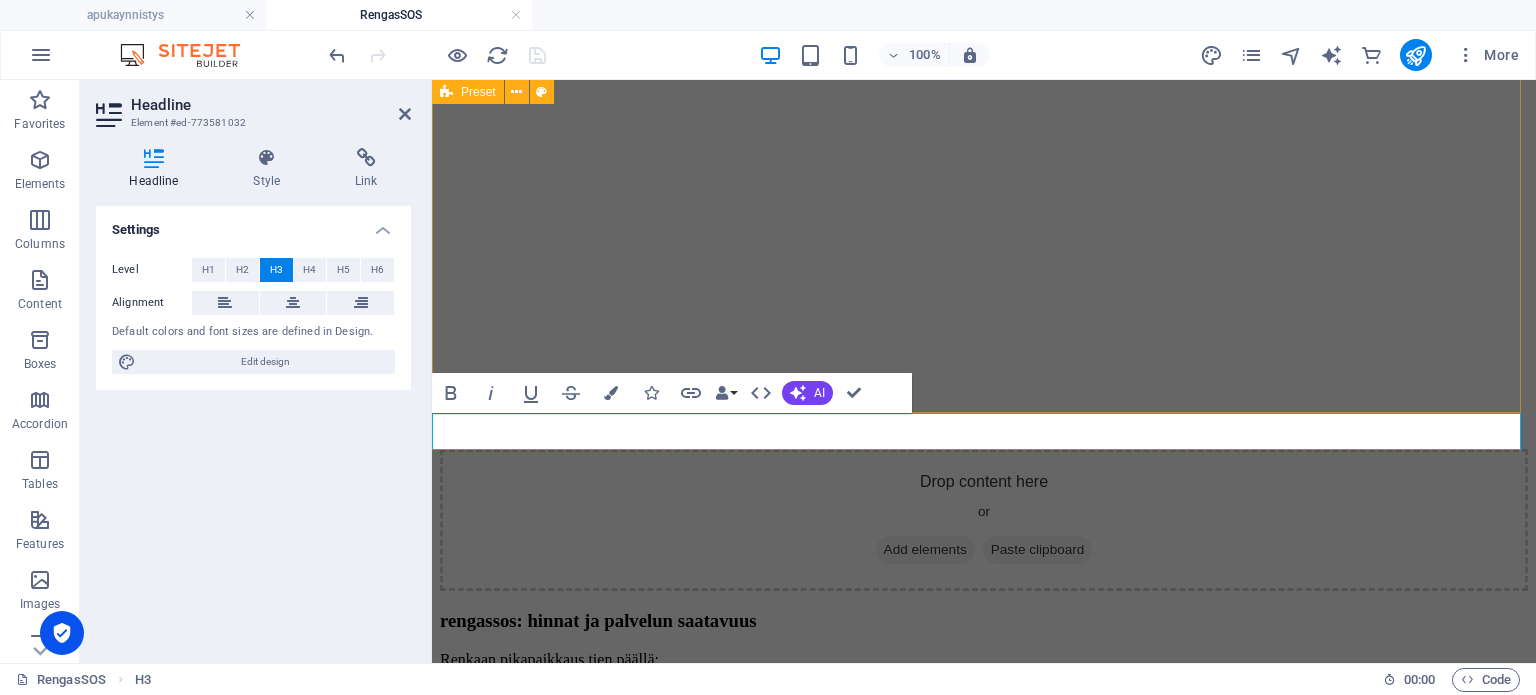 click on "milloin auton rengas voidaan paikata? ✅ Pienet reiät: naulat, ruuvit ja metallinpalaset kulutuspinnassa ✅ Reikä alle 6 mm ja sijaitsee keskiosassa, eli kulutuspinnassa ✅ Rengasta ei ole ajettu tyhjänä (ei sisävaurioita) Drop content here or  Add elements  Paste clipboard" at bounding box center [984, -1097] 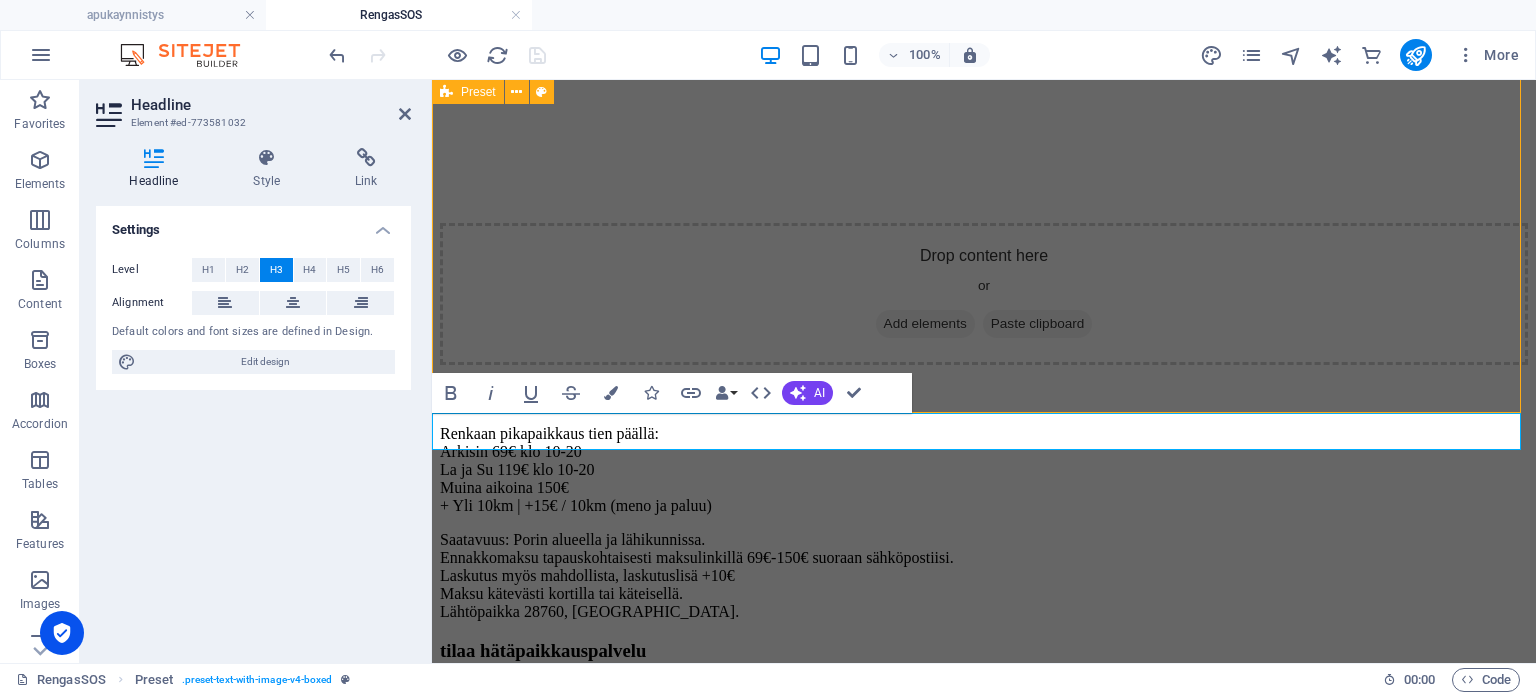 scroll, scrollTop: 3817, scrollLeft: 0, axis: vertical 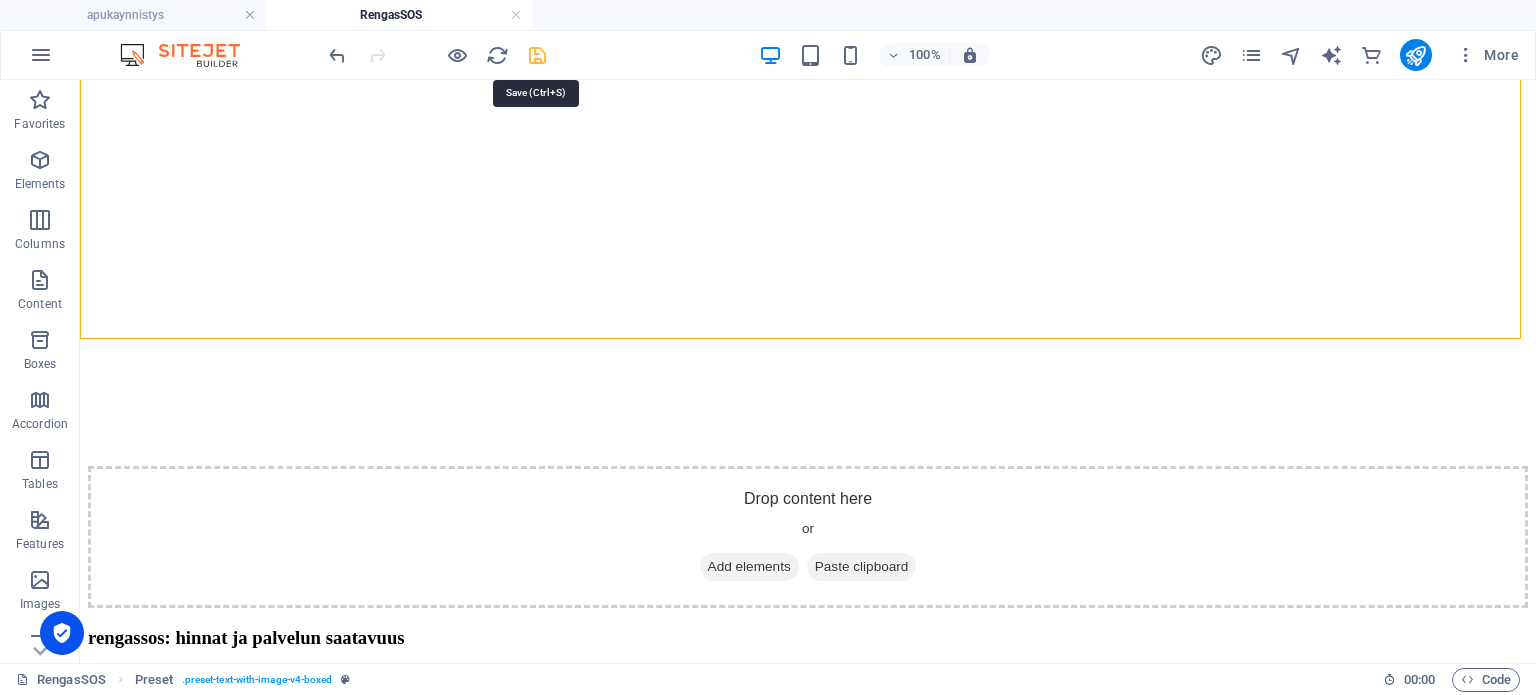 click at bounding box center (537, 55) 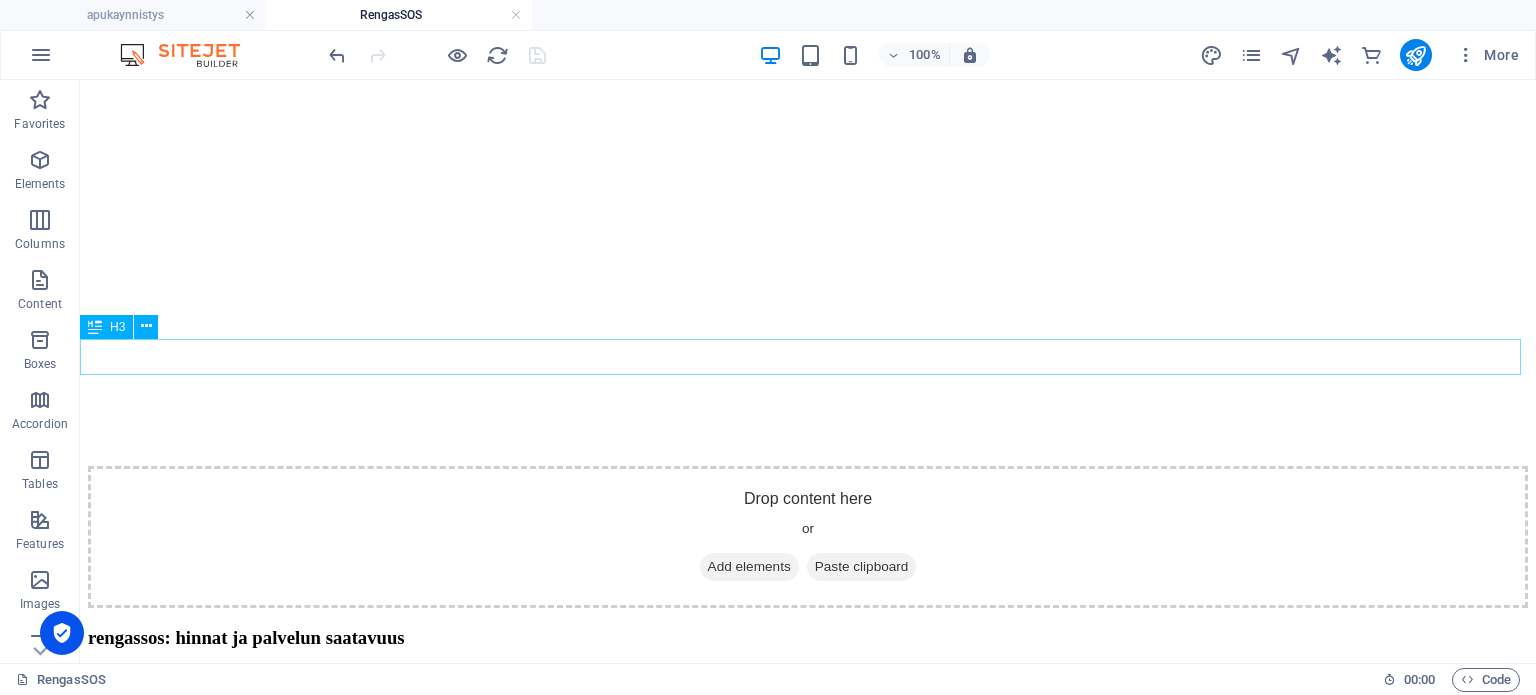 click on "Miten Renkaan paikkaus Porissa tien päällä toimii?" at bounding box center [808, -580] 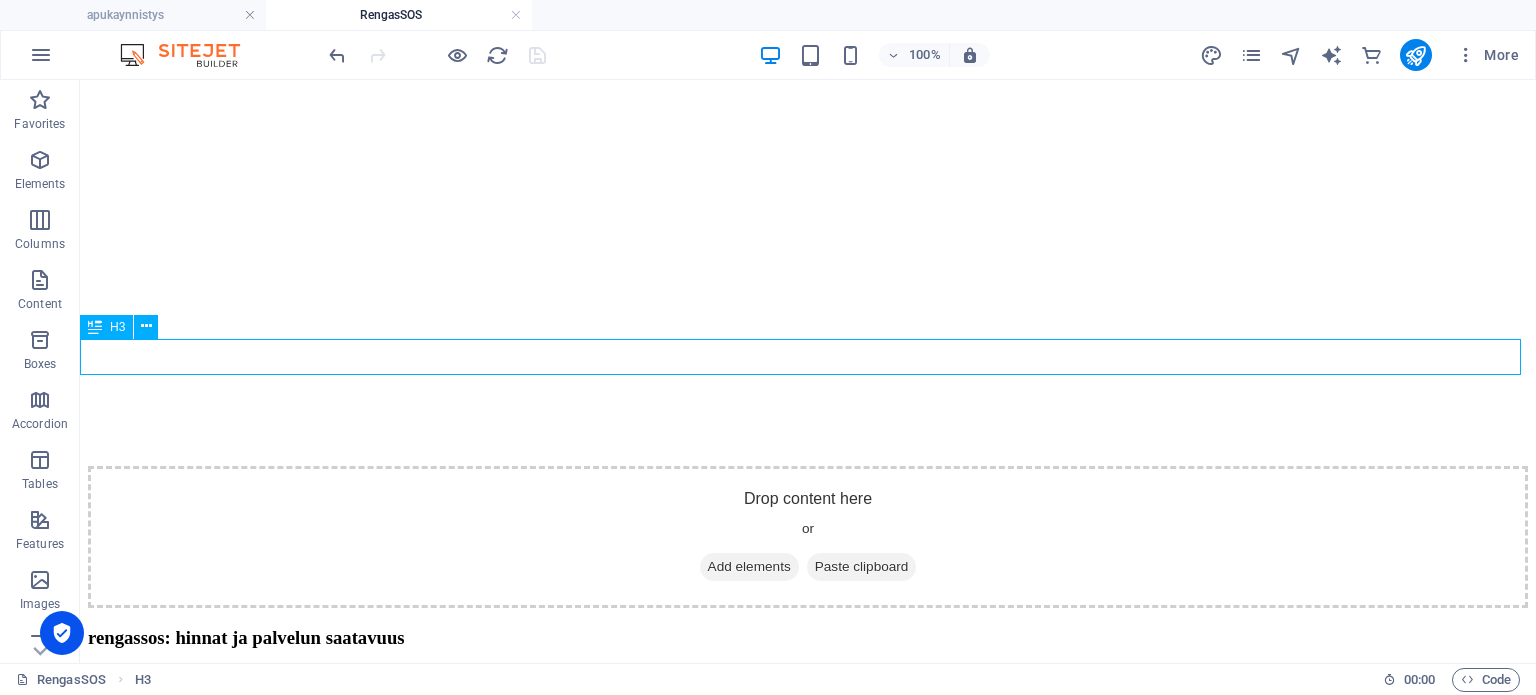 click on "Miten Renkaan paikkaus Porissa tien päällä toimii?" at bounding box center (808, -580) 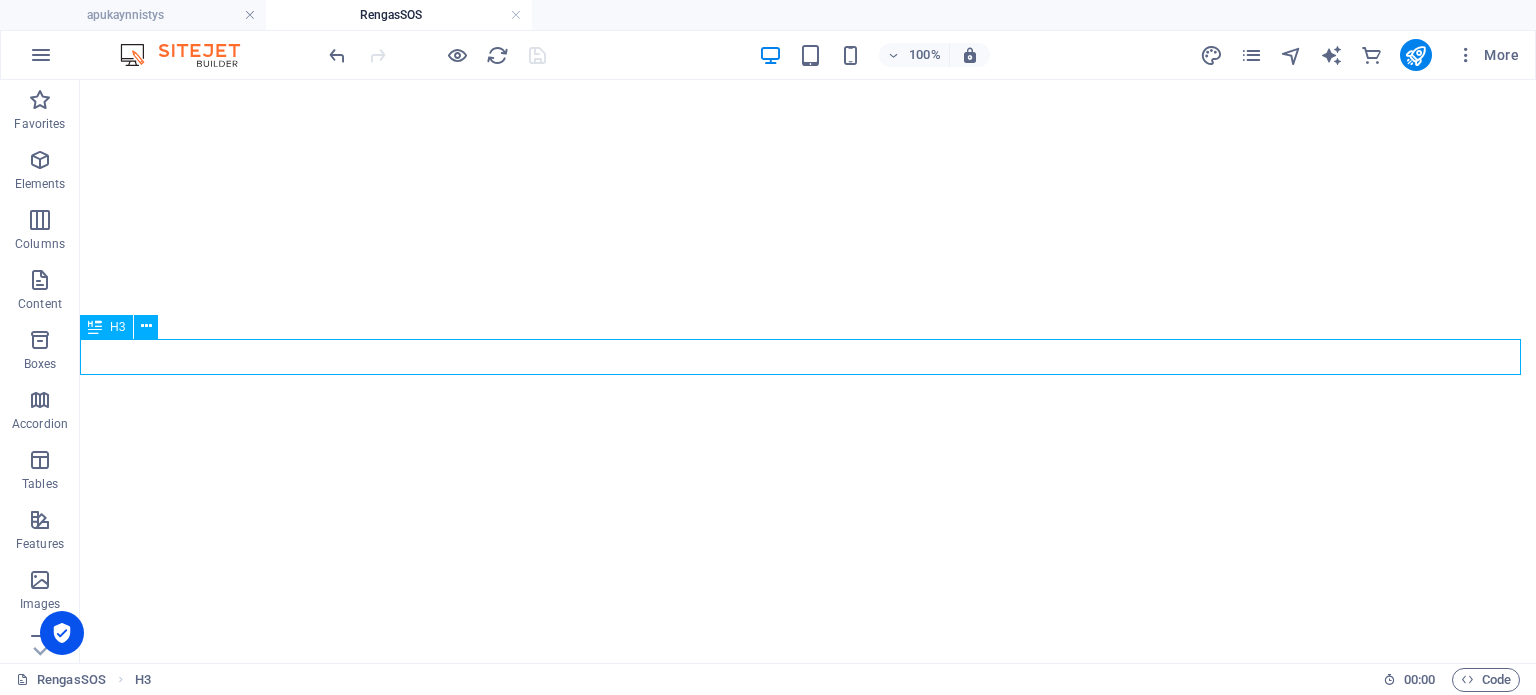 scroll, scrollTop: 4116, scrollLeft: 0, axis: vertical 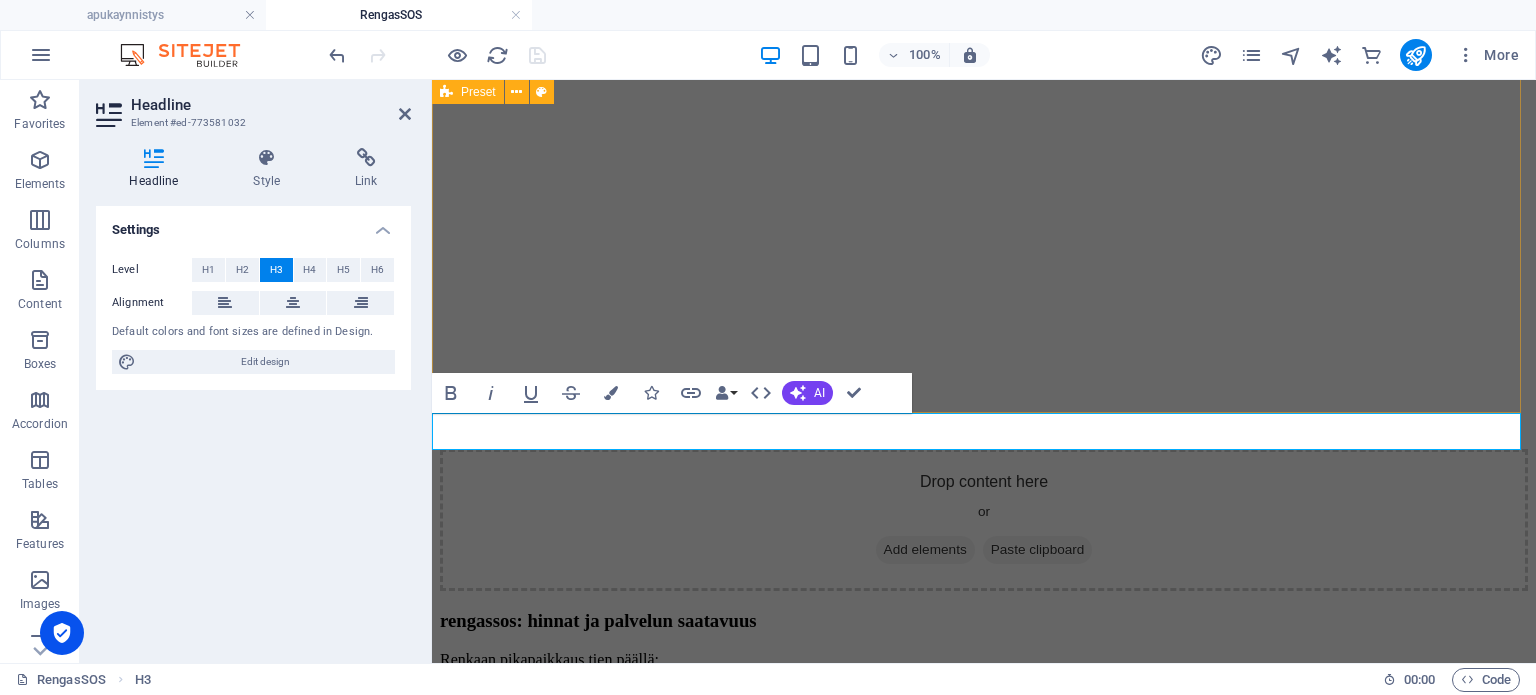 click on "milloin auton rengas voidaan paikata? ✅ Pienet reiät: naulat, ruuvit ja metallinpalaset kulutuspinnassa ✅ Reikä alle 6 mm ja sijaitsee keskiosassa, eli kulutuspinnassa ✅ Rengasta ei ole ajettu tyhjänä (ei sisävaurioita) Drop content here or  Add elements  Paste clipboard" at bounding box center [984, -1097] 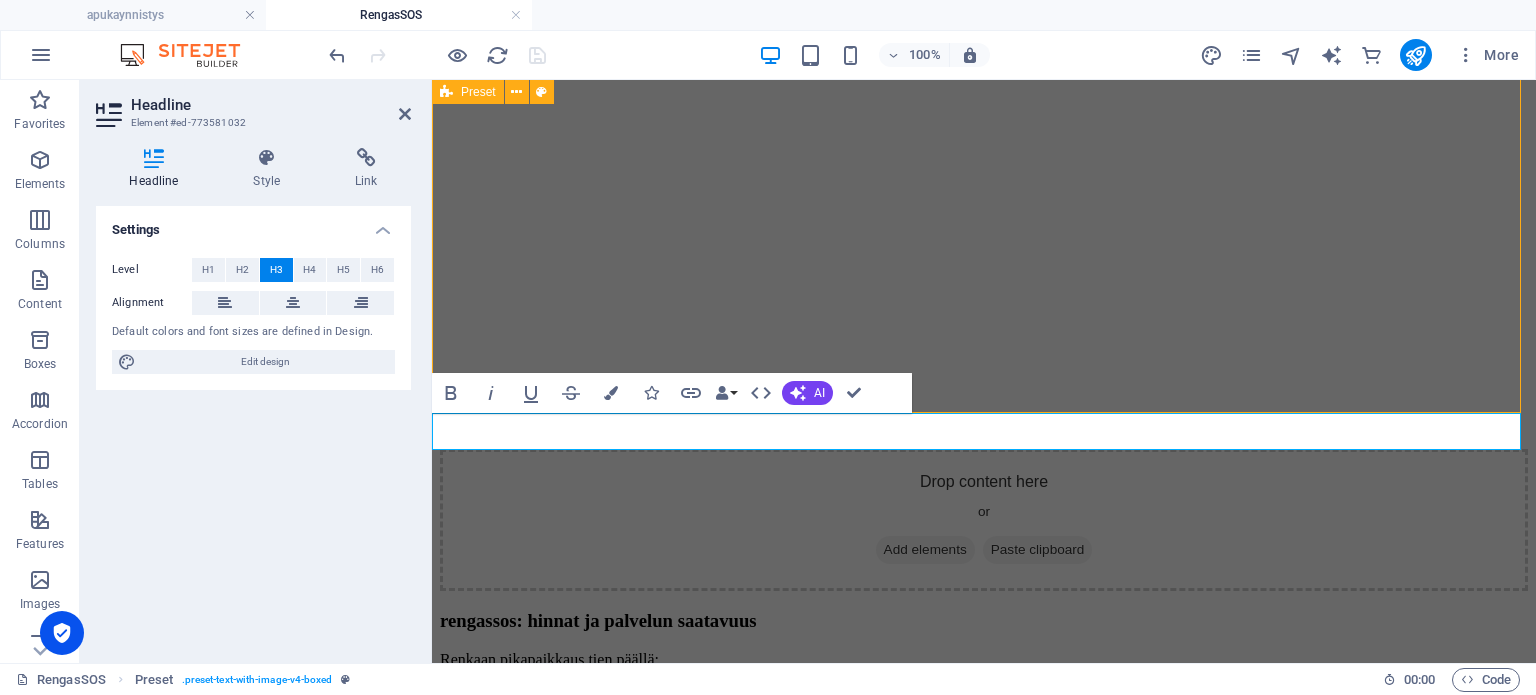 scroll, scrollTop: 3817, scrollLeft: 0, axis: vertical 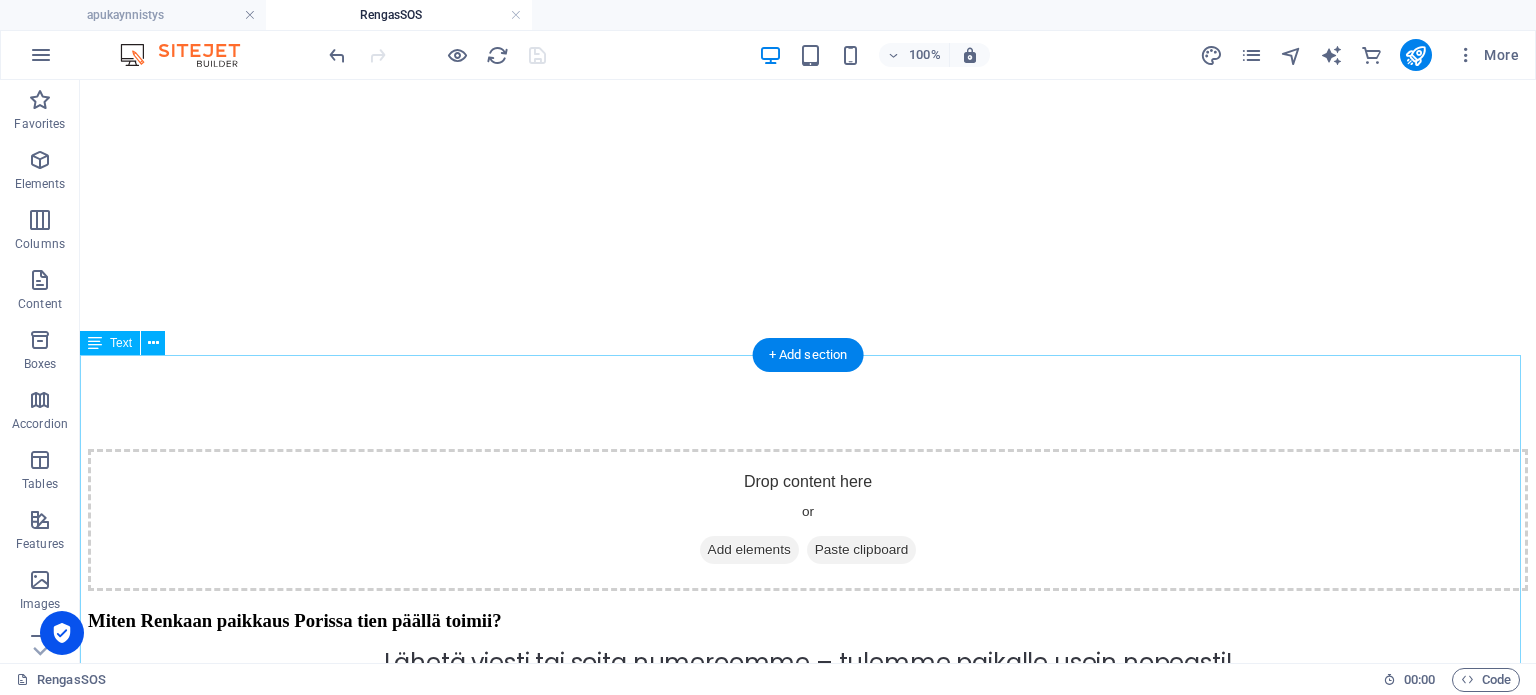 click on "RengasSOS renkaan hätäpaikkaus  Pori, Satakunta Nopea ja stressitön hätäapu renkaan paikkaukseen RengasSOS-palvelut Milloin auton rengas voidaan paikata? Miten RengasSOS-hätäpaikkauspalvelu toimii? RengasSOS: Hinnat ja palvelun saatavuus Tilaa hätäpaikkauspalvelu Renkaiden täyttöpalvelu Pori Autopalveluvakuutus, hinaus ja renkaan paikkaus Vakuutusyhtiöiden erot rengasrikoissa Hinauksen kustannuksia Premium-huollot Premium-palvelut Mitä tarvitset auton renkaan paikkaamiseen itse?" at bounding box center (808, -297) 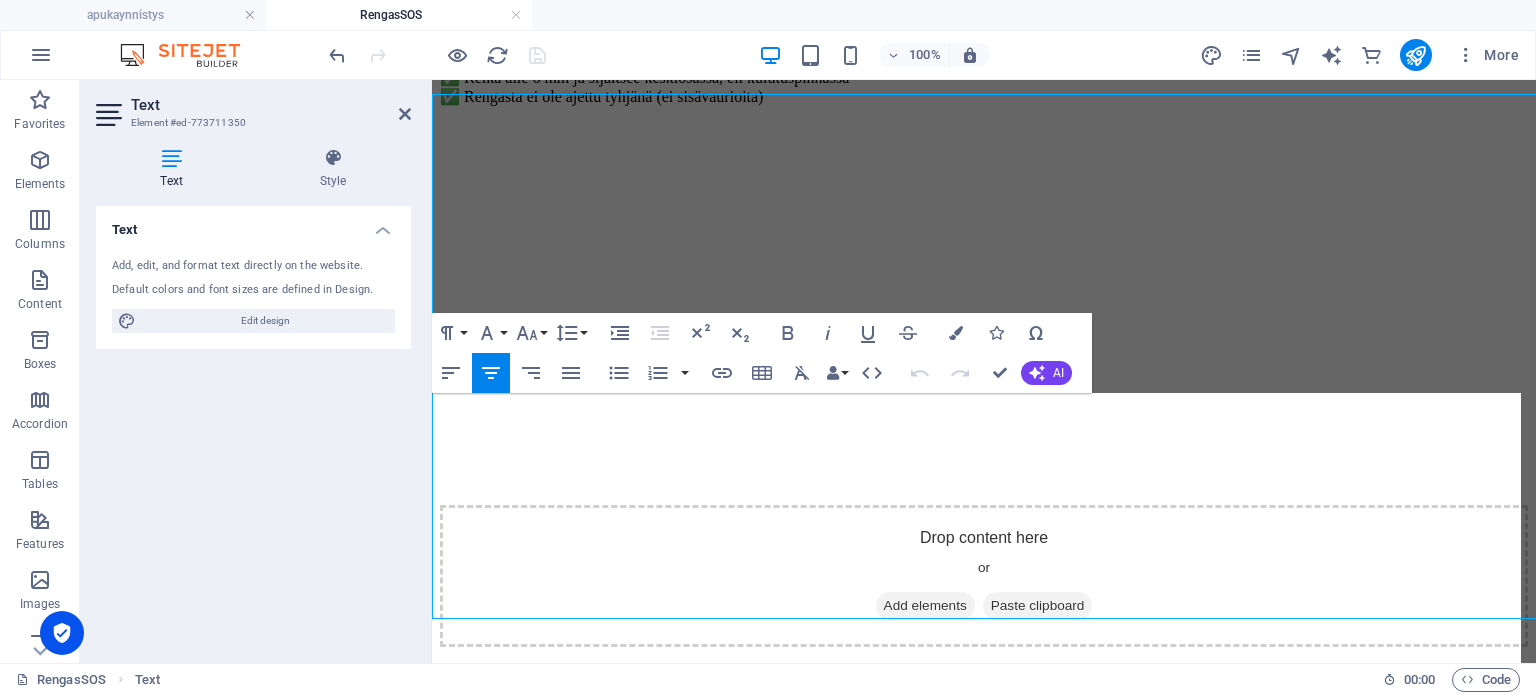 scroll, scrollTop: 2878, scrollLeft: 0, axis: vertical 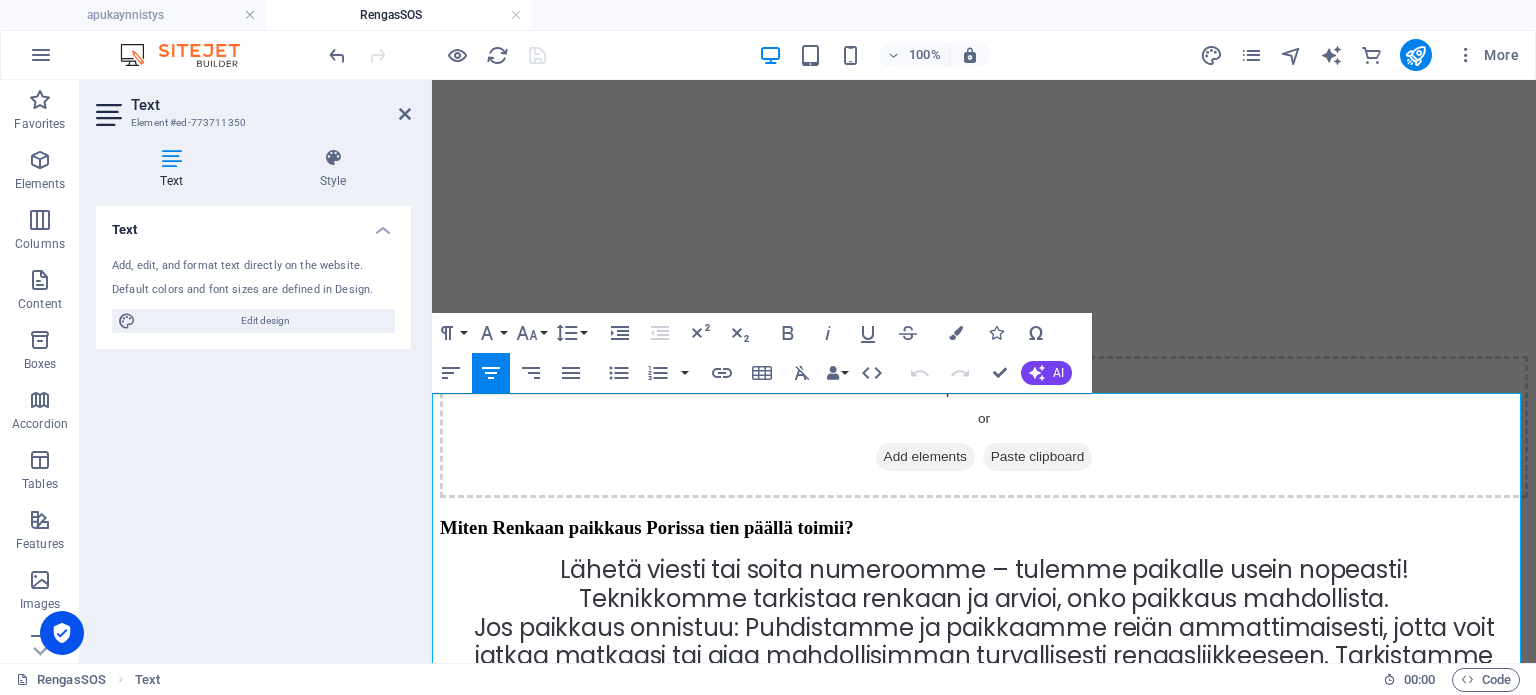 drag, startPoint x: 1284, startPoint y: 565, endPoint x: 676, endPoint y: 571, distance: 608.0296 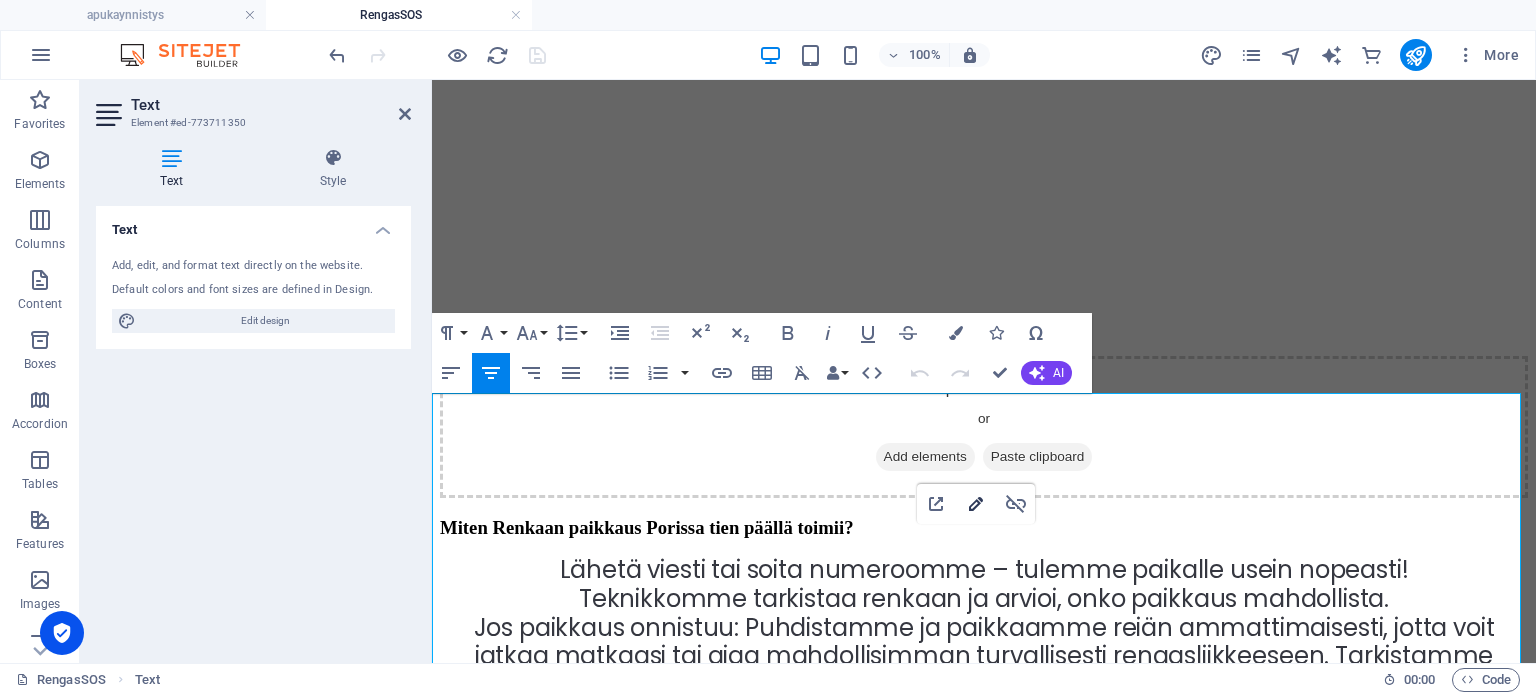 click 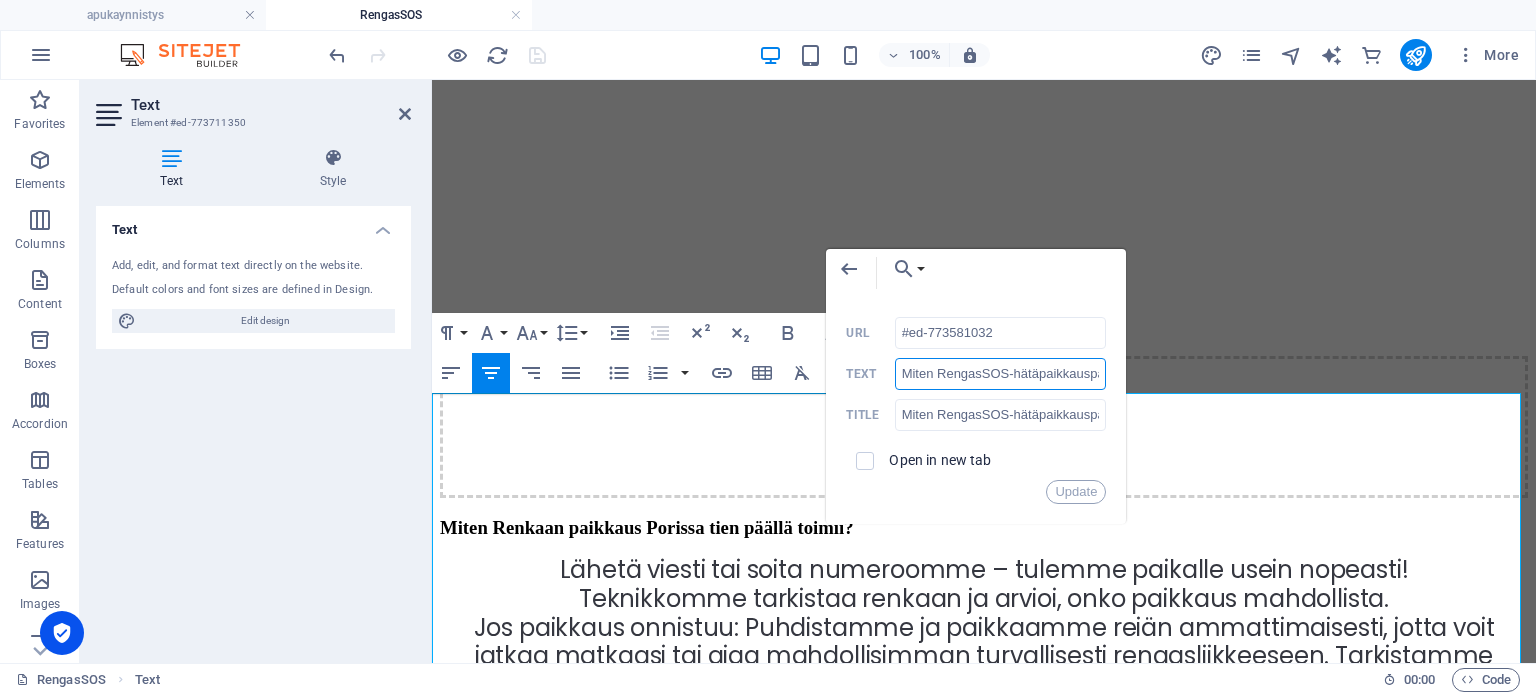 click on "Miten RengasSOS-hätäpaikkauspalvelu toimii?" at bounding box center [1001, 374] 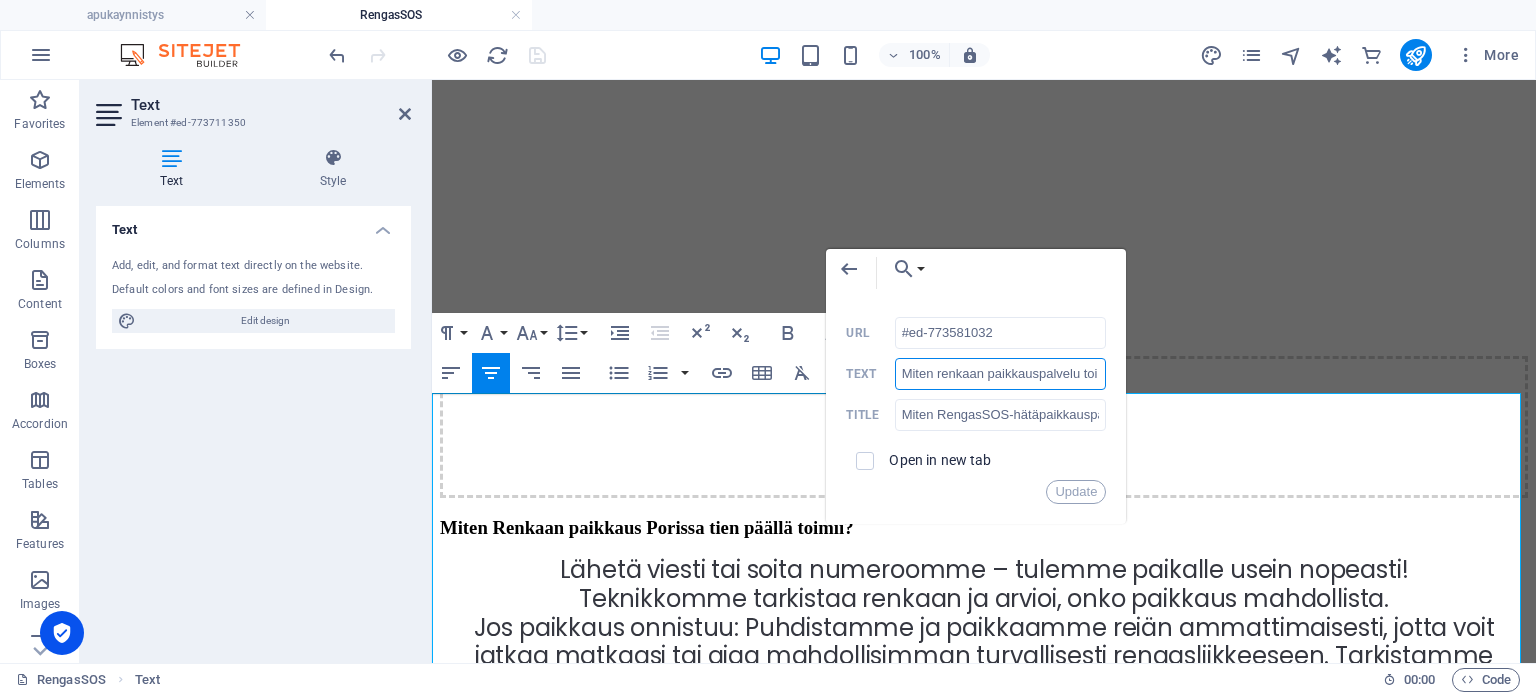 scroll, scrollTop: 0, scrollLeft: 0, axis: both 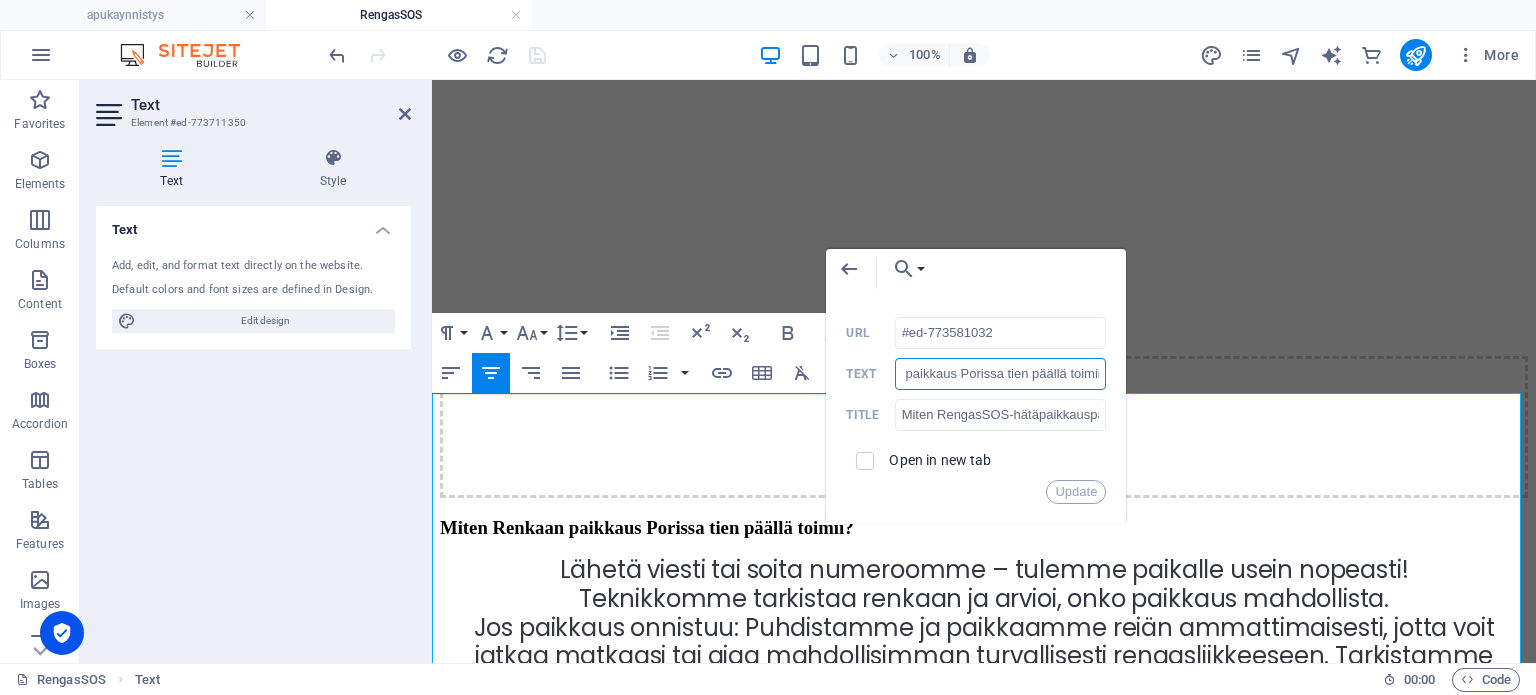 type on "Miten renkaan paikkaus Porissa tien päällä toimii?" 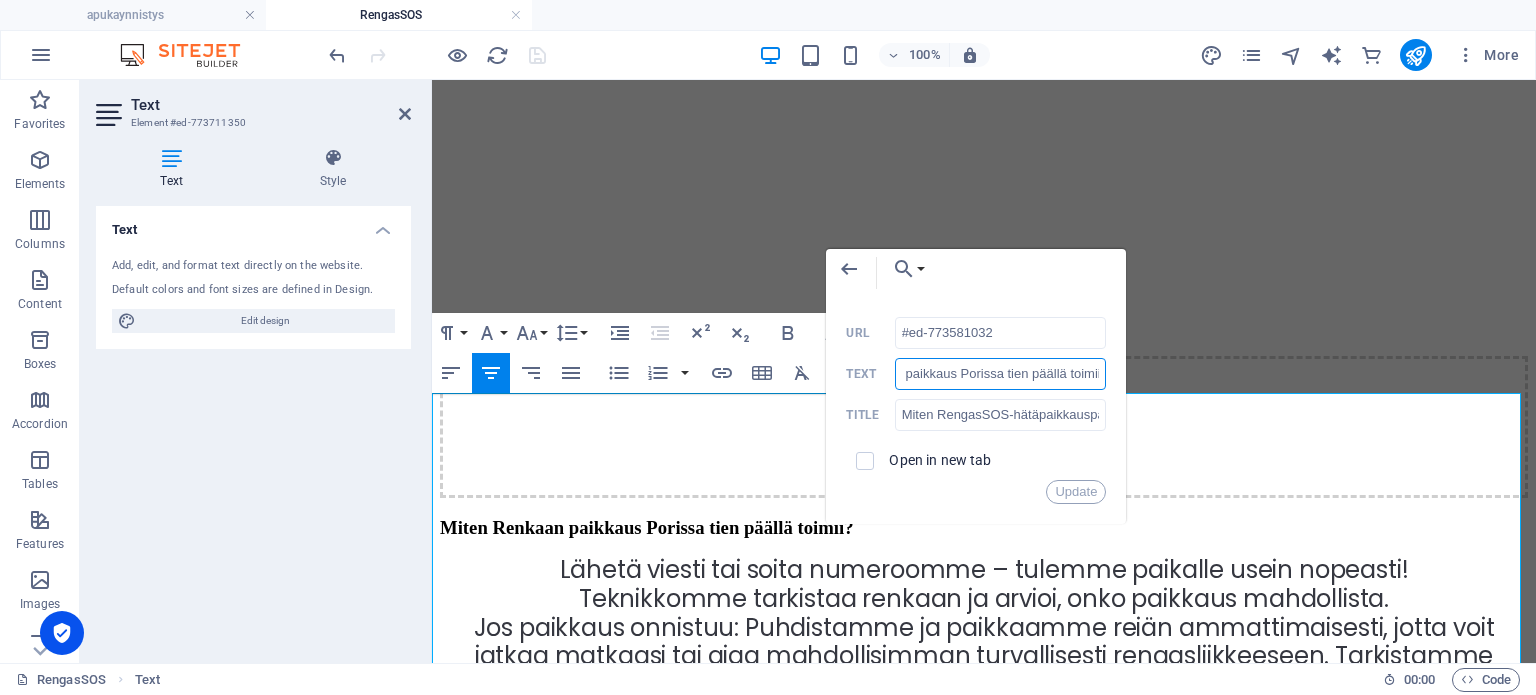 scroll, scrollTop: 0, scrollLeft: 89, axis: horizontal 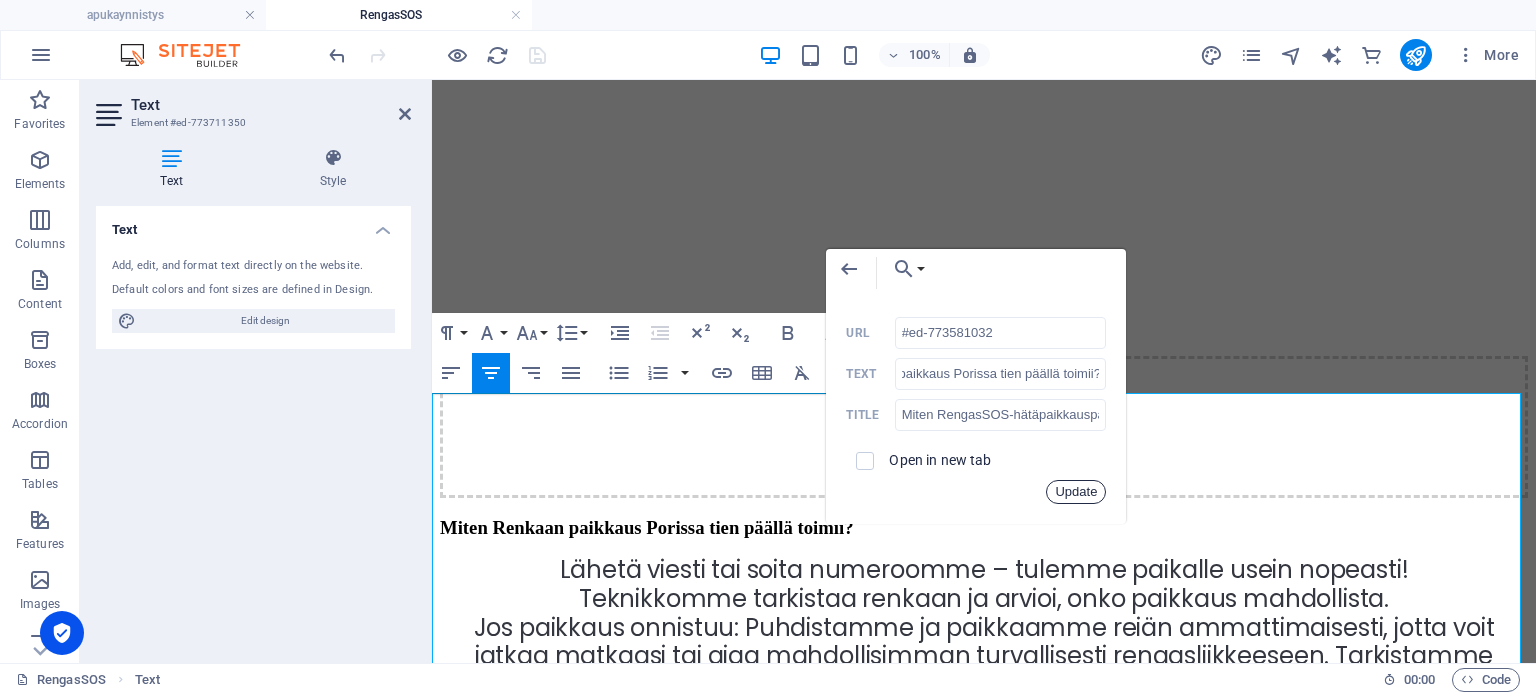 click on "Update" at bounding box center [1076, 492] 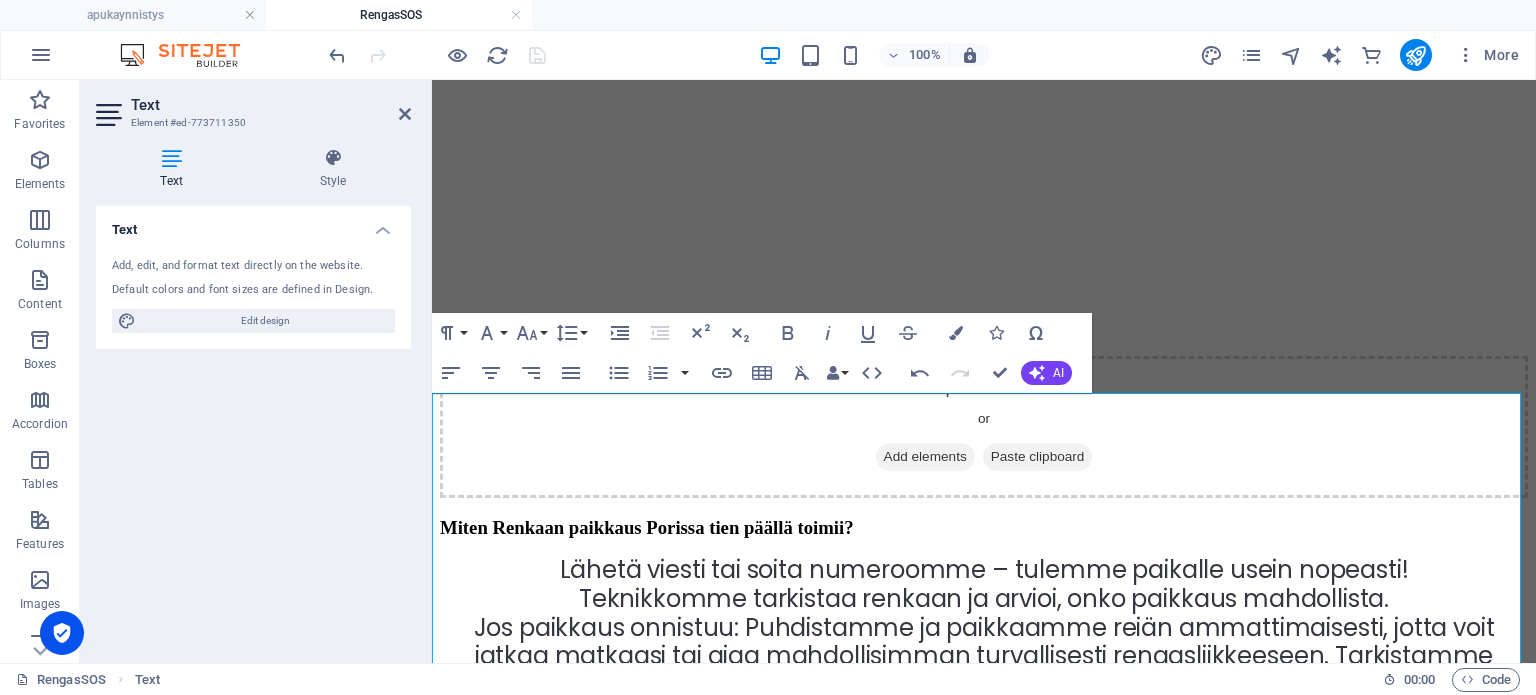 click on "RengasSOS renkaan hätäpaikkaus  Pori, Satakunta Nopea ja stressitön hätäapu renkaan paikkaukseen RengasSOS-palvelut Milloin auton rengas voidaan paikata? Miten renkaan paikkaus Porissa tien päällä toimii? RengasSOS: Hinnat ja palvelun saatavuus Tilaa hätäpaikkauspalvelu Renkaiden täyttöpalvelu Pori Autopalveluvakuutus, hinaus ja renkaan paikkaus Vakuutusyhtiöiden erot rengasrikoissa Hinauksen kustannuksia Premium-huollot Premium-palvelut Mitä tarvitset auton renkaan paikkaamiseen itse?" at bounding box center (984, -465) 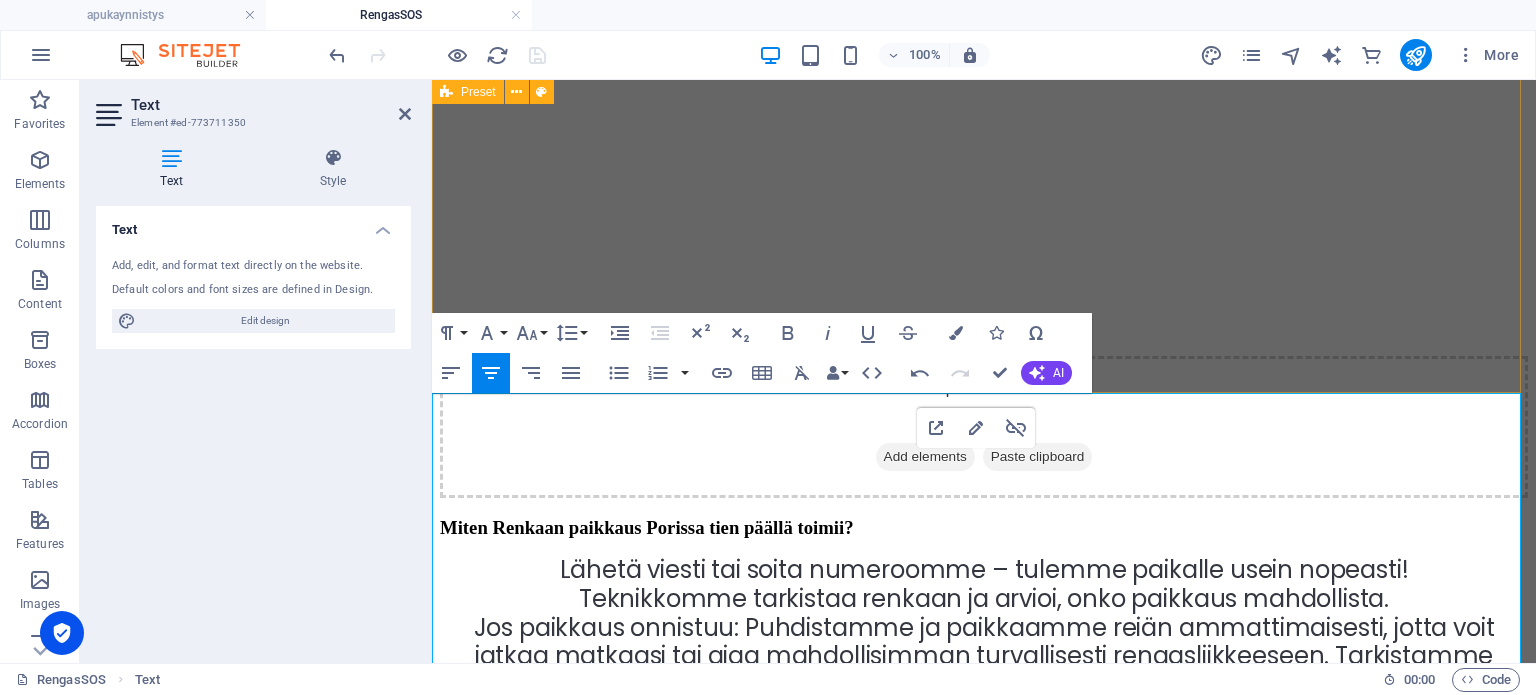 click on "RengasSOS-palvelut🆘 ✅  Renkaan pikapaikkaus tien päällä  (naula/ruuvi rei'issä) ✅  Renkaiden täyttöpalvelu  (renkaassa ei ole tarpeeksi ilmaa)   Drop content here or  Add elements  Paste clipboard" at bounding box center [984, -888] 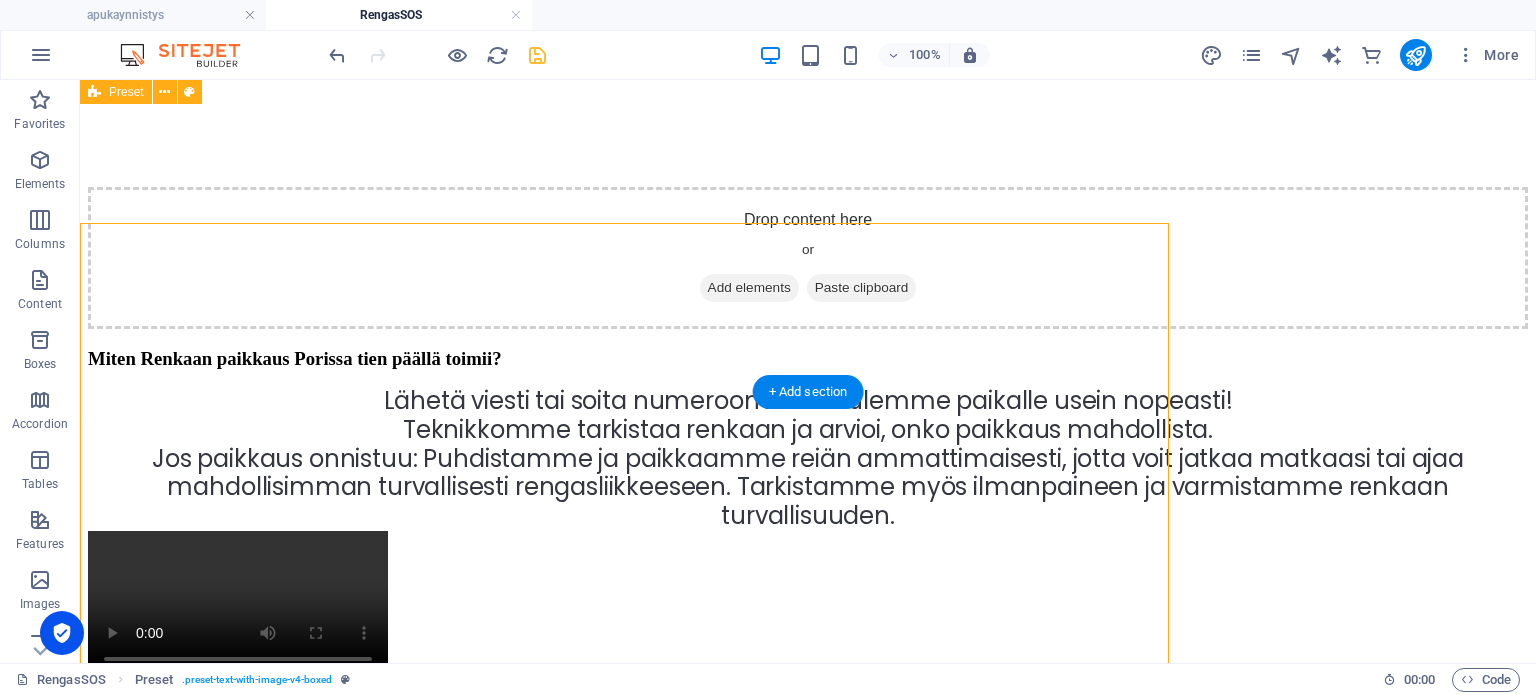 scroll, scrollTop: 2579, scrollLeft: 0, axis: vertical 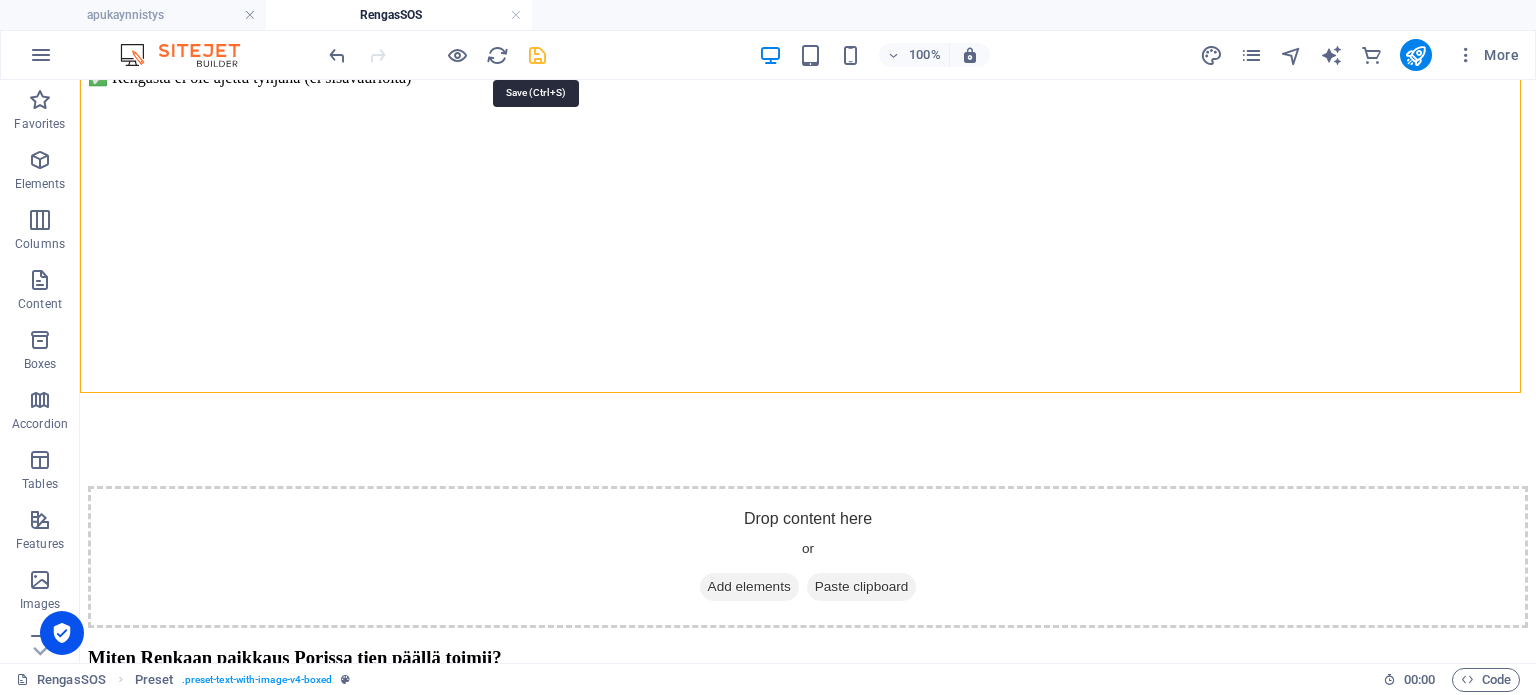 drag, startPoint x: 531, startPoint y: 55, endPoint x: 699, endPoint y: 80, distance: 169.84993 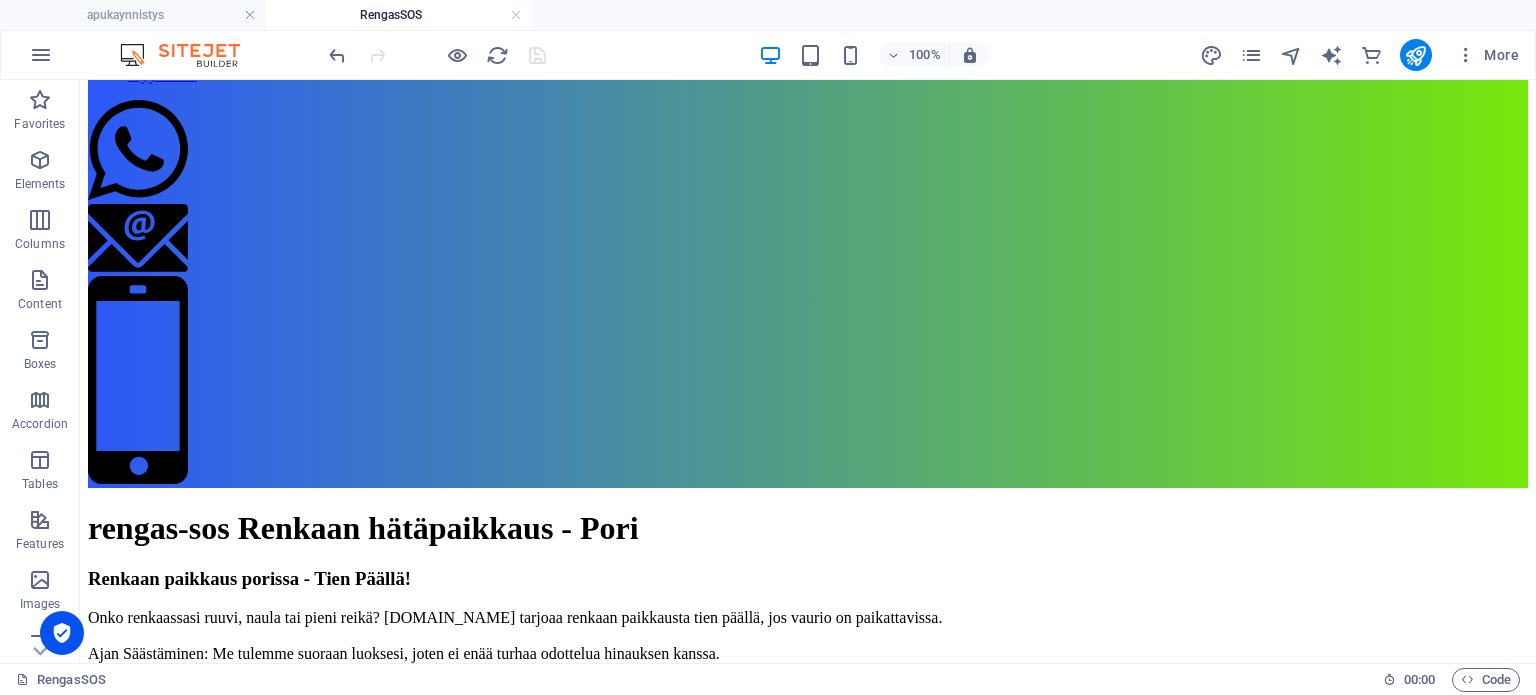 scroll, scrollTop: 0, scrollLeft: 0, axis: both 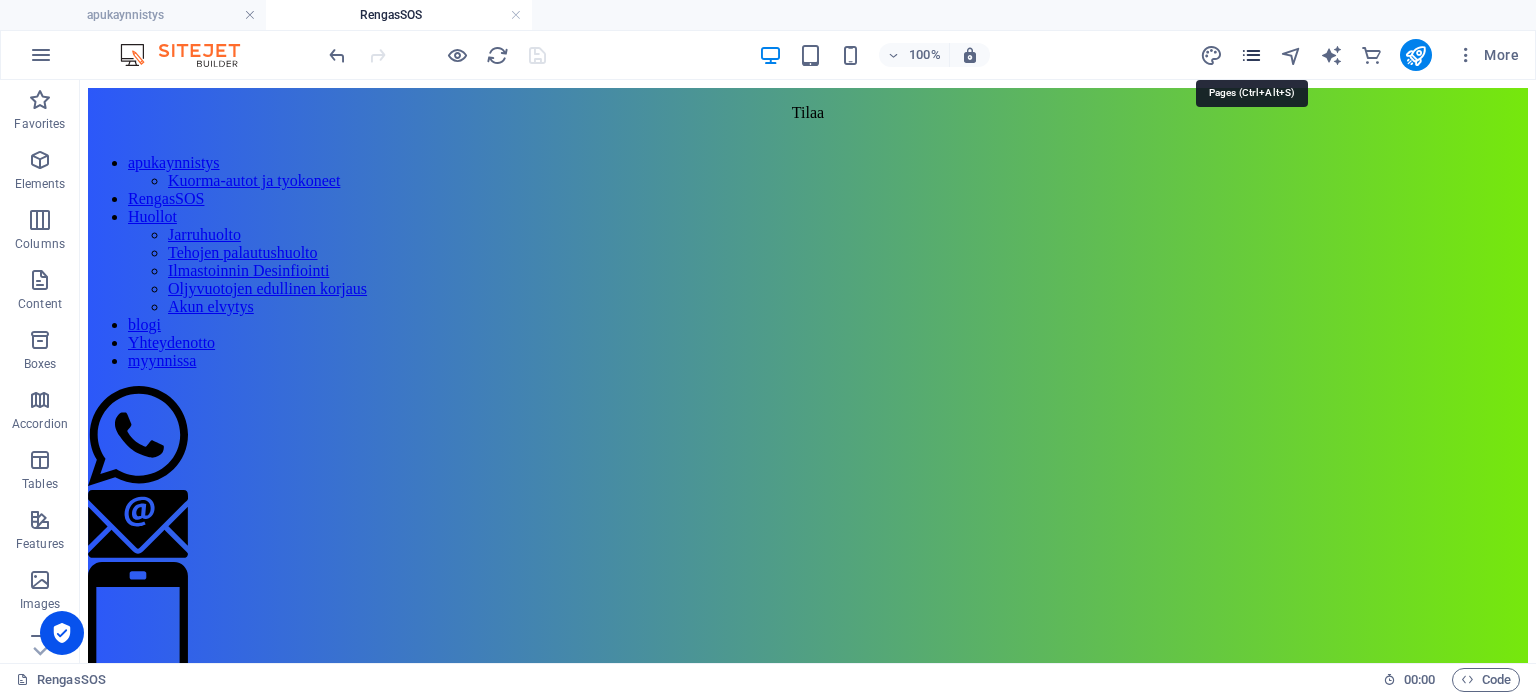 click at bounding box center (1251, 55) 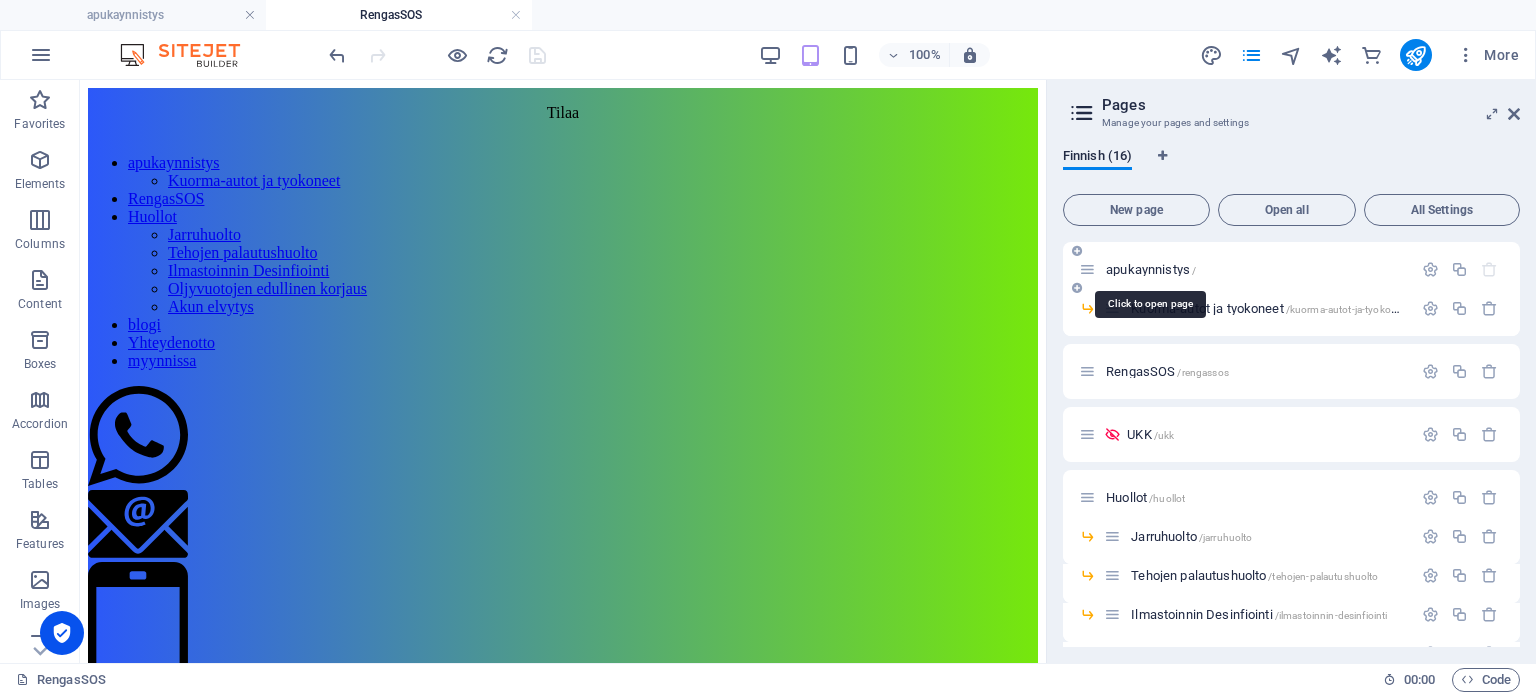 click on "apukaynnistys /" at bounding box center [1151, 269] 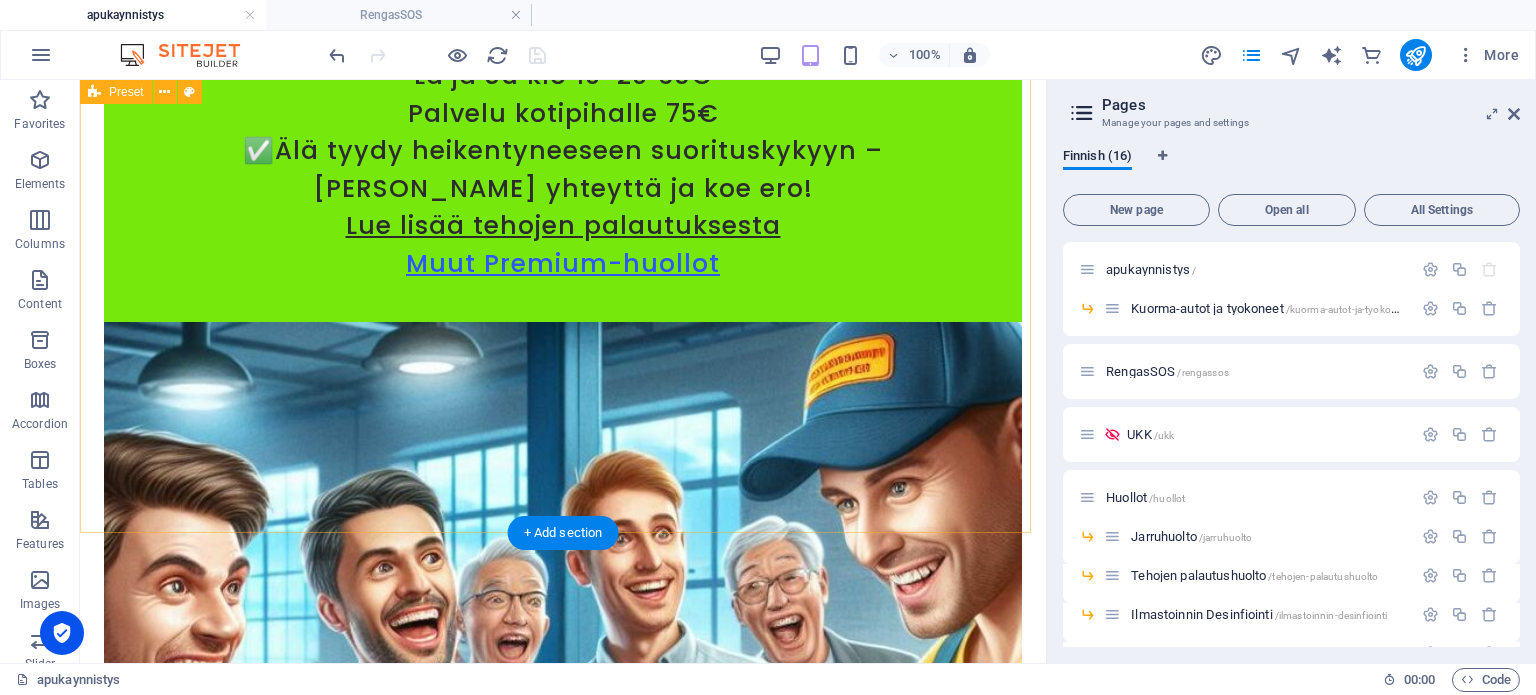 scroll, scrollTop: 12900, scrollLeft: 0, axis: vertical 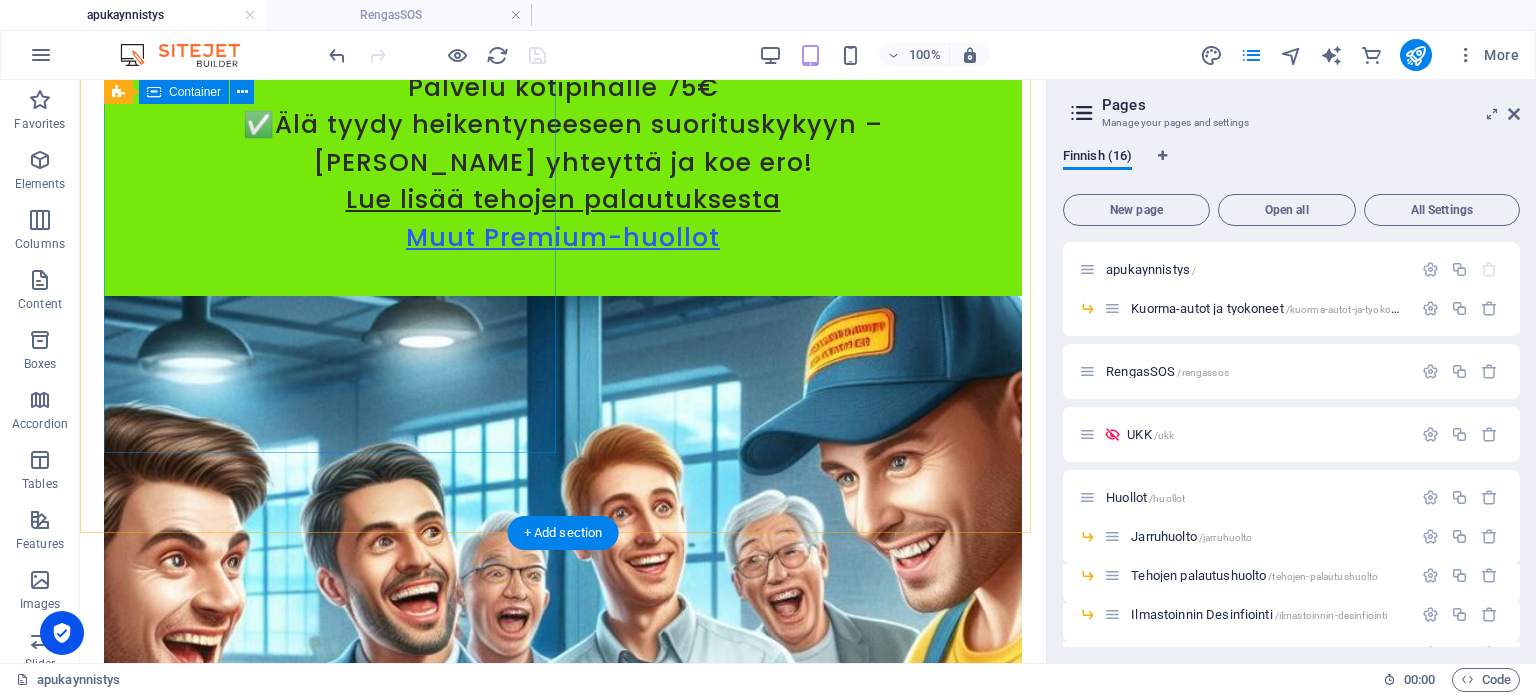click on "Ilmastoinnin desinfiointi Pori 45 € Tämä tehokas palvelu poistaa autosi sisäilman epäpuhtauksia, tuoden raikkautta ja puhtautta pitkään. Älä [PERSON_NAME] epämiellyttävien hajujen häiritä ajokokemustasi! Varaa aikasi nyt ja nauti puhtaasta ja raikkaasta autosta! Arkisin klo 10-20 45€ La ja Su klo 10-20 55€ [GEOGRAPHIC_DATA] arkisin 55€ Kotipihalle La ja Su 65€  Kotipihalle palvelut voi sisältää ennakkomaksuja. Maksulinkki lähetetään sähköpostiisi, ja lisäkilometreistä veloitetaan vain 15 € per 10 km (meno & paluu). Aloituspaikka, postinumero 28760 10 km sisältyy hintaan. Lue lisää desinfioinnista" at bounding box center [563, 3906] 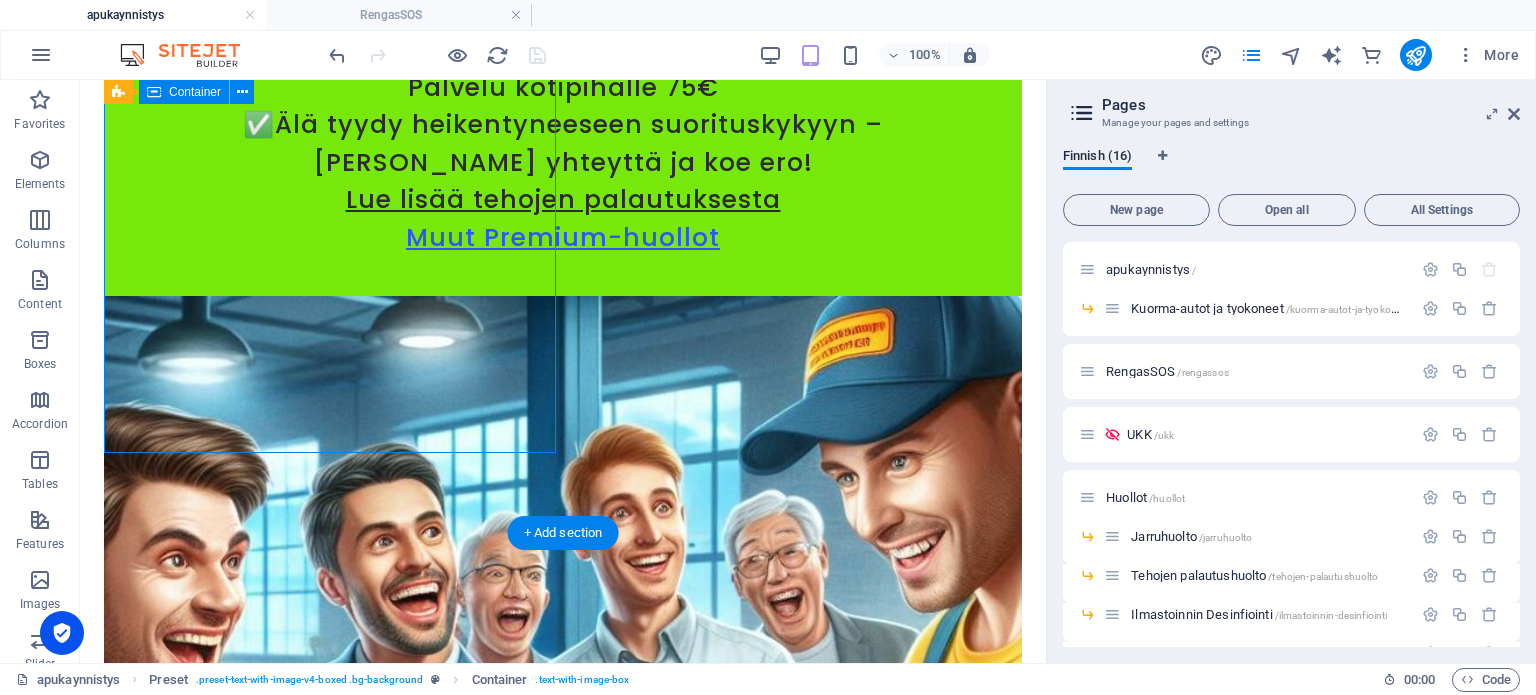 click on "Ilmastoinnin desinfiointi Pori 45 € Tämä tehokas palvelu poistaa autosi sisäilman epäpuhtauksia, tuoden raikkautta ja puhtautta pitkään. Älä [PERSON_NAME] epämiellyttävien hajujen häiritä ajokokemustasi! Varaa aikasi nyt ja nauti puhtaasta ja raikkaasta autosta! Arkisin klo 10-20 45€ La ja Su klo 10-20 55€ [GEOGRAPHIC_DATA] arkisin 55€ Kotipihalle La ja Su 65€  Kotipihalle palvelut voi sisältää ennakkomaksuja. Maksulinkki lähetetään sähköpostiisi, ja lisäkilometreistä veloitetaan vain 15 € per 10 km (meno & paluu). Aloituspaikka, postinumero 28760 10 km sisältyy hintaan. Lue lisää desinfioinnista" at bounding box center [563, 3906] 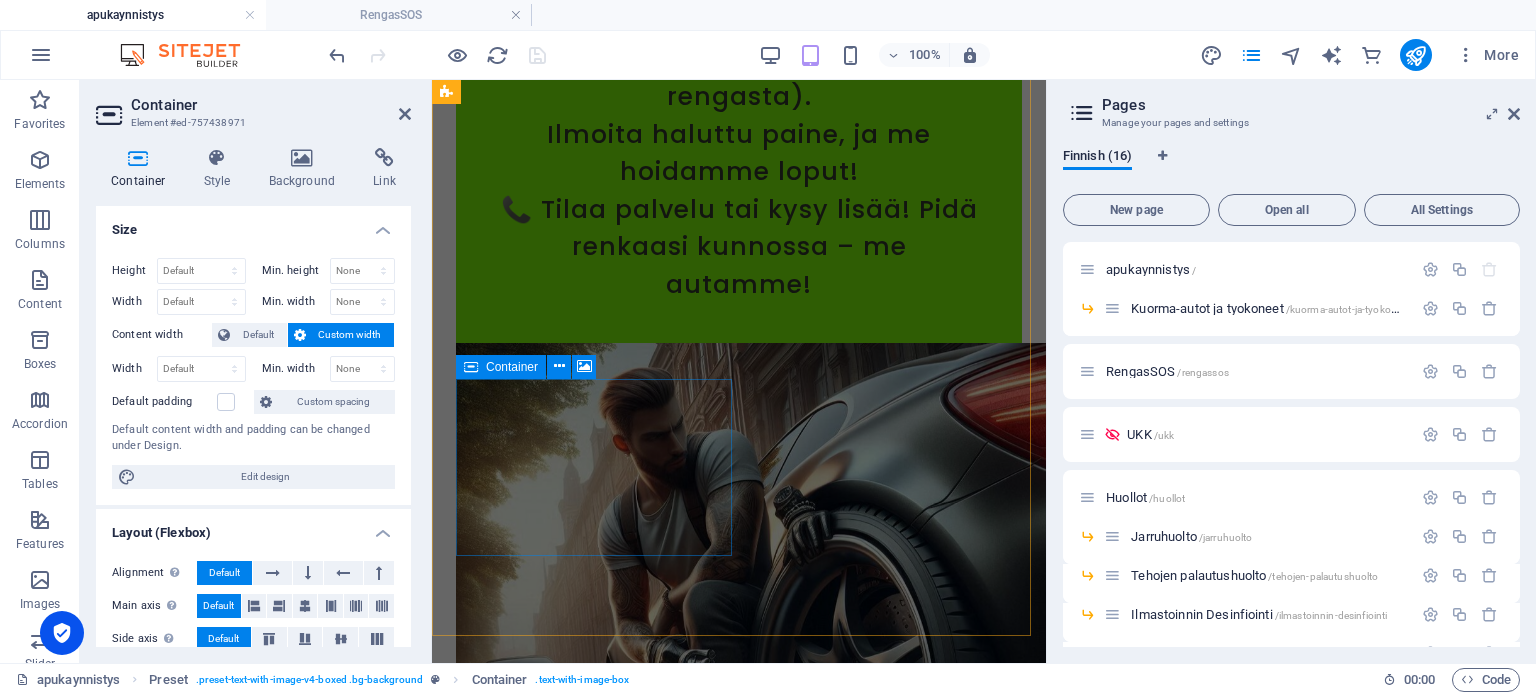 scroll, scrollTop: 13902, scrollLeft: 0, axis: vertical 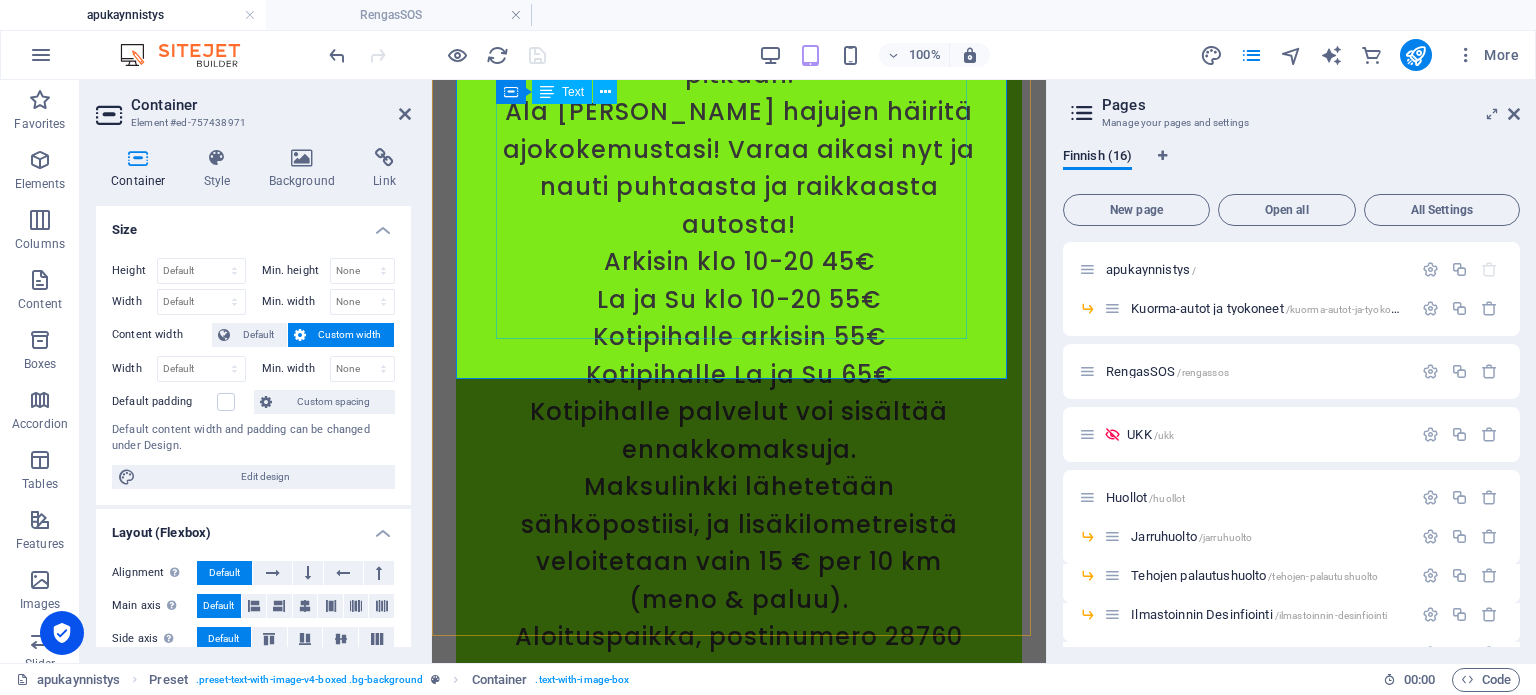 click on "Tämä tehokas palvelu poistaa autosi sisäilman epäpuhtauksia, tuoden raikkautta ja puhtautta pitkään. Älä [PERSON_NAME] epämiellyttävien hajujen häiritä ajokokemustasi! Varaa aikasi nyt ja nauti puhtaasta ja raikkaasta autosta! Arkisin klo 10-20 45€ La ja Su klo 10-20 55€ [GEOGRAPHIC_DATA] arkisin 55€ Kotipihalle La ja Su 65€  Kotipihalle palvelut voi sisältää ennakkomaksuja. Maksulinkki lähetetään sähköpostiisi, ja lisäkilometreistä veloitetaan vain 15 € per 10 km (meno & paluu). Aloituspaikka, postinumero 28760 10 km sisältyy hintaan. Lue lisää desinfioinnista" at bounding box center (739, 337) 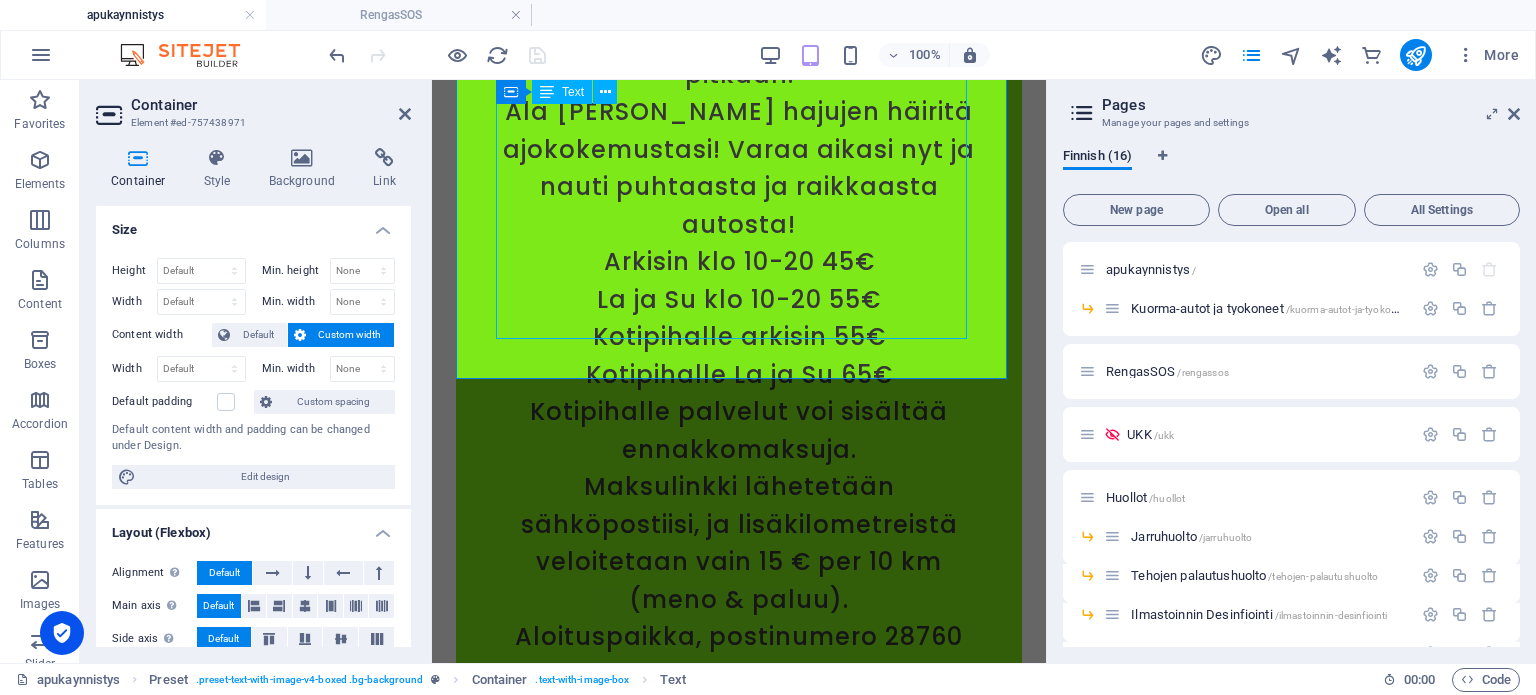 click on "Tämä tehokas palvelu poistaa autosi sisäilman epäpuhtauksia, tuoden raikkautta ja puhtautta pitkään. Älä [PERSON_NAME] epämiellyttävien hajujen häiritä ajokokemustasi! Varaa aikasi nyt ja nauti puhtaasta ja raikkaasta autosta! Arkisin klo 10-20 45€ La ja Su klo 10-20 55€ [GEOGRAPHIC_DATA] arkisin 55€ Kotipihalle La ja Su 65€  Kotipihalle palvelut voi sisältää ennakkomaksuja. Maksulinkki lähetetään sähköpostiisi, ja lisäkilometreistä veloitetaan vain 15 € per 10 km (meno & paluu). Aloituspaikka, postinumero 28760 10 km sisältyy hintaan. Lue lisää desinfioinnista" at bounding box center (739, 337) 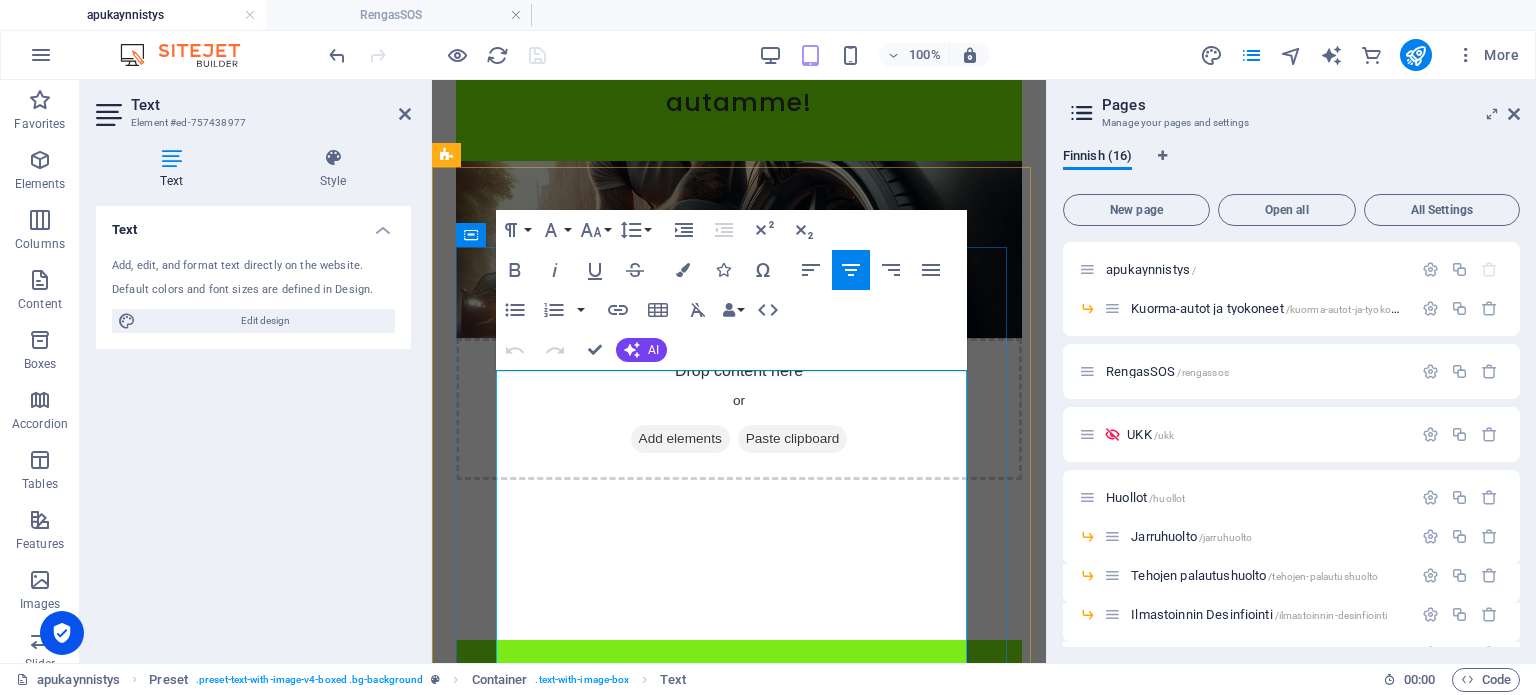 scroll, scrollTop: 13582, scrollLeft: 0, axis: vertical 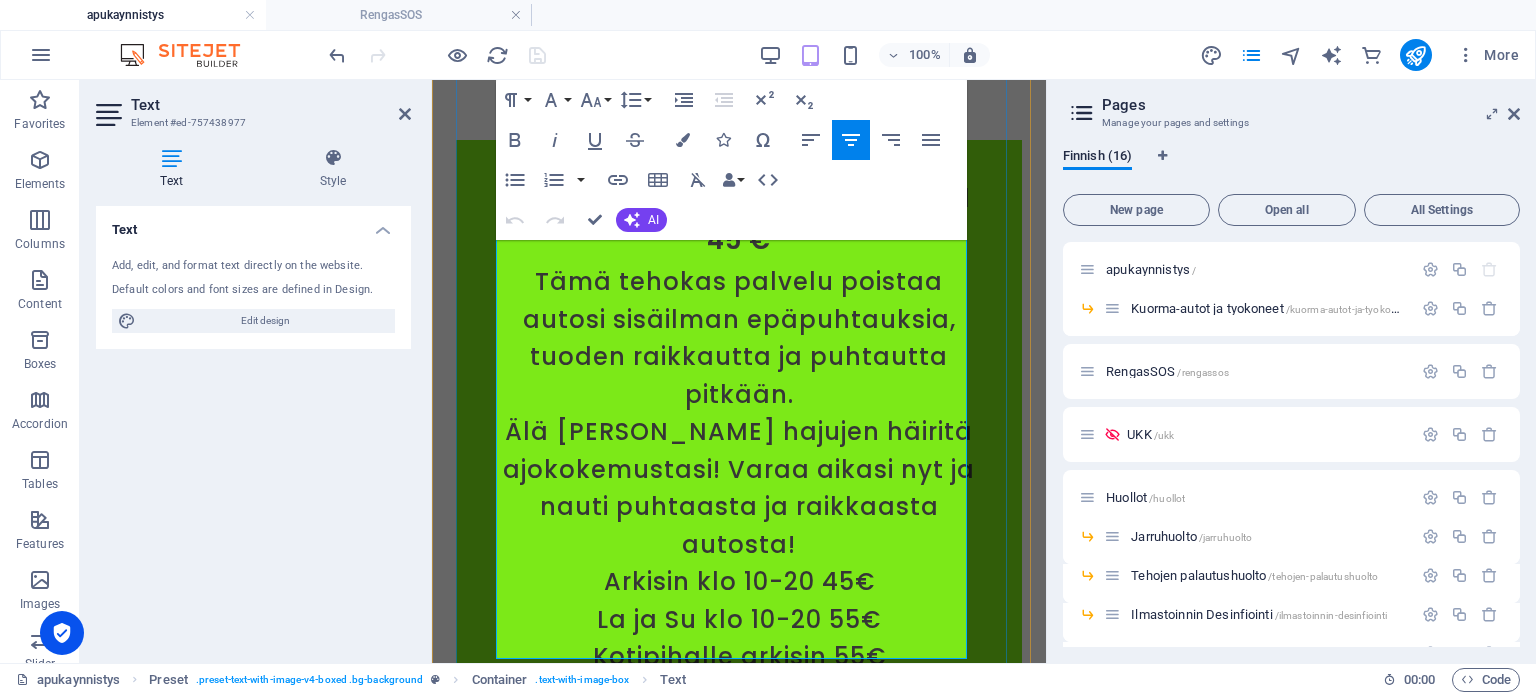 drag, startPoint x: 889, startPoint y: 640, endPoint x: 580, endPoint y: 647, distance: 309.07928 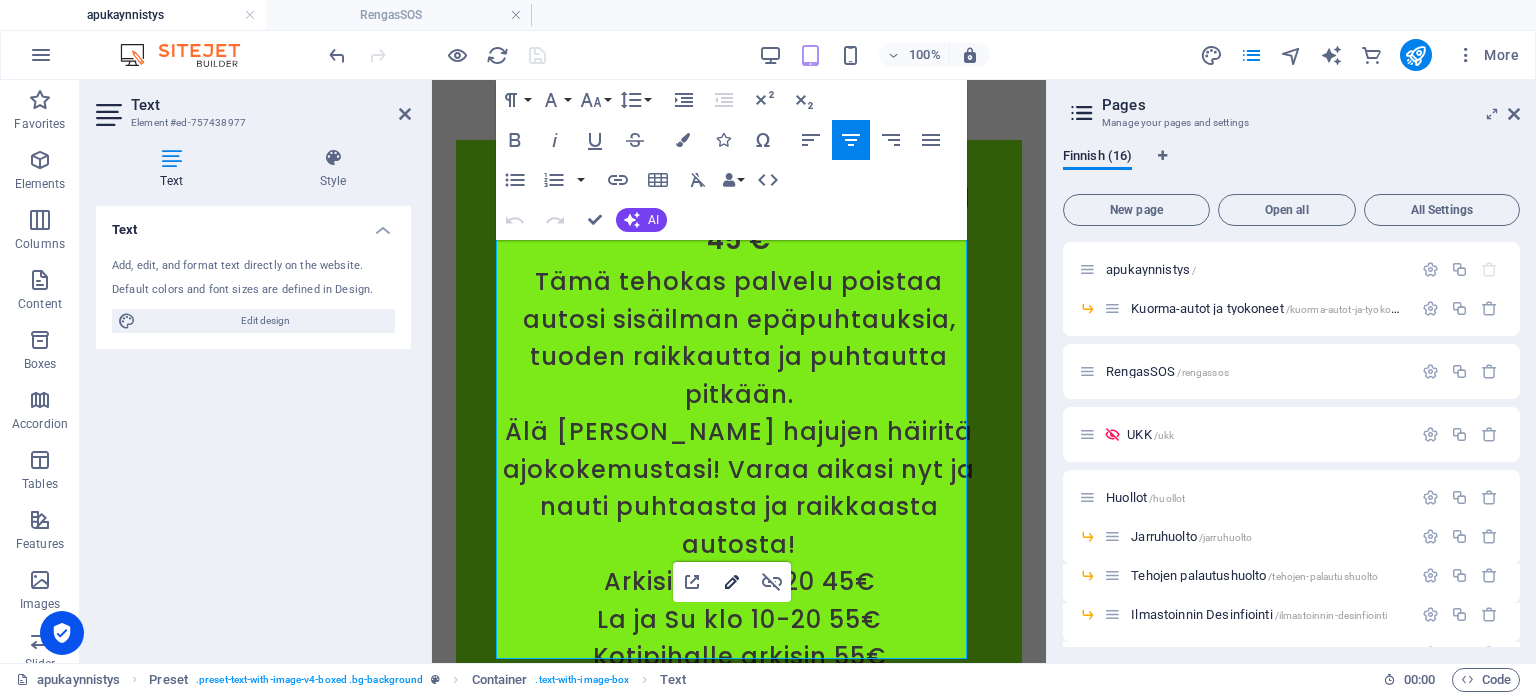 click 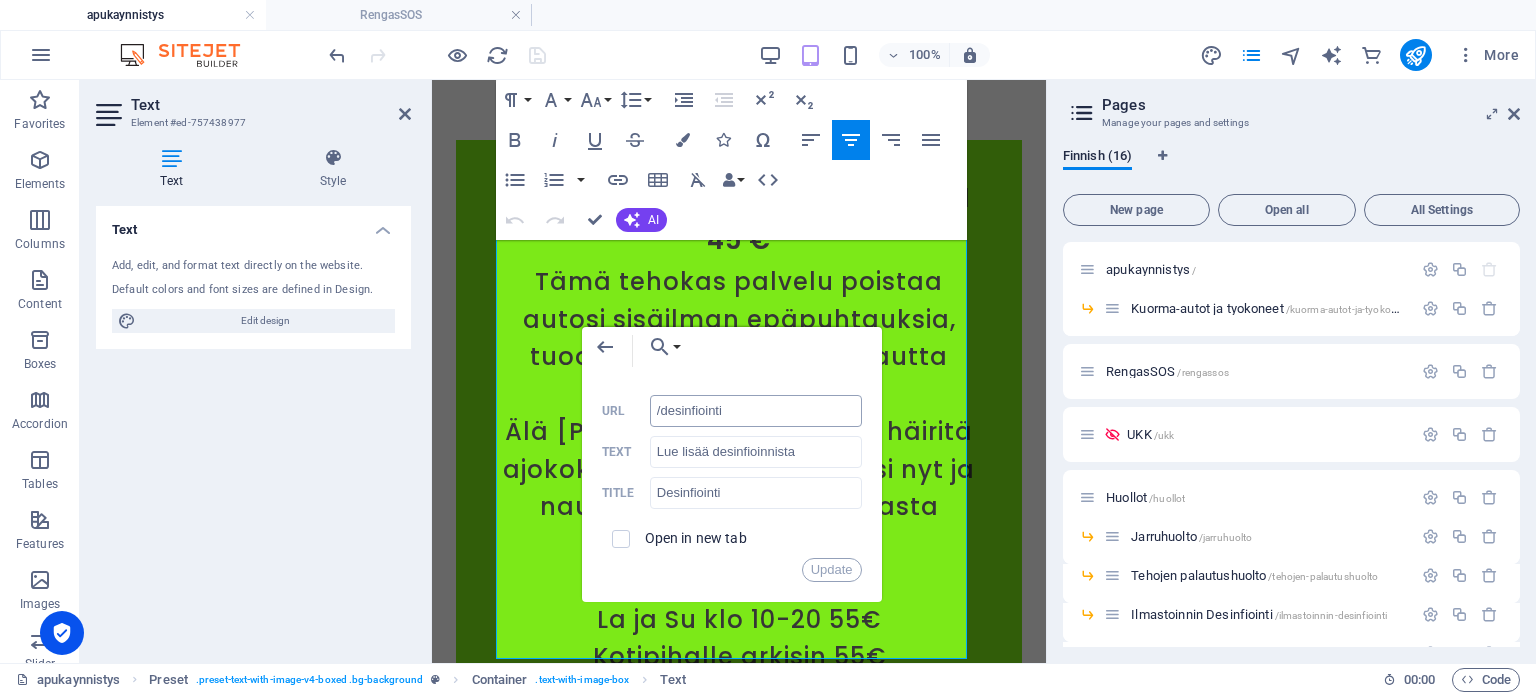 click on "/desinfiointi" at bounding box center (756, 411) 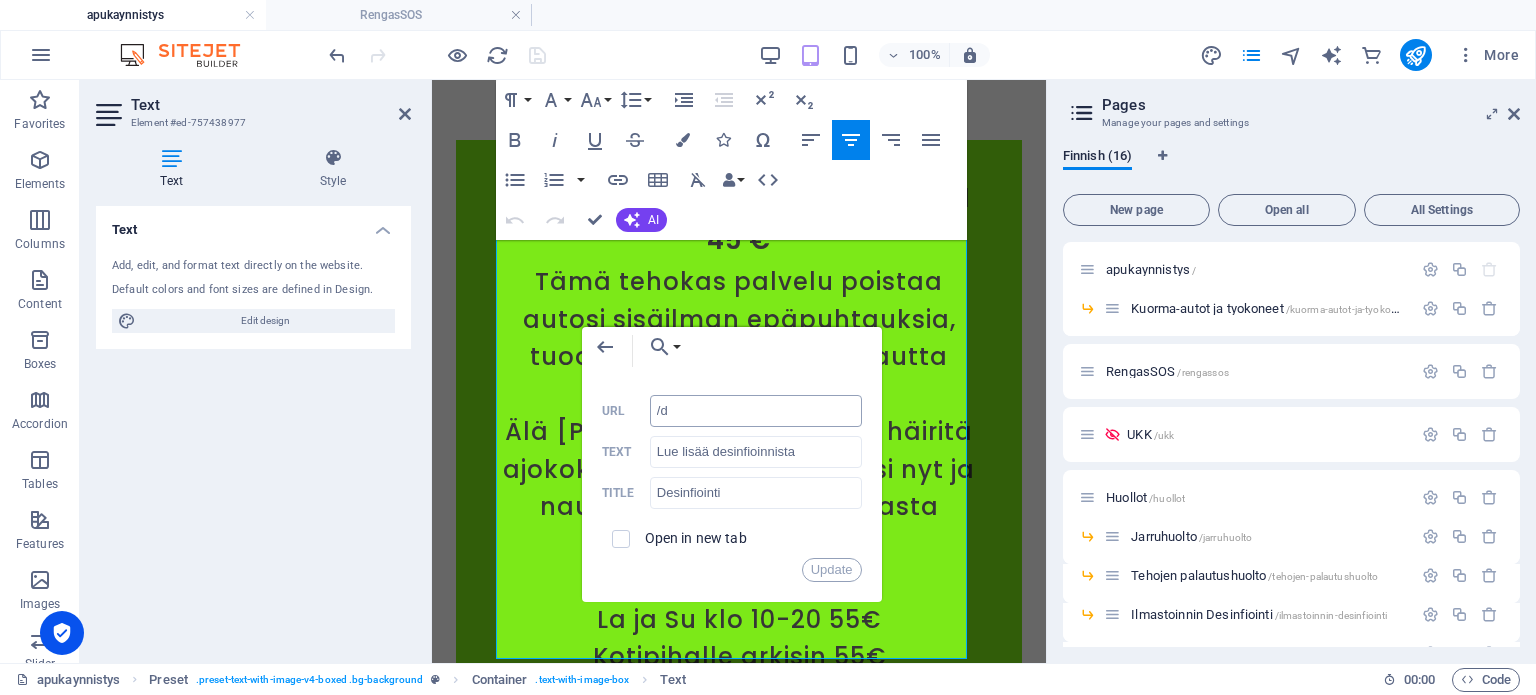 type on "/" 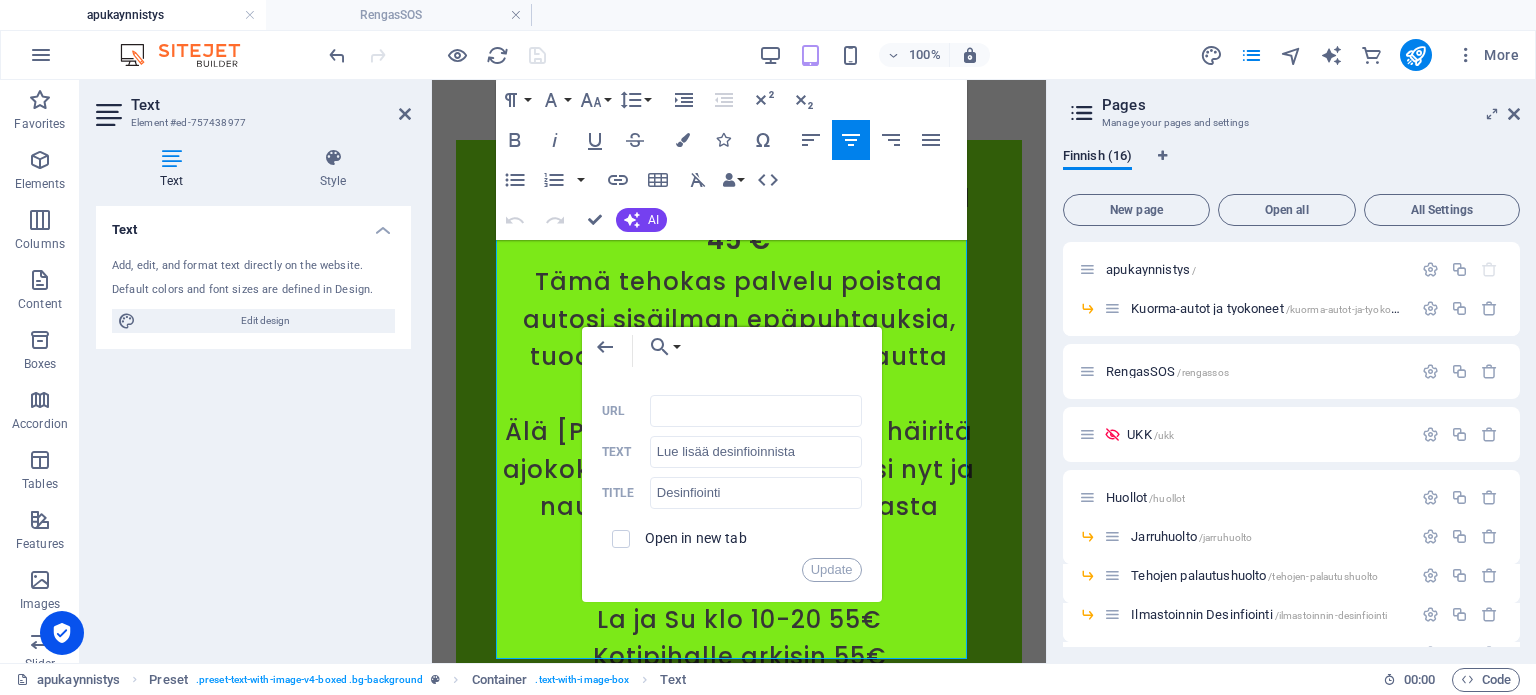 type 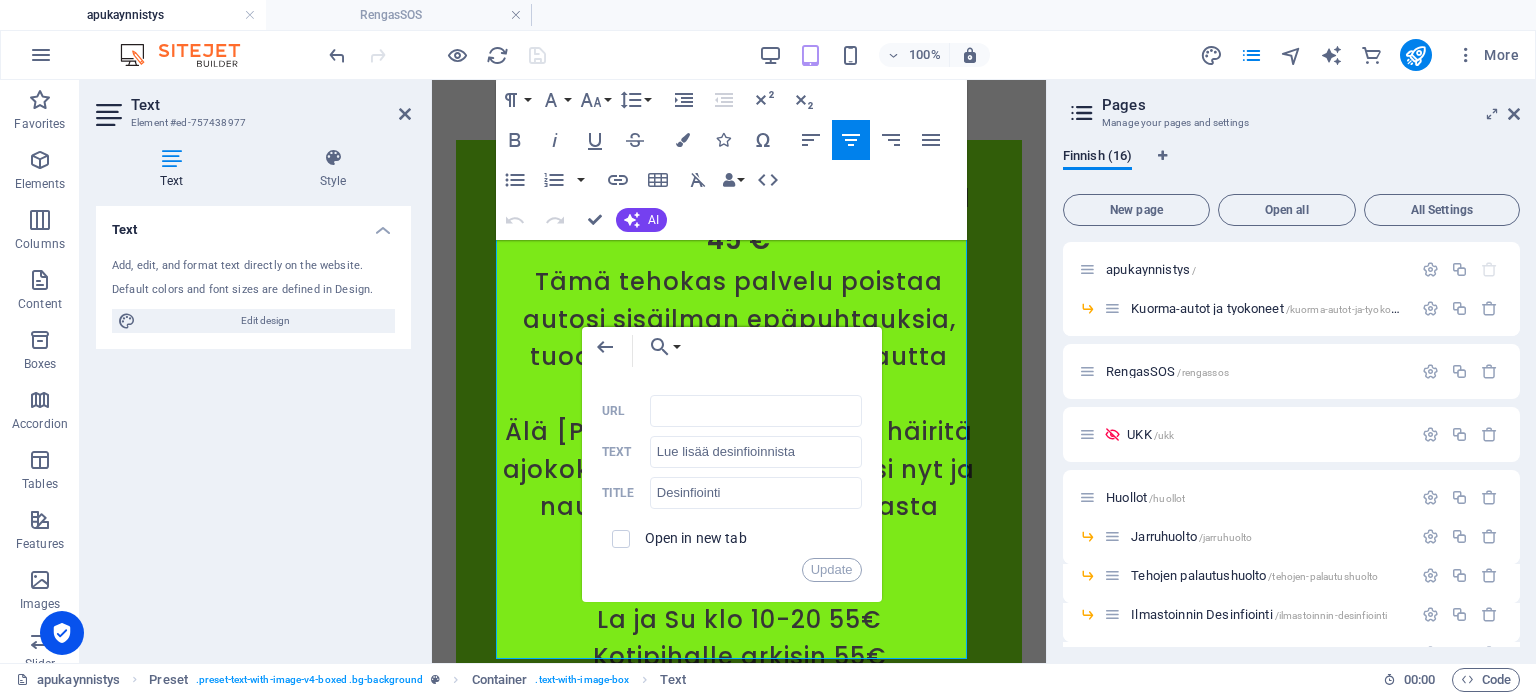 click on "Back Choose Link apukaynnistys Kuorma-autot ja tyokoneet RengasSOS UKK Huollot Jarruhuolto Tehojen palautushuolto Ilmastoinnin Desinfiointi Oljyvuotojen edullinen korjaus Akun elvytys Miksi akku ei toimi? Otsonointi blogi Yhteydenotto myynnissa Choose file ... URL Lue lisää desinfioinnista Text Desinfiointi Title Open in new tab Update" at bounding box center [732, 464] 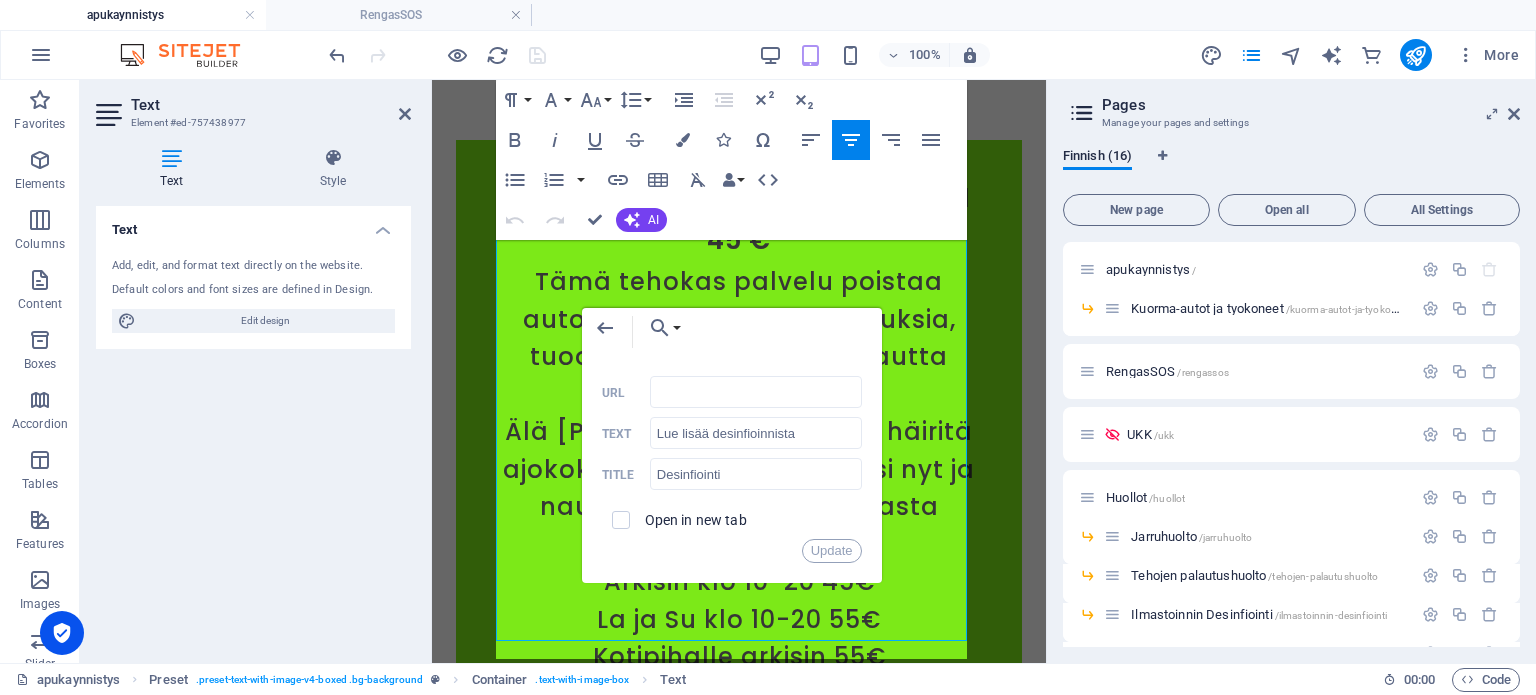 scroll, scrollTop: 13600, scrollLeft: 0, axis: vertical 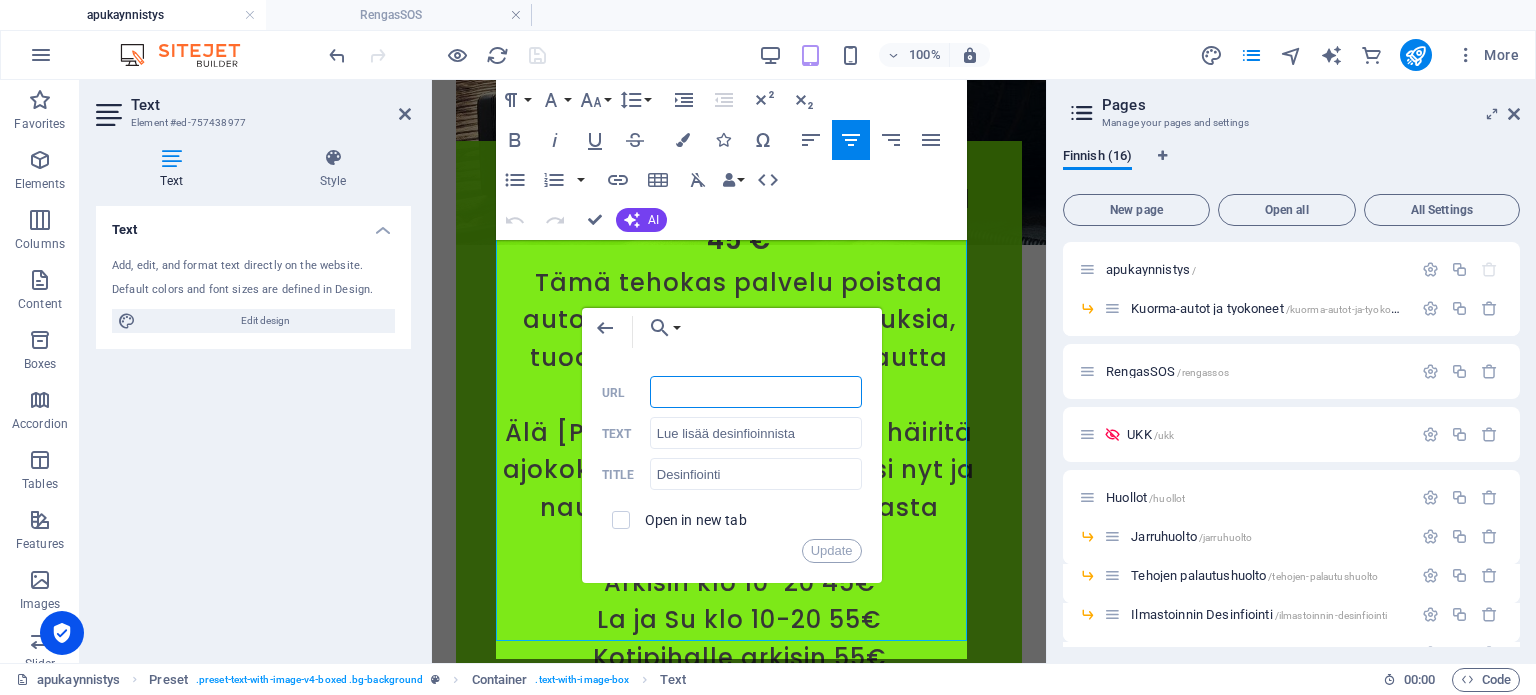 click on "URL" at bounding box center (756, 392) 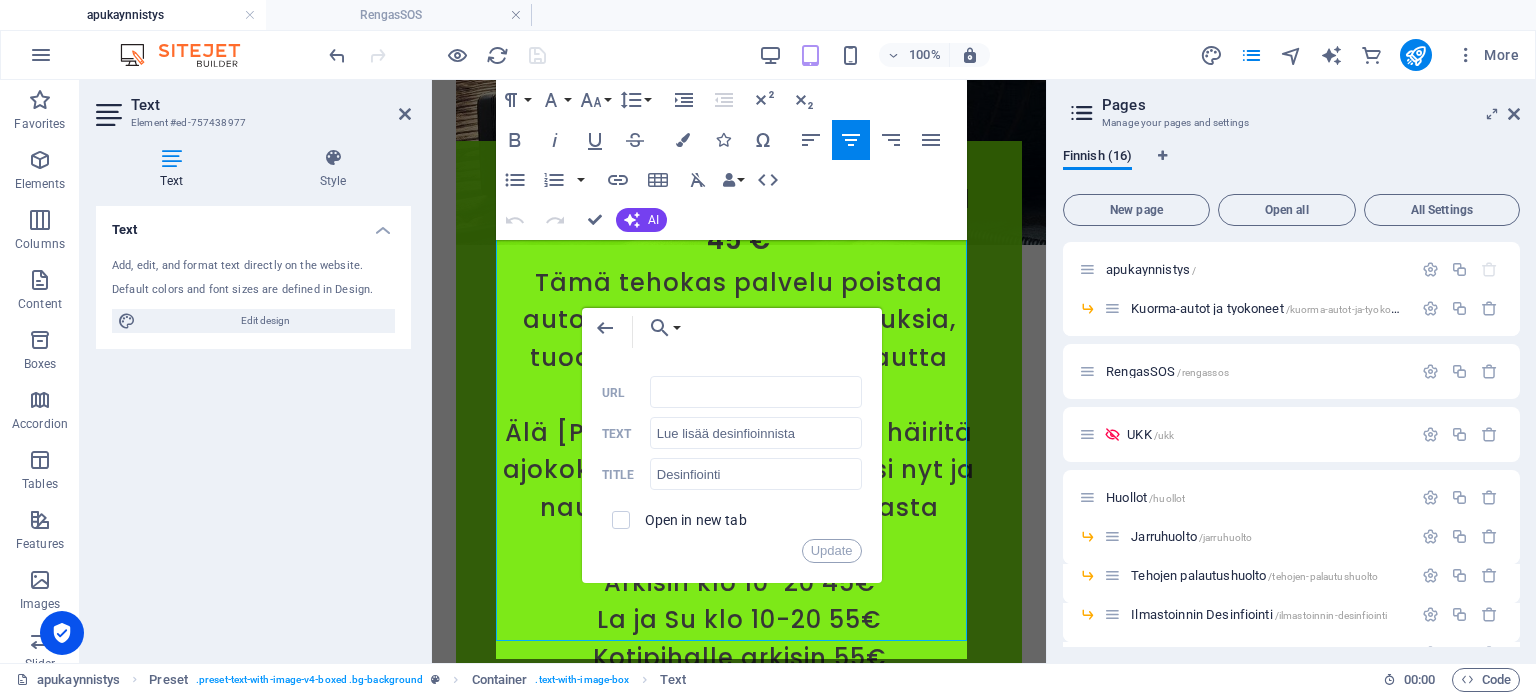 click on "Back Choose Link apukaynnistys Kuorma-autot ja tyokoneet RengasSOS UKK Huollot Jarruhuolto Tehojen palautushuolto Ilmastoinnin Desinfiointi Oljyvuotojen edullinen korjaus Akun elvytys Miksi akku ei toimi? Otsonointi blogi Yhteydenotto myynnissa Choose file ..." at bounding box center (732, 332) 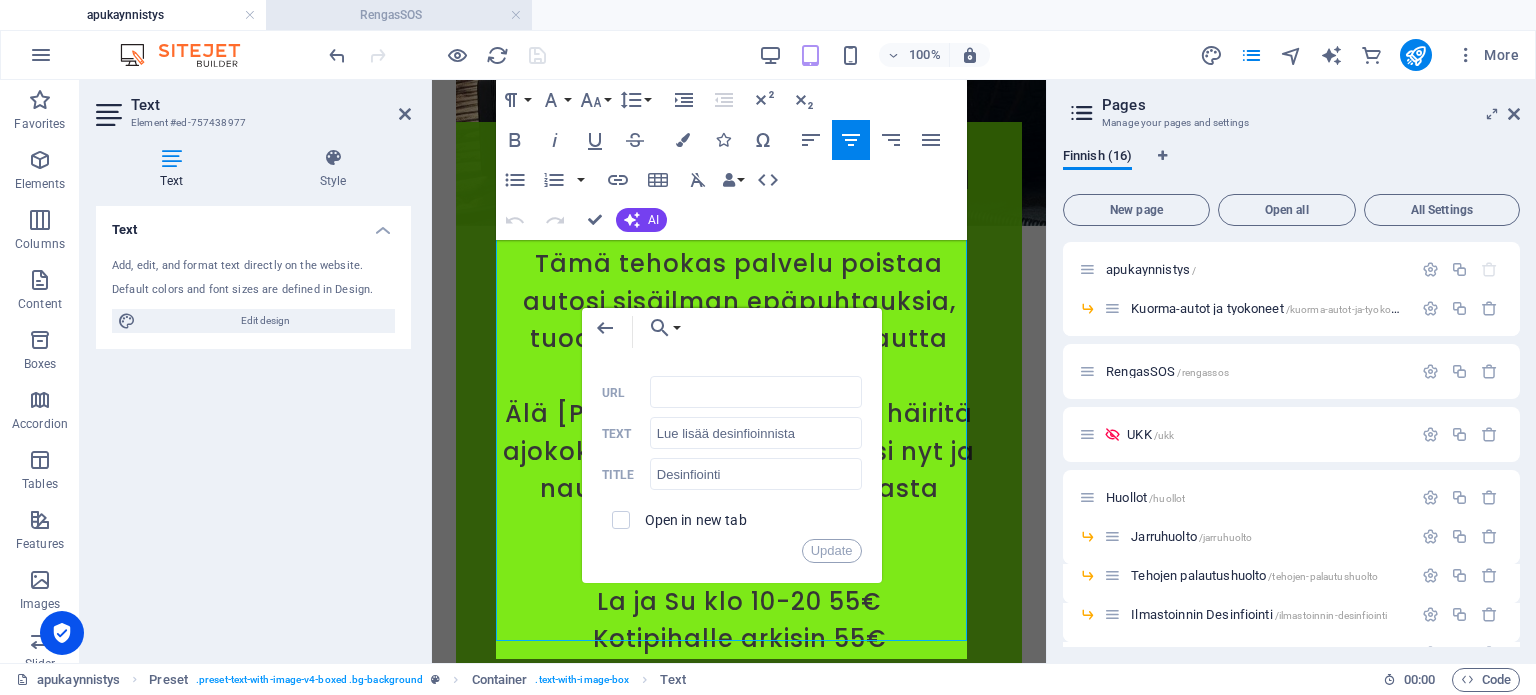 scroll, scrollTop: 13582, scrollLeft: 0, axis: vertical 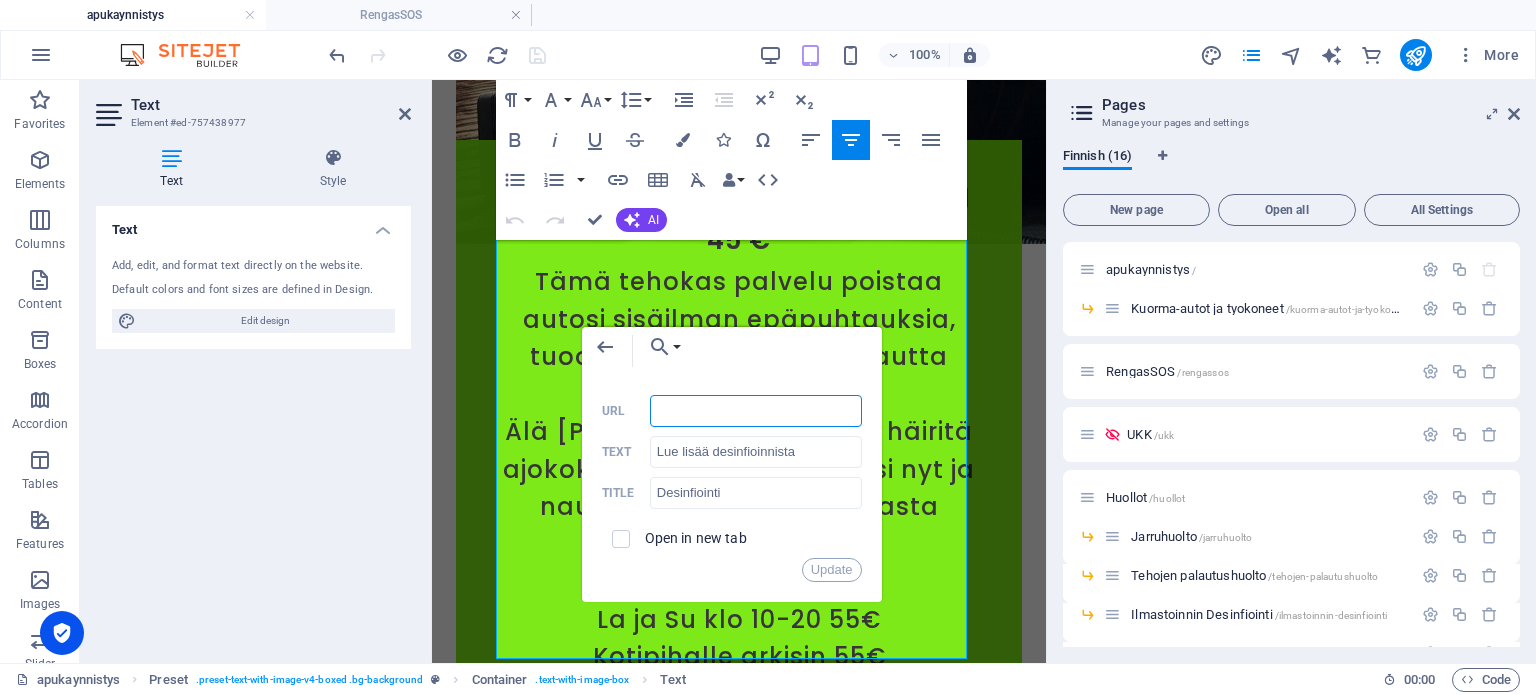 click on "URL" at bounding box center [756, 411] 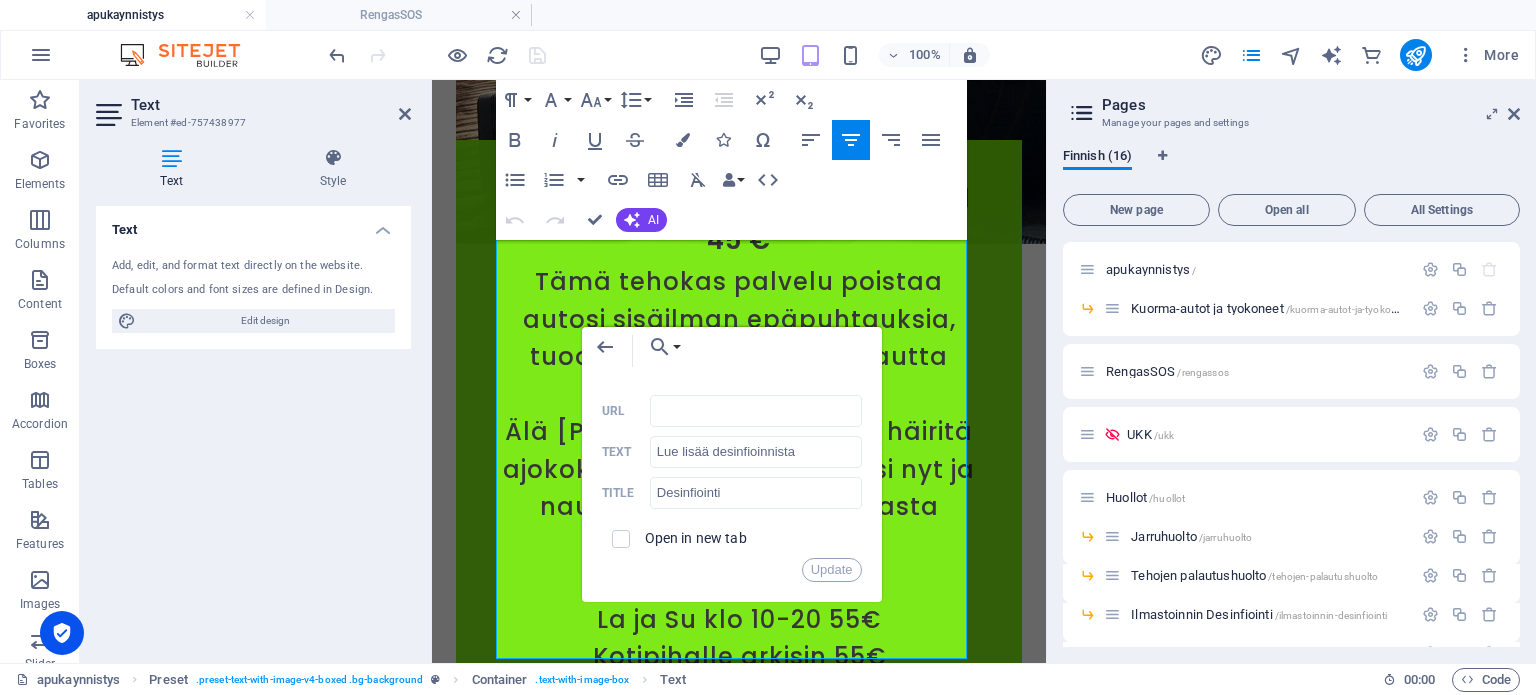 click on "Back Choose Link apukaynnistys Kuorma-autot ja tyokoneet RengasSOS UKK Huollot Jarruhuolto Tehojen palautushuolto Ilmastoinnin Desinfiointi Oljyvuotojen edullinen korjaus Akun elvytys Miksi akku ei toimi? Otsonointi blogi Yhteydenotto myynnissa Choose file ... URL Lue lisää desinfioinnista Text Desinfiointi Title Open in new tab Update" at bounding box center (732, 464) 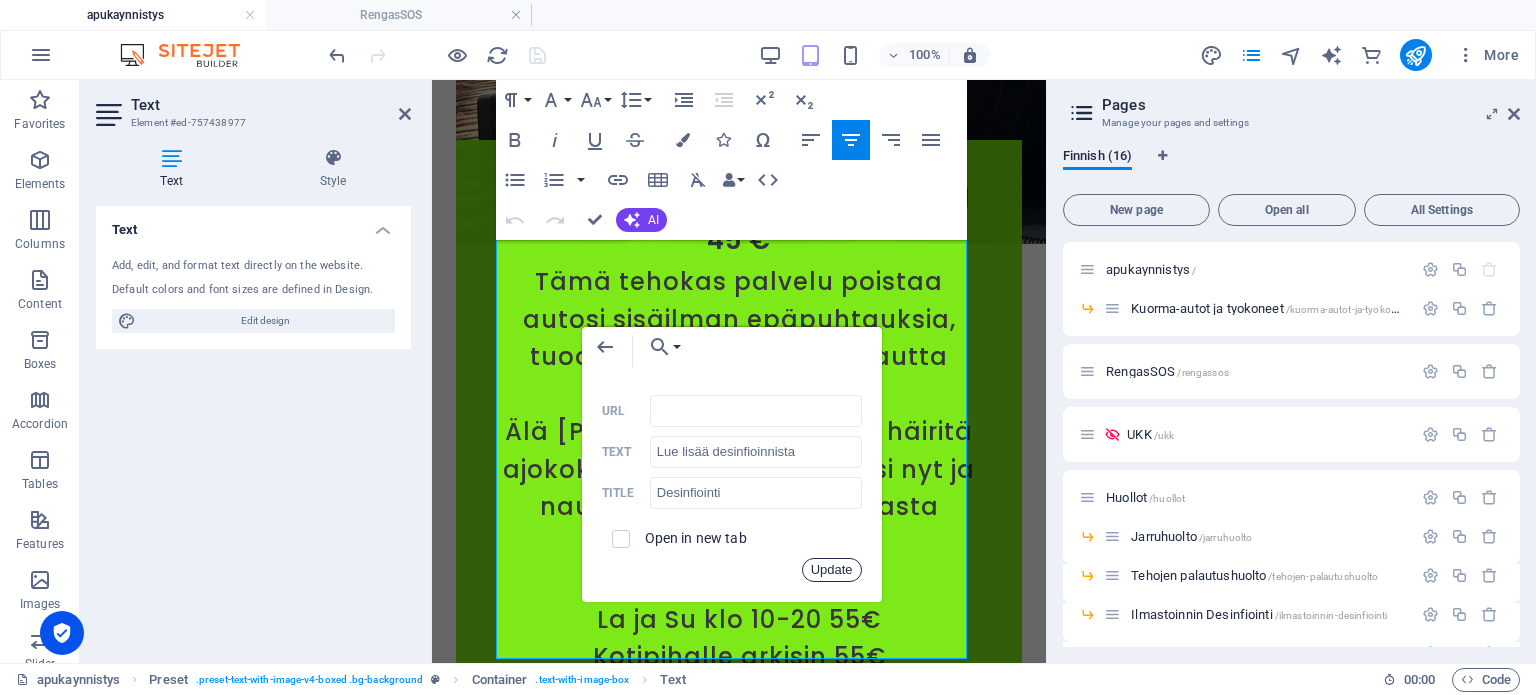 click on "Update" at bounding box center (832, 570) 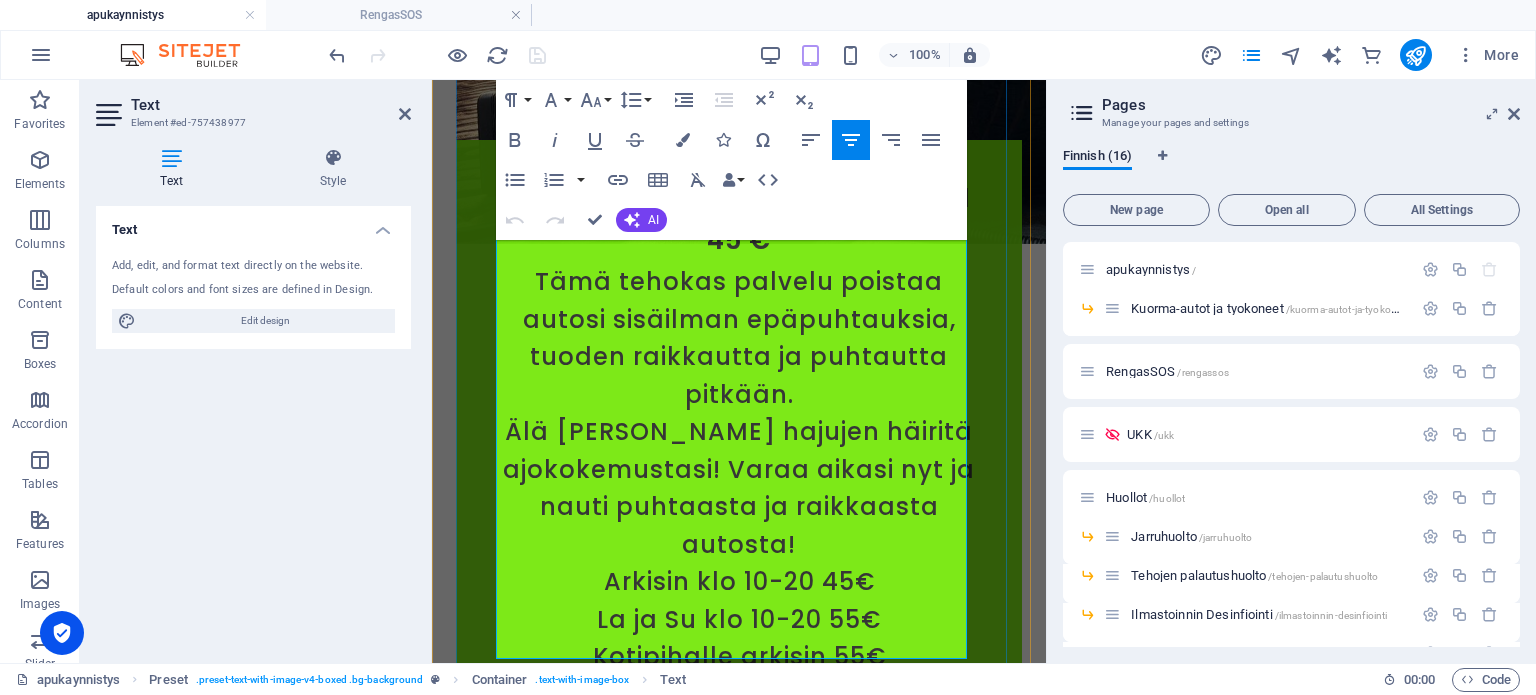 click on "Tämä tehokas palvelu poistaa autosi sisäilman epäpuhtauksia, tuoden raikkautta ja puhtautta pitkään. Älä [PERSON_NAME] epämiellyttävien hajujen häiritä ajokokemustasi! Varaa aikasi nyt ja nauti puhtaasta ja raikkaasta autosta! Arkisin klo 10-20 45€ La ja Su klo 10-20 55€ [GEOGRAPHIC_DATA] arkisin 55€ Kotipihalle La ja Su 65€  Kotipihalle palvelut voi sisältää ennakkomaksuja. Maksulinkki lähetetään sähköpostiisi, ja lisäkilometreistä veloitetaan vain 15 € per 10 km (meno & paluu). Aloituspaikka, postinumero 28760 10 km sisältyy hintaan. Lue lisää desinfioinnista" at bounding box center [739, 657] 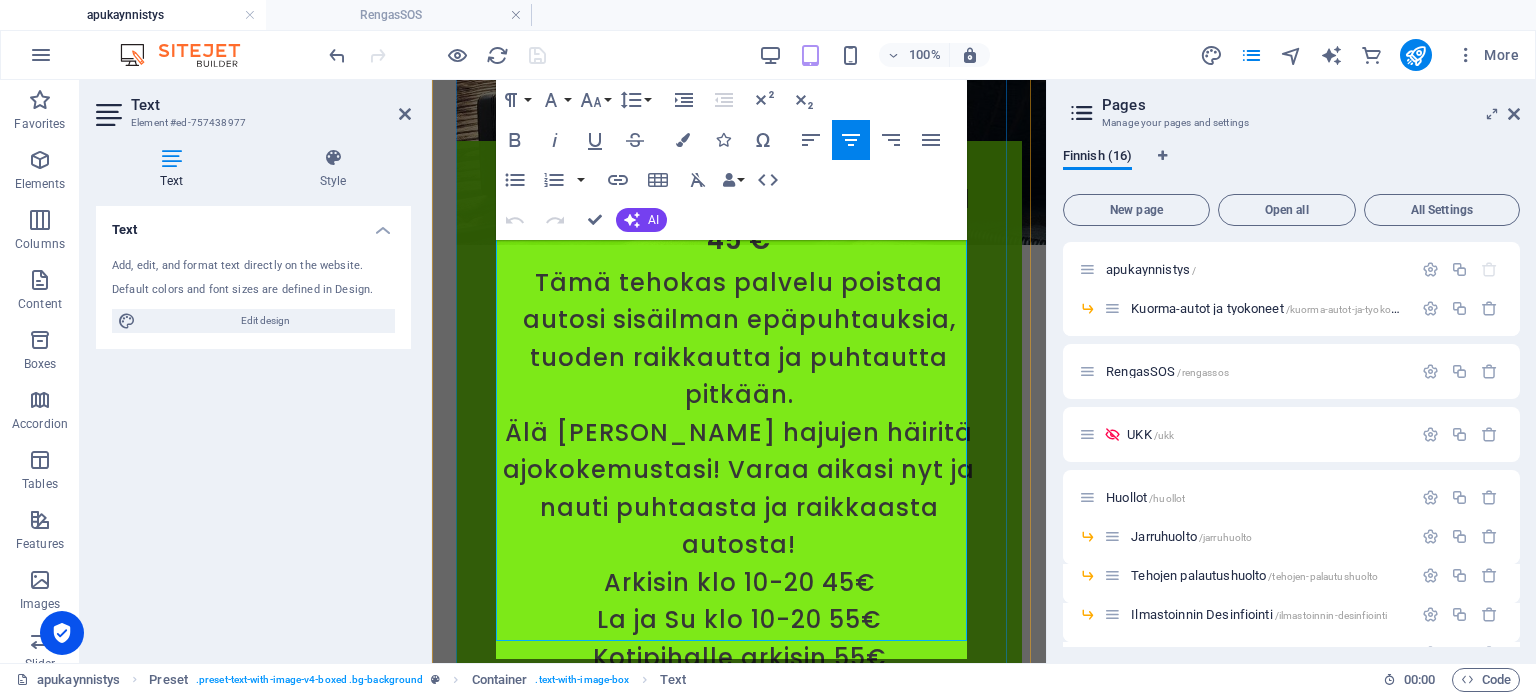 click on "Tämä tehokas palvelu poistaa autosi sisäilman epäpuhtauksia, tuoden raikkautta ja puhtautta pitkään. Älä [PERSON_NAME] epämiellyttävien hajujen häiritä ajokokemustasi! Varaa aikasi nyt ja nauti puhtaasta ja raikkaasta autosta! Arkisin klo 10-20 45€ La ja Su klo 10-20 55€ [GEOGRAPHIC_DATA] arkisin 55€ Kotipihalle La ja Su 65€  Kotipihalle palvelut voi sisältää ennakkomaksuja. Maksulinkki lähetetään sähköpostiisi, ja lisäkilometreistä veloitetaan vain 15 € per 10 km (meno & paluu). Aloituspaikka, postinumero 28760 10 km sisältyy hintaan. Lue lisää desinfioinnista" at bounding box center (739, 658) 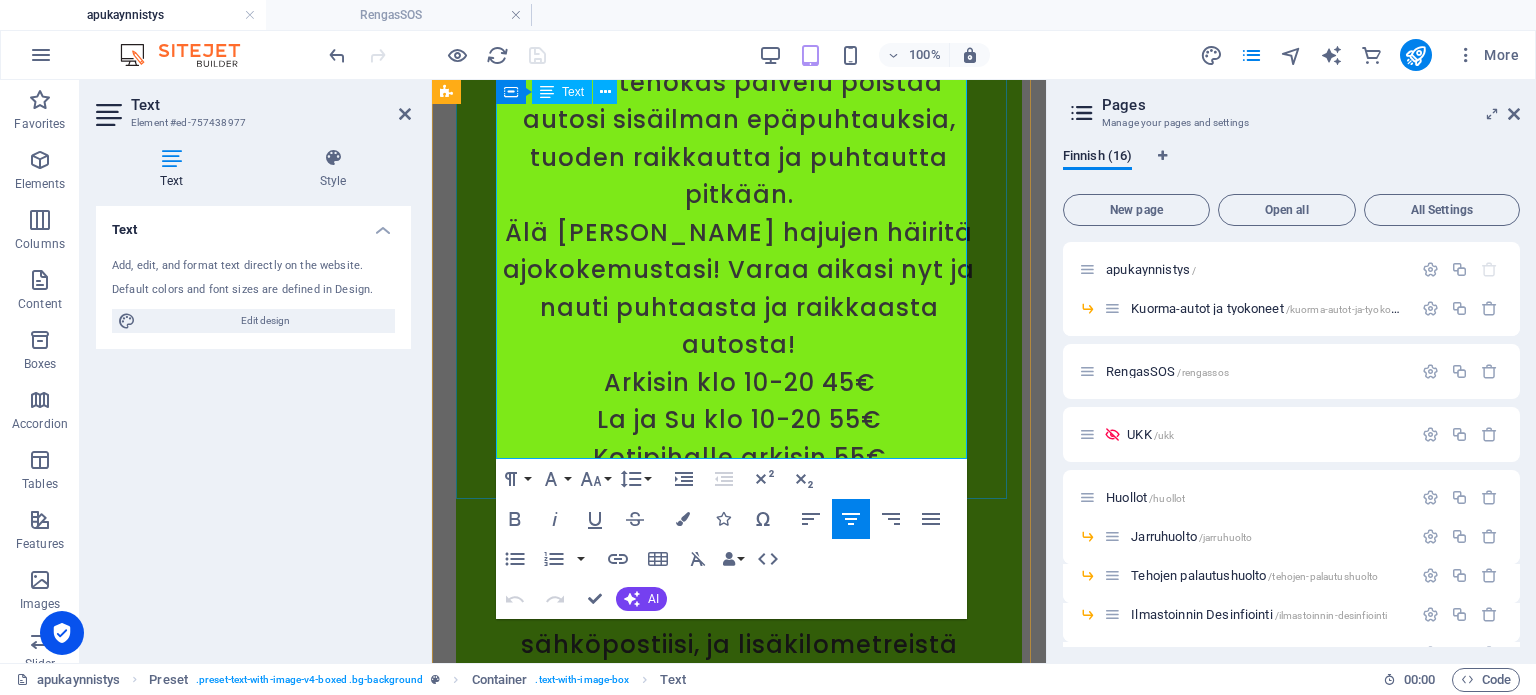 click on "Tämä tehokas palvelu poistaa autosi sisäilman epäpuhtauksia, tuoden raikkautta ja puhtautta pitkään. Älä [PERSON_NAME] epämiellyttävien hajujen häiritä ajokokemustasi! Varaa aikasi nyt ja nauti puhtaasta ja raikkaasta autosta! Arkisin klo 10-20 45€ La ja Su klo 10-20 55€ [GEOGRAPHIC_DATA] arkisin 55€ Kotipihalle La ja Su 65€  Kotipihalle palvelut voi sisältää ennakkomaksuja. Maksulinkki lähetetään sähköpostiisi, ja lisäkilometreistä veloitetaan vain 15 € per 10 km (meno & paluu). Aloituspaikka, postinumero 28760 10 km sisältyy hintaan. Lue lisää desinfioinnista" at bounding box center [739, 458] 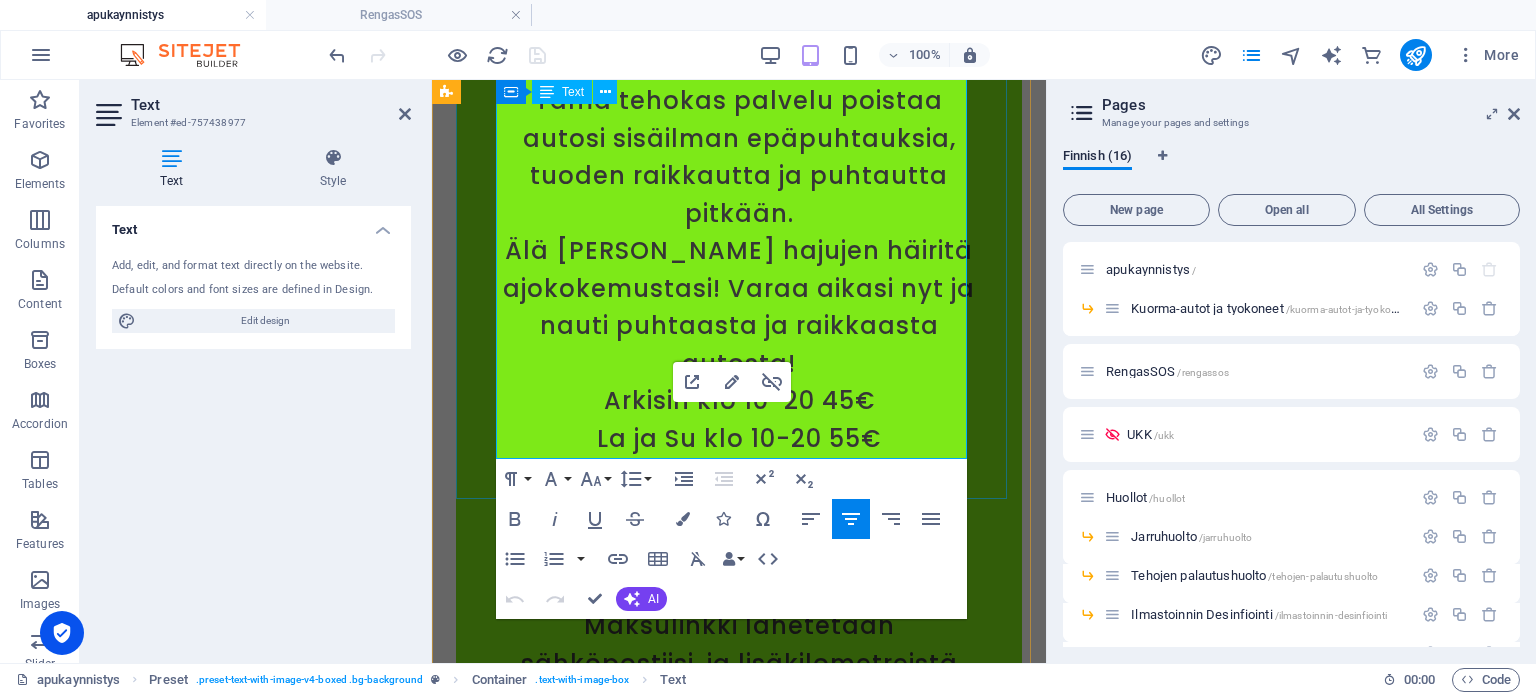 scroll, scrollTop: 13819, scrollLeft: 0, axis: vertical 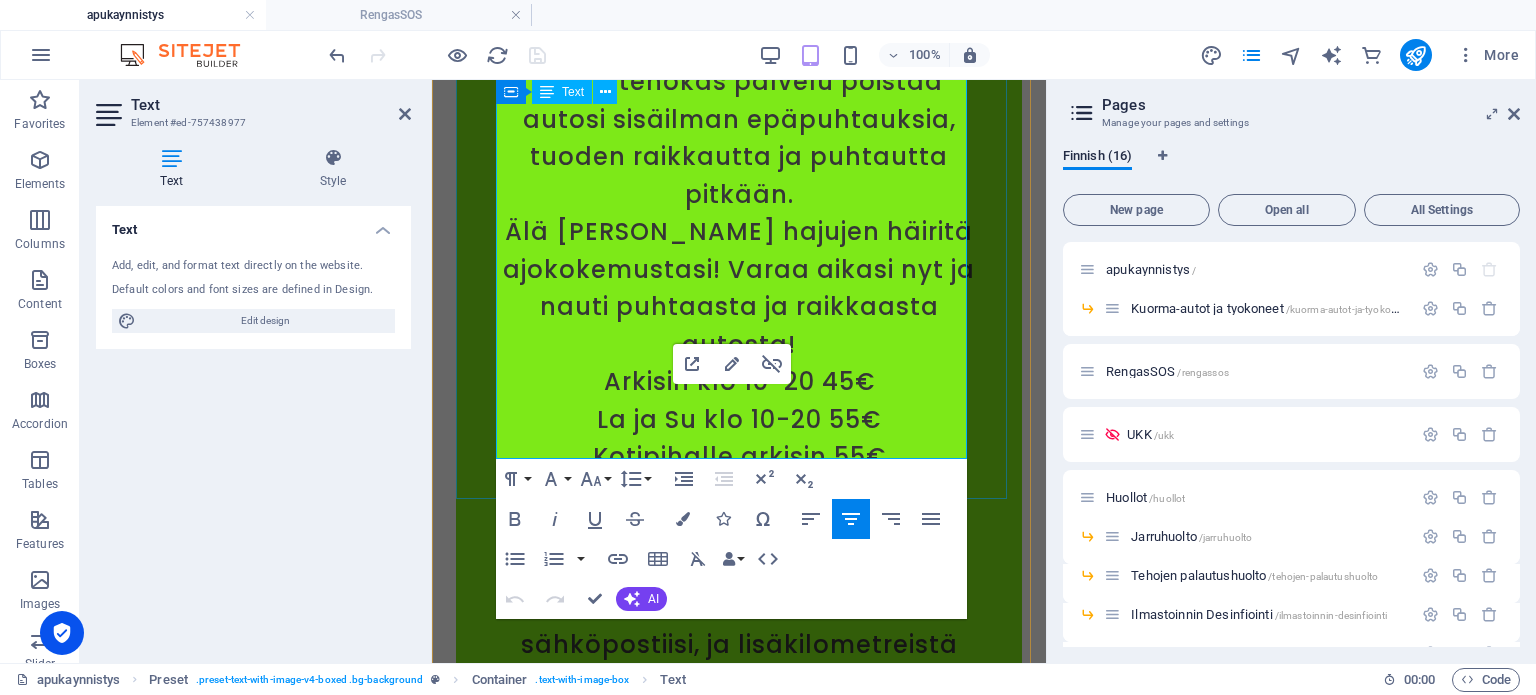 drag, startPoint x: 892, startPoint y: 439, endPoint x: 593, endPoint y: 450, distance: 299.20227 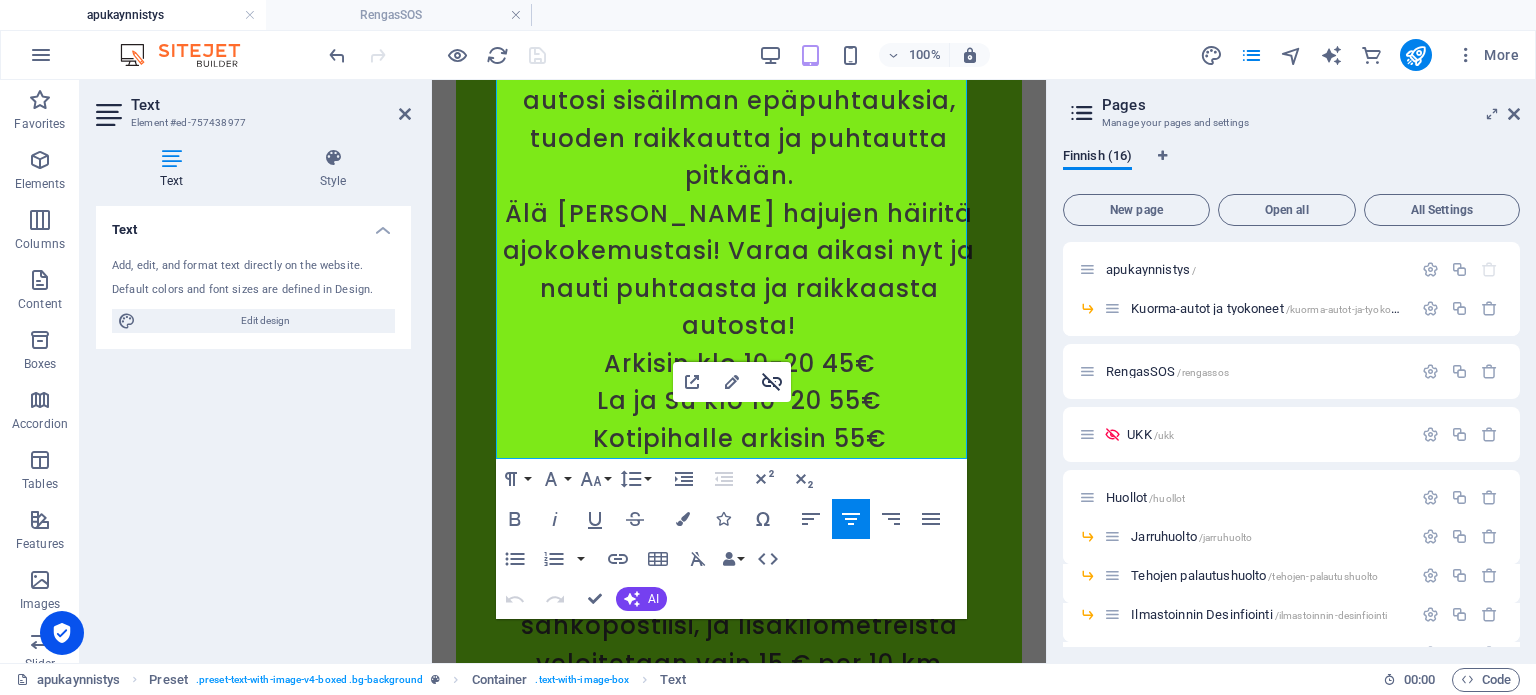 click 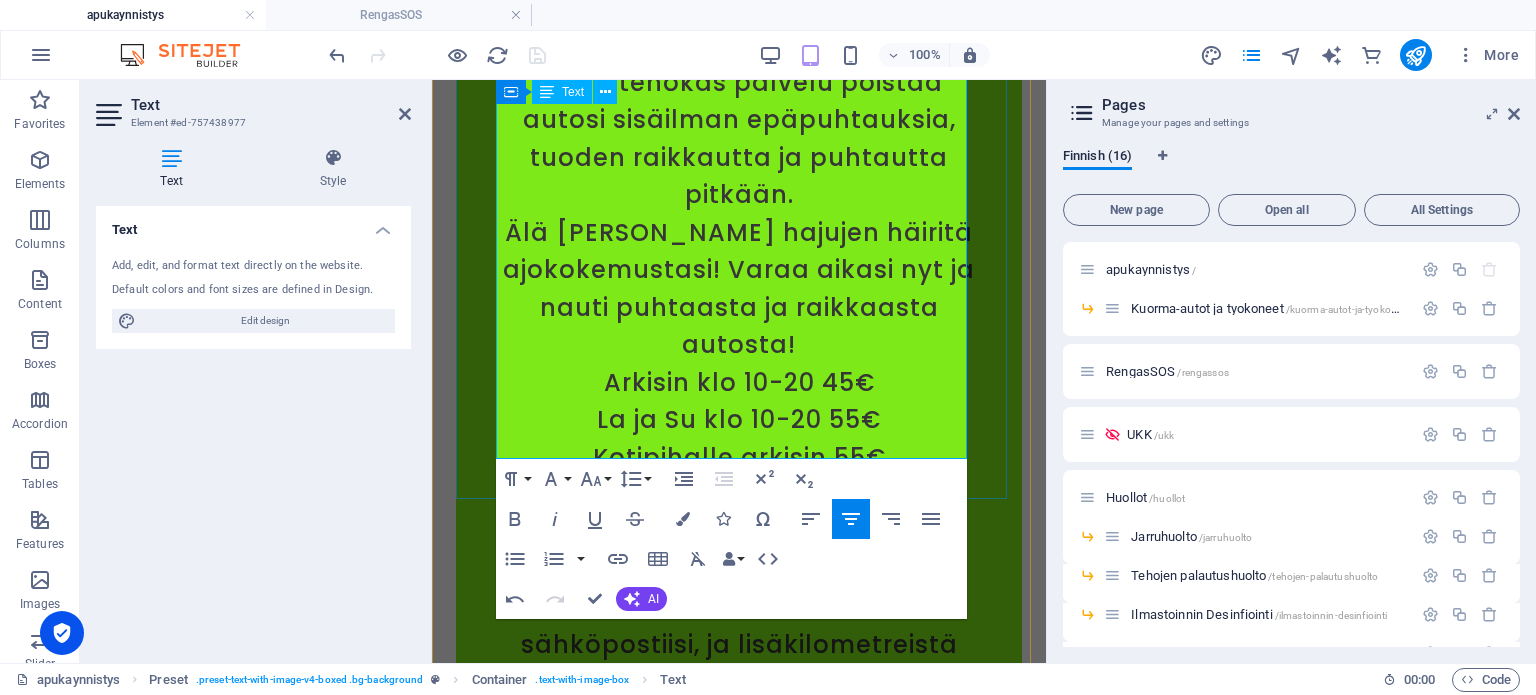 click on "Tämä tehokas palvelu poistaa autosi sisäilman epäpuhtauksia, tuoden raikkautta ja puhtautta pitkään. Älä [PERSON_NAME] epämiellyttävien hajujen häiritä ajokokemustasi! Varaa aikasi nyt ja nauti puhtaasta ja raikkaasta autosta! Arkisin klo 10-20 45€ La ja Su klo 10-20 55€ [GEOGRAPHIC_DATA] arkisin 55€ Kotipihalle La ja Su 65€  Kotipihalle palvelut voi sisältää ennakkomaksuja. Maksulinkki lähetetään sähköpostiisi, ja lisäkilometreistä veloitetaan vain 15 € per 10 km (meno & paluu). Aloituspaikka, postinumero 28760 10 km sisältyy hintaan. Lue lisää desinfioinnista" at bounding box center [739, 458] 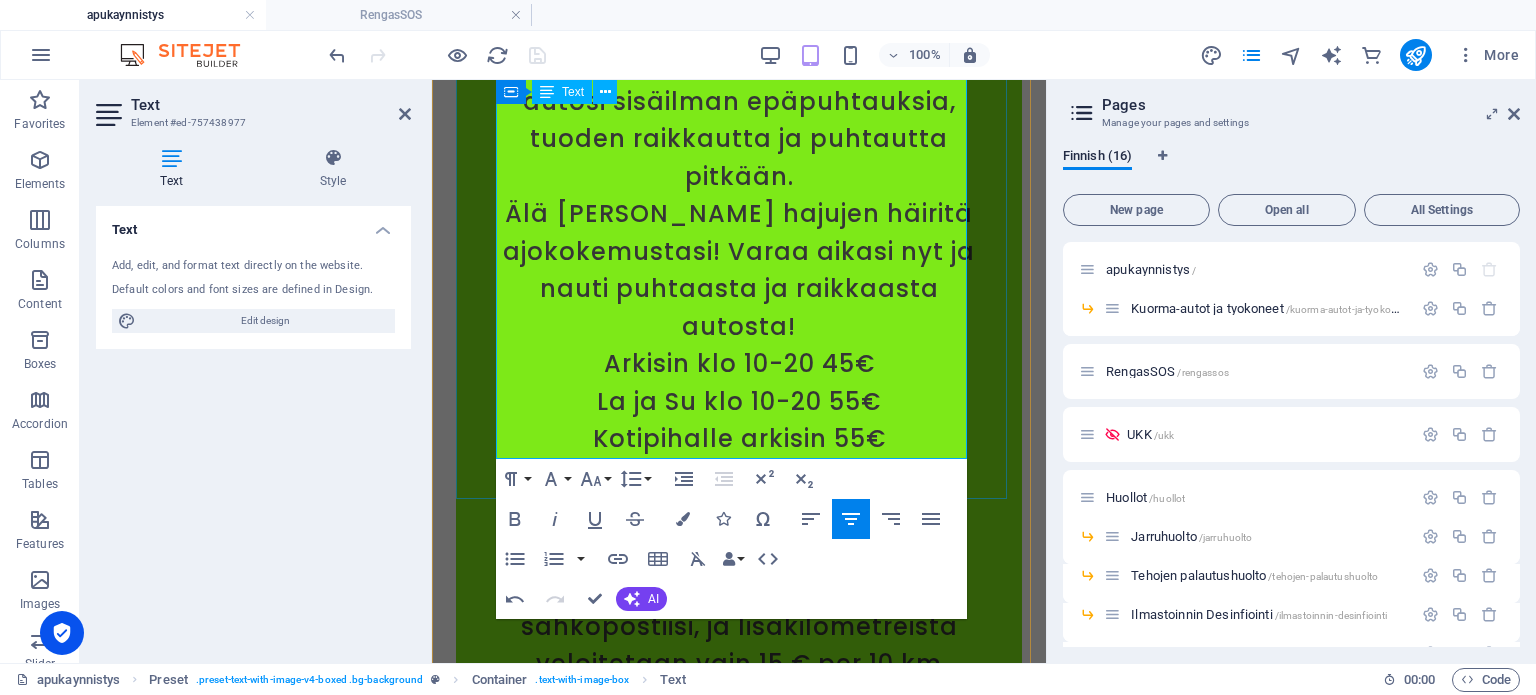 scroll, scrollTop: 13782, scrollLeft: 0, axis: vertical 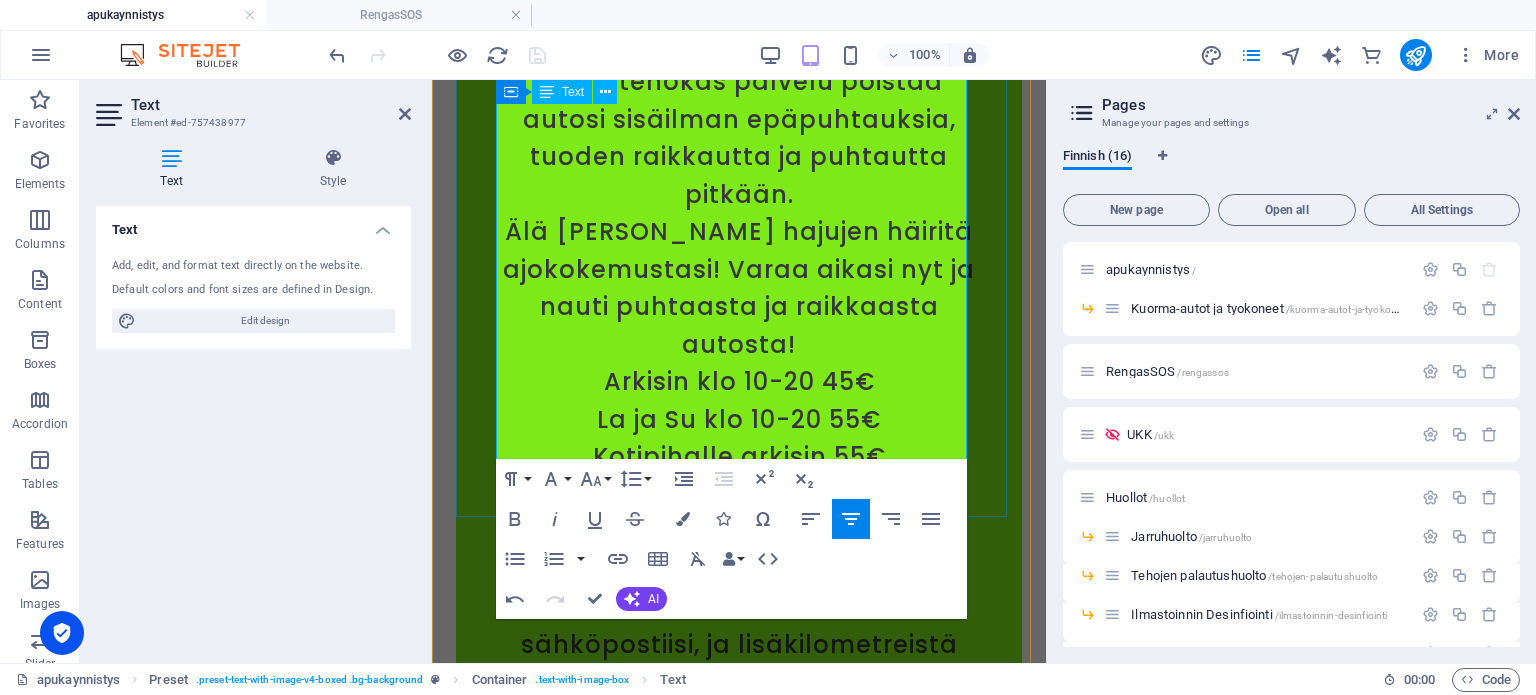 drag, startPoint x: 882, startPoint y: 442, endPoint x: 576, endPoint y: 444, distance: 306.00653 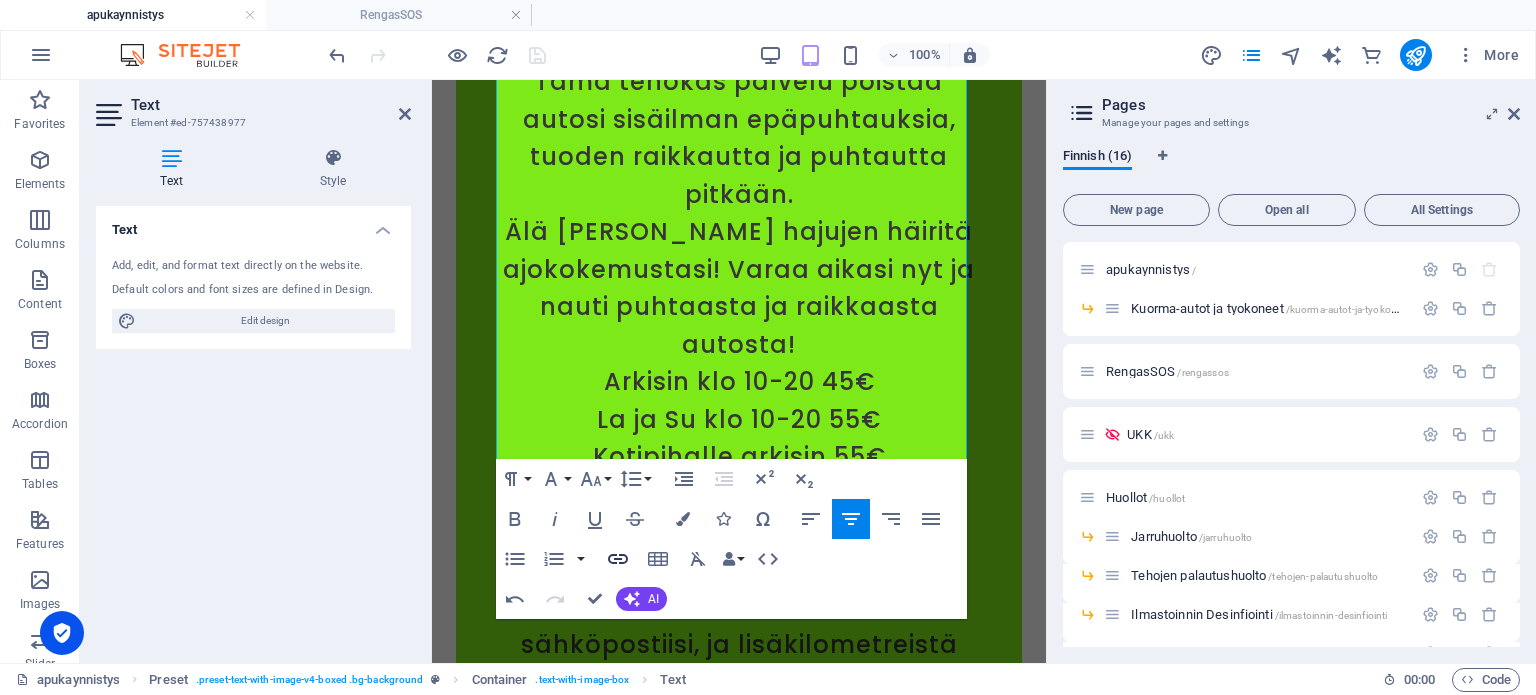 type 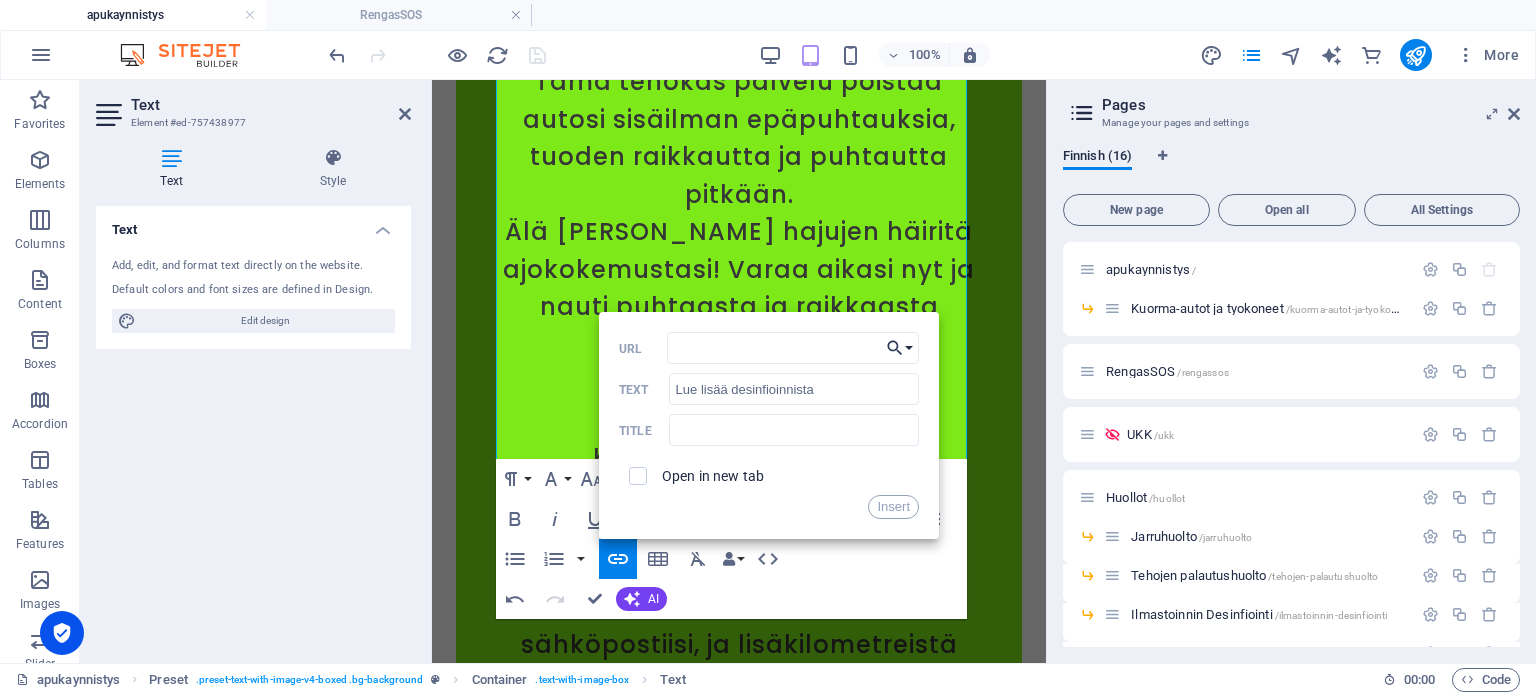 click on "Choose Link" at bounding box center (900, 348) 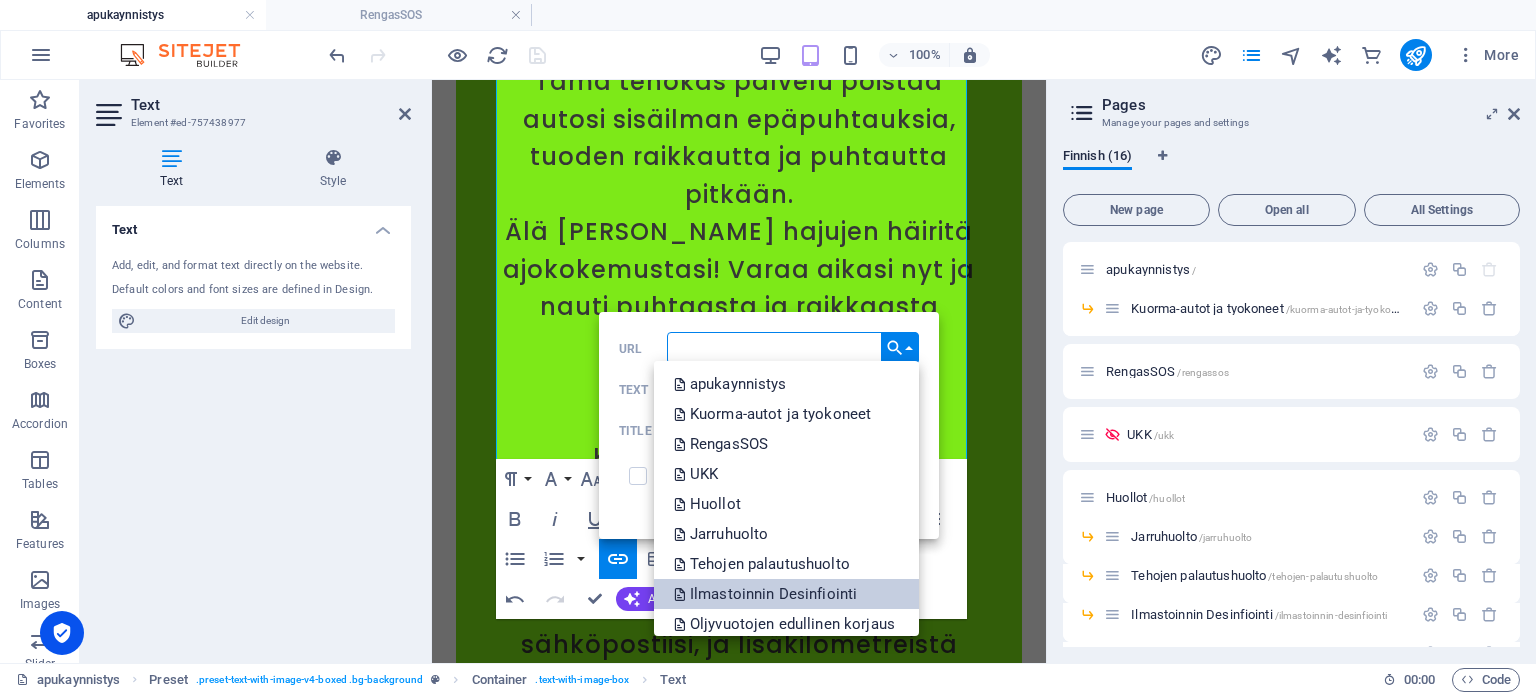 click on "Ilmastoinnin Desinfiointi" at bounding box center (767, 594) 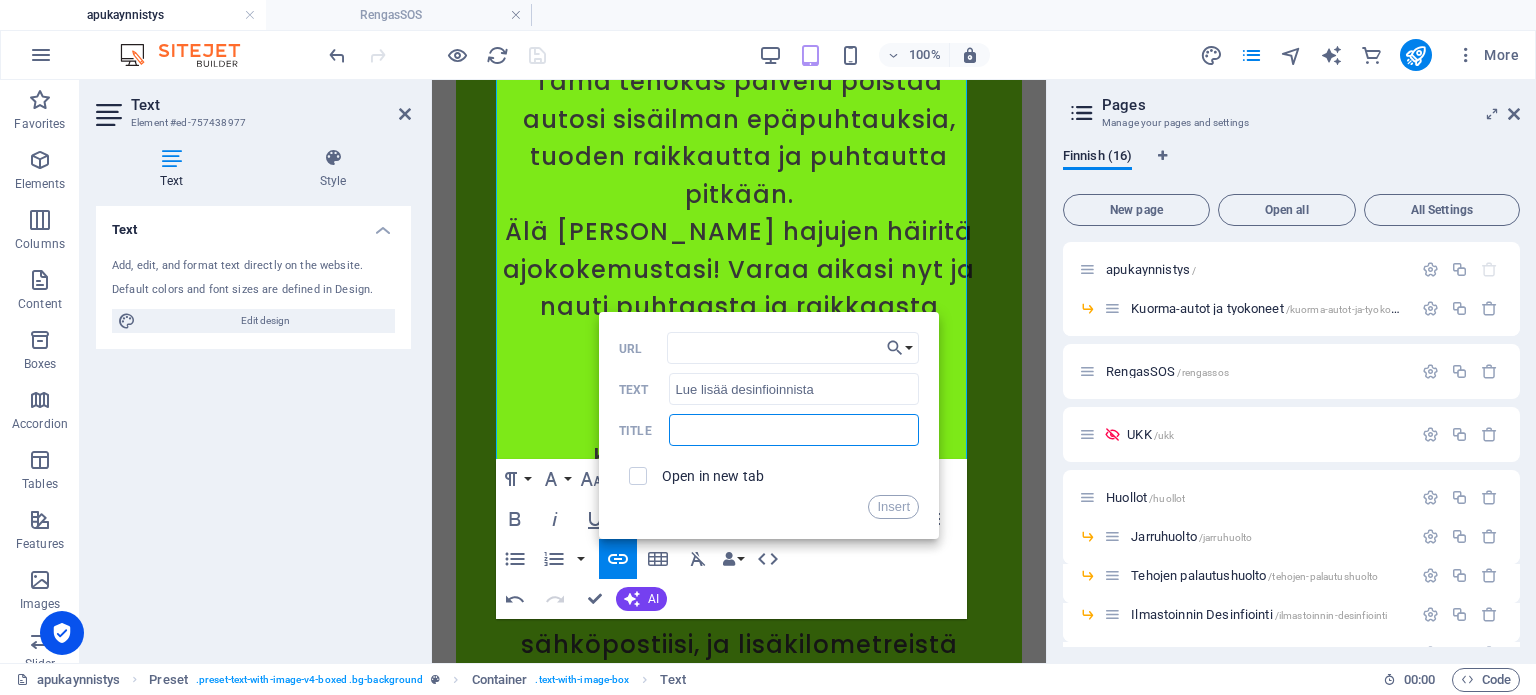 click at bounding box center (794, 430) 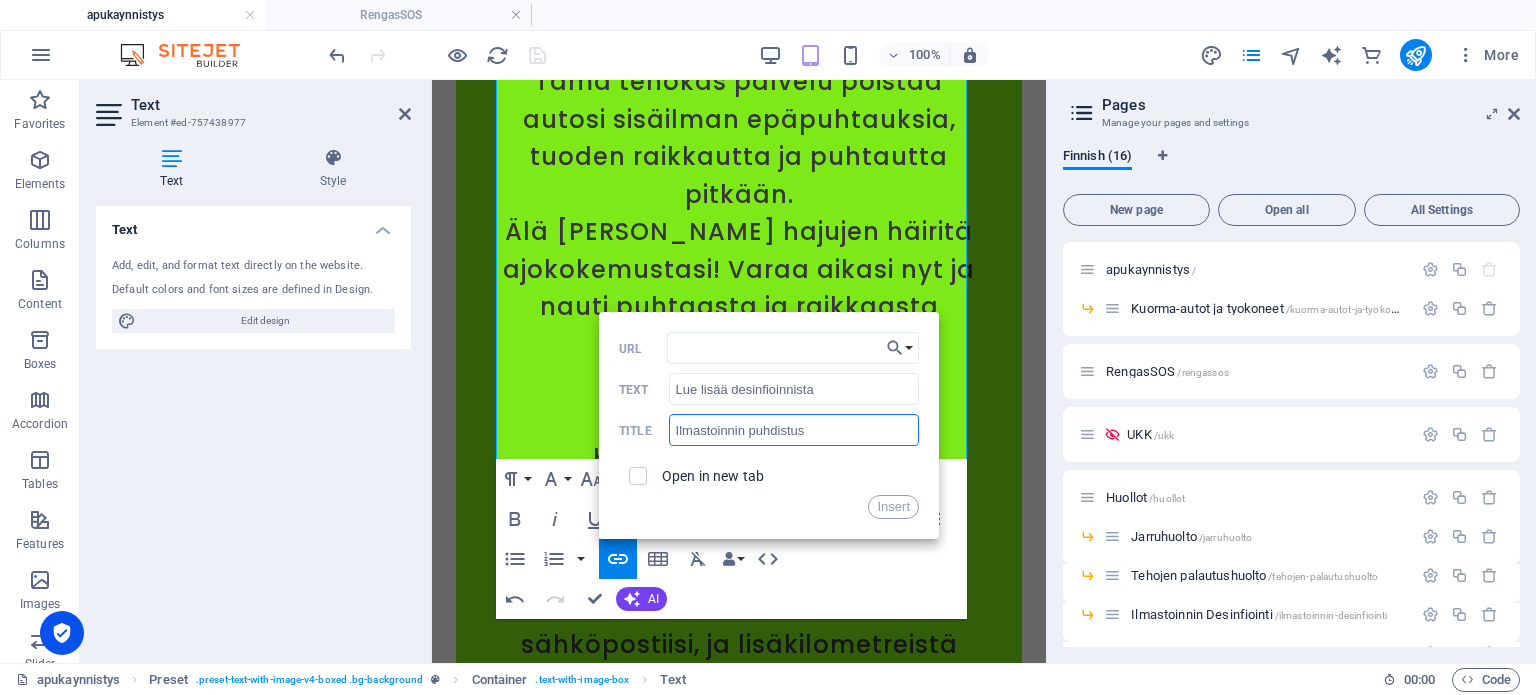 scroll, scrollTop: 13800, scrollLeft: 0, axis: vertical 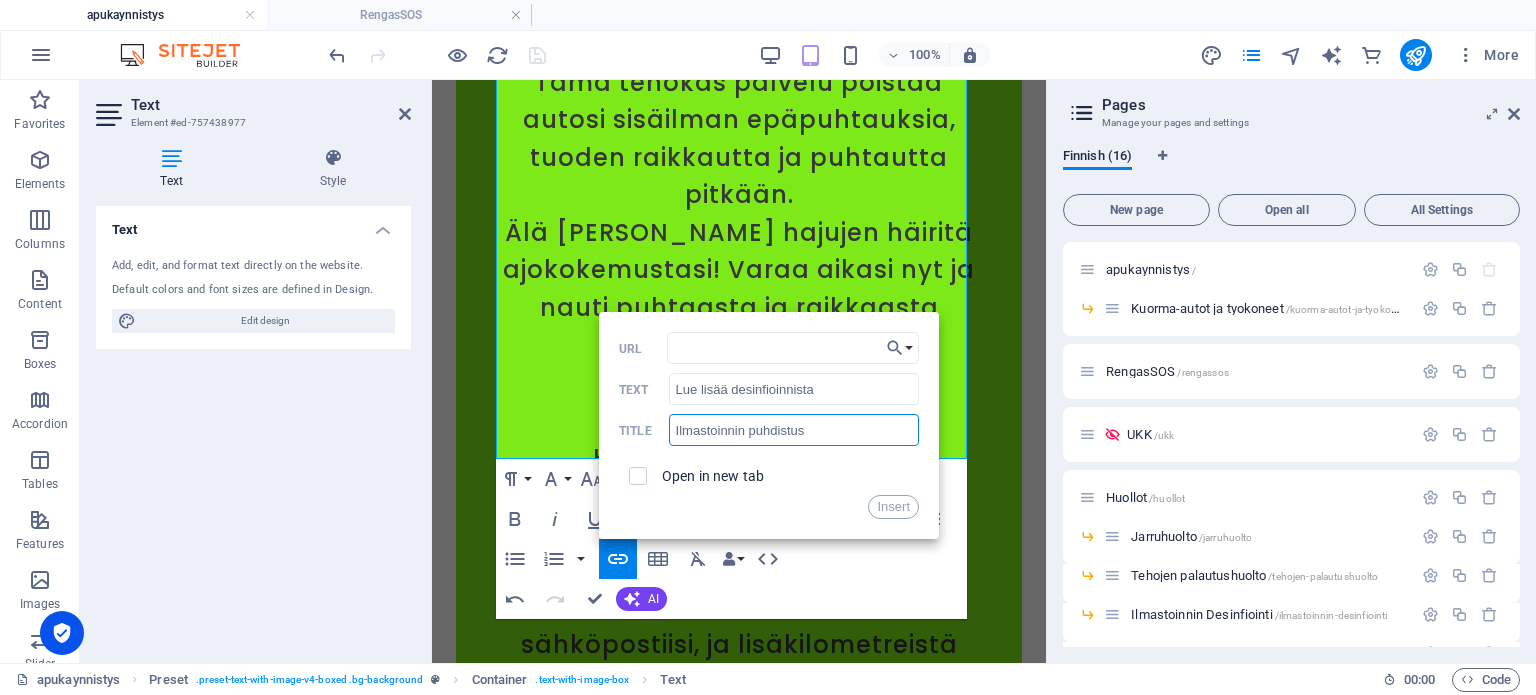 click on "Ilmastoinnin puhdistus" at bounding box center (794, 430) 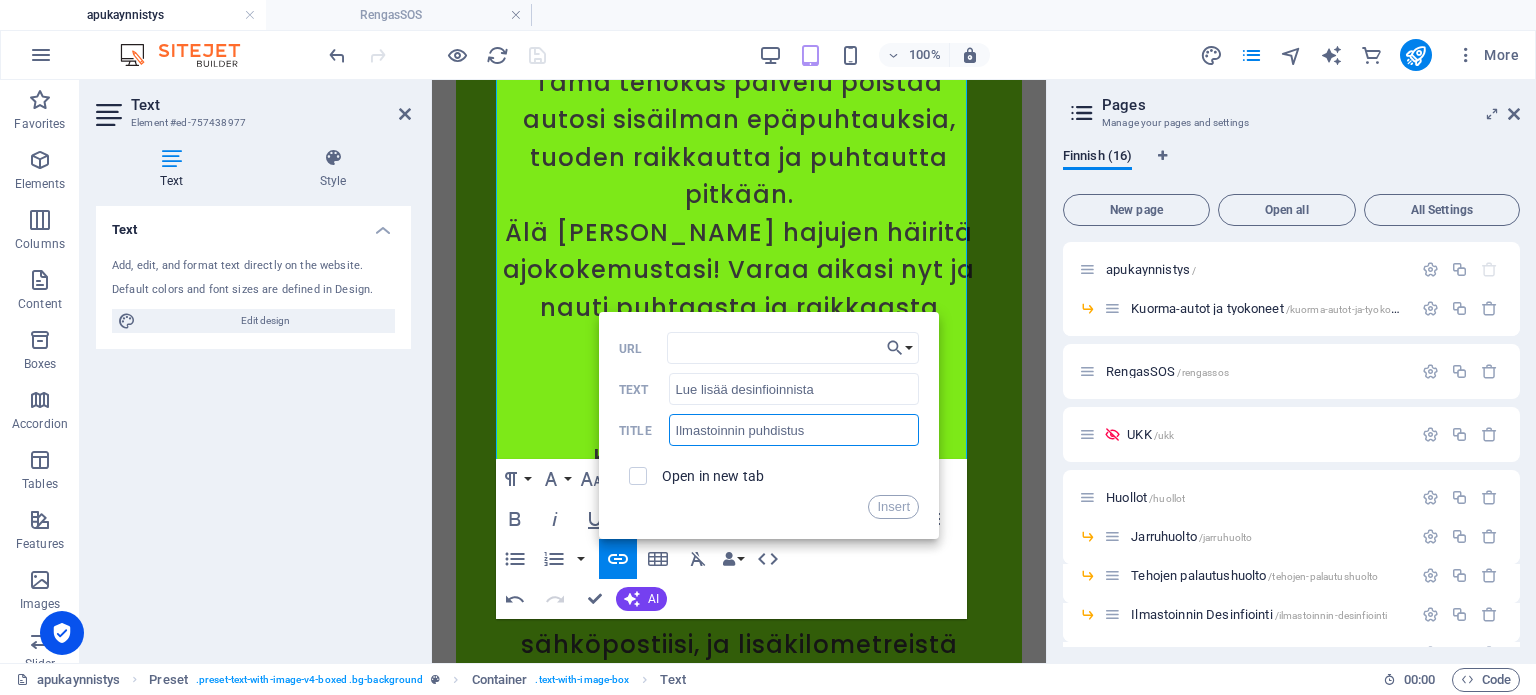 scroll, scrollTop: 13782, scrollLeft: 0, axis: vertical 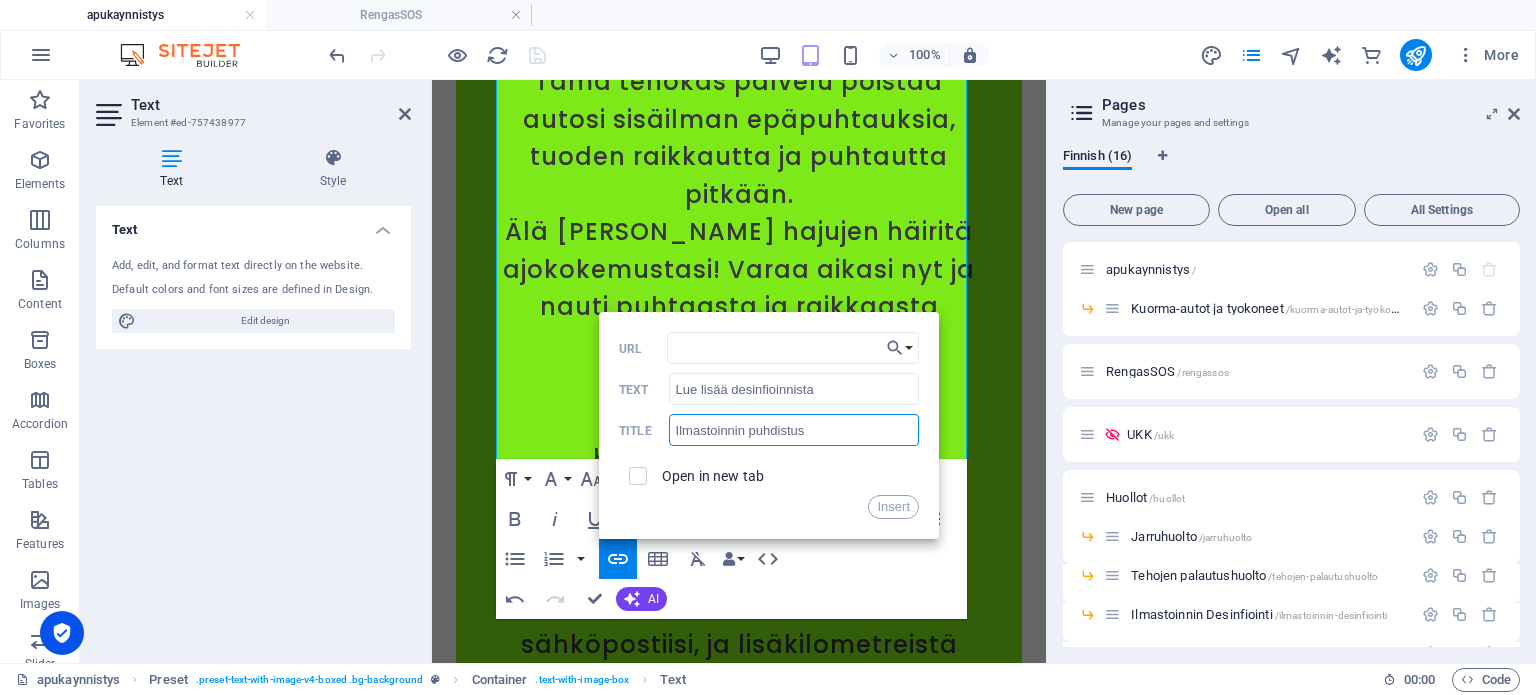 click on "Ilmastoinnin puhdistus" at bounding box center (794, 430) 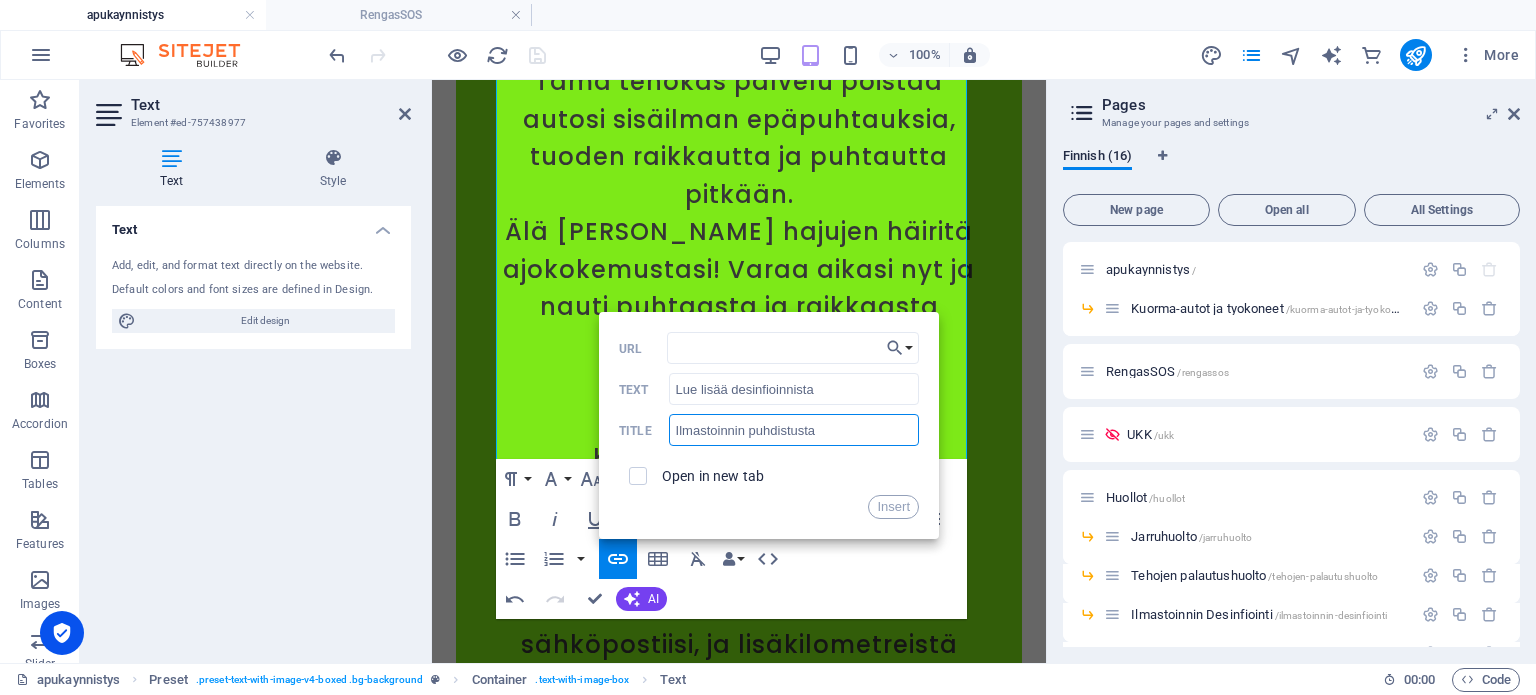 type on "Ilmastoinnin puhdistusta" 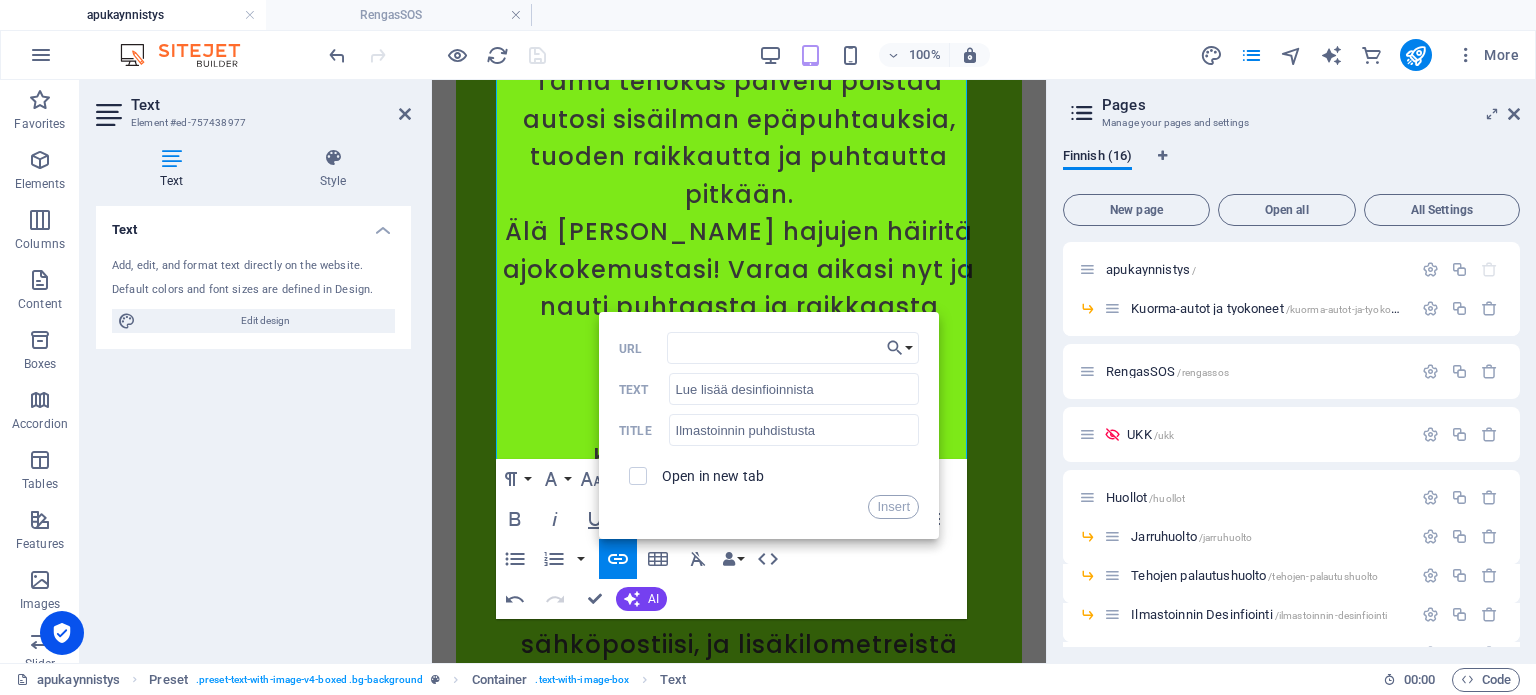 click on "Open in new tab" at bounding box center (769, 476) 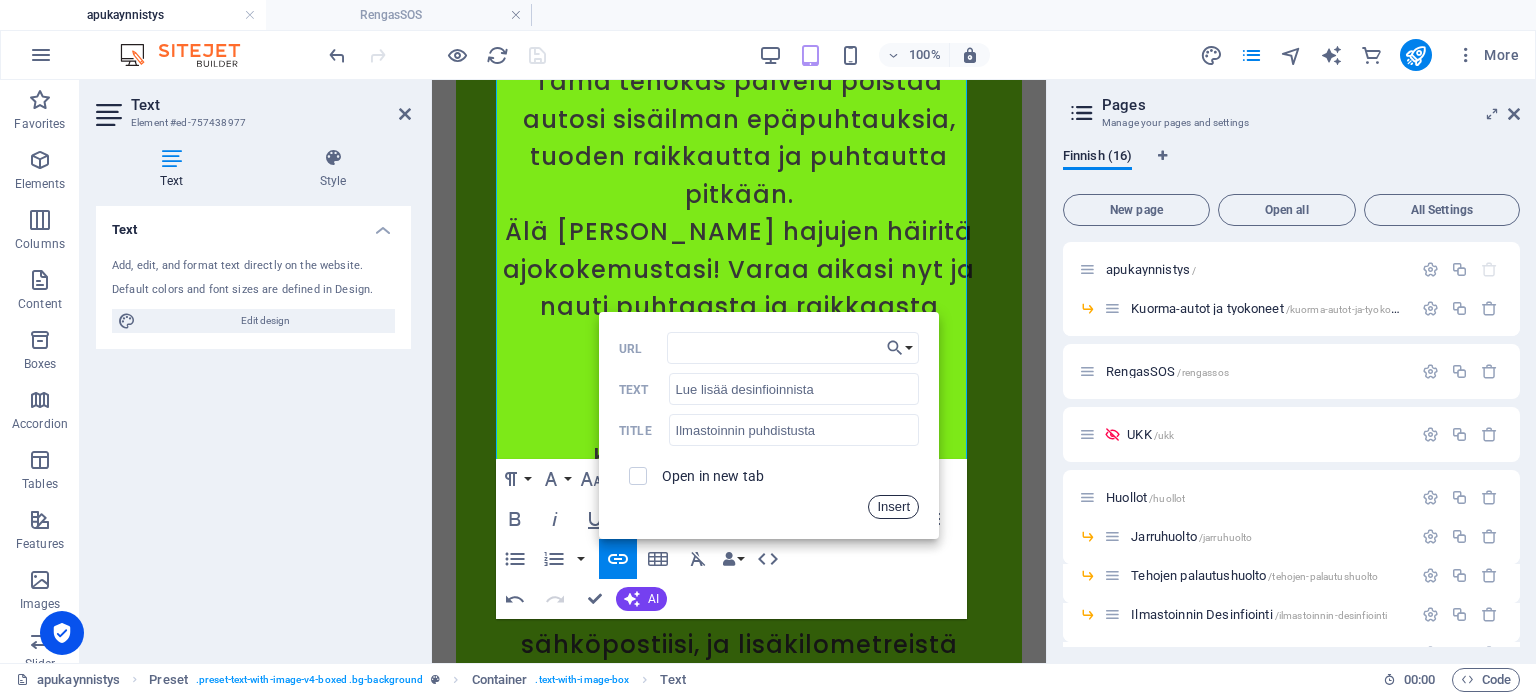 click on "Insert" at bounding box center (893, 507) 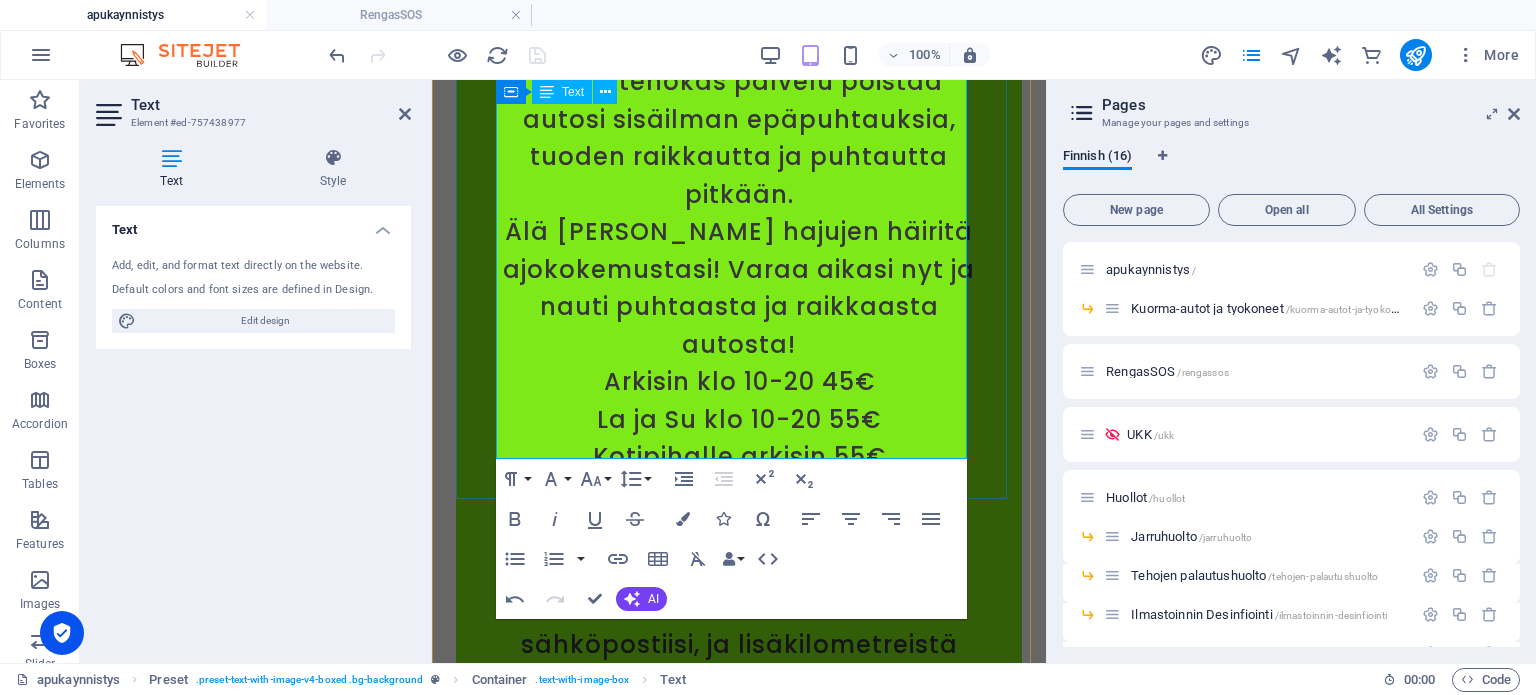 click on "Tämä tehokas palvelu poistaa autosi sisäilman epäpuhtauksia, tuoden raikkautta ja puhtautta pitkään. Älä [PERSON_NAME] epämiellyttävien hajujen häiritä ajokokemustasi! Varaa aikasi nyt ja nauti puhtaasta ja raikkaasta autosta! Arkisin klo 10-20 45€ La ja Su klo 10-20 55€ [GEOGRAPHIC_DATA] arkisin 55€ Kotipihalle La ja Su 65€  Kotipihalle palvelut voi sisältää ennakkomaksuja. Maksulinkki lähetetään sähköpostiisi, ja lisäkilometreistä veloitetaan vain 15 € per 10 km (meno & paluu). Aloituspaikka, postinumero 28760 10 km sisältyy hintaan. Lue lisää desinfioinnista" at bounding box center [739, 457] 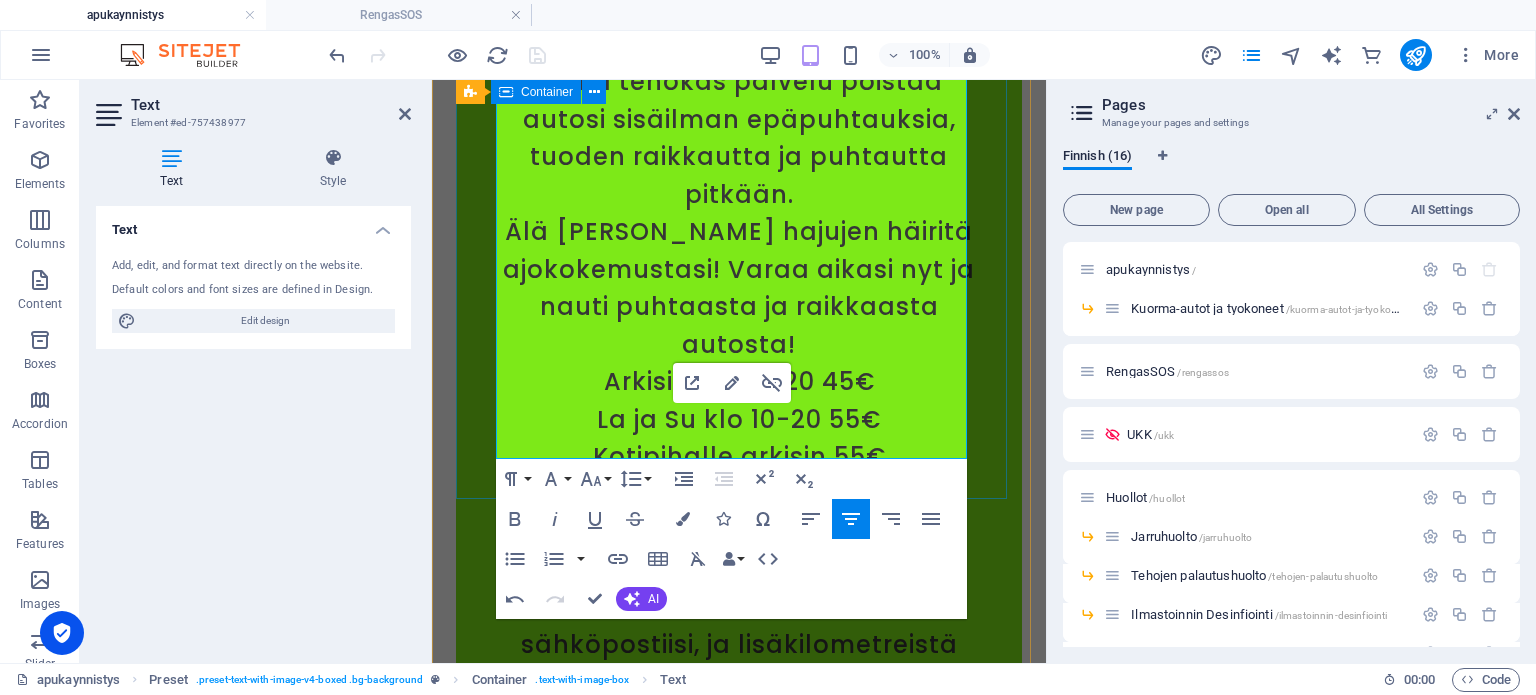 click on "Ilmastoinnin desinfiointi Pori 45 € Tämä tehokas palvelu poistaa autosi sisäilman epäpuhtauksia, tuoden raikkautta ja puhtautta pitkään. Älä [PERSON_NAME] epämiellyttävien hajujen häiritä ajokokemustasi! Varaa aikasi nyt ja nauti puhtaasta ja raikkaasta autosta! Arkisin klo 10-20 45€ La ja Su klo 10-20 55€ [GEOGRAPHIC_DATA] arkisin 55€ Kotipihalle La ja Su 65€  Kotipihalle palvelut voi sisältää ennakkomaksuja. Maksulinkki lähetetään sähköpostiisi, ja lisäkilometreistä veloitetaan vain 15 € per 10 km (meno & paluu). Aloituspaikka, postinumero 28760 10 km sisältyy hintaan. Lue lisää desinfioinnista" at bounding box center (739, 415) 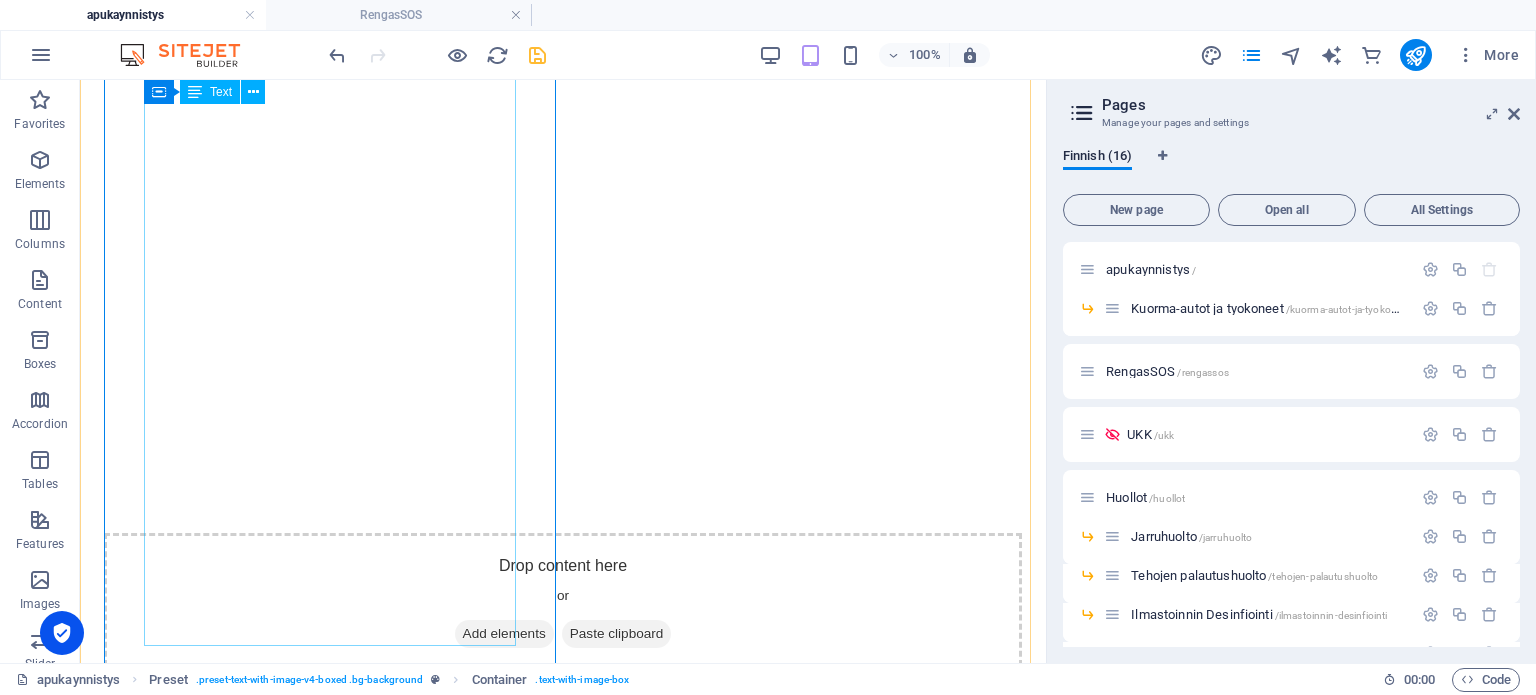 scroll, scrollTop: 12667, scrollLeft: 0, axis: vertical 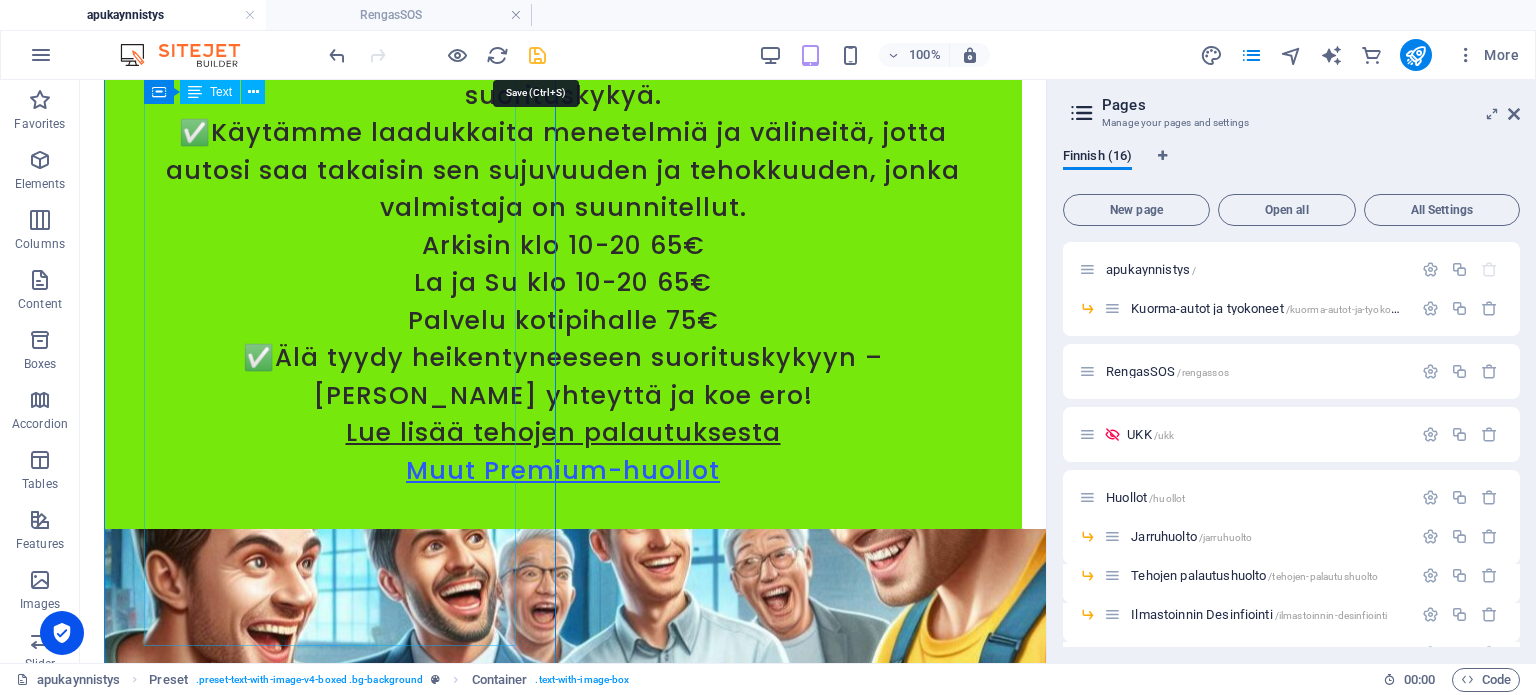 click at bounding box center (537, 55) 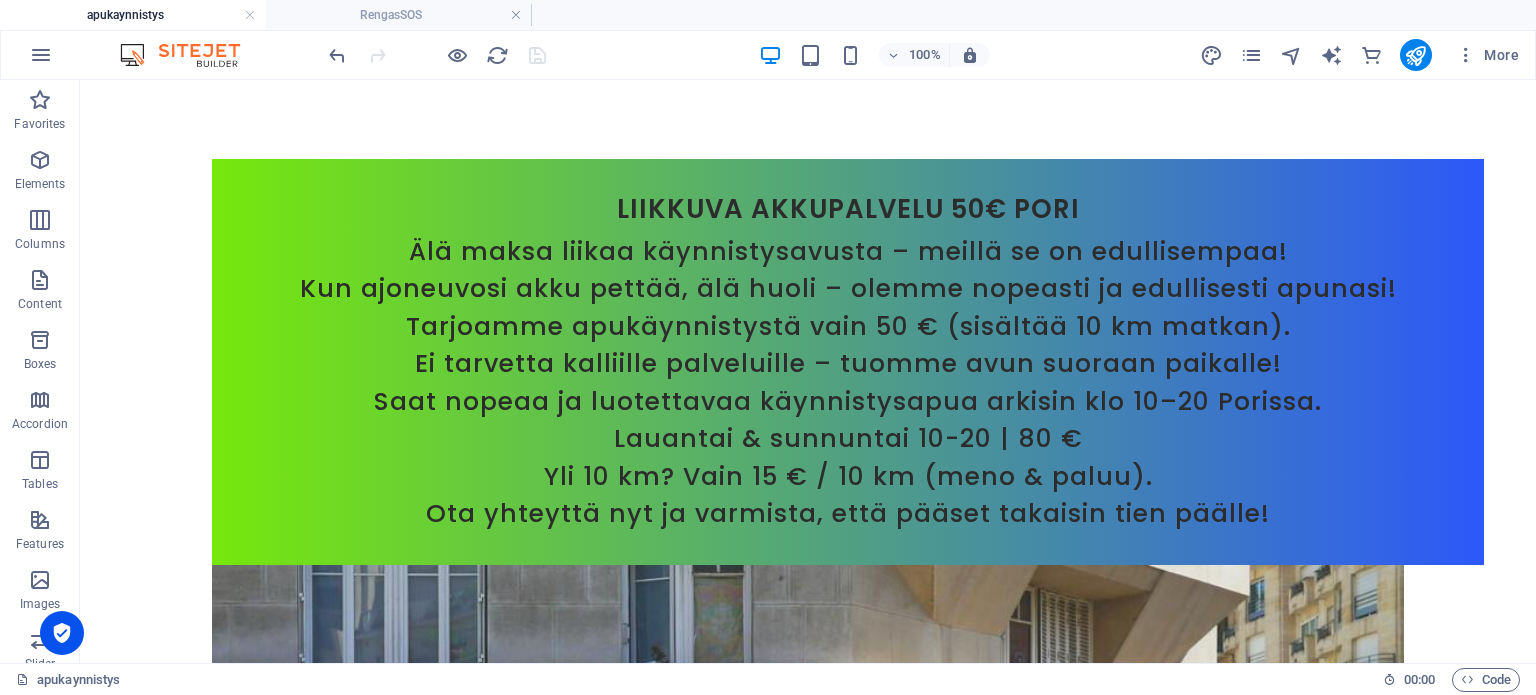 scroll, scrollTop: 0, scrollLeft: 0, axis: both 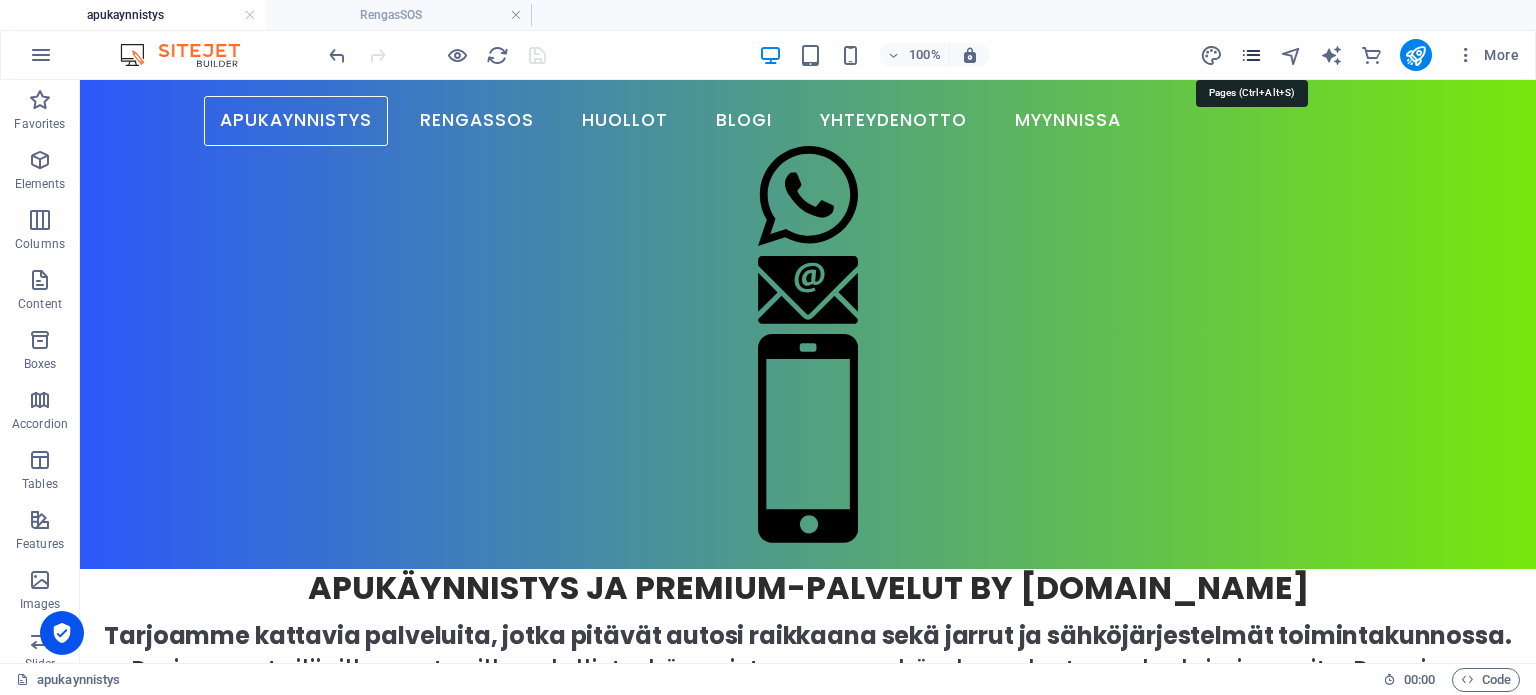 click at bounding box center (1251, 55) 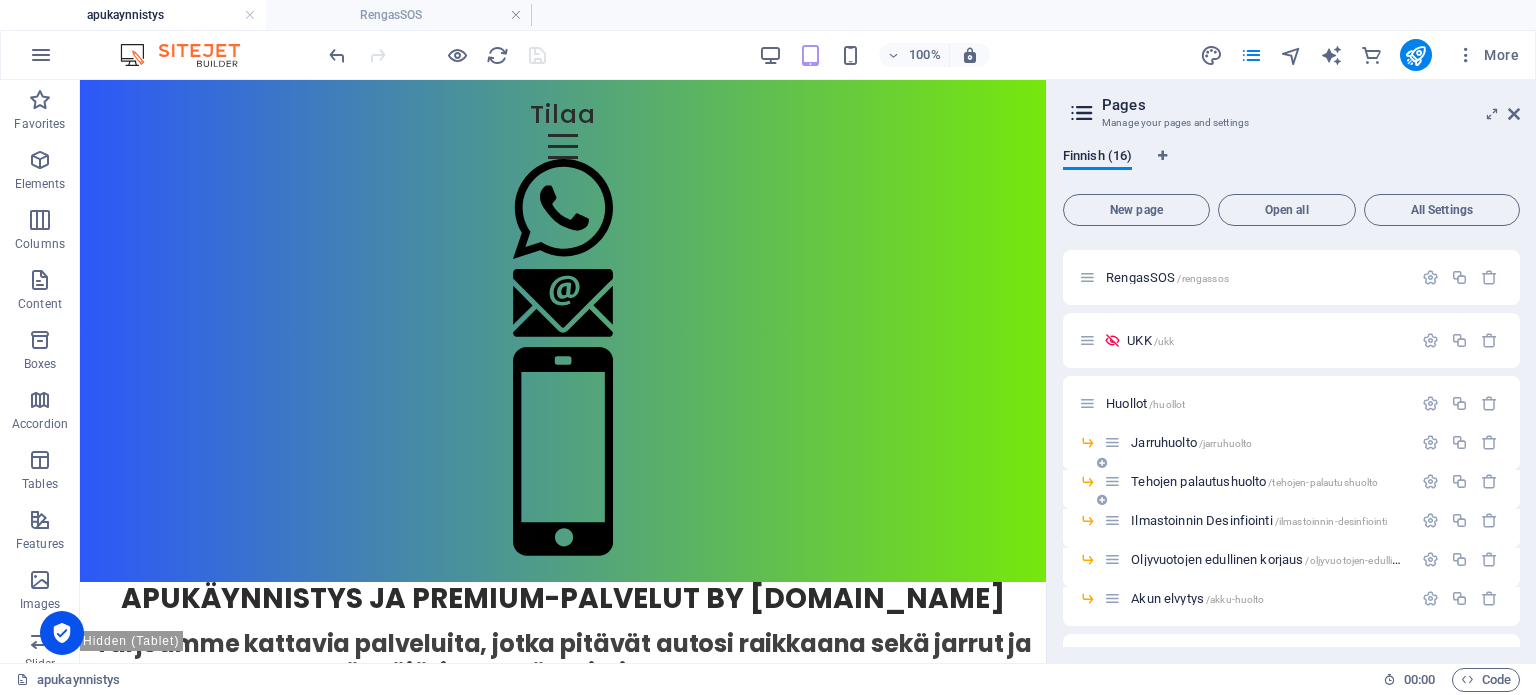 scroll, scrollTop: 100, scrollLeft: 0, axis: vertical 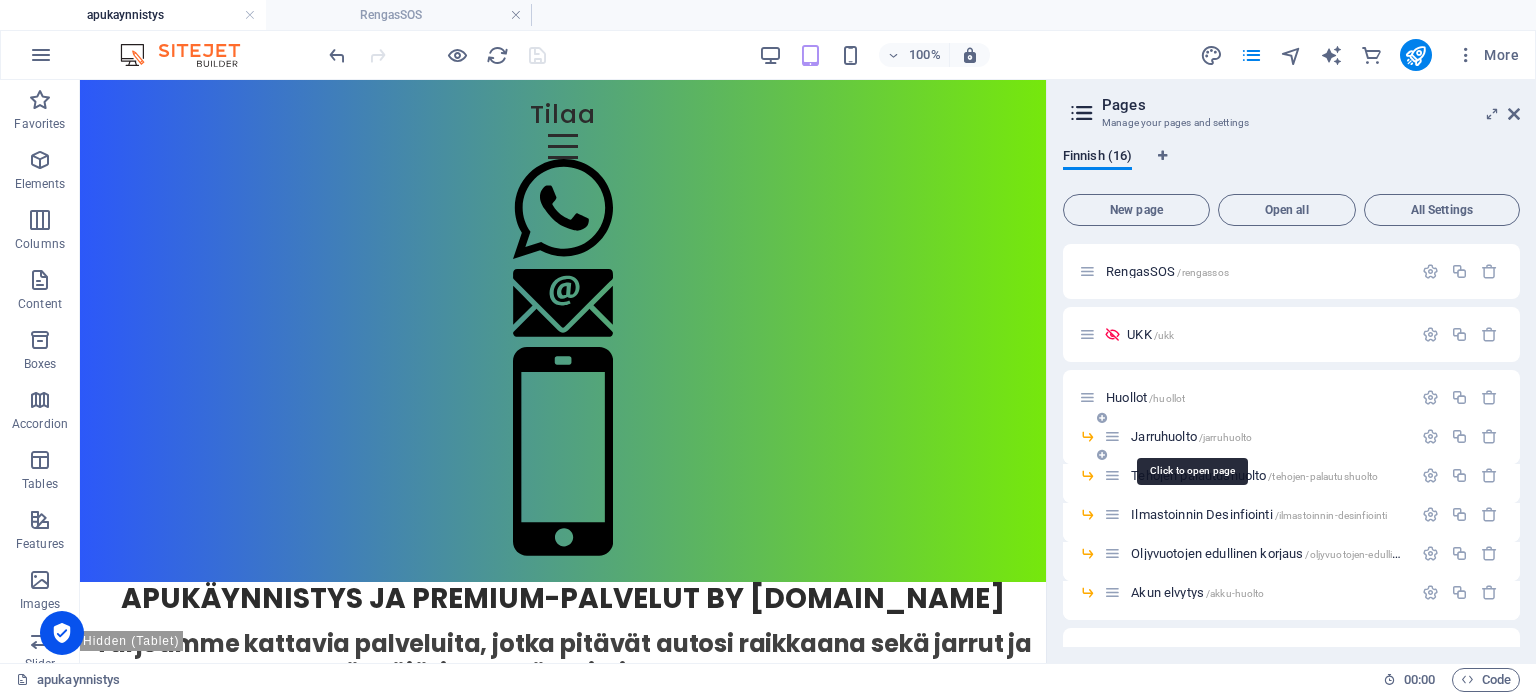 click on "Jarruhuolto /jarruhuolto" at bounding box center [1191, 436] 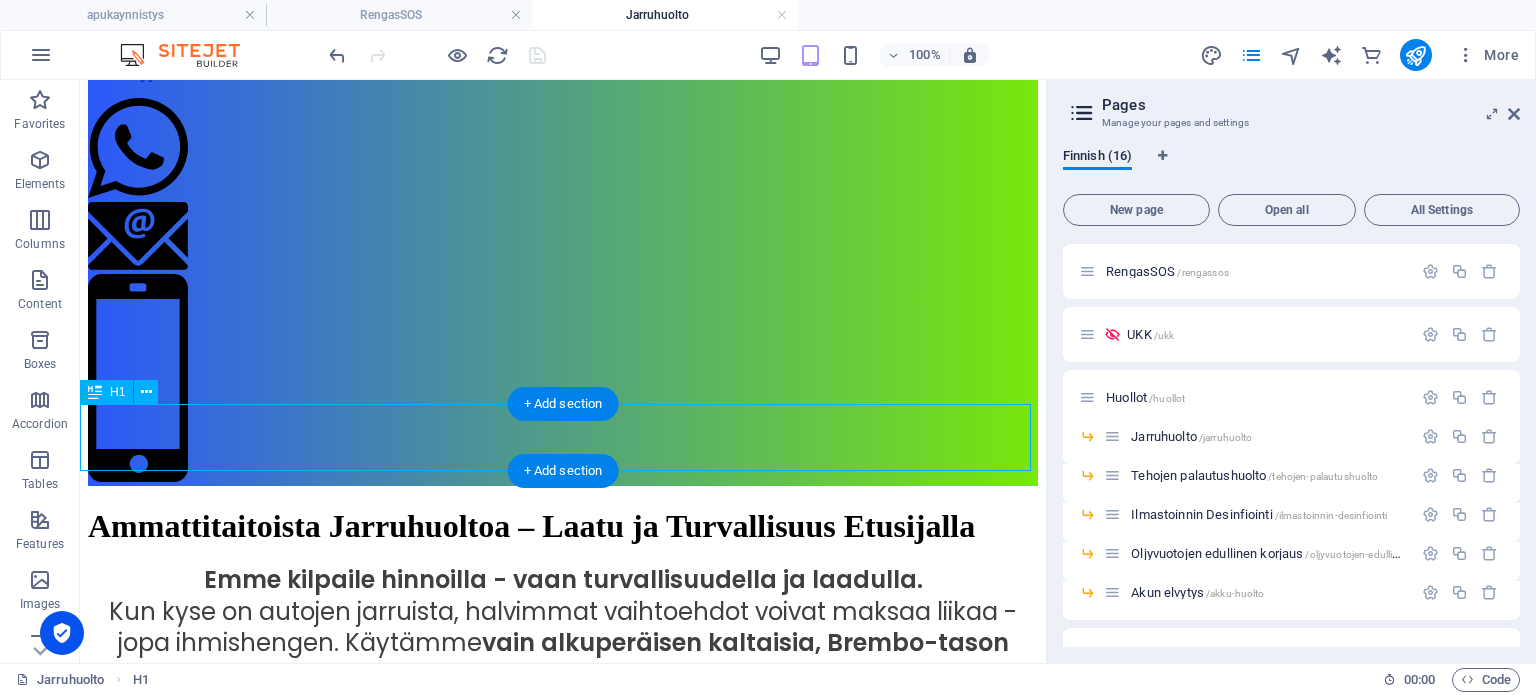scroll, scrollTop: 300, scrollLeft: 0, axis: vertical 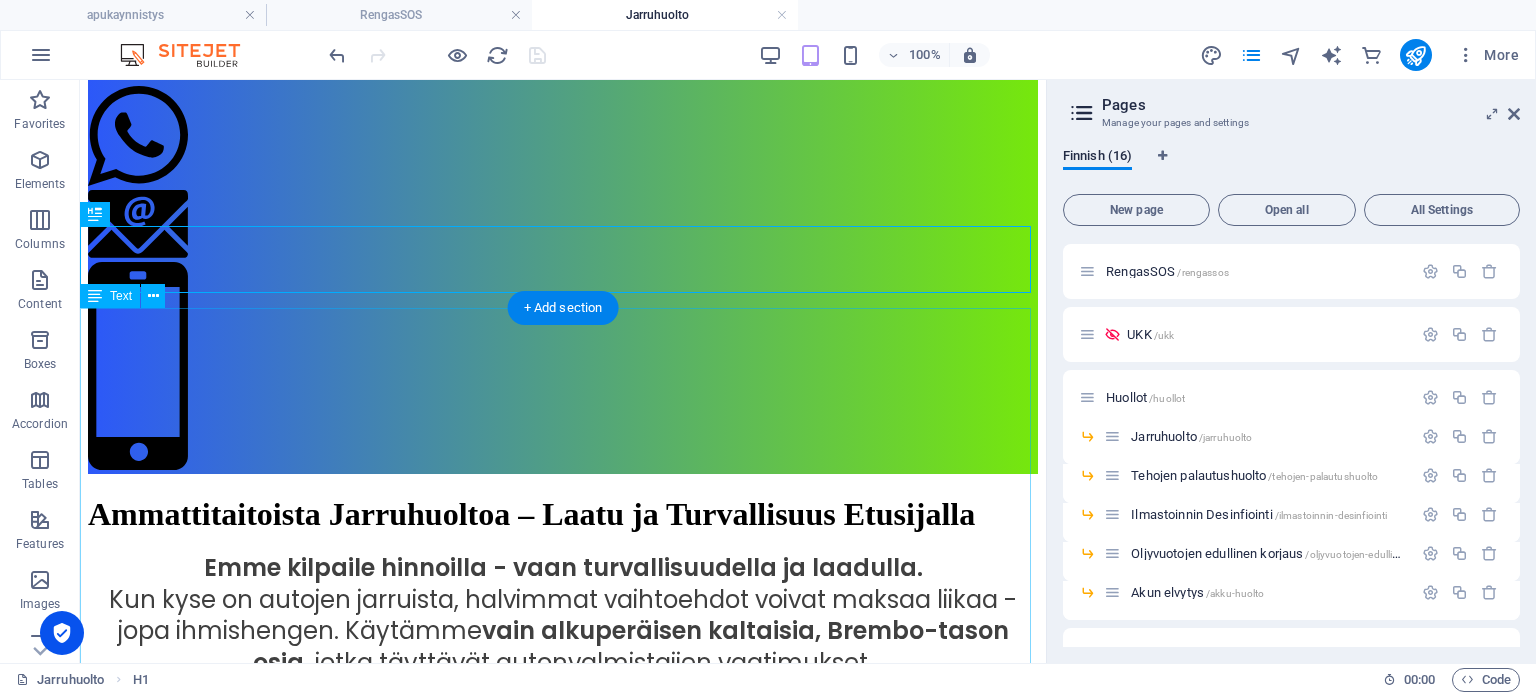 click on "Emme kilpaile hinnoilla - vaan turvallisuudella ja laadulla. Kun kyse on autojen jarruista, halvimmat vaihtoehdot voivat maksaa liikaa - jopa ihmishengen. Käytämme  vain alkuperäisen kaltaisia, Brembo-tason osia , jotka täyttävät autonvalmistajien vaatimukset. Brembo on  johtava korkeanluokan jarruvalmistaja , ja sen jarruja löytyy useista premium- ja suorituskykyisistä automerkeistä. Turvallisuusriskit halvoissa jarruissa: ⚠️  Pidennetty jarrutusmatka  - jopa 20-30 % pidempi ⚠️  Epätasainen jarrutusteho  - vaarantaa etenkin märällä tiellä ⚠️  Ylikuumenemisvaara  - halvat metalliseokset eivät kestä korkeita lämpötiloja ⚠️  Katsastusongelmat  - erityisesti käsijarrun toiminta heikkenee" at bounding box center (563, 742) 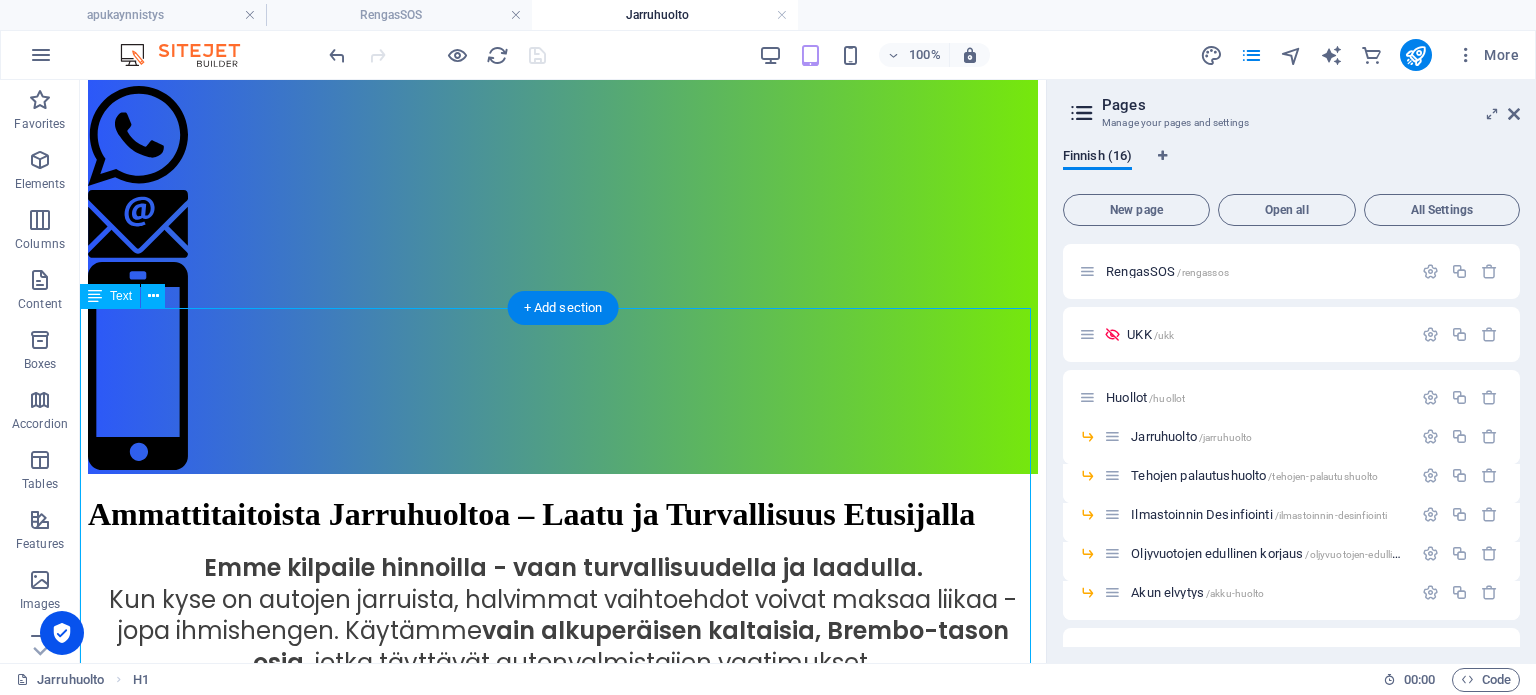 click on "Emme kilpaile hinnoilla - vaan turvallisuudella ja laadulla. Kun kyse on autojen jarruista, halvimmat vaihtoehdot voivat maksaa liikaa - jopa ihmishengen. Käytämme  vain alkuperäisen kaltaisia, Brembo-tason osia , jotka täyttävät autonvalmistajien vaatimukset. Brembo on  johtava korkeanluokan jarruvalmistaja , ja sen jarruja löytyy useista premium- ja suorituskykyisistä automerkeistä. Turvallisuusriskit halvoissa jarruissa: ⚠️  Pidennetty jarrutusmatka  - jopa 20-30 % pidempi ⚠️  Epätasainen jarrutusteho  - vaarantaa etenkin märällä tiellä ⚠️  Ylikuumenemisvaara  - halvat metalliseokset eivät kestä korkeita lämpötiloja ⚠️  Katsastusongelmat  - erityisesti käsijarrun toiminta heikkenee" at bounding box center (563, 742) 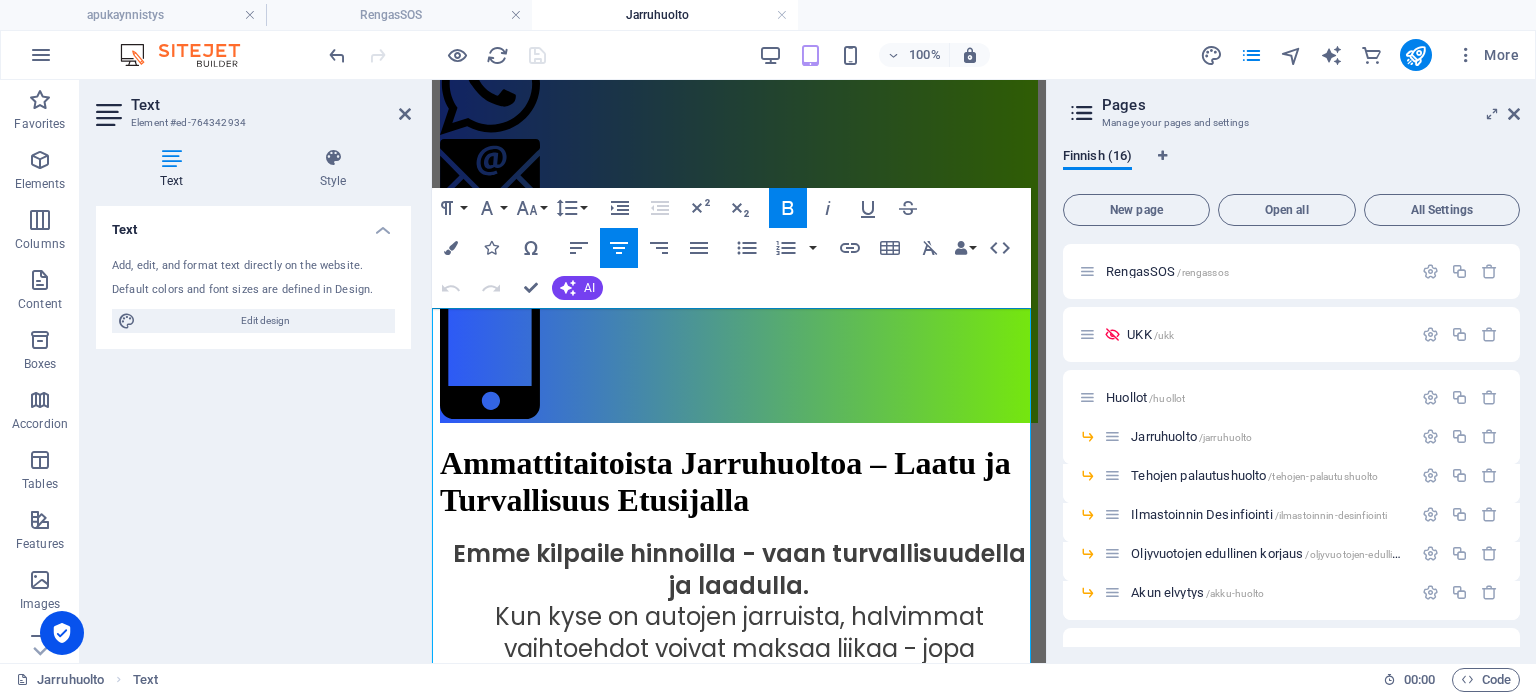 scroll, scrollTop: 400, scrollLeft: 0, axis: vertical 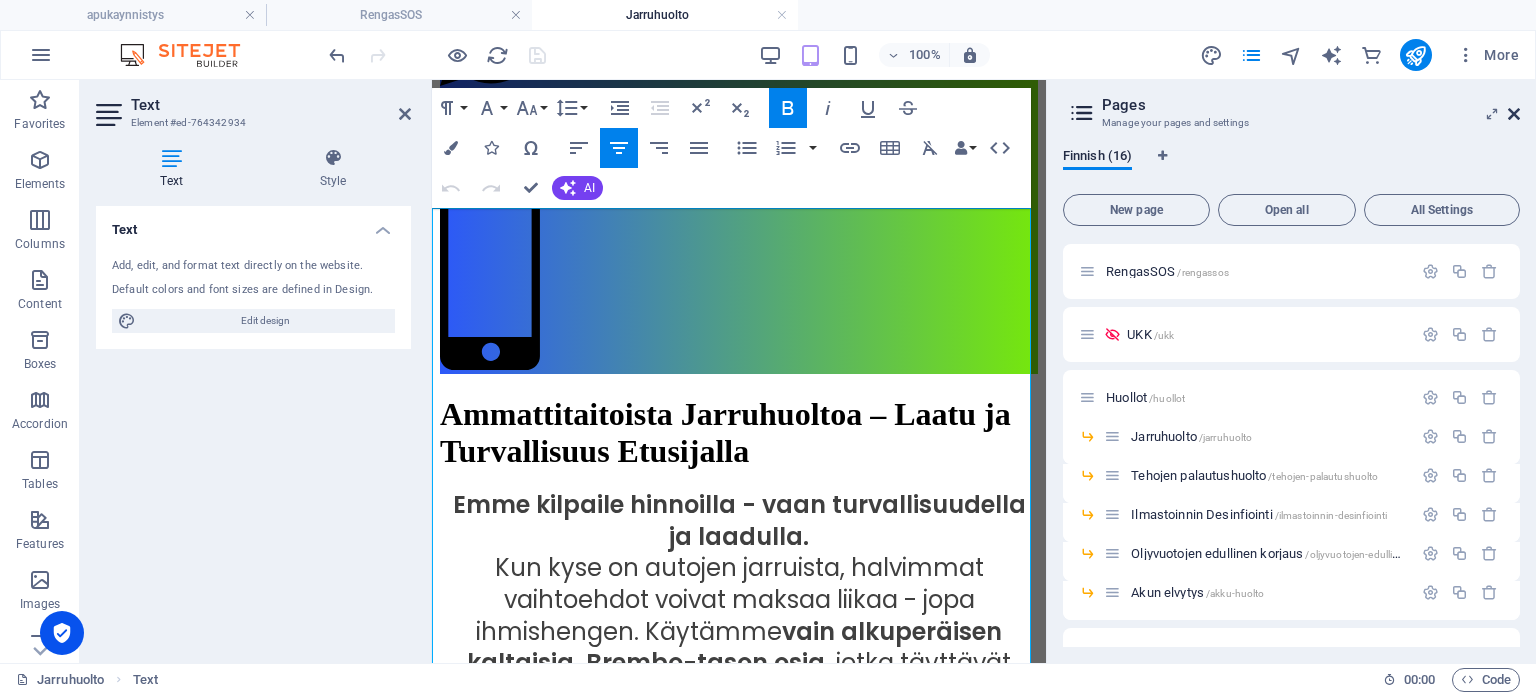 click at bounding box center [1514, 114] 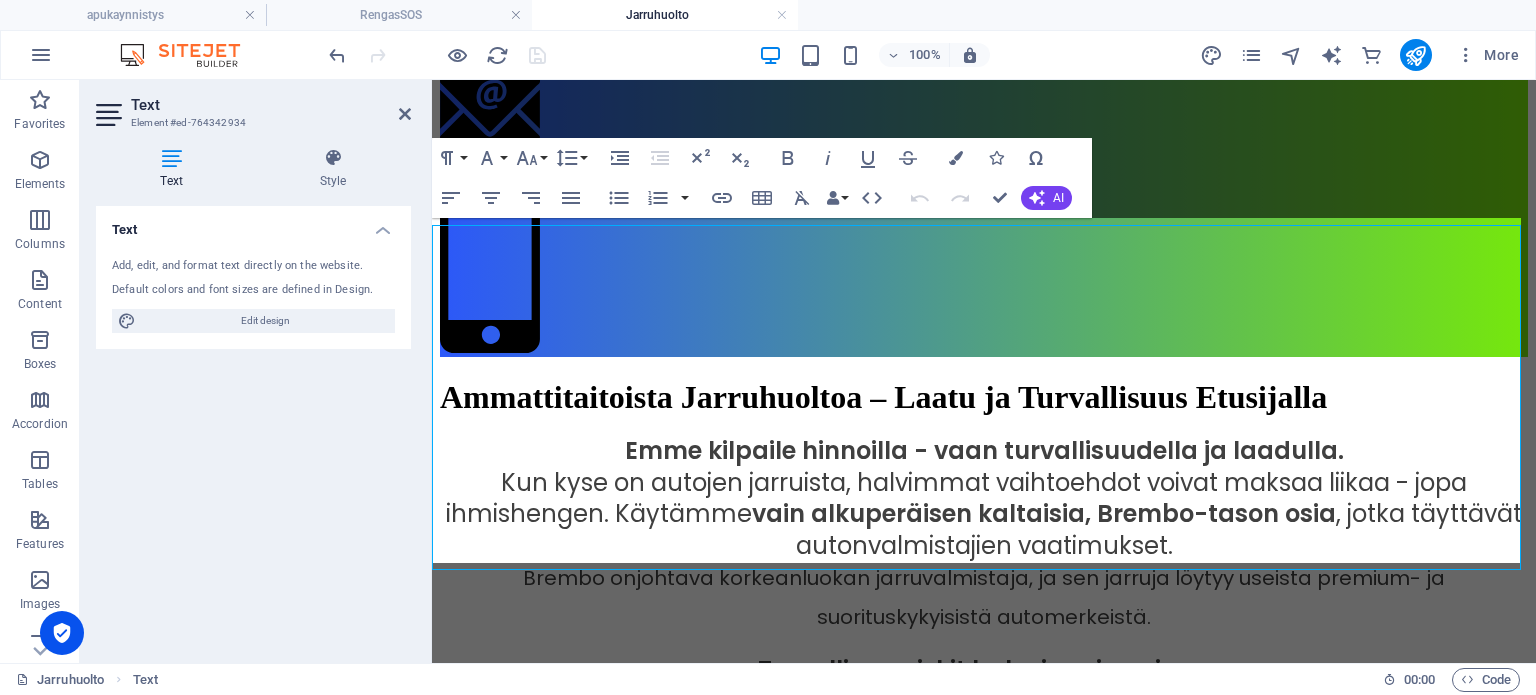 scroll, scrollTop: 412, scrollLeft: 0, axis: vertical 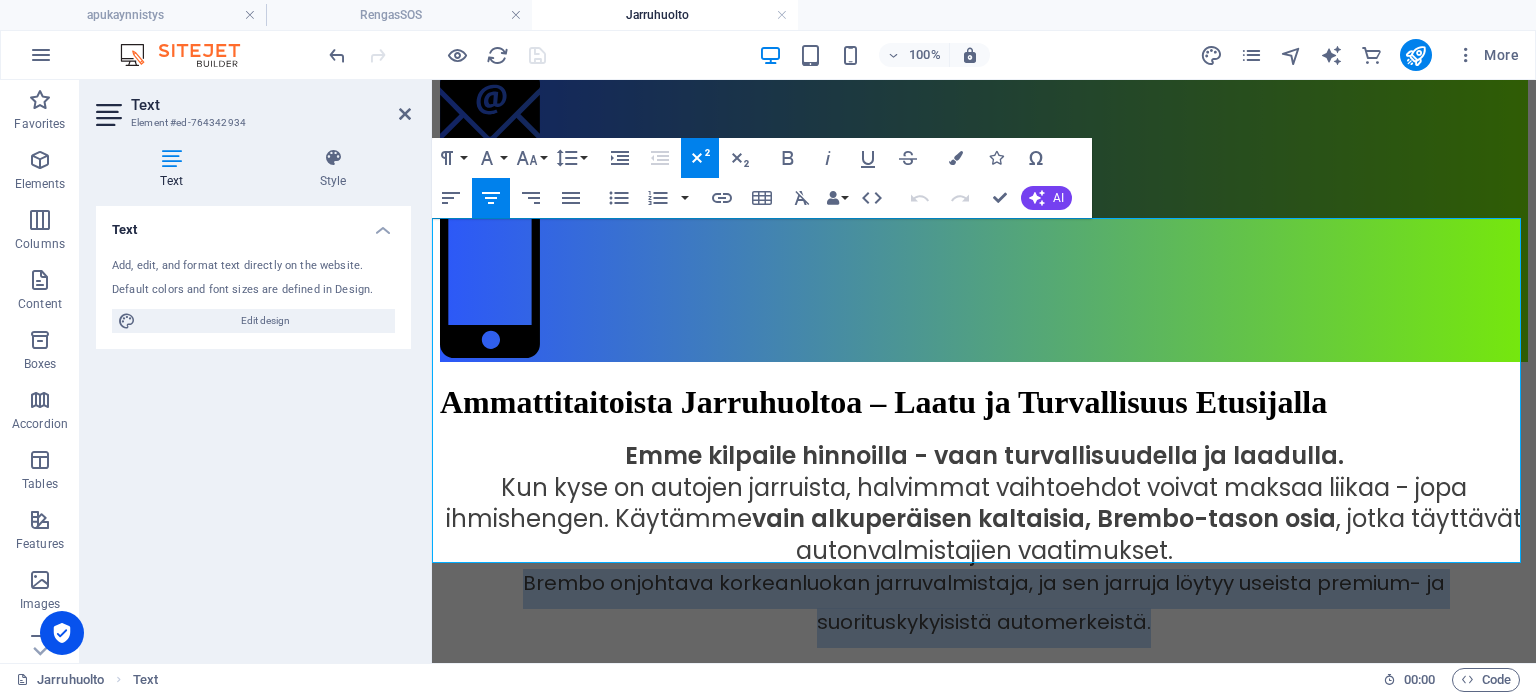 drag, startPoint x: 1048, startPoint y: 374, endPoint x: 548, endPoint y: 326, distance: 502.2987 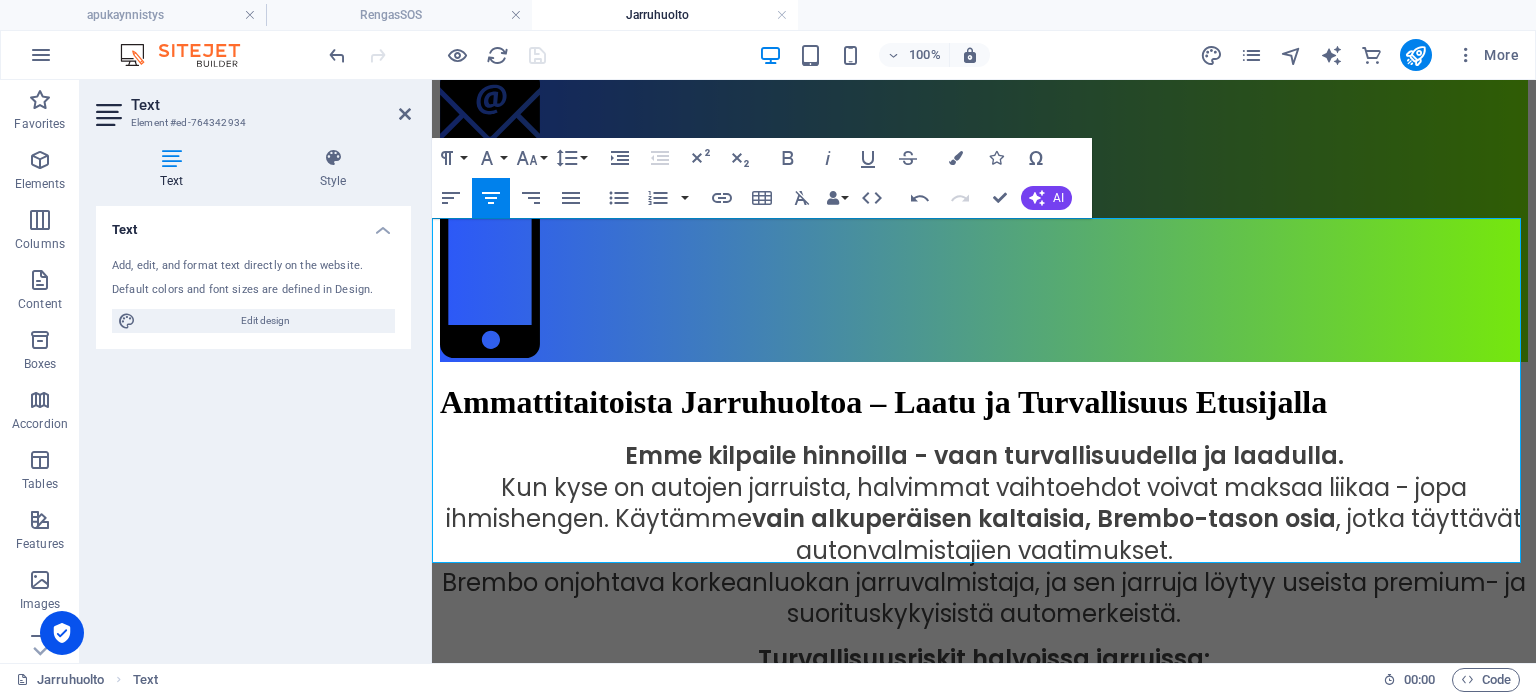 click on "Turvallisuusriskit halvoissa jarruissa: ⚠️  Pidennetty jarrutusmatka  - jopa 20-30 % pidempi ⚠️  Epätasainen jarrutusteho  - vaarantaa etenkin märällä tiellä ⚠️  Ylikuumenemisvaara  - halvat metalliseokset eivät kestä korkeita lämpötiloja ⚠️  Katsastusongelmat  - erityisesti käsijarrun toiminta heikkenee" at bounding box center (984, 724) 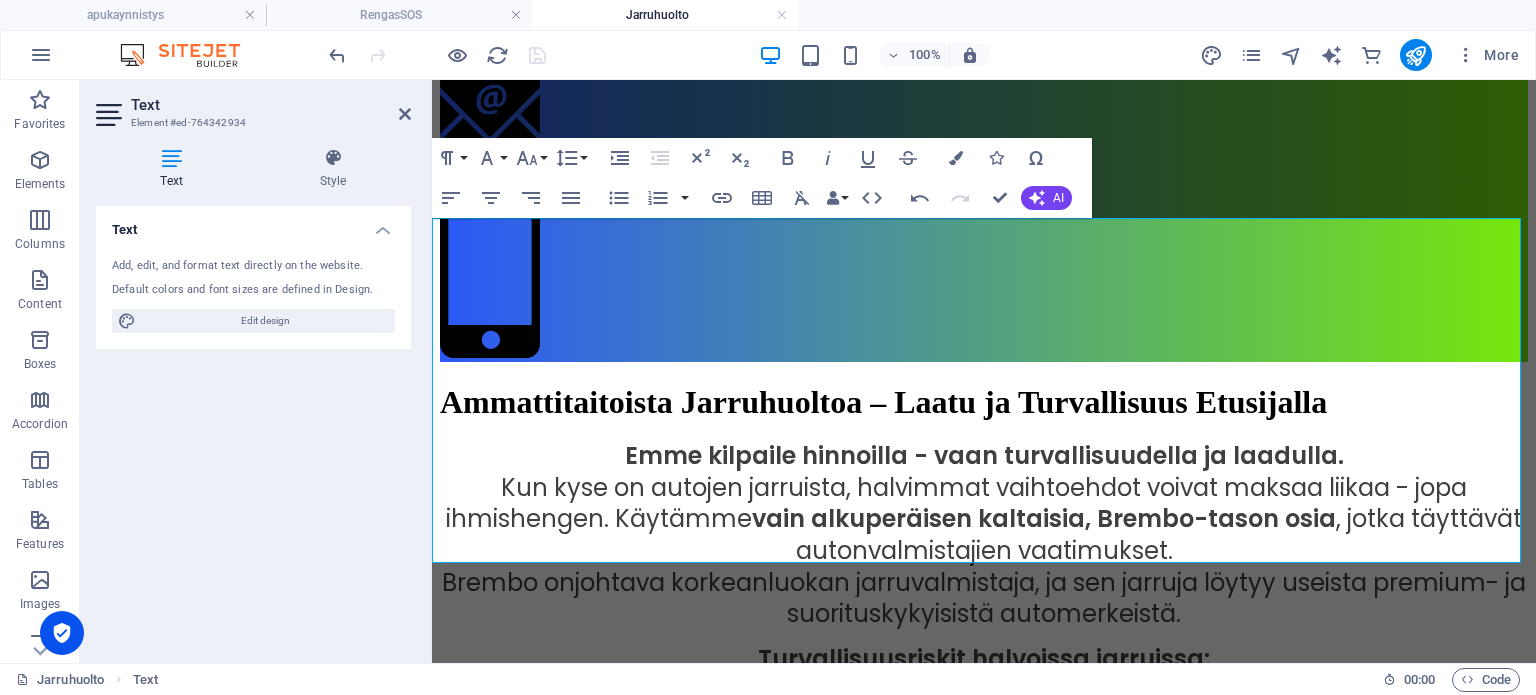 click on "Tilaa apukaynnistys Kuorma-autot ja tyokoneet RengasSOS Huollot Jarruhuolto Tehojen palautushuolto Ilmastoinnin Desinfiointi Oljyvuotojen edullinen korjaus Akun elvytys blogi Yhteydenotto myynnissa Ammattitaitoista Jarruhuoltoa – Laatu ja Turvallisuus Etusijalla Emme kilpaile hinnoilla - vaan turvallisuudella ja laadulla. Kun kyse on autojen jarruista, halvimmat vaihtoehdot voivat maksaa liikaa - jopa ihmishengen. Käytämme  vain alkuperäisen kaltaisia, Brembo-tason osia , jotka täyttävät autonvalmistajien vaatimukset. Brembo on  johtava korkeanluokan jarruvalmistaja , ja sen jarruja löytyy useista premium- ja suorituskykyisistä automerkeistä. Turvallisuusriskit halvoissa jarruissa: ⚠️  Pidennetty jarrutusmatka  - jopa 20-30 % pidempi ⚠️  Epätasainen jarrutusteho  - vaarantaa etenkin märällä tiellä ⚠️  Ylikuumenemisvaara  - halvat metalliseokset eivät kestä korkeita lämpötiloja ⚠️  Katsastusongelmat  - erityisesti käsijarrun toiminta heikkenee ? ? ? ✔  ei maksua" at bounding box center (984, 5855) 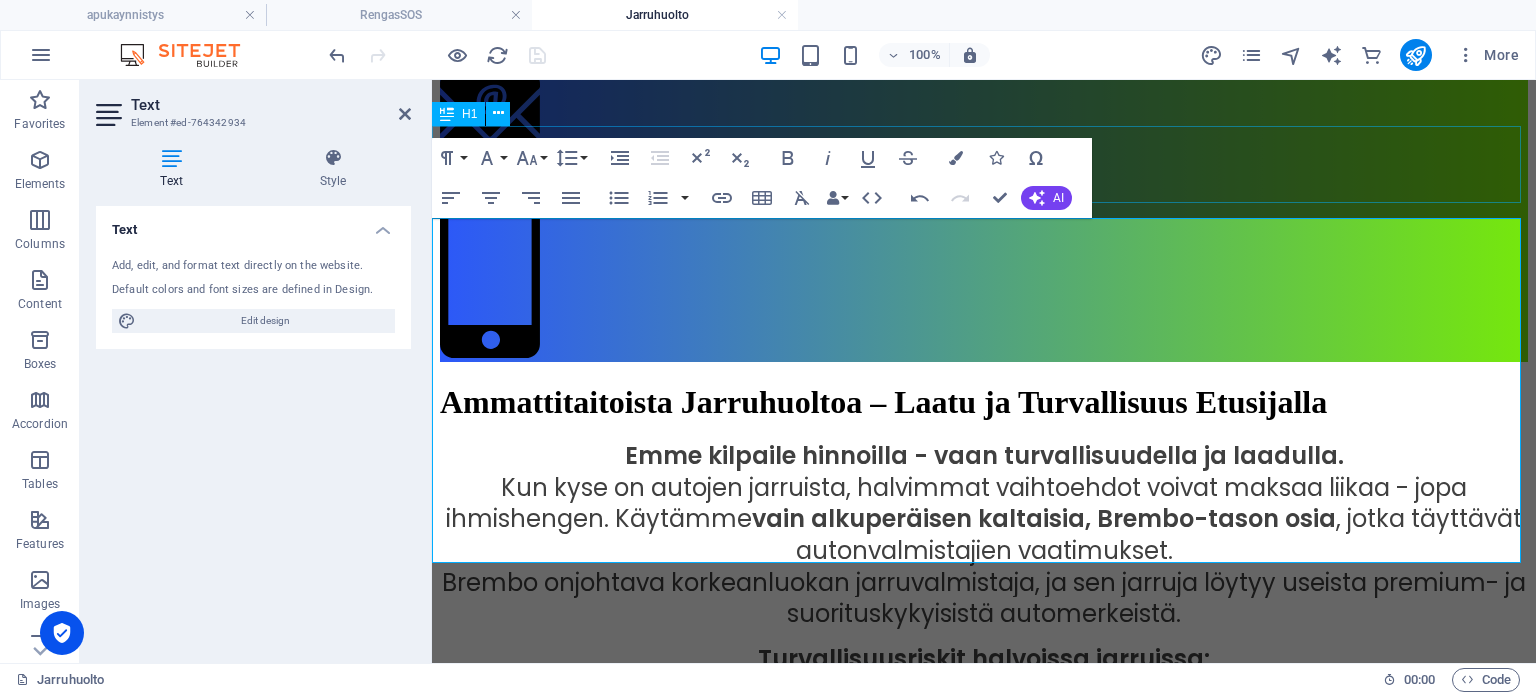 click on "Ammattitaitoista Jarruhuoltoa – Laatu ja Turvallisuus Etusijalla" at bounding box center [984, 402] 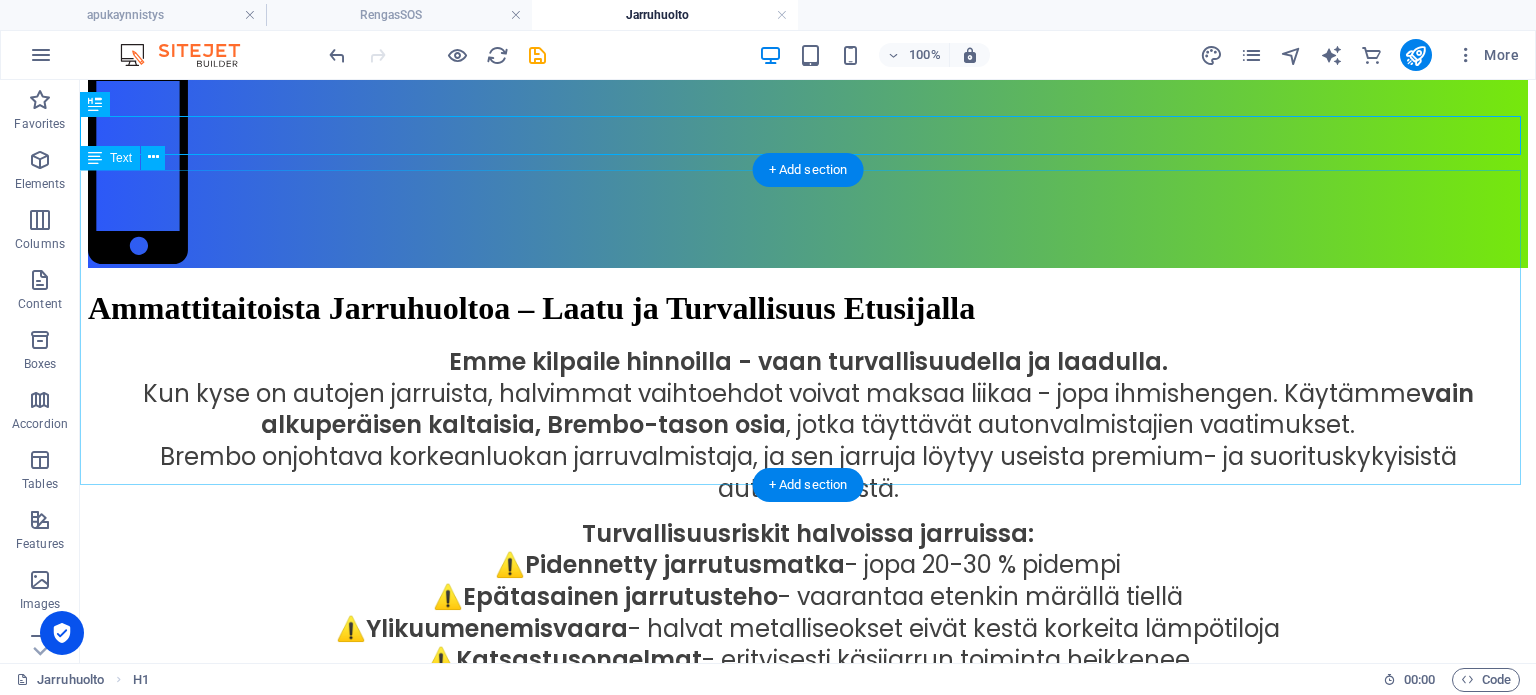 scroll, scrollTop: 512, scrollLeft: 0, axis: vertical 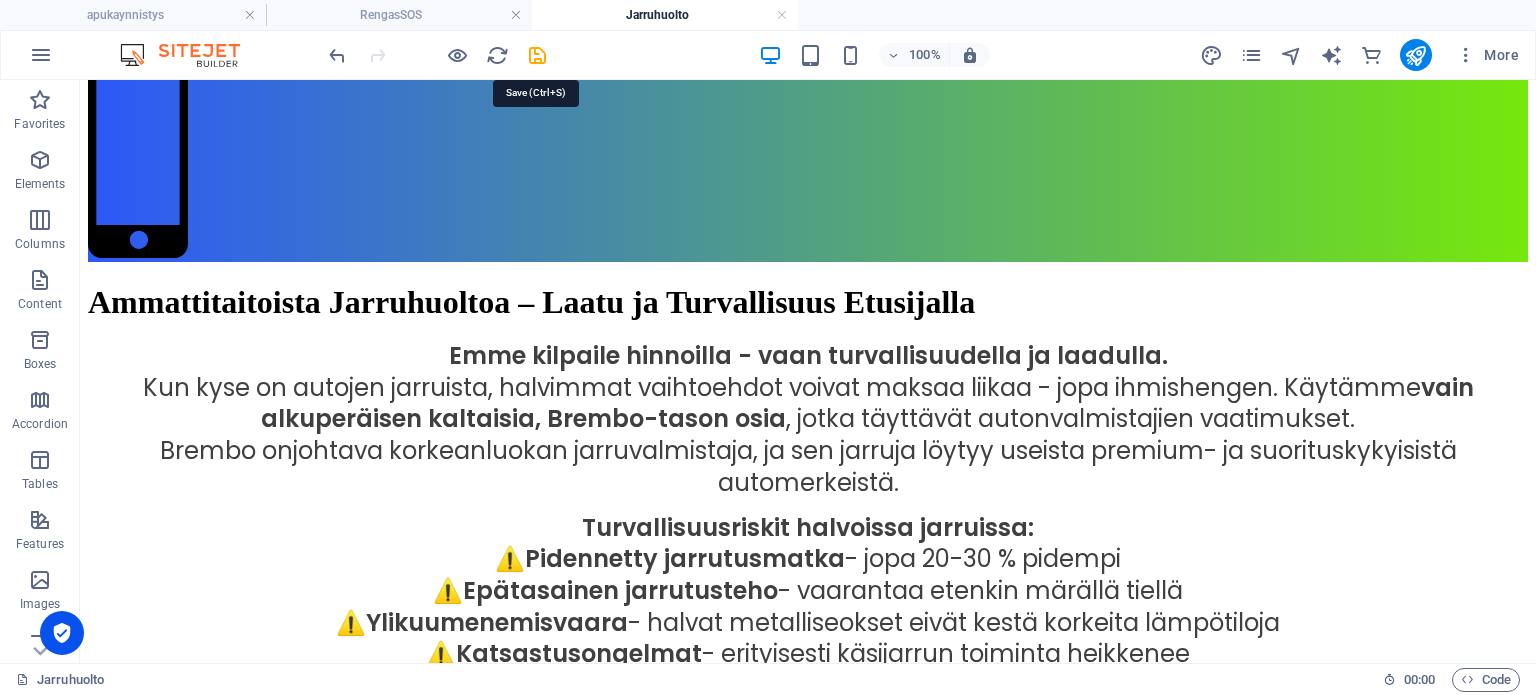 click at bounding box center [537, 55] 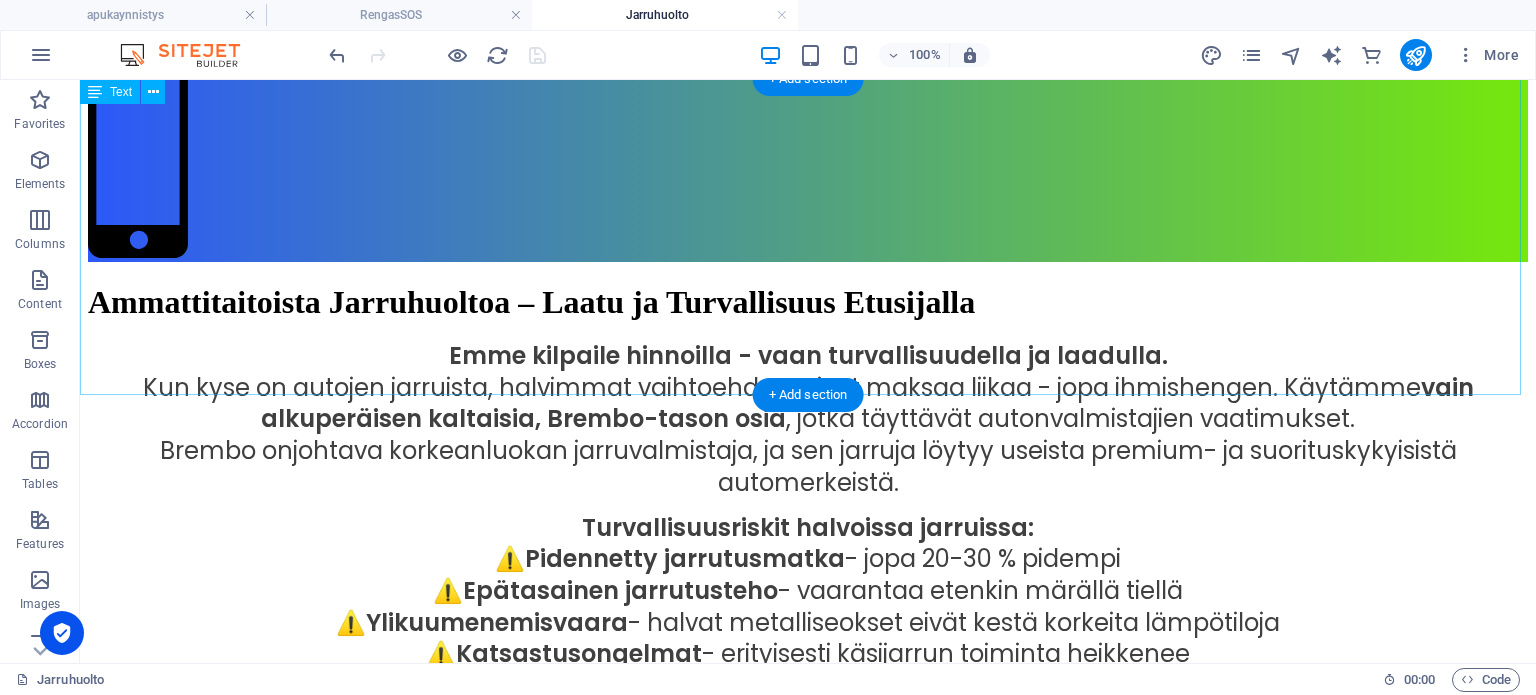 click on "Emme kilpaile hinnoilla - vaan turvallisuudella ja laadulla. Kun kyse on autojen jarruista, halvimmat vaihtoehdot voivat maksaa liikaa - jopa ihmishengen. Käytämme  vain alkuperäisen kaltaisia, Brembo-tason osia , jotka täyttävät autonvalmistajien vaatimukset. Brembo on  johtava korkeanluokan jarruvalmistaja , ja sen jarruja löytyy useista premium- ja suorituskykyisistä automerkeistä. Turvallisuusriskit halvoissa jarruissa: ⚠️  Pidennetty jarrutusmatka  - jopa 20-30 % pidempi ⚠️  Epätasainen jarrutusteho  - vaarantaa etenkin märällä tiellä ⚠️  Ylikuumenemisvaara  - halvat metalliseokset eivät kestä korkeita lämpötiloja ⚠️  Katsastusongelmat  - erityisesti käsijarrun toiminta heikkenee" at bounding box center [808, 506] 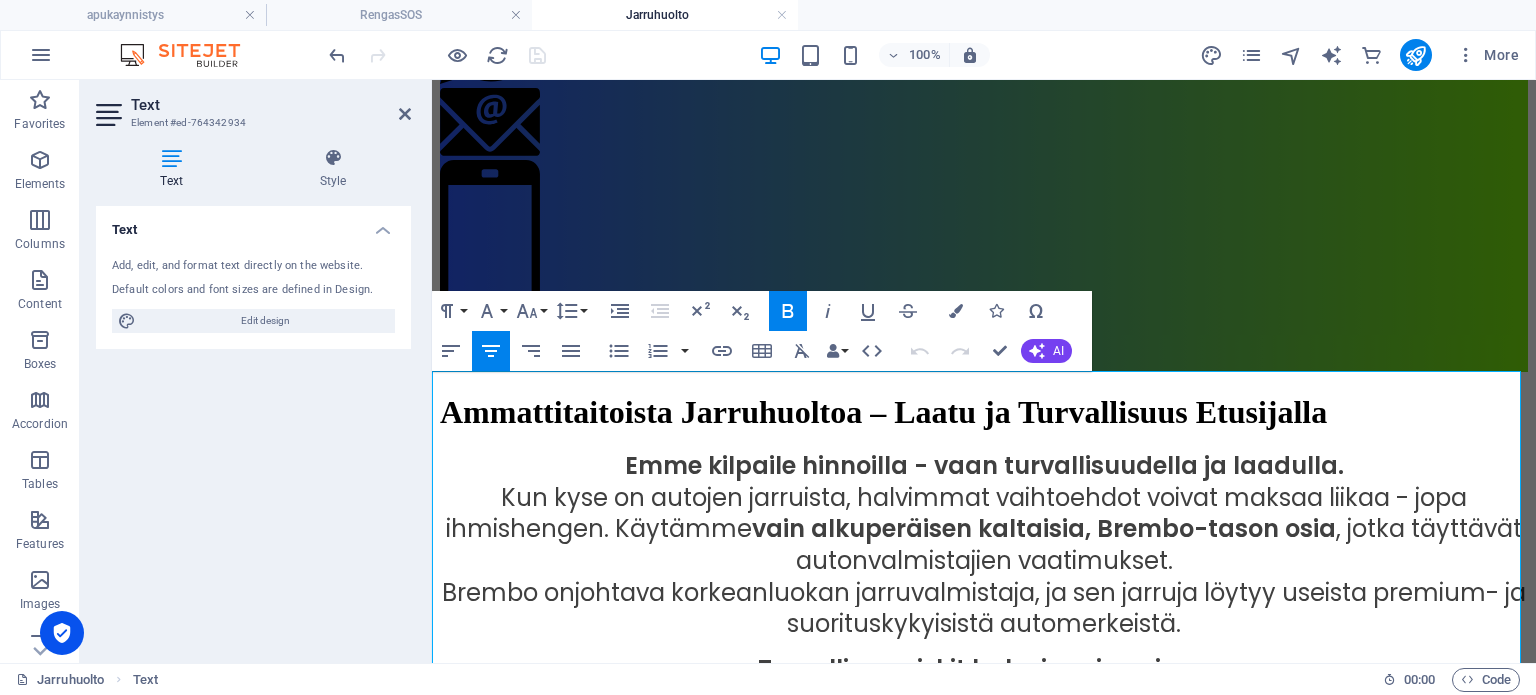 scroll, scrollTop: 458, scrollLeft: 0, axis: vertical 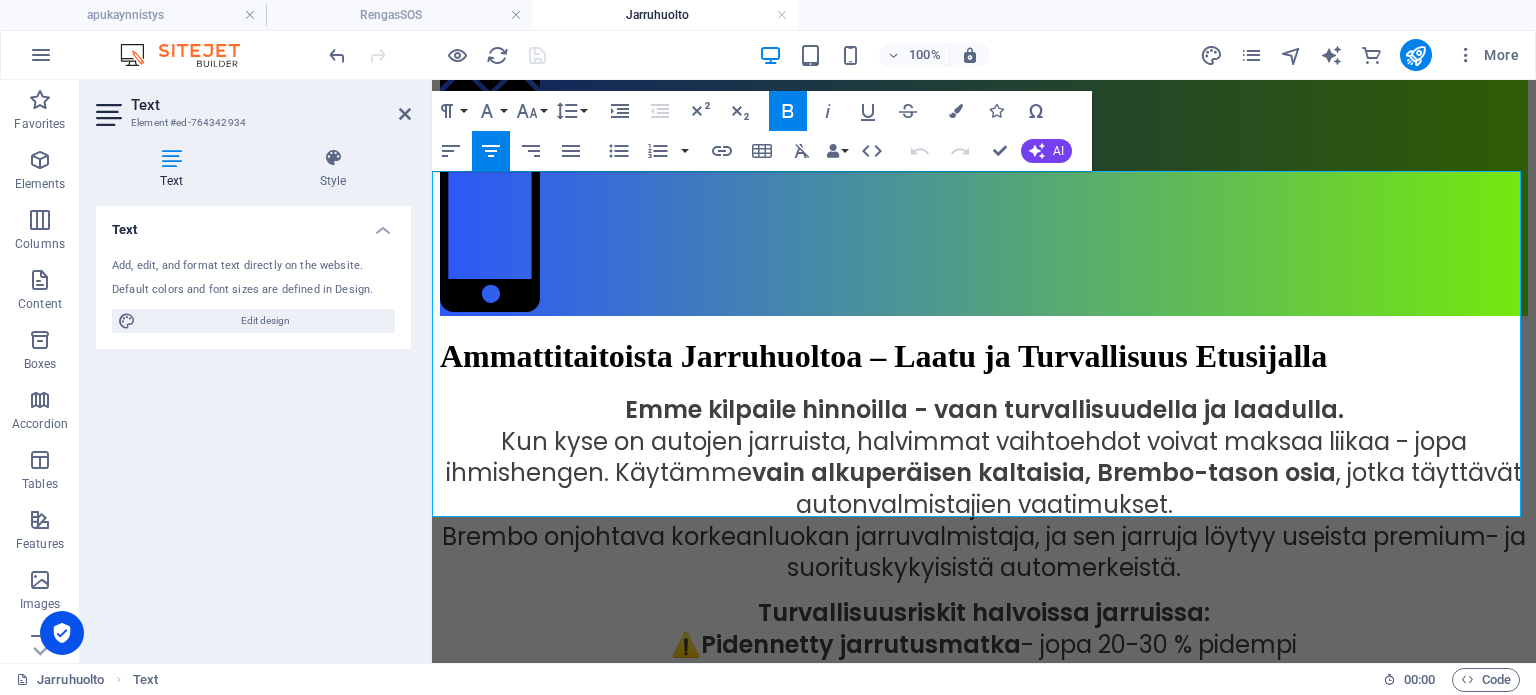 click on "Turvallisuusriskit halvoissa jarruissa: ⚠️  Pidennetty jarrutusmatka  - jopa 20-30 % pidempi ⚠️  Epätasainen jarrutusteho  - vaarantaa etenkin märällä tiellä ⚠️  Ylikuumenemisvaara  - halvat metalliseokset eivät kestä korkeita lämpötiloja ⚠️  Katsastusongelmat  - erityisesti käsijarrun toiminta heikkenee" at bounding box center [984, 678] 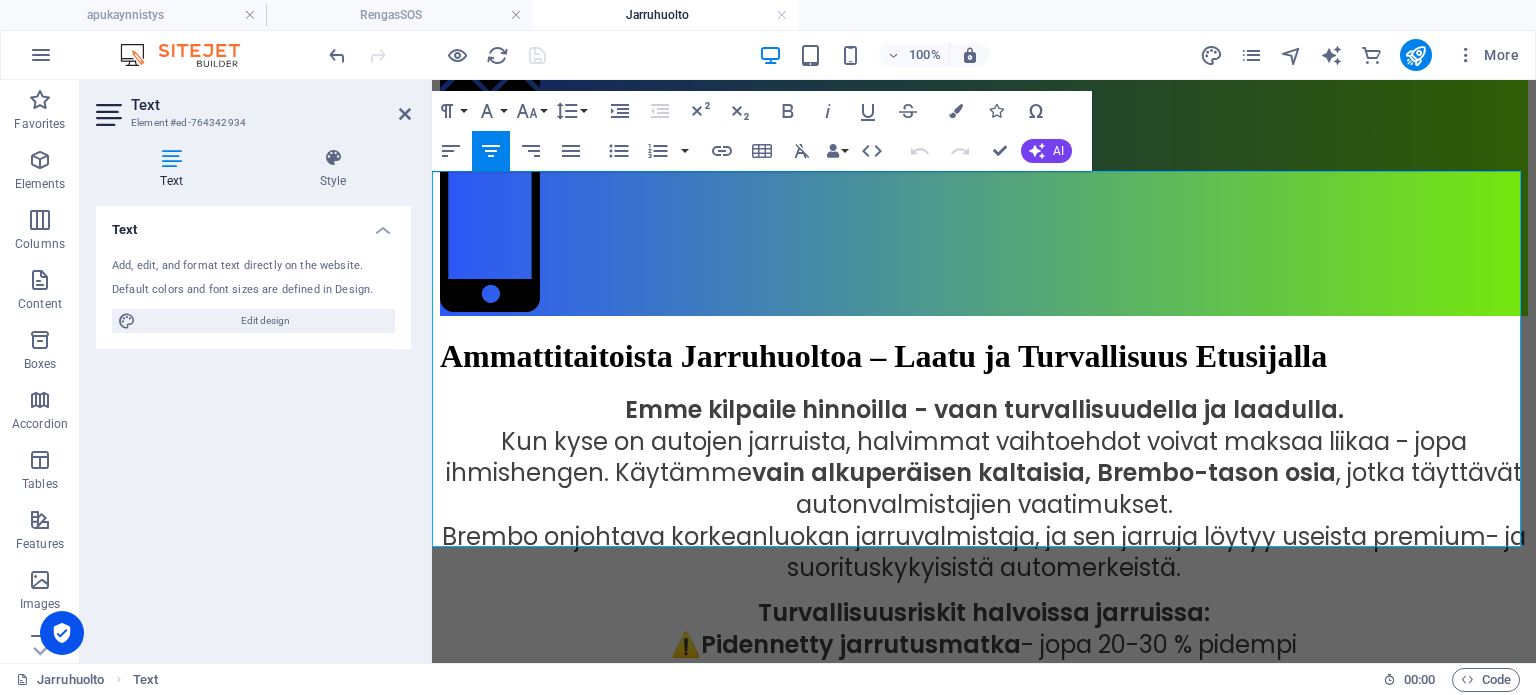 type 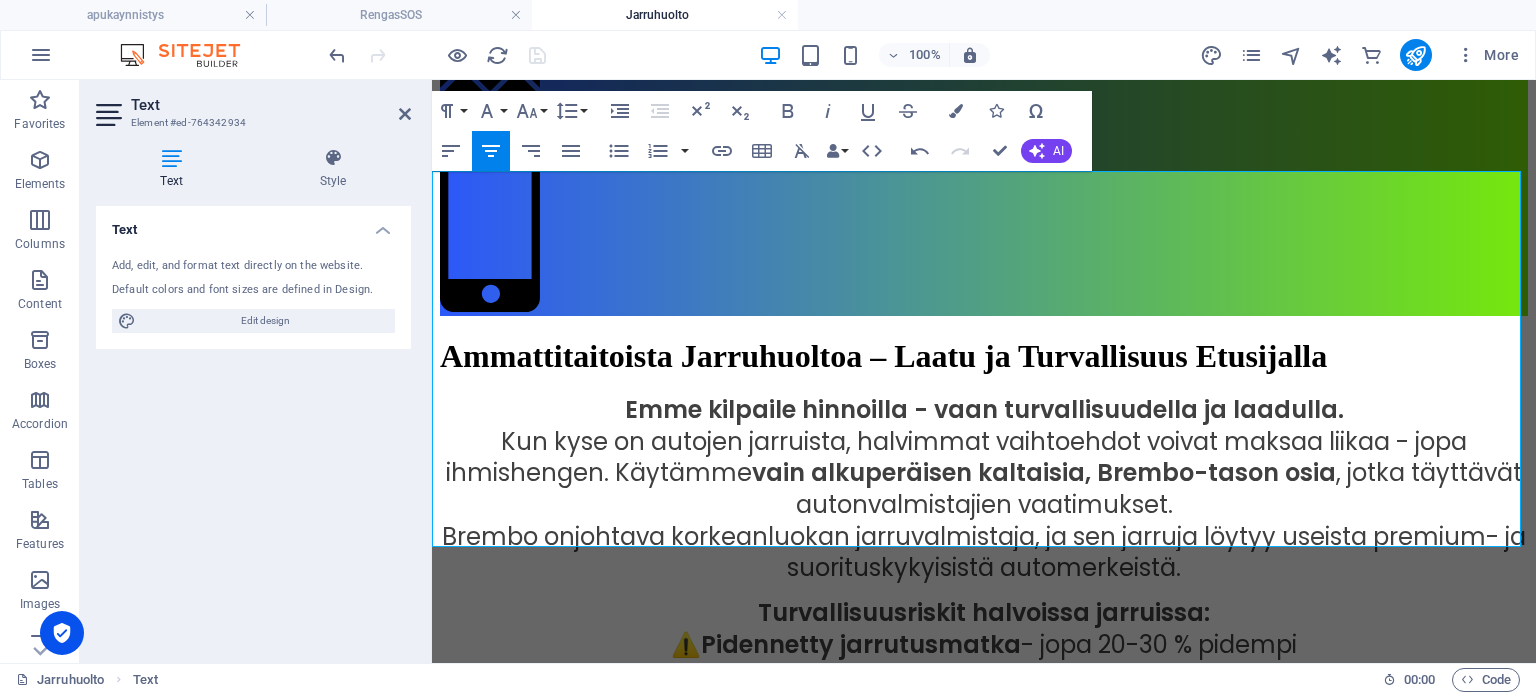 drag, startPoint x: 1161, startPoint y: 526, endPoint x: 792, endPoint y: 519, distance: 369.06638 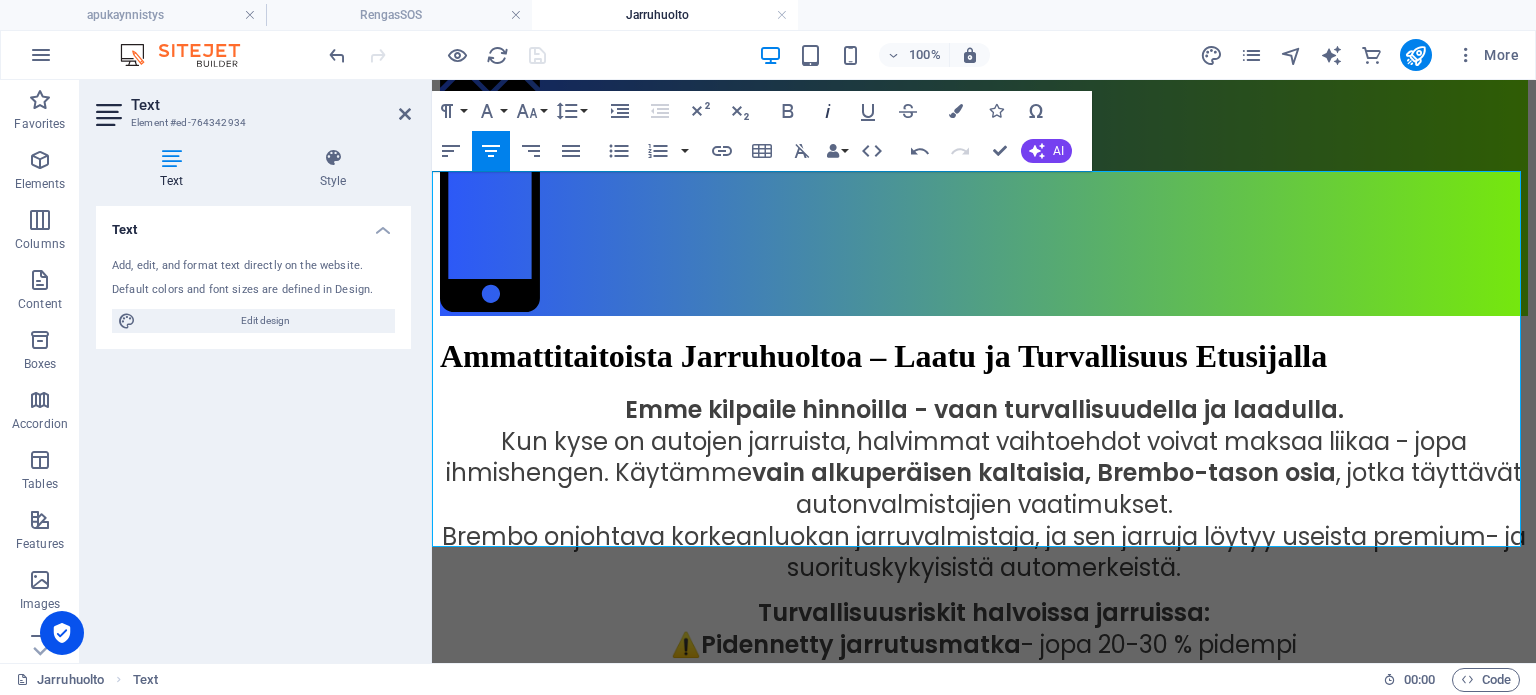 click 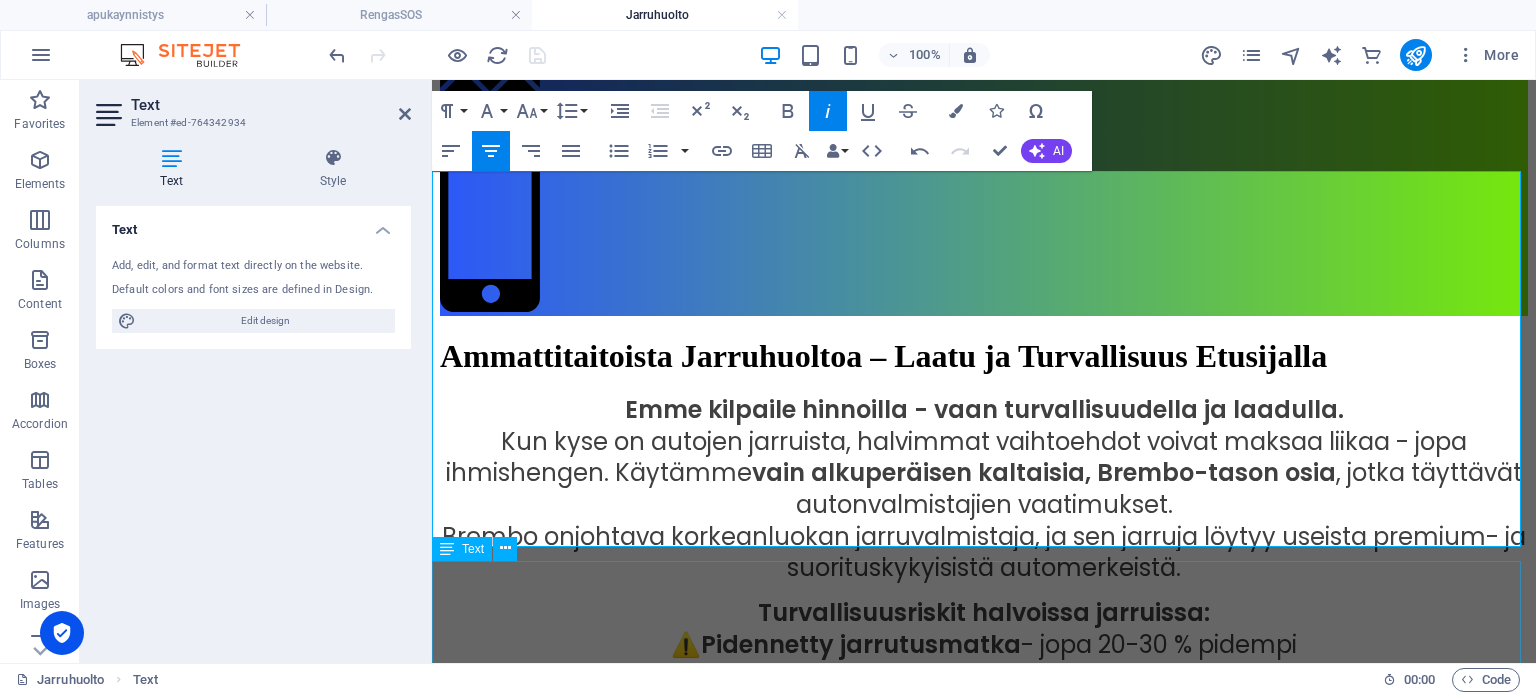 click on "Mitä jarruhuollossa tarkoittaa laatu ja turvallisuus ? Jarruhuollon työhinnat ? Mitä maksaa jarrujen varaosat? Miksi me emme käytä halpoja jarruvaraosia? Toimintapamme-huoltoprosessi Takuumme jarrutyölle ja varaosille Varaa aika jarruhuollolle nyt Tee se itse - Jarruremontin riskit ?" at bounding box center (984, 877) 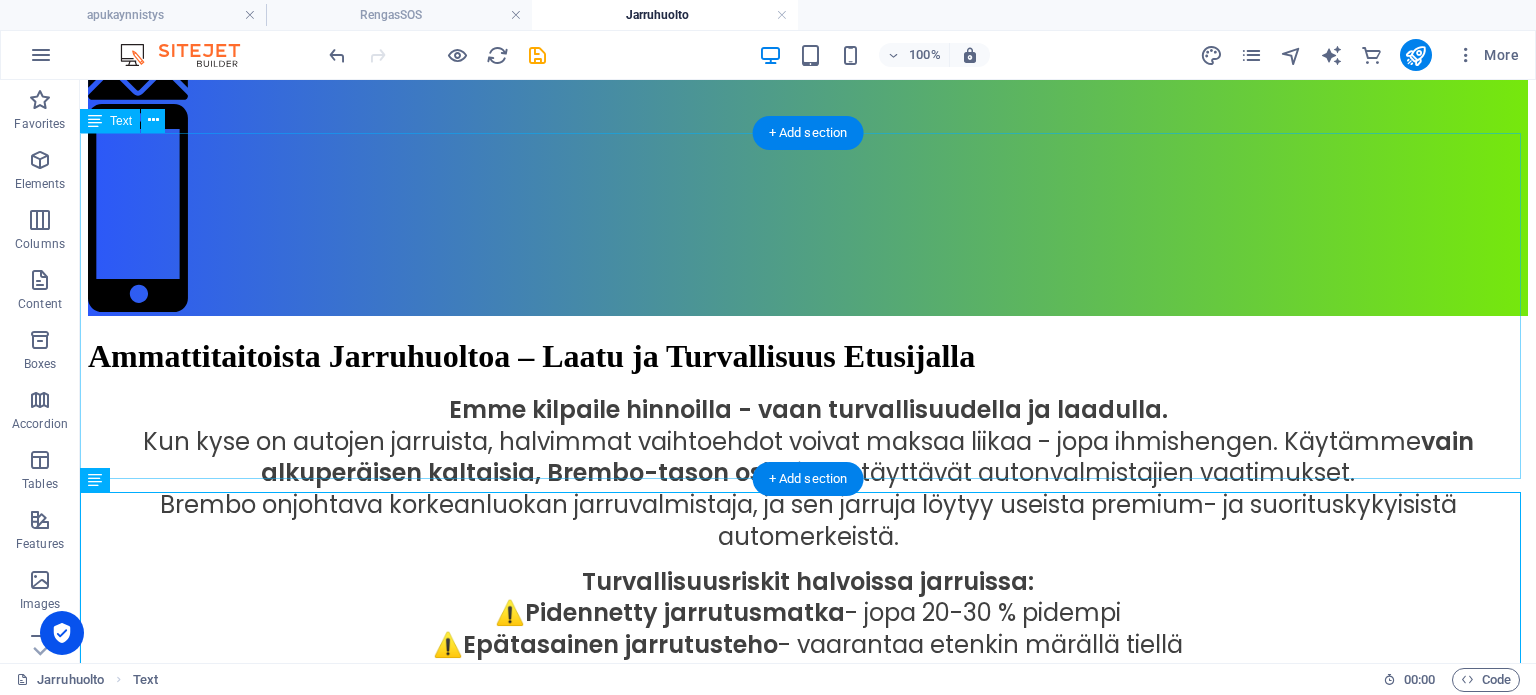 click on "Emme kilpaile hinnoilla - vaan turvallisuudella ja laadulla. Kun kyse on autojen jarruista, halvimmat vaihtoehdot voivat maksaa liikaa - jopa ihmishengen. Käytämme  vain alkuperäisen kaltaisia, Brembo-tason osia , jotka täyttävät autonvalmistajien vaatimukset. Brembo on  johtava korkeanluokan jarruvalmistaja , ja sen jarruja löytyy useista premium- ja suorituskykyisistä automerkeistä. Turvallisuusriskit halvoissa jarruissa: ⚠️  Pidennetty jarrutusmatka  - jopa 20-30 % pidempi ⚠️  Epätasainen jarrutusteho  - vaarantaa etenkin märällä tiellä ⚠️  Ylikuumenemisvaara  - halvat metalliseokset eivät kestä korkeita lämpötiloja ⚠️  Katsastusongelmat  - erityisesti käsijarrun toiminta heikkenee "Tämä palvelu on kesälomalla"" at bounding box center [808, 576] 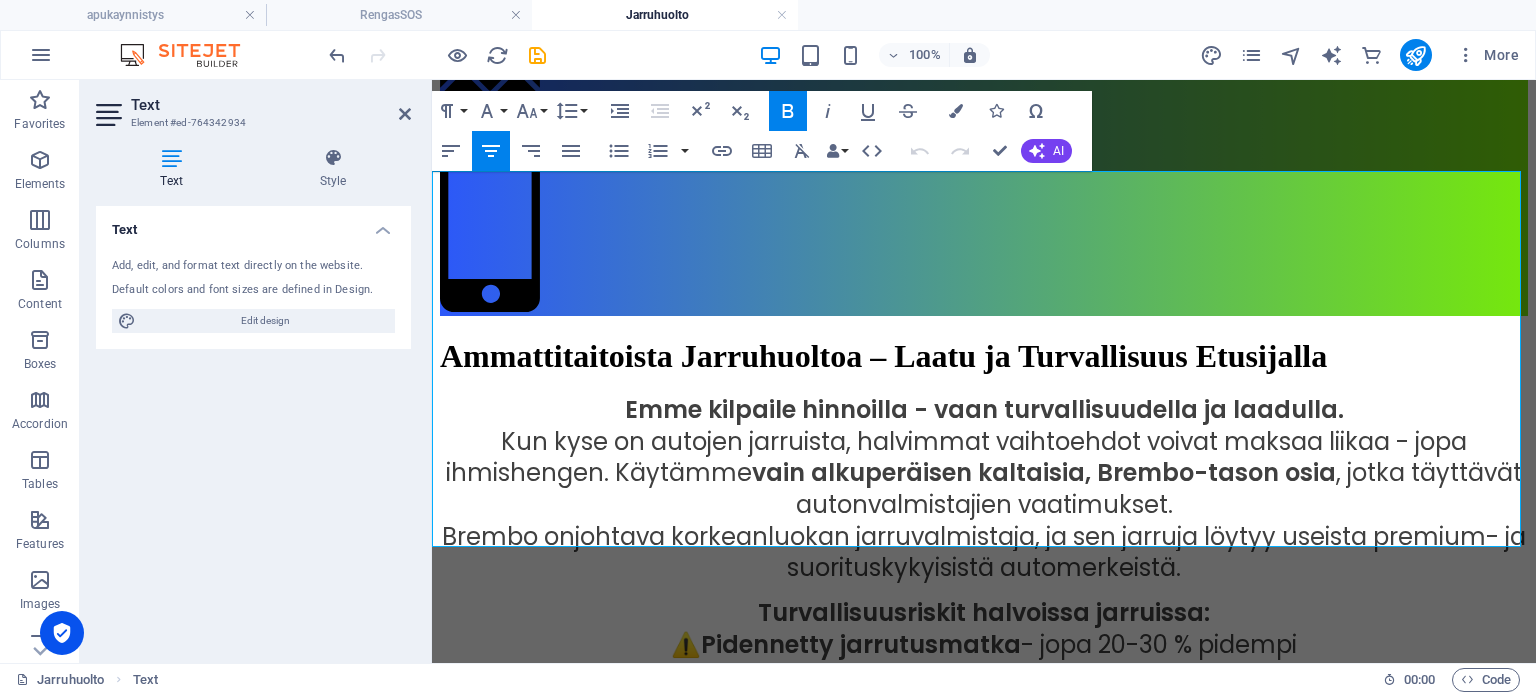 click on ""Tämä palvelu on kesälomalla"" at bounding box center [984, 770] 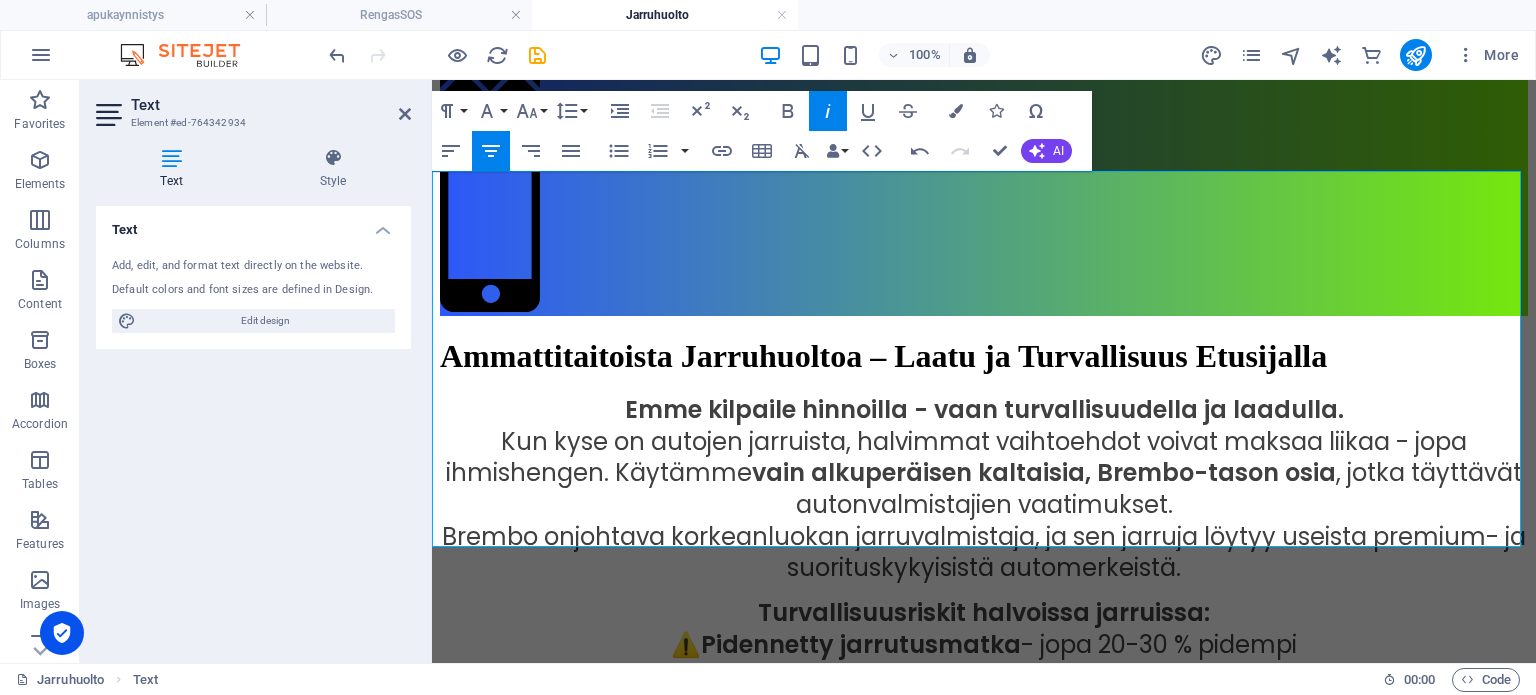 type 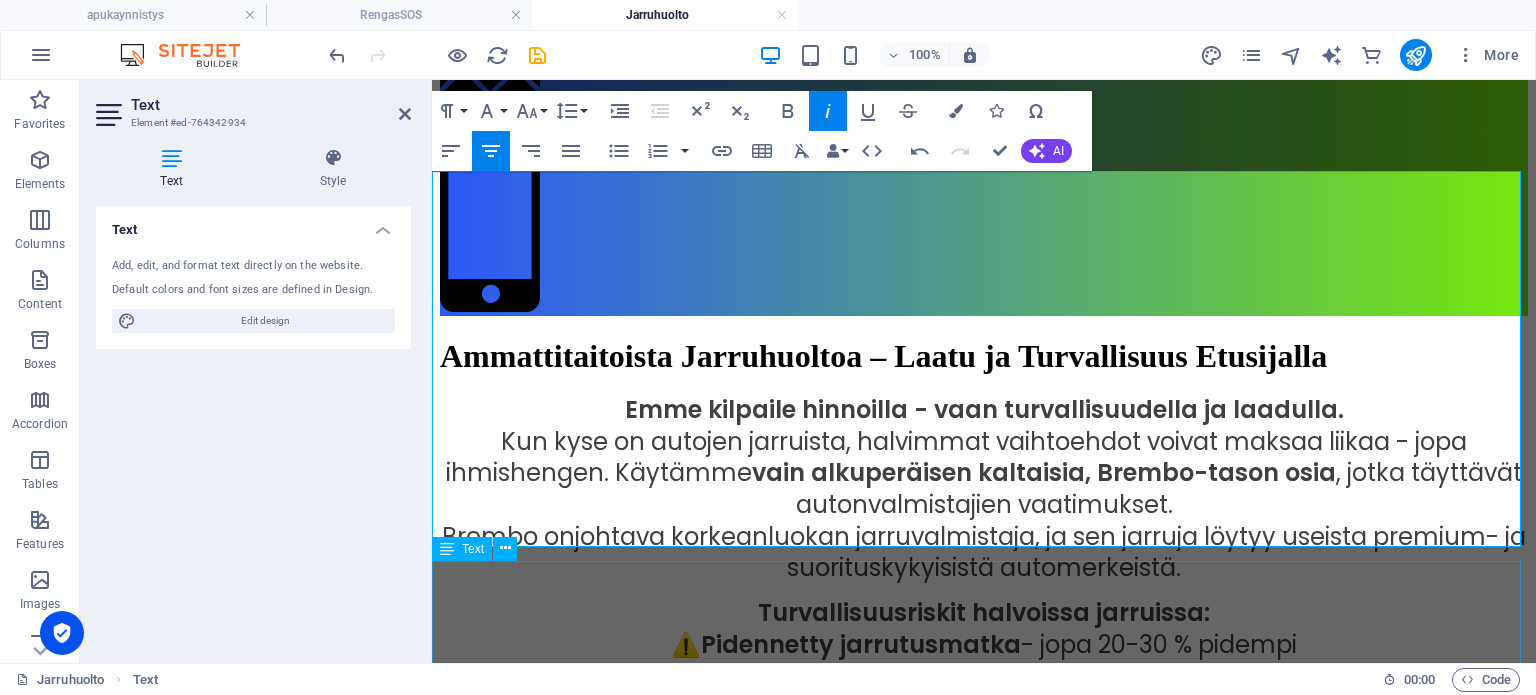 click on "Mitä jarruhuollossa tarkoittaa laatu ja turvallisuus ? Jarruhuollon työhinnat ? Mitä maksaa jarrujen varaosat? Miksi me emme käytä halpoja jarruvaraosia? Toimintapamme-huoltoprosessi Takuumme jarrutyölle ja varaosille Varaa aika jarruhuollolle nyt Tee se itse - Jarruremontin riskit ?" at bounding box center [984, 877] 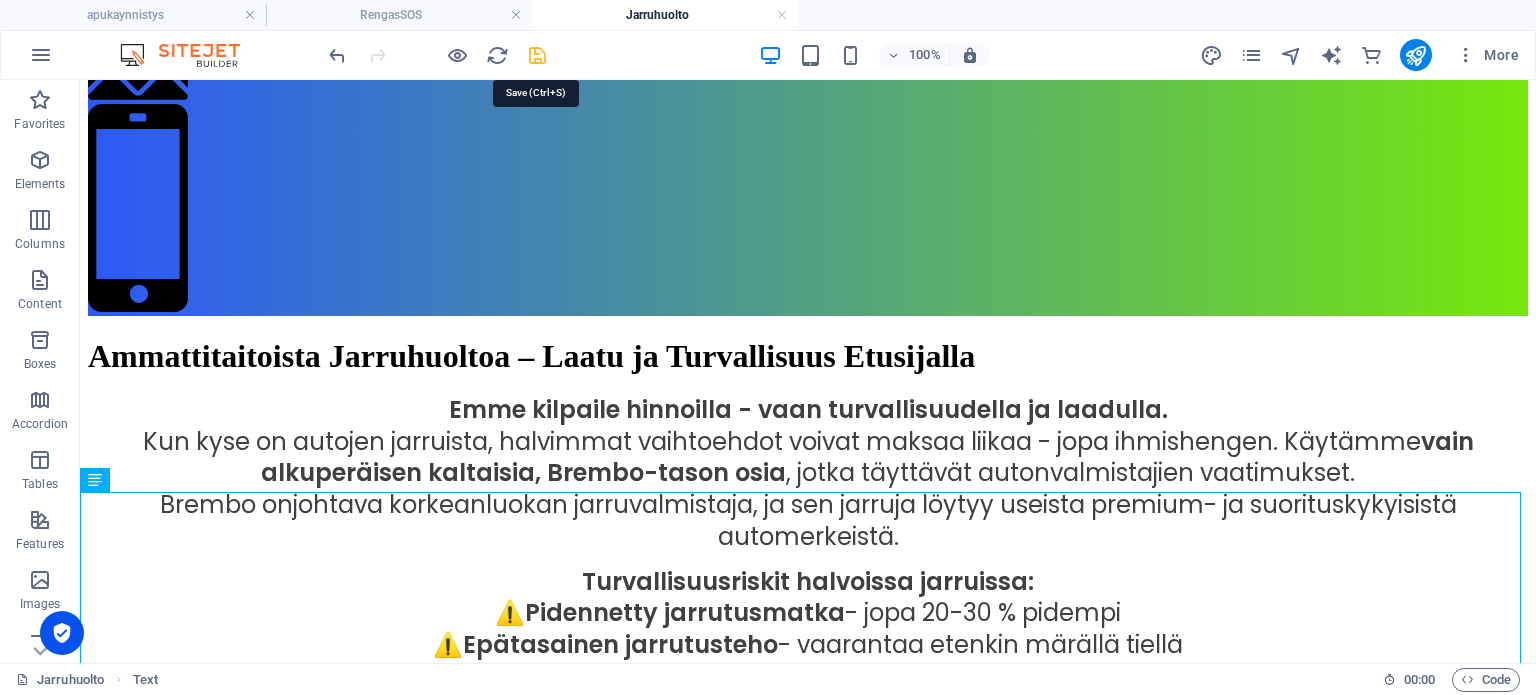 click at bounding box center [537, 55] 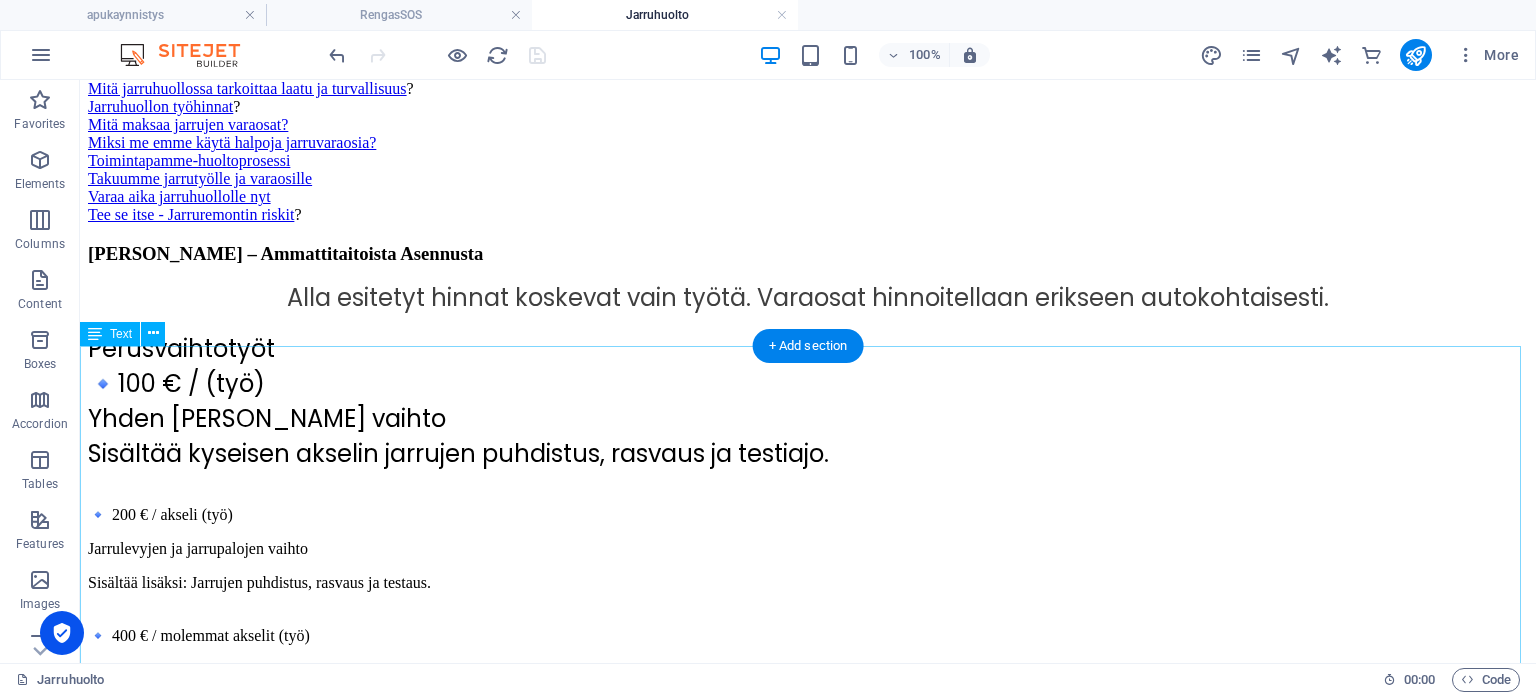 scroll, scrollTop: 1200, scrollLeft: 0, axis: vertical 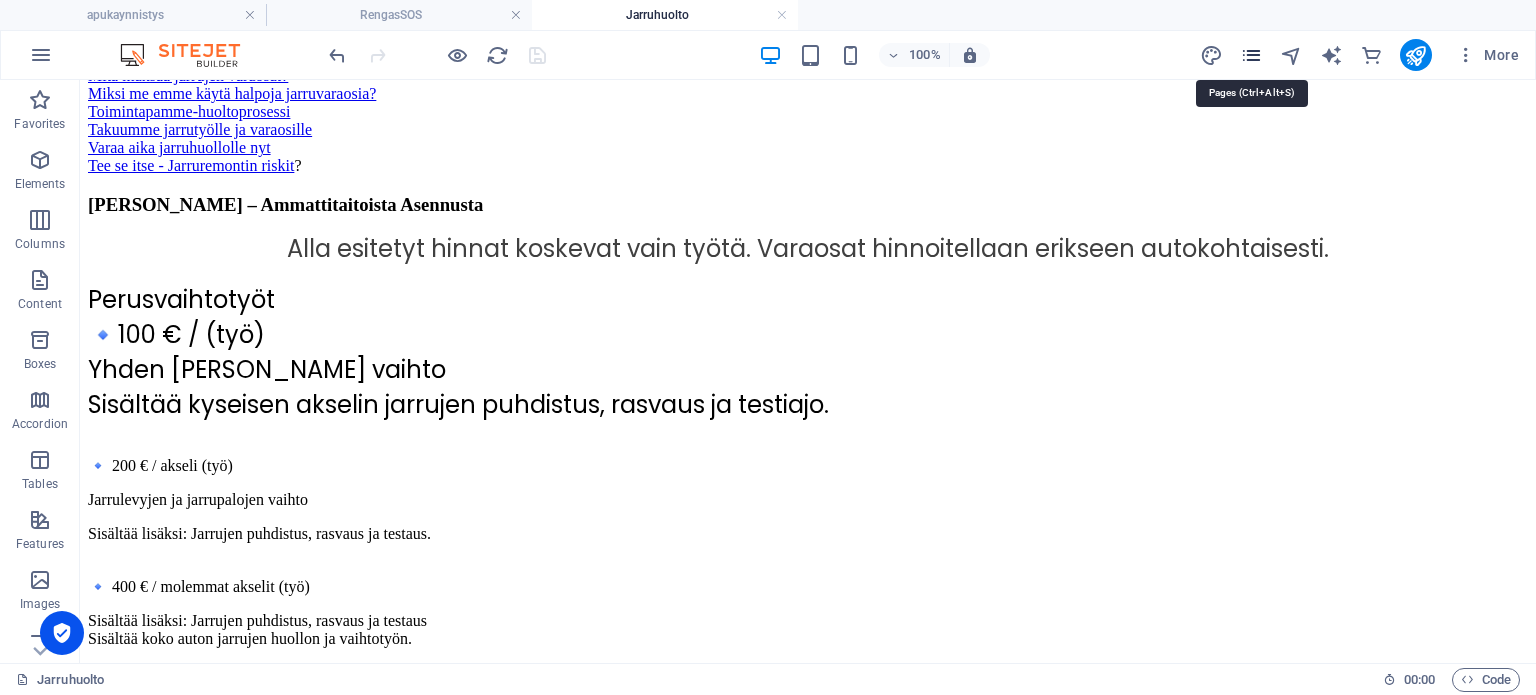 click at bounding box center [1251, 55] 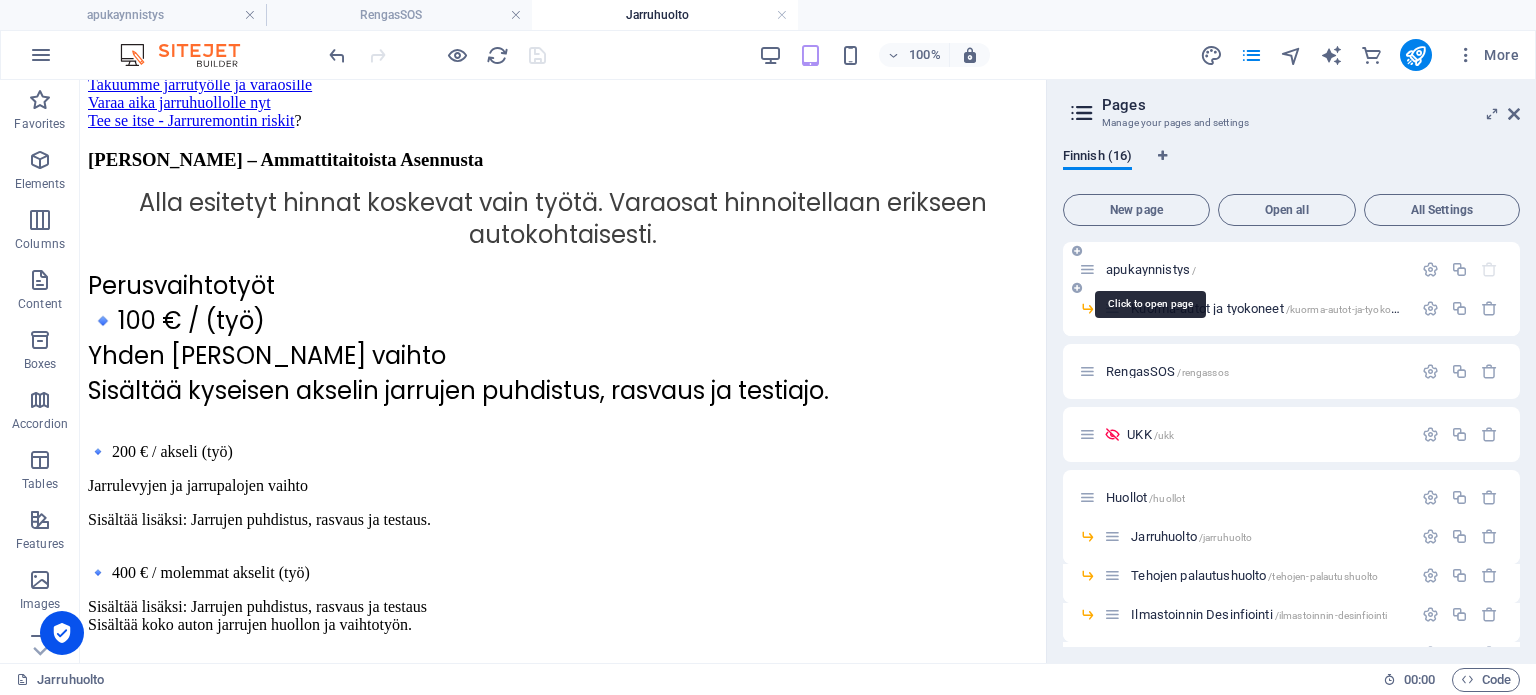 click on "apukaynnistys /" at bounding box center [1151, 269] 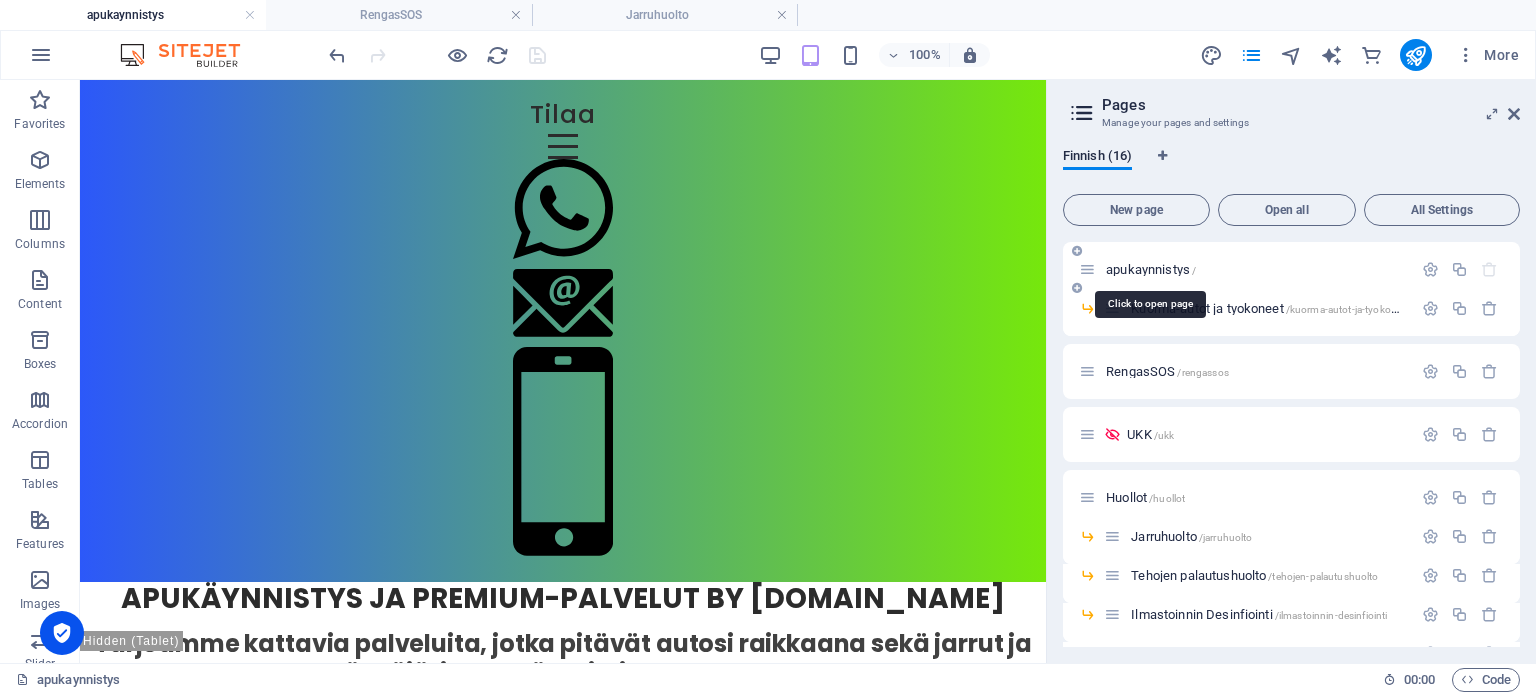 scroll, scrollTop: 0, scrollLeft: 0, axis: both 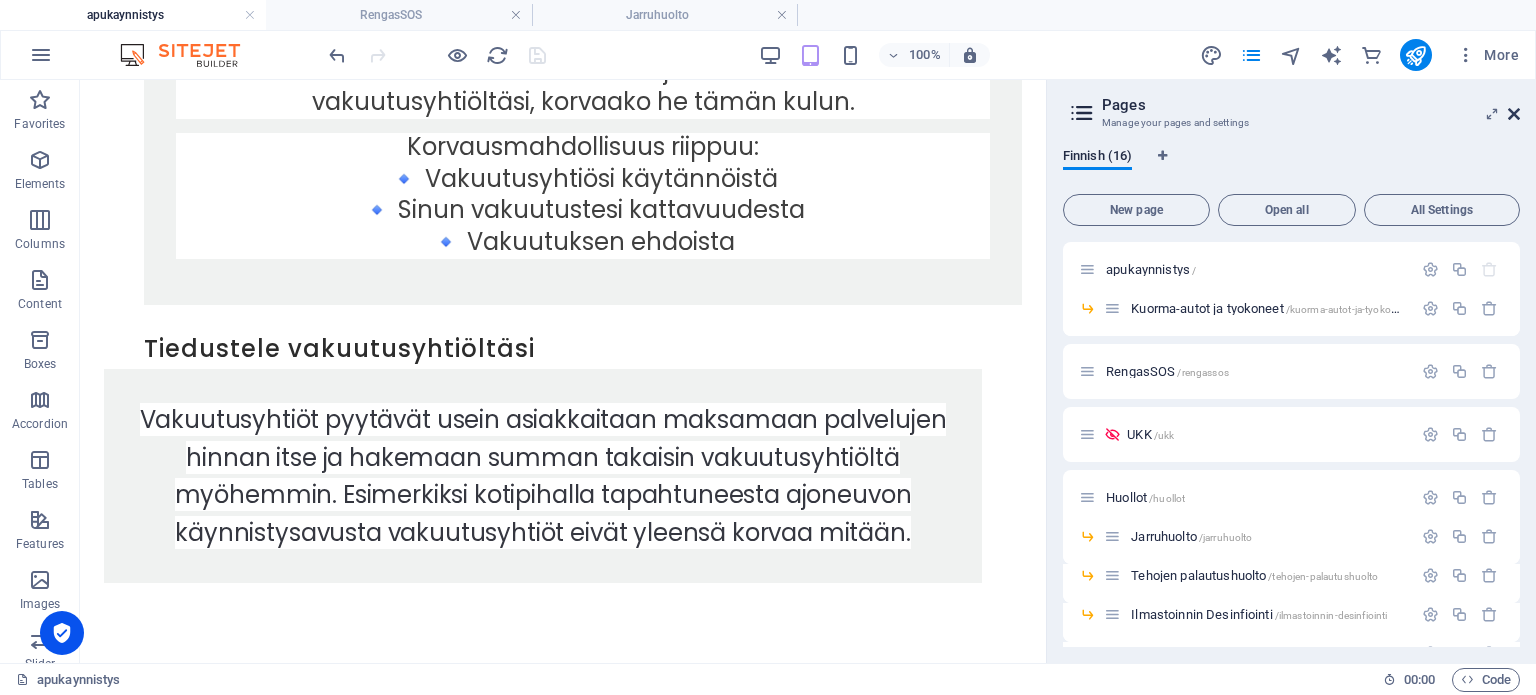 click at bounding box center [1514, 114] 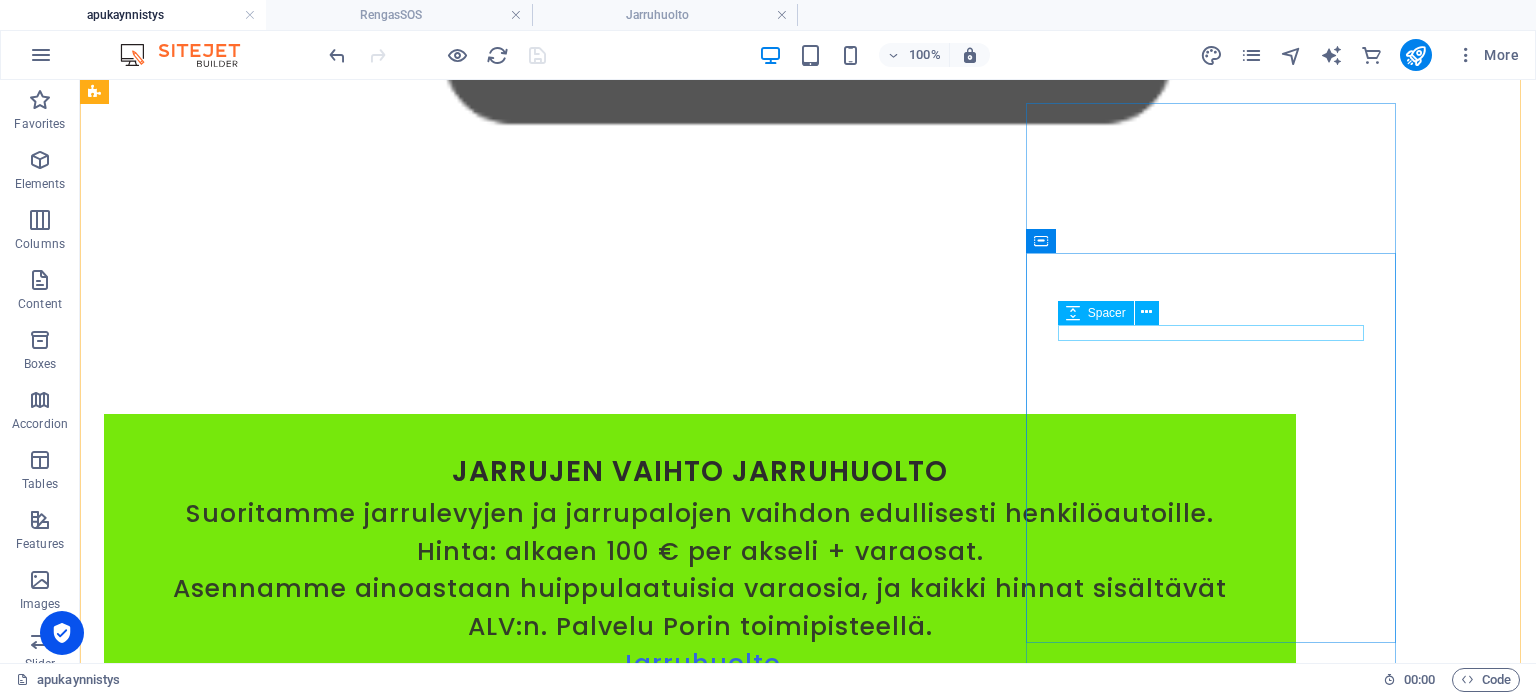 scroll, scrollTop: 17694, scrollLeft: 0, axis: vertical 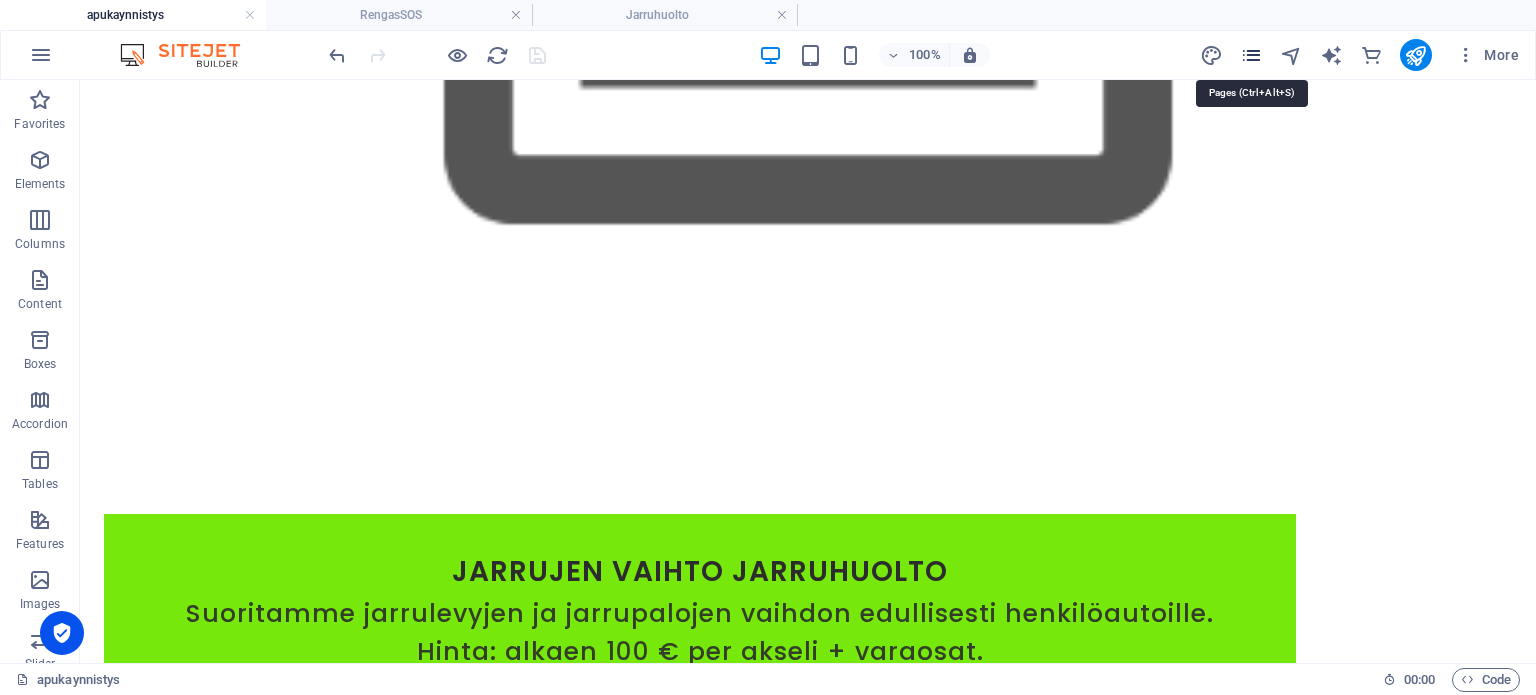 click at bounding box center [1251, 55] 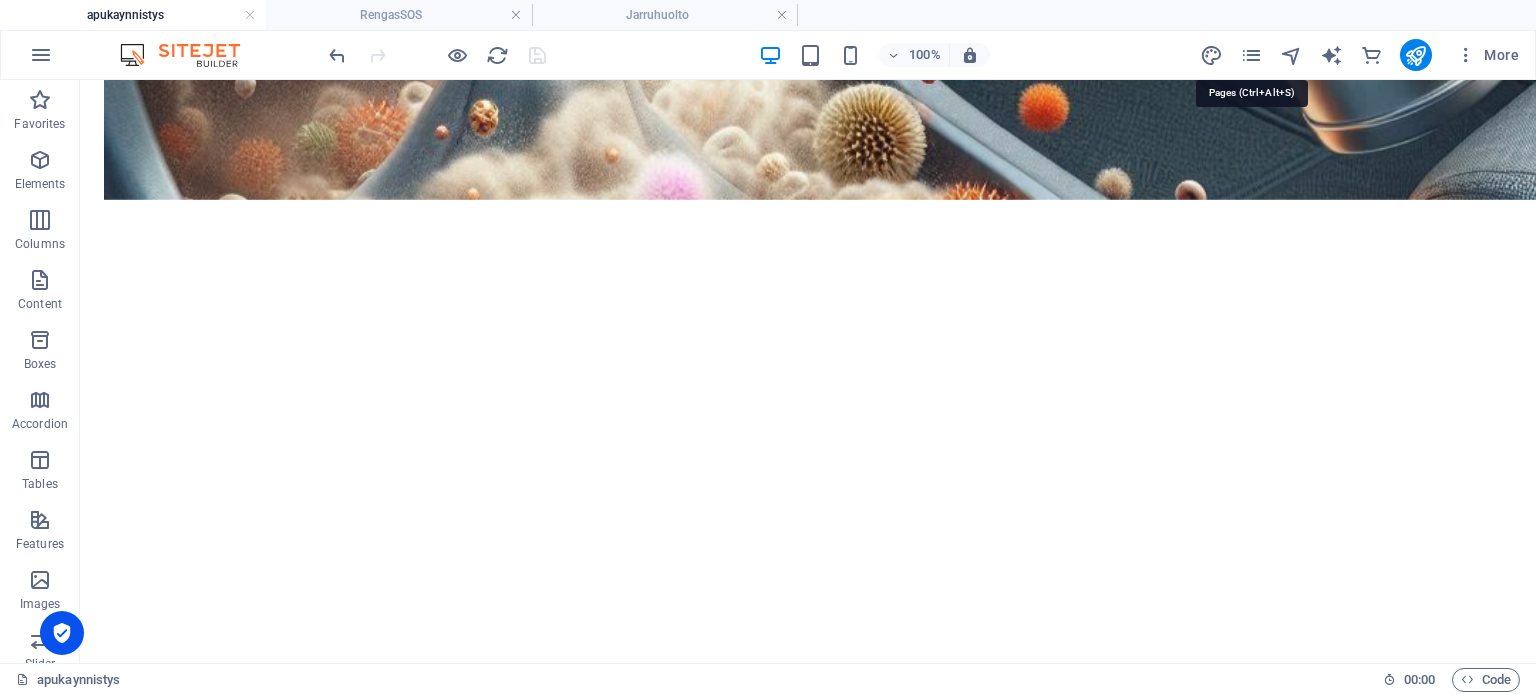 scroll, scrollTop: 21636, scrollLeft: 0, axis: vertical 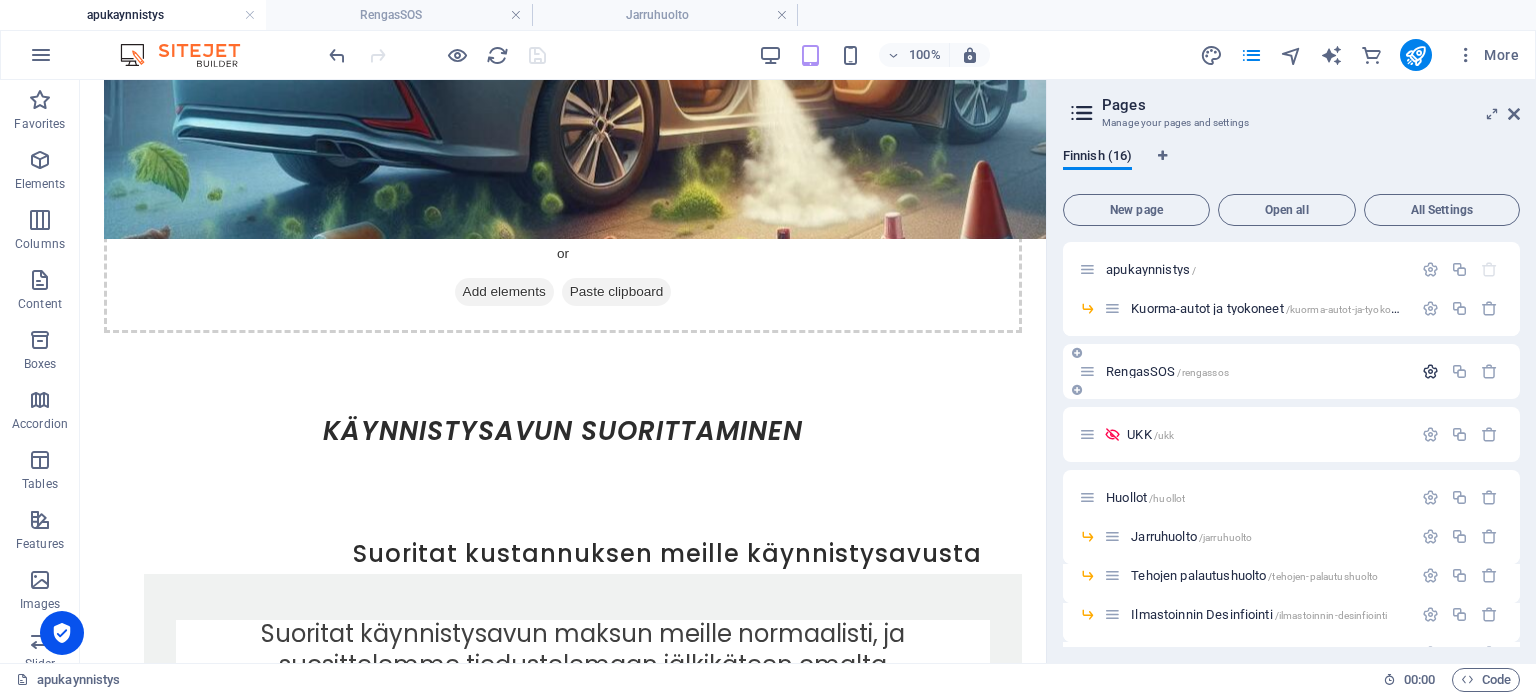 click at bounding box center (1430, 371) 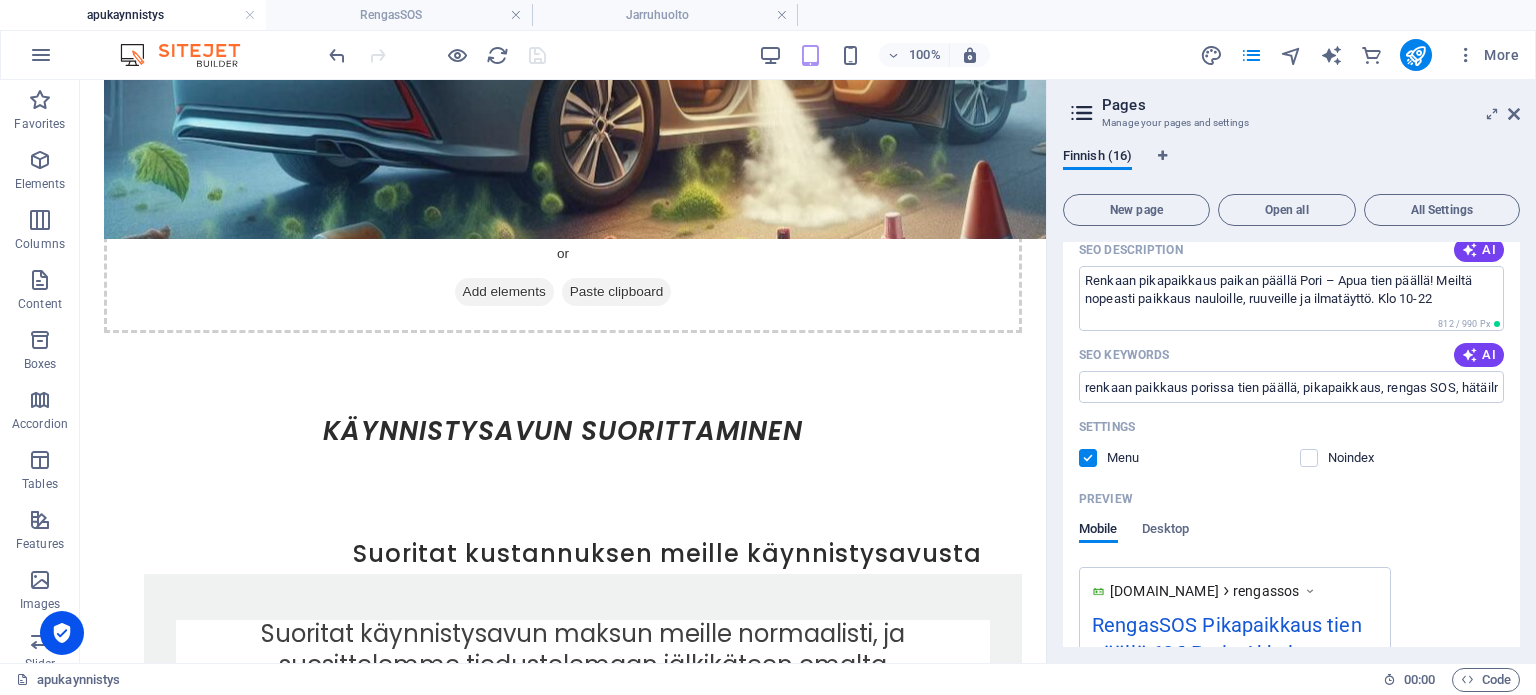 scroll, scrollTop: 400, scrollLeft: 0, axis: vertical 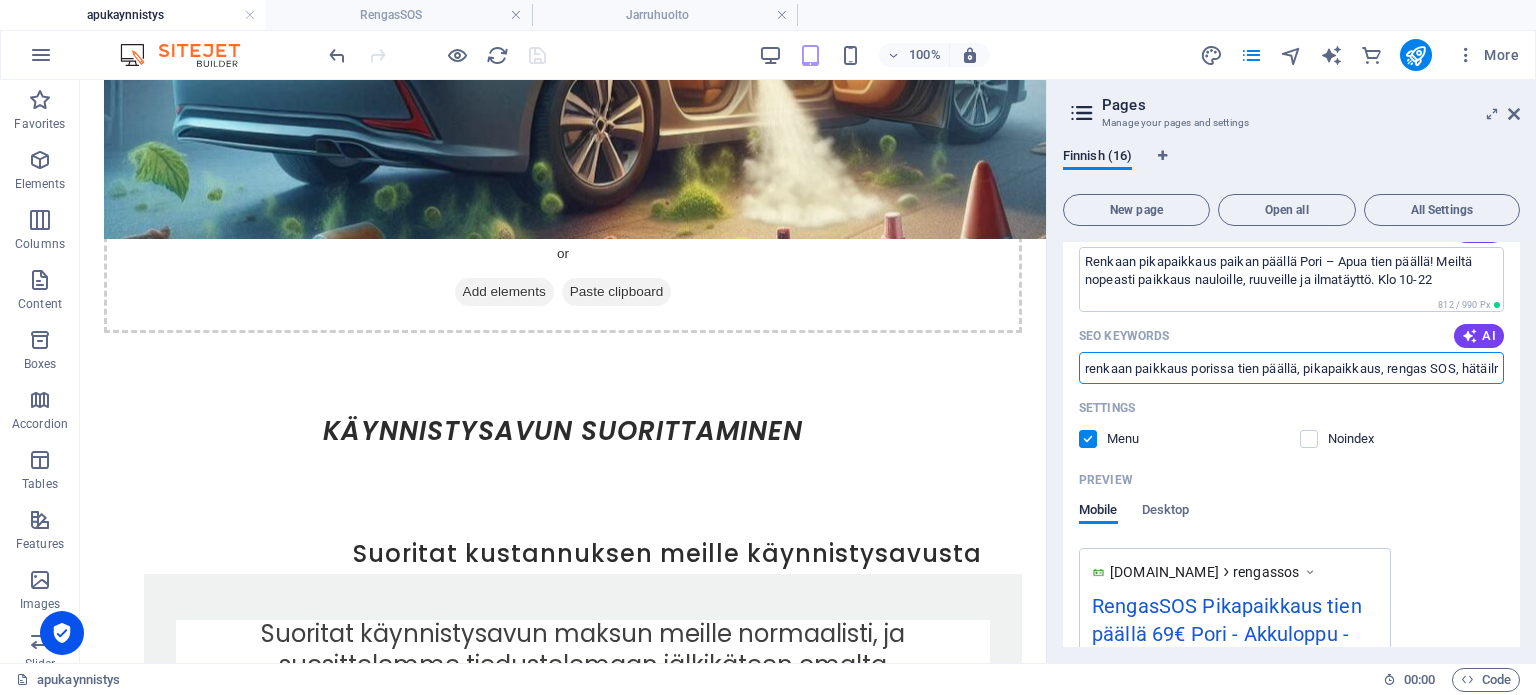 click on "renkaan paikkaus porissa tien päällä, pikapaikkaus, rengas SOS, hätäilman täyttö, vararenkaan vaihto, Pori, renkaat, paikan päällä, renkaiden ilmanpaineen tarkistus, auton renkaiden täyttö, renkaan täyttöpalvelu, hätätäyttö,  kotipihalla," at bounding box center [1291, 368] 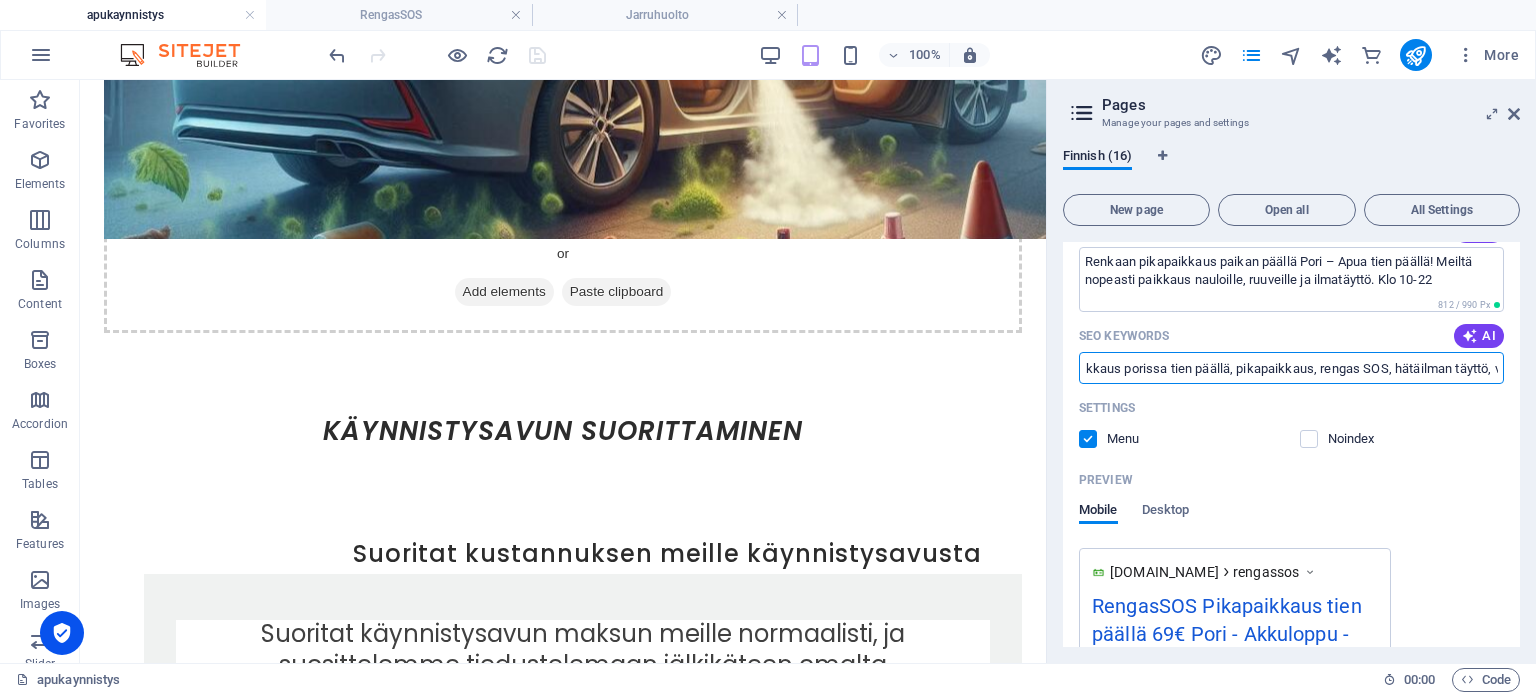 scroll, scrollTop: 0, scrollLeft: 73, axis: horizontal 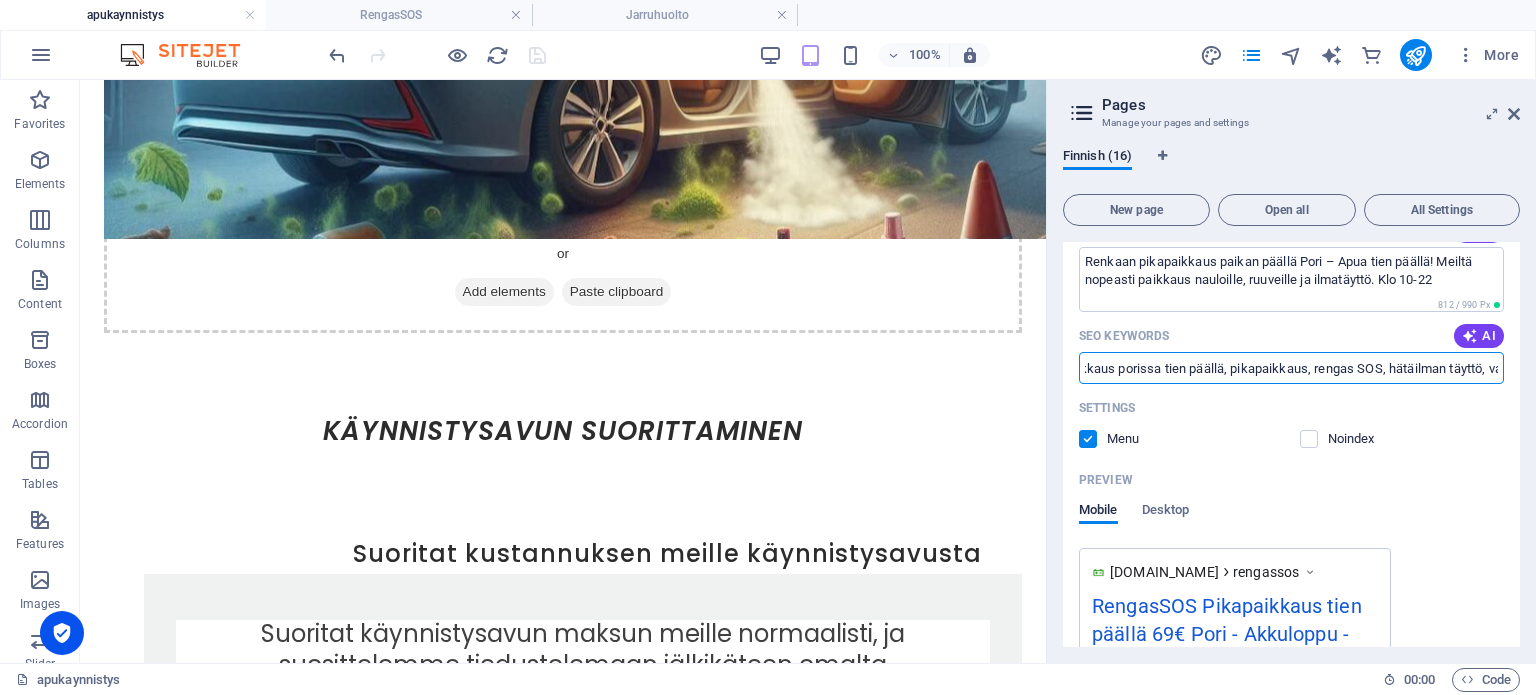 click on "renkaan paikkaus porissa tien päällä, pikapaikkaus, rengas SOS, hätäilman täyttö, vararenkaan vaihto, Pori, renkaat, paikan päällä, renkaiden ilmanpaineen tarkistus, auton renkaiden täyttö, renkaan täyttöpalvelu, hätätäyttö,  kotipihalla," at bounding box center [1291, 368] 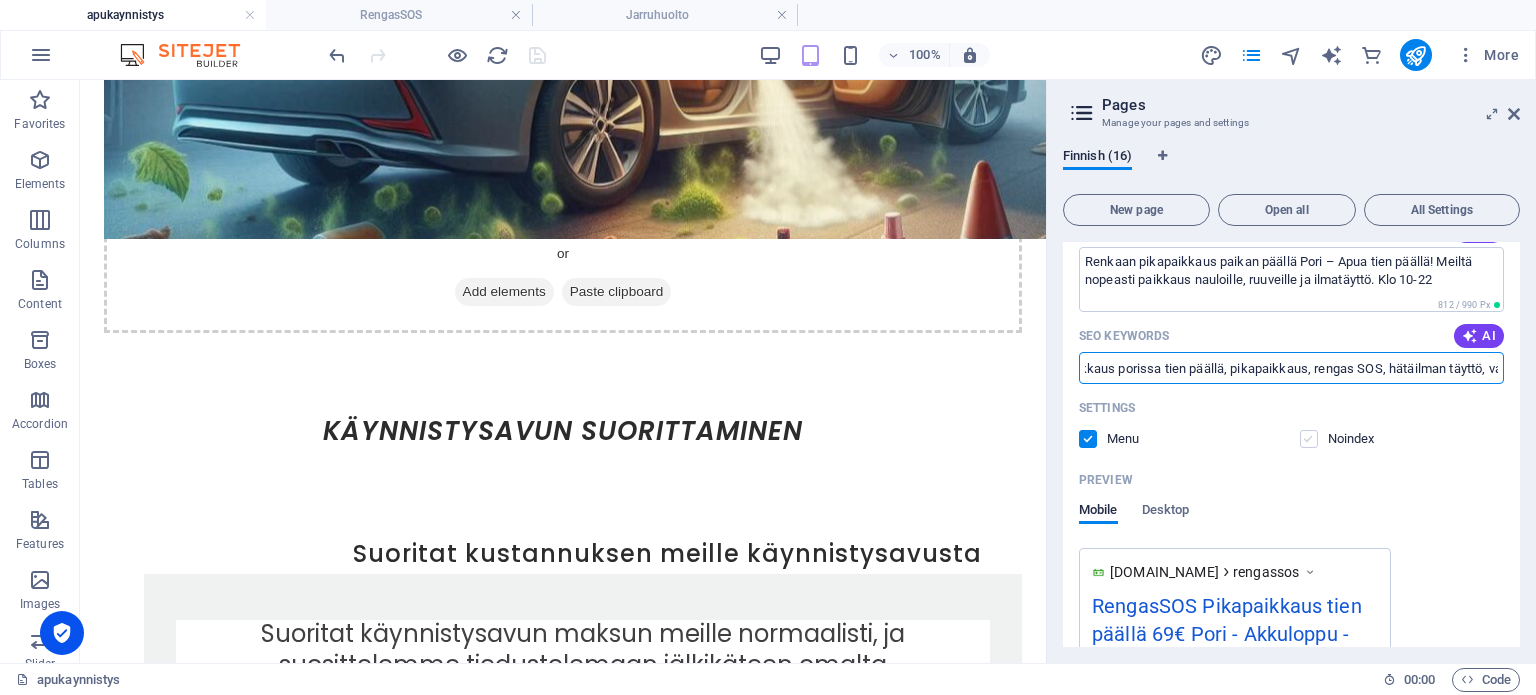 scroll, scrollTop: 21654, scrollLeft: 0, axis: vertical 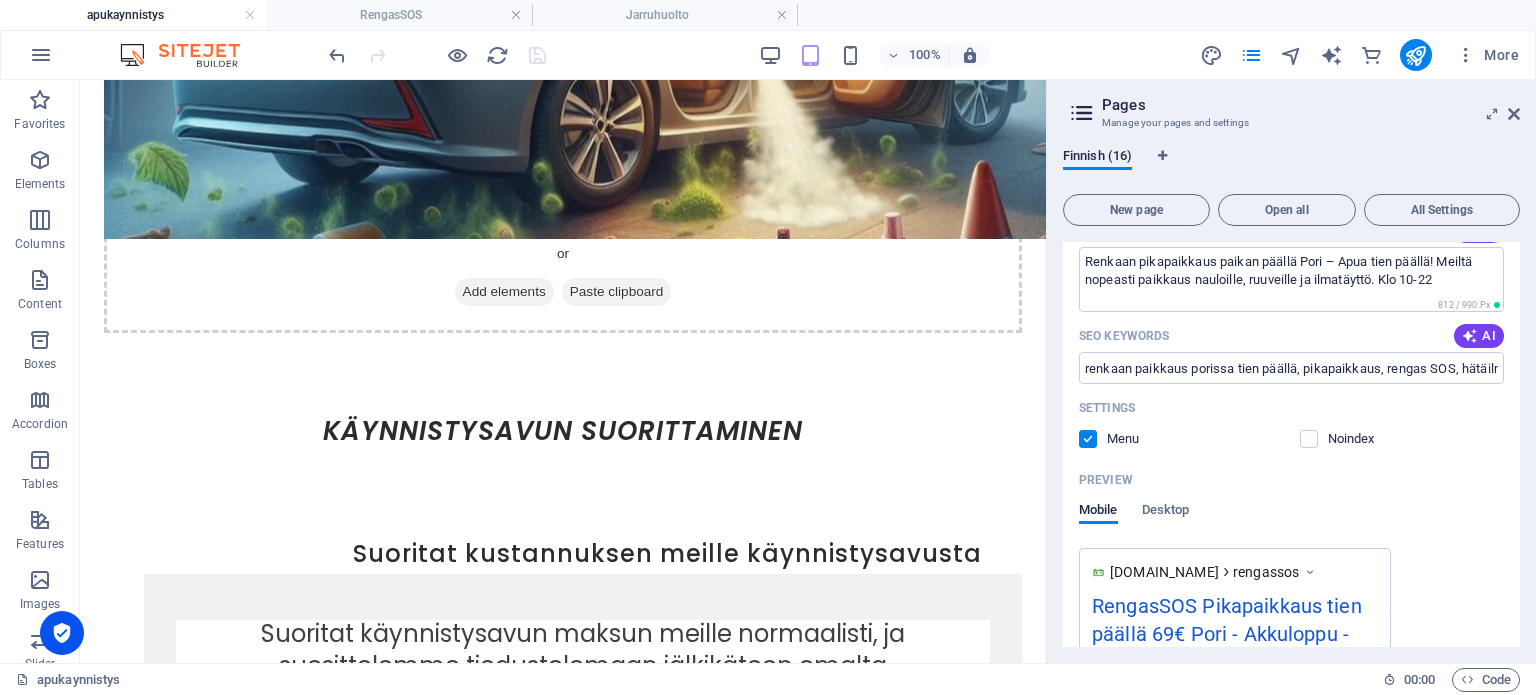click on "Settings" at bounding box center (1291, 408) 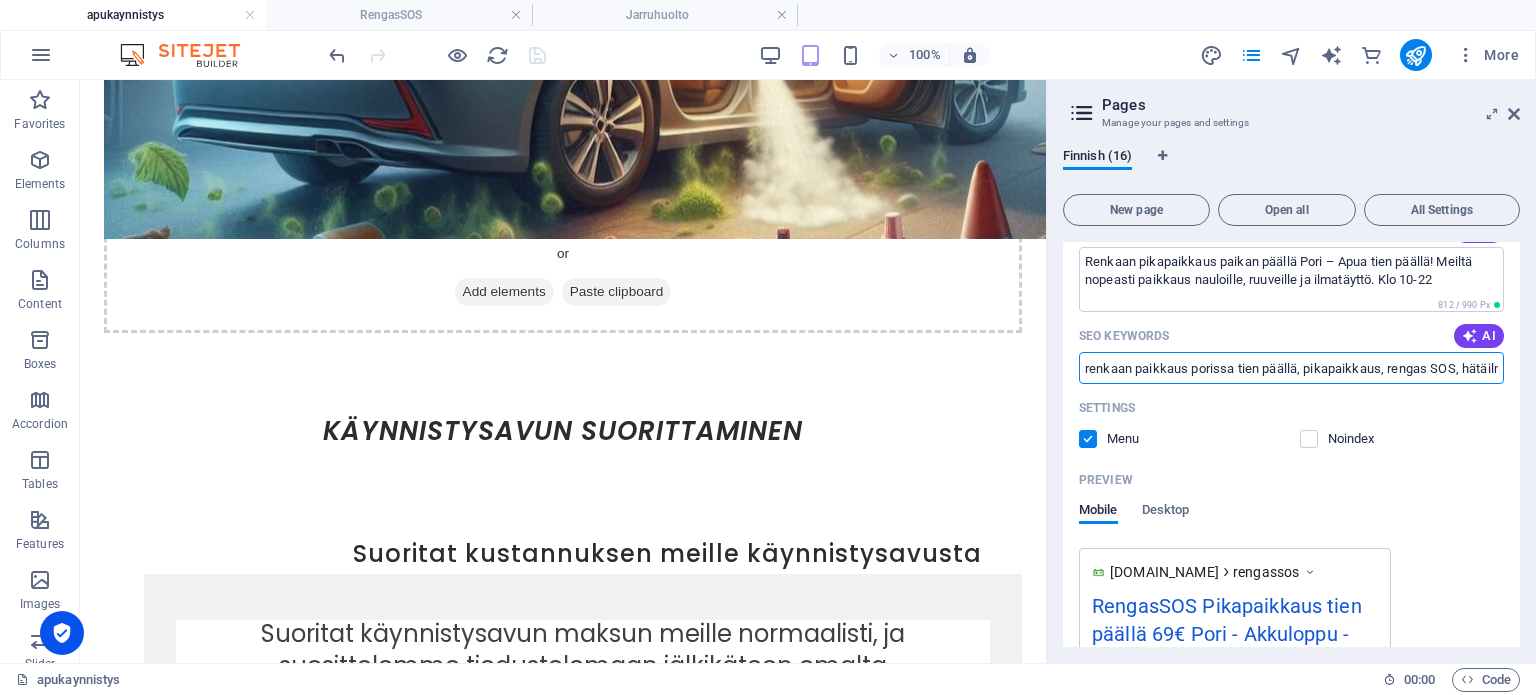 click on "renkaan paikkaus porissa tien päällä, pikapaikkaus, rengas SOS, hätäilman täyttö, vararenkaan vaihto, Pori, renkaat, paikan päällä, renkaiden ilmanpaineen tarkistus, auton renkaiden täyttö, renkaan täyttöpalvelu, hätätäyttö,  kotipihalla," at bounding box center [1291, 368] 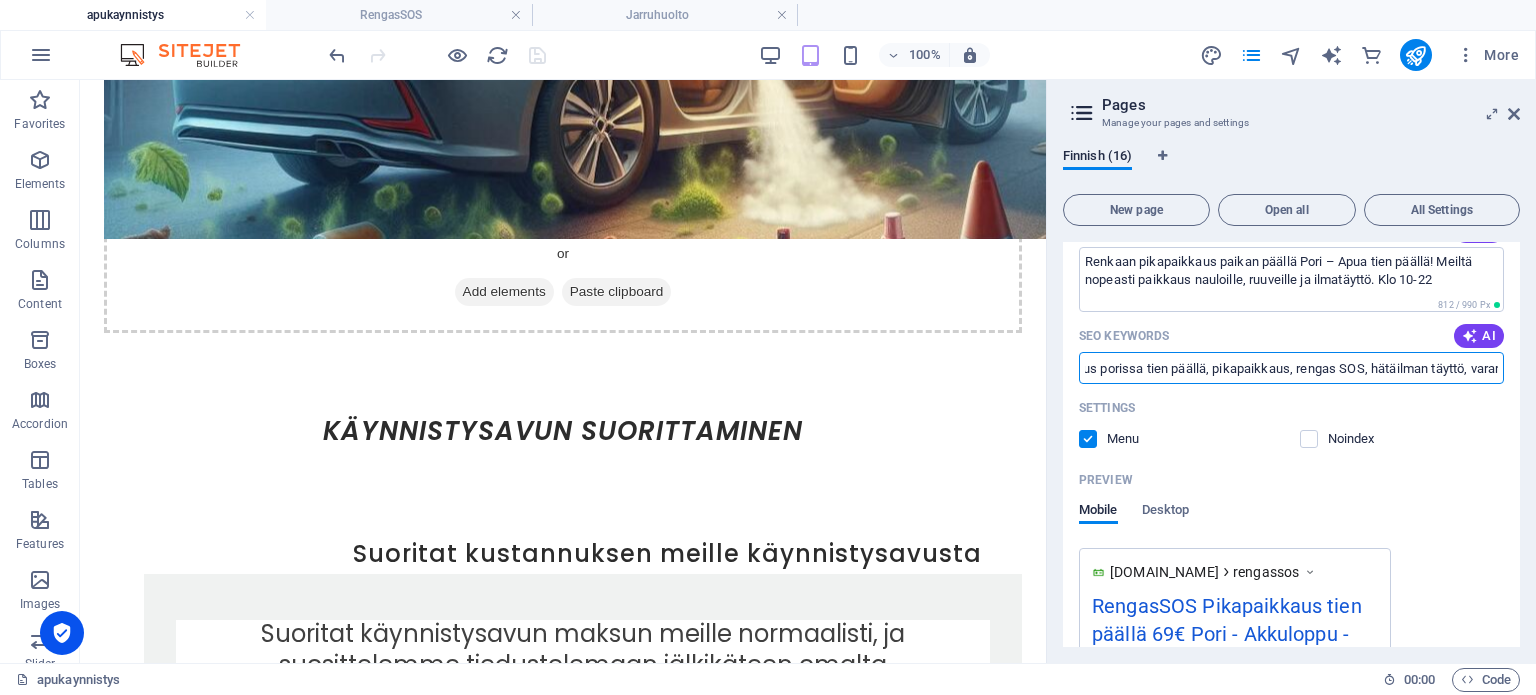 scroll, scrollTop: 0, scrollLeft: 98, axis: horizontal 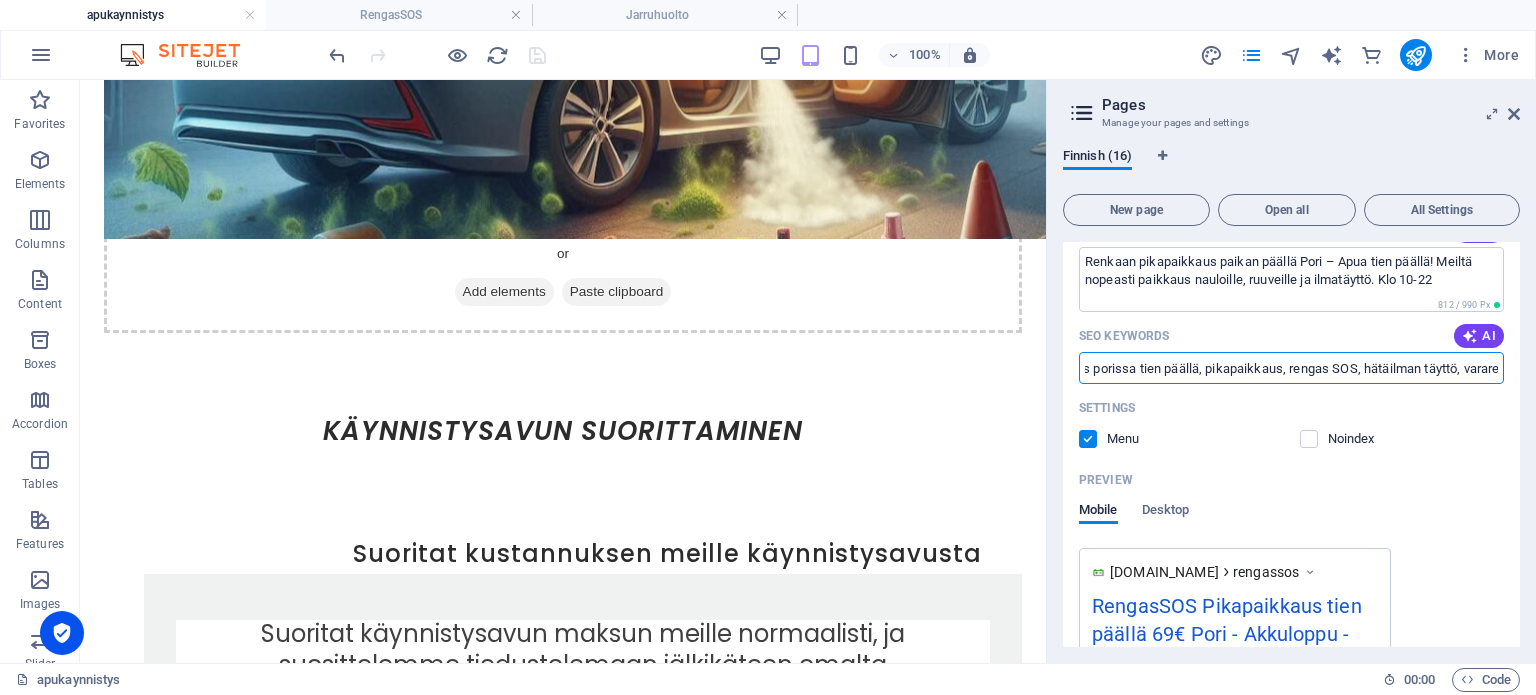 click on "renkaan paikkaus porissa tien päällä, pikapaikkaus, rengas SOS, hätäilman täyttö, vararenkaan vaihto, Pori, renkaat, paikan päällä, renkaiden ilmanpaineen tarkistus, auton renkaiden täyttö, renkaan täyttöpalvelu, hätätäyttö,  kotipihalla," at bounding box center [1291, 368] 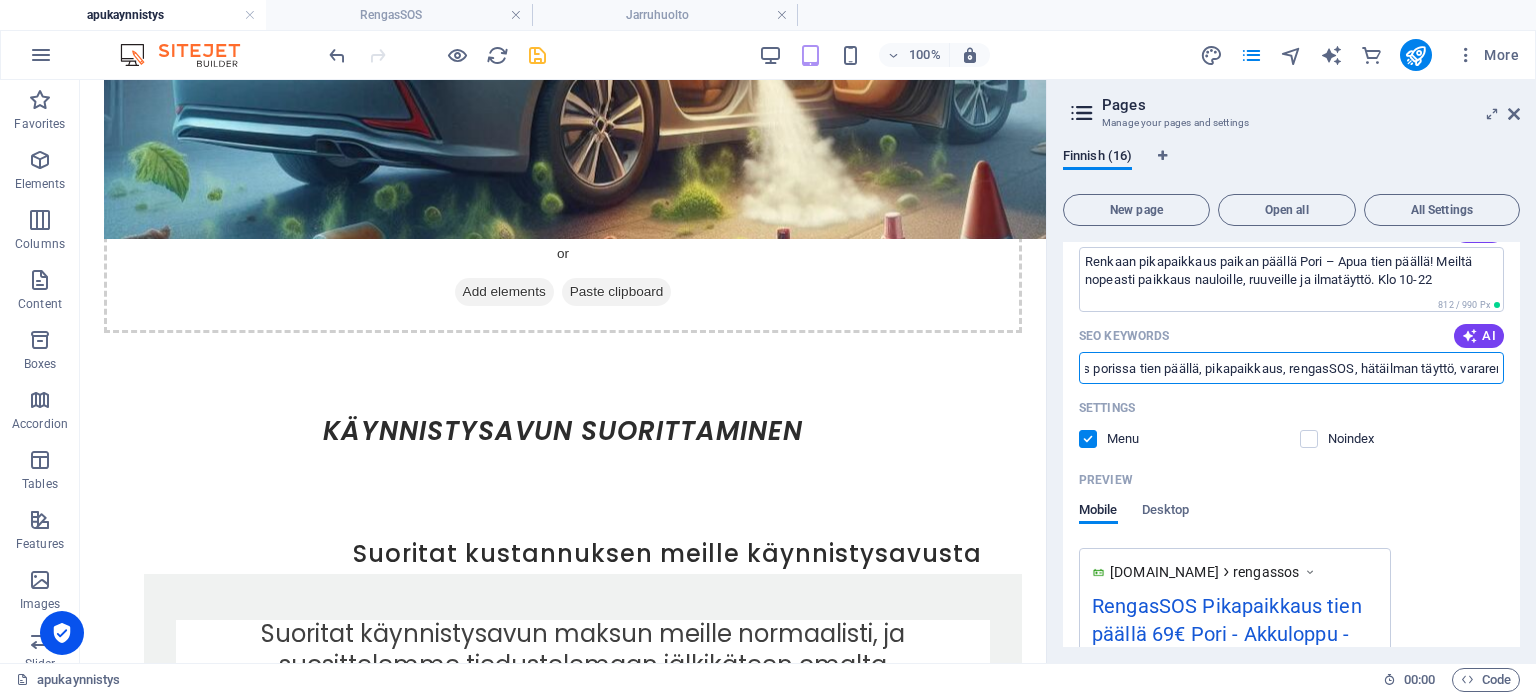 click on "renkaan paikkaus porissa tien päällä, pikapaikkaus, rengasSOS, hätäilman täyttö, vararenkaan vaihto, Pori, renkaat, paikan päällä, renkaiden ilmanpaineen tarkistus, auton renkaiden täyttö, renkaan täyttöpalvelu, hätätäyttö,  kotipihalla," at bounding box center (1291, 368) 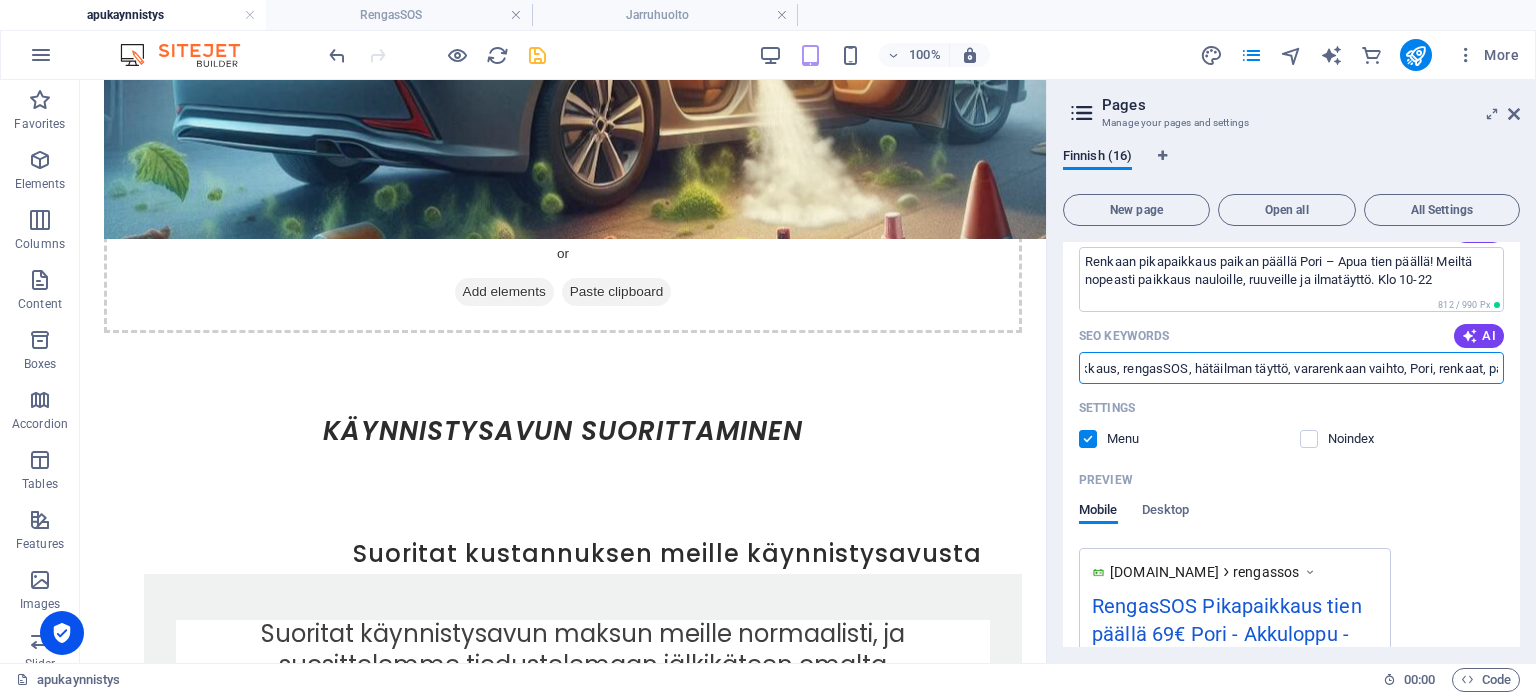 scroll, scrollTop: 0, scrollLeft: 268, axis: horizontal 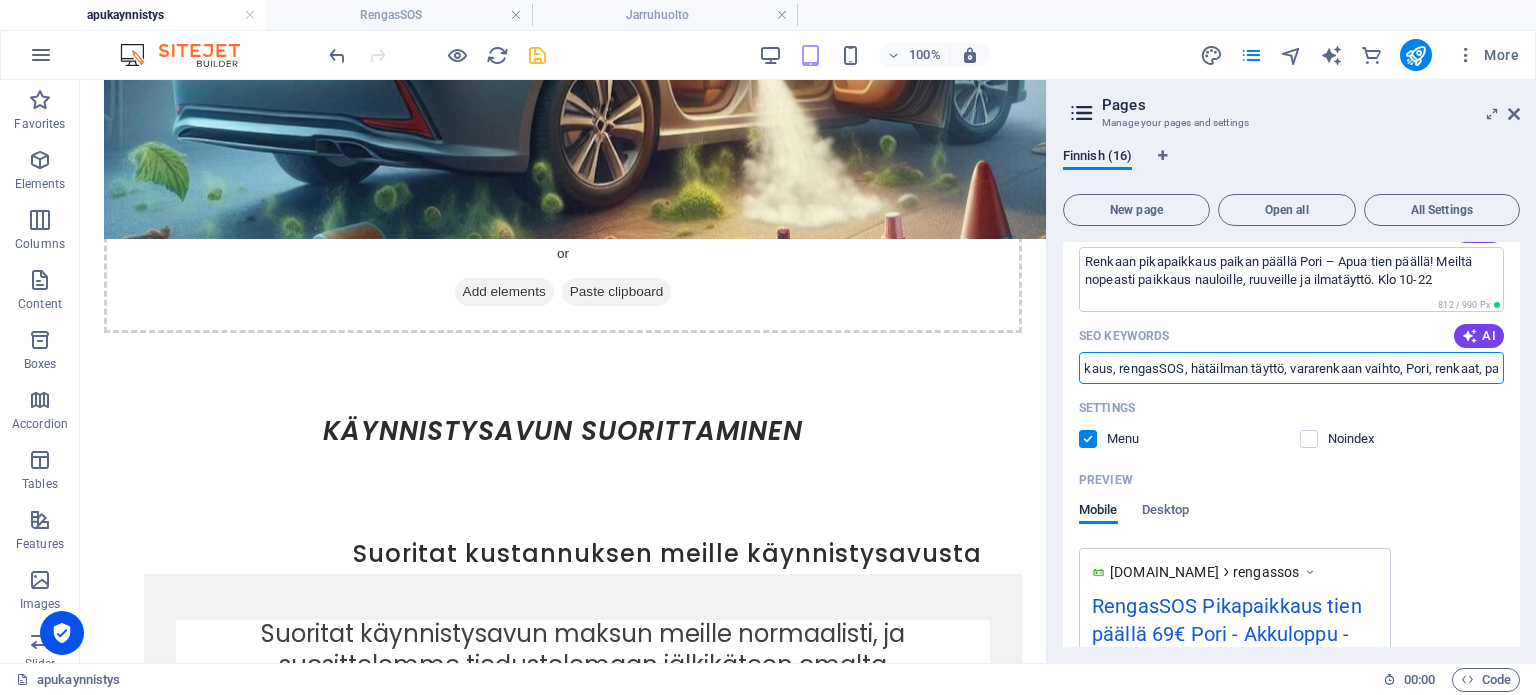 click on "renkaan paikkaus porissa tien päällä, pikapaikkaus, rengasSOS, hätäilman täyttö, vararenkaan vaihto, Pori, renkaat, paikan päällä, renkaiden ilmanpaineen tarkistus, auton renkaiden täyttö, renkaan täyttöpalvelu, hätätäyttö,  kotipihalla," at bounding box center (1291, 368) 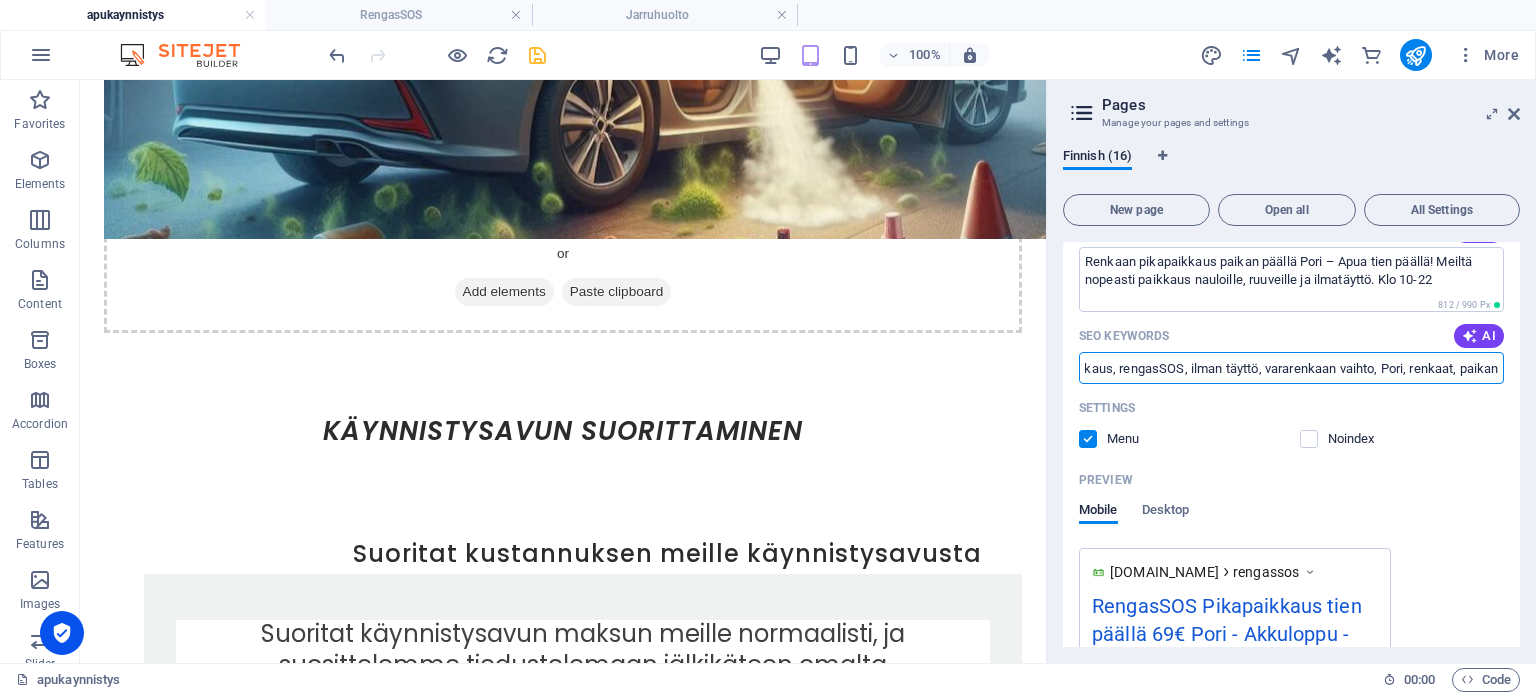 drag, startPoint x: 1379, startPoint y: 367, endPoint x: 1377, endPoint y: 391, distance: 24.083189 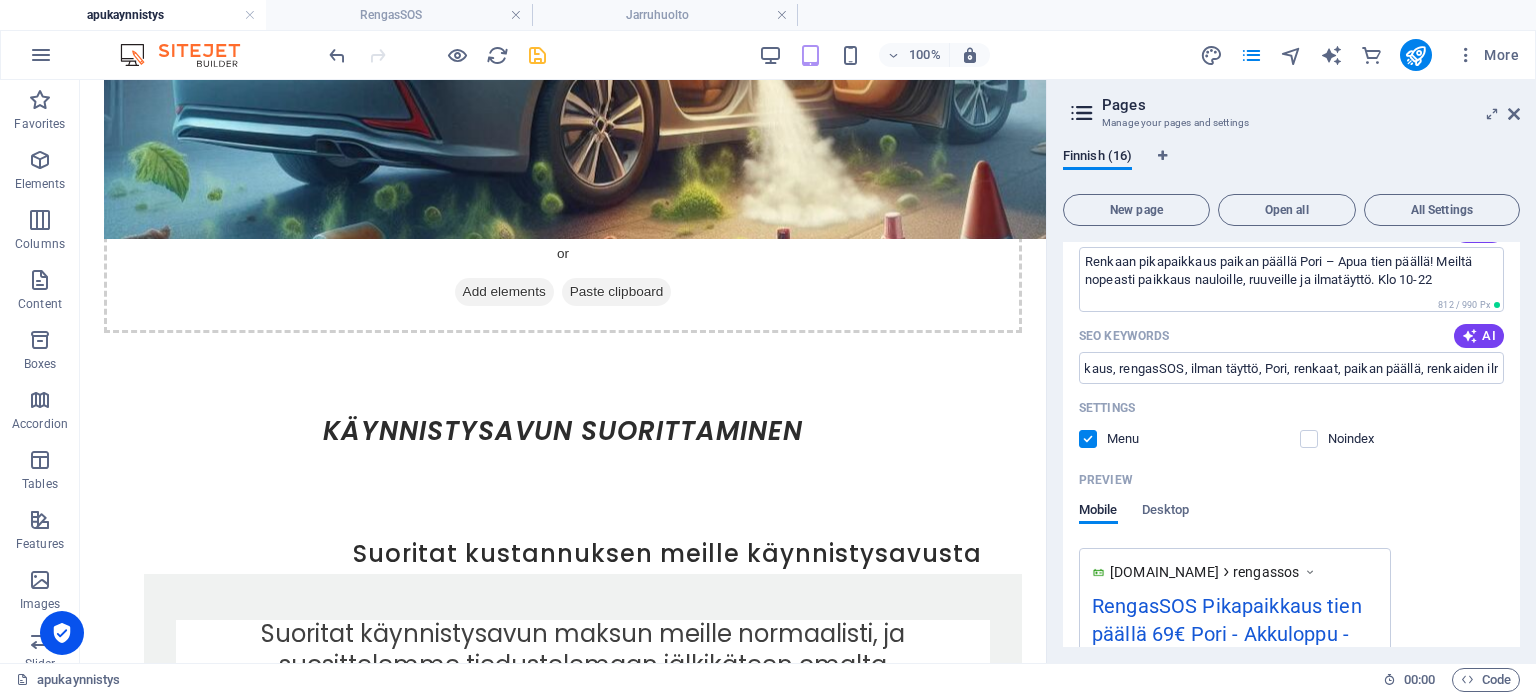 scroll, scrollTop: 0, scrollLeft: 0, axis: both 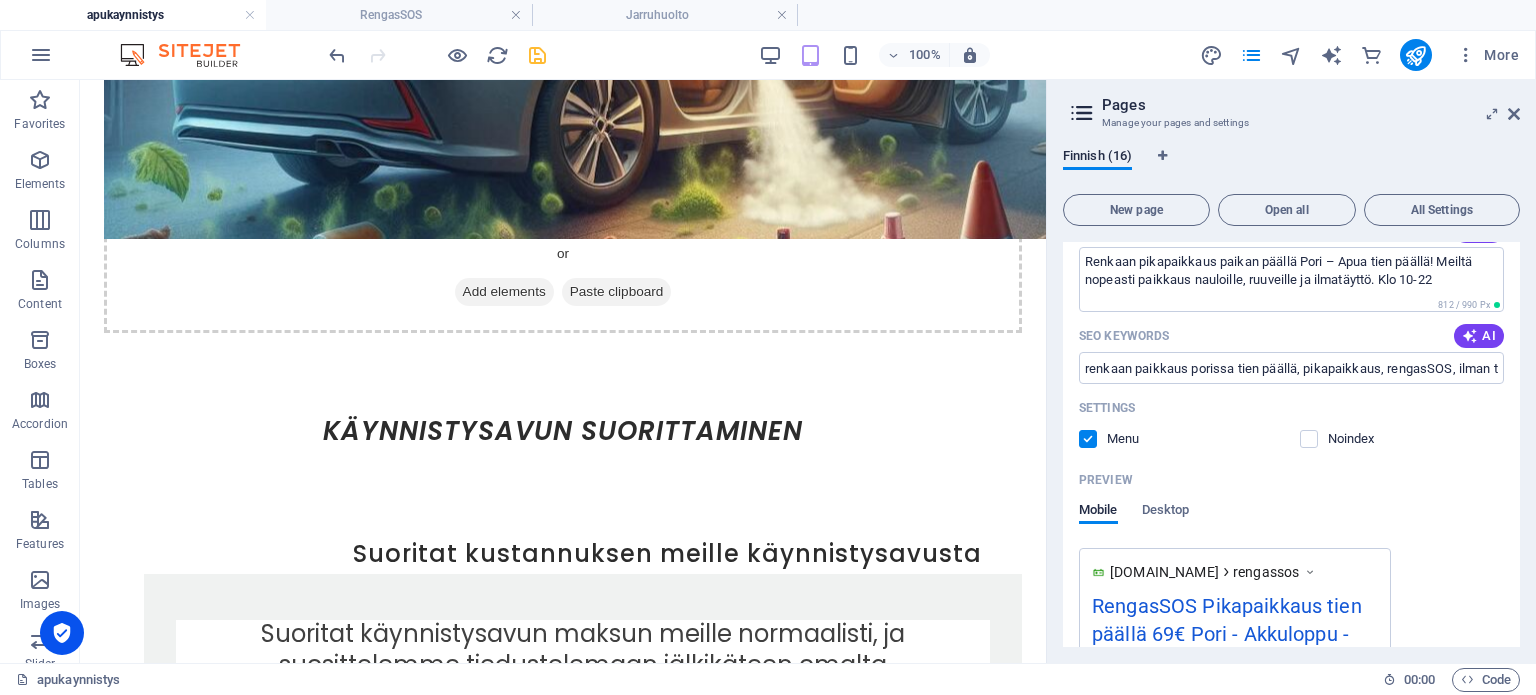 click on "Settings" at bounding box center (1291, 408) 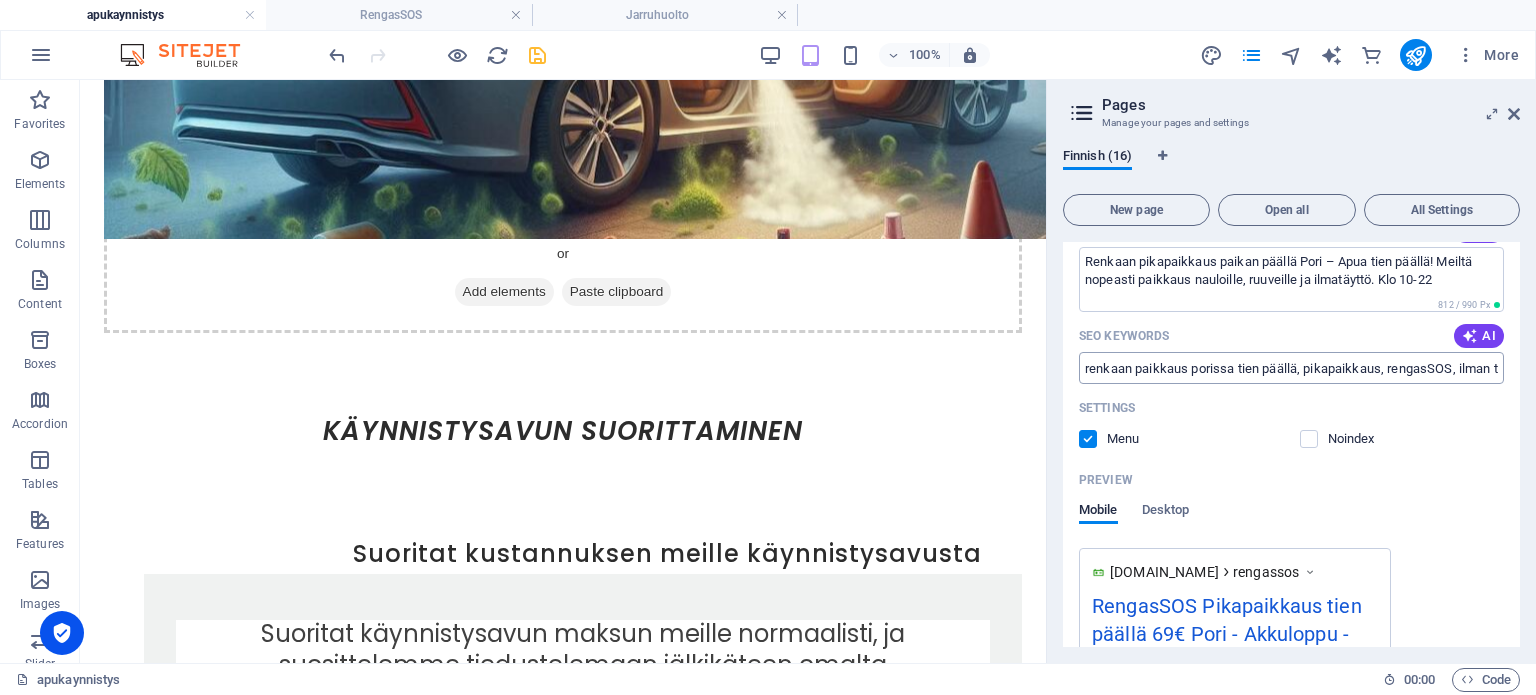 click on "renkaan paikkaus porissa tien päällä, pikapaikkaus, rengasSOS, ilman täyttö, Pori, renkaat, paikan päällä, renkaiden ilmanpaineen tarkistus, auton renkaiden täyttö, renkaan täyttöpalvelu, hätätäyttö,  kotipihalla," at bounding box center (1291, 368) 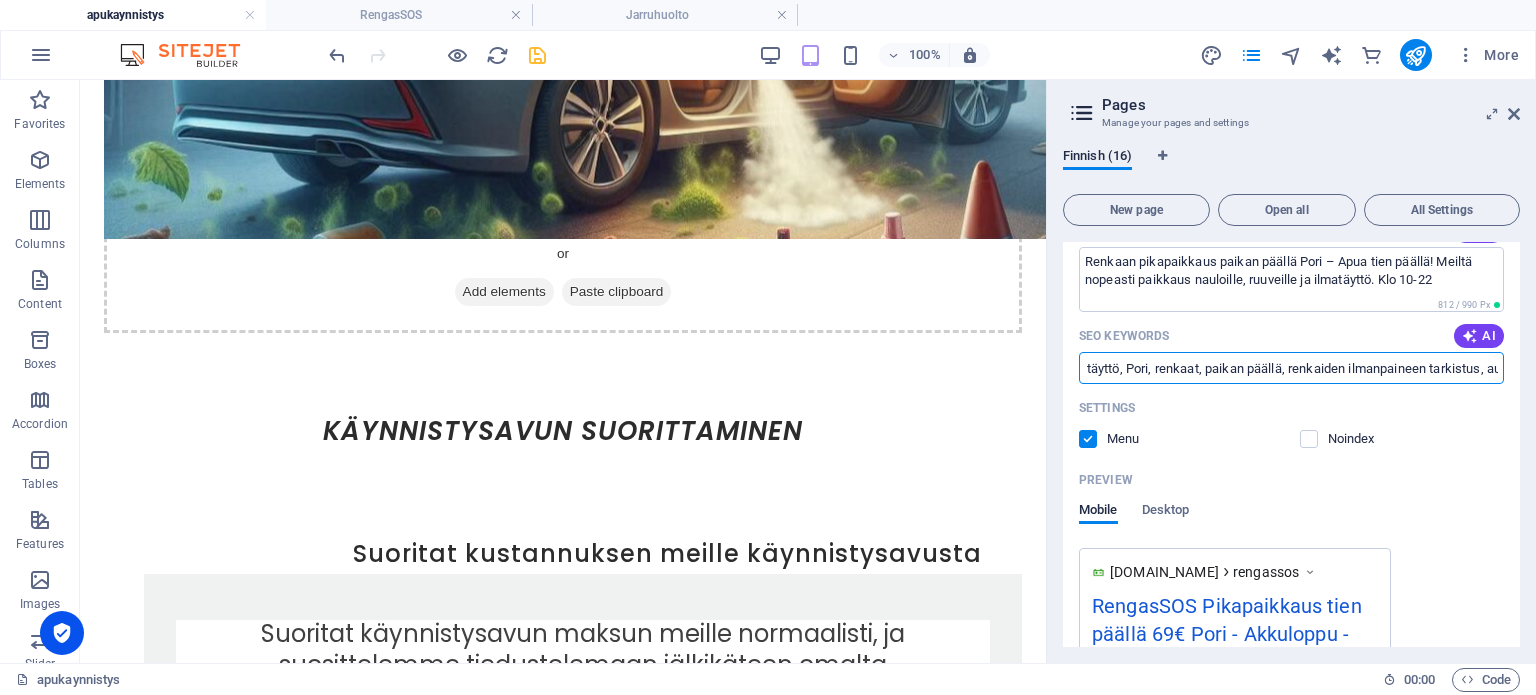 scroll, scrollTop: 0, scrollLeft: 410, axis: horizontal 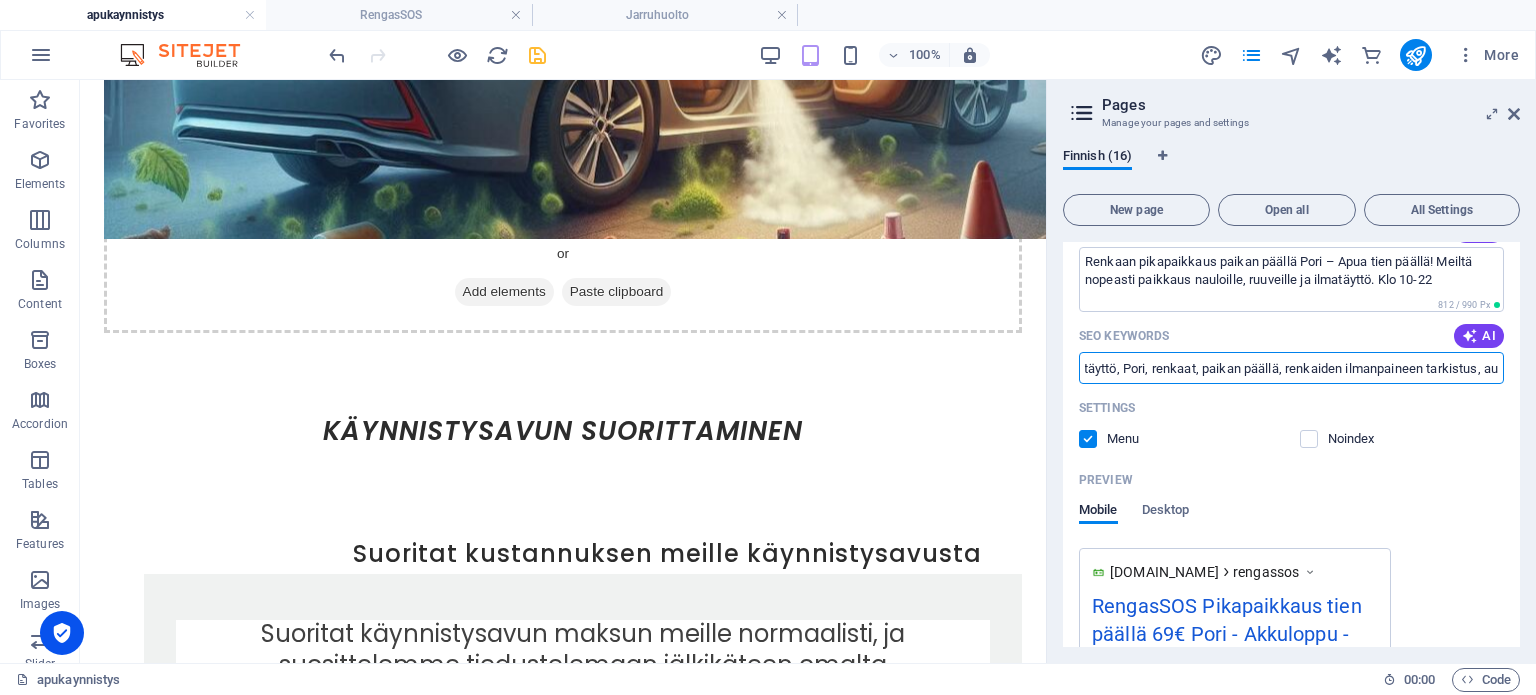 click on "renkaan paikkaus porissa tien päällä, pikapaikkaus, rengasSOS, ilman täyttö, Pori, renkaat, paikan päällä, renkaiden ilmanpaineen tarkistus, auton renkaiden täyttö, renkaan täyttöpalvelu, hätätäyttö,  kotipihalla," at bounding box center (1291, 368) 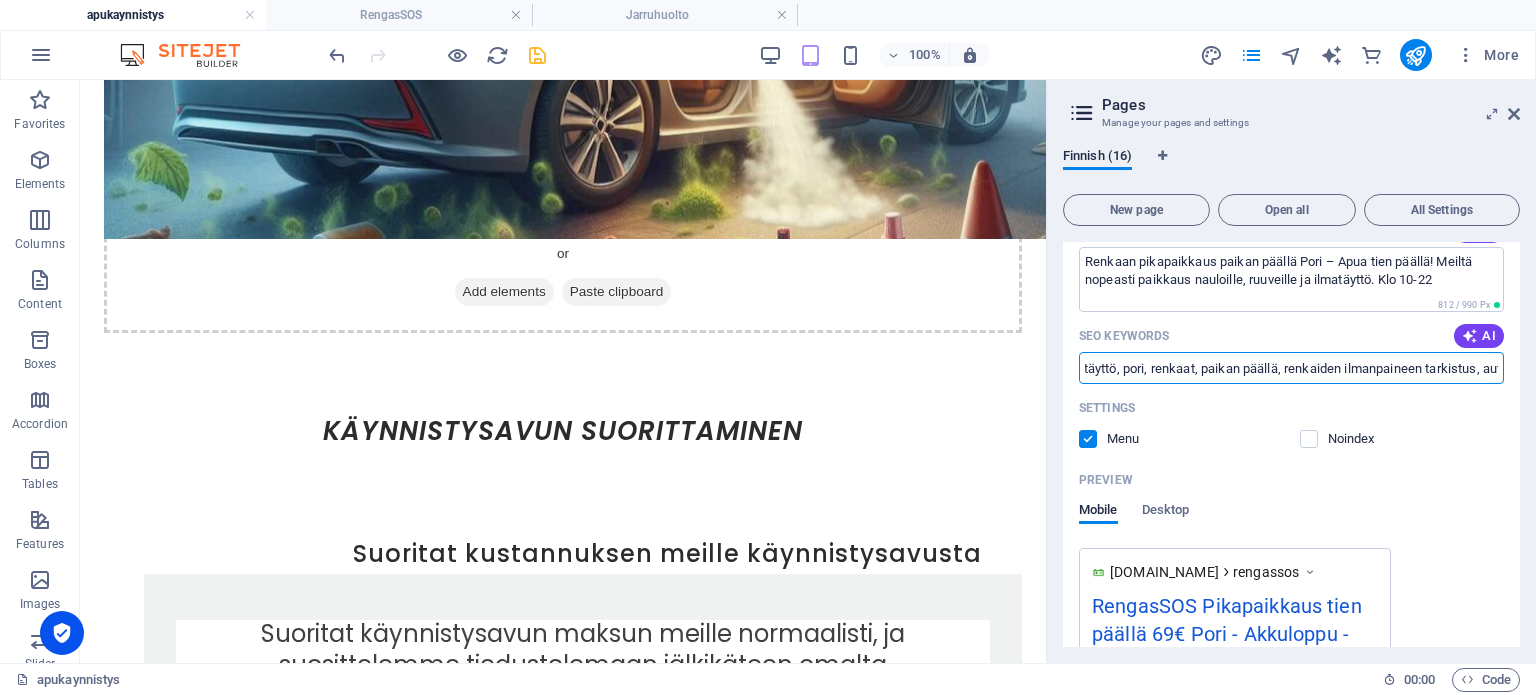 click on "renkaan paikkaus porissa tien päällä, pikapaikkaus, rengasSOS, ilman täyttö, pori, renkaat, paikan päällä, renkaiden ilmanpaineen tarkistus, auton renkaiden täyttö, renkaan täyttöpalvelu, hätätäyttö,  kotipihalla," at bounding box center (1291, 368) 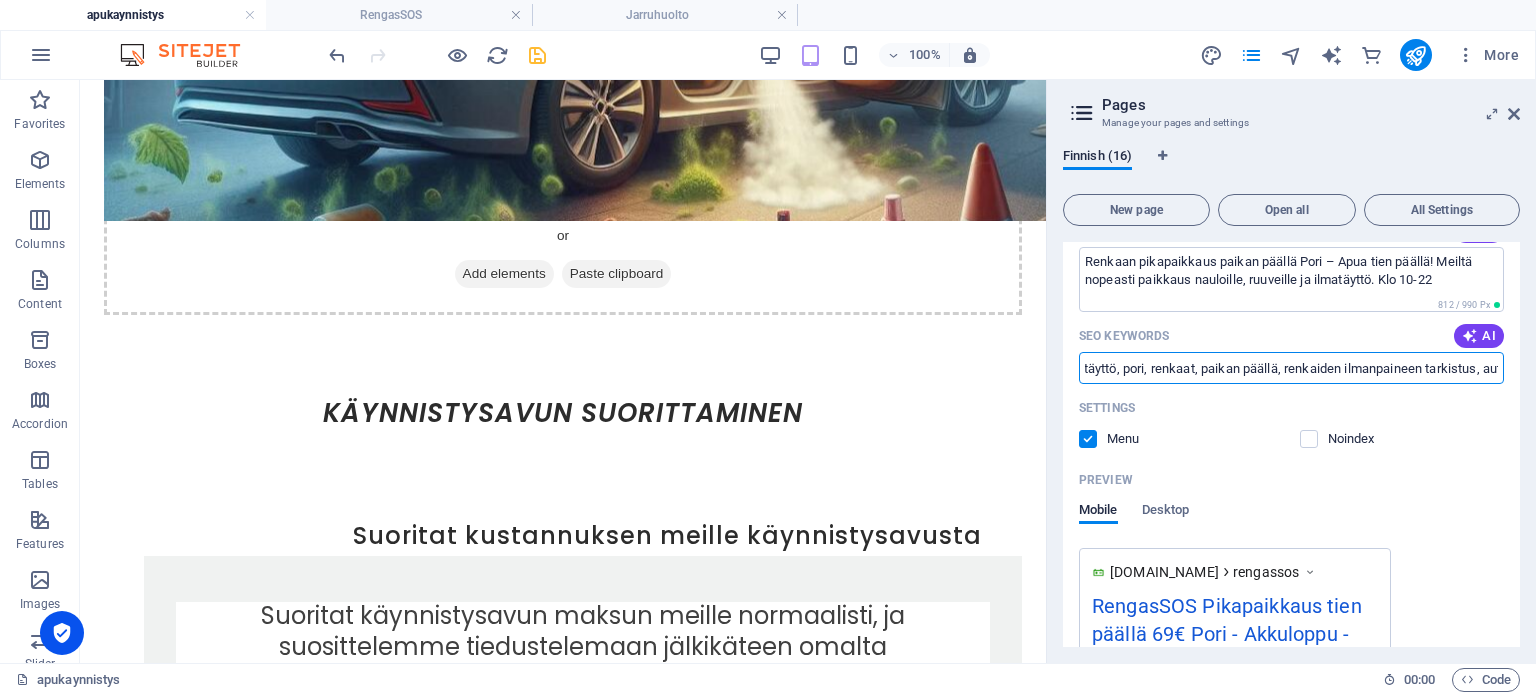 scroll, scrollTop: 21636, scrollLeft: 0, axis: vertical 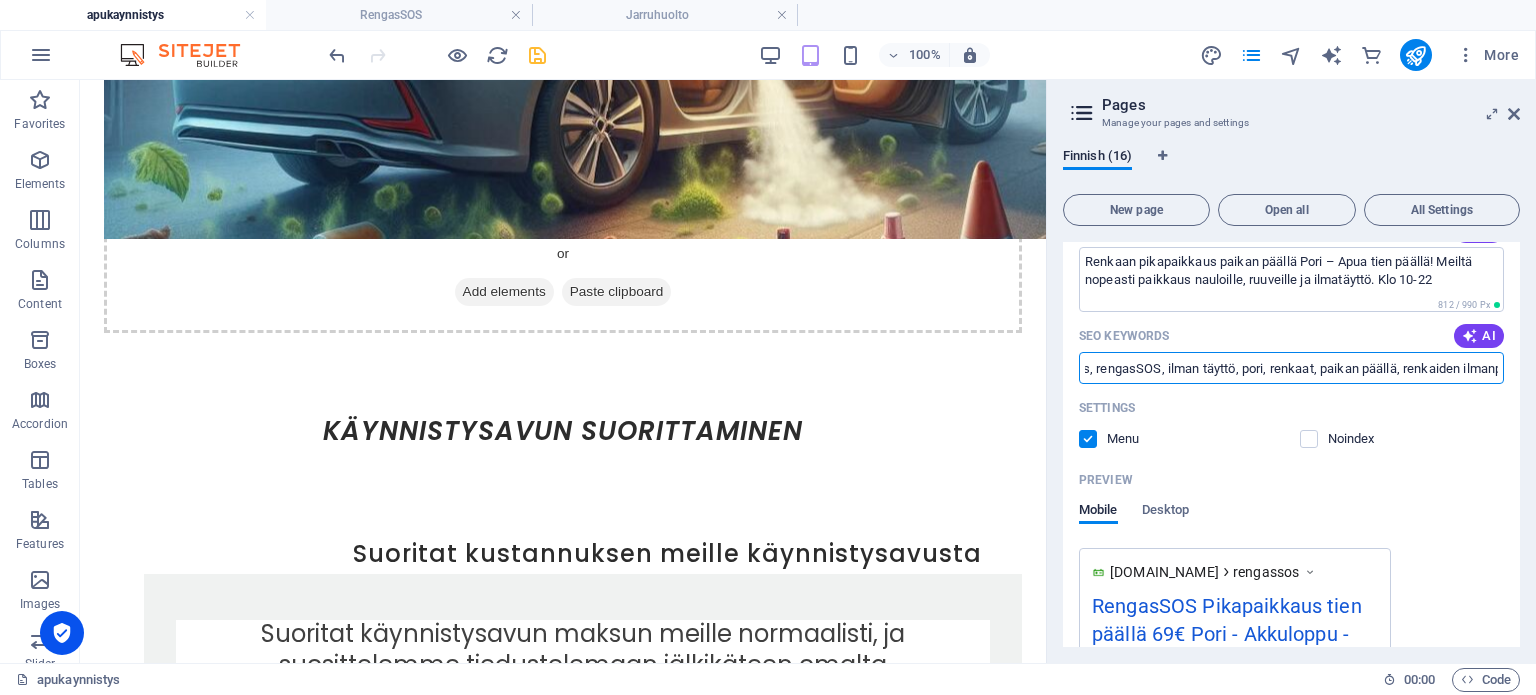 click on "renkaan paikkaus porissa tien päällä, pikapaikkaus, rengasSOS, ilman täyttö, pori, renkaat, paikan päällä, renkaiden ilmanpaineen tarkistus, auton renkaiden täyttö, renkaan täyttöpalvelu, hätätäyttö,  kotipihalla," at bounding box center (1291, 368) 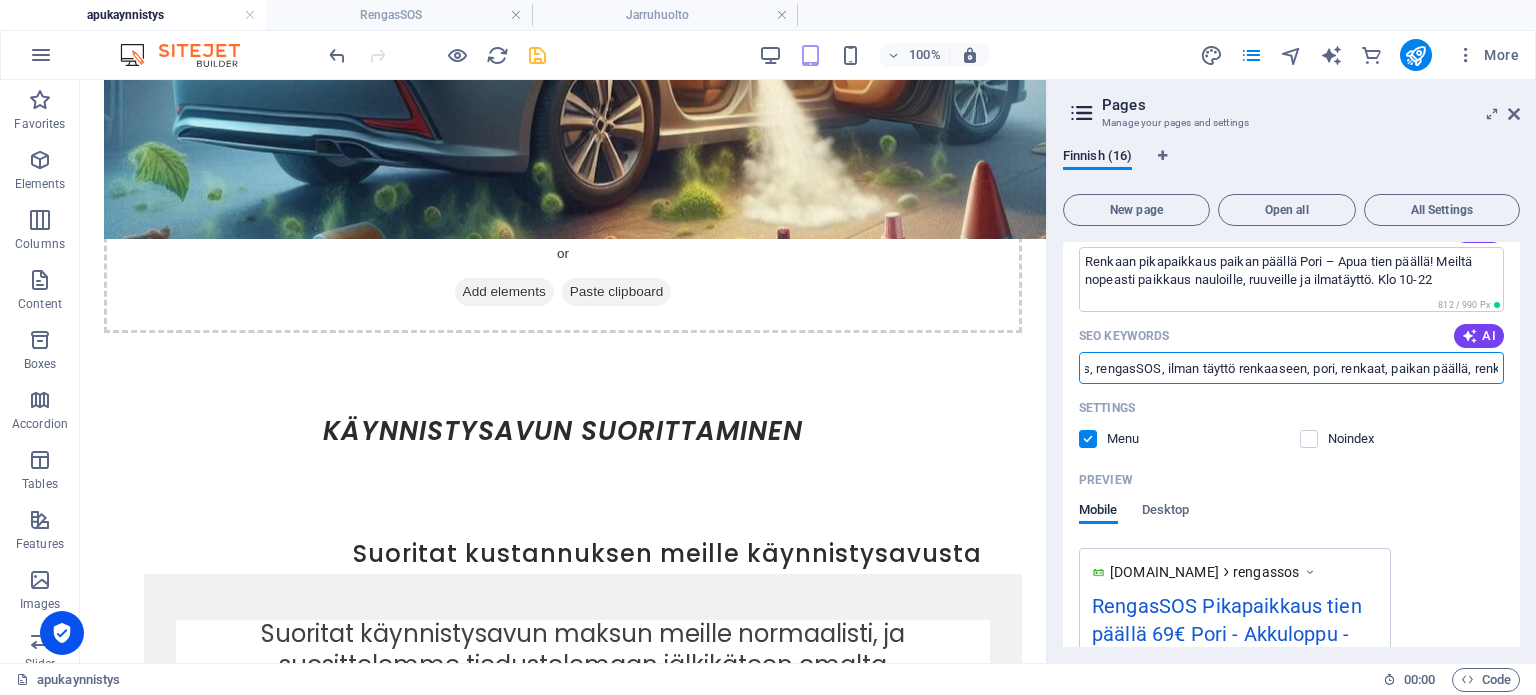 click on "renkaan paikkaus porissa tien päällä, pikapaikkaus, rengasSOS, ilman täyttö renkaaseen, pori, renkaat, paikan päällä, renkaiden ilmanpaineen tarkistus, auton renkaiden täyttö, renkaan täyttöpalvelu, hätätäyttö,  kotipihalla," at bounding box center [1291, 368] 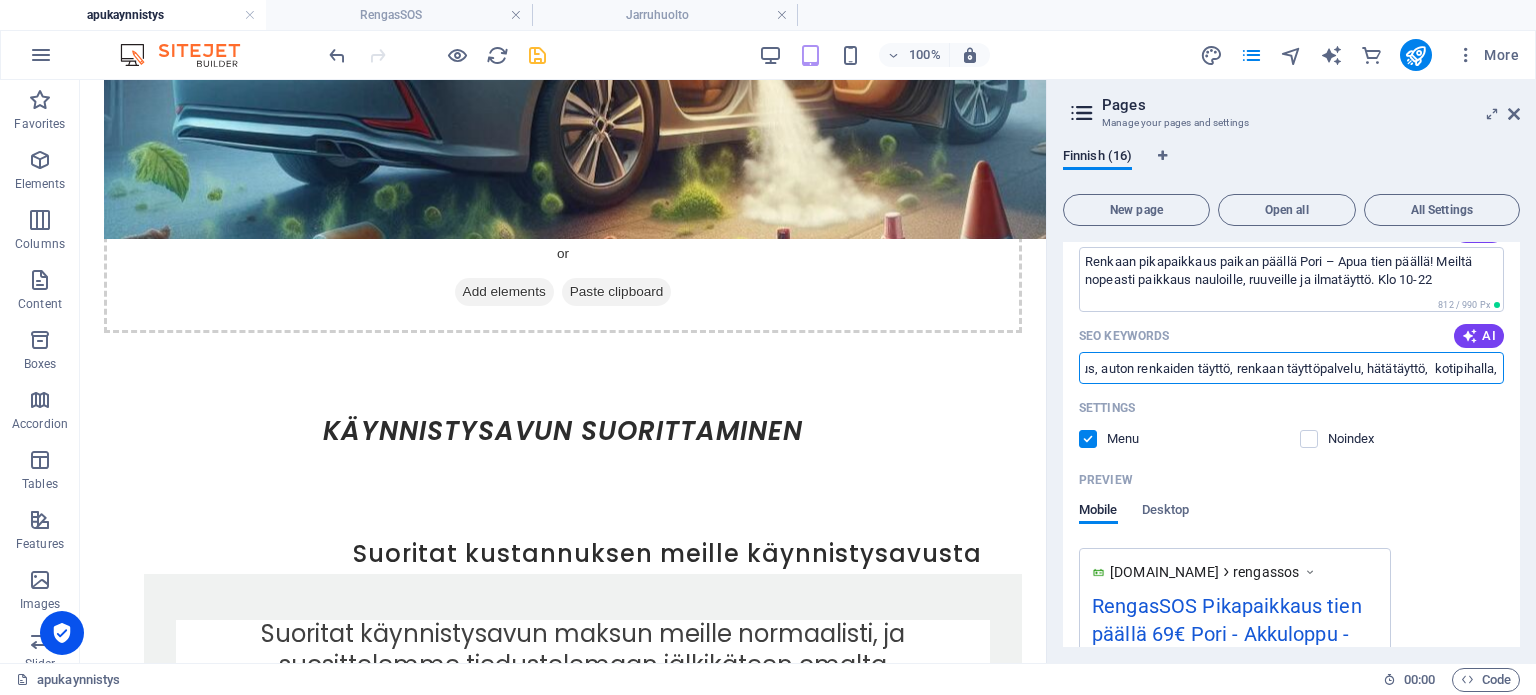 scroll, scrollTop: 0, scrollLeft: 886, axis: horizontal 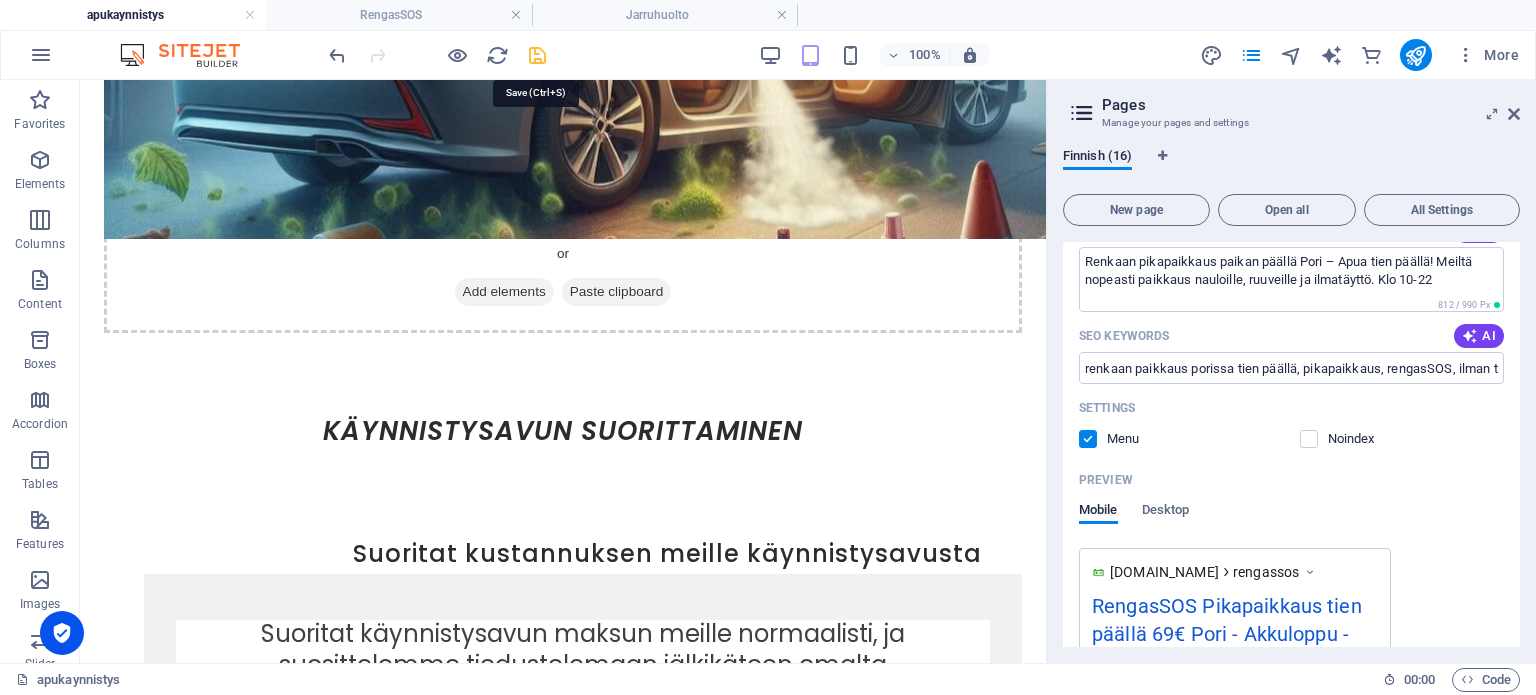 click at bounding box center (537, 55) 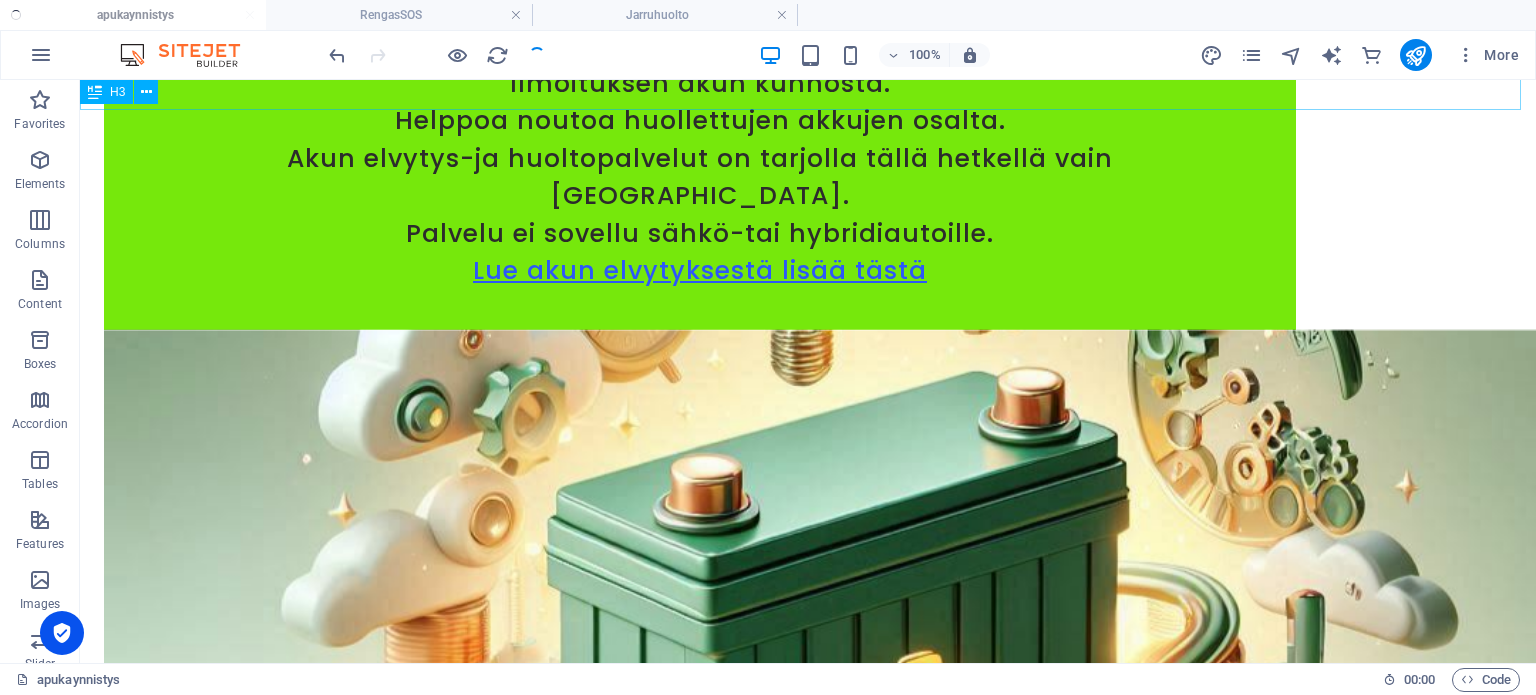 scroll, scrollTop: 17694, scrollLeft: 0, axis: vertical 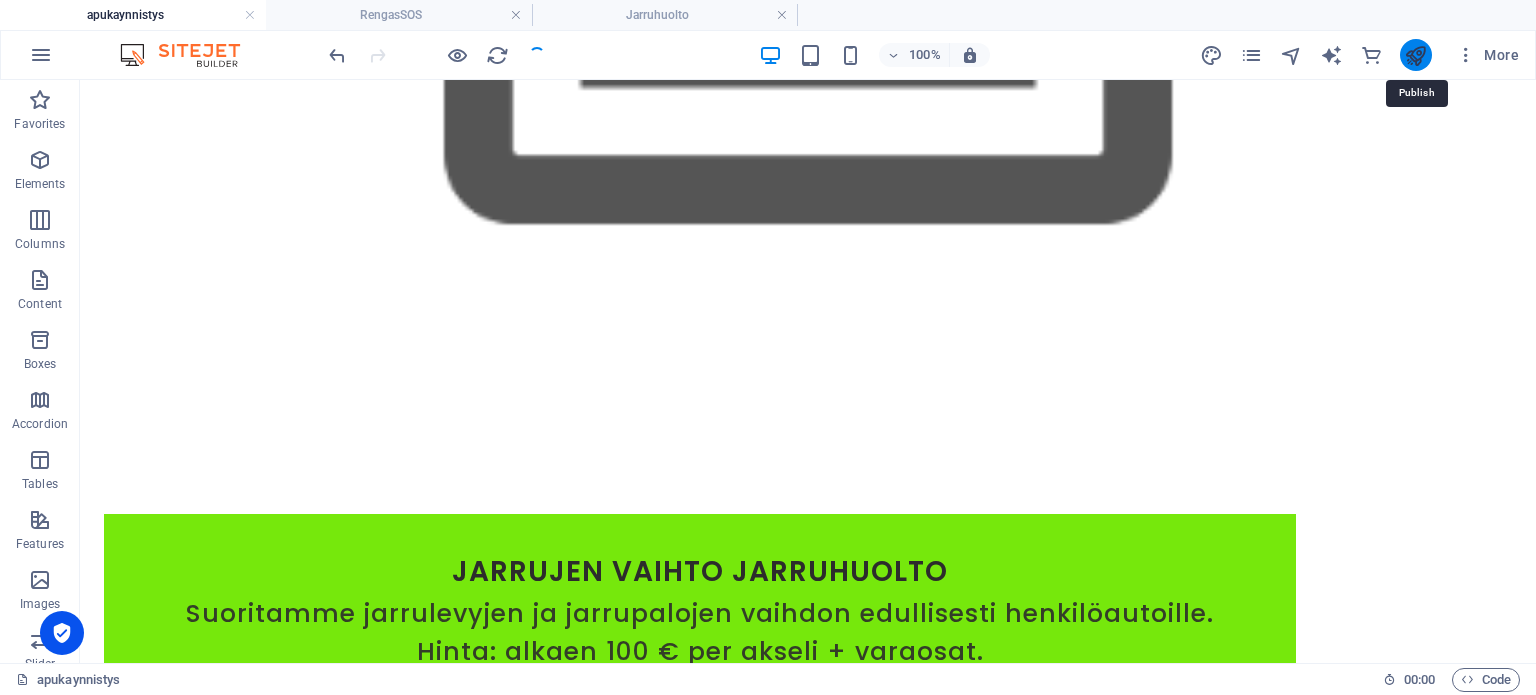 click at bounding box center [1415, 55] 